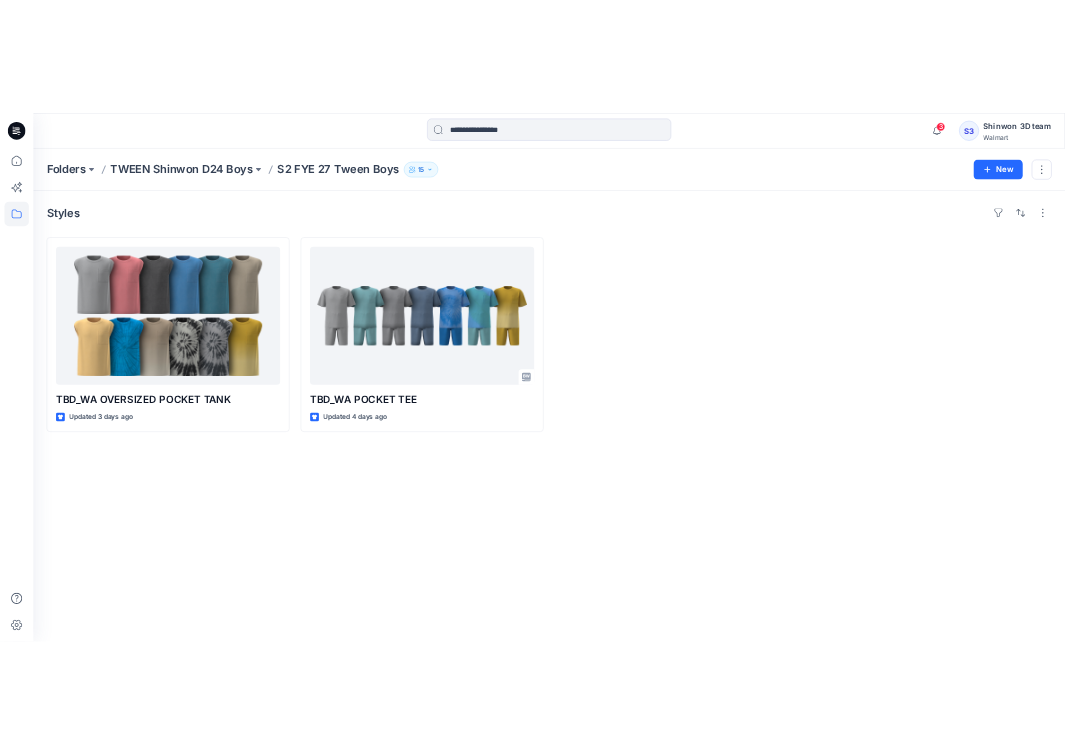 scroll, scrollTop: 0, scrollLeft: 0, axis: both 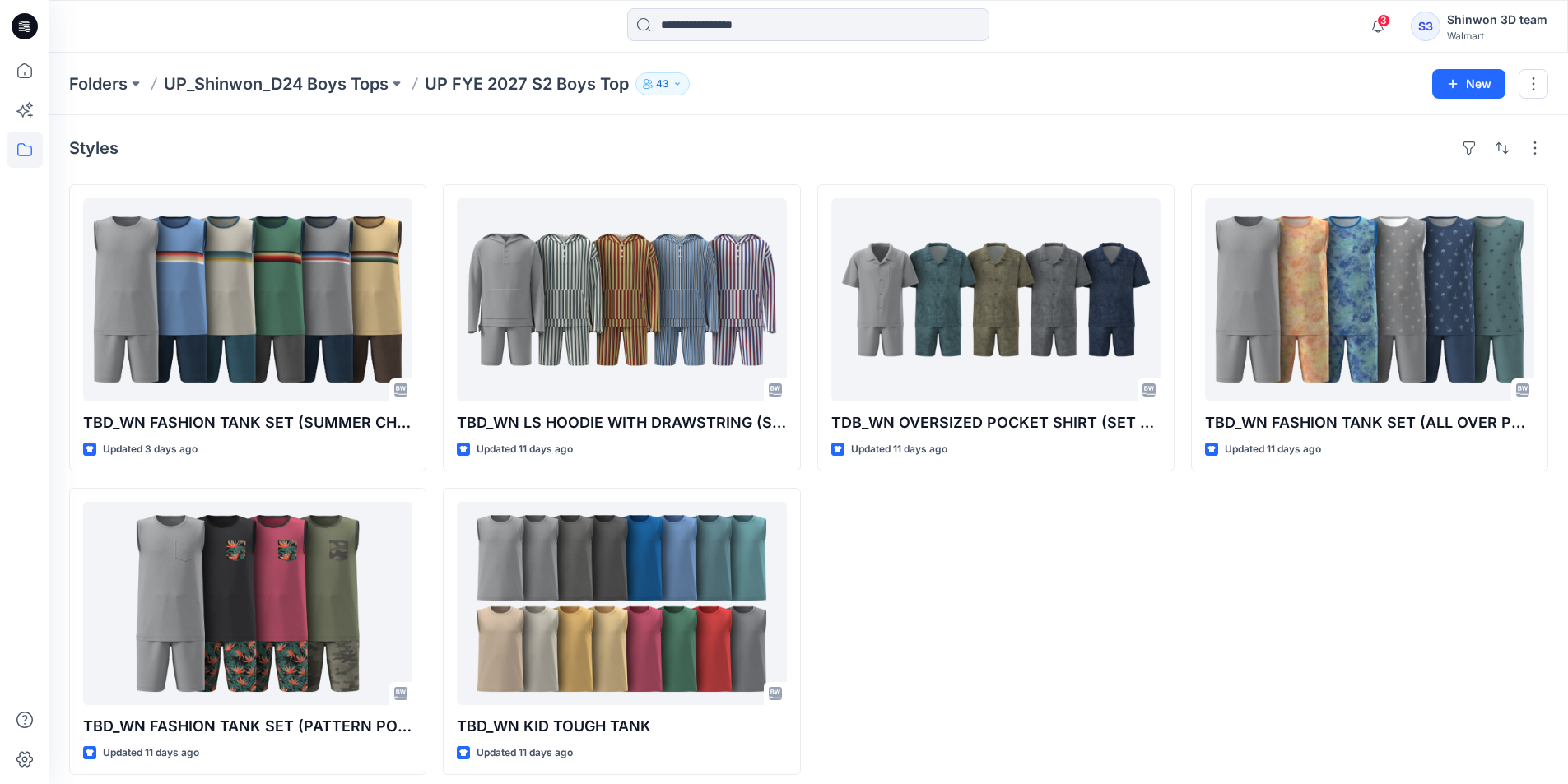 click on "TBD_WN FASHION TANK SET (ALL OVER PRINTS) Updated 11 days ago" at bounding box center (1370, 480) 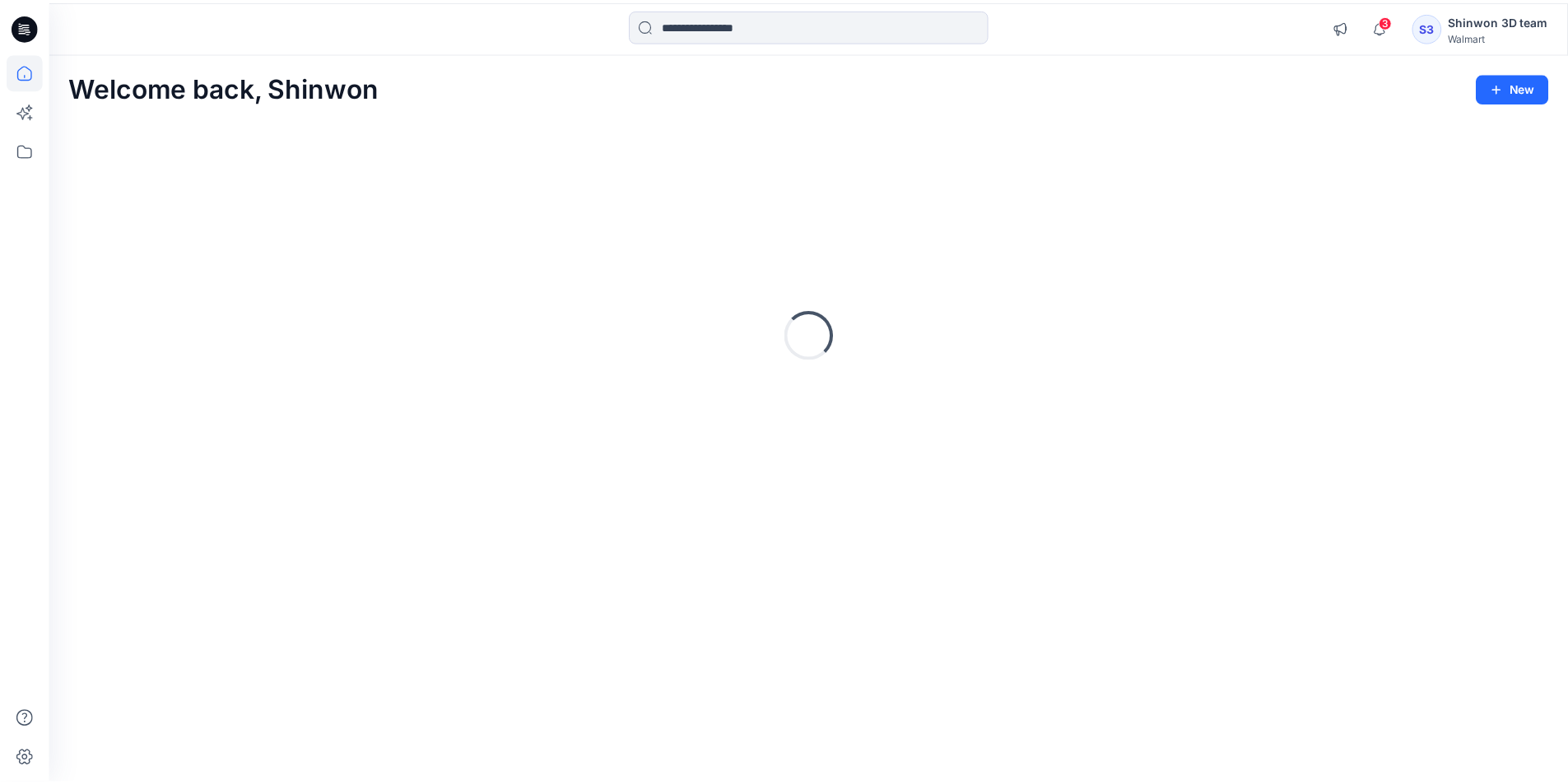 scroll, scrollTop: 0, scrollLeft: 0, axis: both 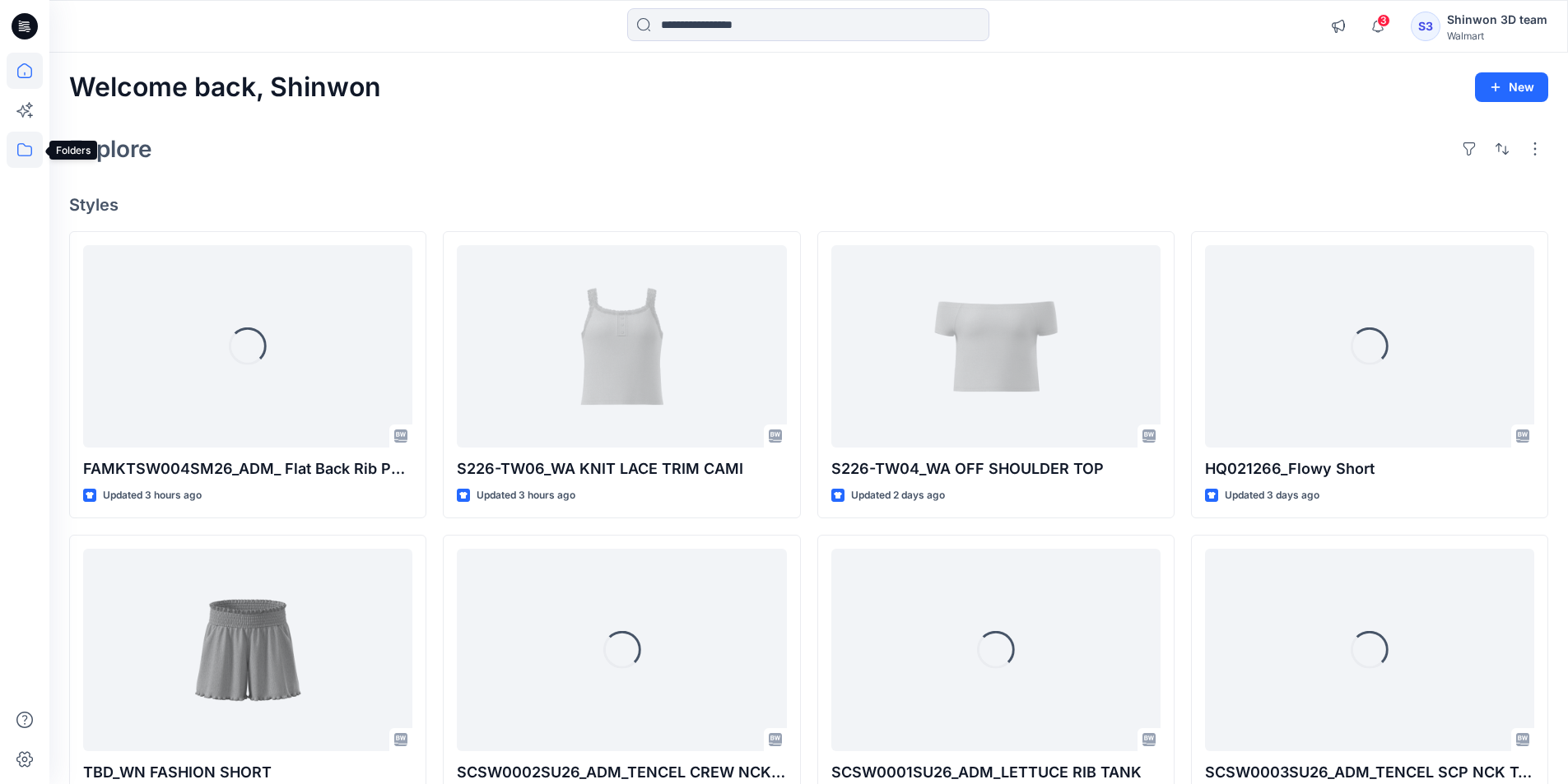 click 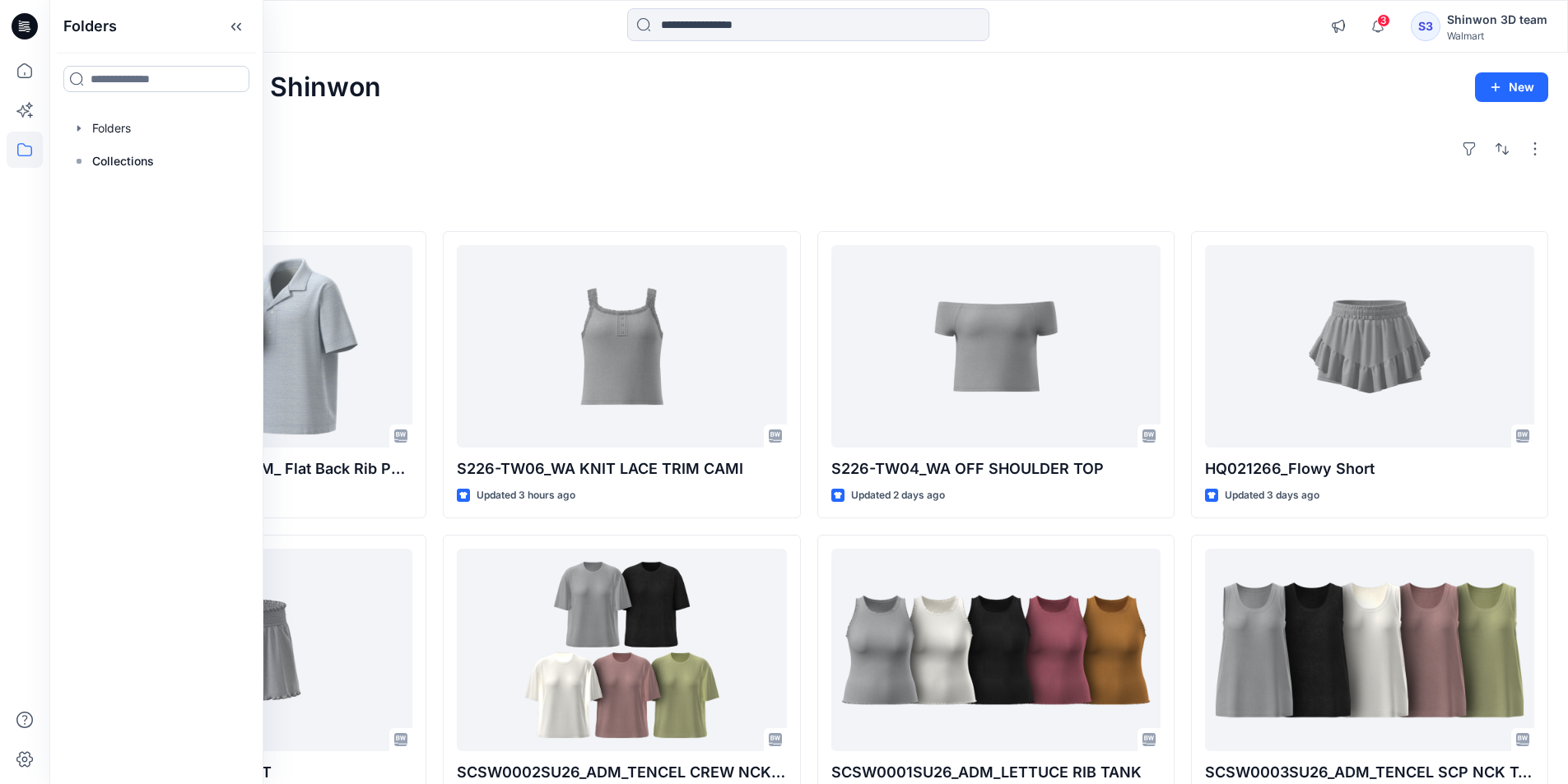 click at bounding box center (156, 79) 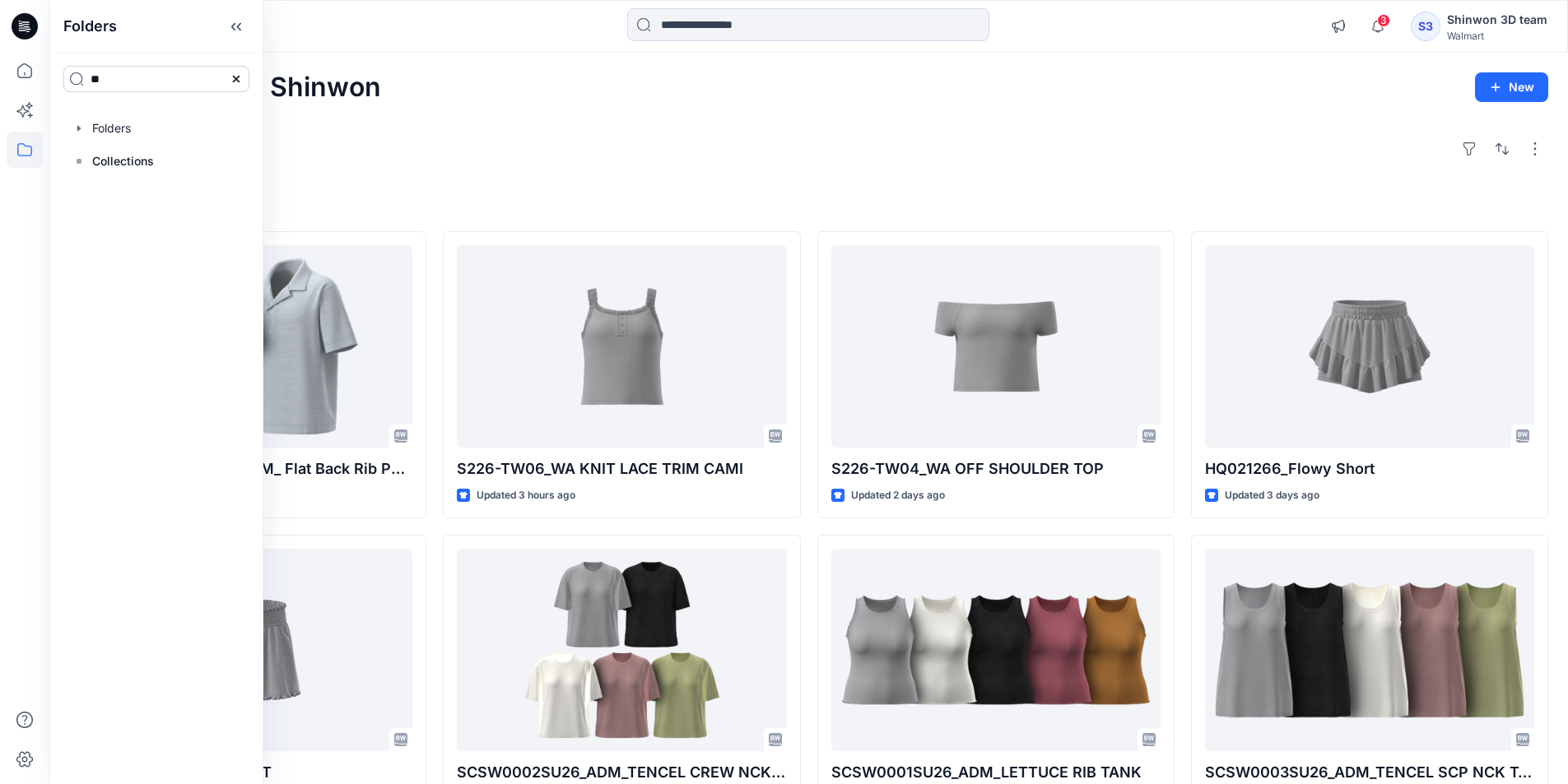 type on "*" 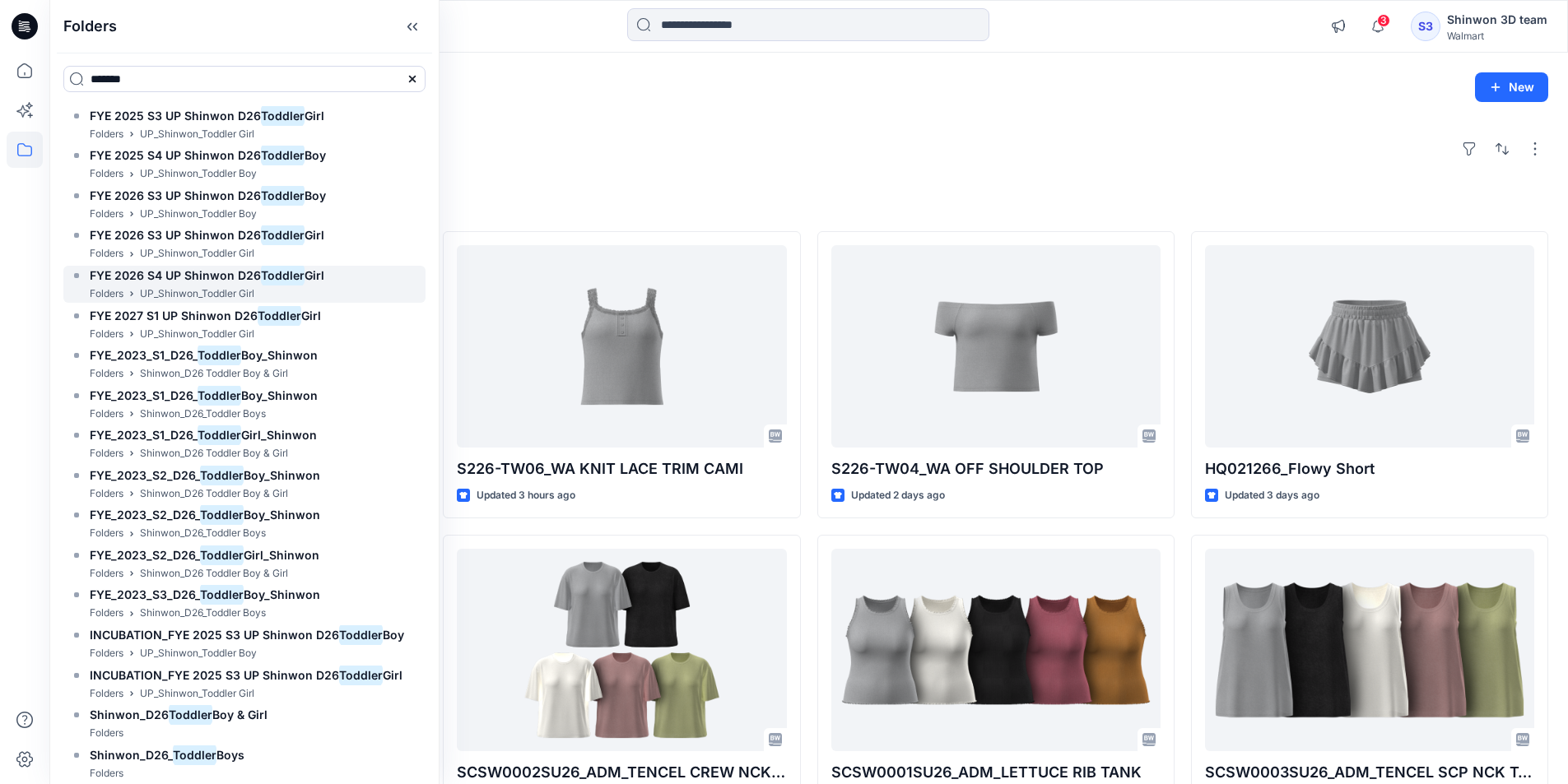 scroll, scrollTop: 876, scrollLeft: 0, axis: vertical 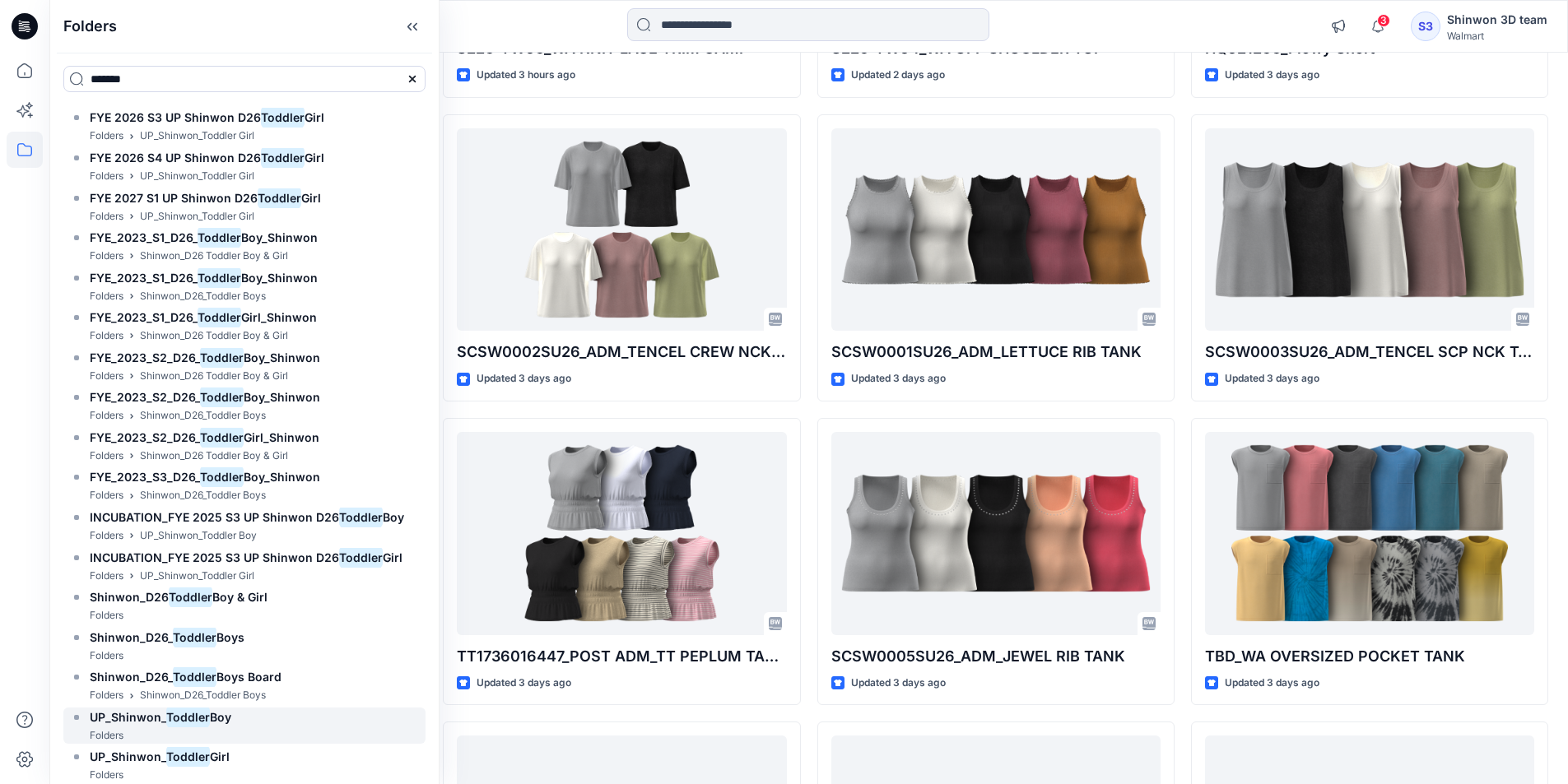 type on "*******" 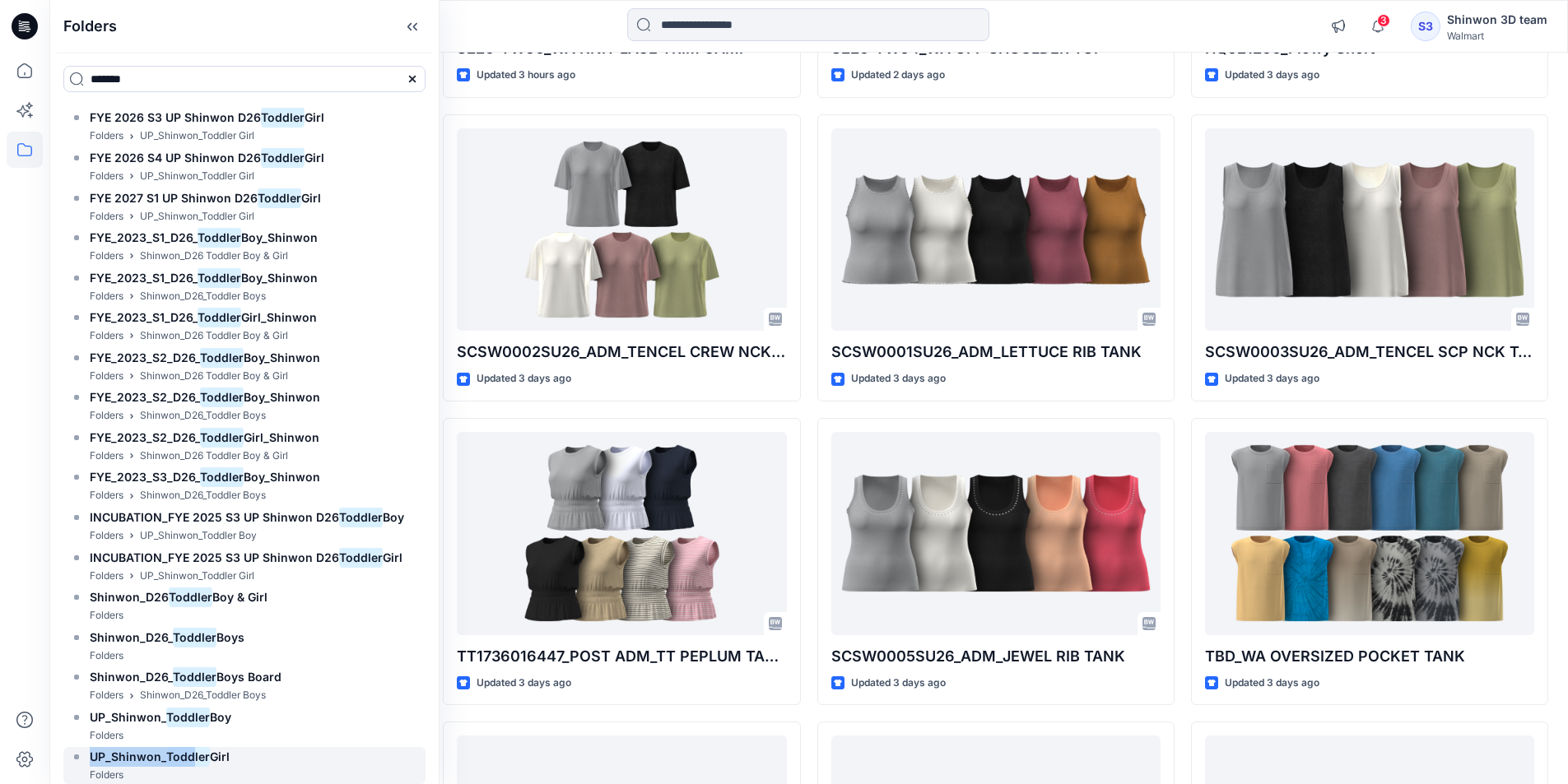 drag, startPoint x: 193, startPoint y: 744, endPoint x: 190, endPoint y: 764, distance: 20.223748 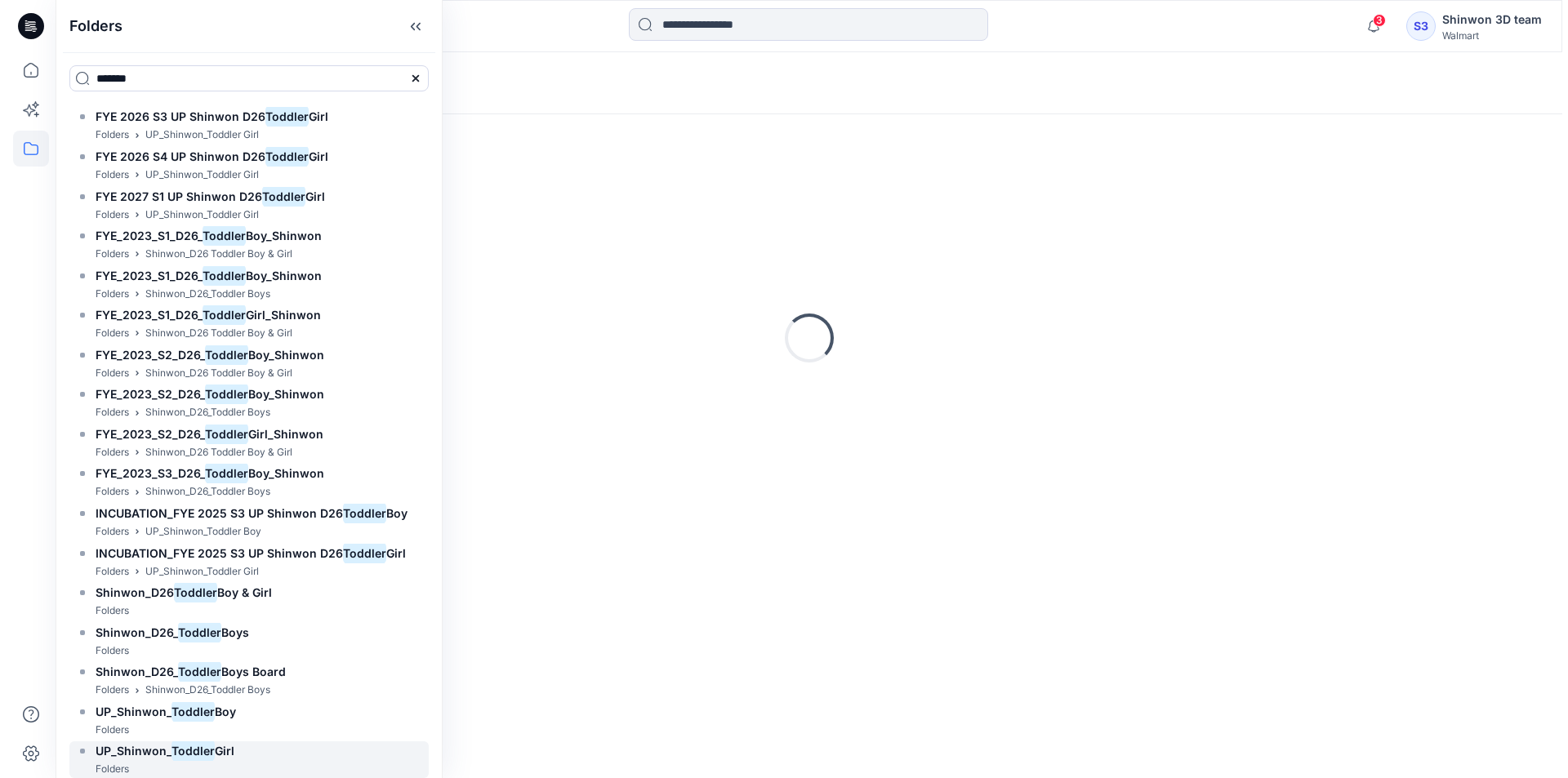 scroll, scrollTop: 0, scrollLeft: 0, axis: both 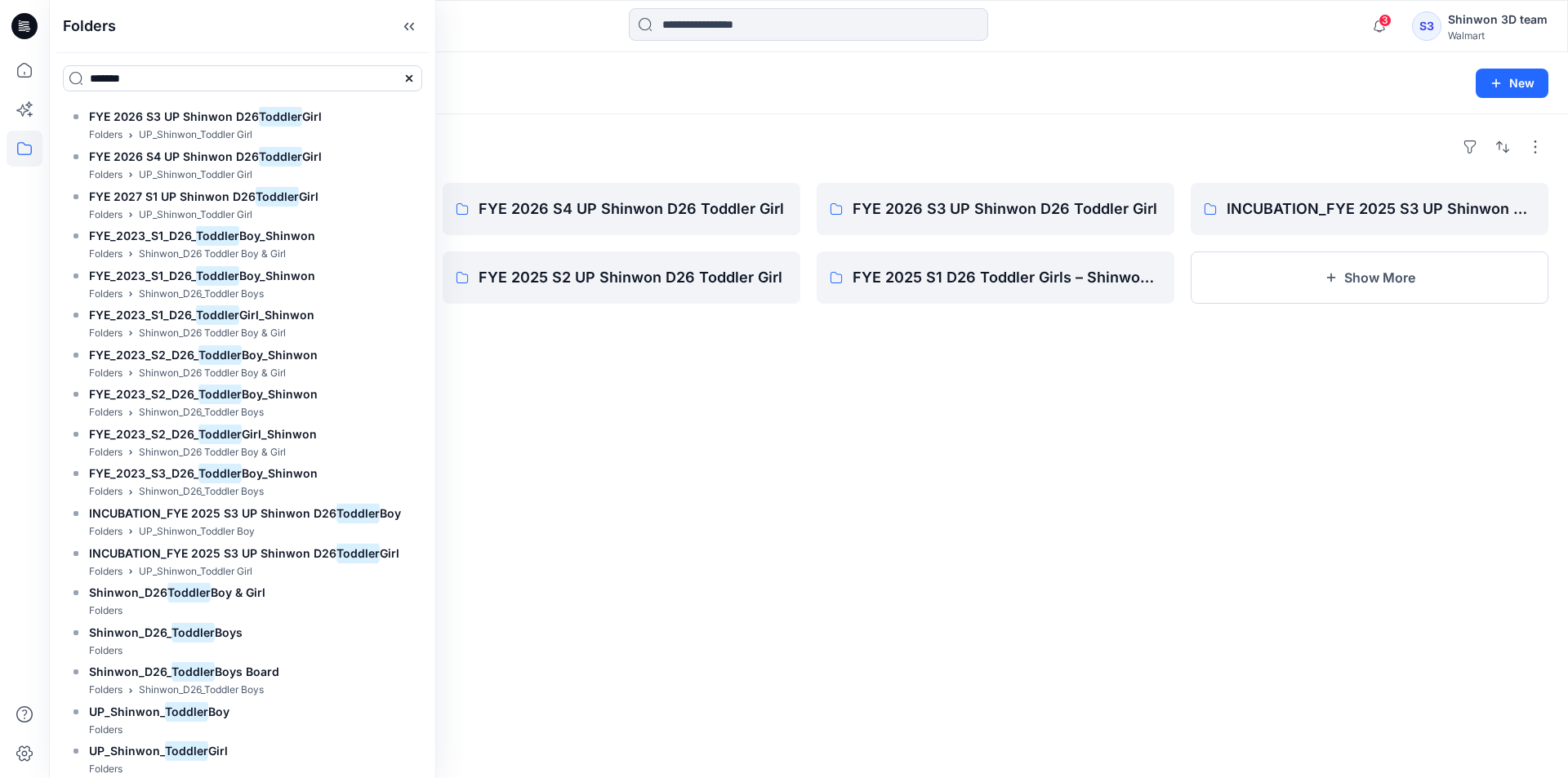 click on "Folders UP_Shinwon_Toddler Girl 22 New" at bounding box center (808, 83) 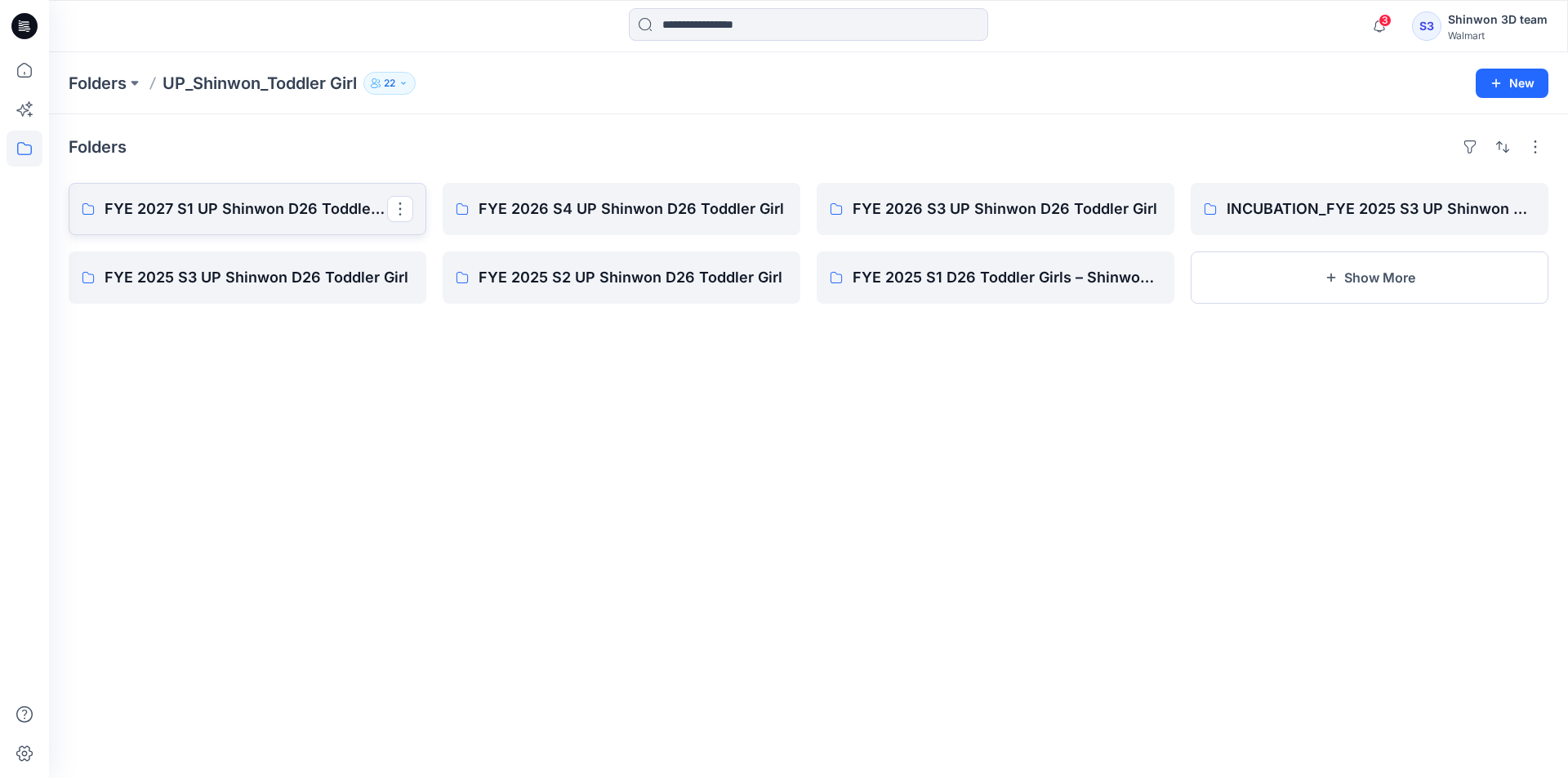 click on "FYE 2027 S1 UP Shinwon D26 Toddler Girl" at bounding box center (247, 209) 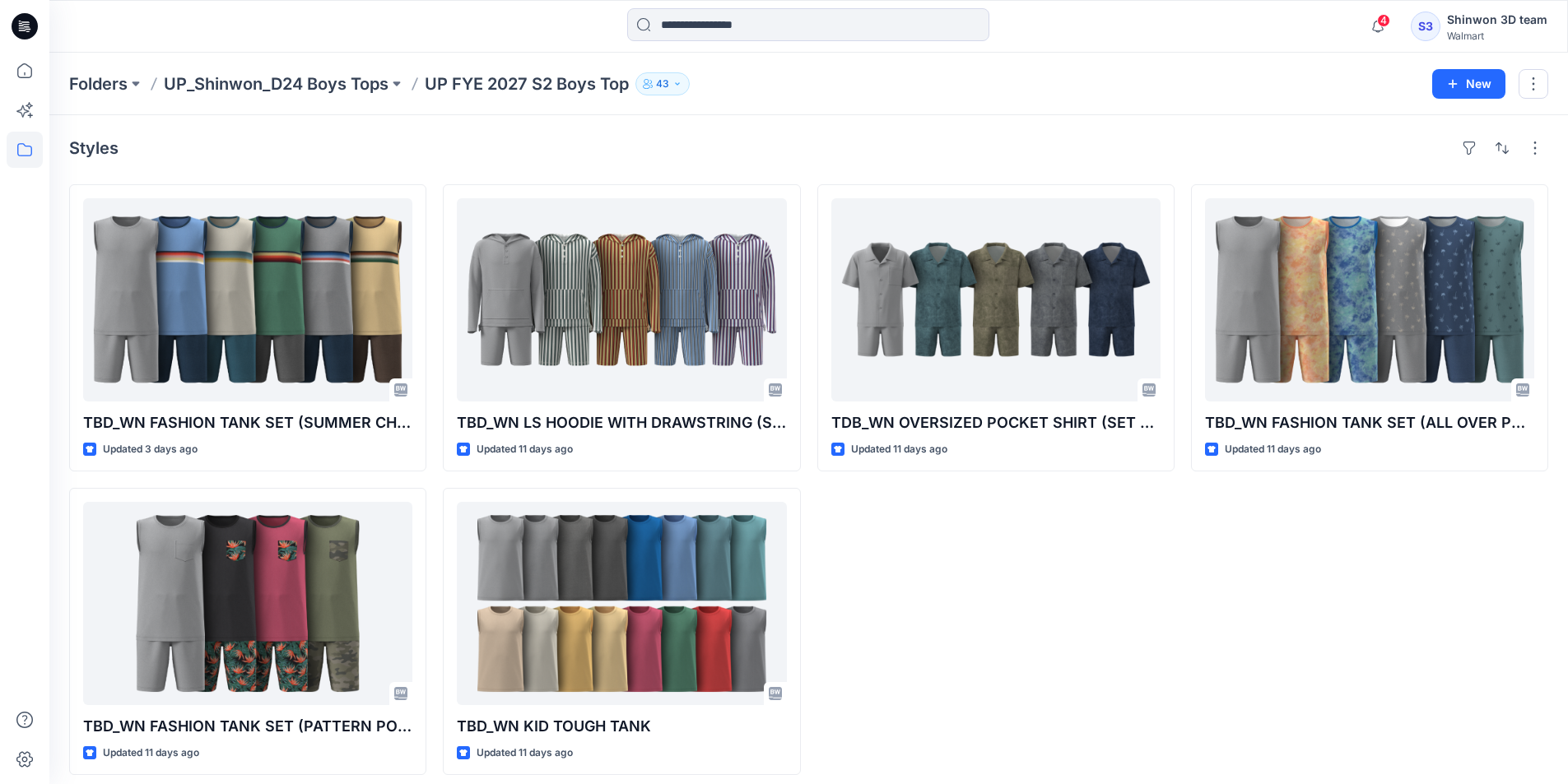 scroll, scrollTop: 0, scrollLeft: 0, axis: both 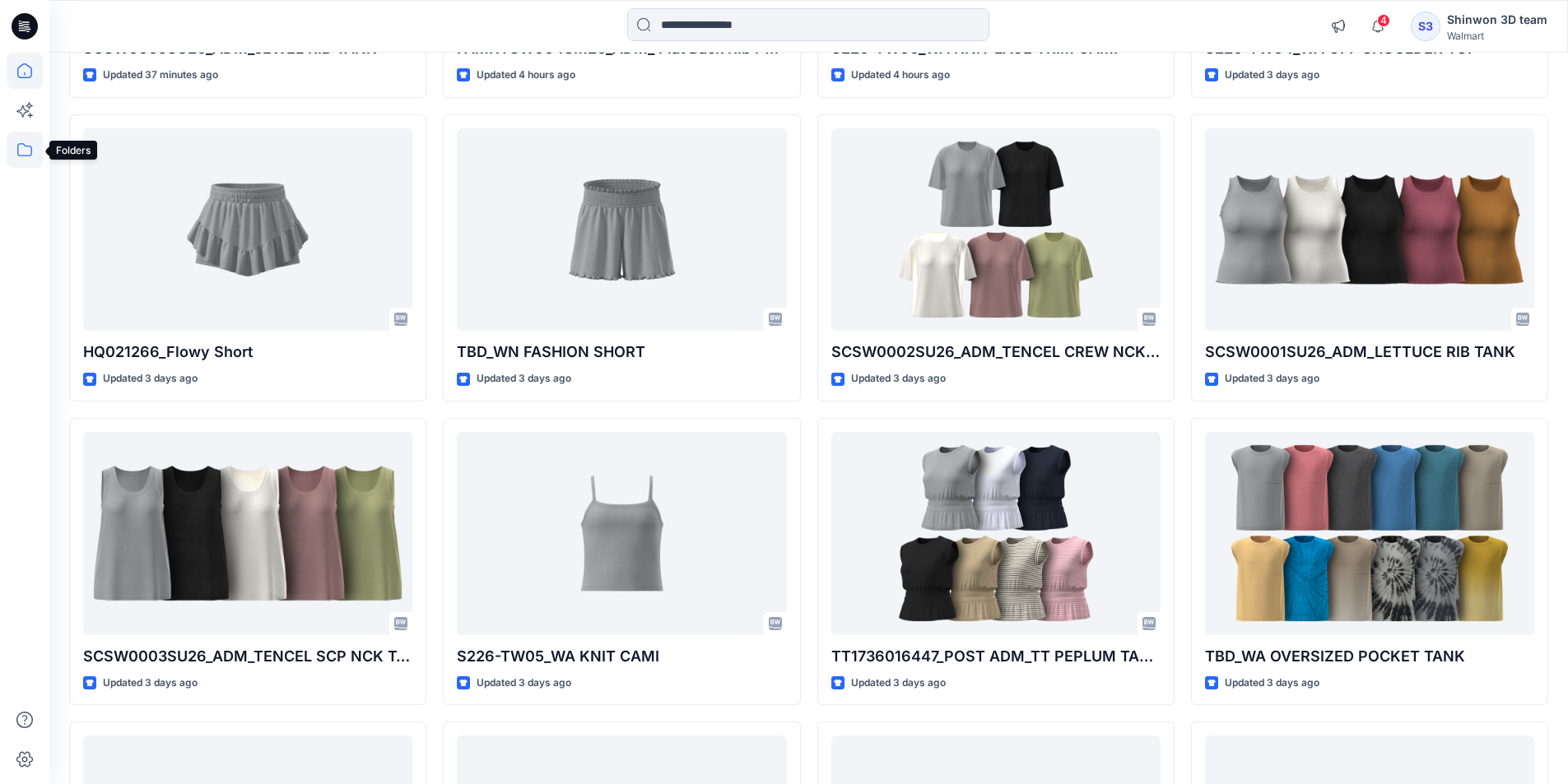 click 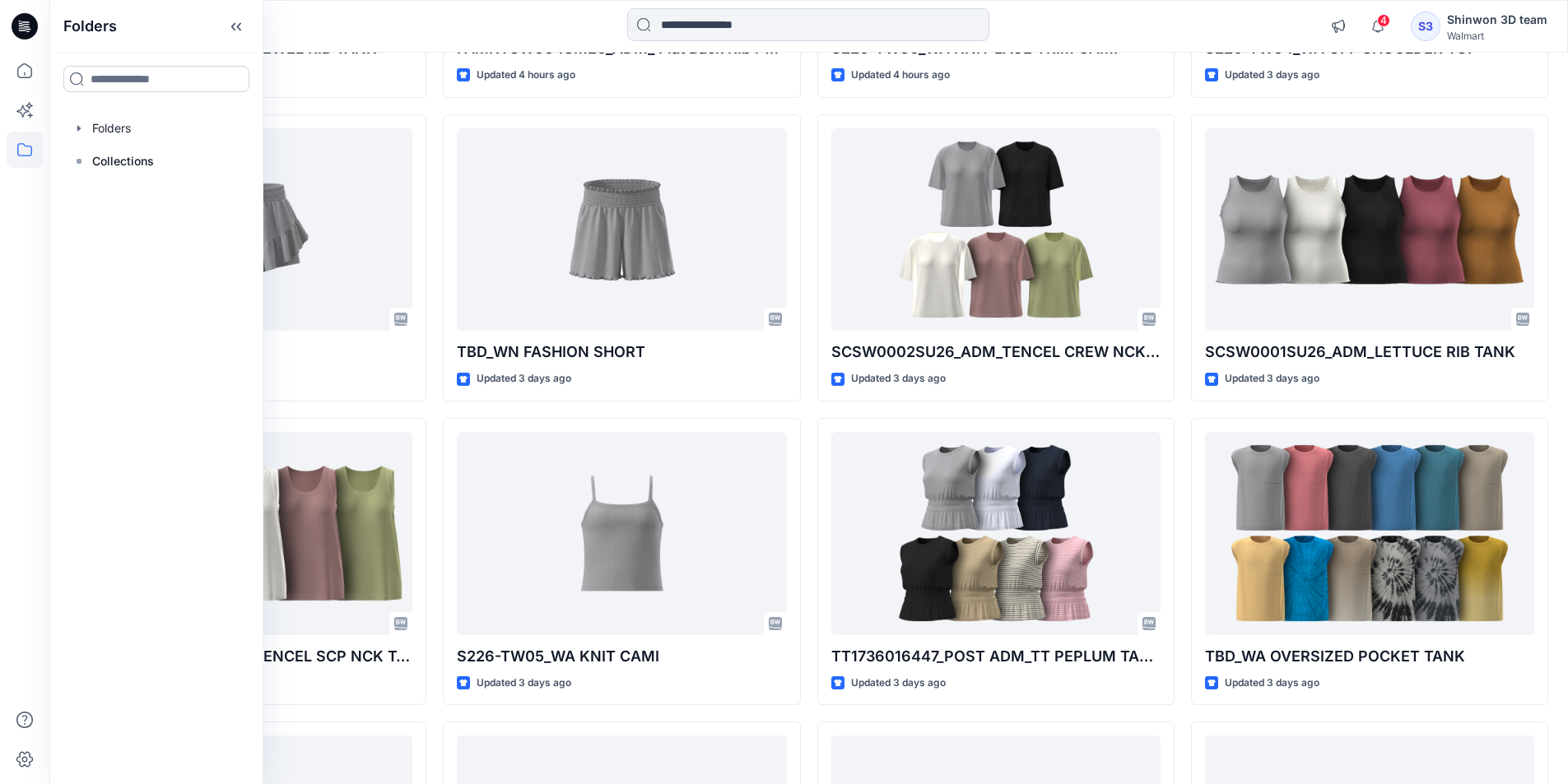 click at bounding box center [156, 79] 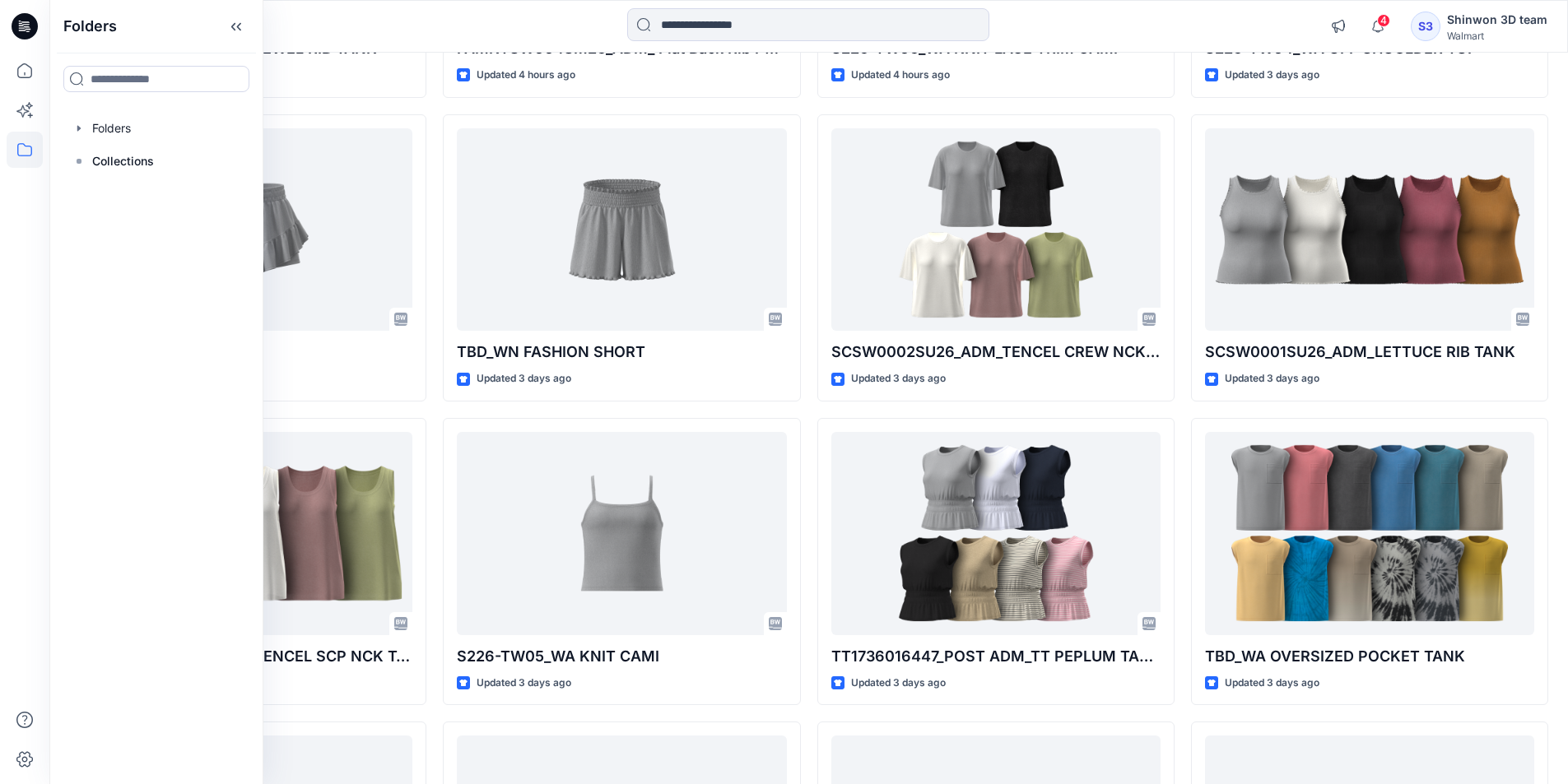type on "*****" 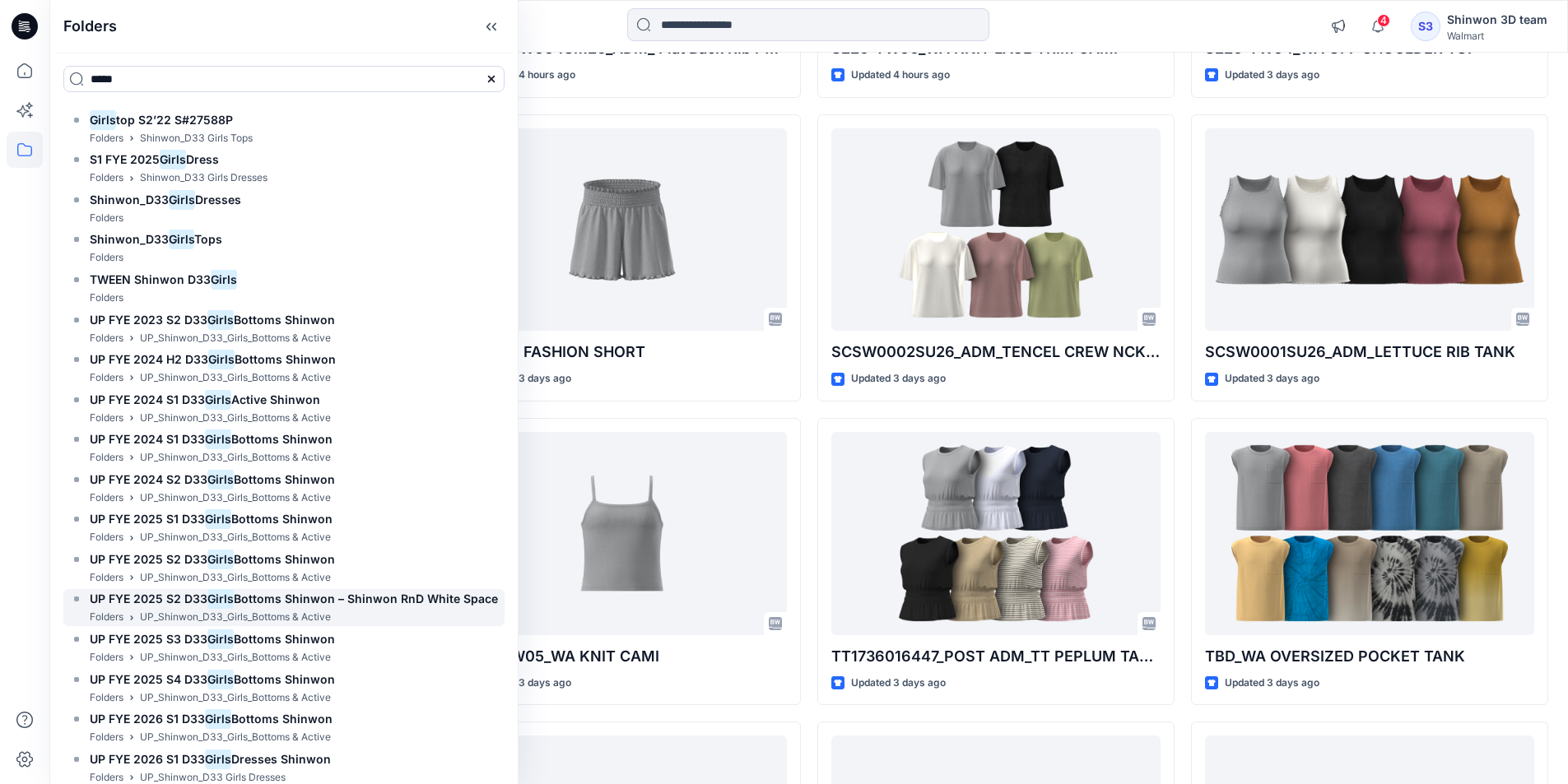 drag, startPoint x: 276, startPoint y: 609, endPoint x: 268, endPoint y: 615, distance: 10 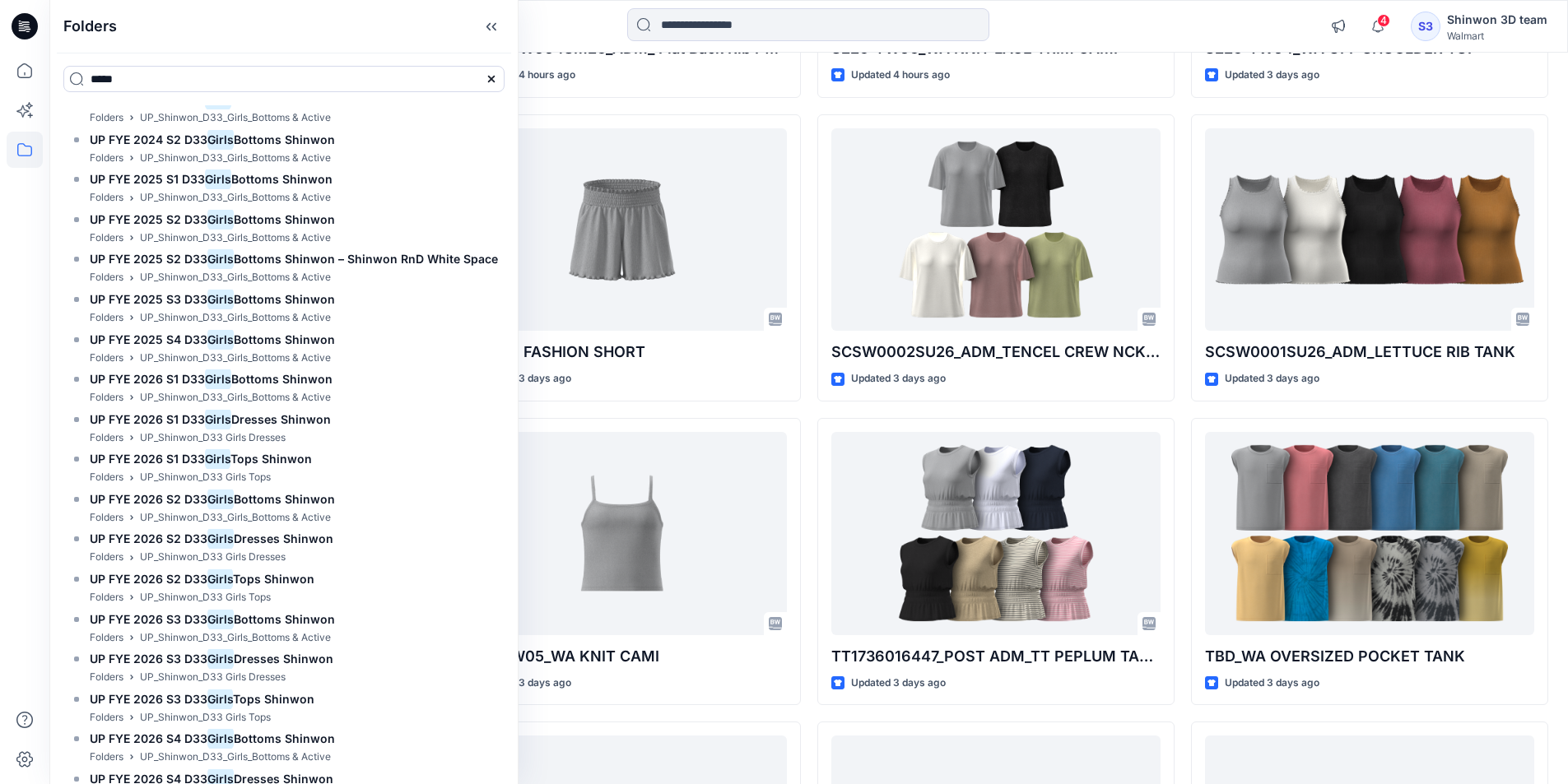 scroll, scrollTop: 4072, scrollLeft: 0, axis: vertical 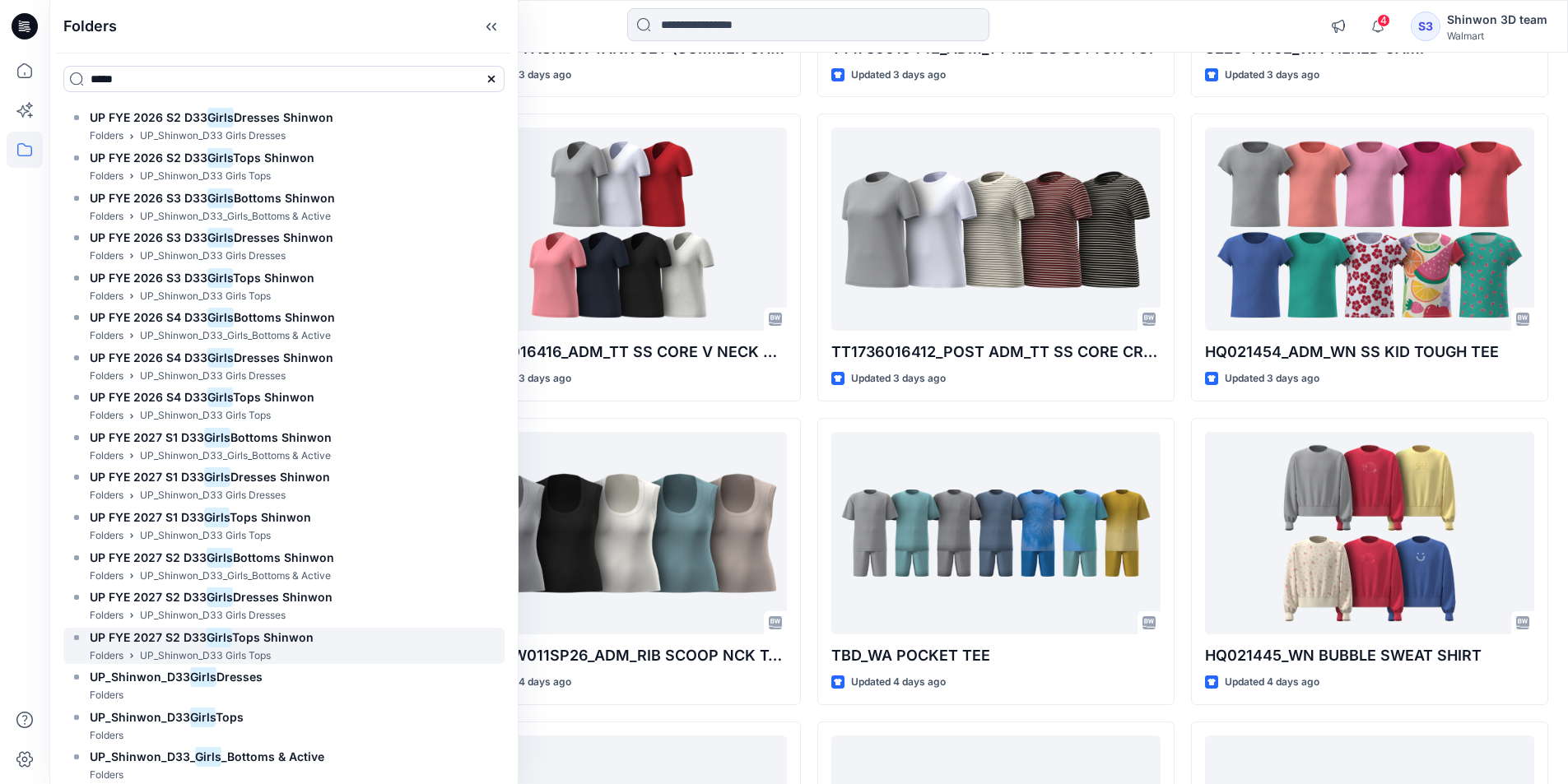 click on "UP_Shinwon_D33 Girls Tops" at bounding box center [205, 656] 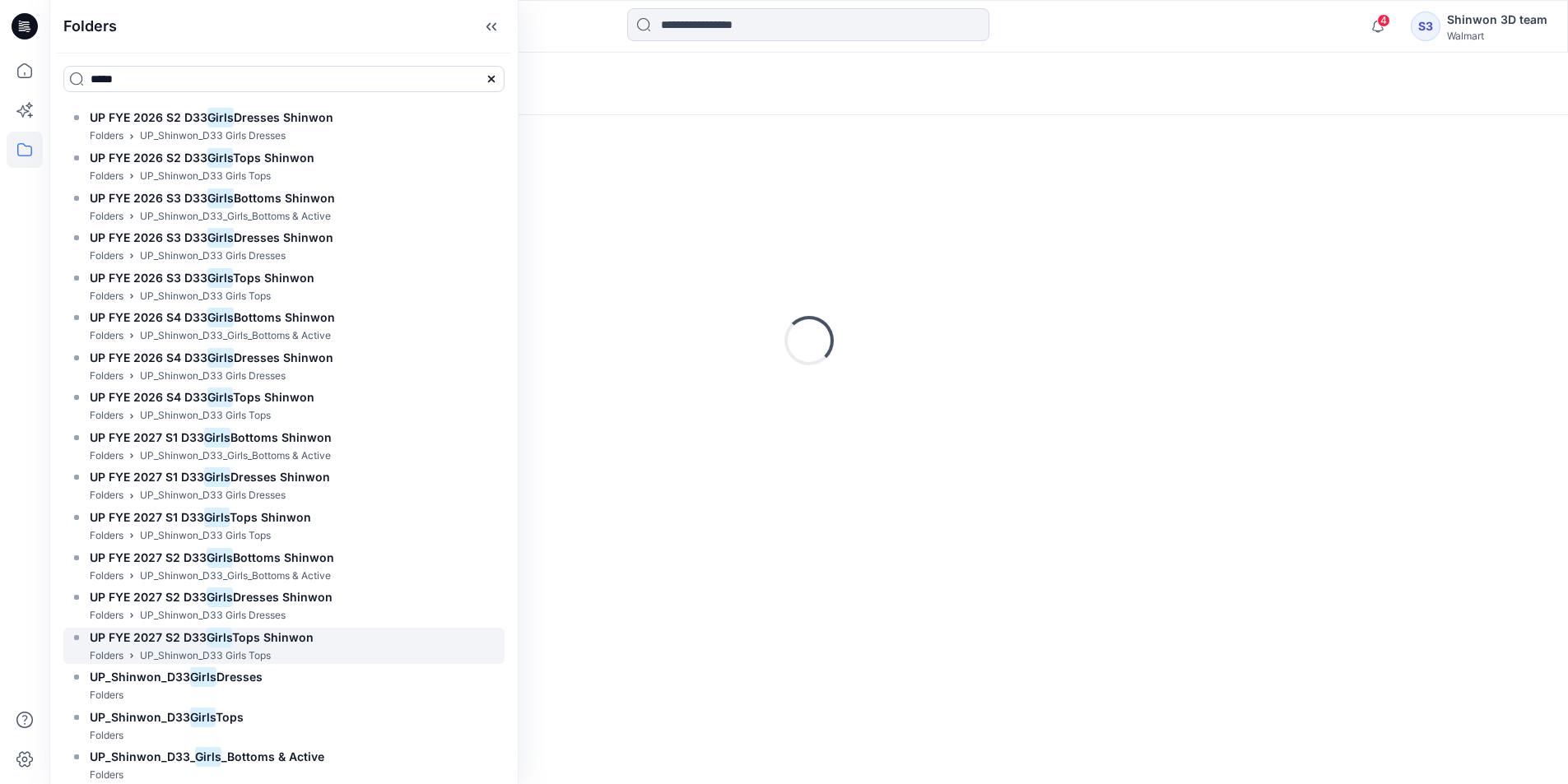 scroll, scrollTop: 0, scrollLeft: 0, axis: both 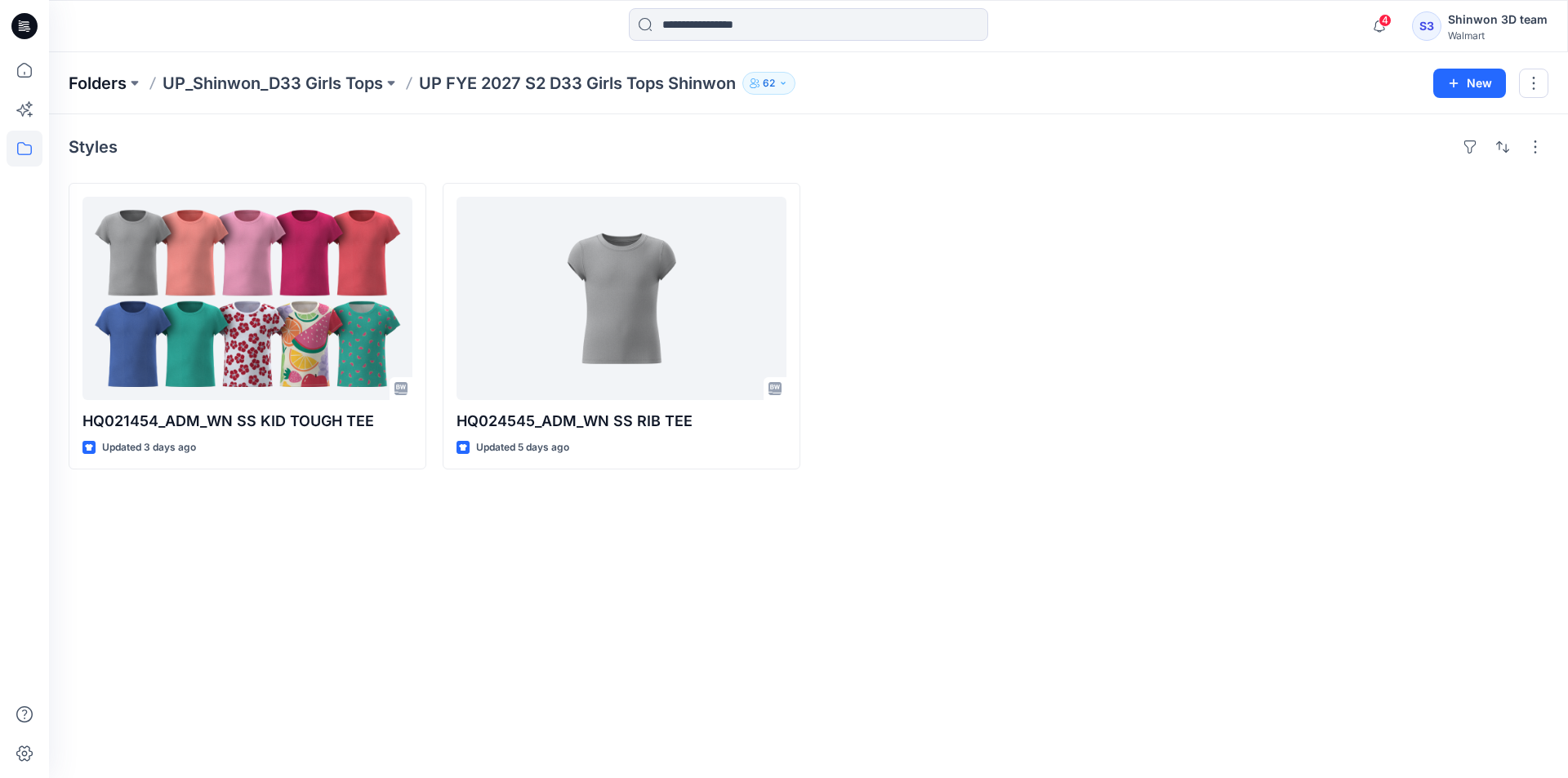 click on "Folders" at bounding box center [97, 83] 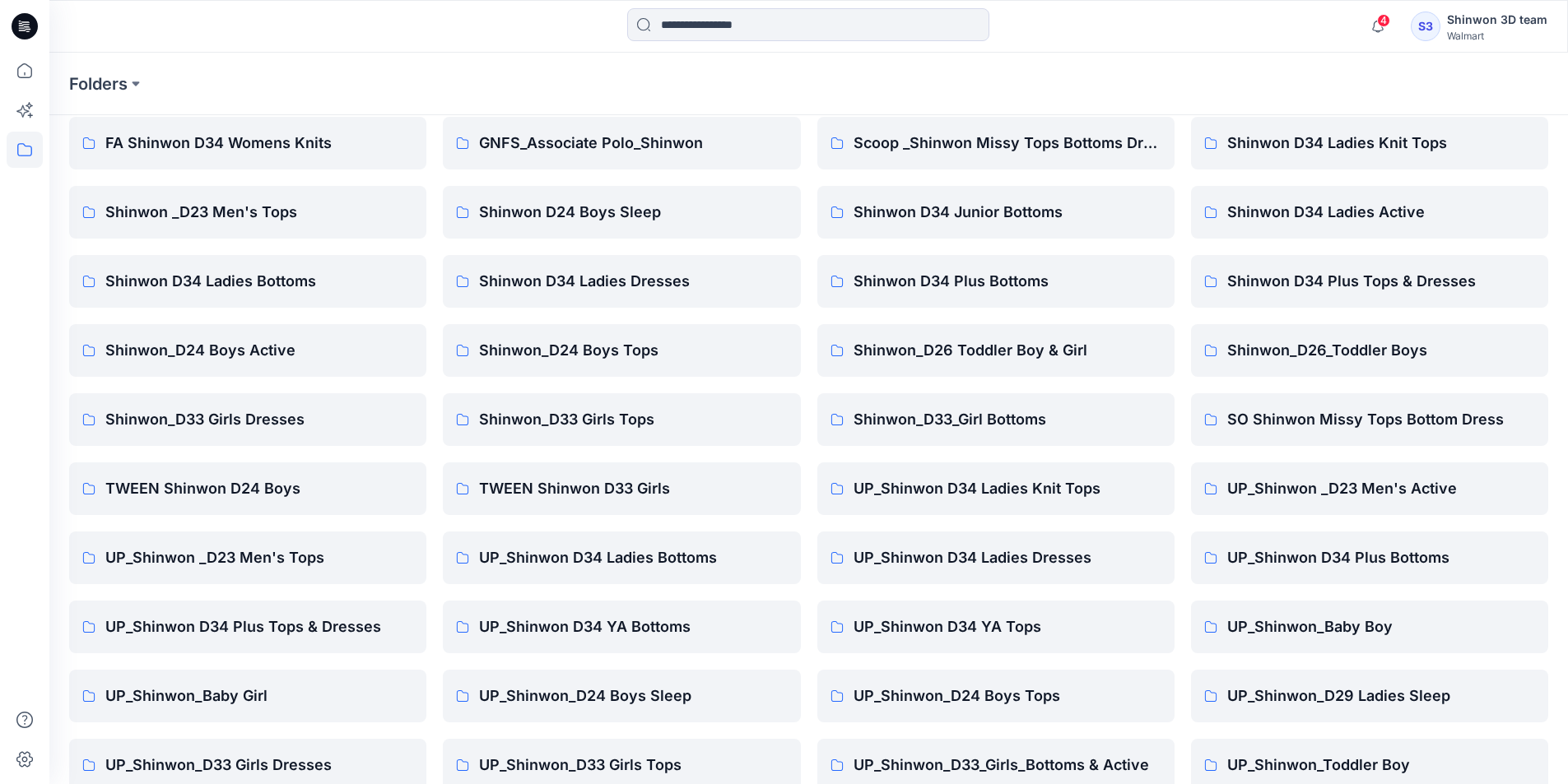 scroll, scrollTop: 230, scrollLeft: 0, axis: vertical 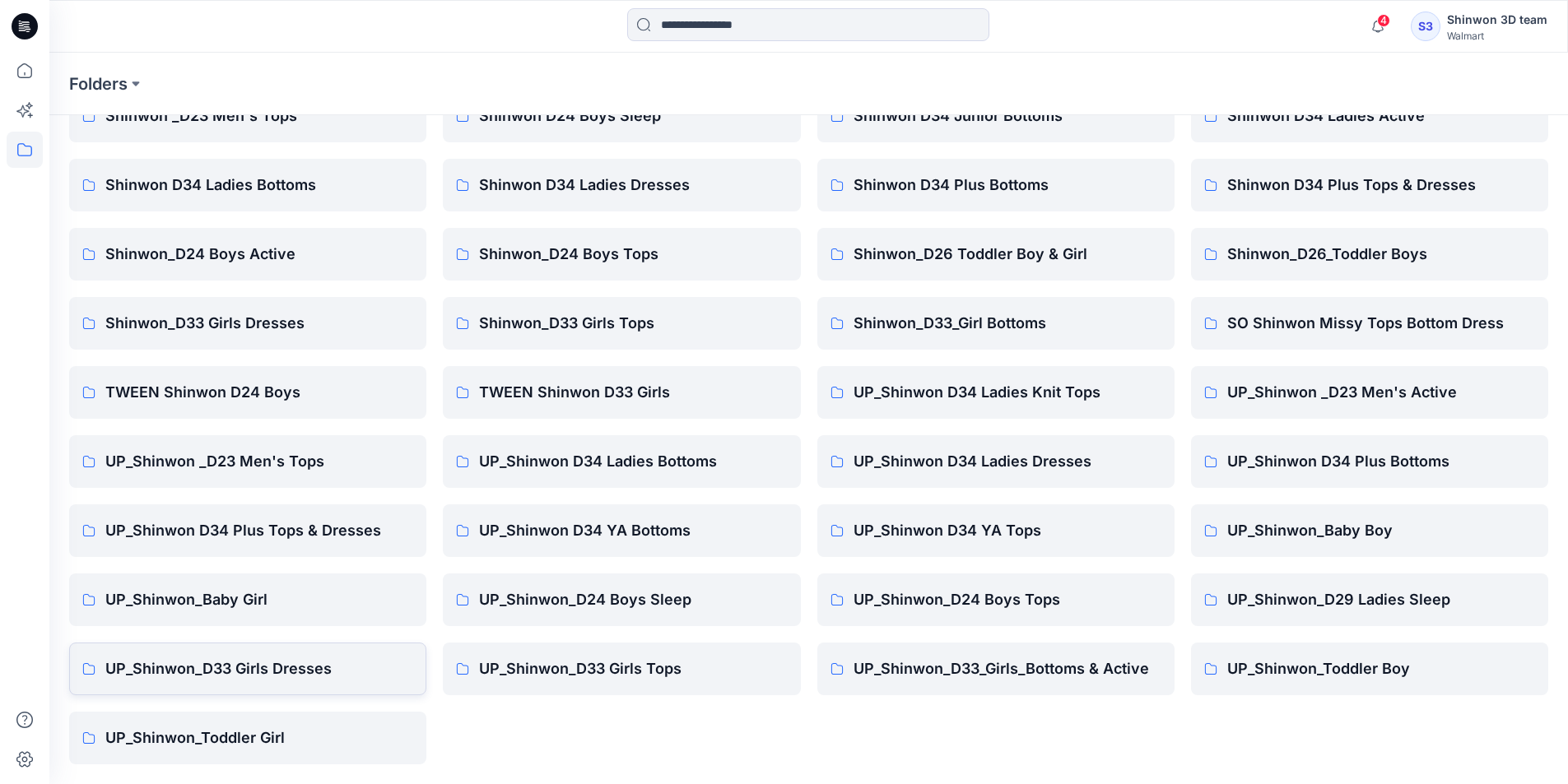 click on "UP_Shinwon_D33 Girls Dresses" at bounding box center [248, 669] 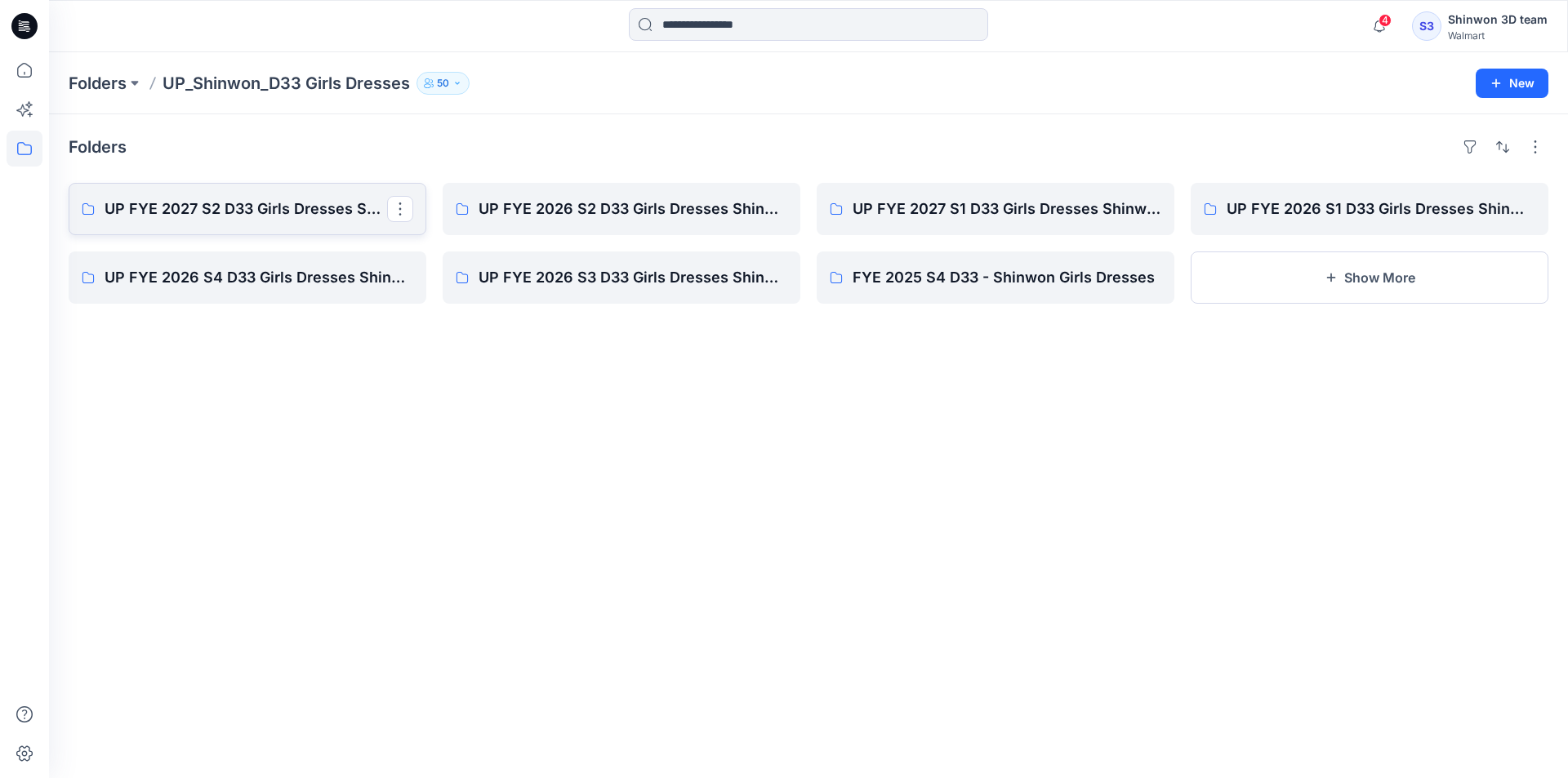 click on "UP FYE 2027 S2 D33 Girls Dresses Shinwon" at bounding box center (246, 209) 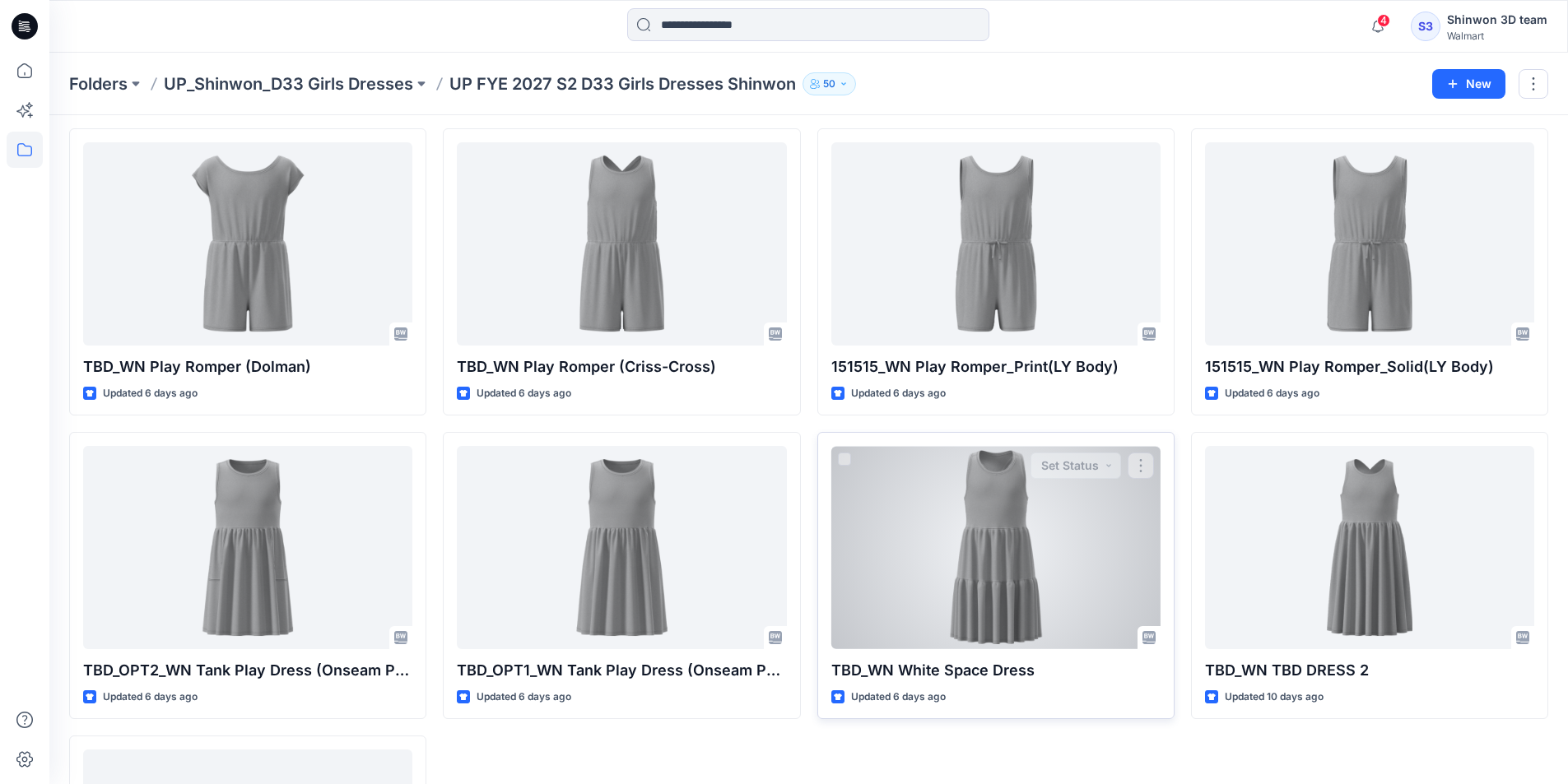 scroll, scrollTop: 0, scrollLeft: 0, axis: both 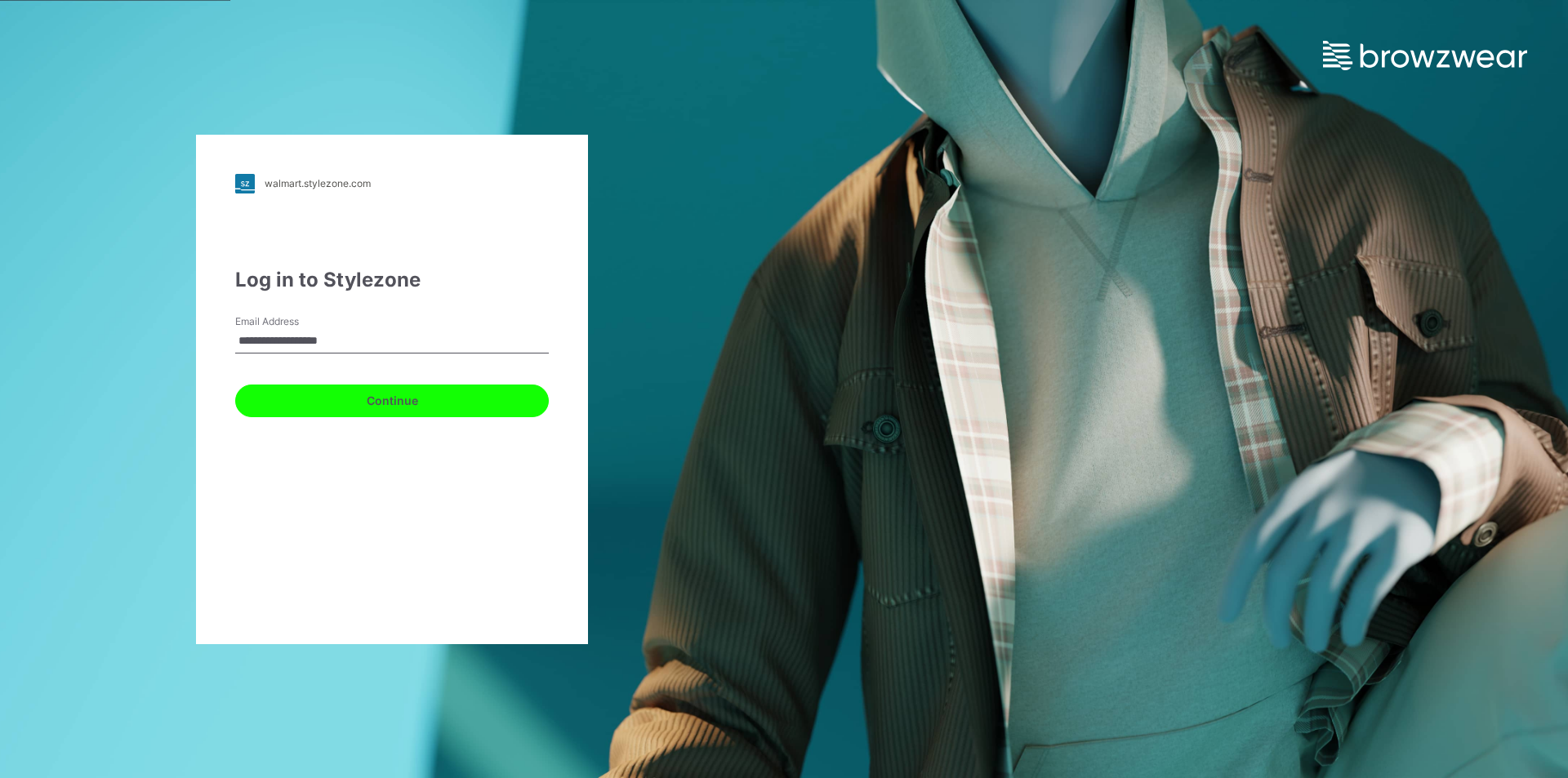 click on "Continue" at bounding box center (392, 401) 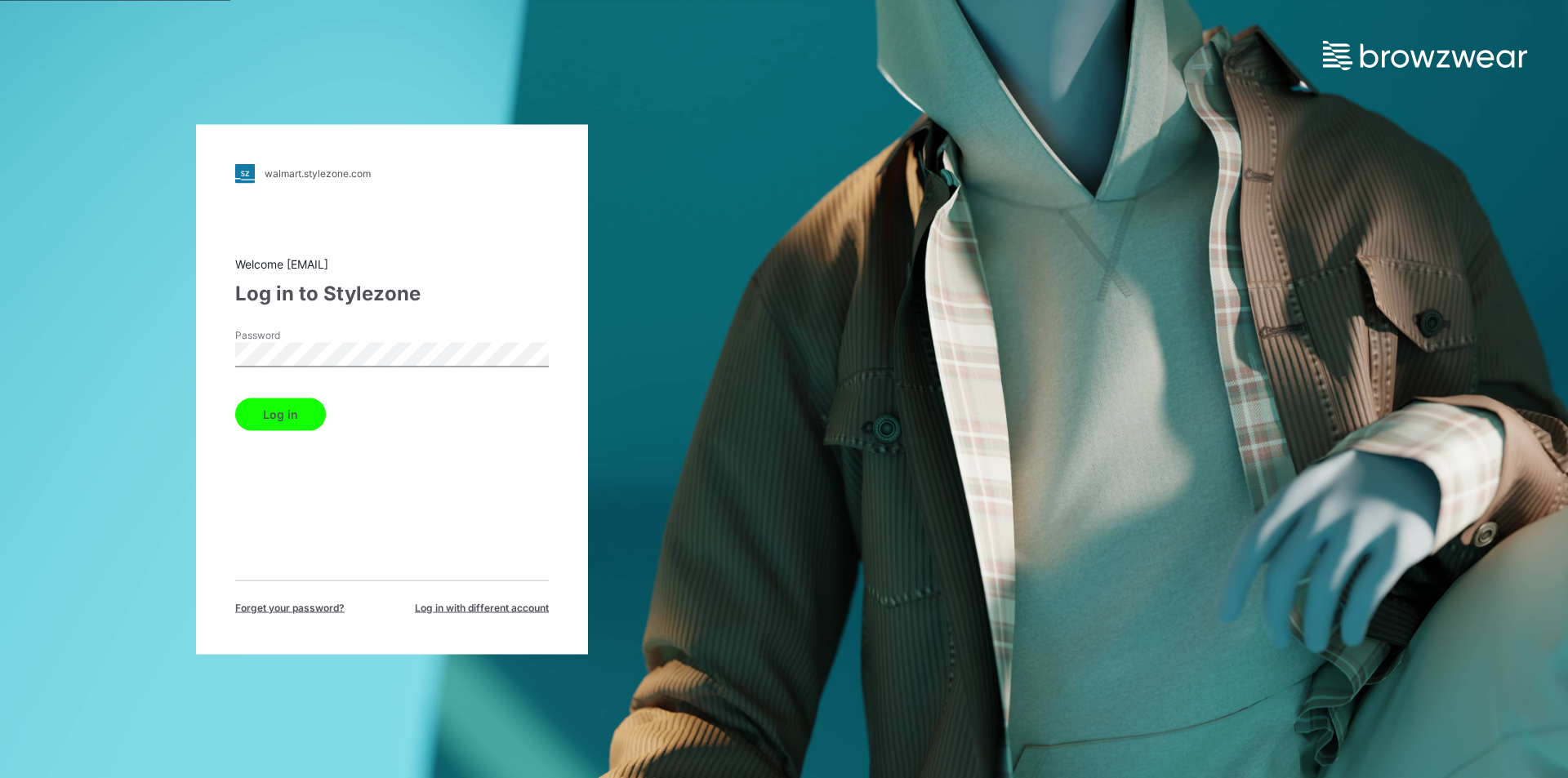 click on "Password" at bounding box center [392, 352] 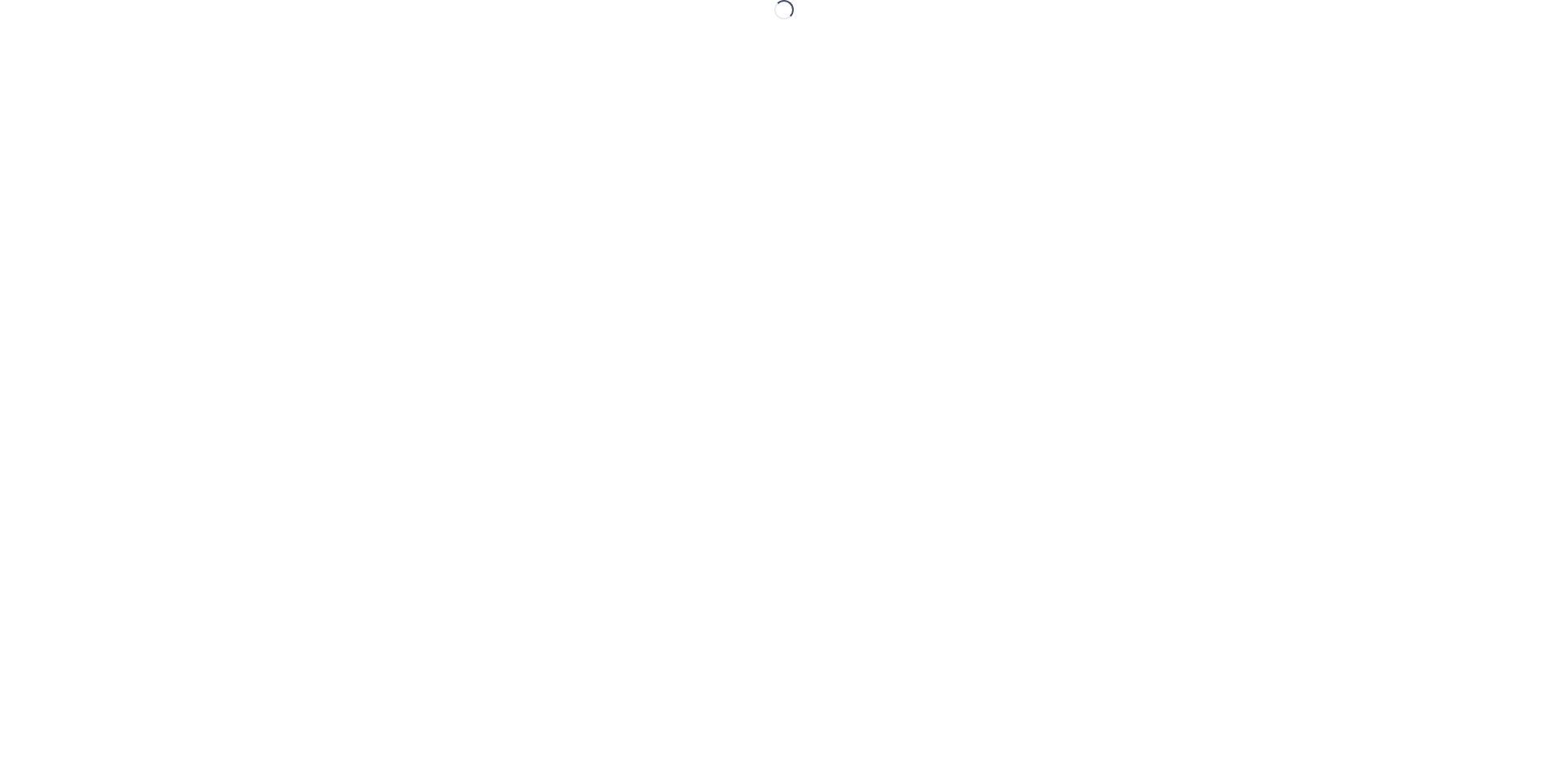 scroll, scrollTop: 0, scrollLeft: 0, axis: both 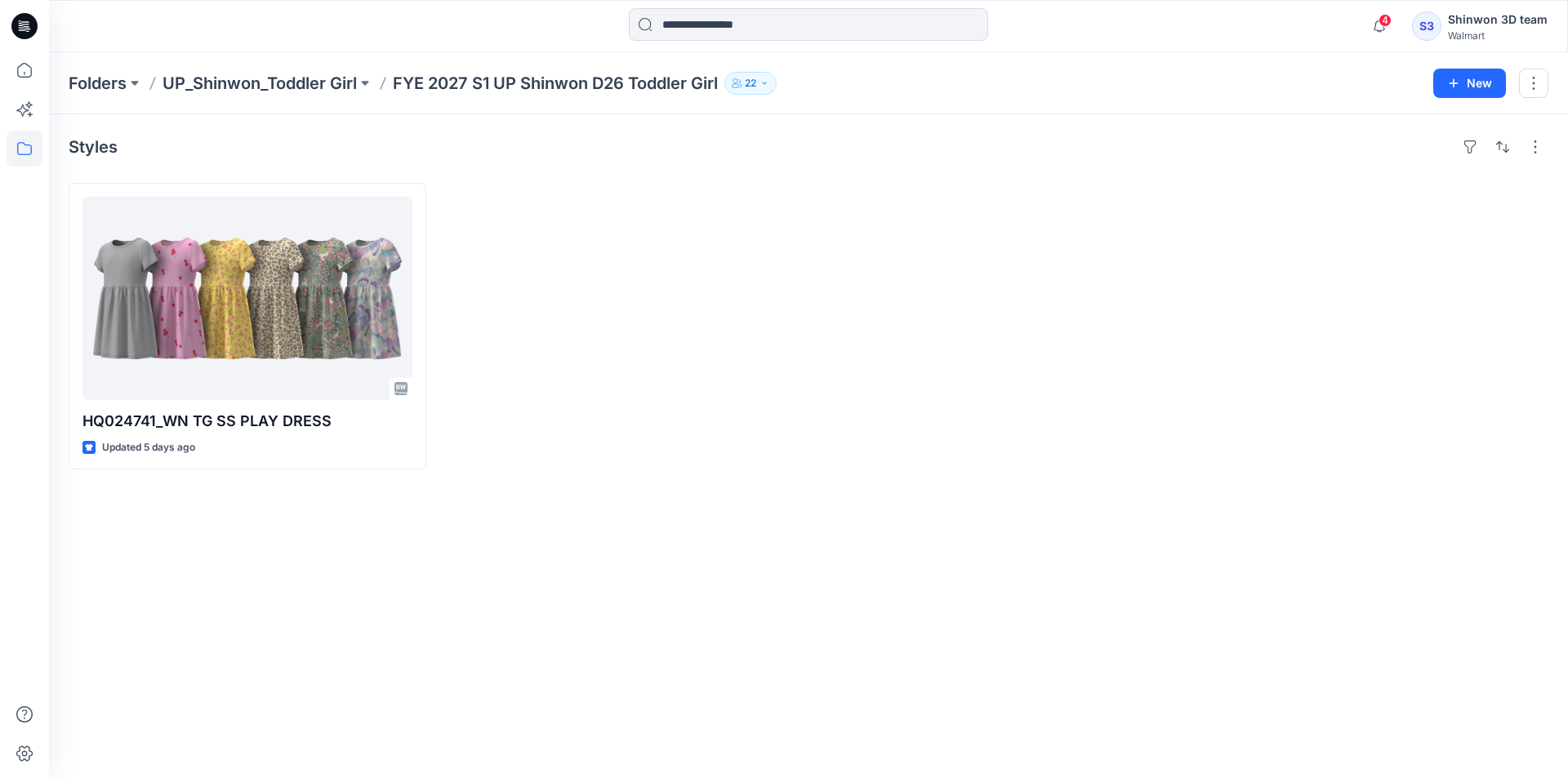 click at bounding box center [1370, 326] 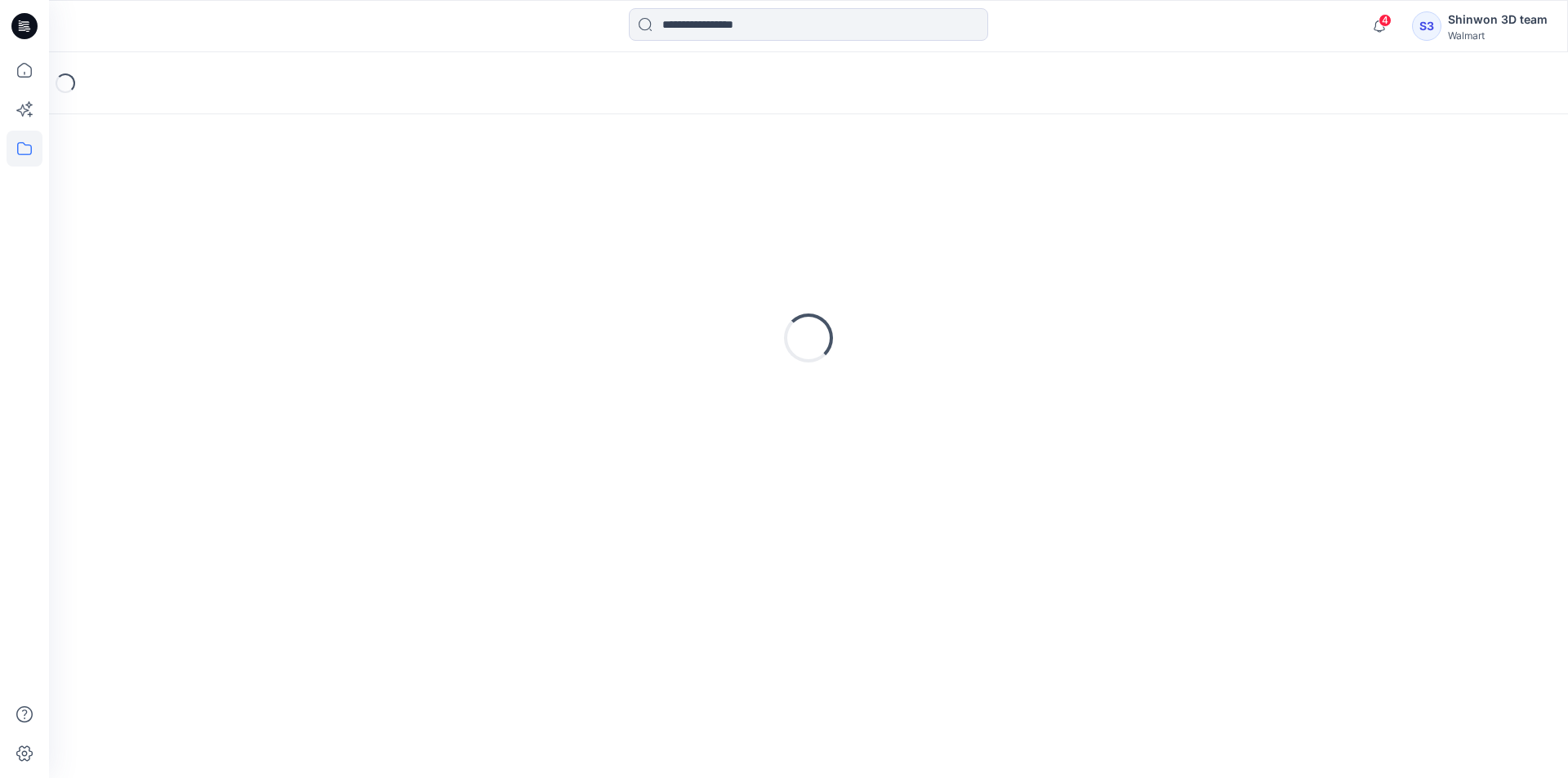 scroll, scrollTop: 0, scrollLeft: 0, axis: both 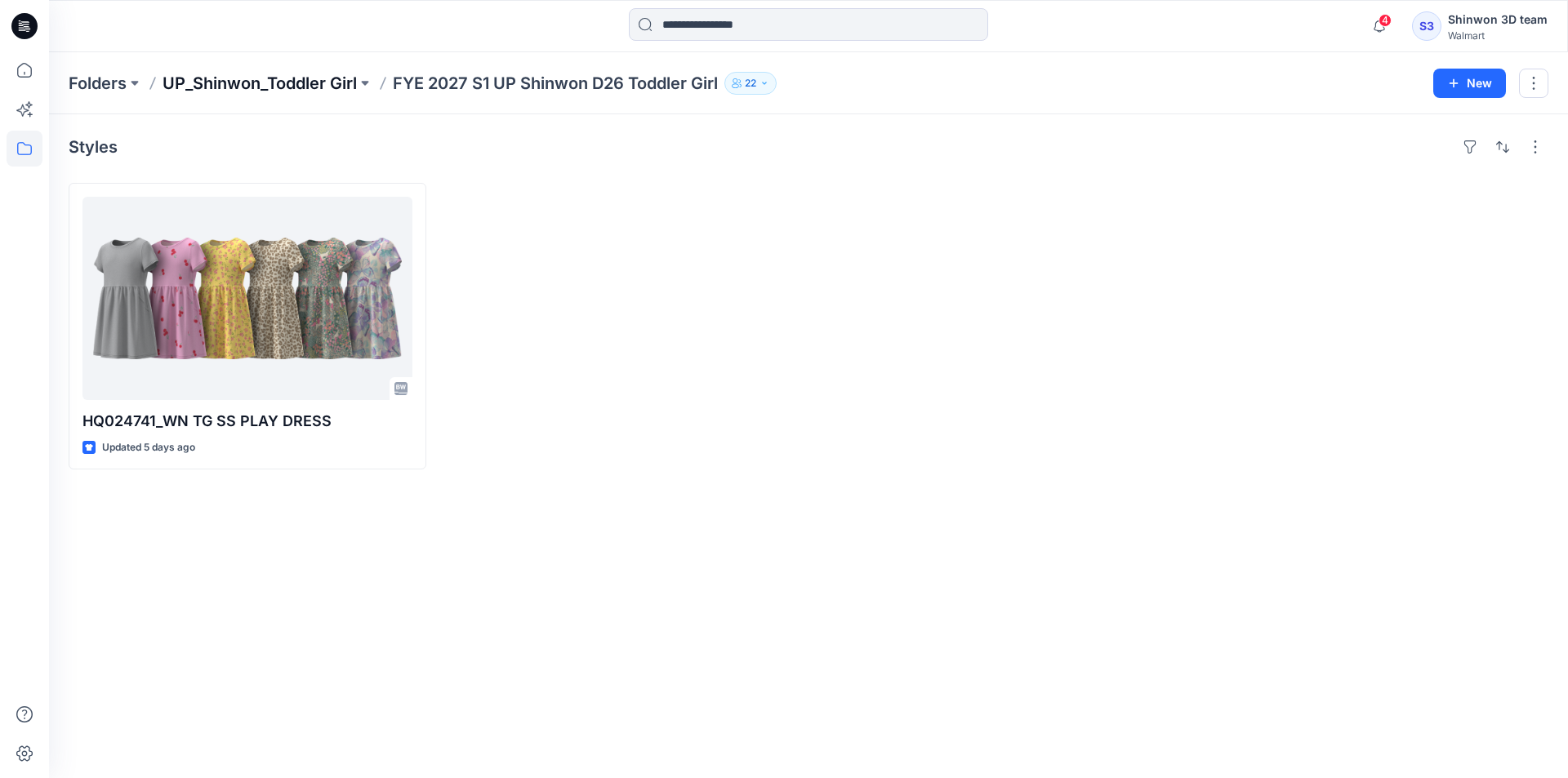 click on "UP_Shinwon_Toddler Girl" at bounding box center (260, 83) 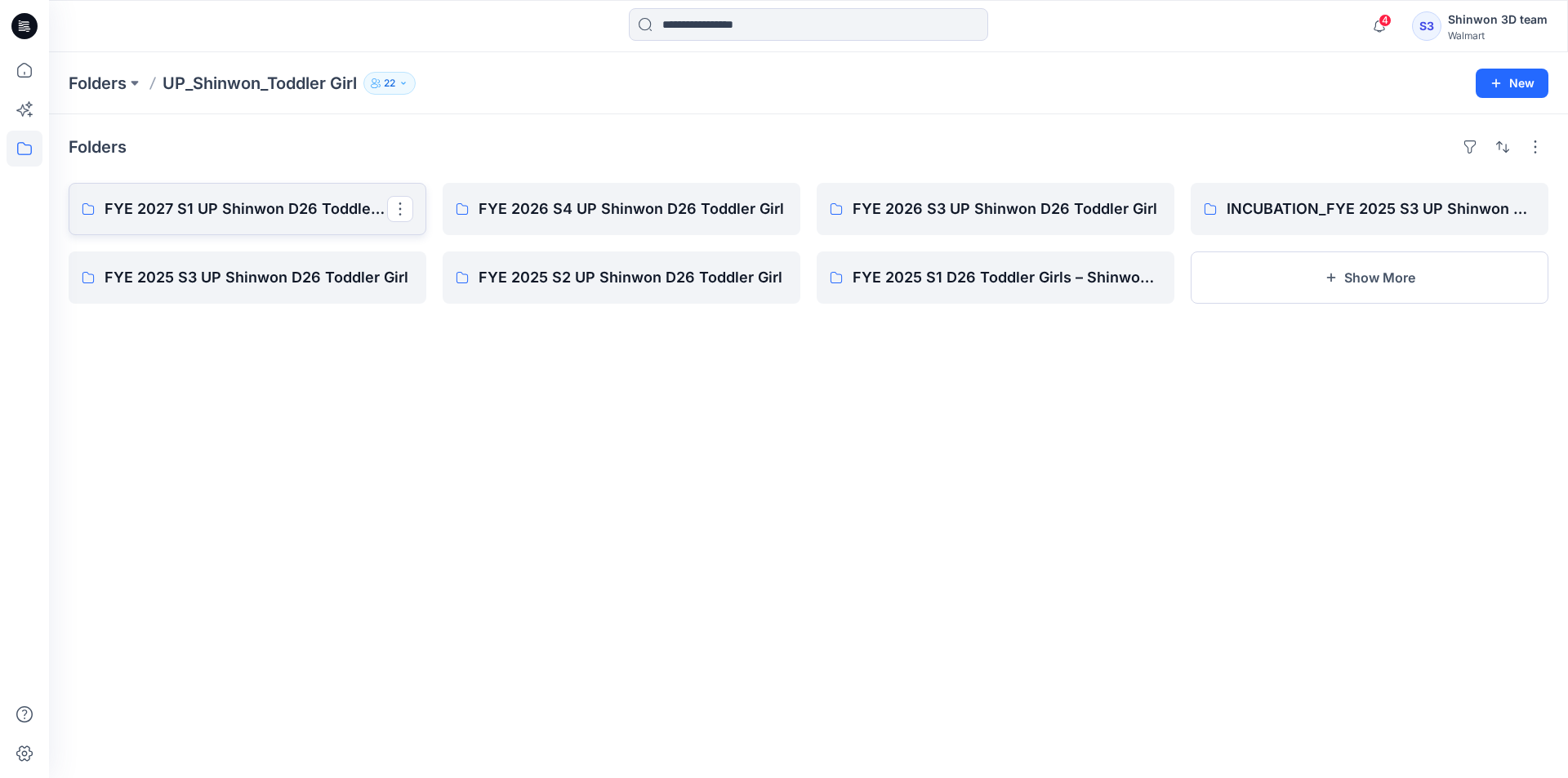 click on "FYE 2027 S1 UP Shinwon D26 Toddler Girl" at bounding box center (246, 209) 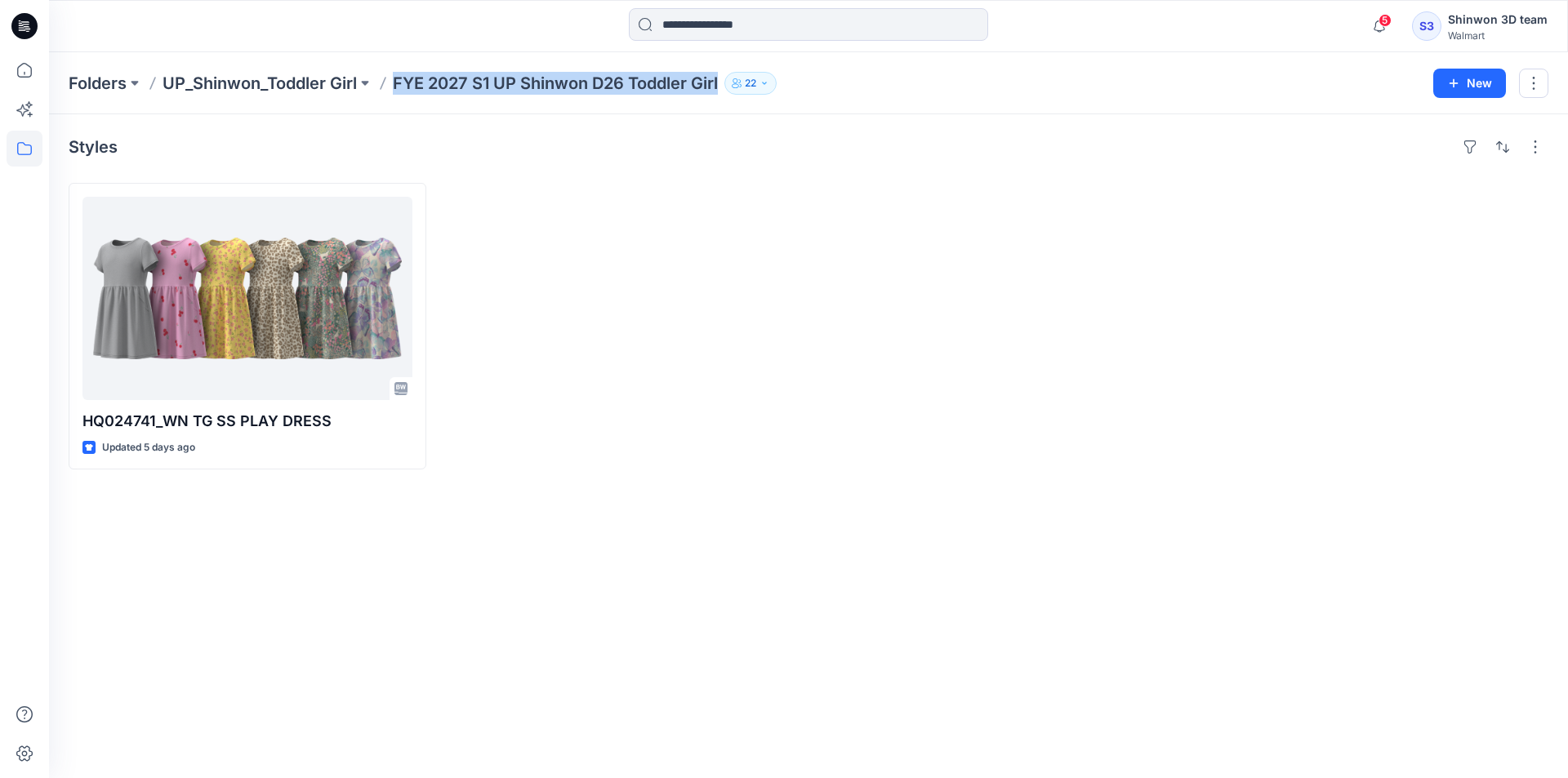 drag, startPoint x: 390, startPoint y: 78, endPoint x: 733, endPoint y: 101, distance: 343.7703 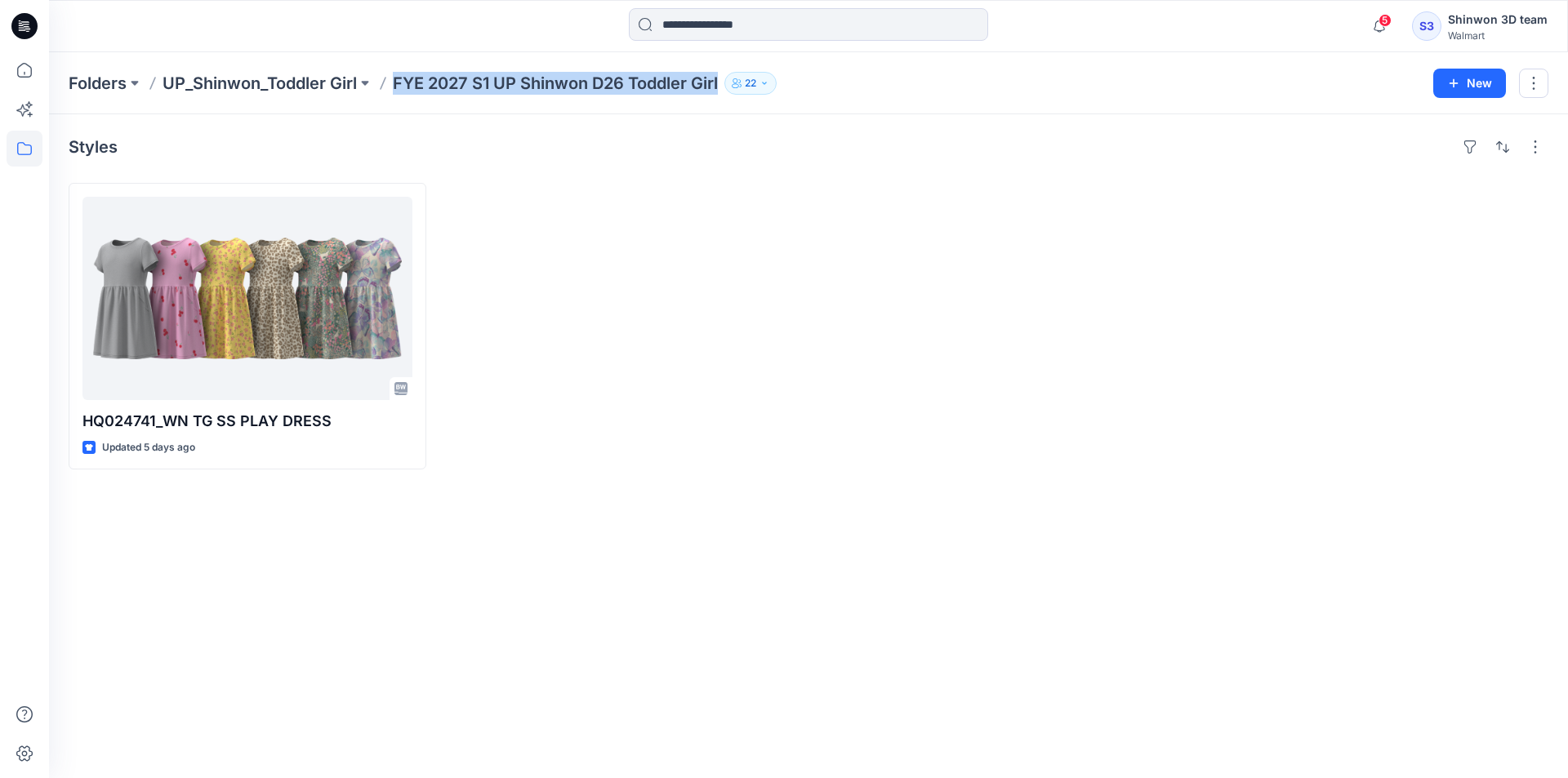 copy on "FYE 2027 S1 UP Shinwon D26 Toddler Girl 22 New" 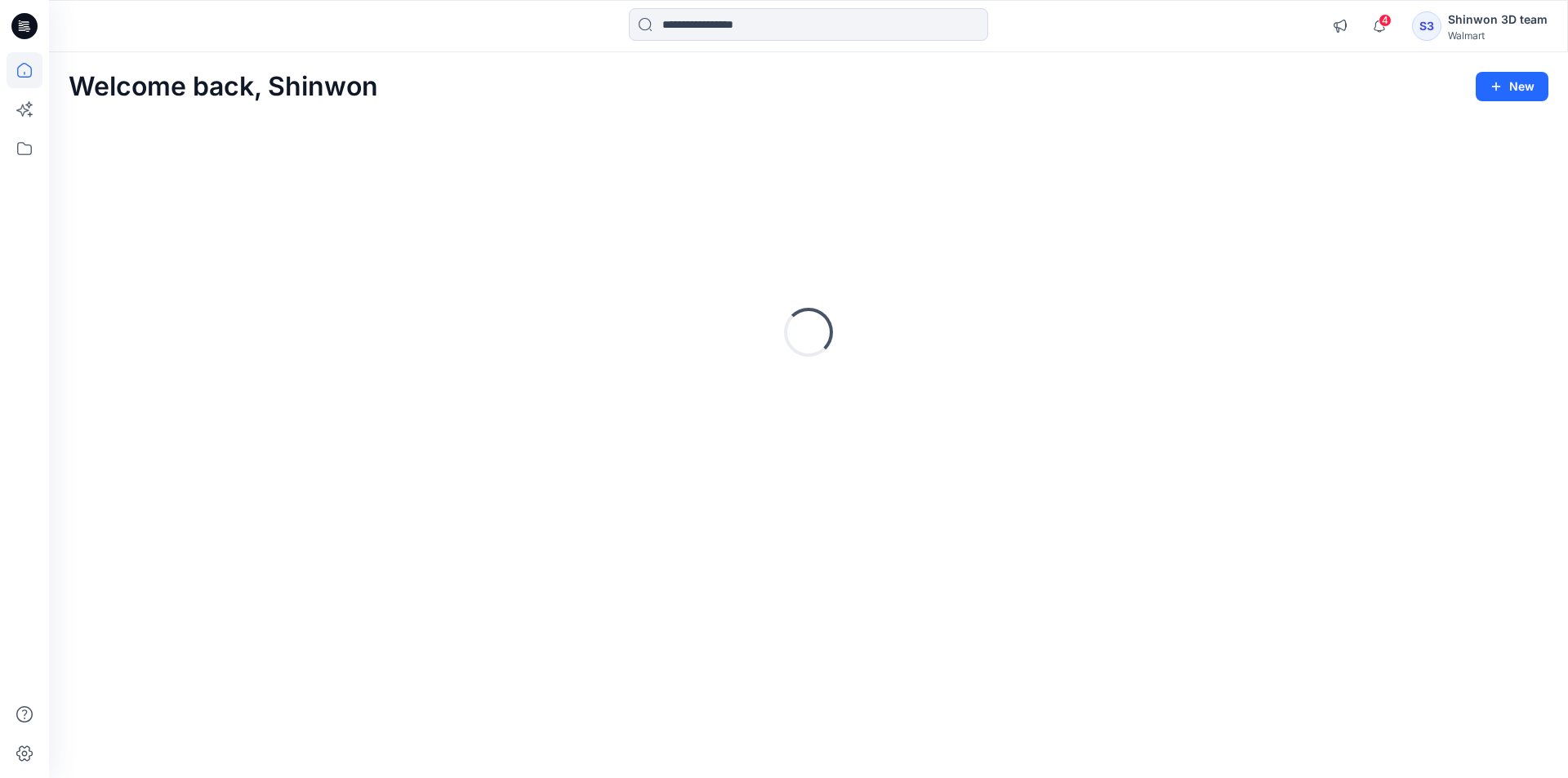 scroll, scrollTop: 0, scrollLeft: 0, axis: both 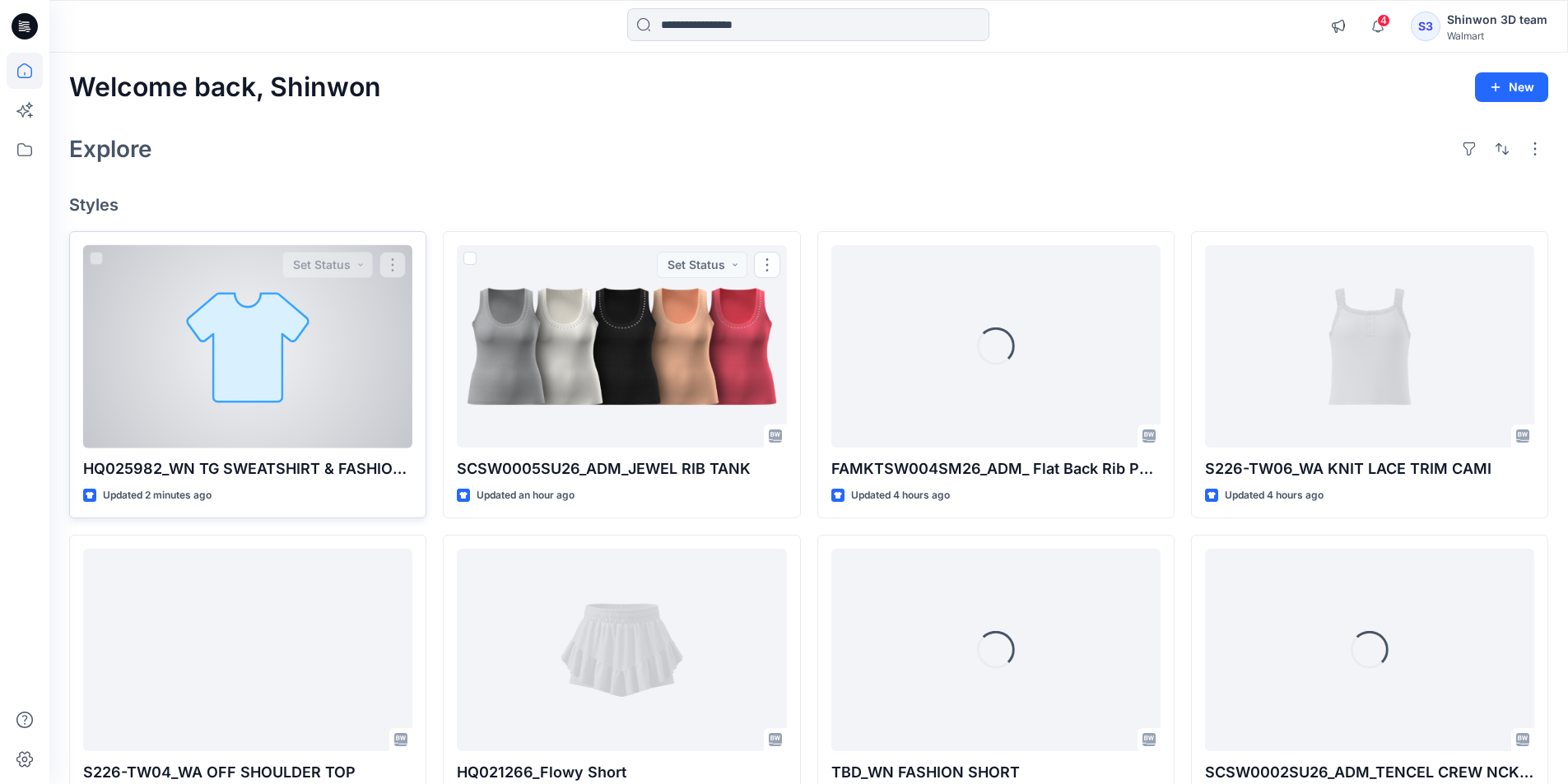 click at bounding box center [248, 346] 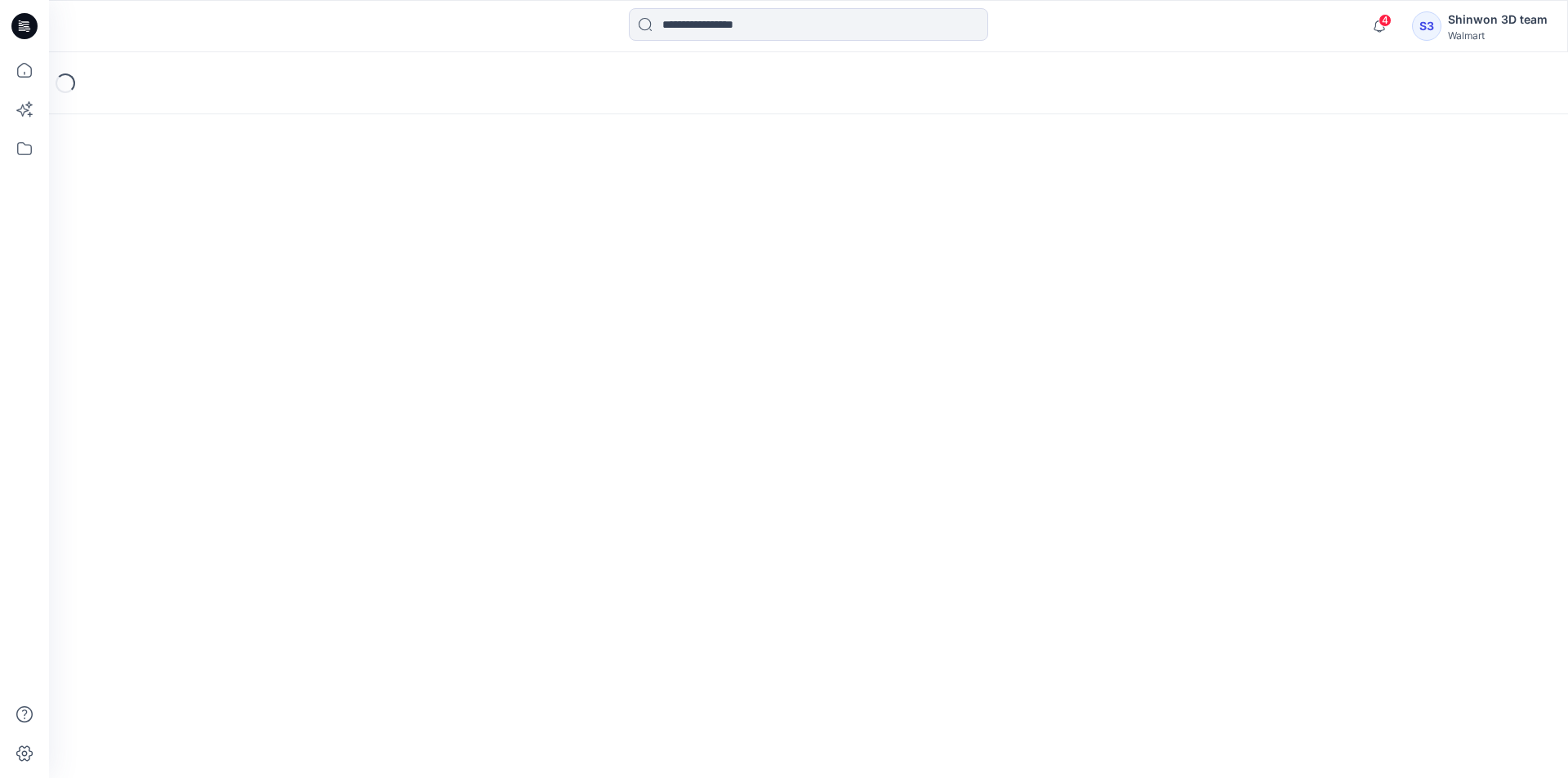 scroll, scrollTop: 0, scrollLeft: 0, axis: both 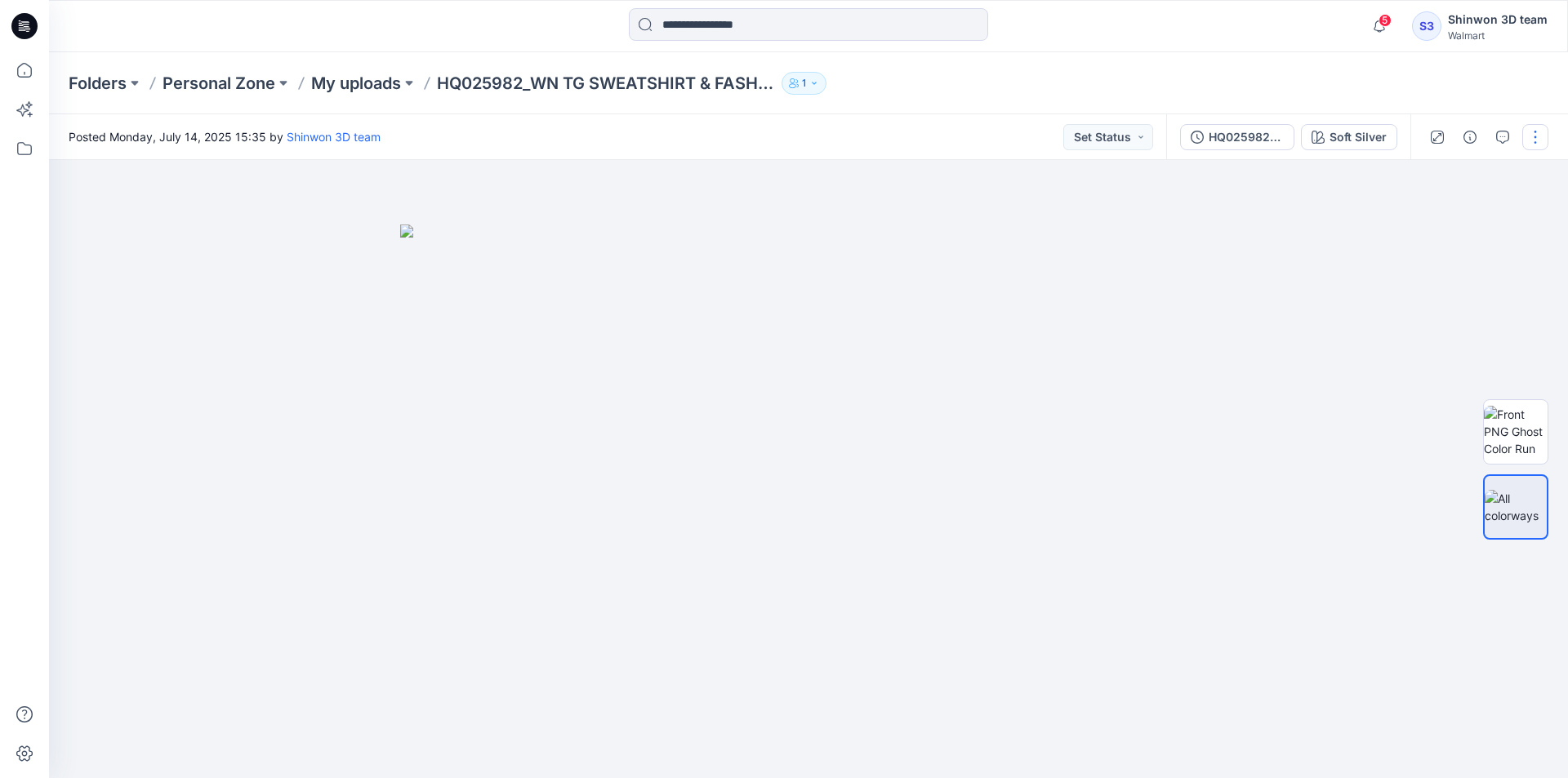 click at bounding box center (1535, 137) 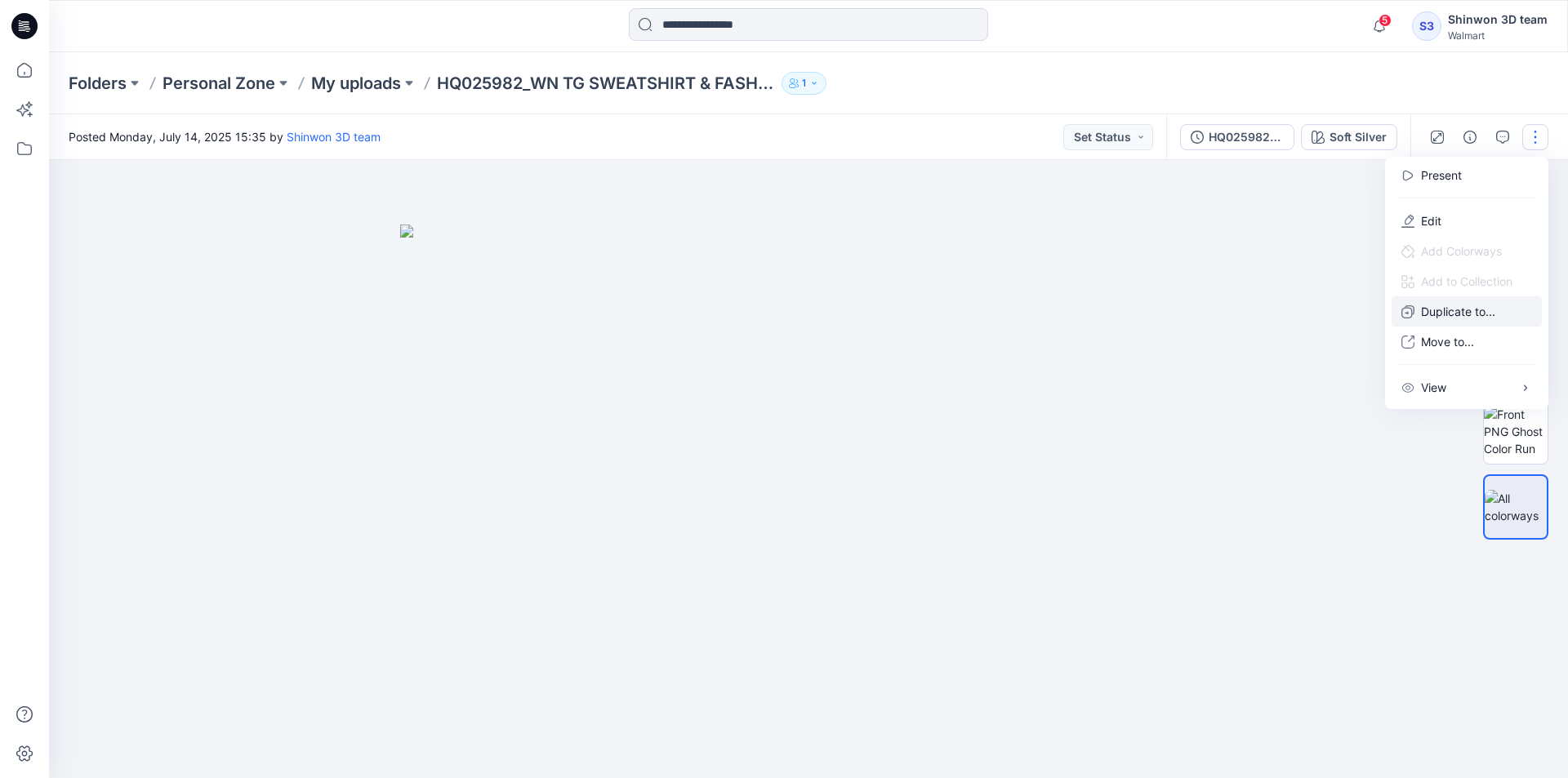 click on "Duplicate to..." at bounding box center [1458, 311] 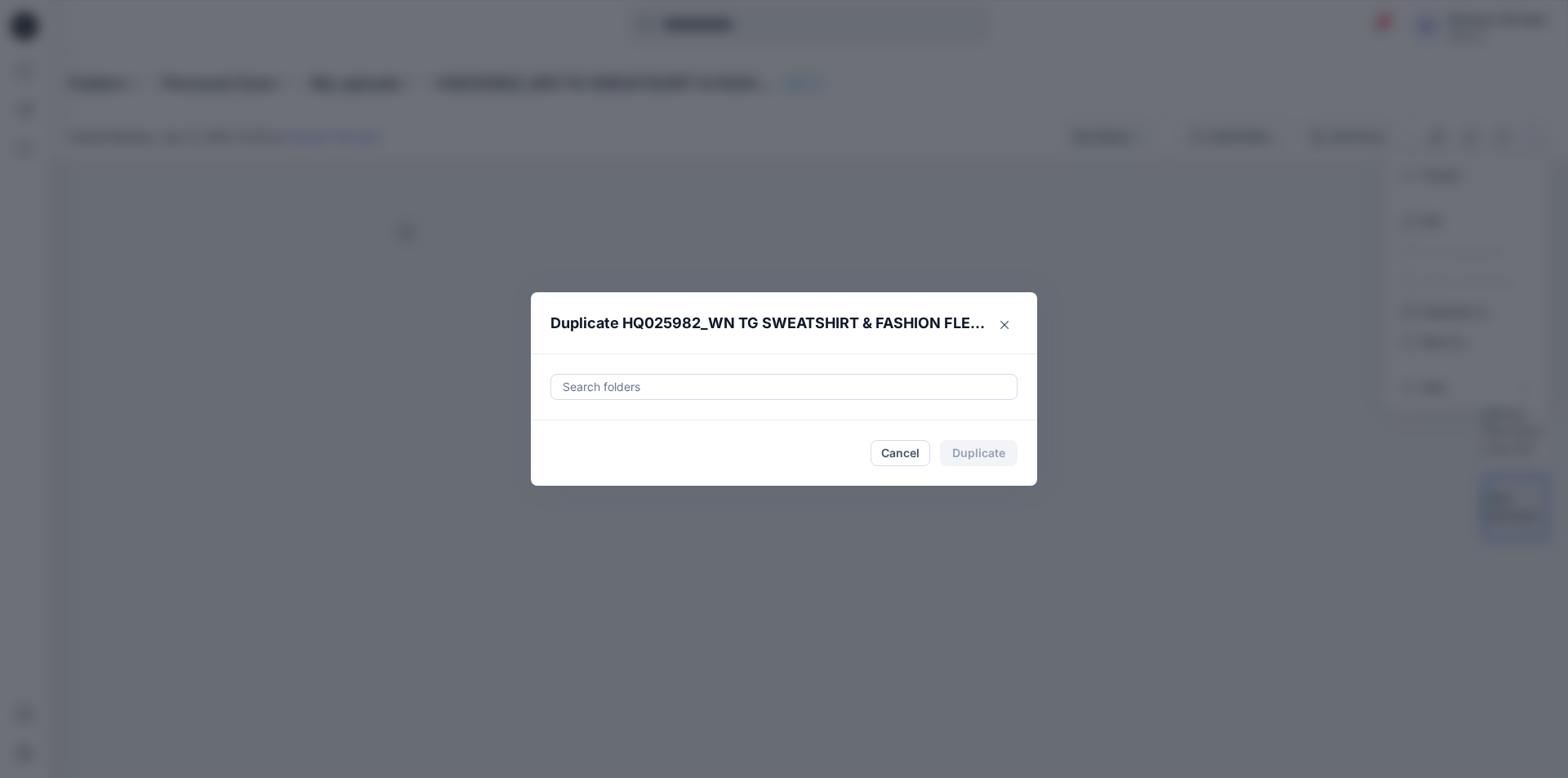 click on "Search folders" at bounding box center (784, 387) 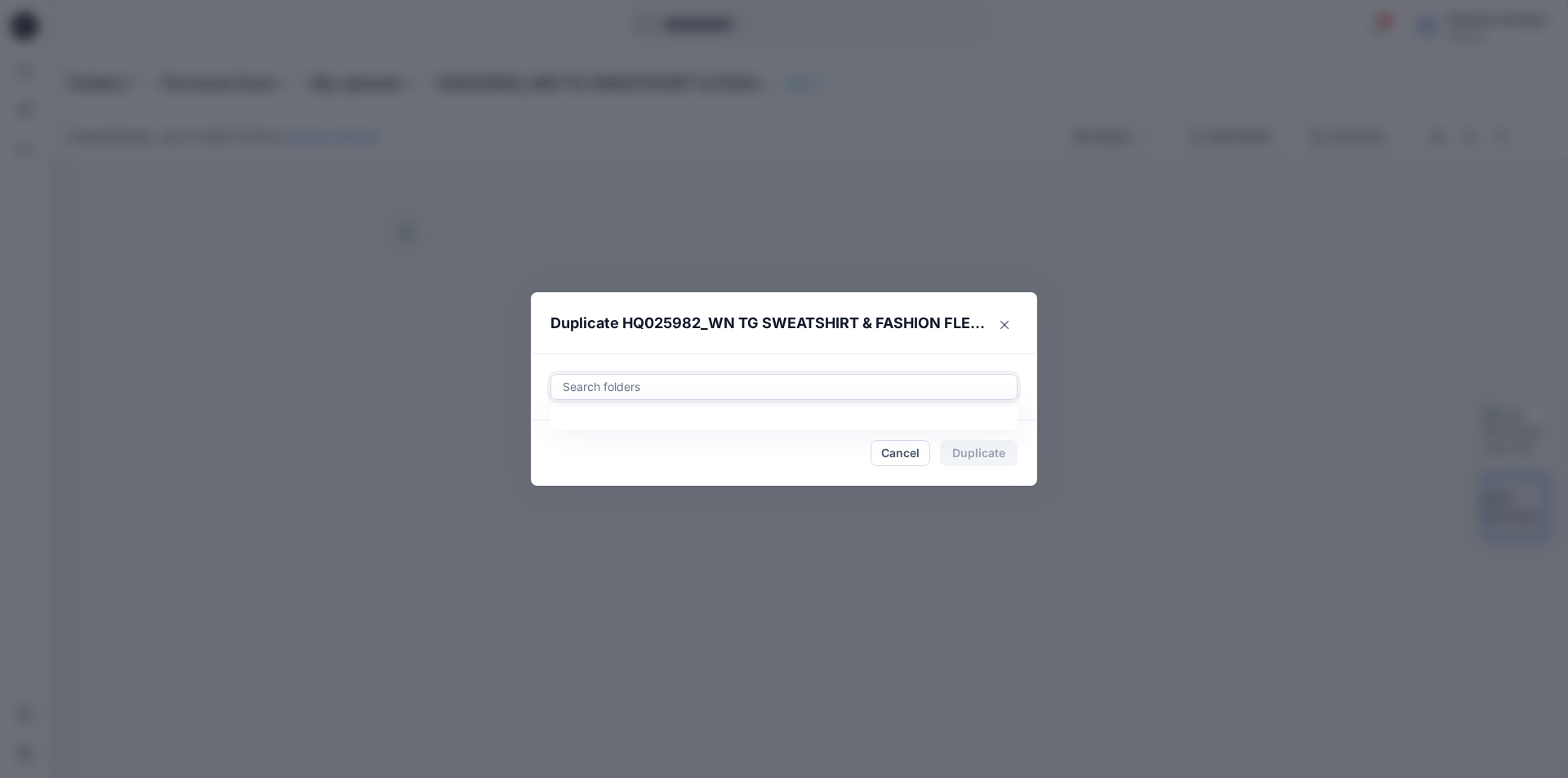 paste on "**********" 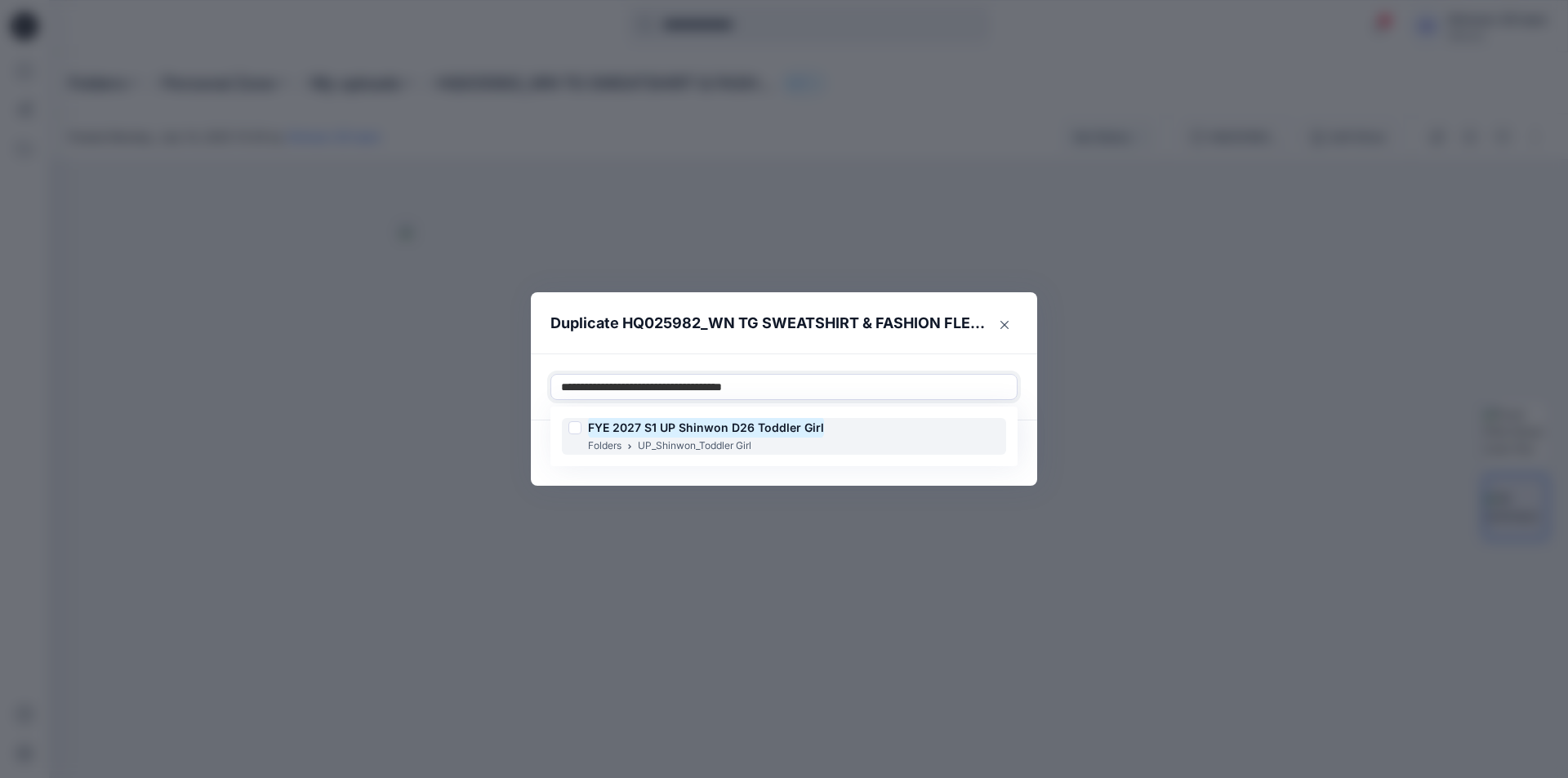 click on "FYE 2027 S1 UP Shinwon D26 Toddler Girl" at bounding box center [706, 427] 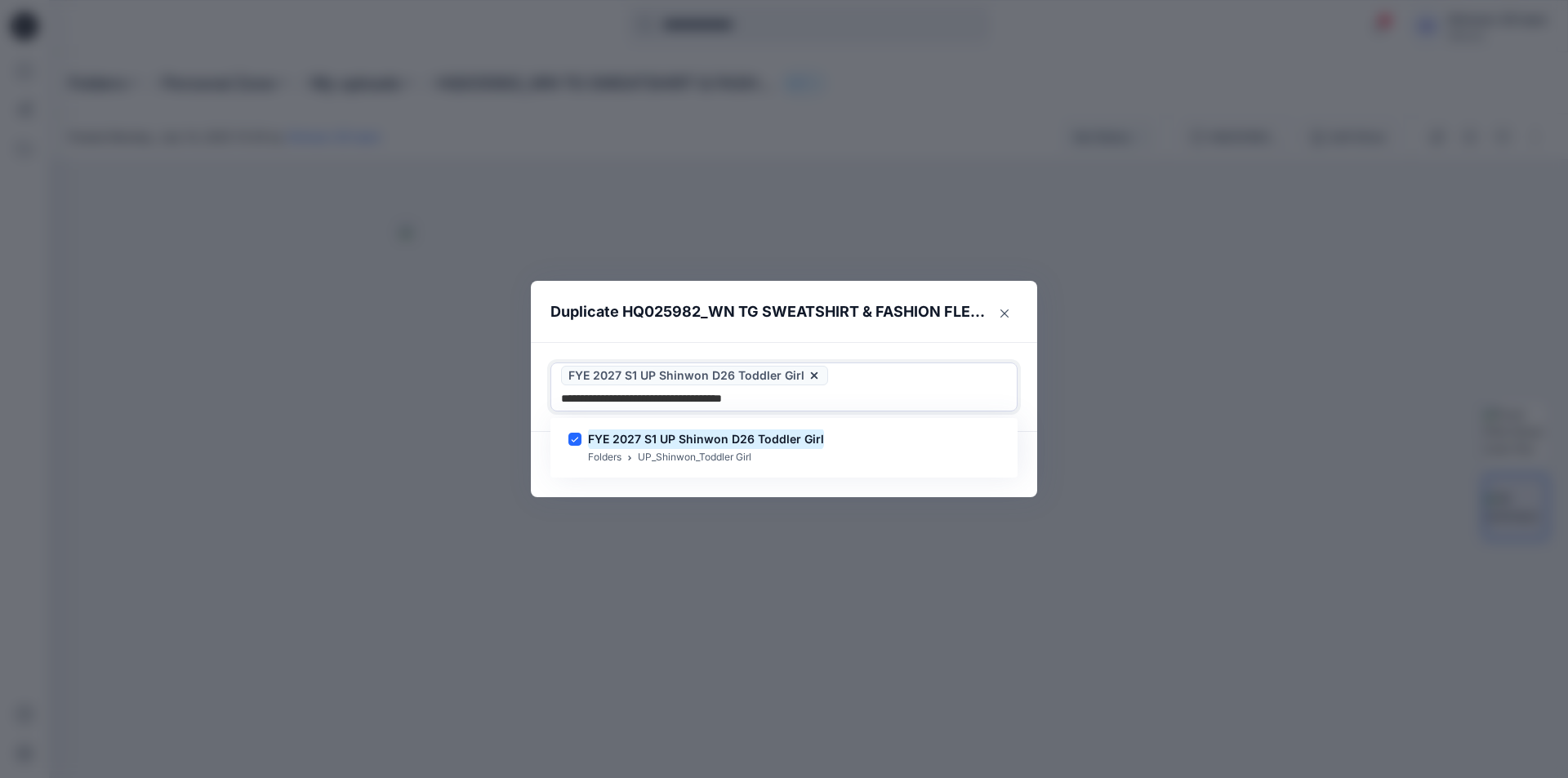 type on "**********" 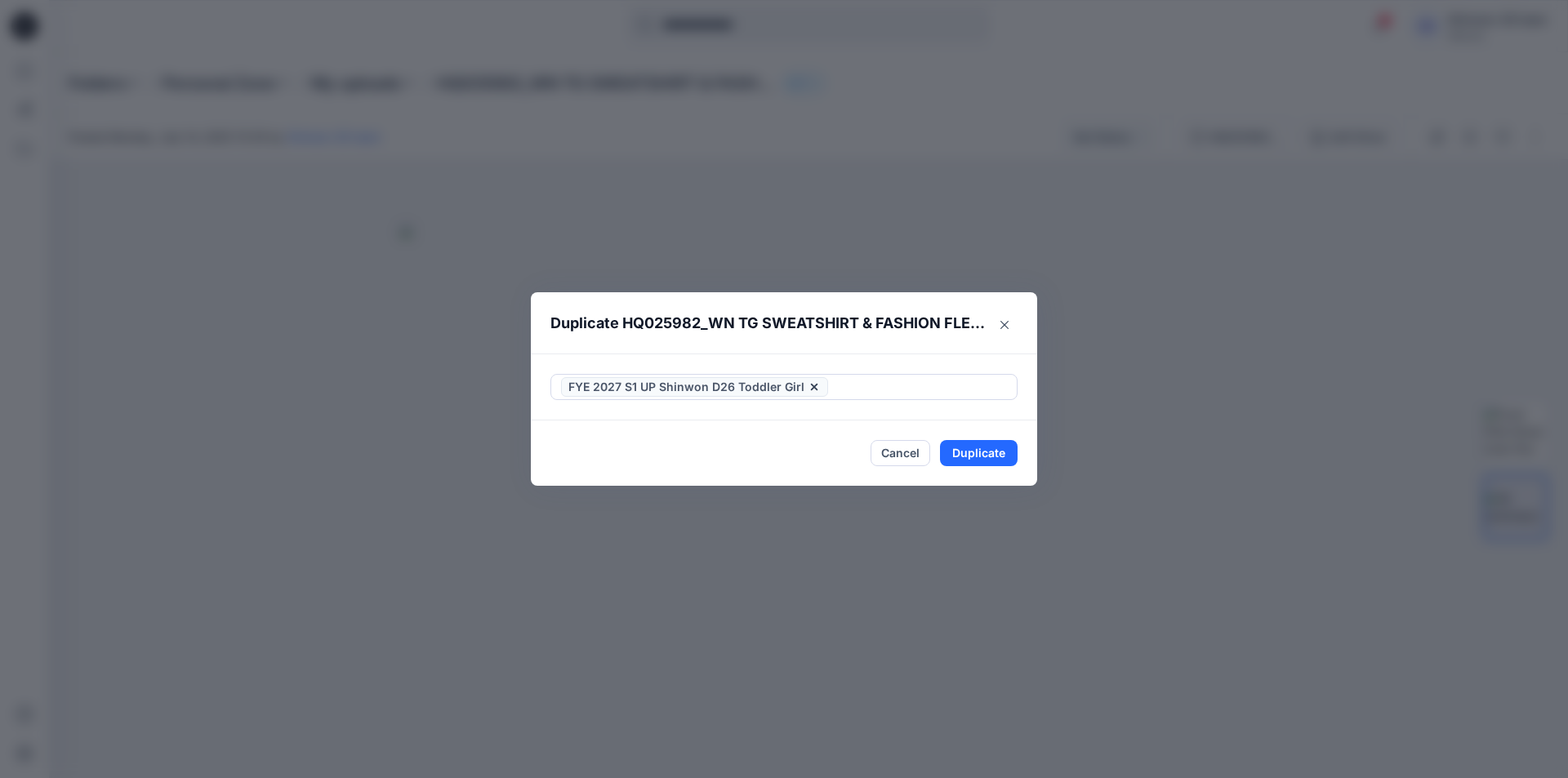 click on "Duplicate HQ025982_WN TG SWEATSHIRT & FASHION FLEECE FLARE SET" at bounding box center [768, 323] 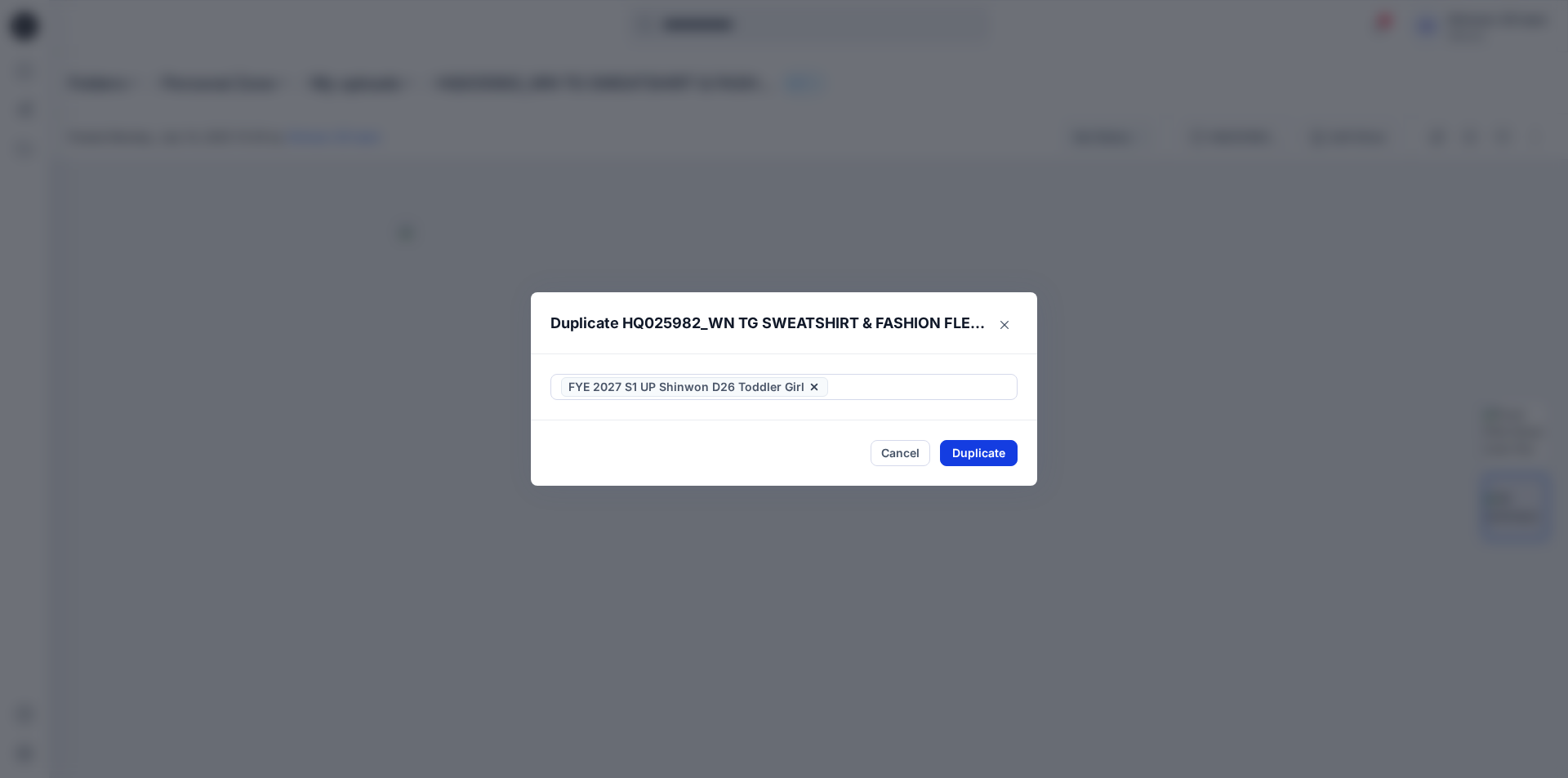 click on "Duplicate" at bounding box center [978, 453] 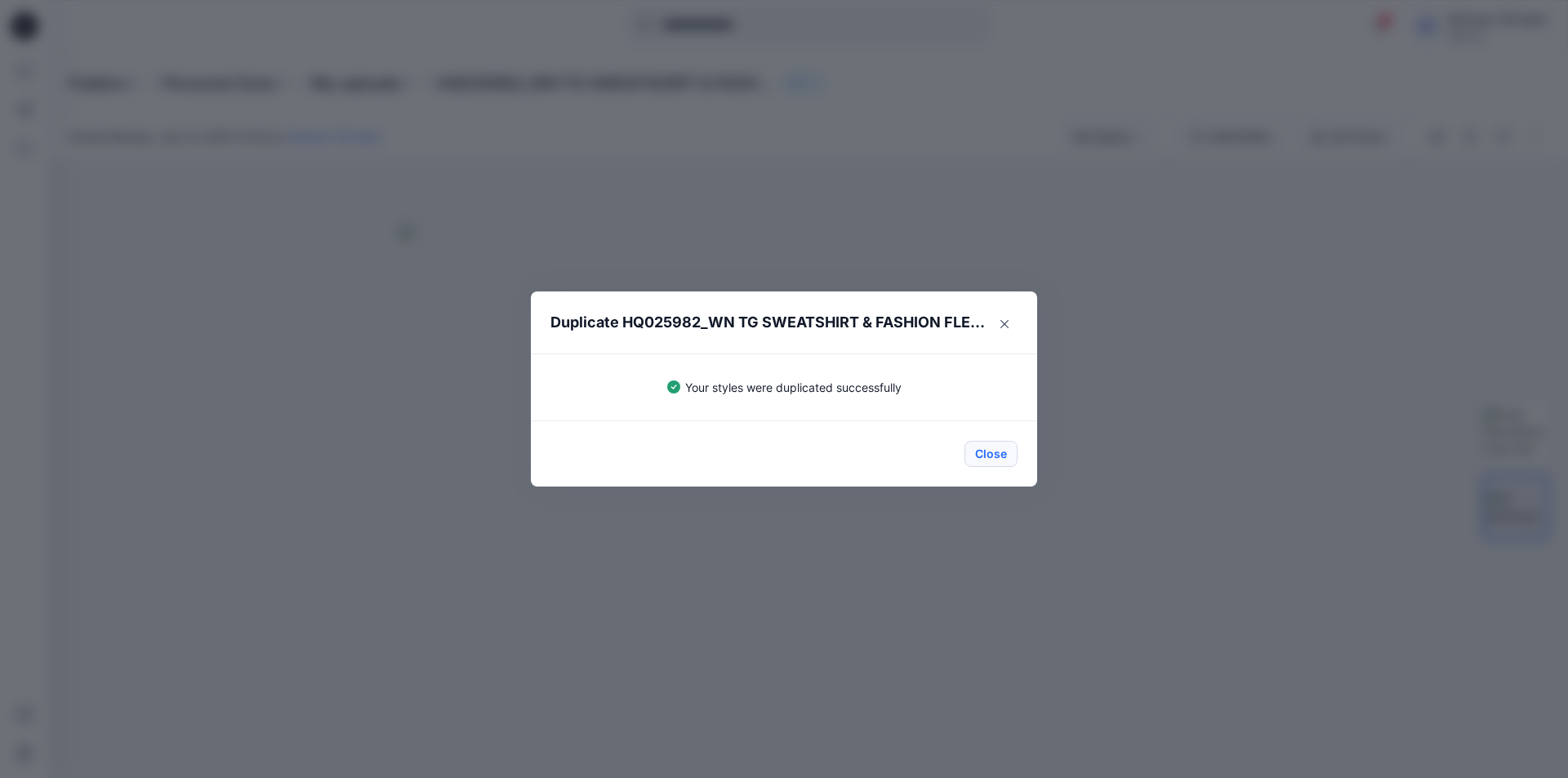 click on "Close" at bounding box center [991, 454] 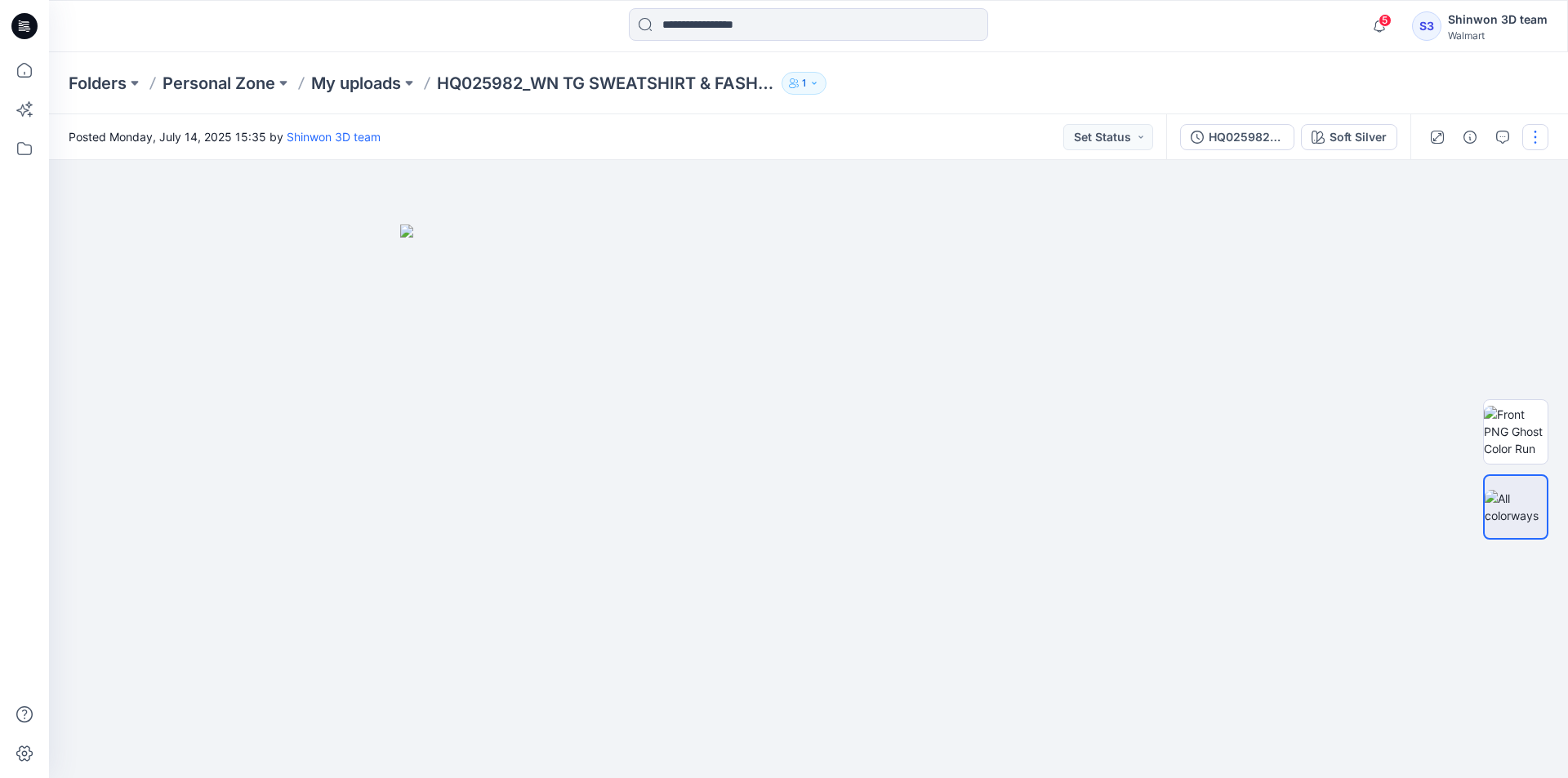 click at bounding box center [1535, 137] 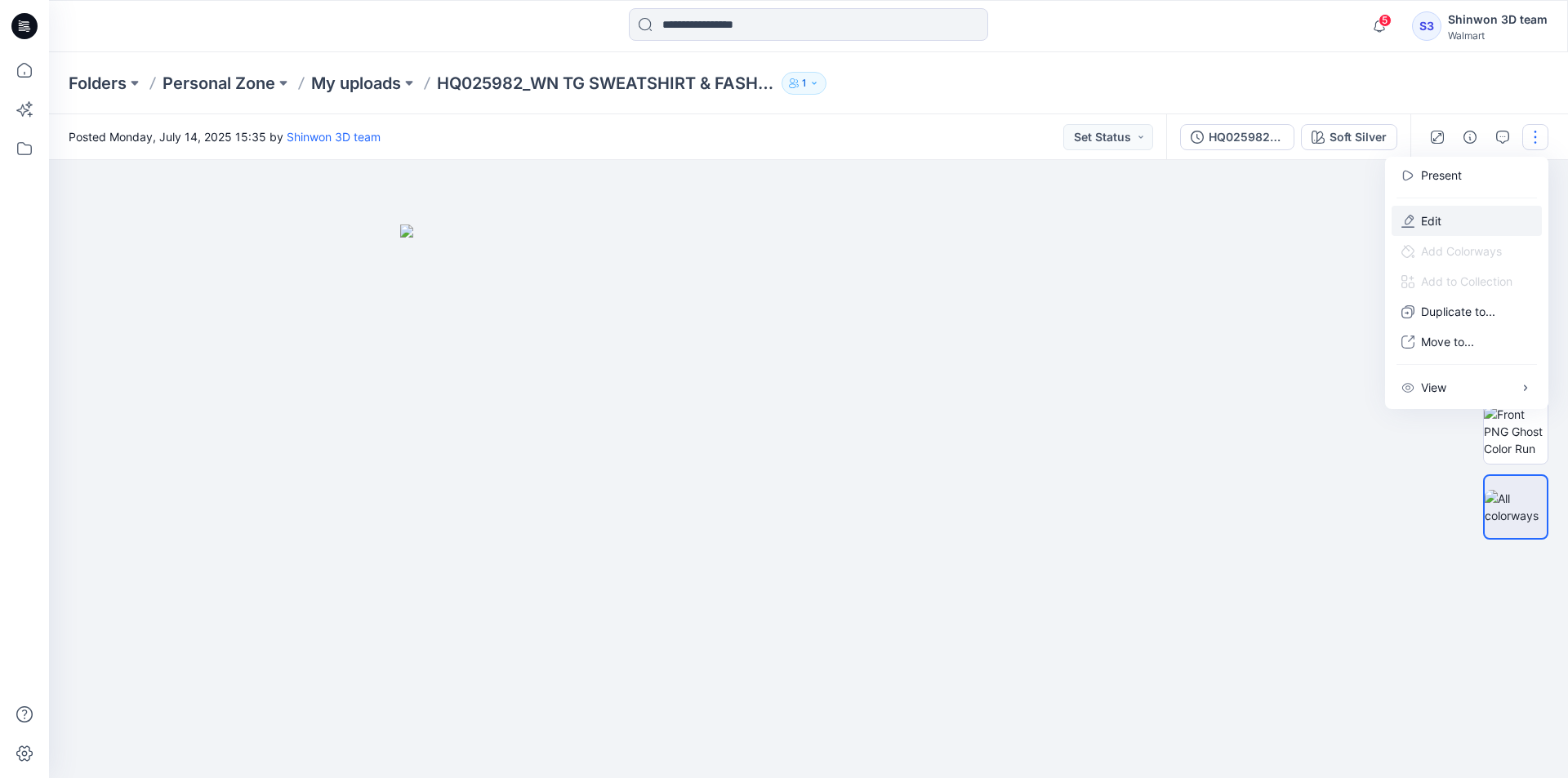 click on "Edit" at bounding box center (1467, 220) 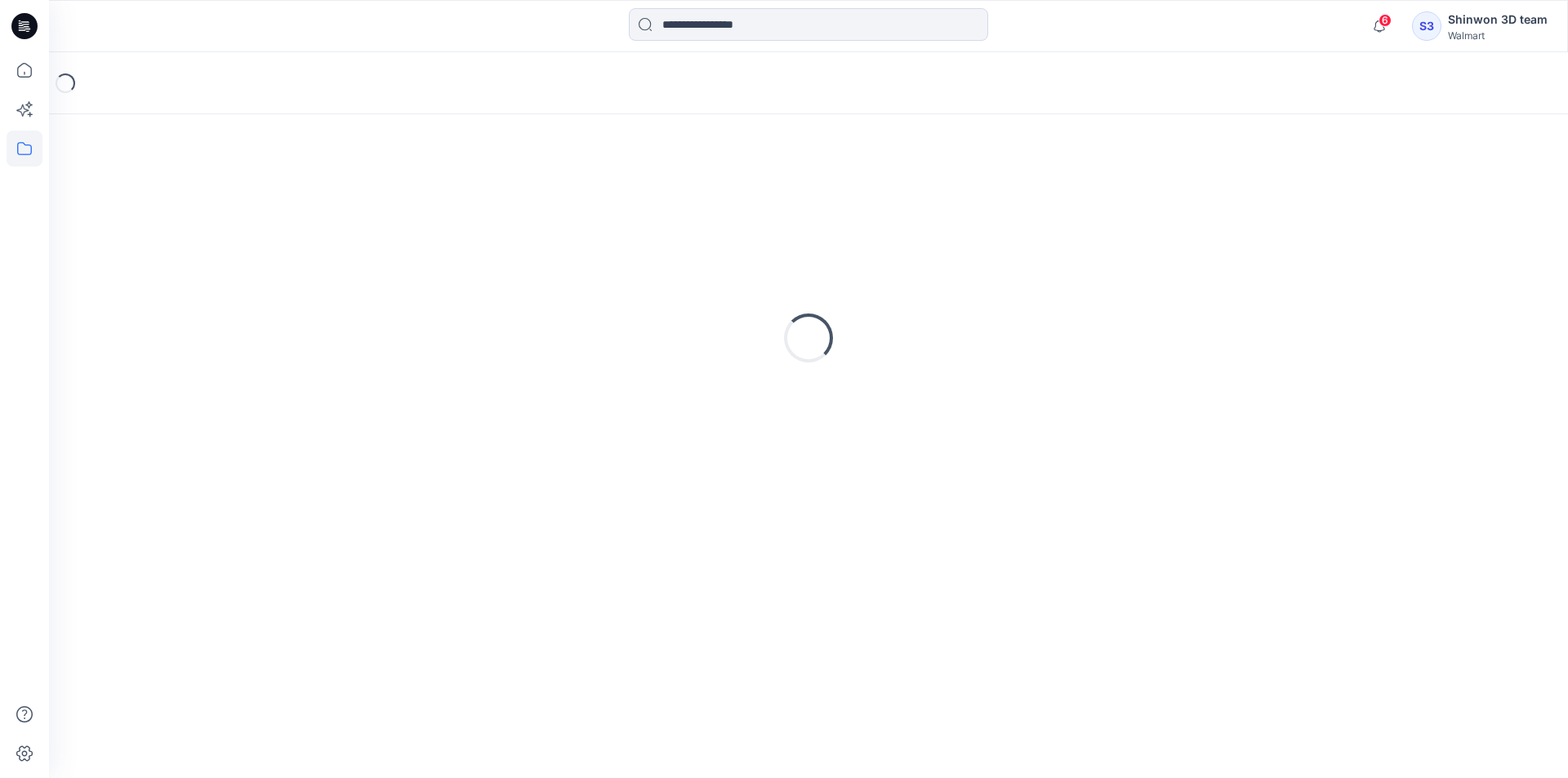 scroll, scrollTop: 0, scrollLeft: 0, axis: both 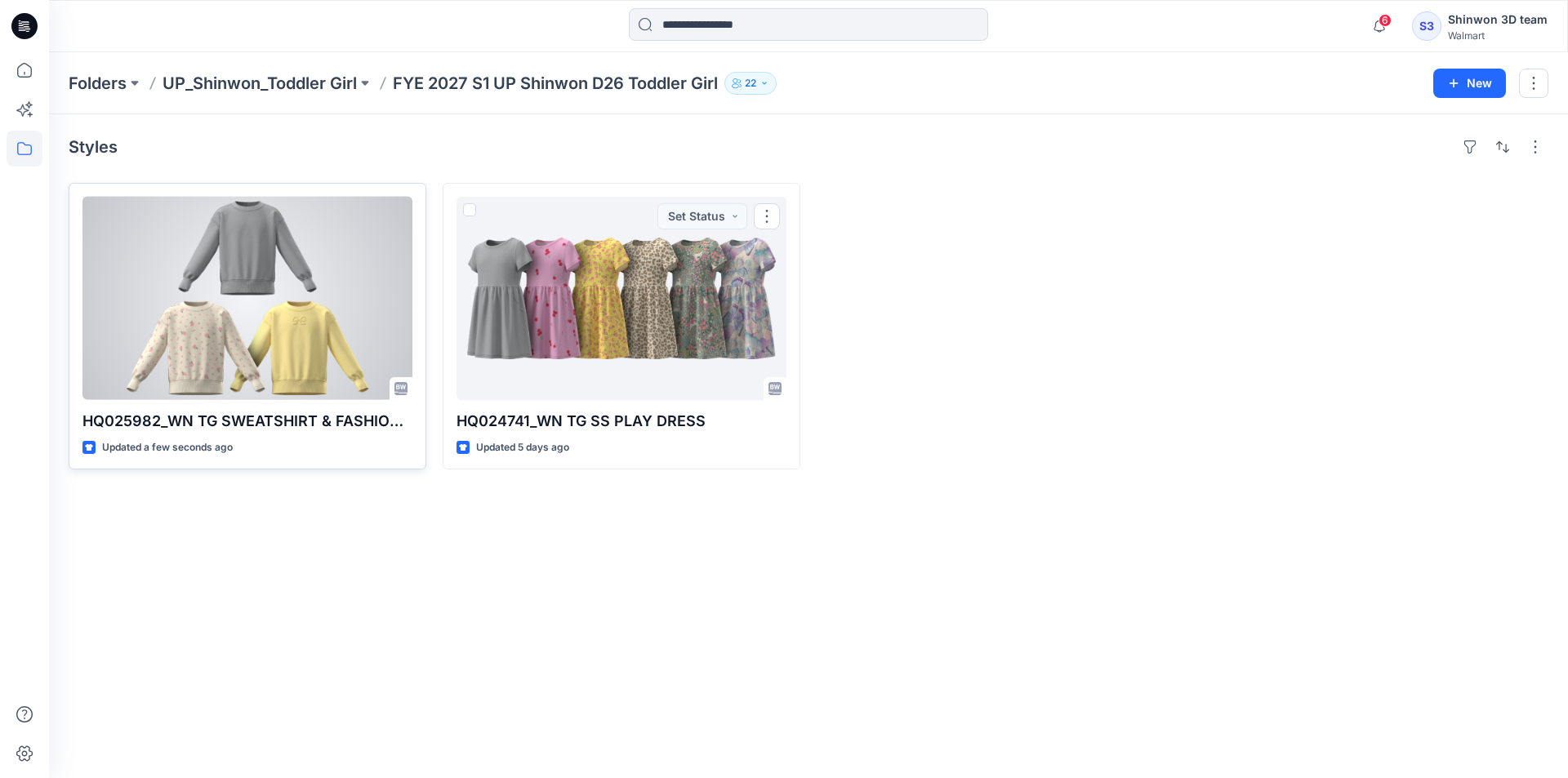 click at bounding box center [247, 298] 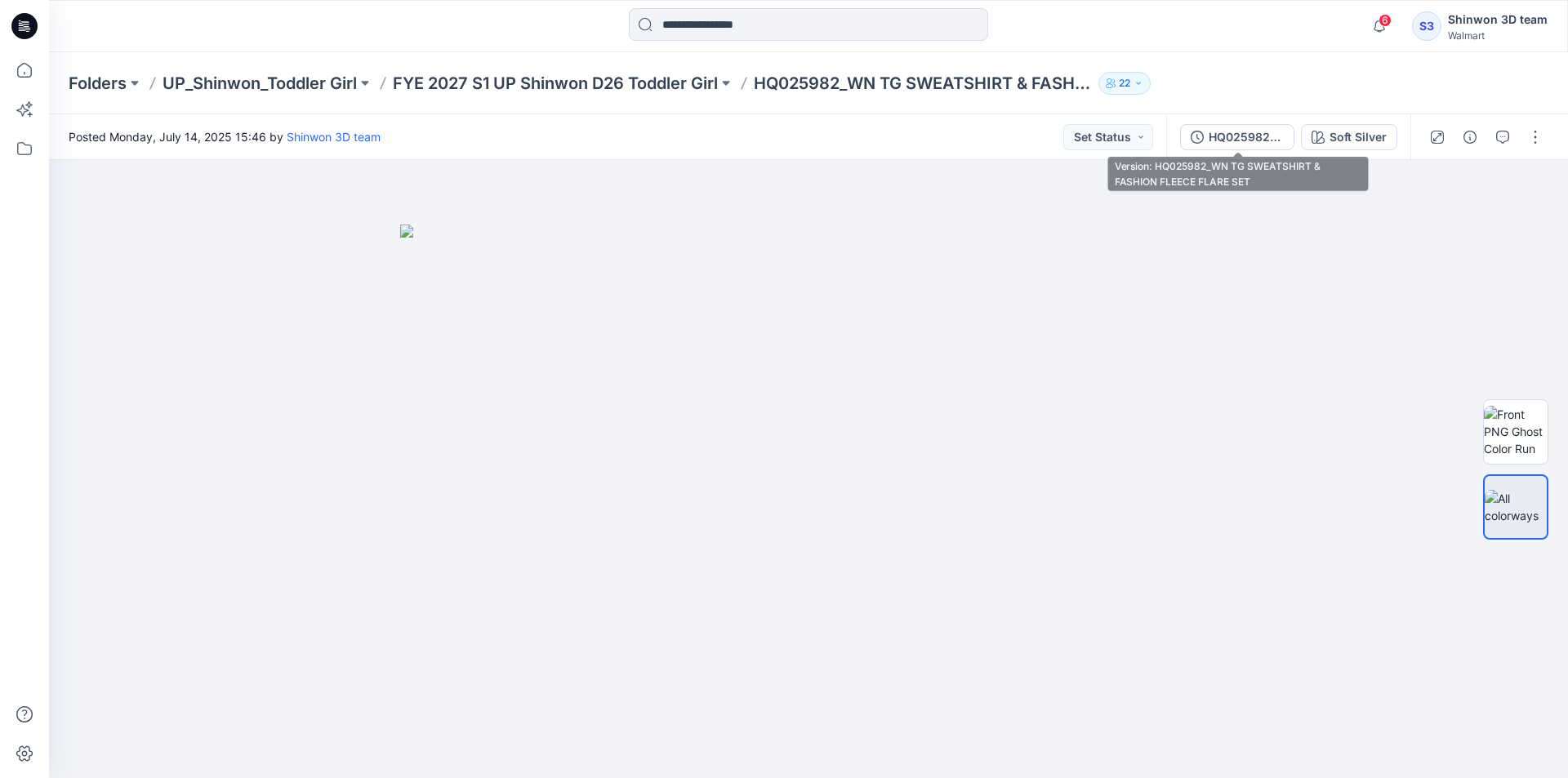 click on "HQ025982_WN TG SWEATSHIRT & FASHION FLEECE FLARE SET" at bounding box center (1246, 137) 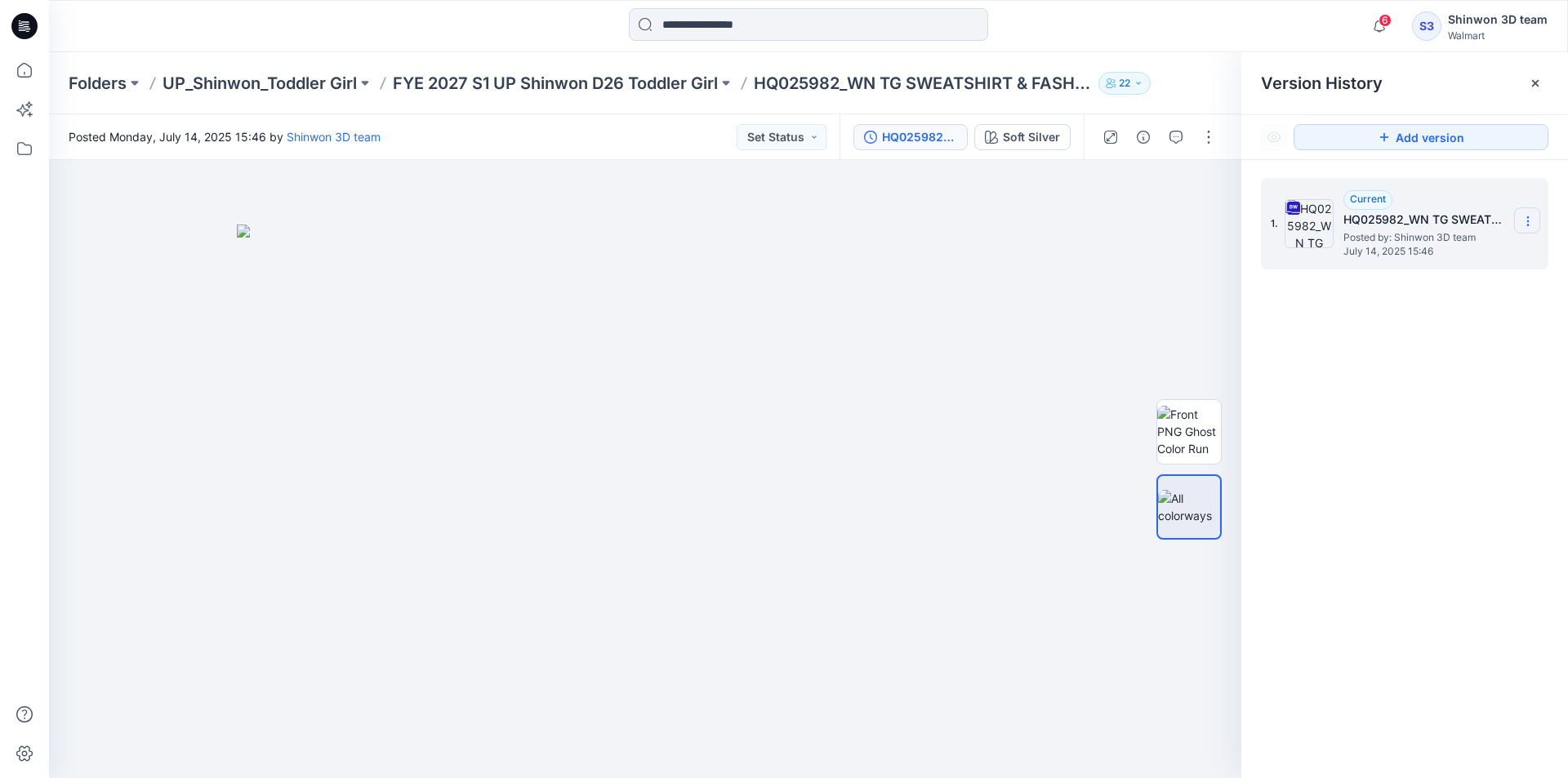 click 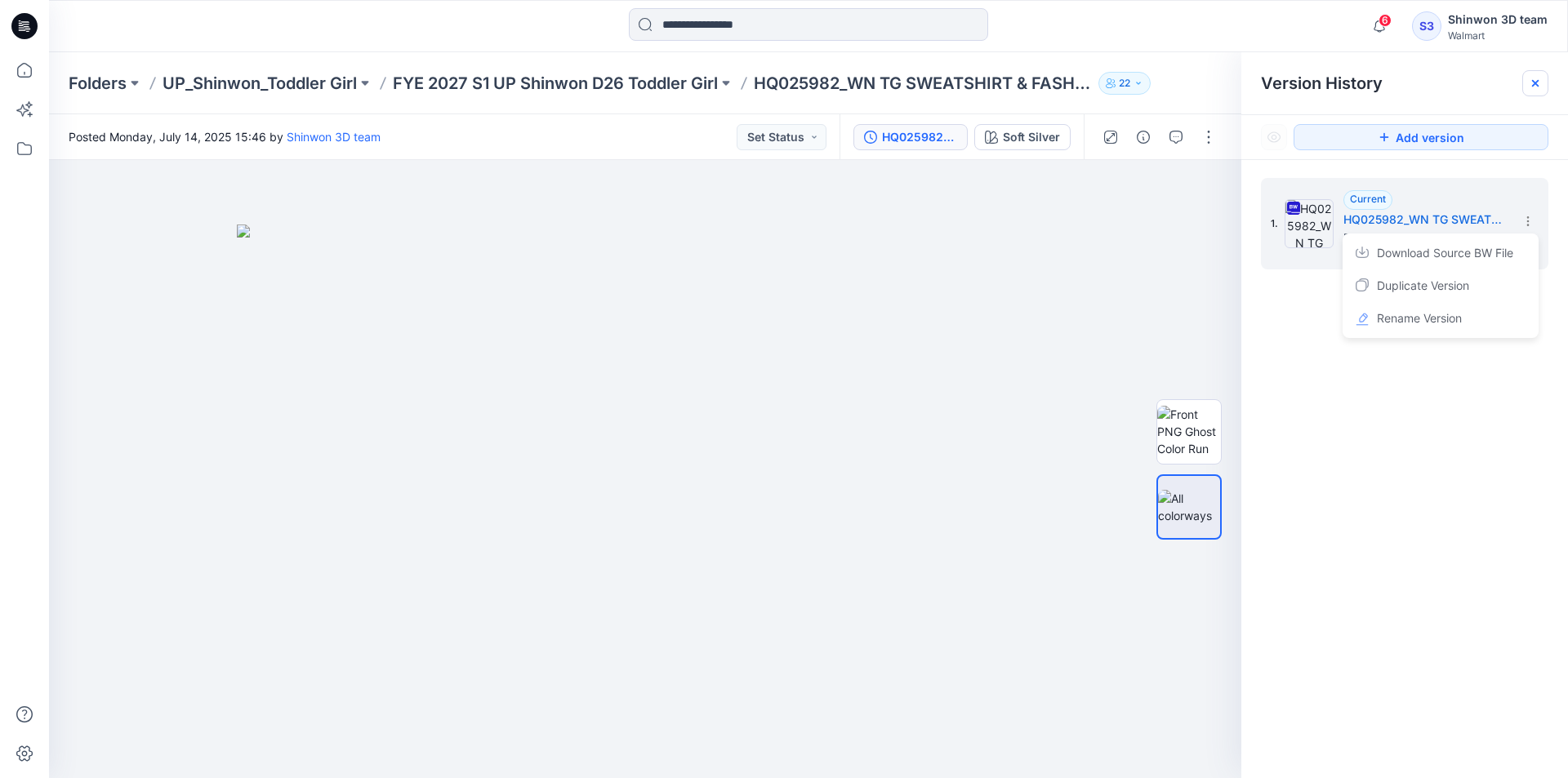 click at bounding box center (1535, 83) 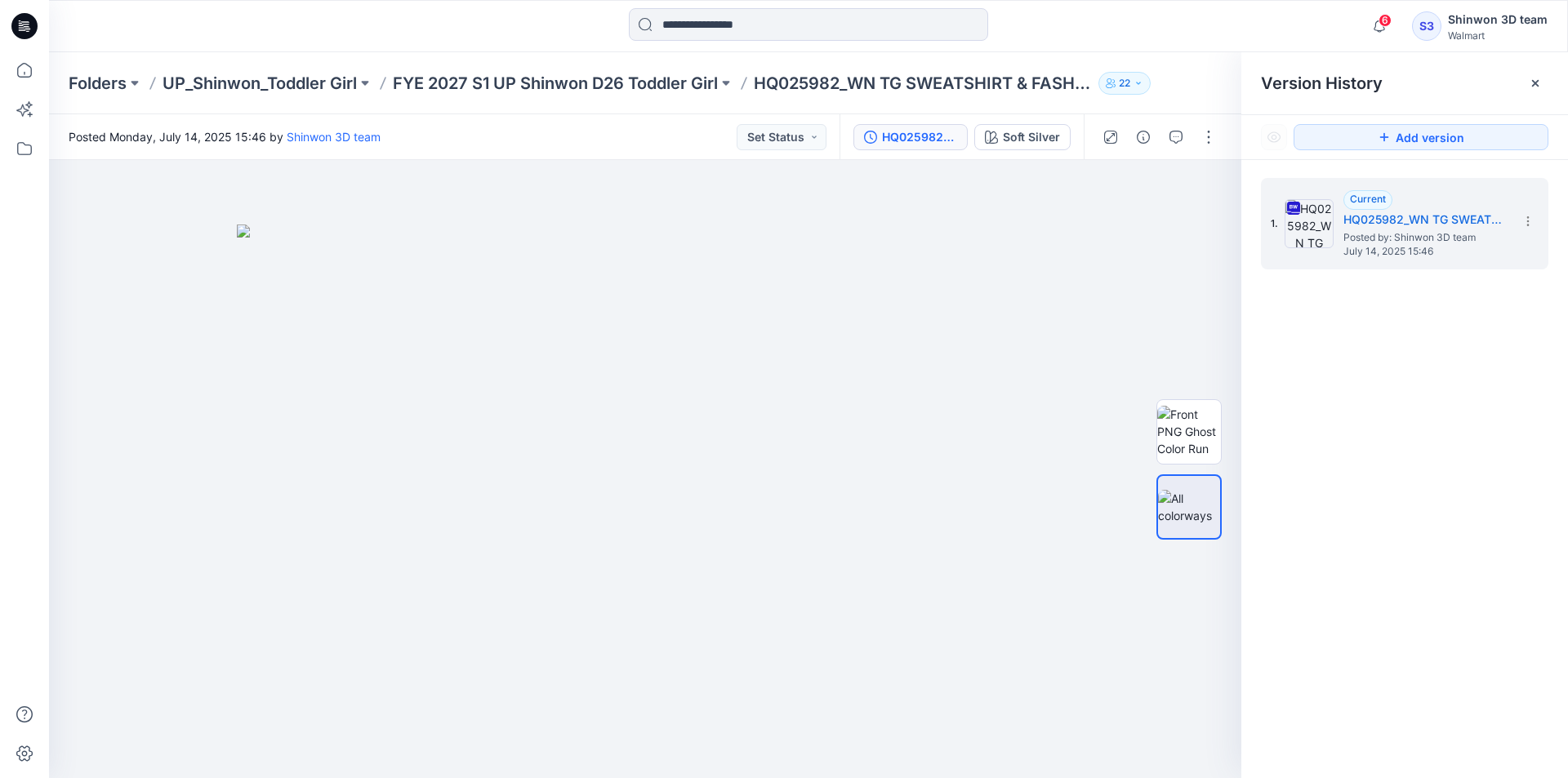 click on "6 Notifications Your style  HQ025982_WN TG SWEATSHIRT &amp; FASHION FLEECE FLARE SET  is ready Just now Your style  HQ025982_WN TG SWEATSHIRT &amp; FASHION FLEECE FLARE SET  is ready 7 minutes ago Your style  SCSW0005SU26_ADM_JEWEL RIB TANK  is ready 1 hours ago Your style  FAMKTSW004SM26_ADM_ Flat Back Rib Polo Shirt  is ready 4 hours ago Your style  S226-TW06_WA KNIT LACE TRIM CAMI  is ready 5 hours ago Your style  S226-TW06_WA KNIT LACE TRIM CAMI  is ready 5 hours ago Ellie Hosokawa  changed the status of  S226-TW04_WA OFF SHOULDER TOP  to  *Revision Requested ` View Style Saturday, July 12, 2025 02:43 EH Ellie Hosokawa  commented on  S226-TW04_WA OFF SHOULDER TOP View Style Saturday, July 12, 2025 02:43 Alyssa Montalvo  changed the status of  HQ021266_ADM_Flowy Short  to  PD - Need to Review Cost ` View Style Saturday, July 12, 2025 01:49 Alyssa Montalvo  changed the status of  TBD_ADM_WN FASHION SHORT  to  *Revision Requested ` View Style Saturday, July 12, 2025 01:49 Mark all as read S3 Shinwon 3D team" at bounding box center [808, 26] 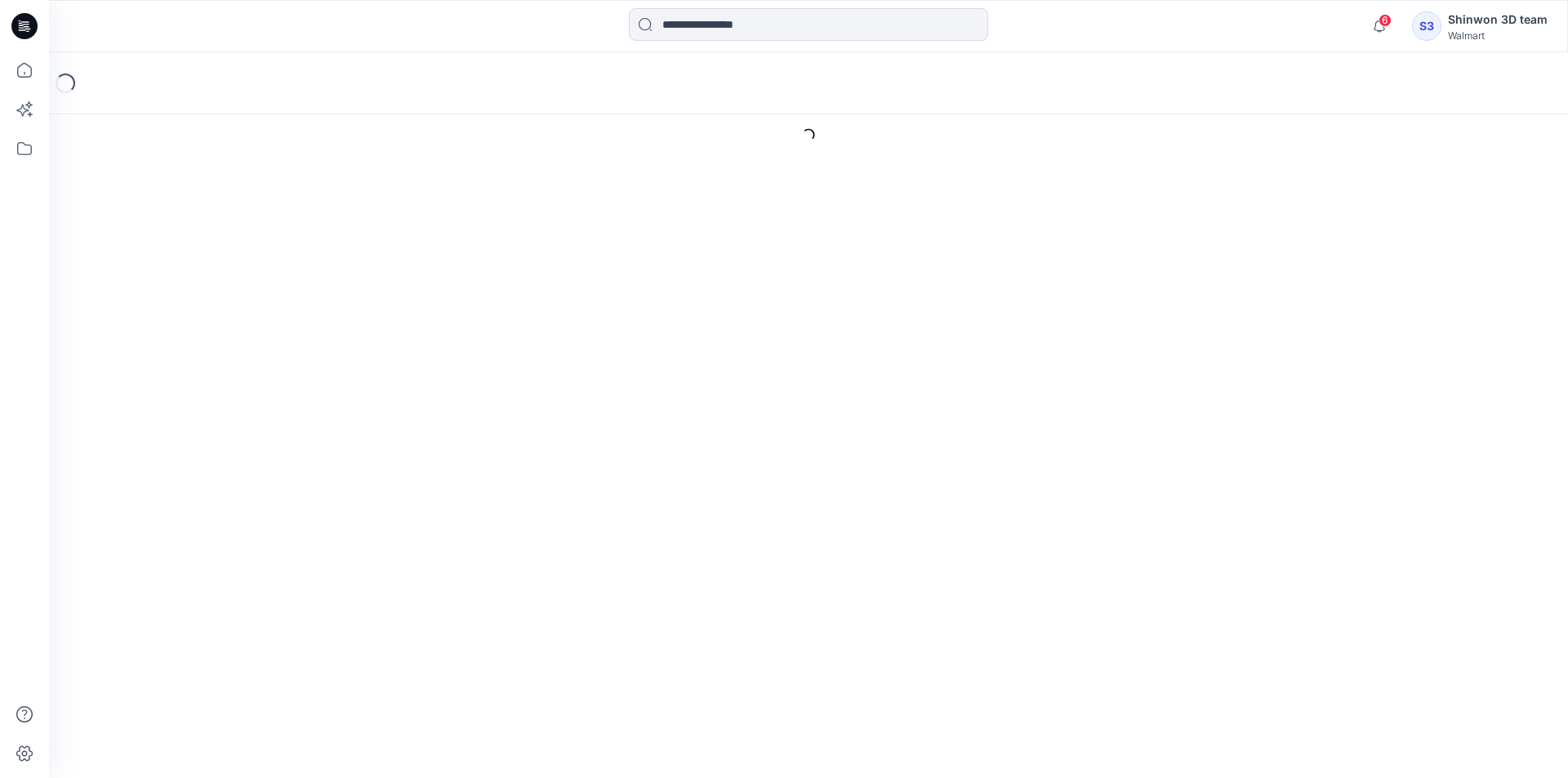 scroll, scrollTop: 0, scrollLeft: 0, axis: both 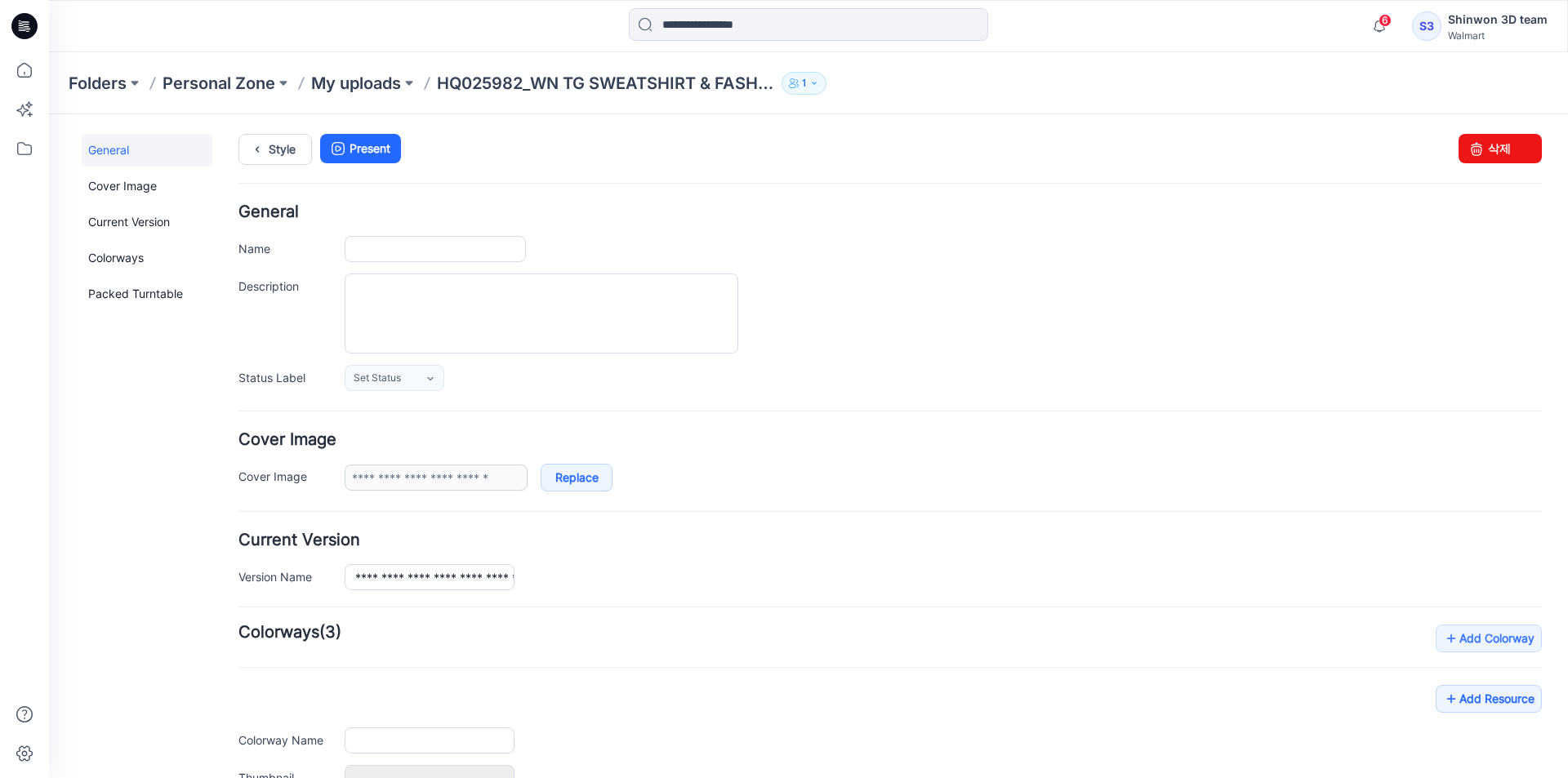 type on "**********" 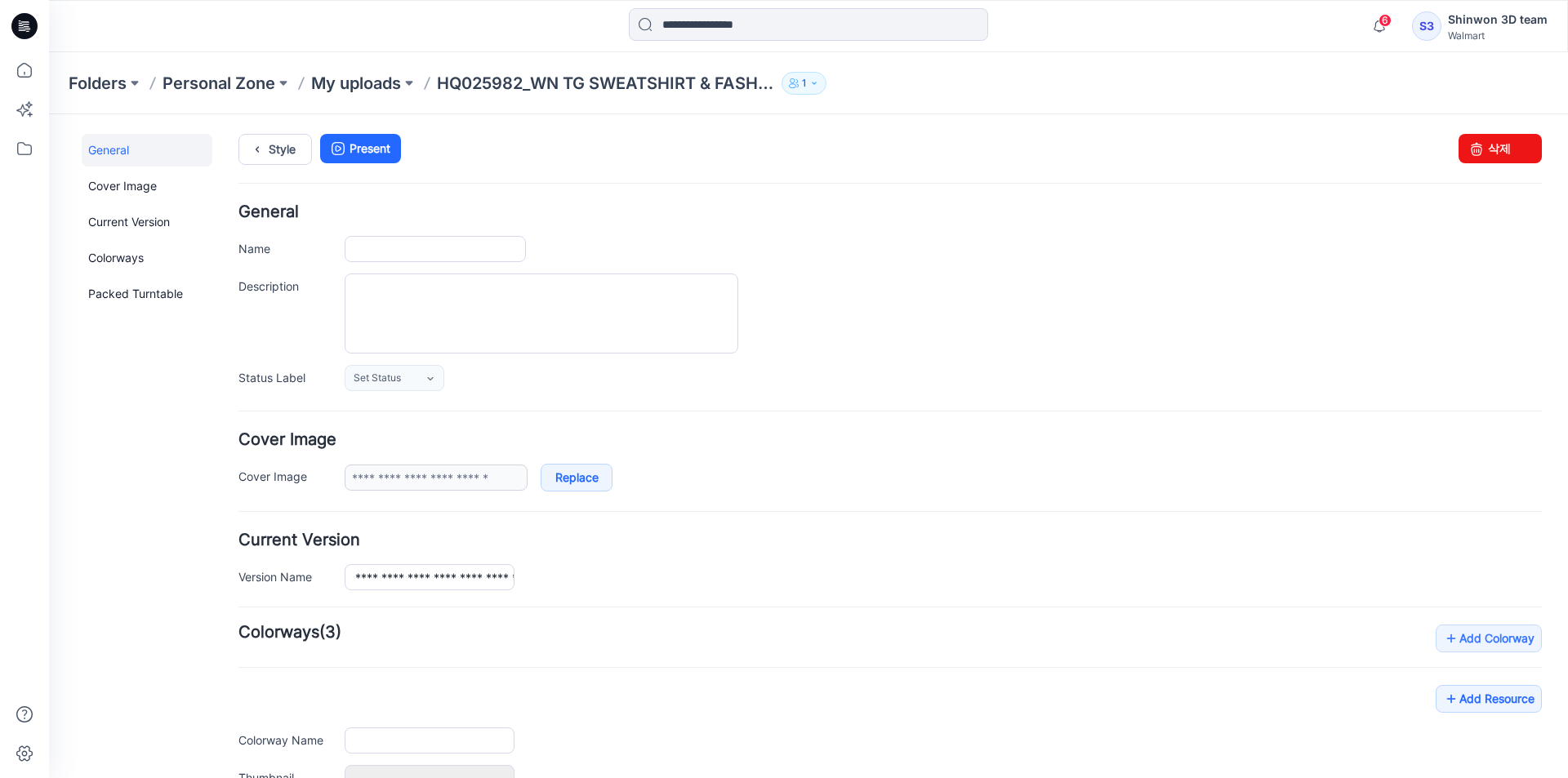 type on "**********" 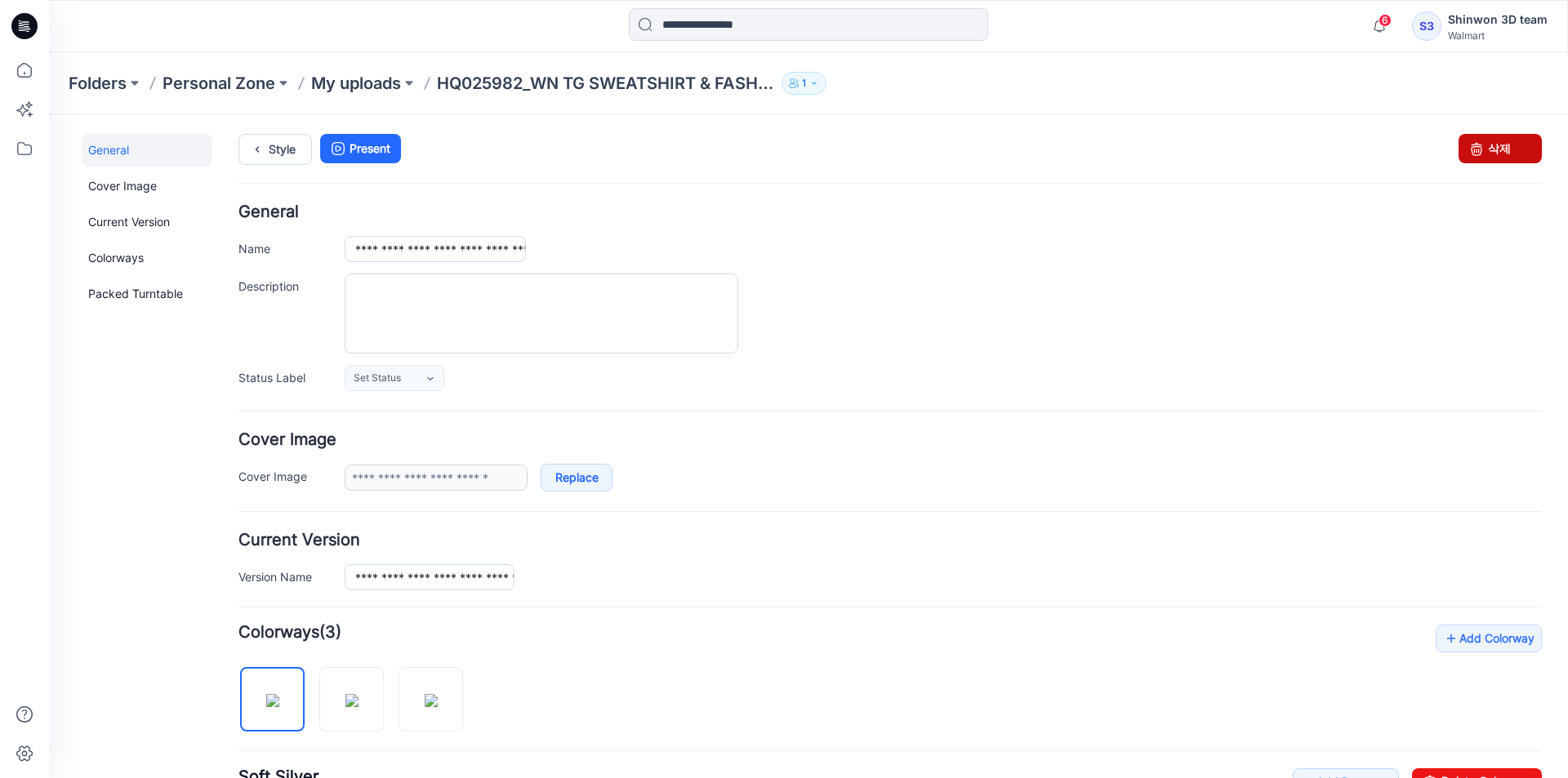 drag, startPoint x: 1487, startPoint y: 146, endPoint x: 916, endPoint y: 219, distance: 575.6475 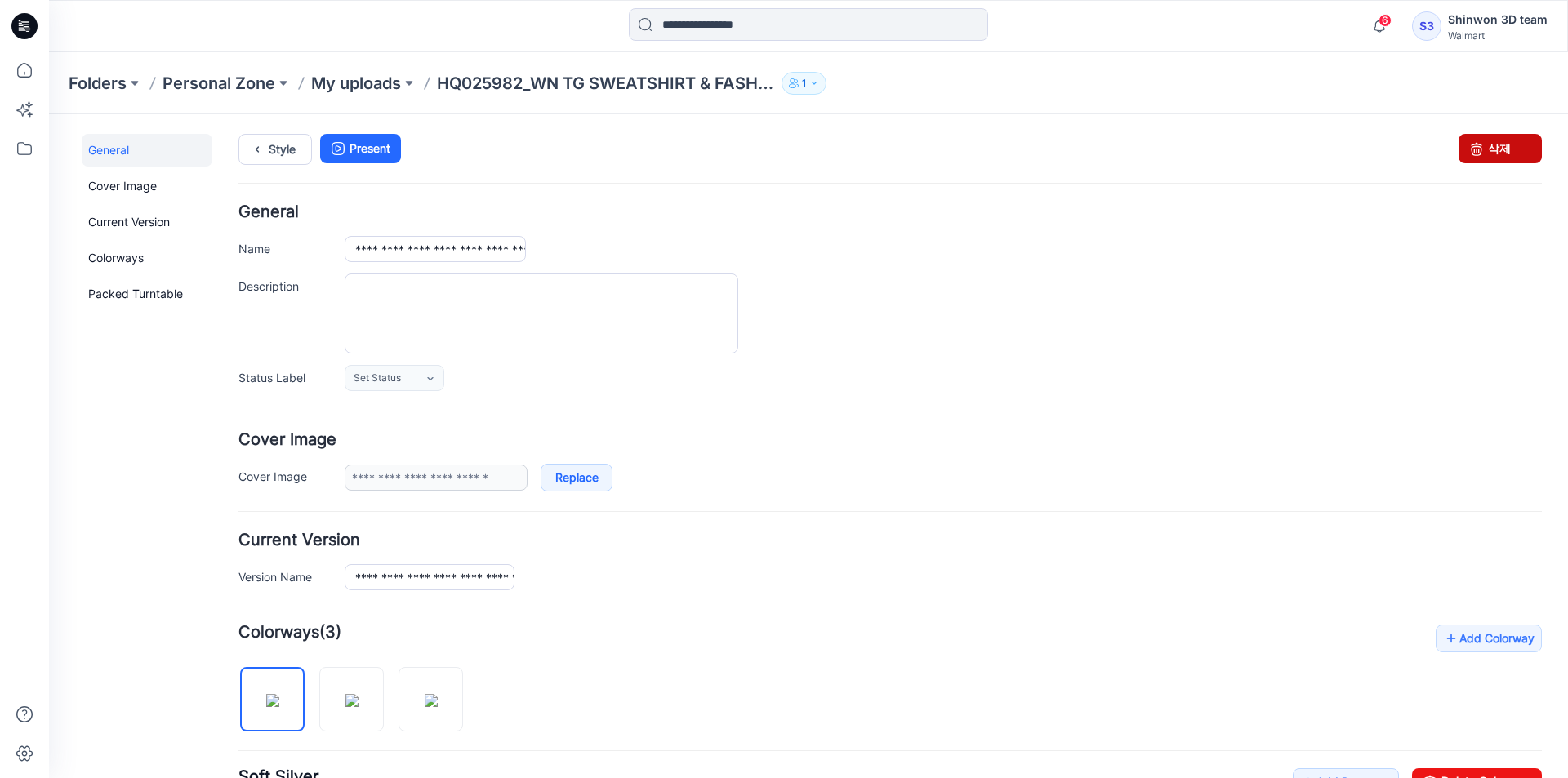 click on "삭제" at bounding box center [1500, 149] 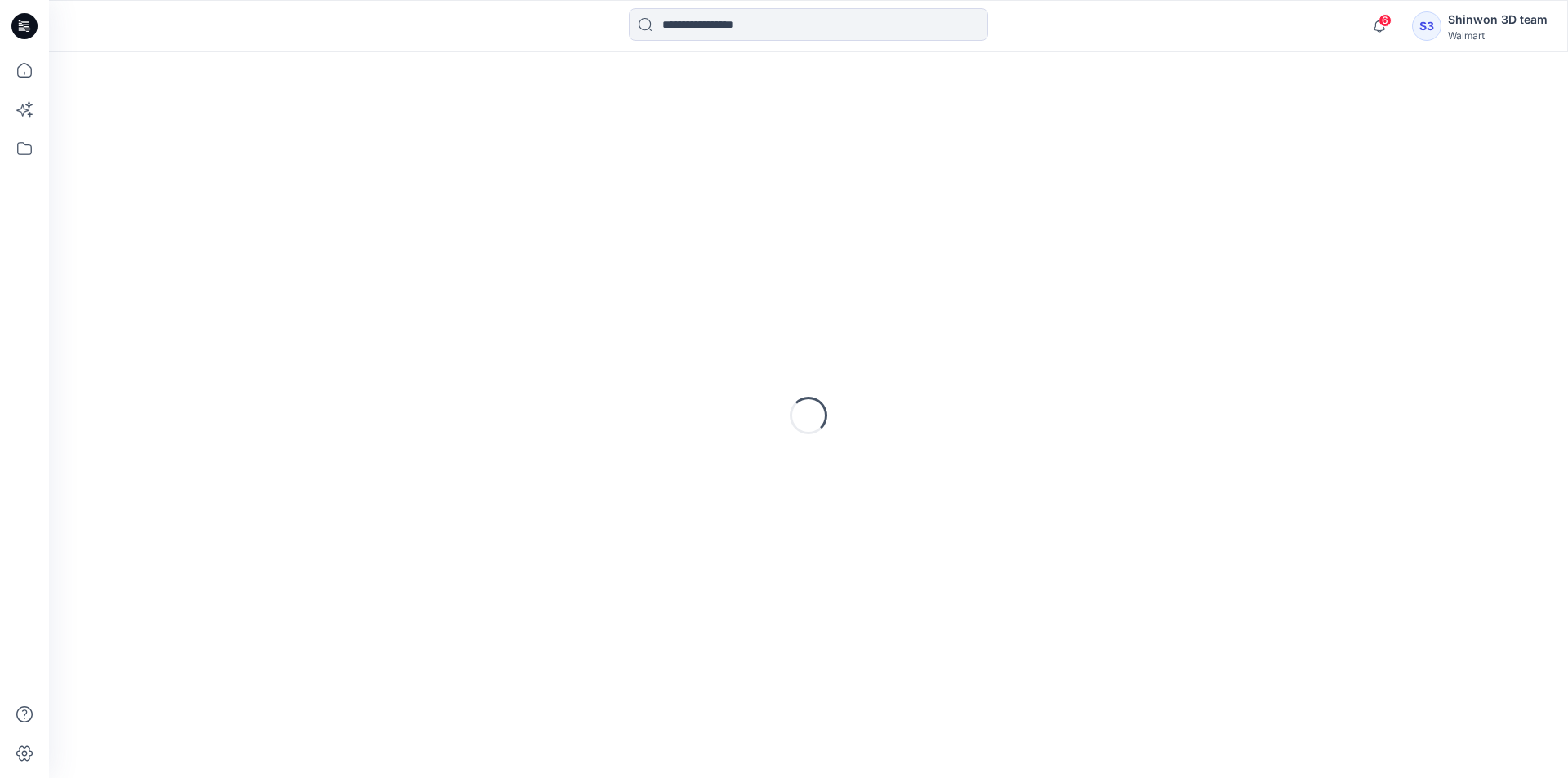 scroll, scrollTop: 0, scrollLeft: 0, axis: both 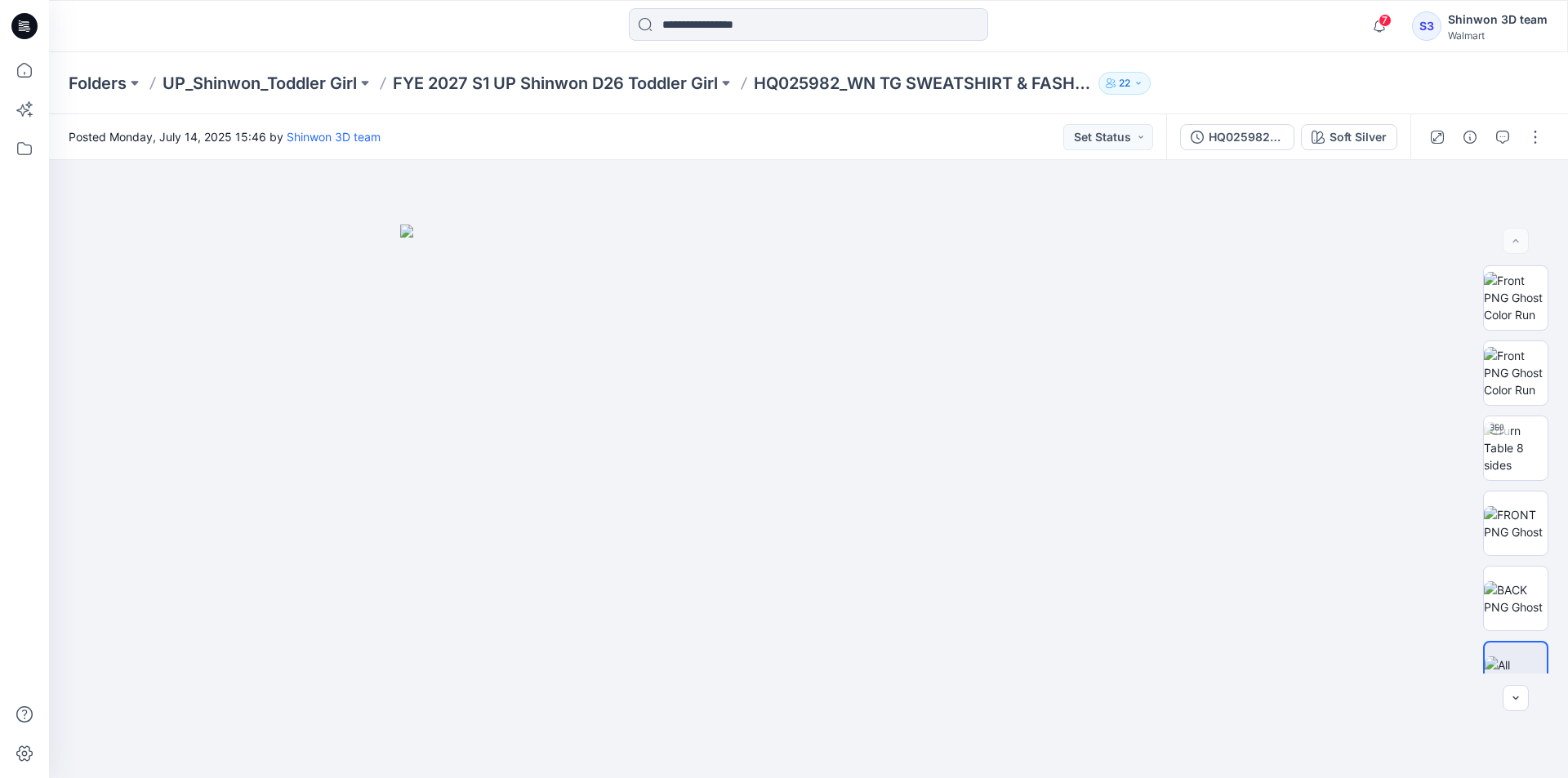 click on "Folders UP_Shinwon_Toddler Girl FYE 2027 S1 UP Shinwon D26 Toddler Girl HQ025982_WN TG SWEATSHIRT & FASHION FLEECE FLARE SET 22" at bounding box center [808, 83] 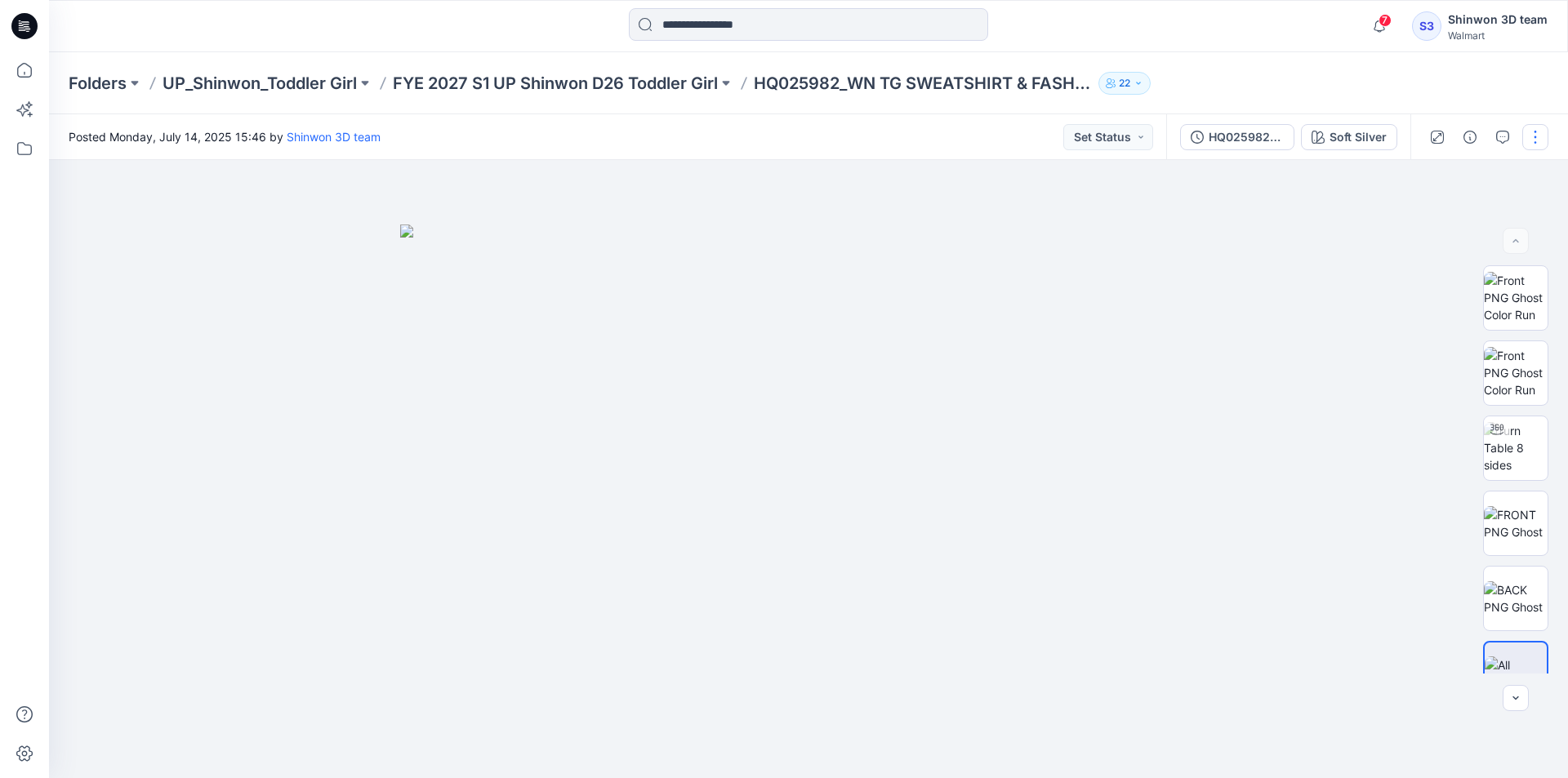 click 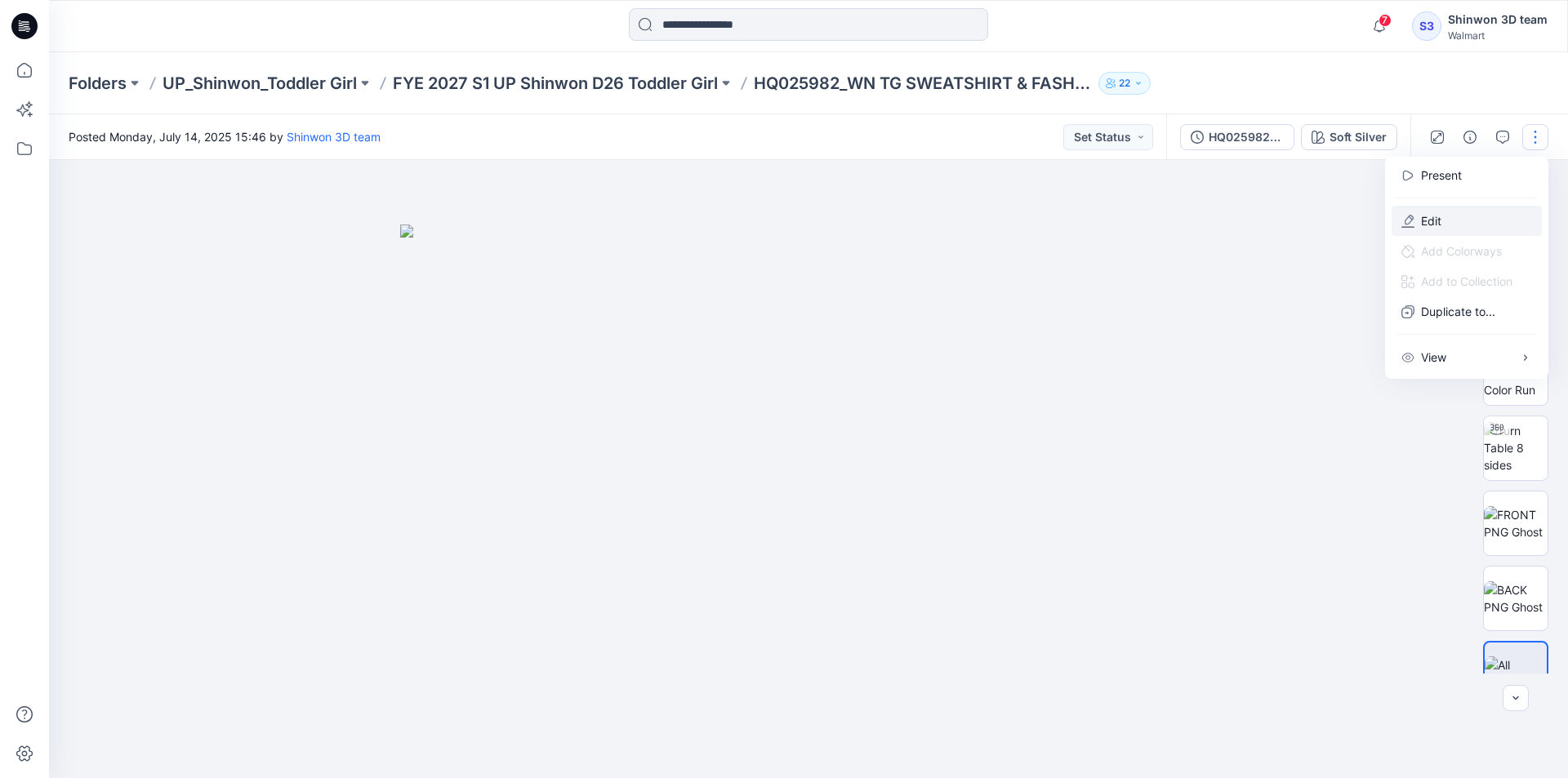 click on "Edit" at bounding box center (1431, 220) 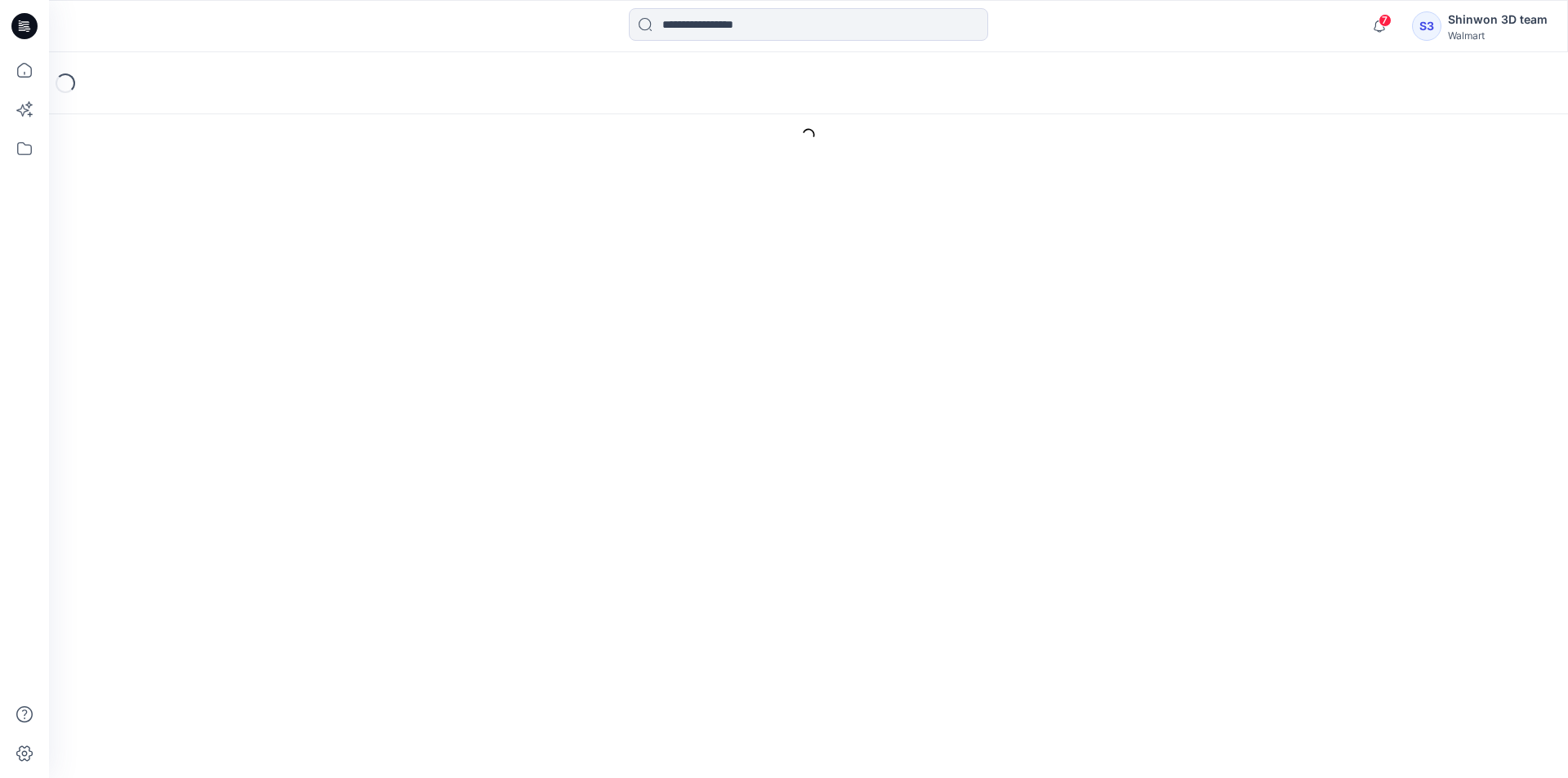 scroll, scrollTop: 0, scrollLeft: 0, axis: both 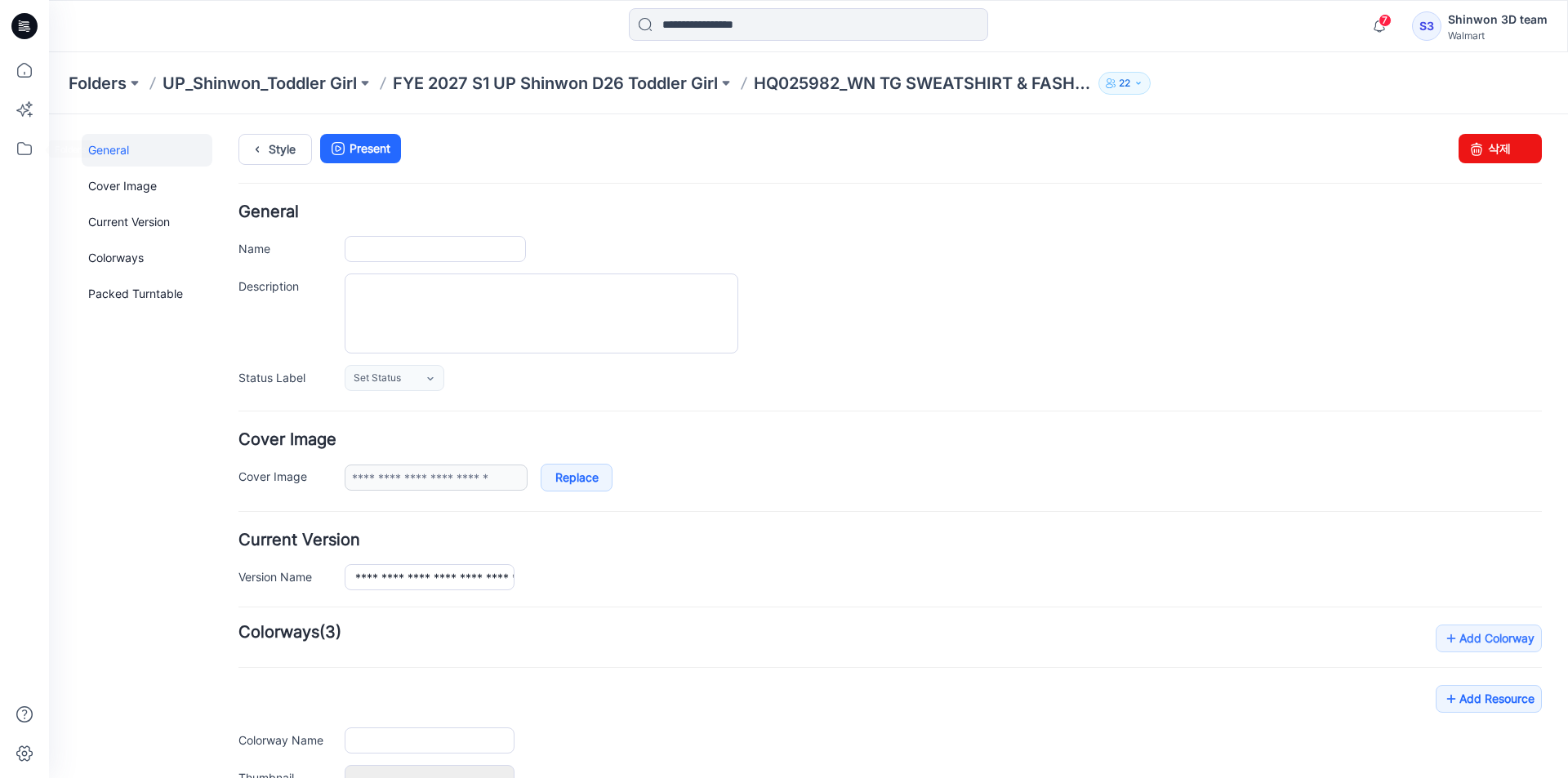 type on "**********" 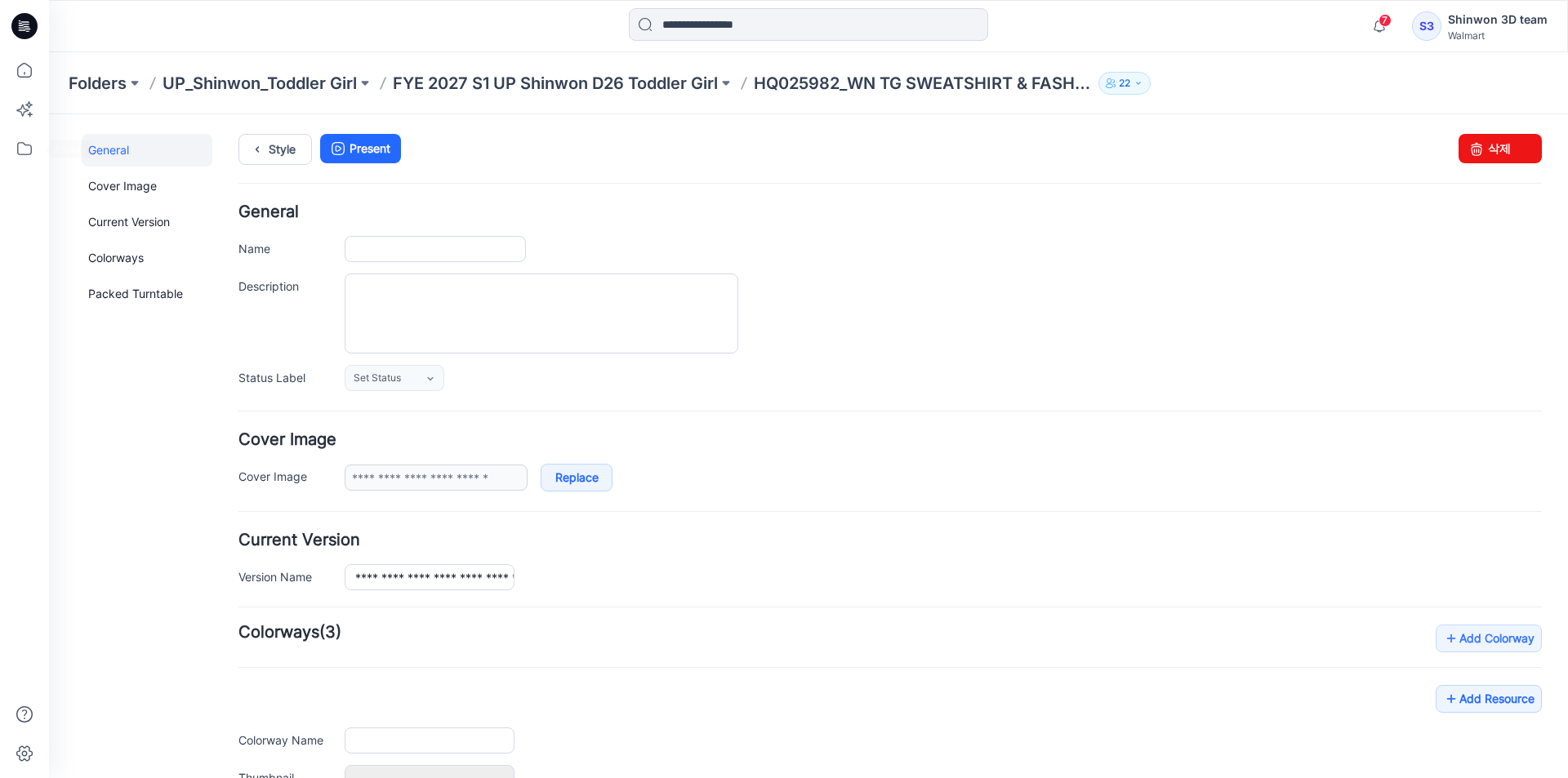 type on "**********" 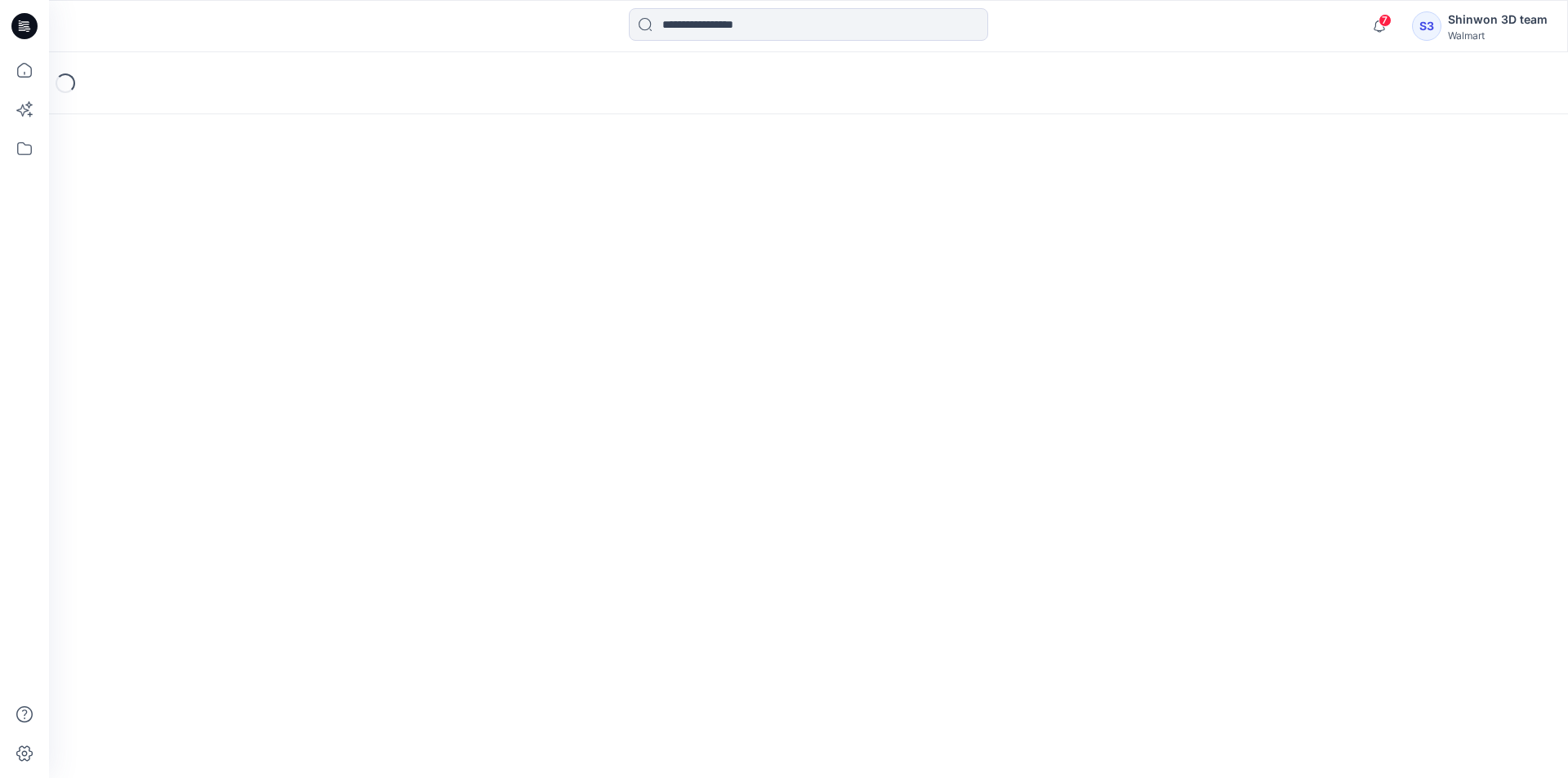 scroll, scrollTop: 0, scrollLeft: 0, axis: both 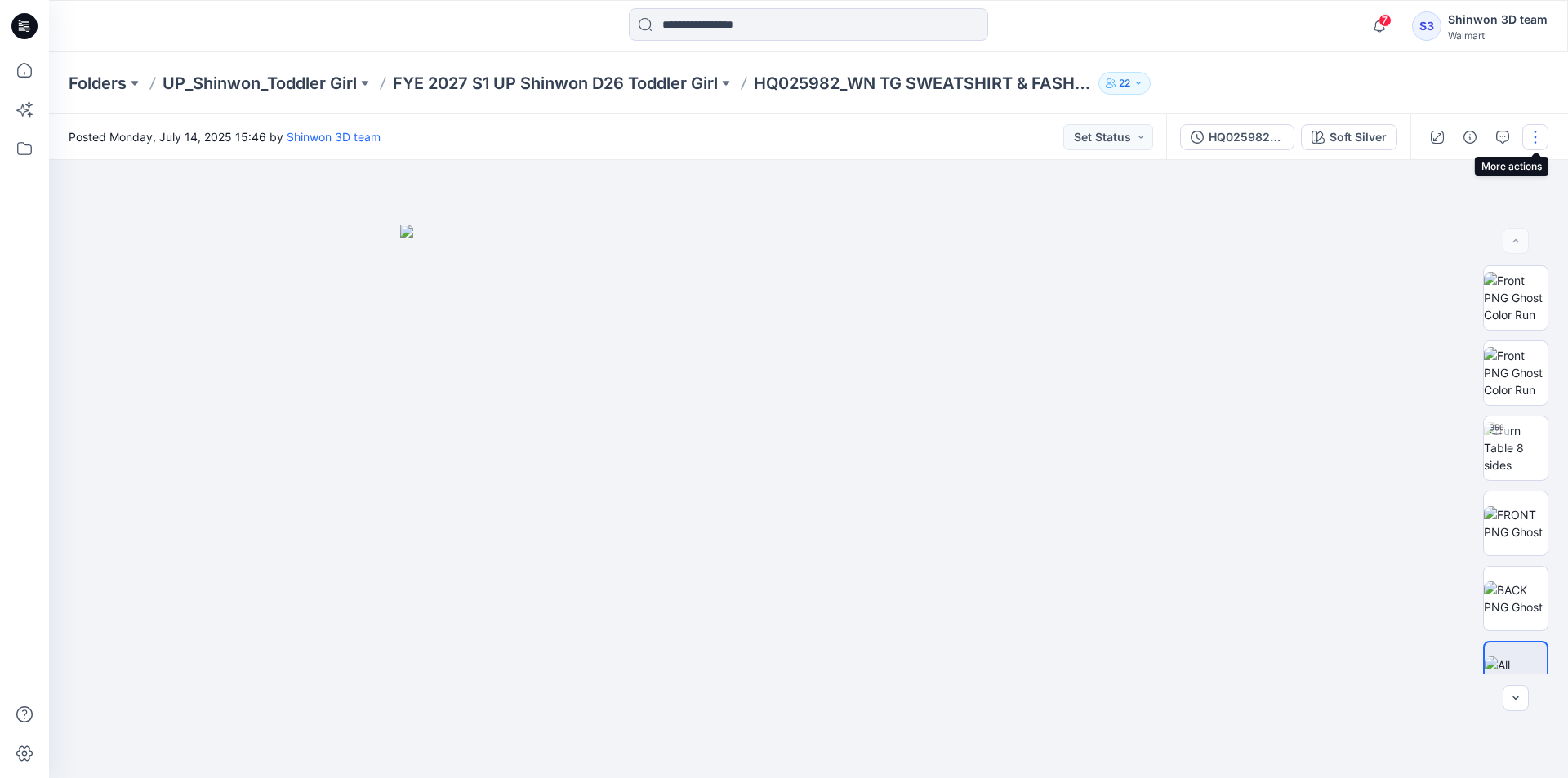 click at bounding box center [1535, 137] 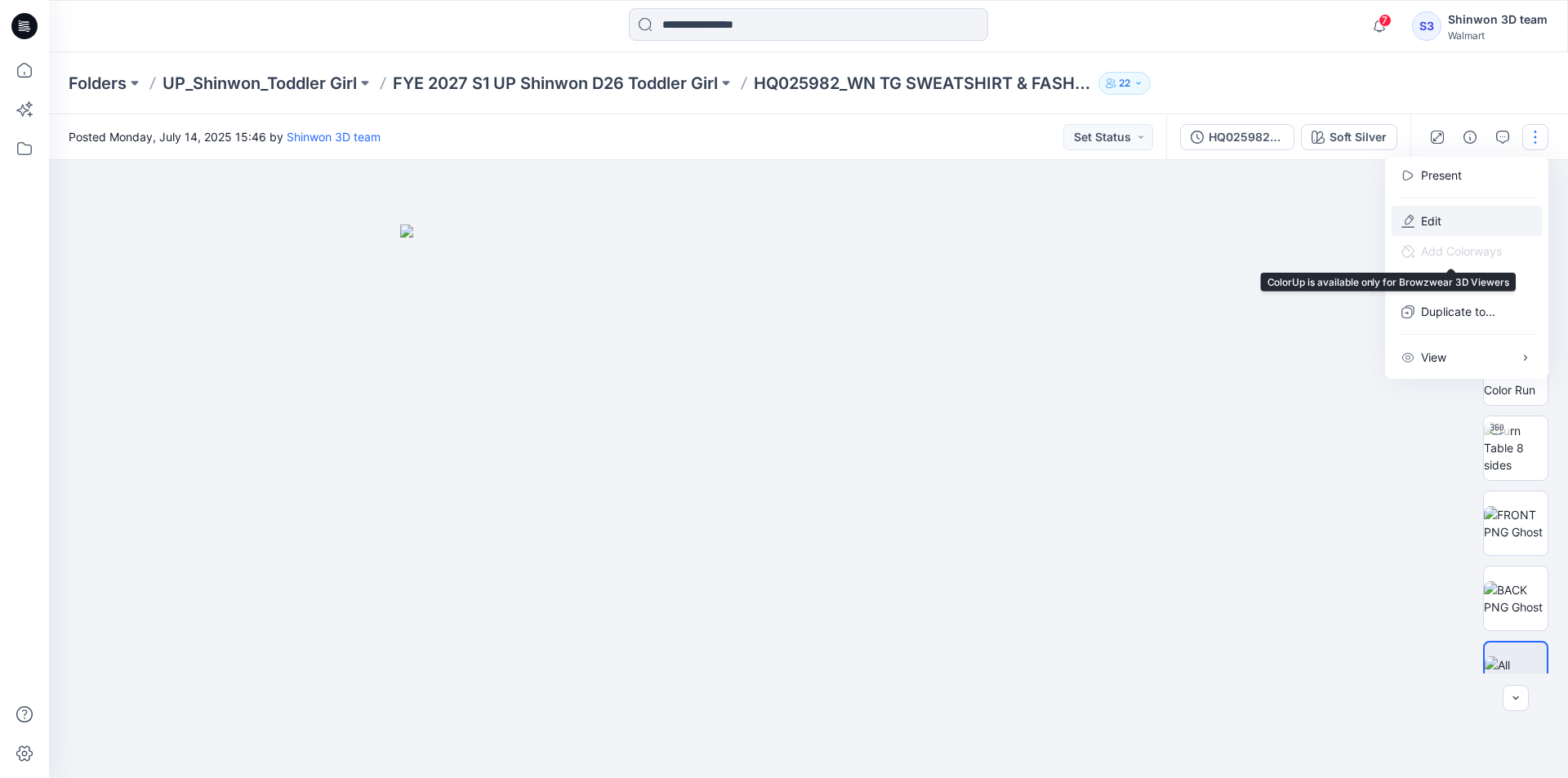 click on "Edit" at bounding box center (1467, 220) 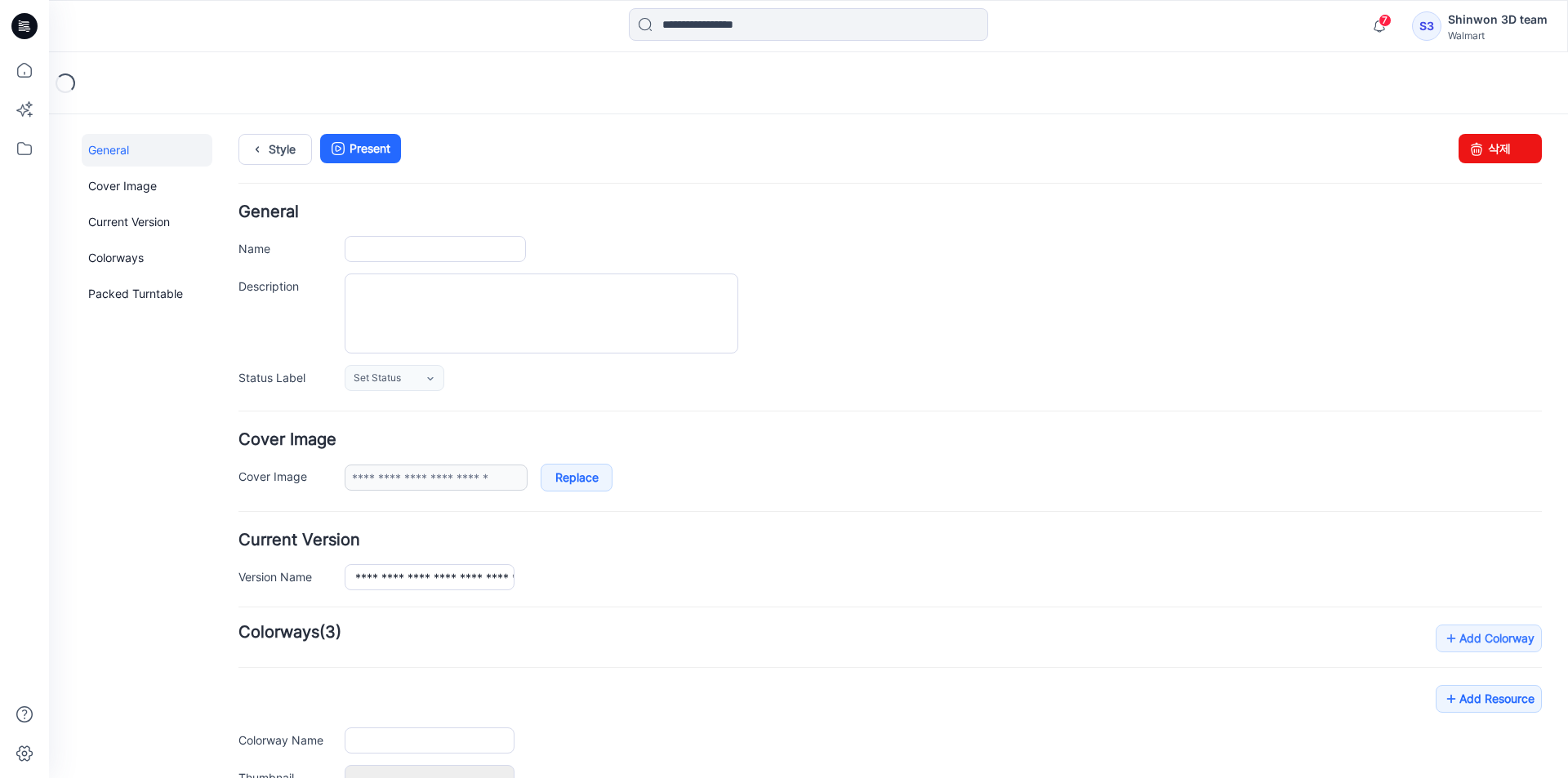 scroll, scrollTop: 0, scrollLeft: 0, axis: both 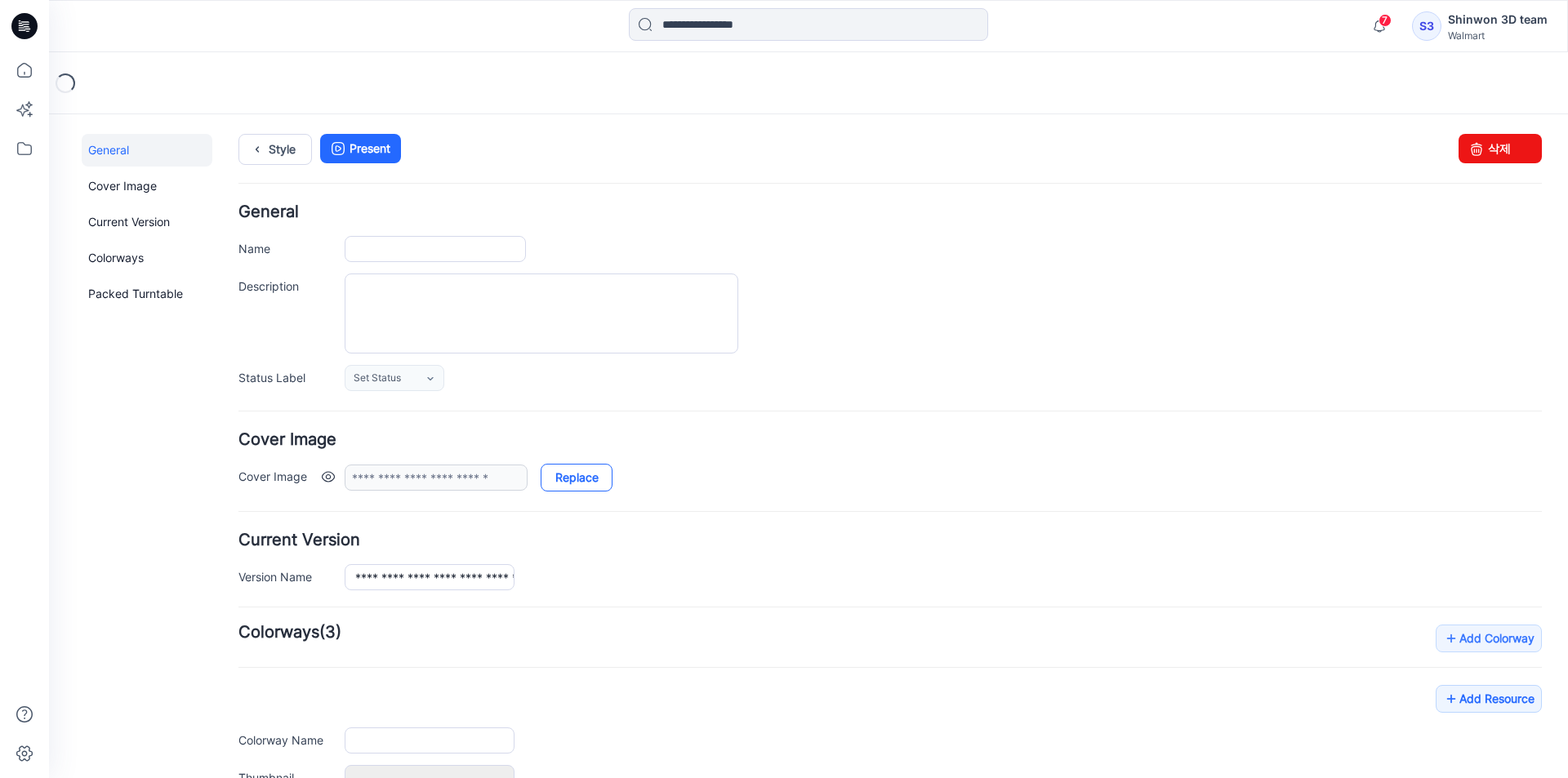 type on "**********" 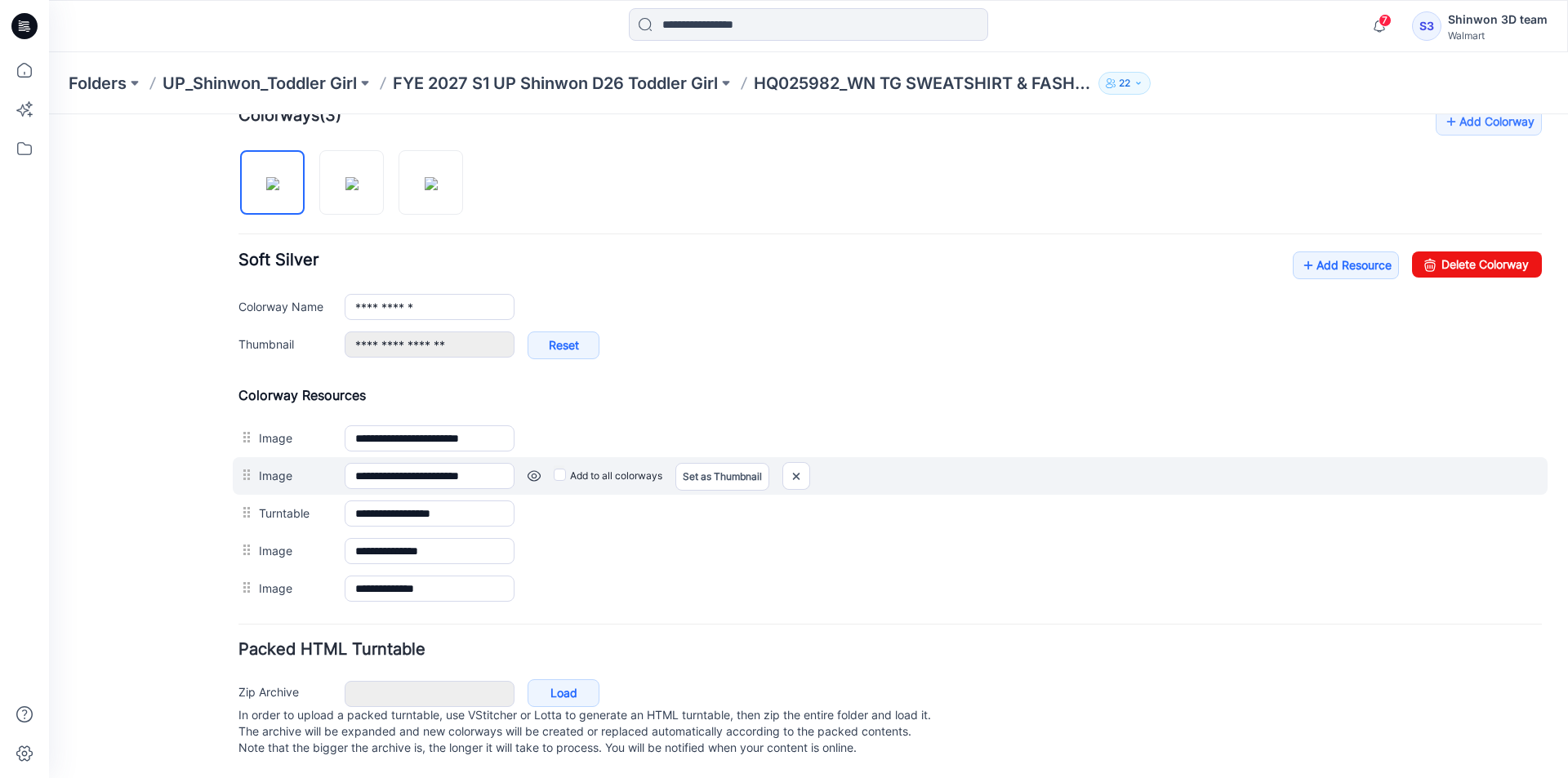 scroll, scrollTop: 527, scrollLeft: 0, axis: vertical 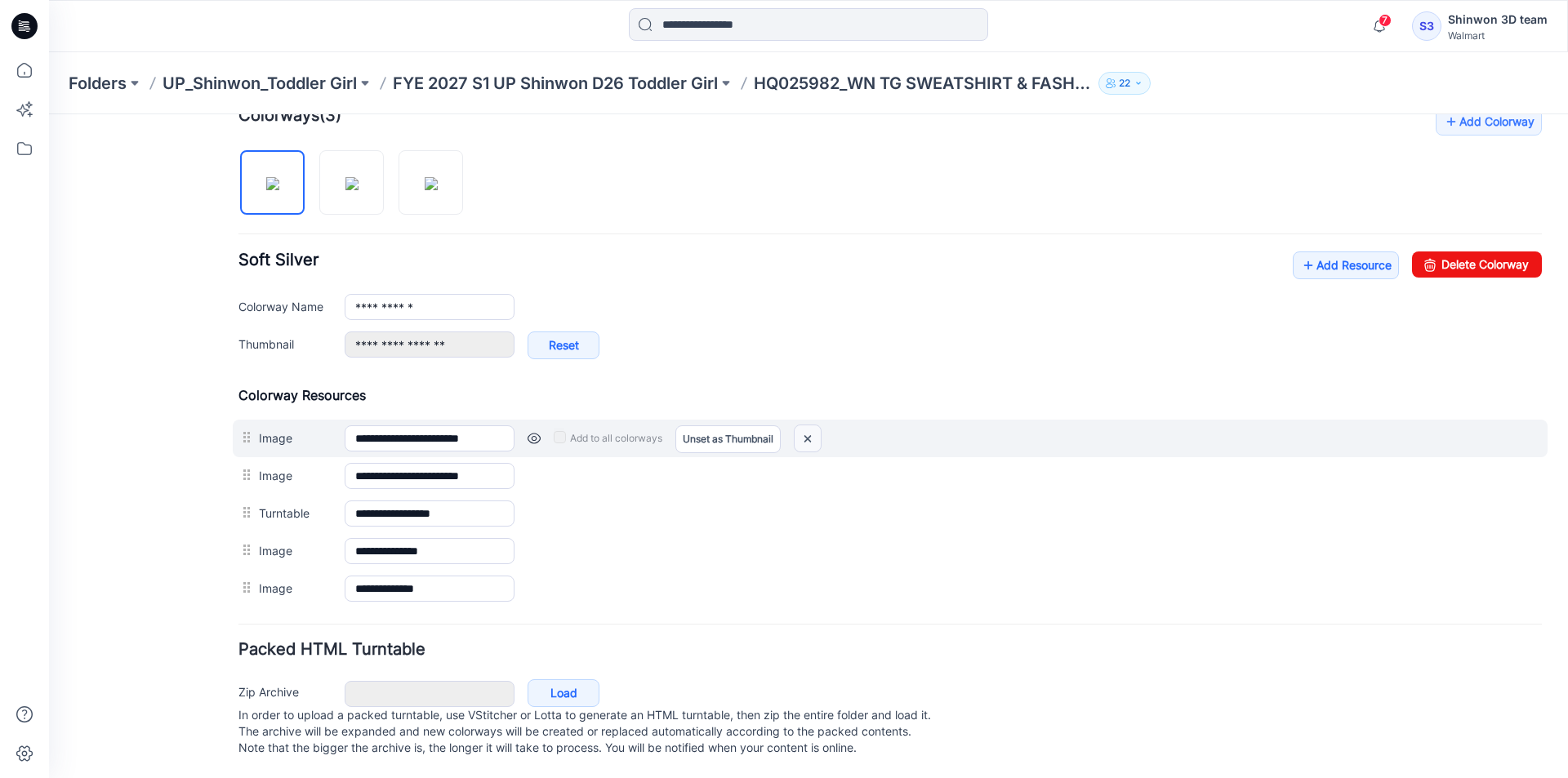click at bounding box center [808, 438] 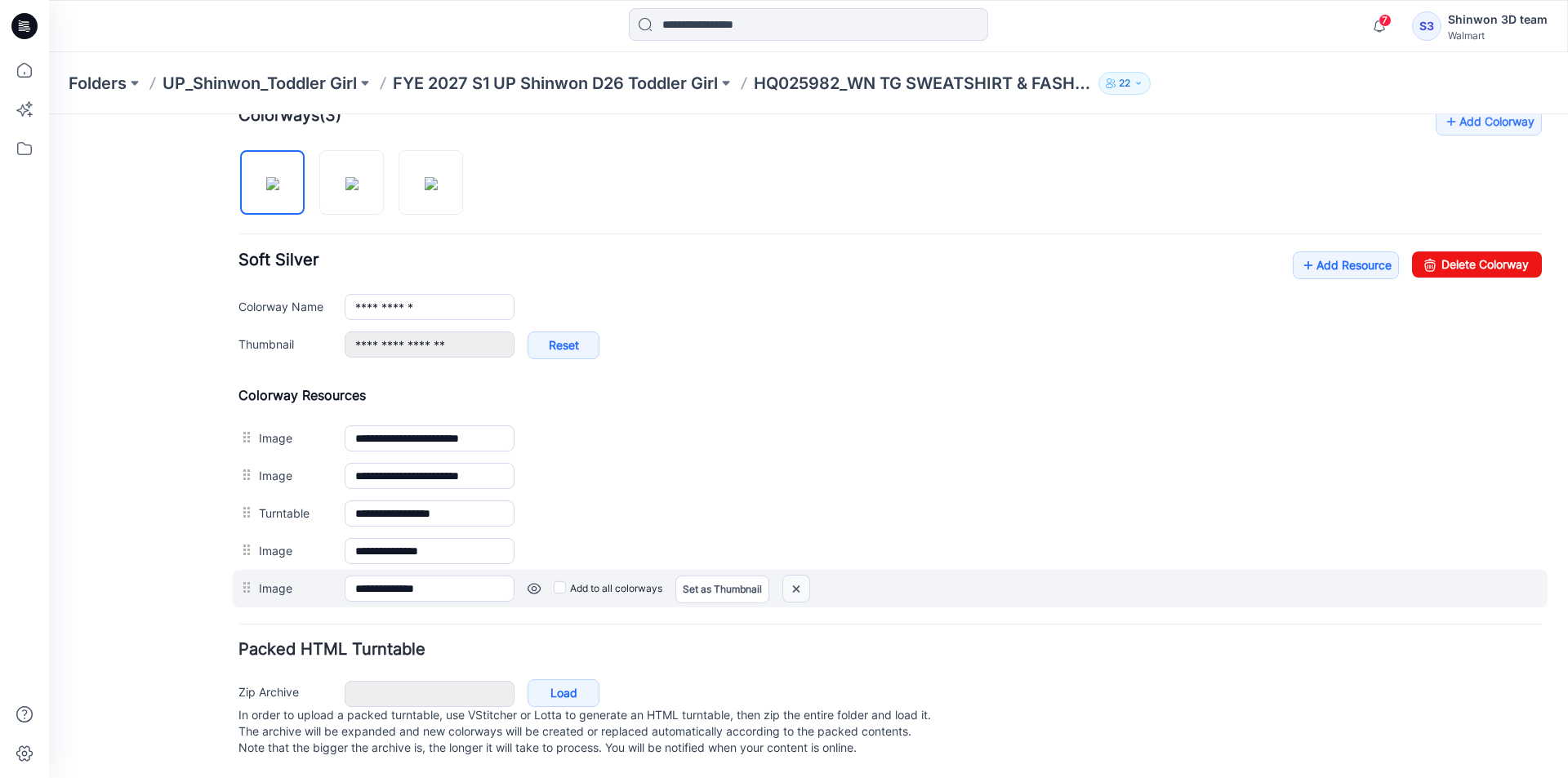 scroll, scrollTop: 478, scrollLeft: 0, axis: vertical 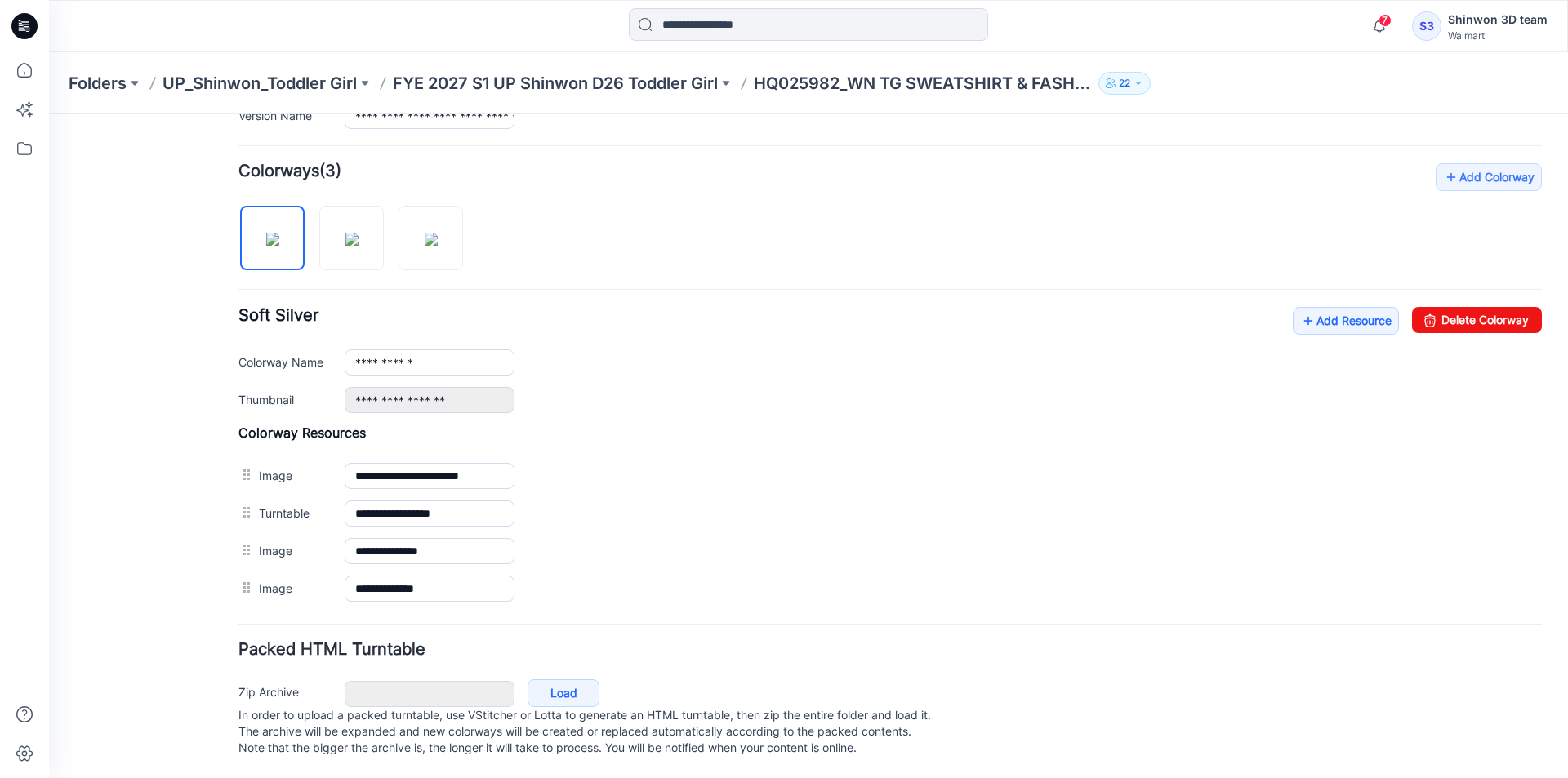 click on "**********" at bounding box center (890, 589) 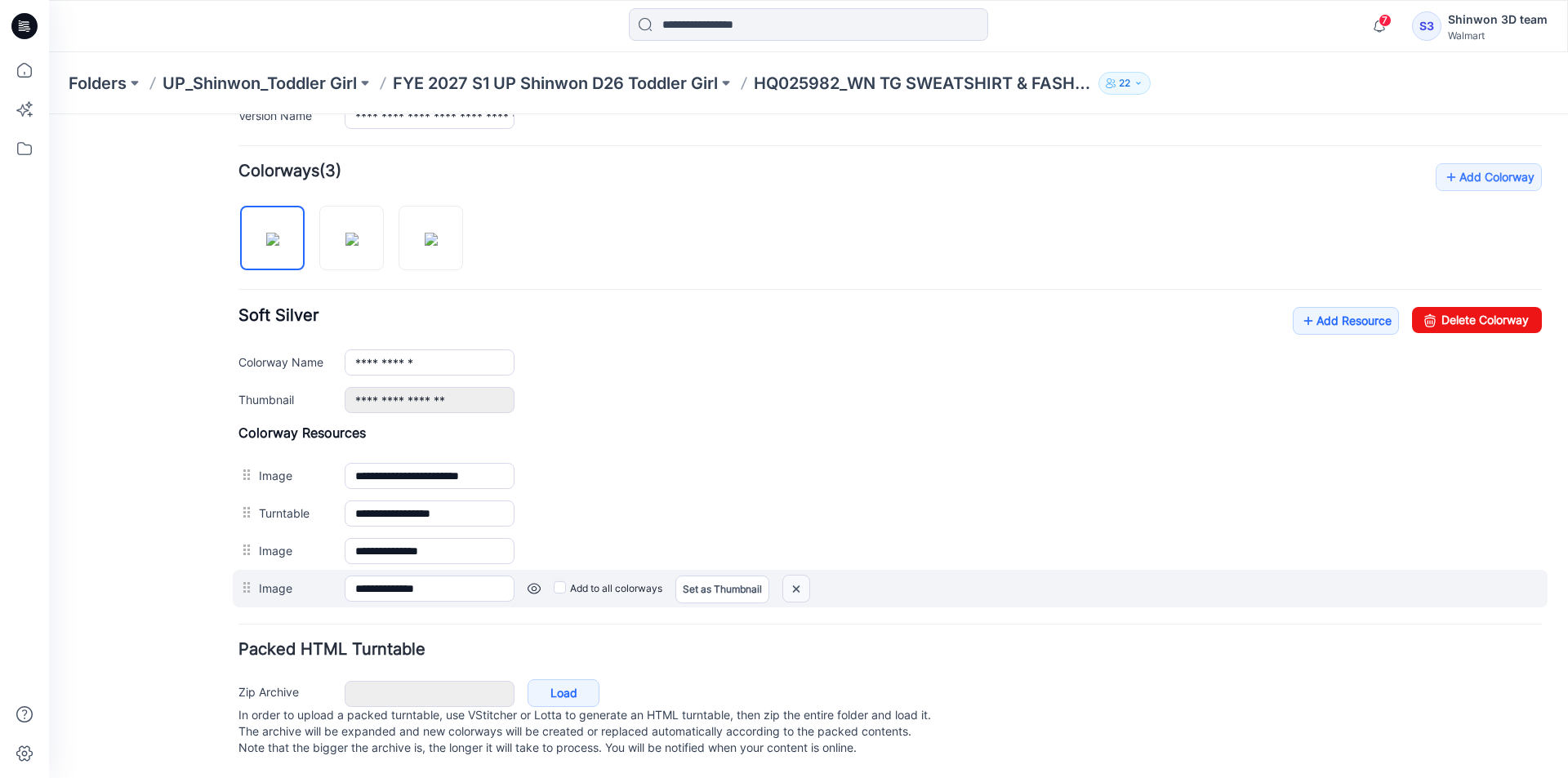 click at bounding box center (49, 114) 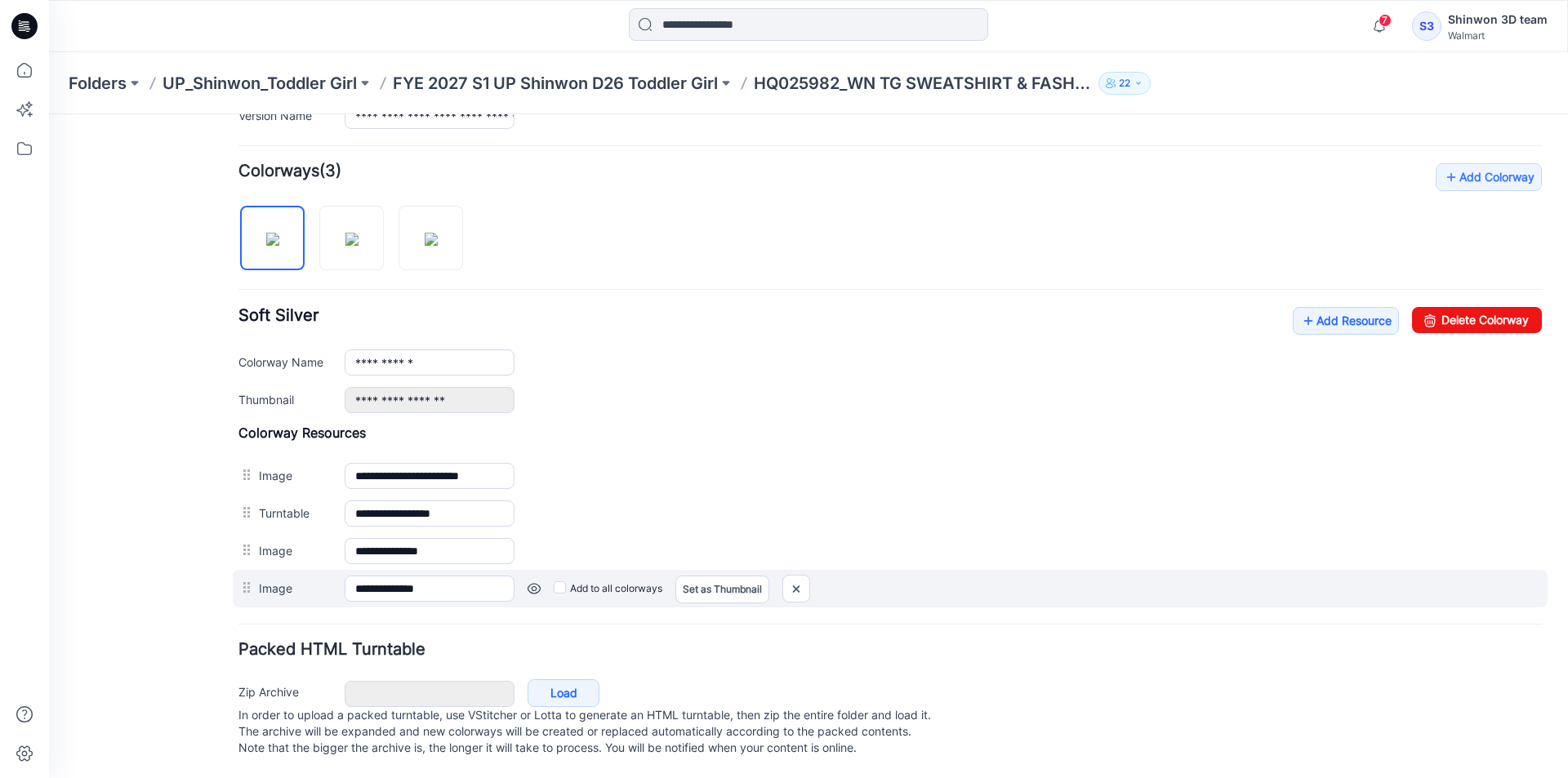 scroll, scrollTop: 440, scrollLeft: 0, axis: vertical 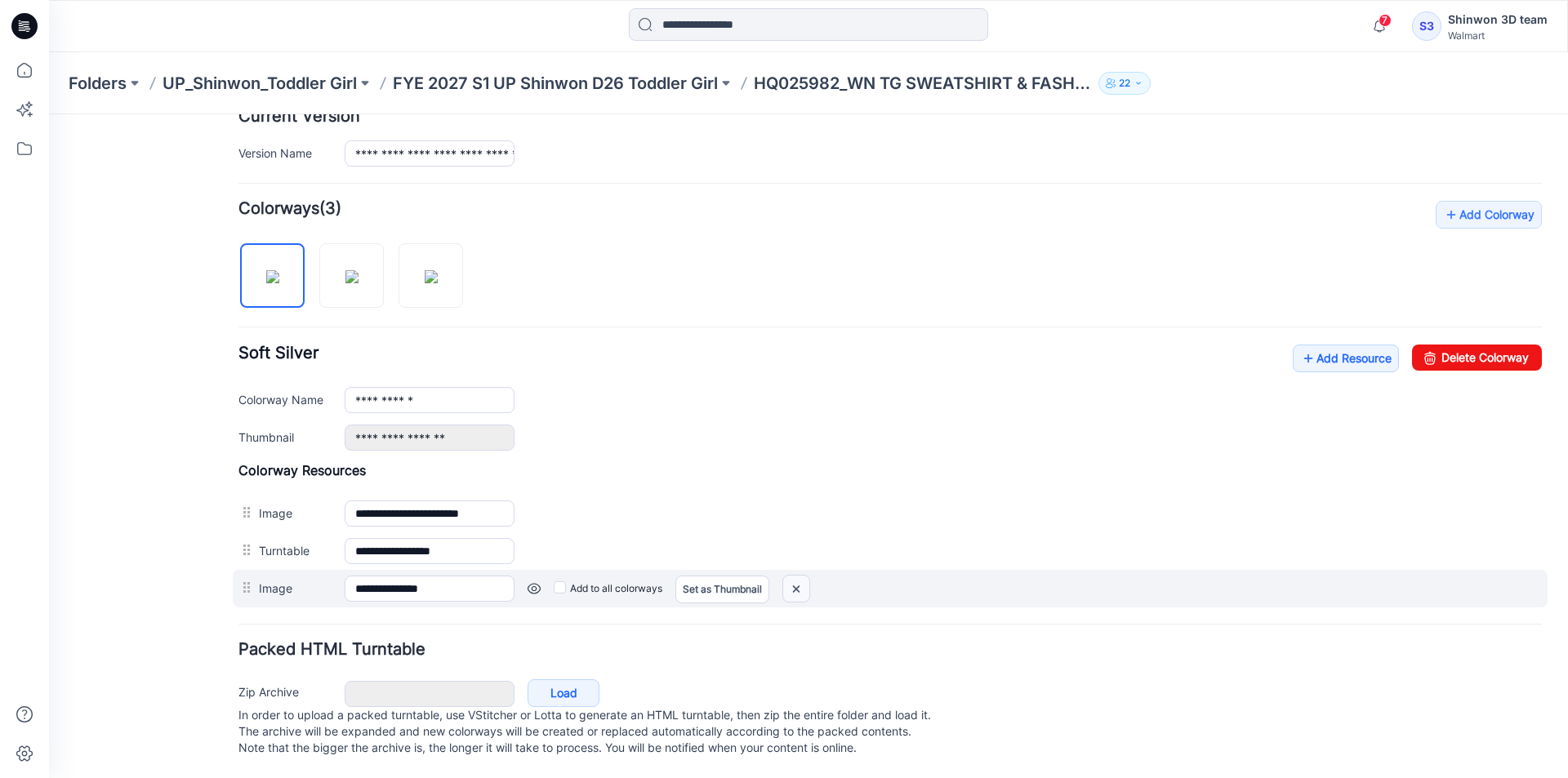 click at bounding box center [49, 114] 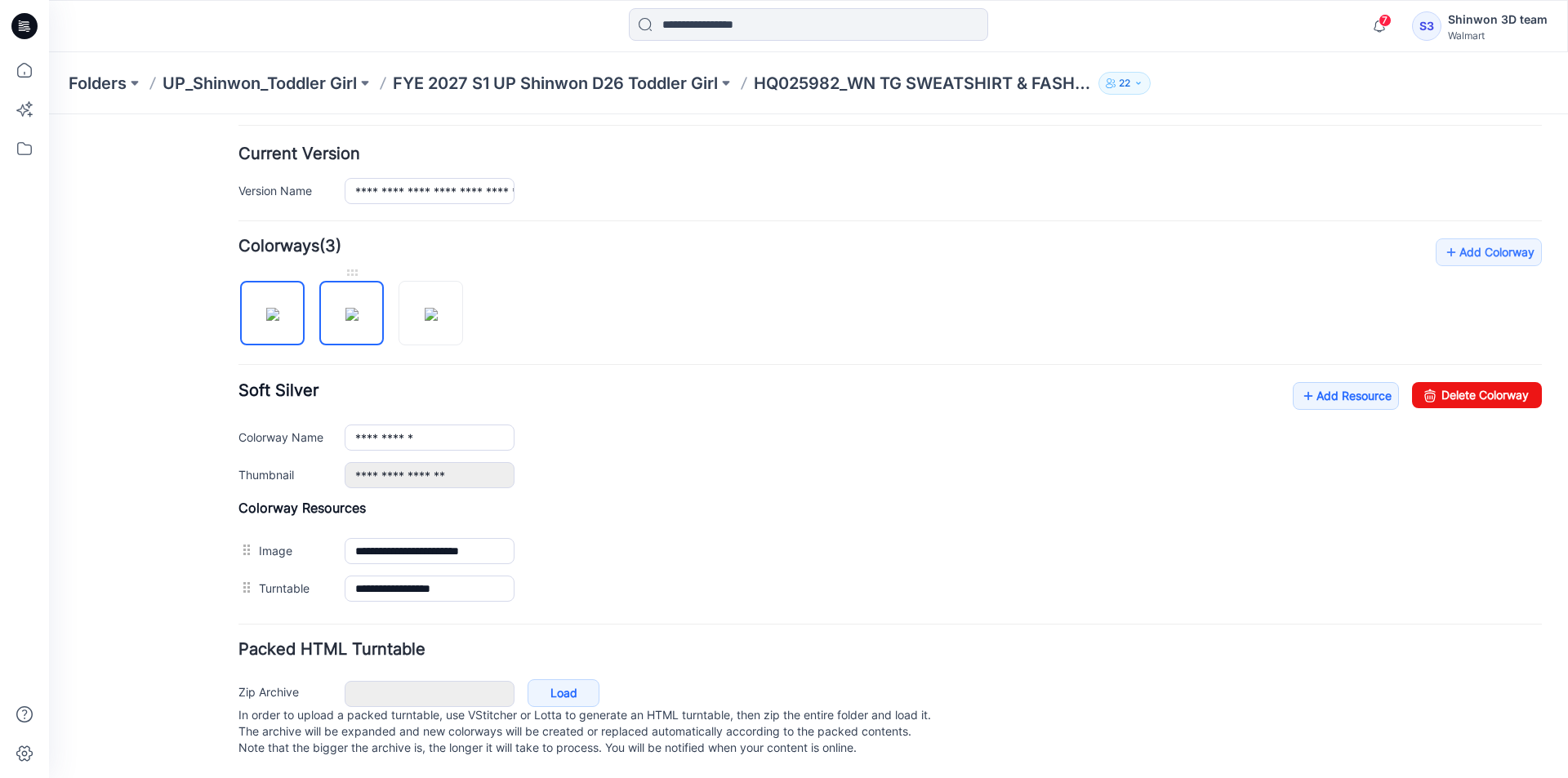 click at bounding box center (352, 314) 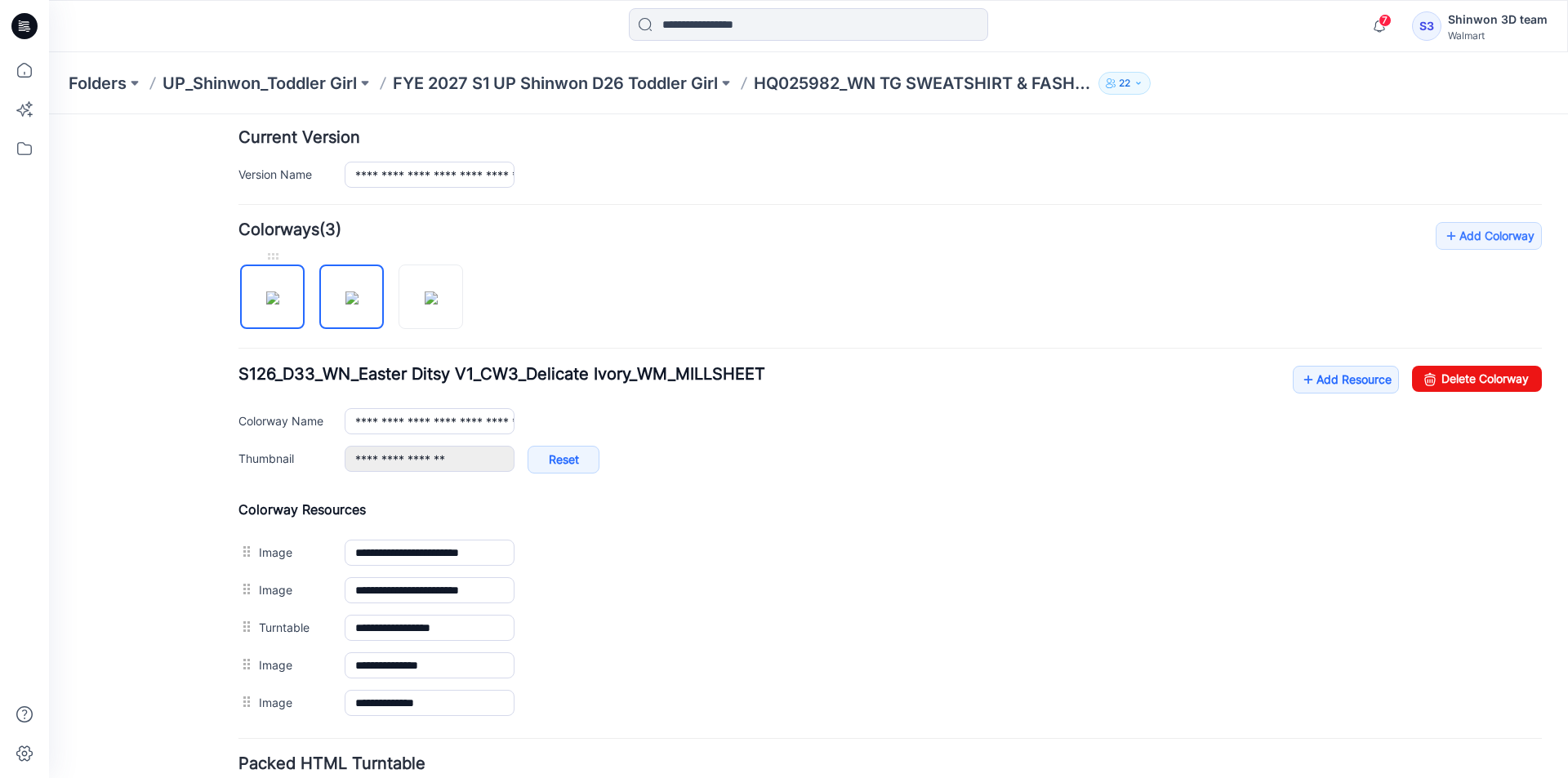 click at bounding box center (273, 298) 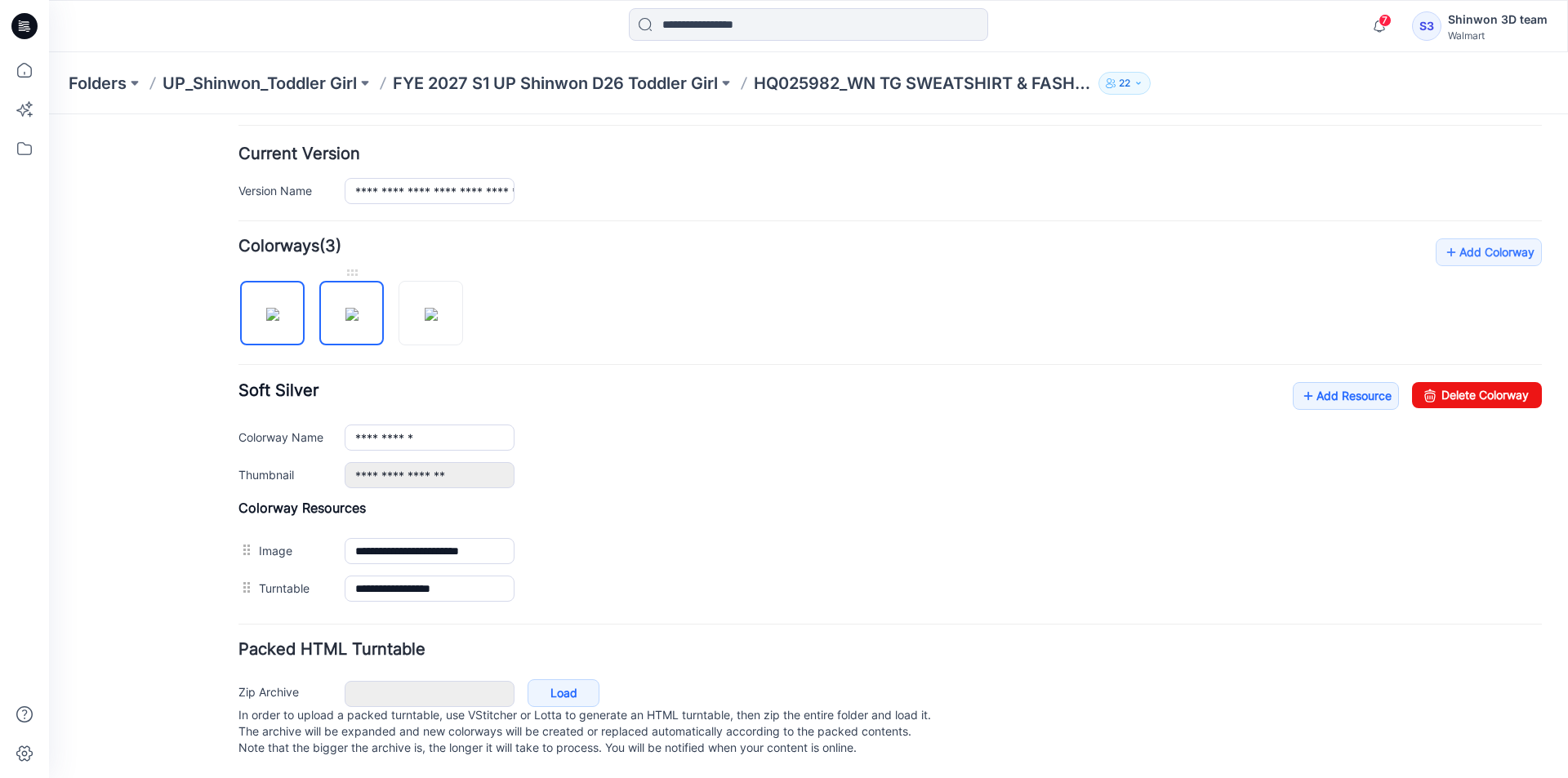 click at bounding box center [352, 314] 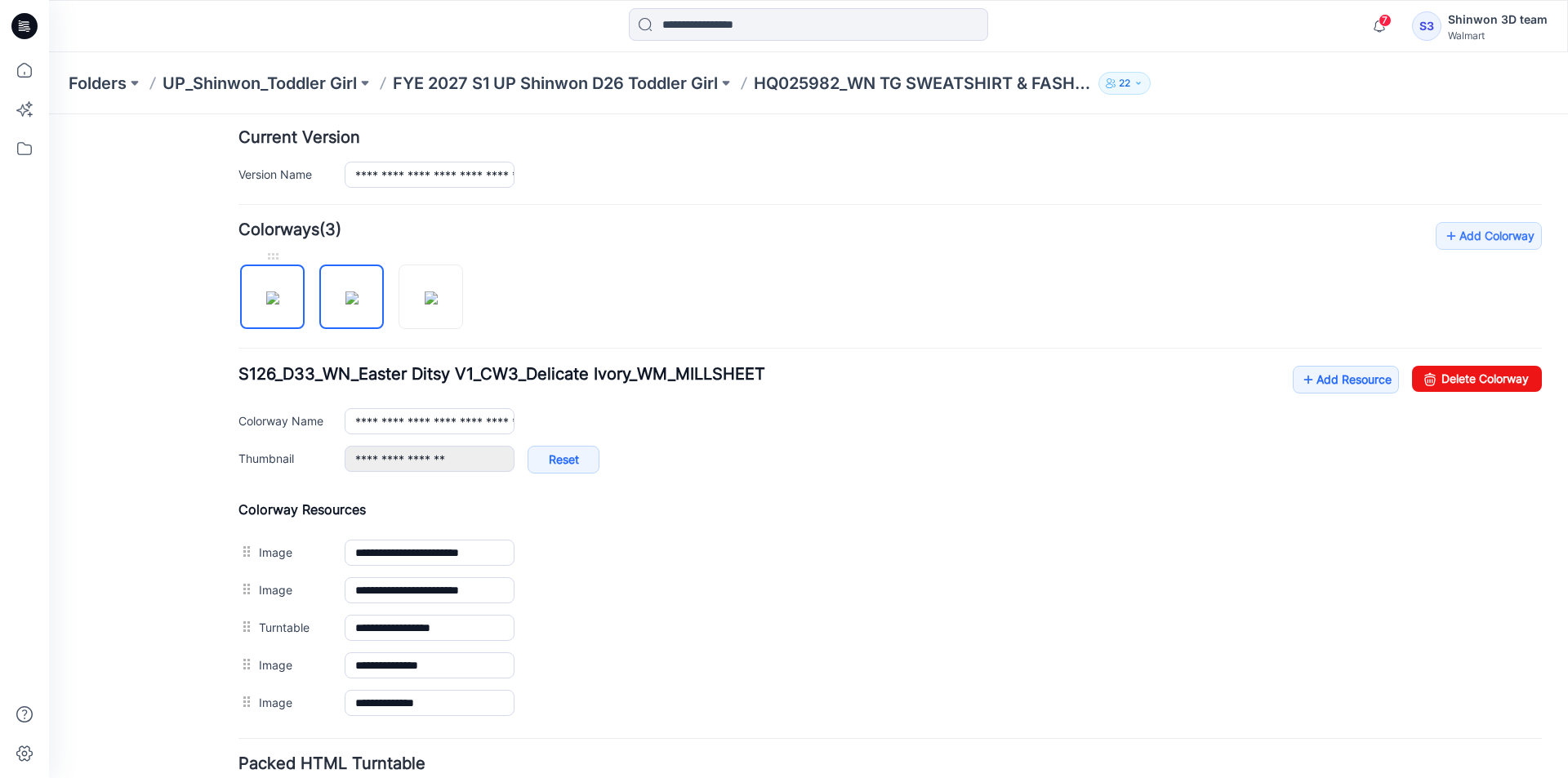 click at bounding box center [273, 298] 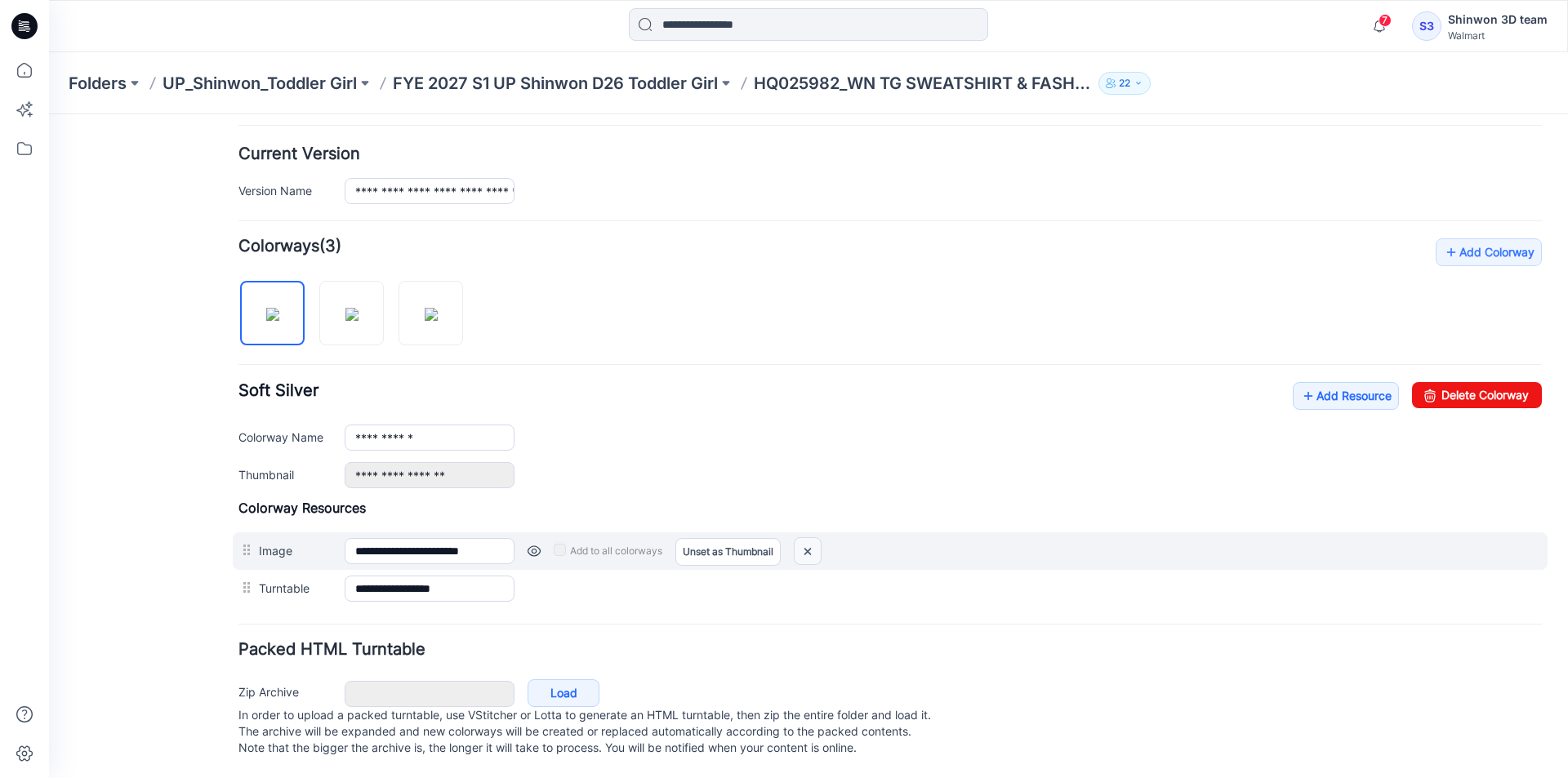 click at bounding box center [808, 551] 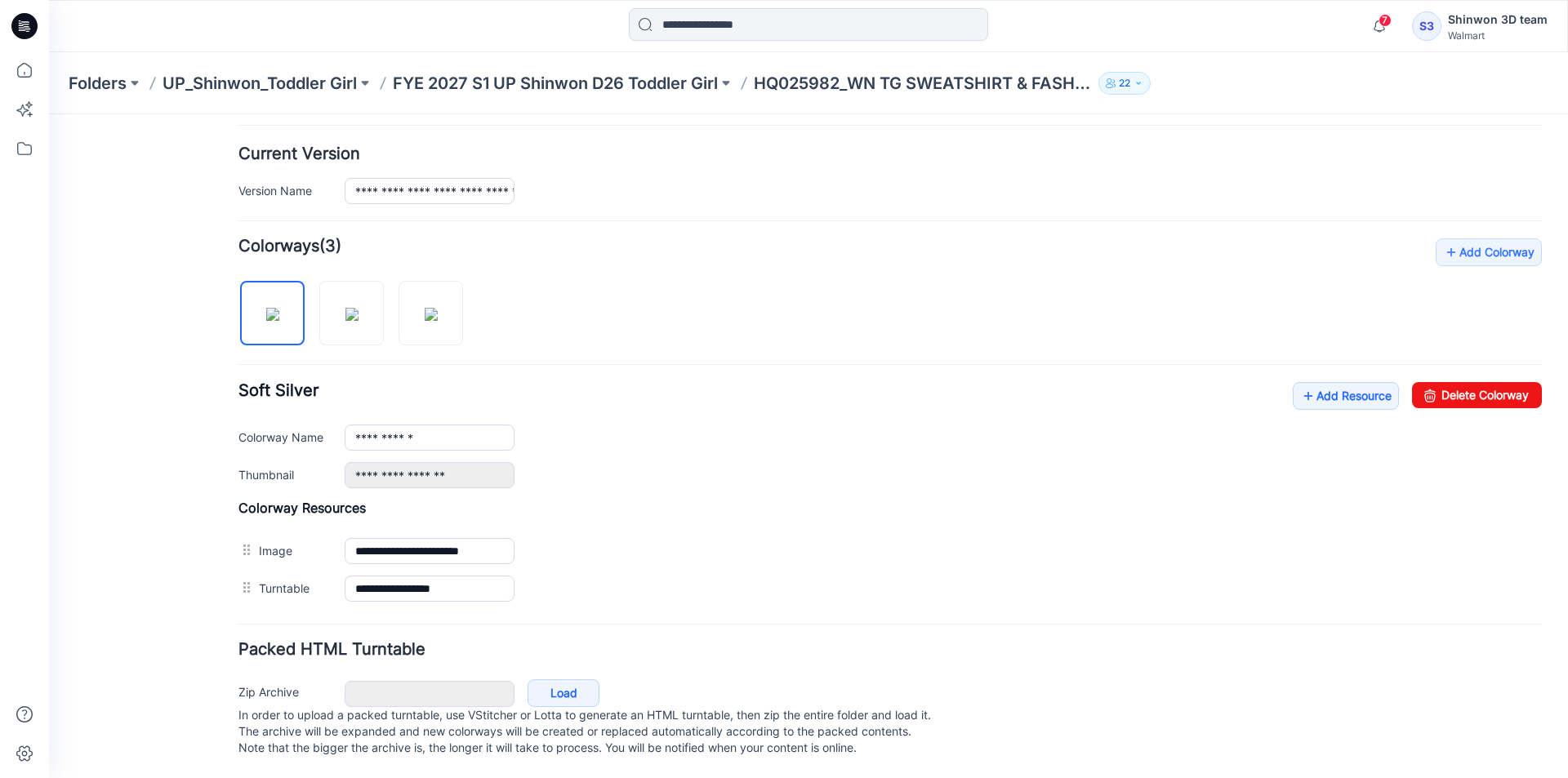 scroll, scrollTop: 365, scrollLeft: 0, axis: vertical 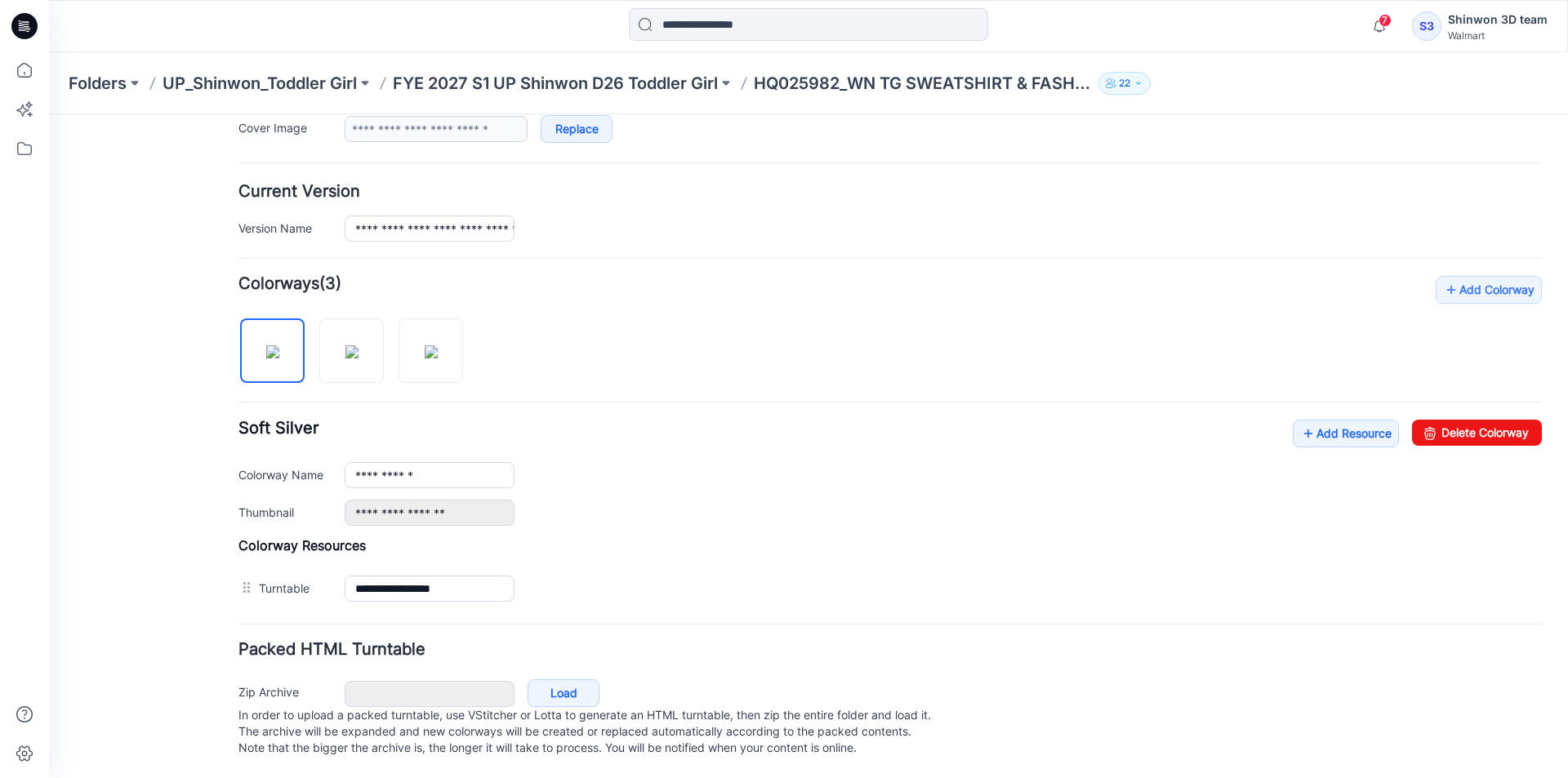 click at bounding box center (357, 342) 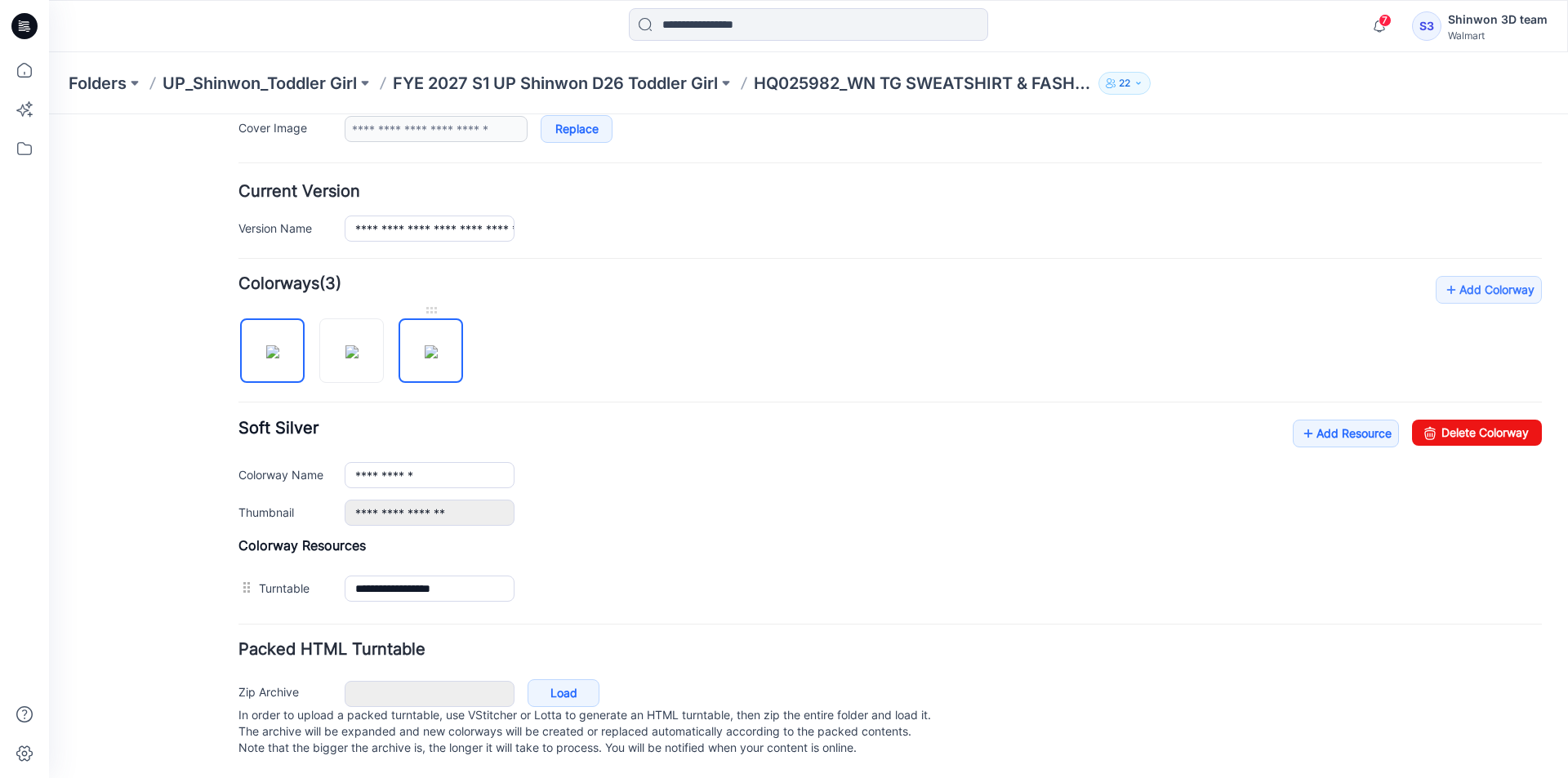 click at bounding box center [431, 352] 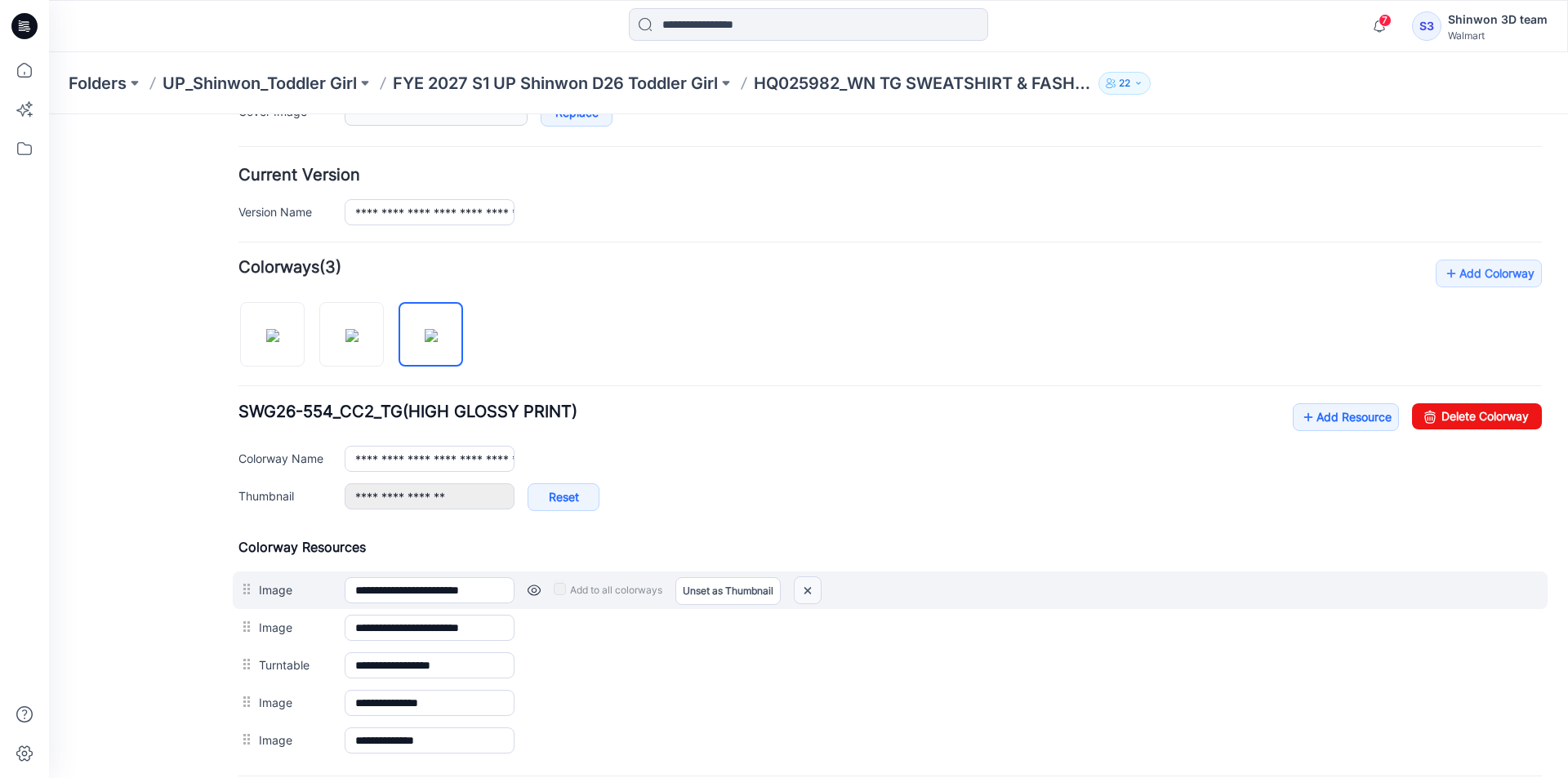 click at bounding box center [808, 590] 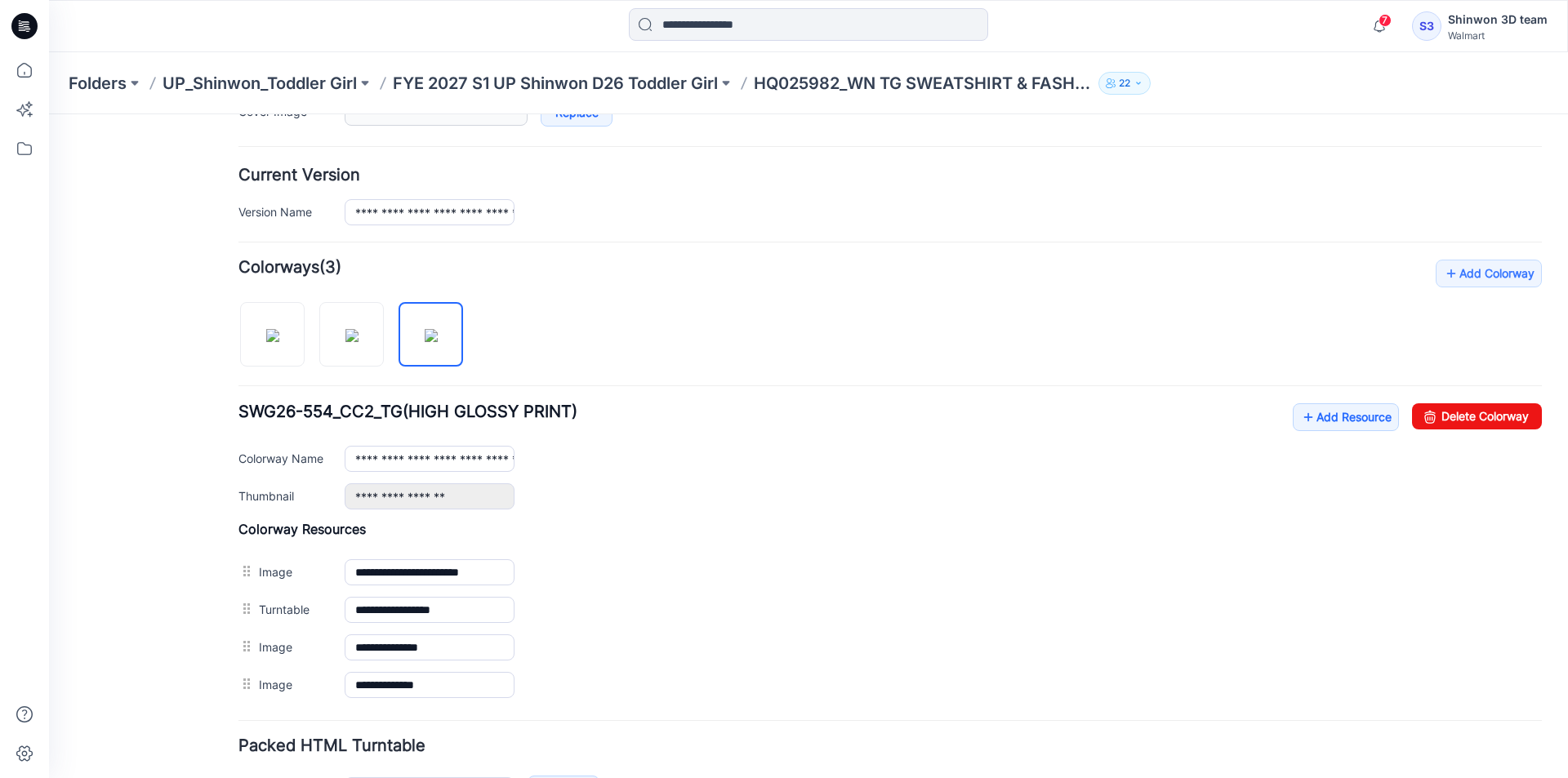 click at bounding box center [49, 114] 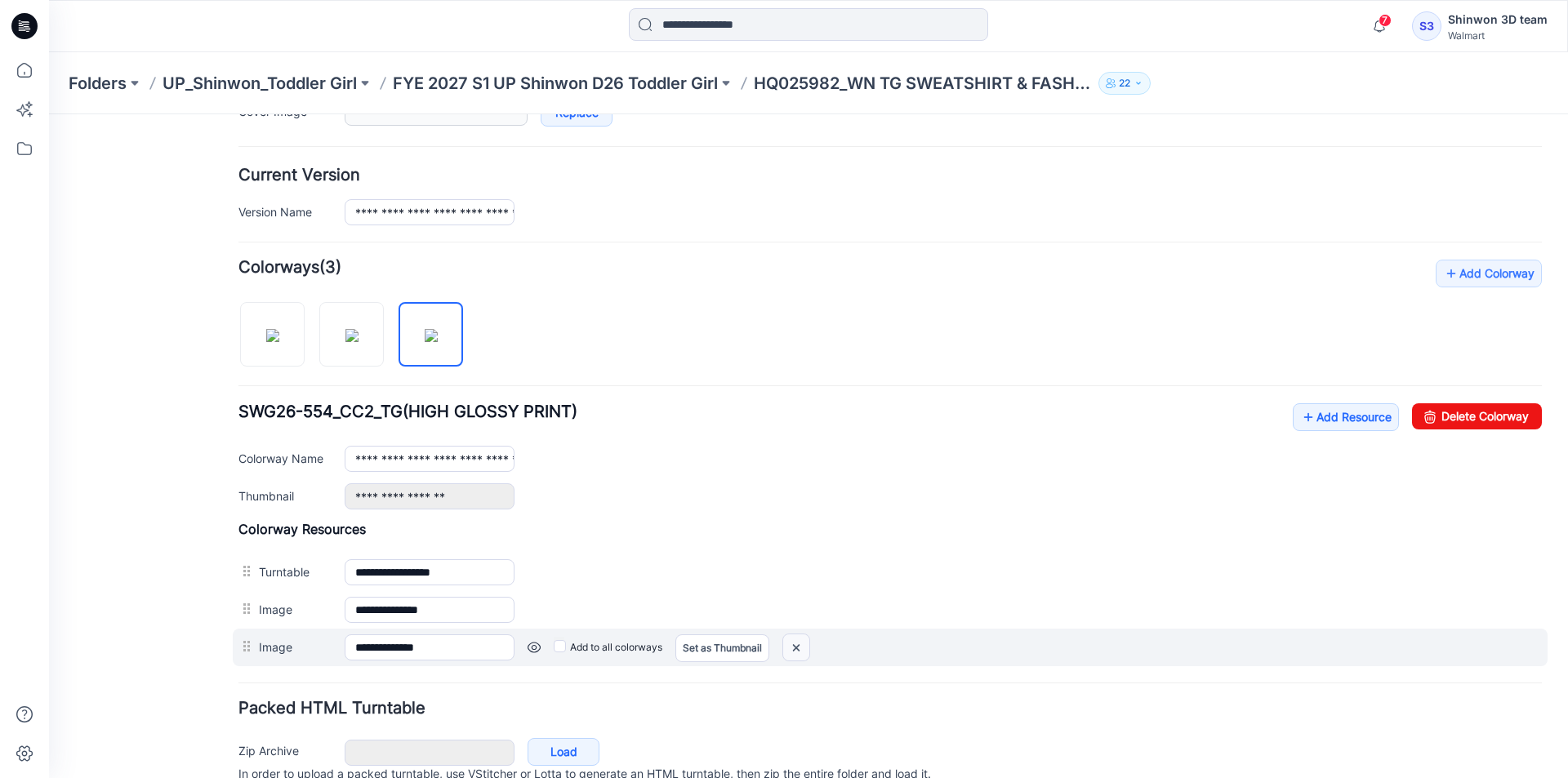 click at bounding box center (49, 114) 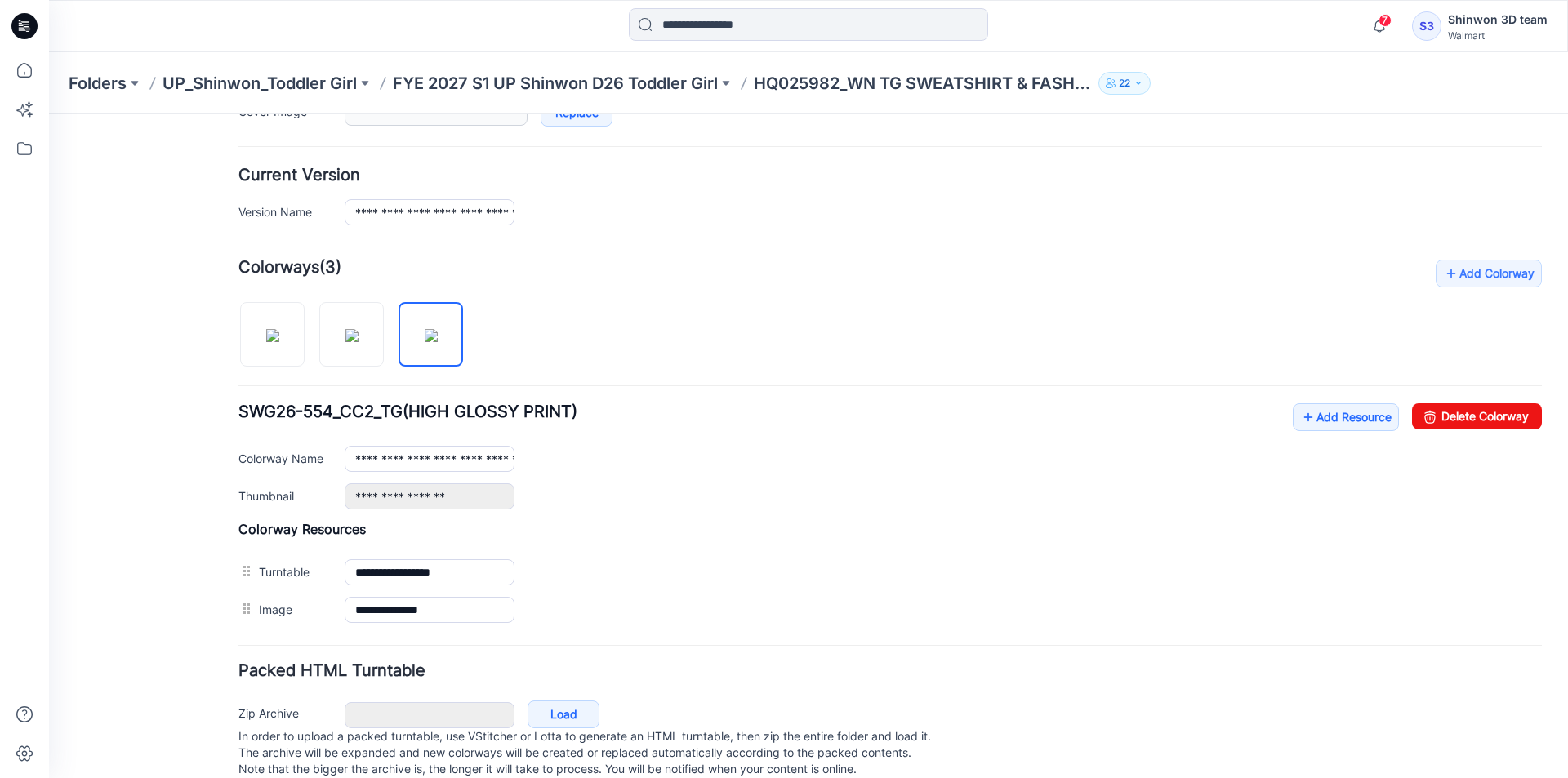 click at bounding box center (49, 114) 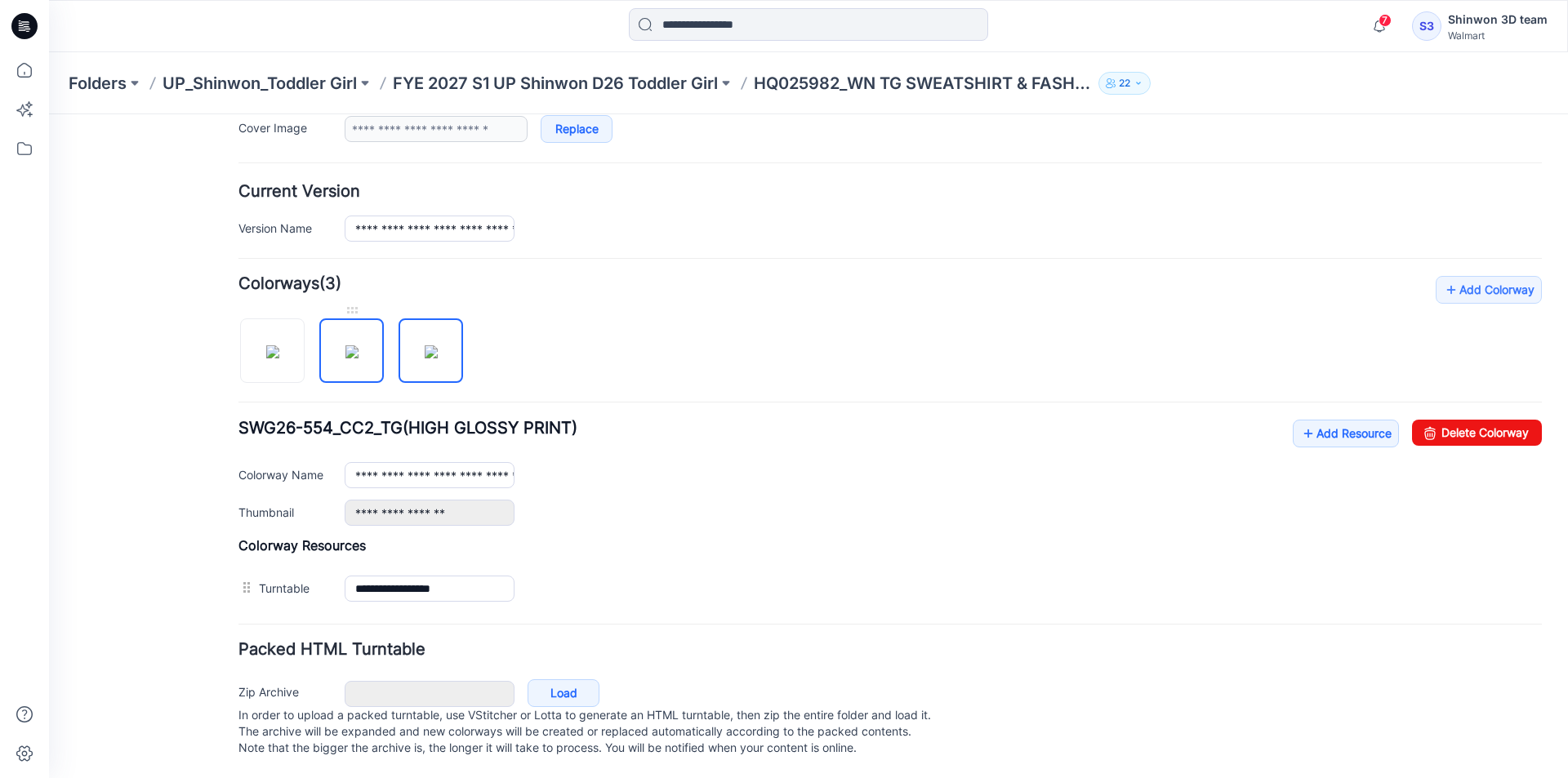 click at bounding box center (352, 352) 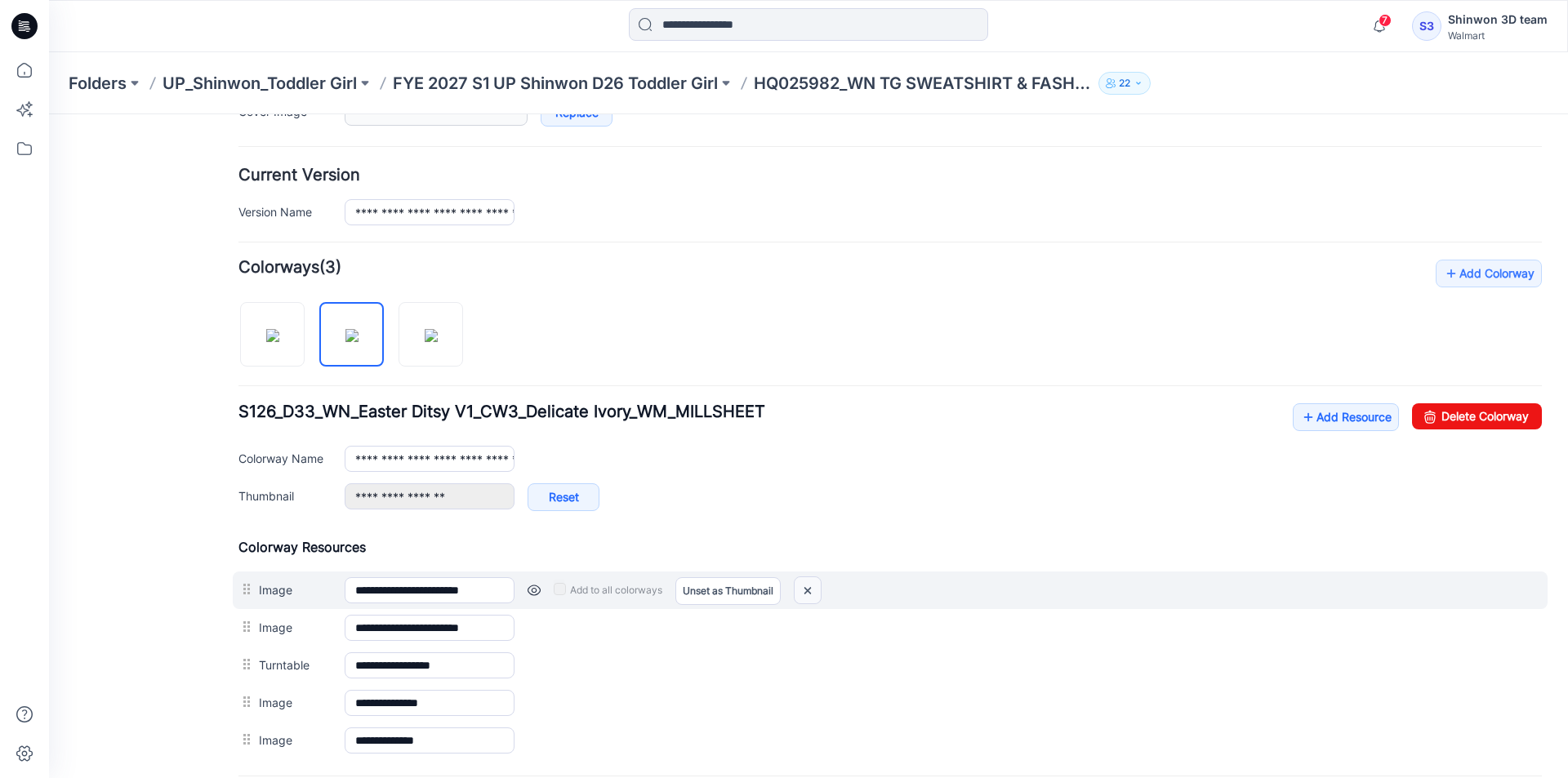 click at bounding box center [808, 590] 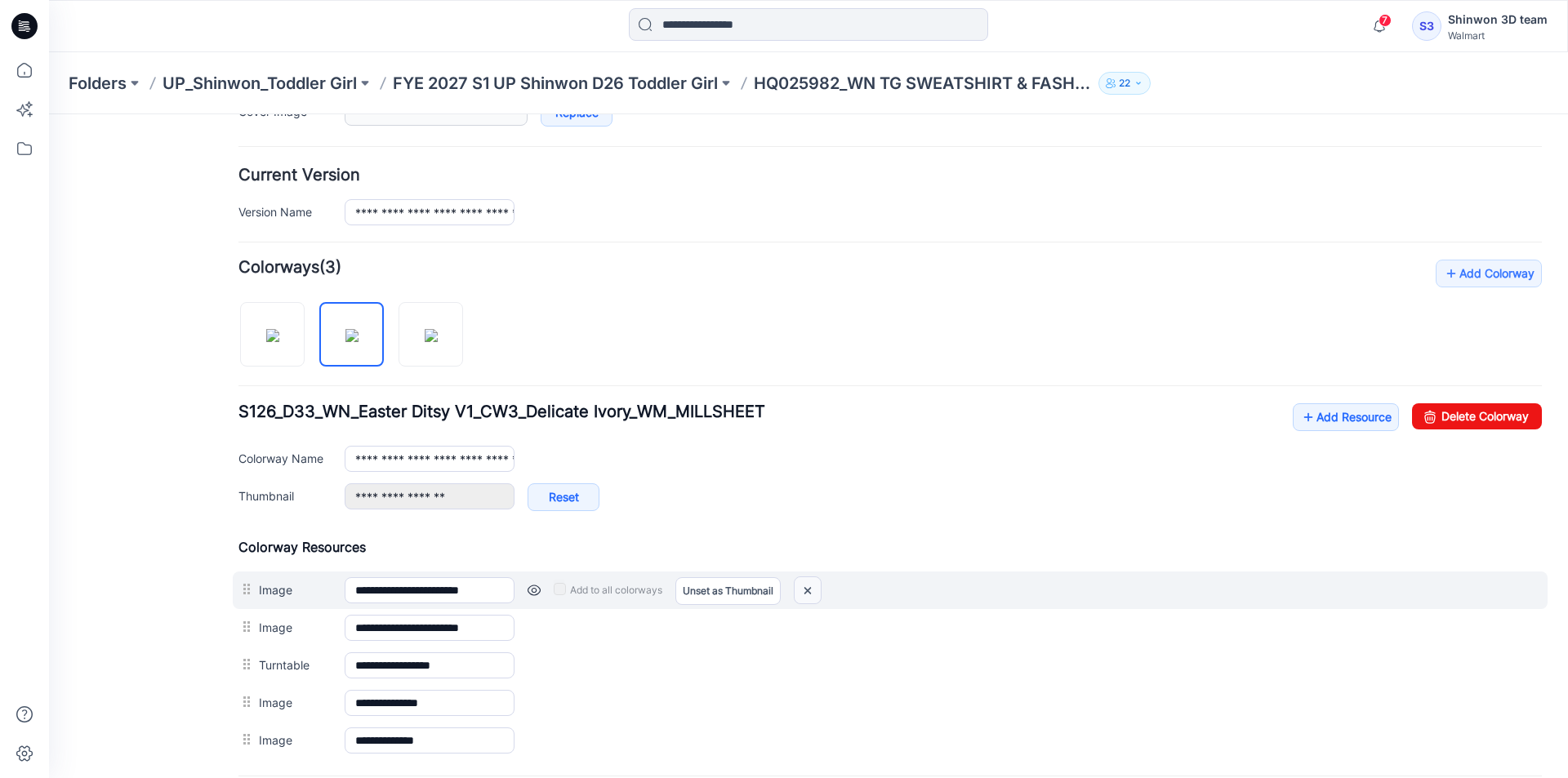 click at bounding box center [808, 590] 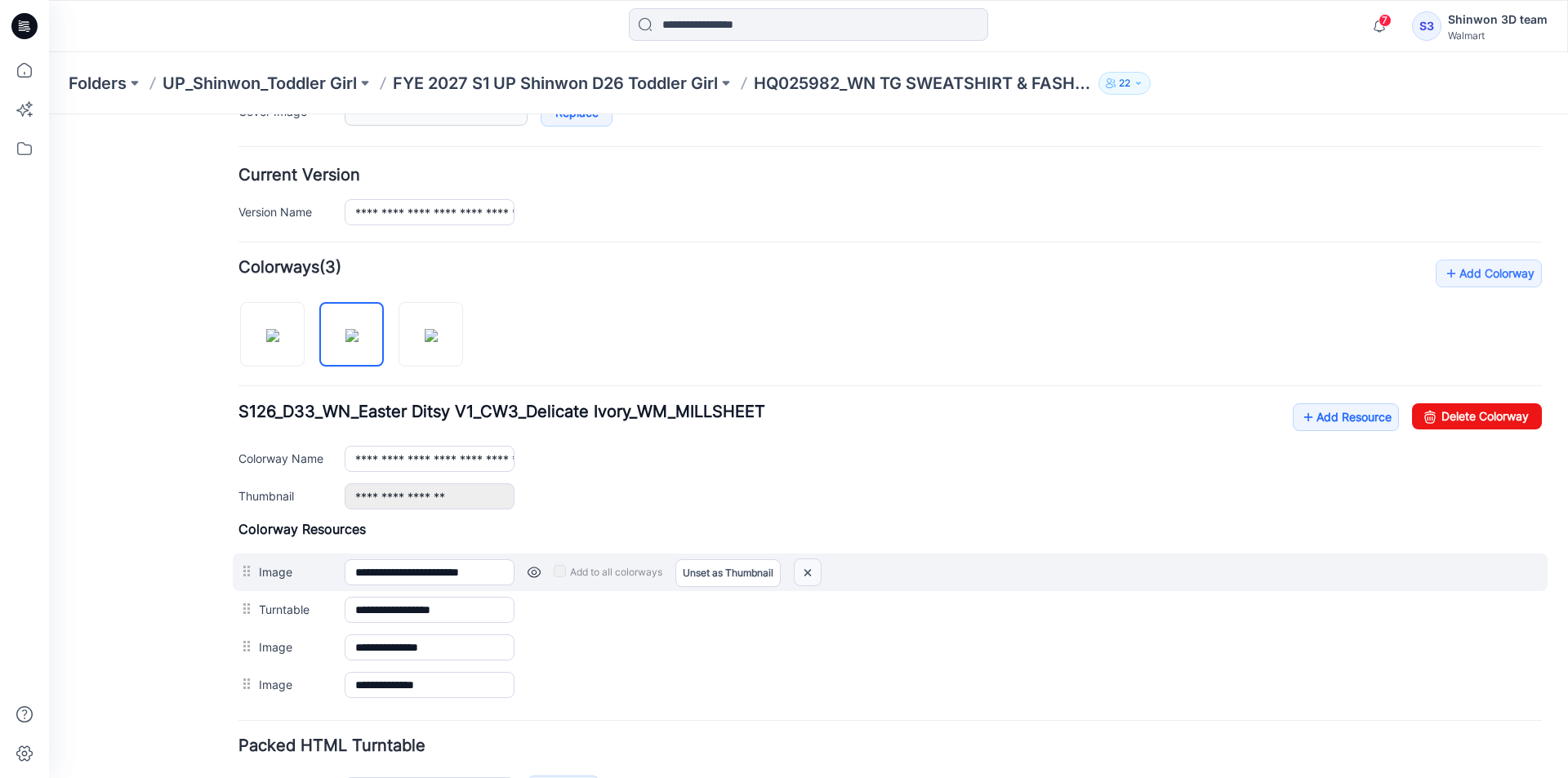 click at bounding box center [808, 572] 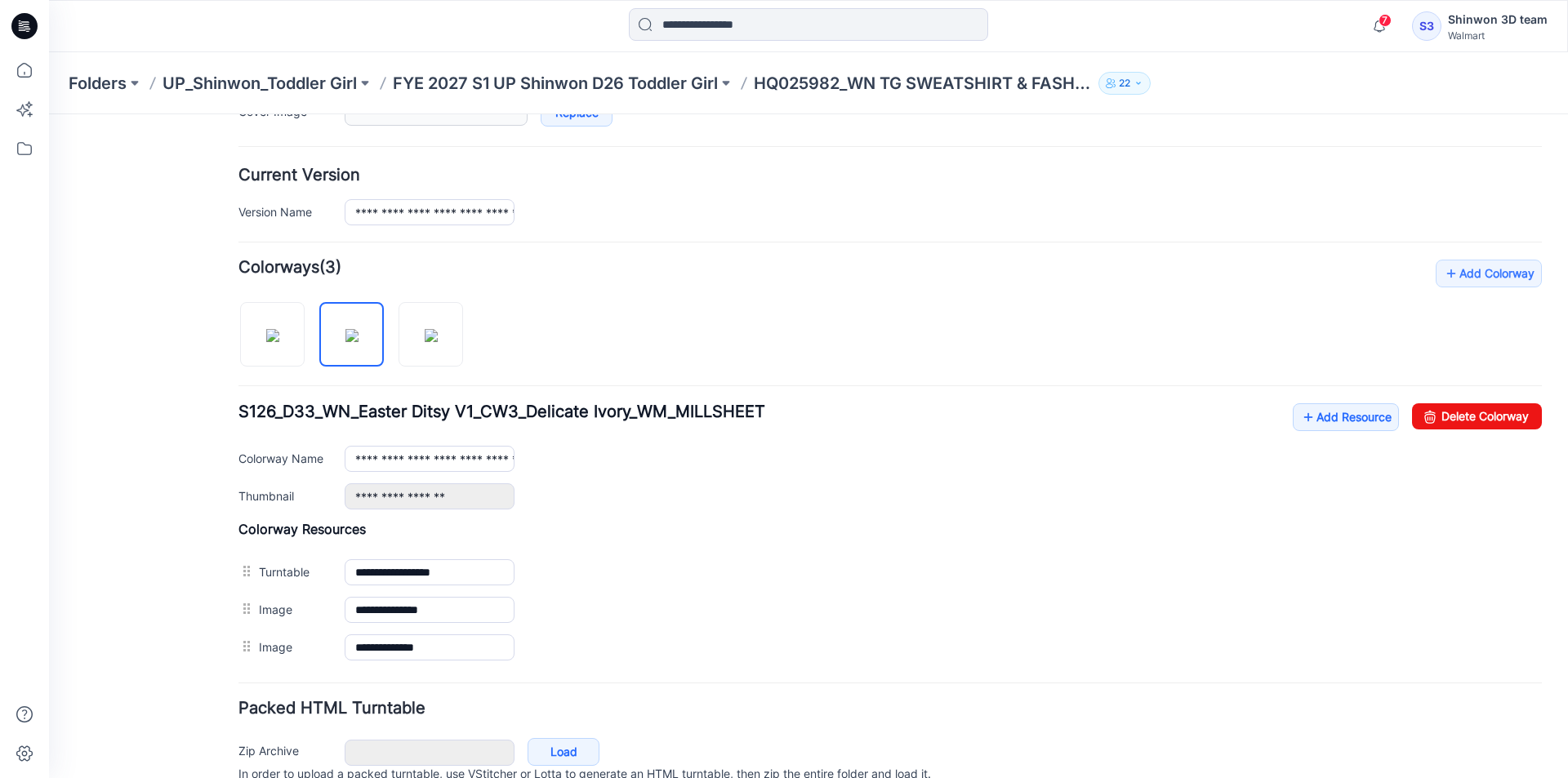 click at bounding box center (49, 114) 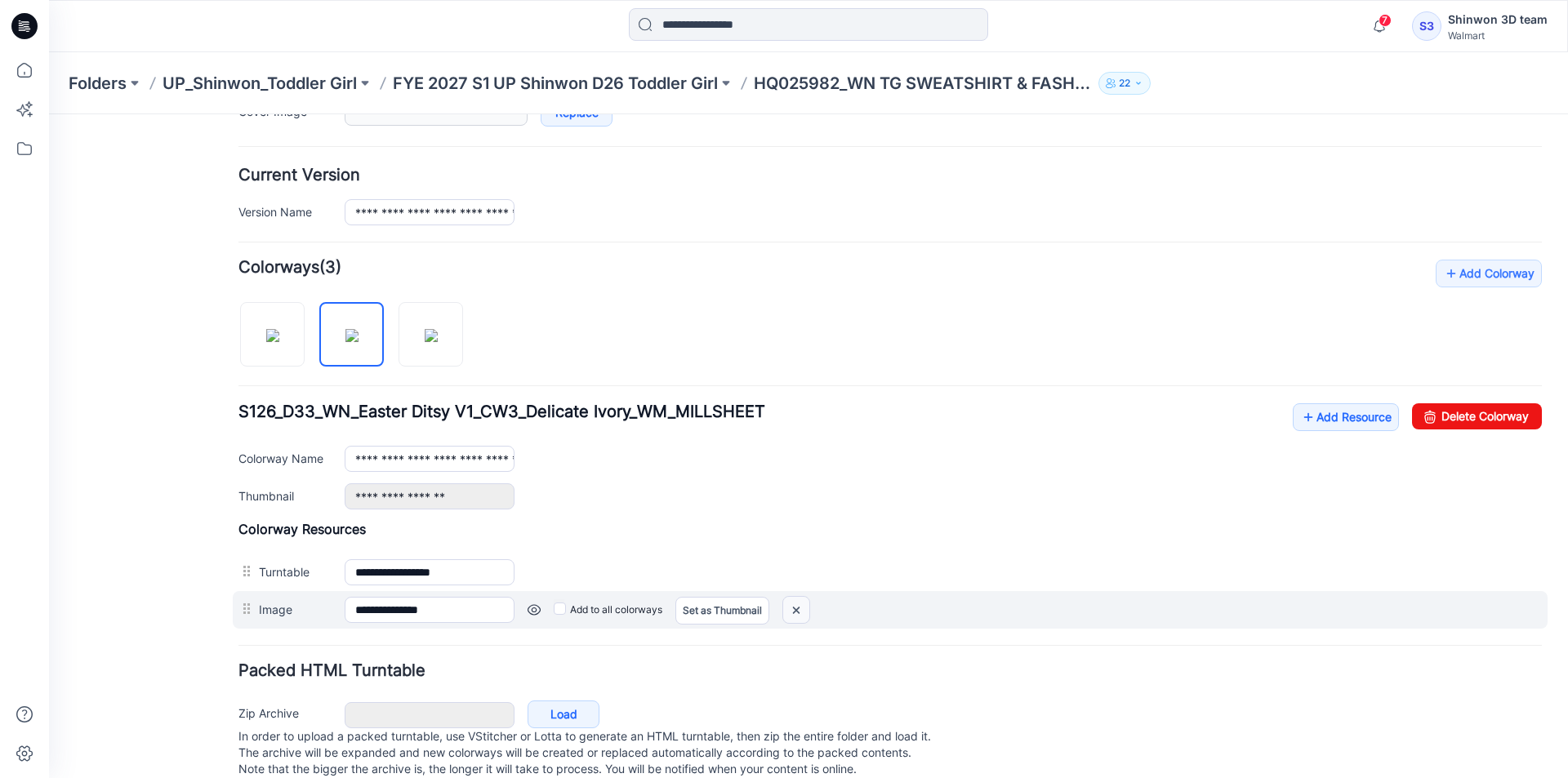 click at bounding box center [49, 114] 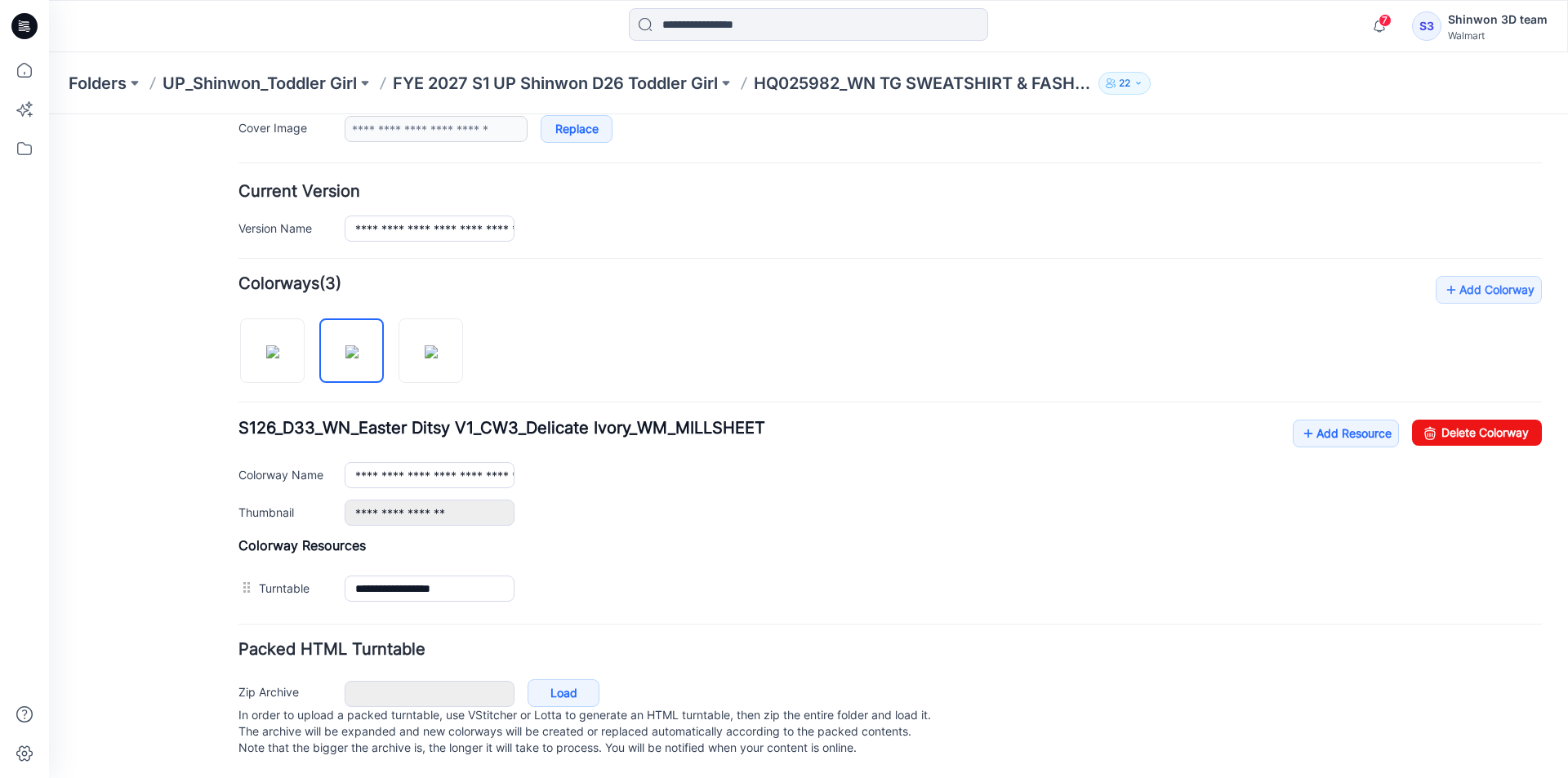 click at bounding box center (357, 342) 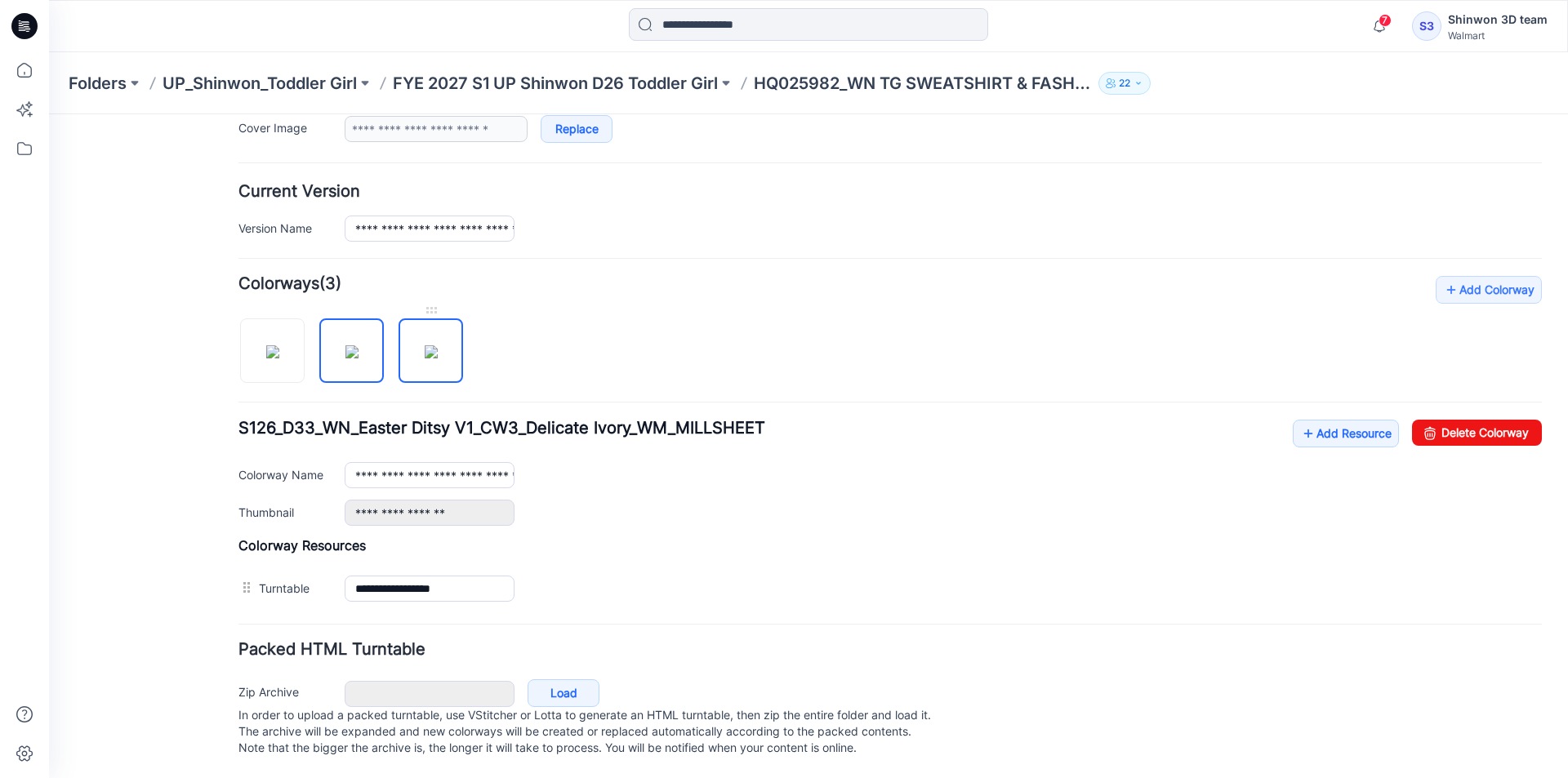 click at bounding box center (431, 352) 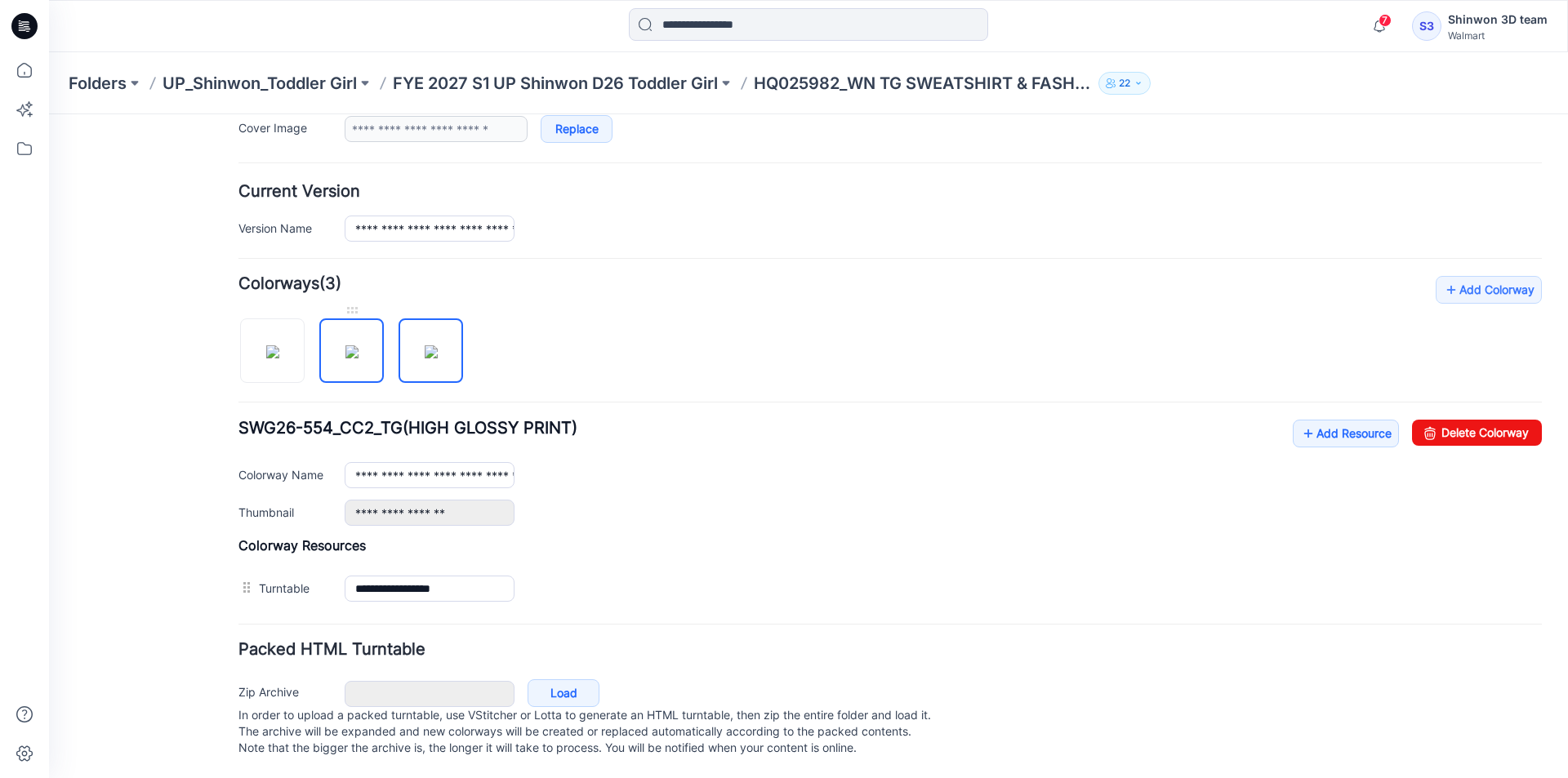 click at bounding box center [352, 352] 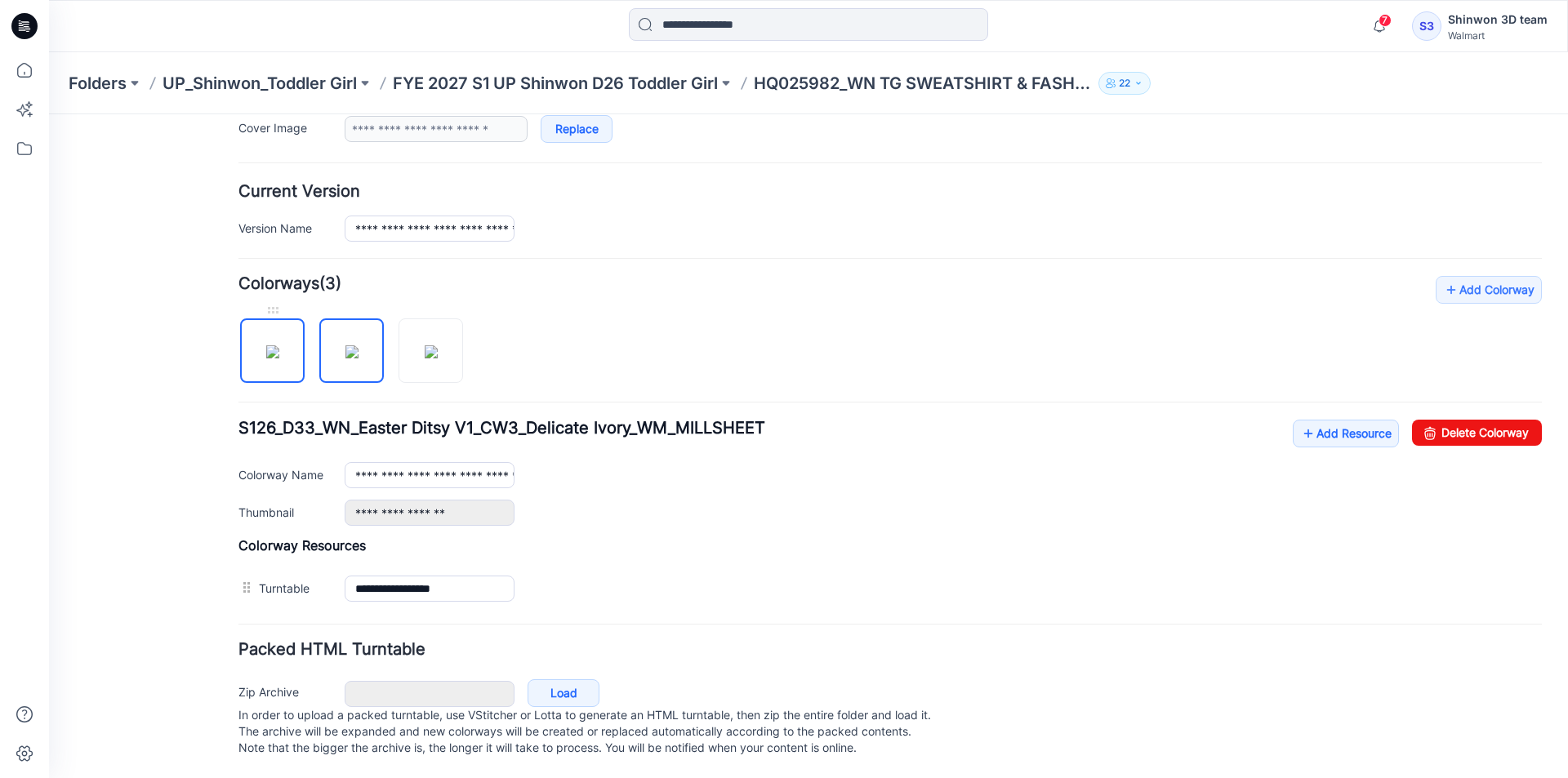click at bounding box center (273, 352) 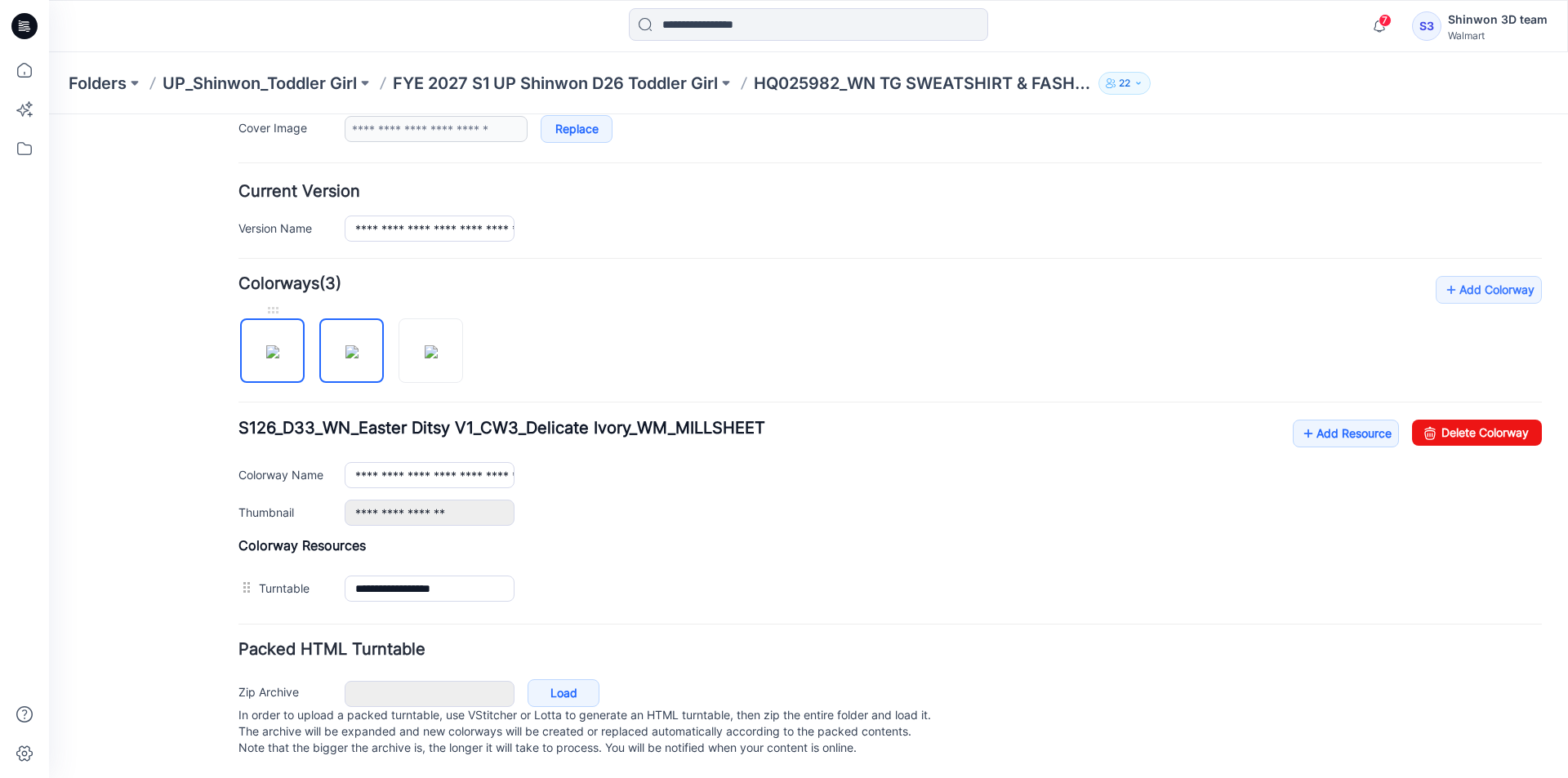 type on "**********" 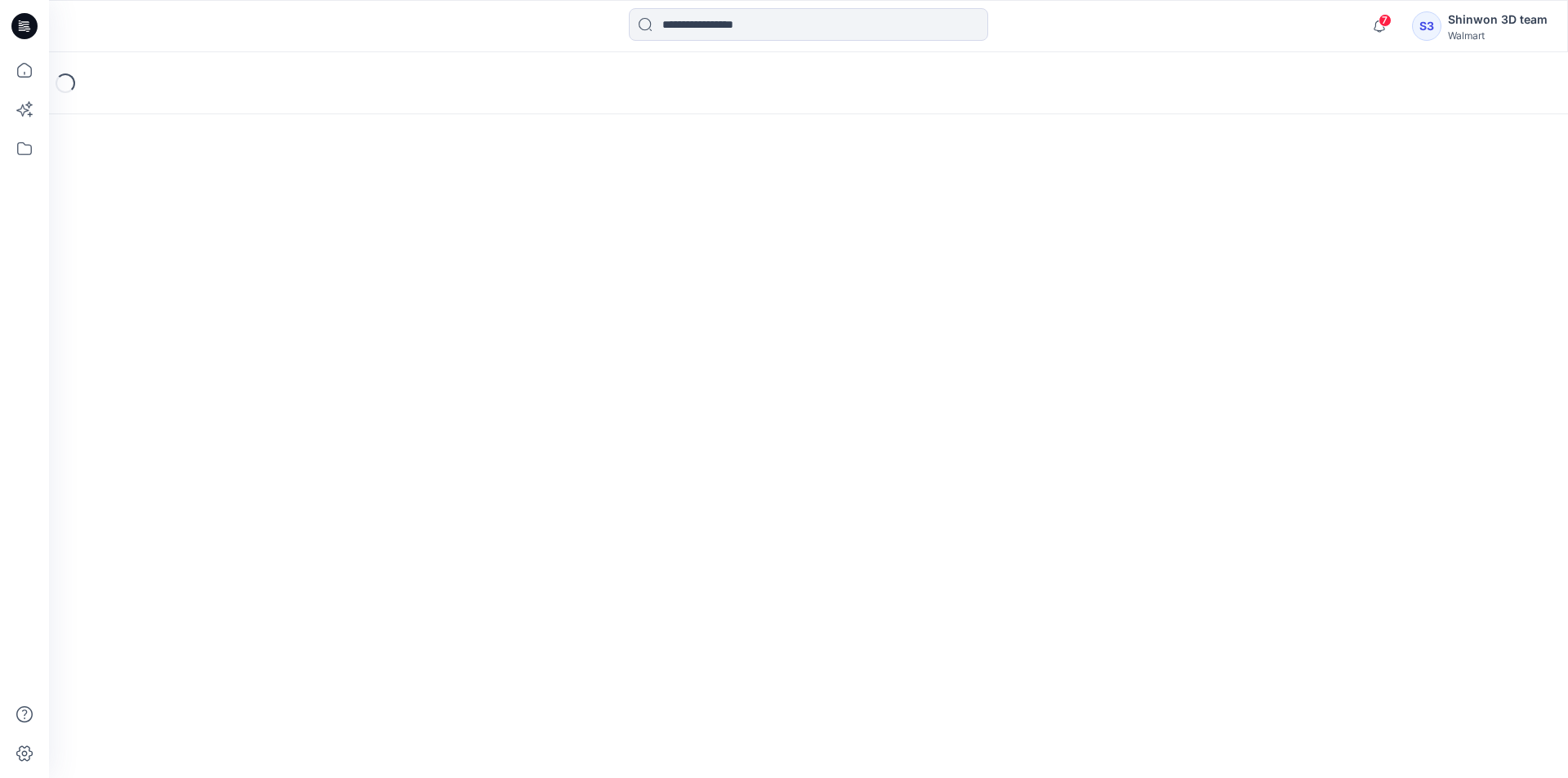 scroll, scrollTop: 0, scrollLeft: 0, axis: both 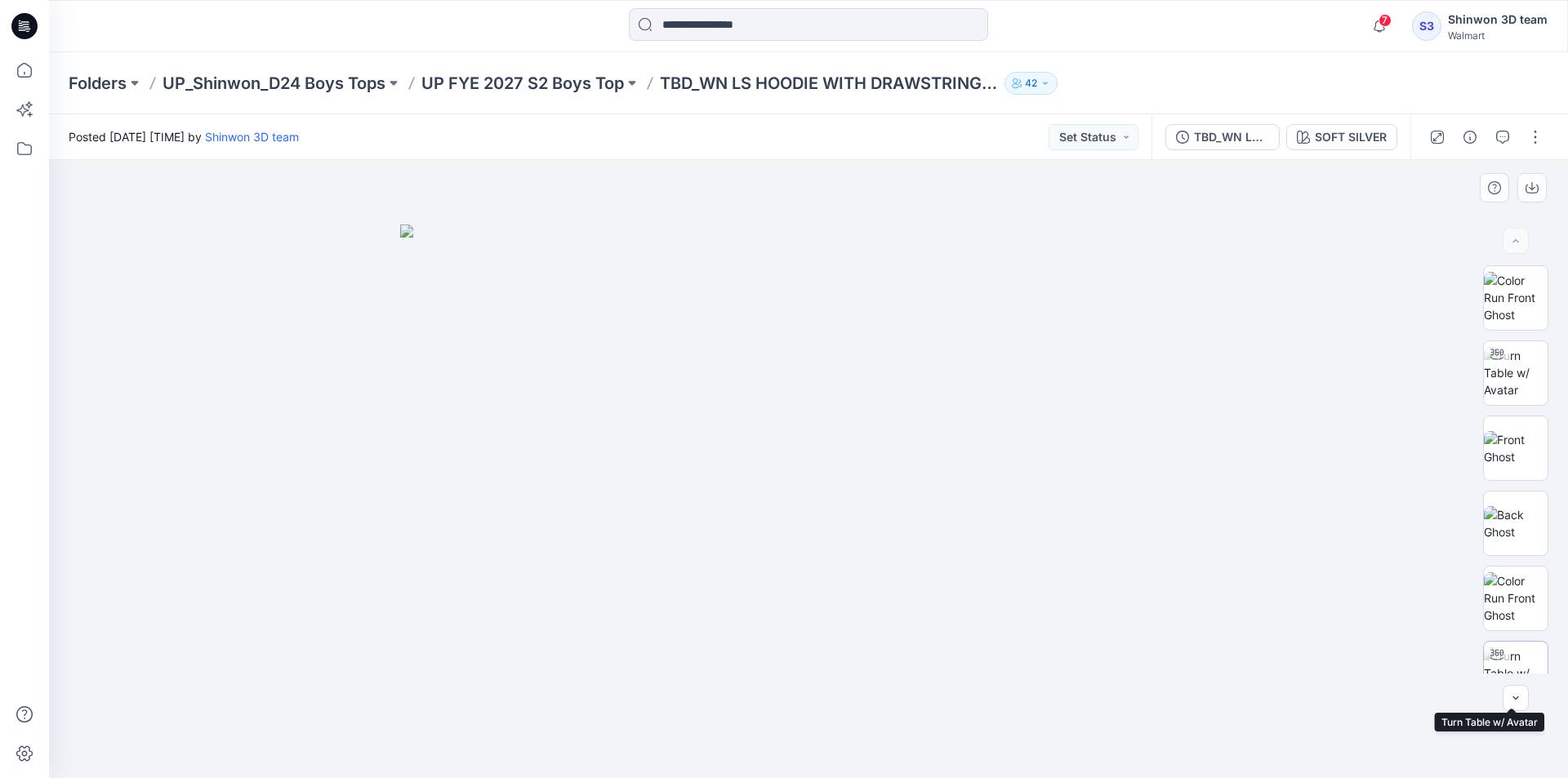 click at bounding box center (1516, 673) 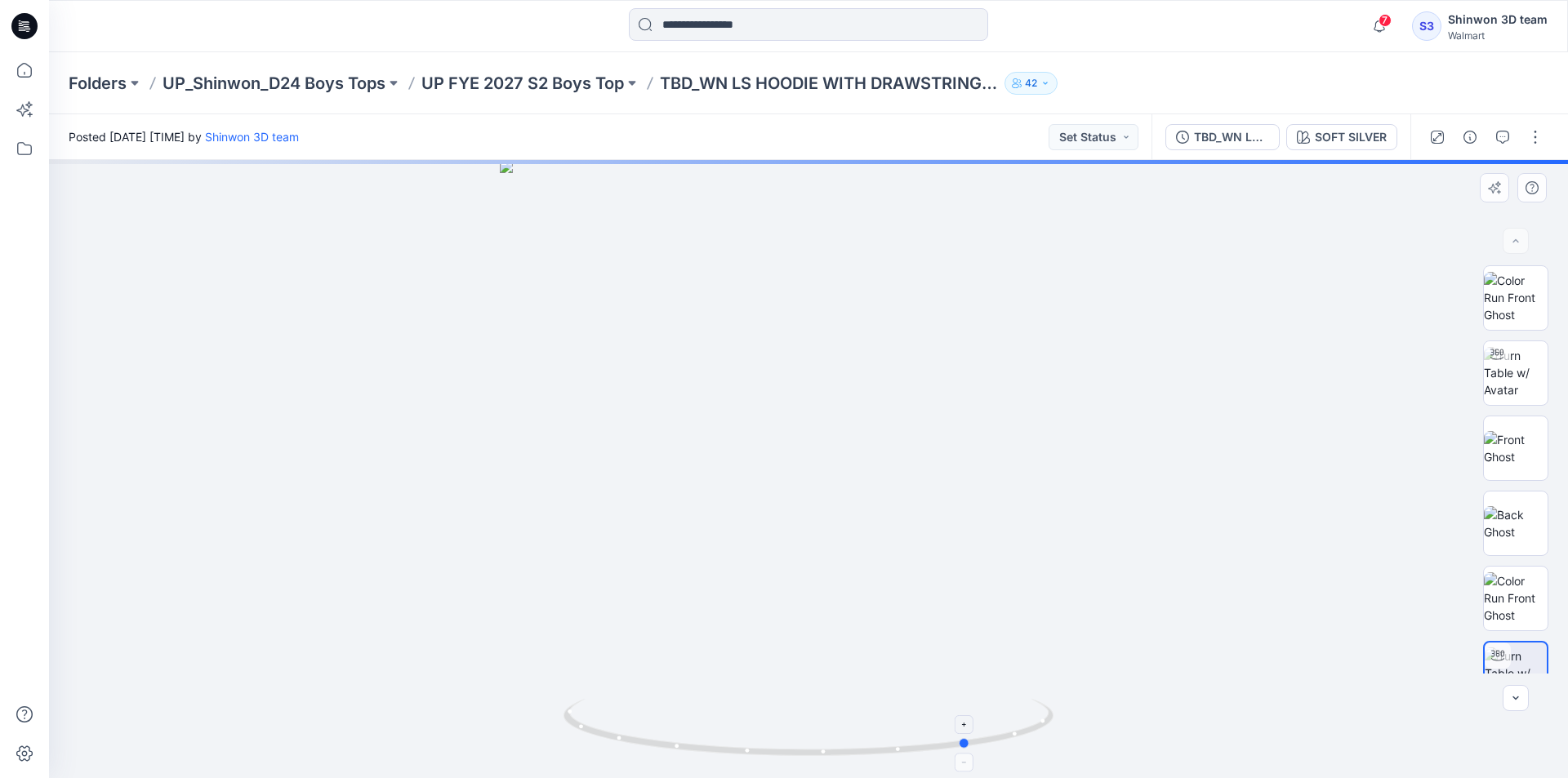 drag, startPoint x: 759, startPoint y: 754, endPoint x: 920, endPoint y: 742, distance: 161.44659 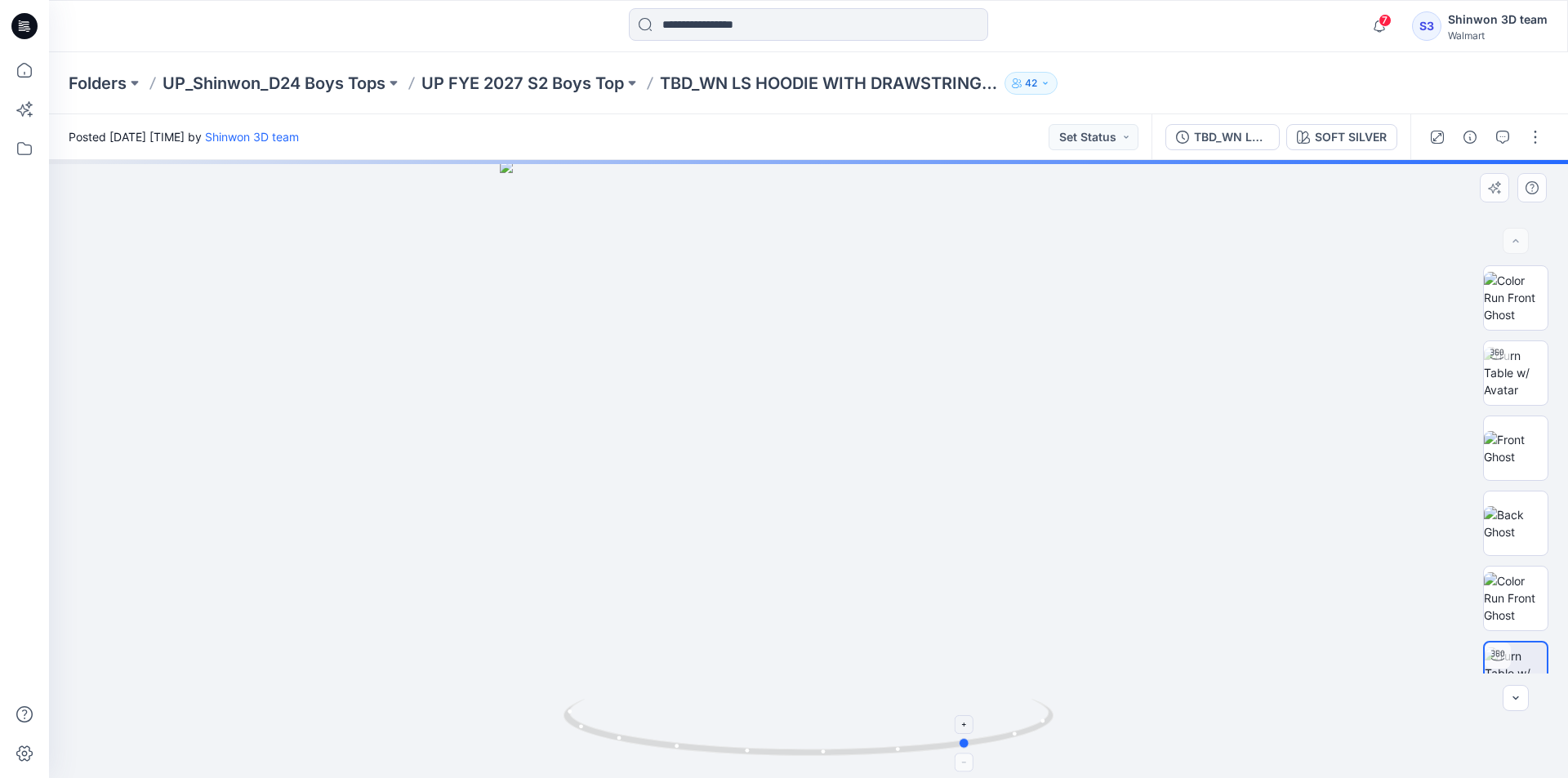 click 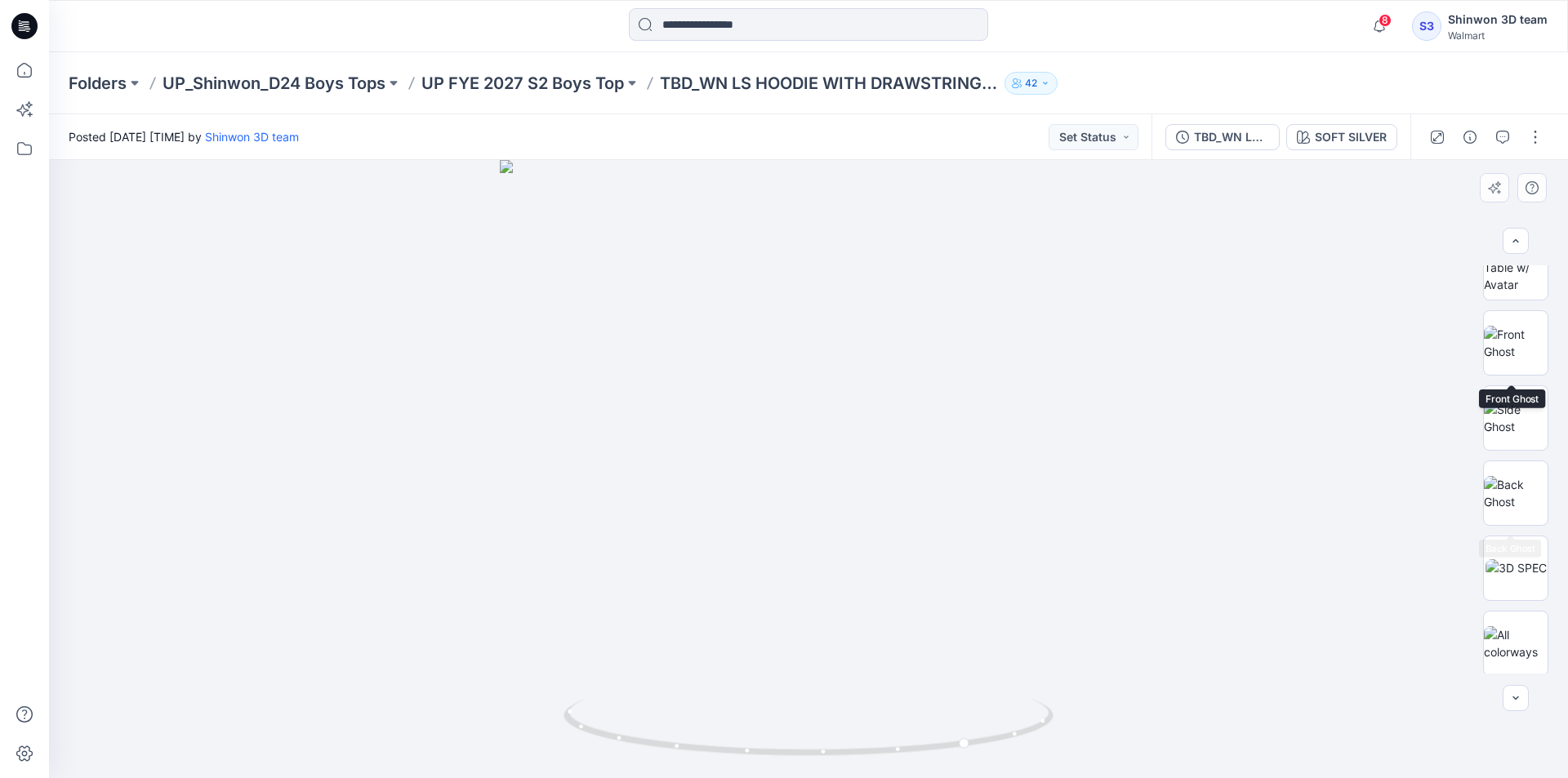 scroll, scrollTop: 709, scrollLeft: 0, axis: vertical 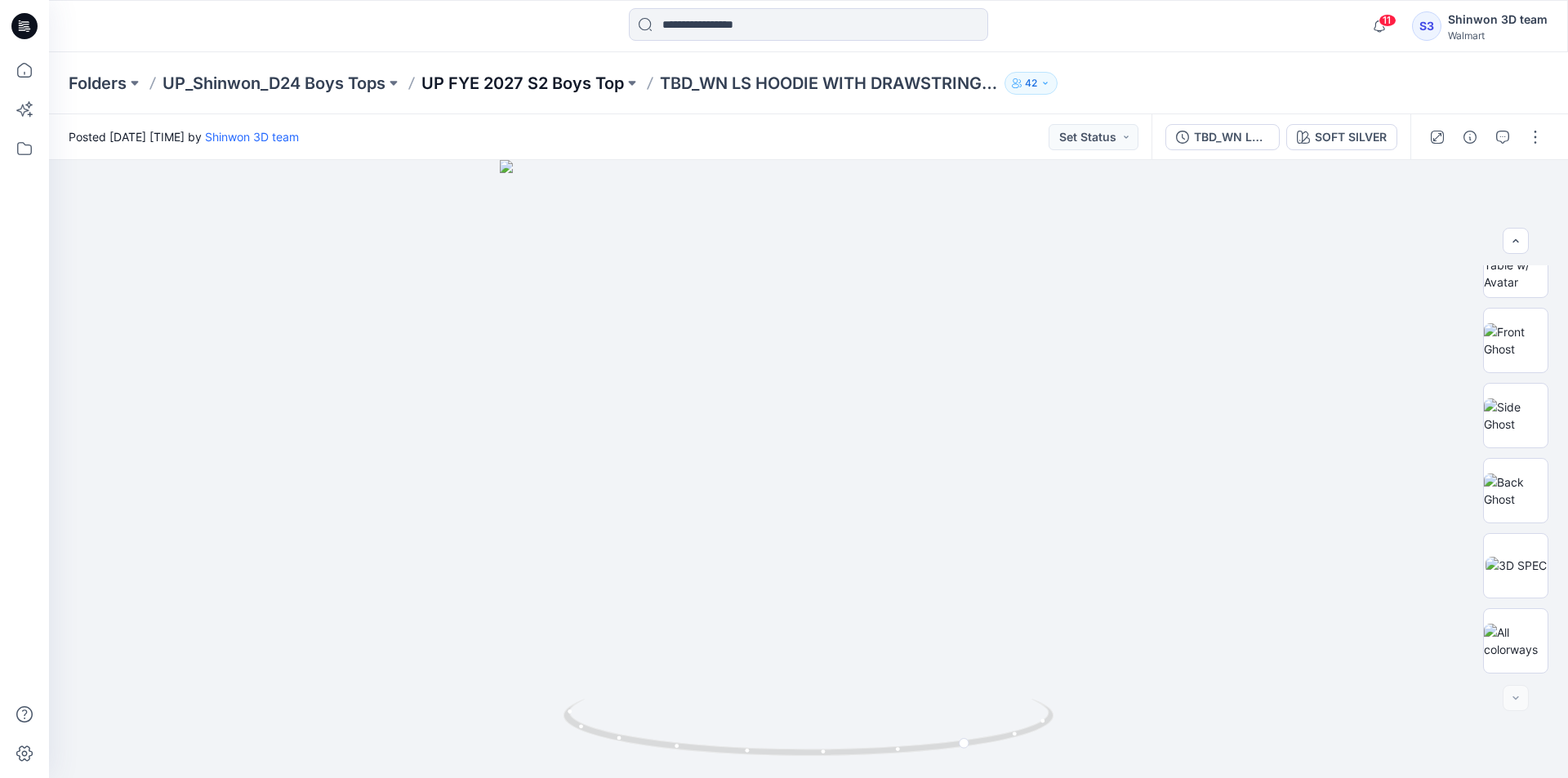 click on "UP FYE 2027 S2 Boys Top" at bounding box center [523, 83] 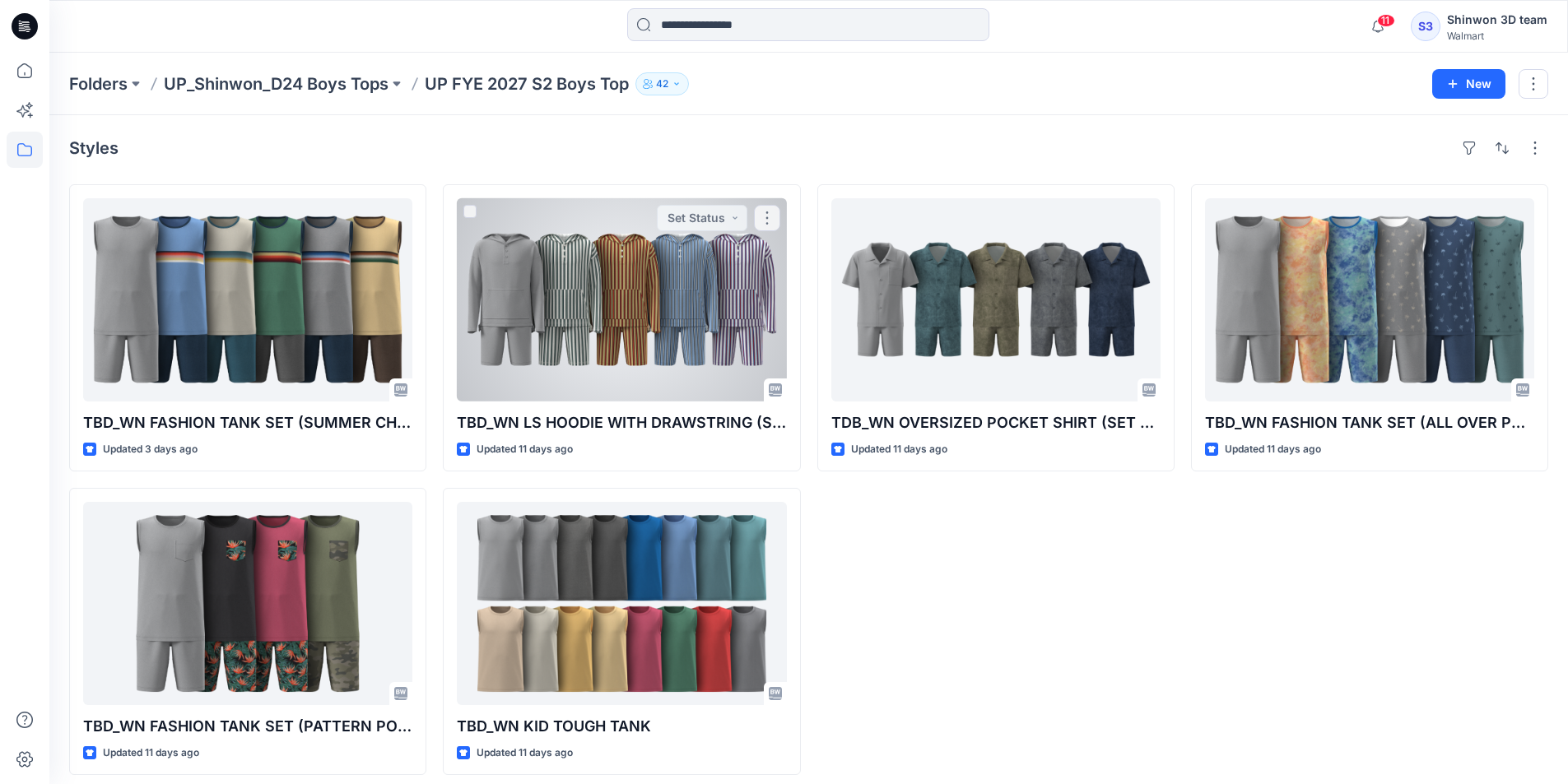 click at bounding box center (621, 299) 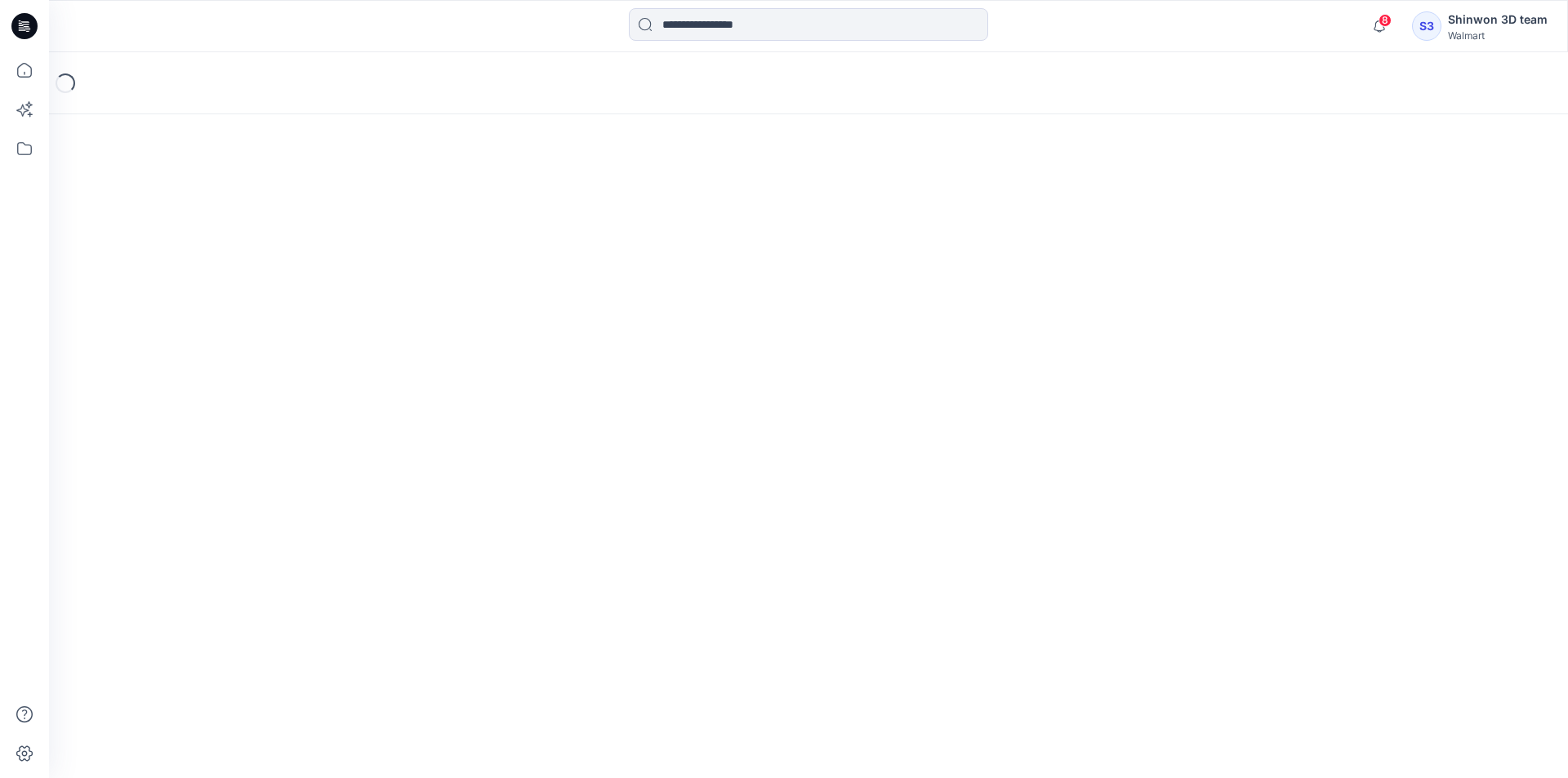scroll, scrollTop: 0, scrollLeft: 0, axis: both 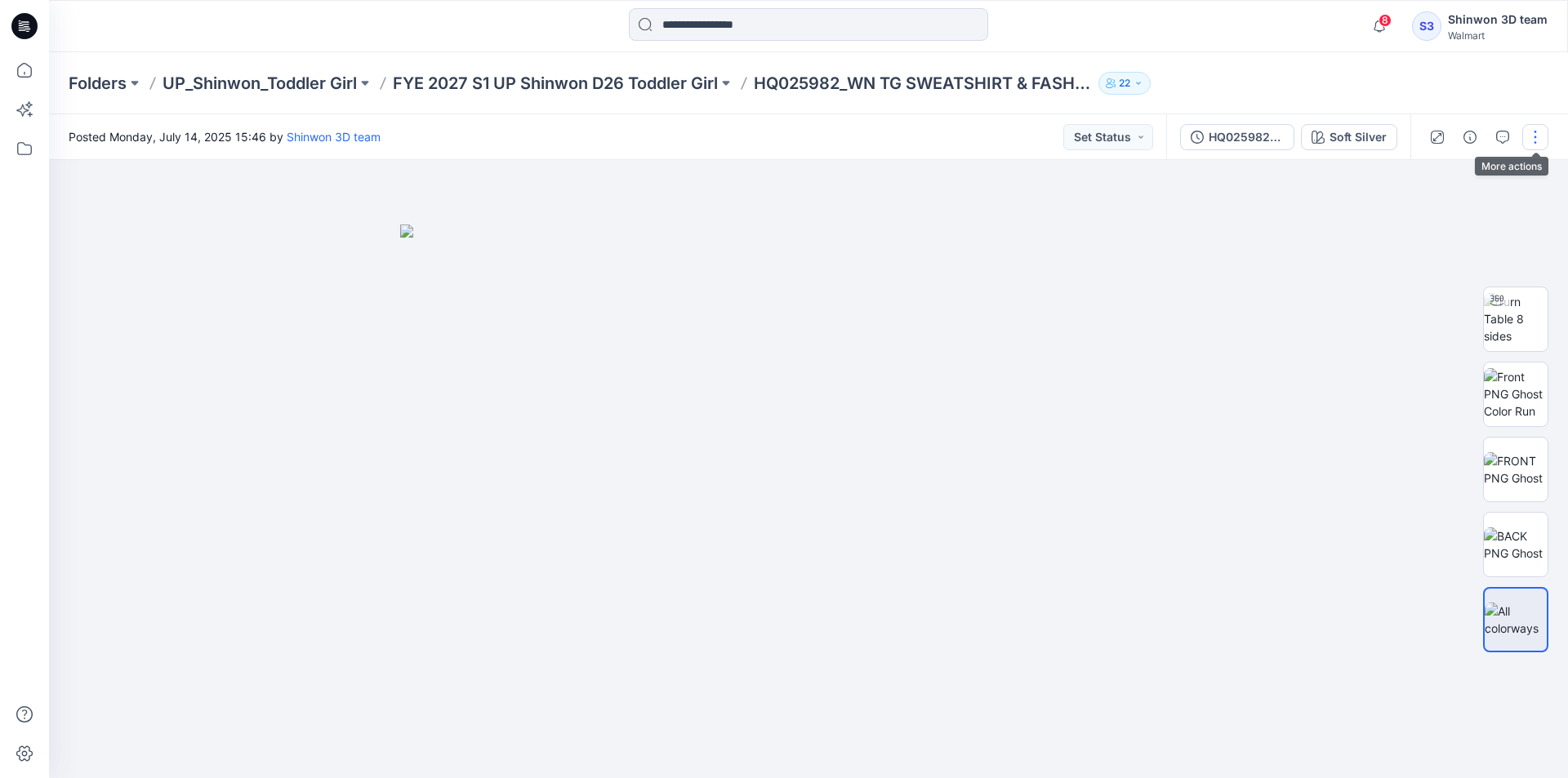 click at bounding box center (1535, 137) 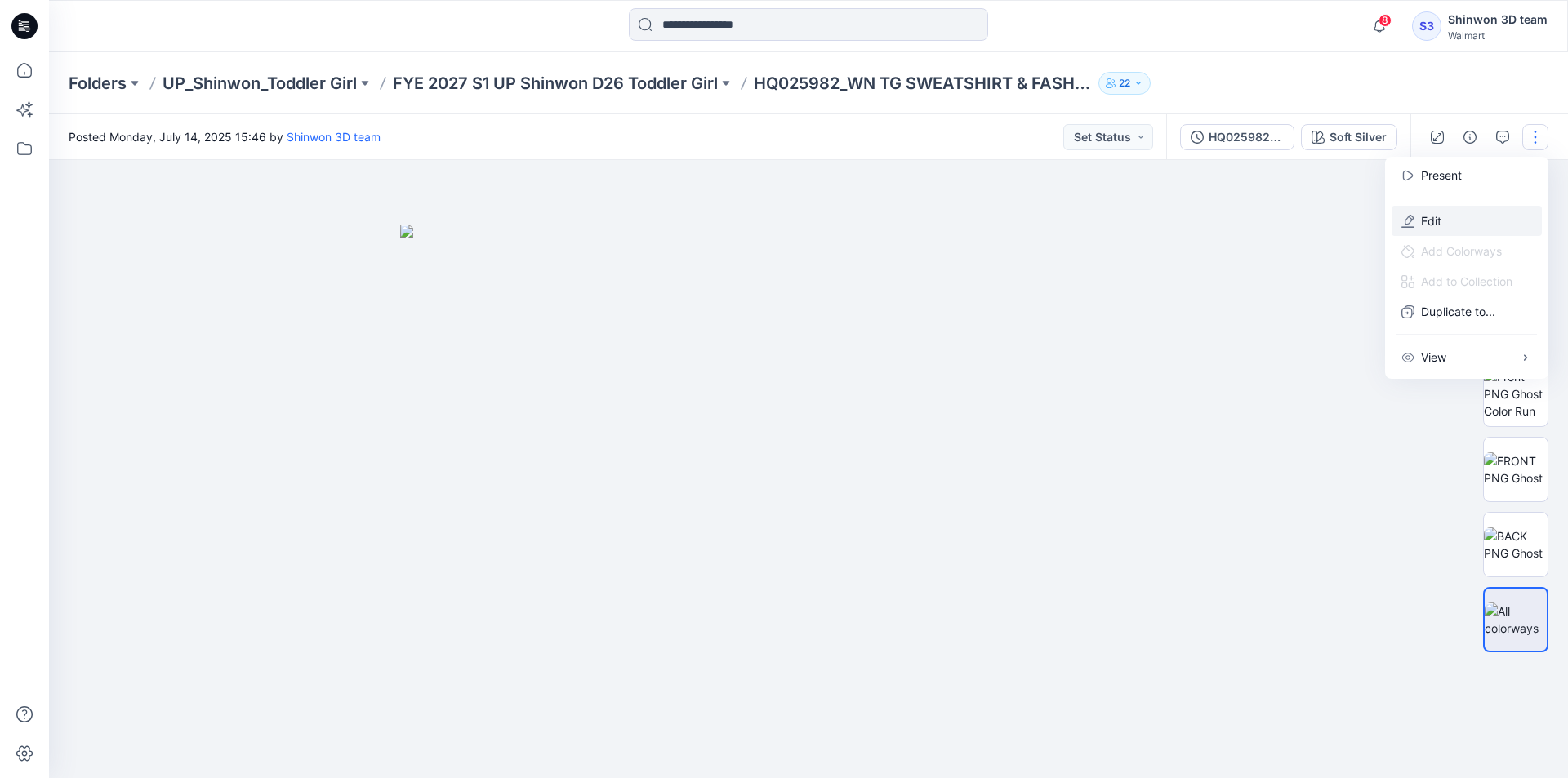 click on "Edit" at bounding box center [1467, 220] 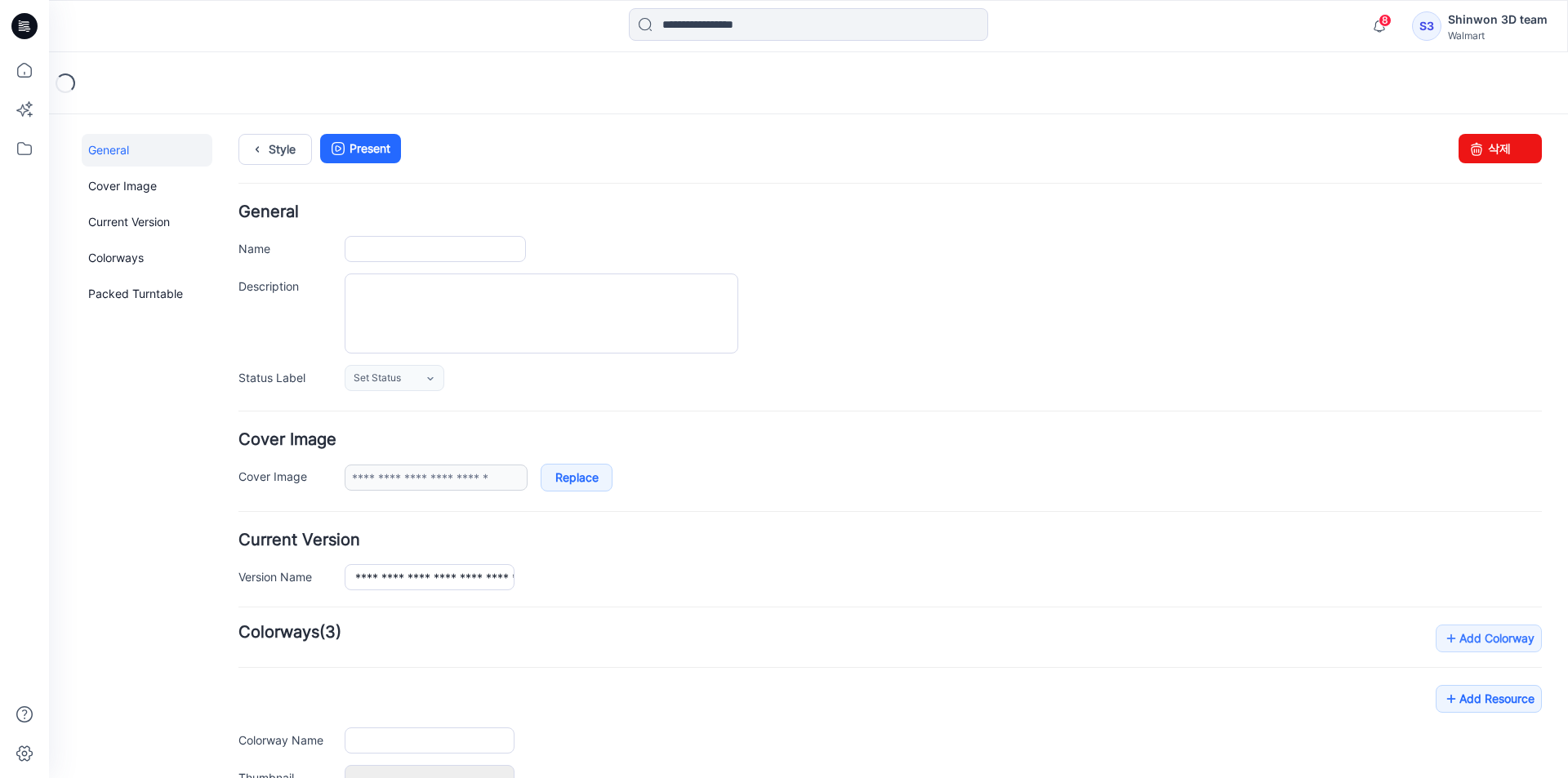 scroll, scrollTop: 0, scrollLeft: 0, axis: both 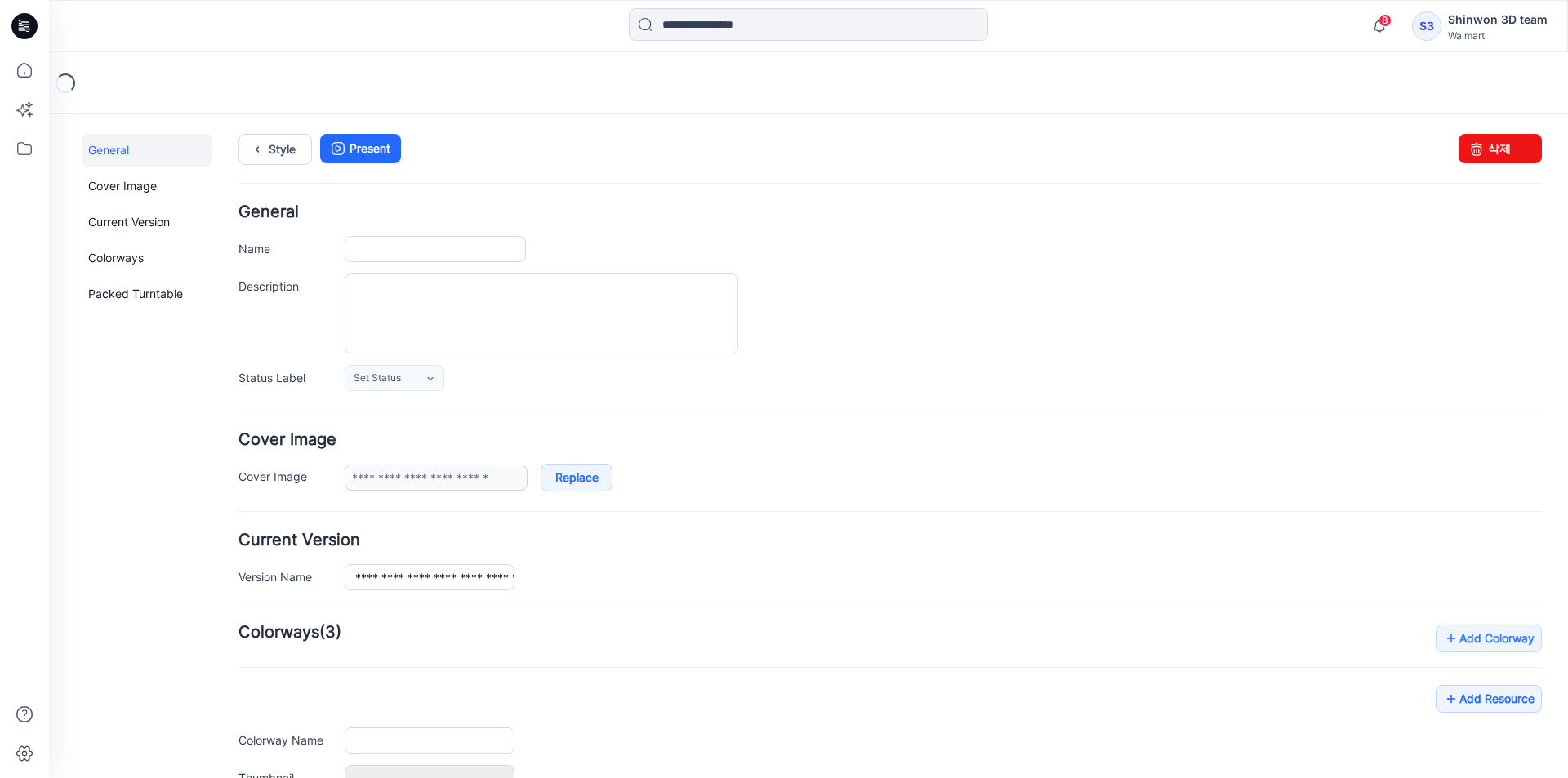 type on "**********" 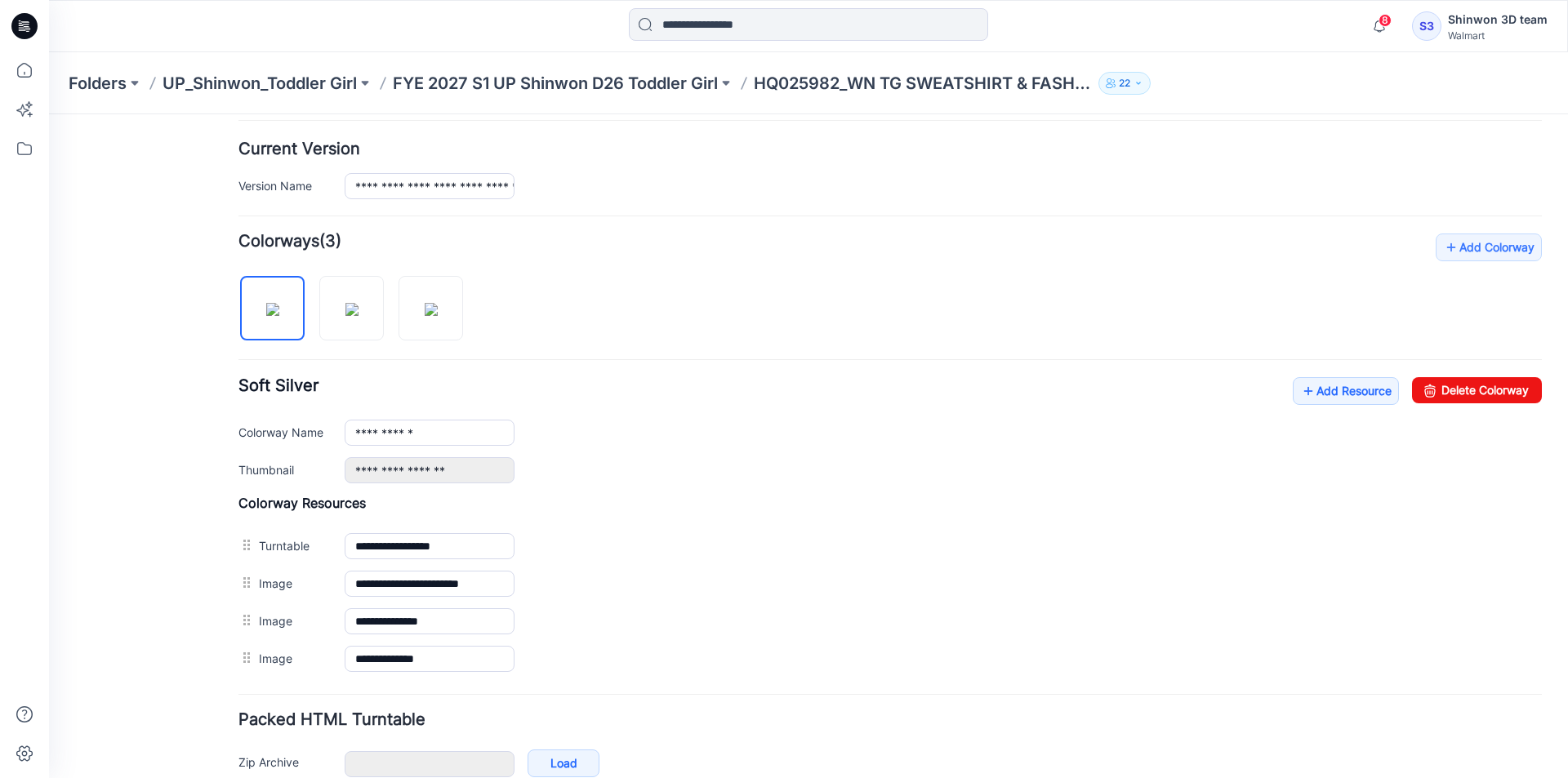 scroll, scrollTop: 408, scrollLeft: 0, axis: vertical 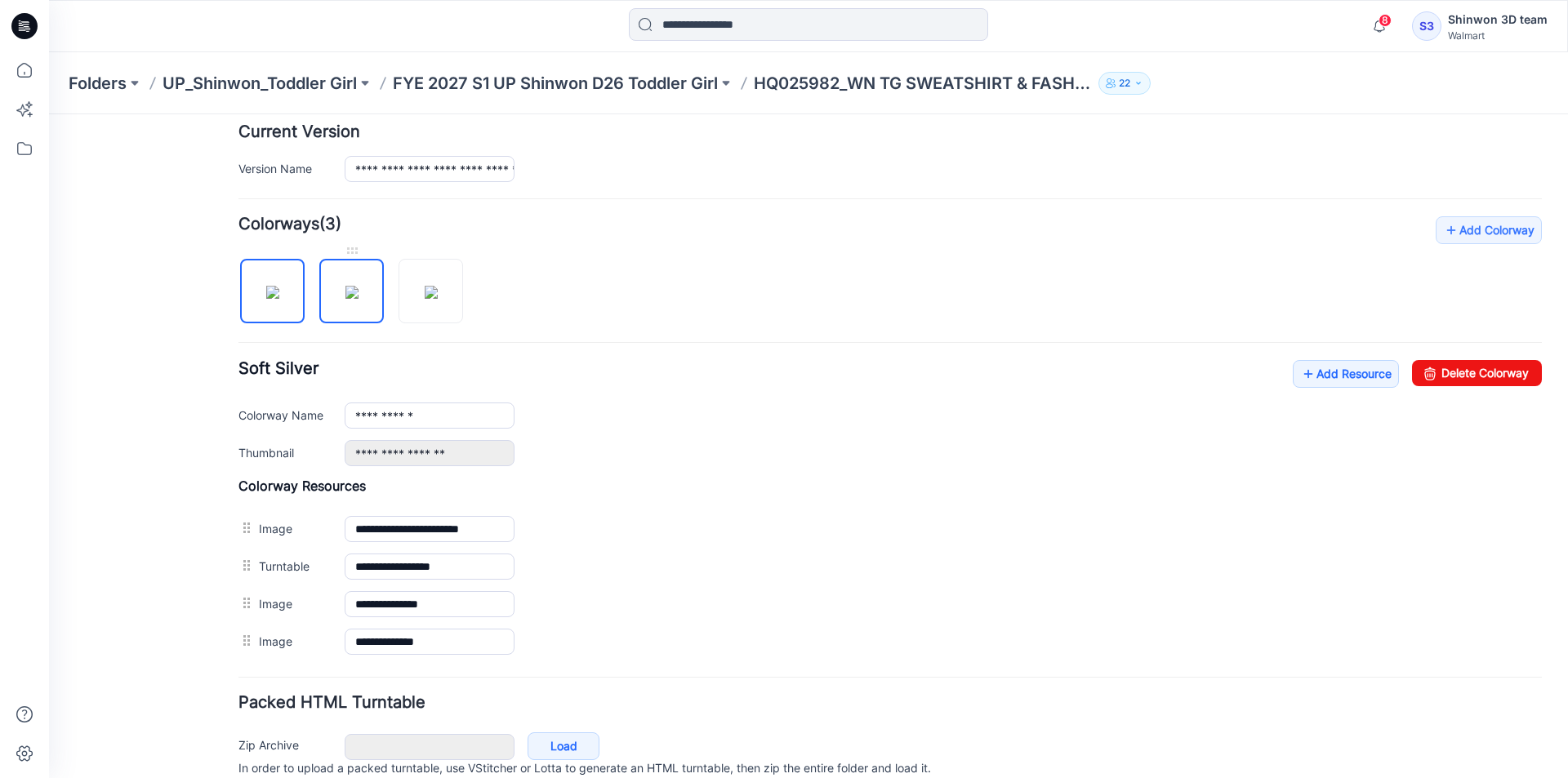 click at bounding box center [352, 292] 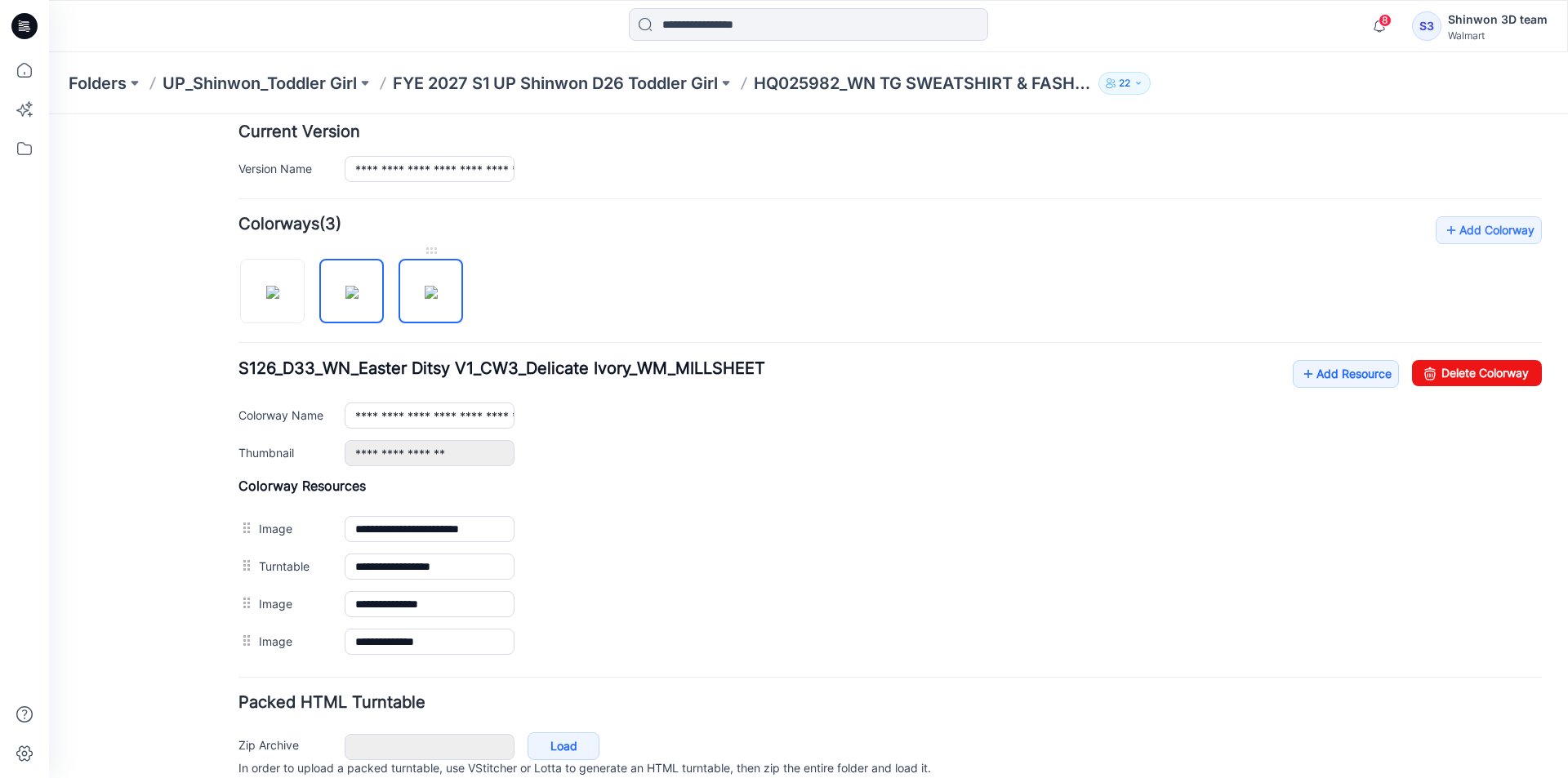 click at bounding box center (431, 292) 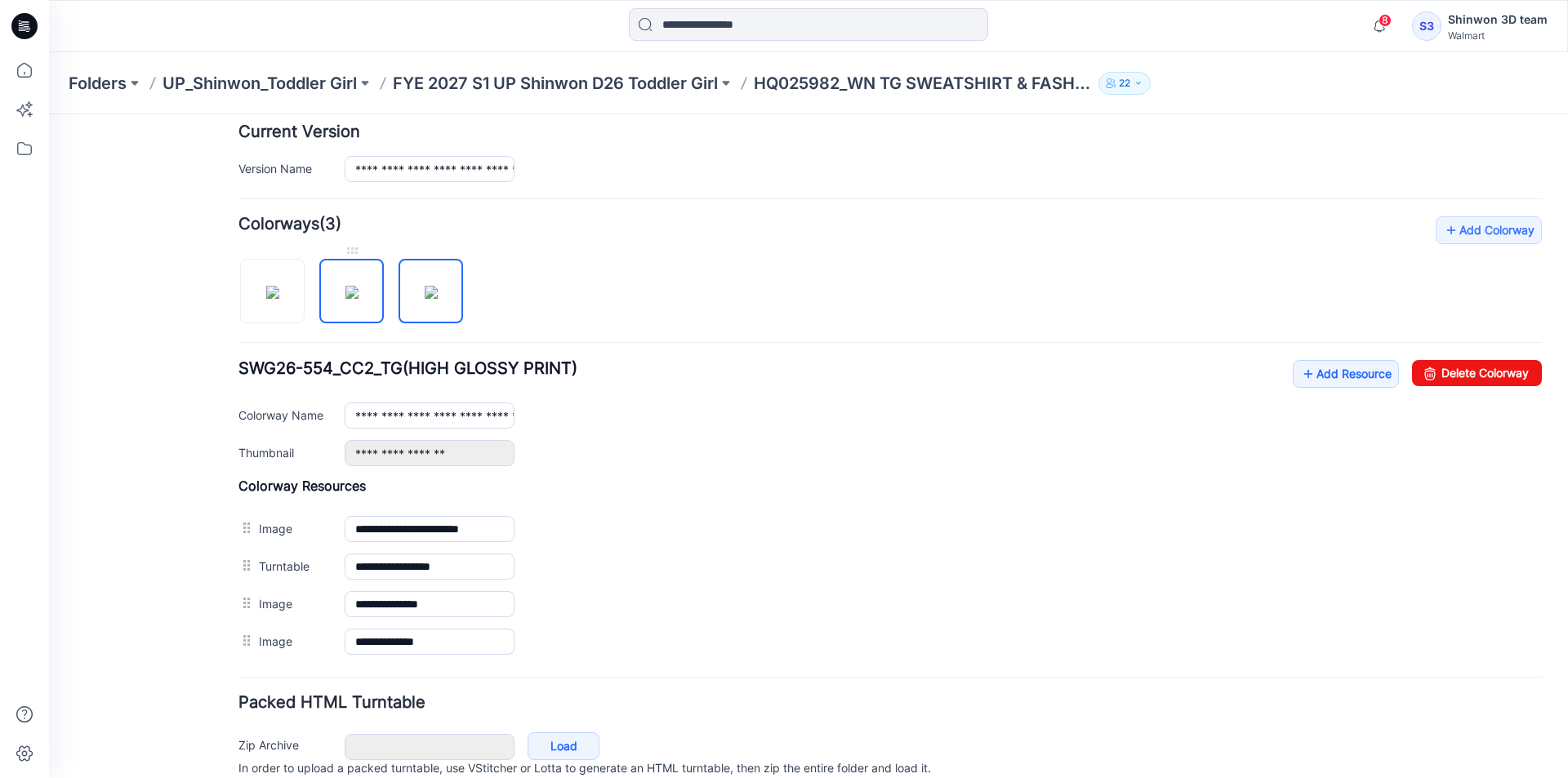 click at bounding box center (352, 292) 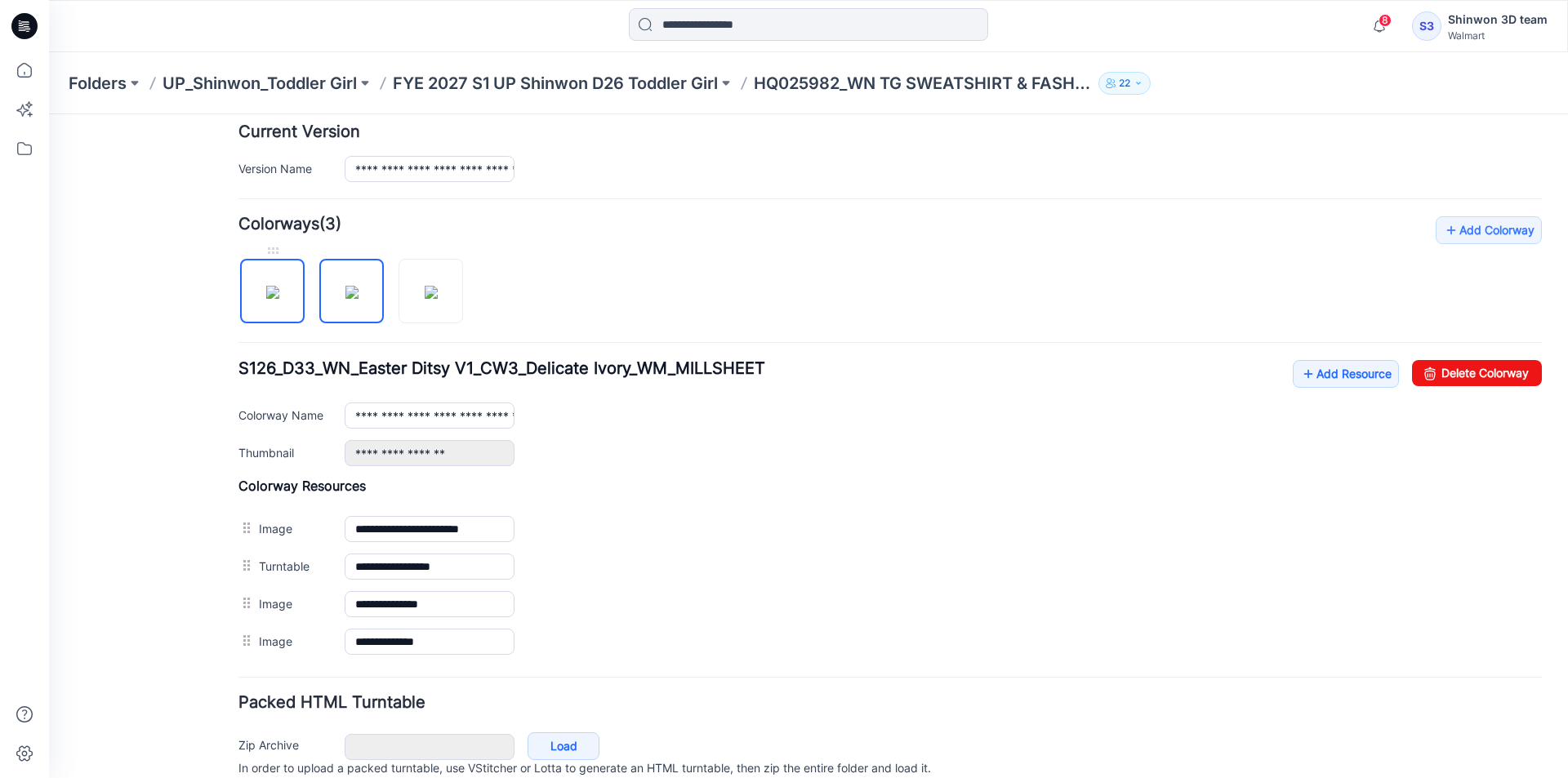 click at bounding box center (273, 292) 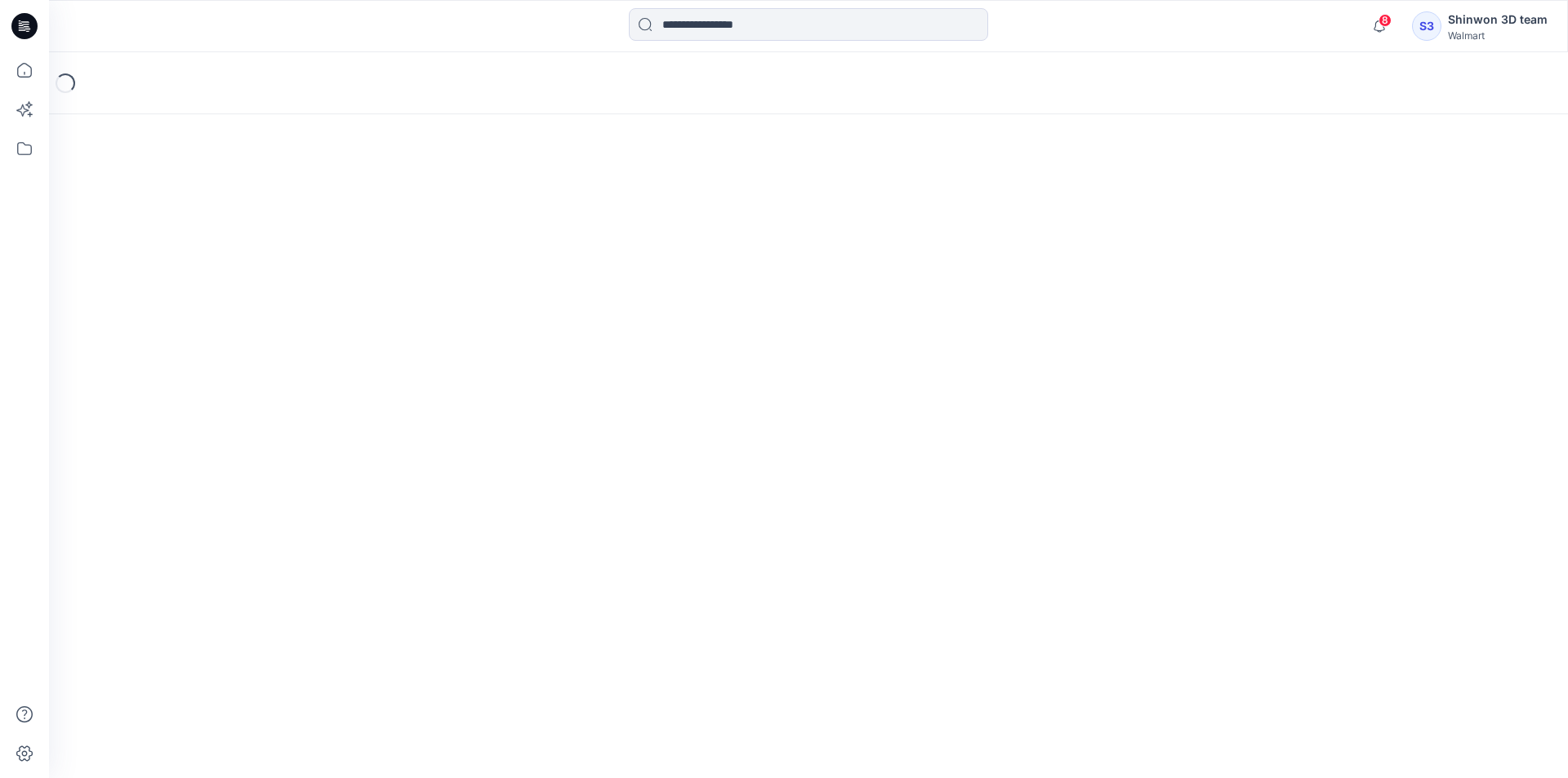 scroll, scrollTop: 0, scrollLeft: 0, axis: both 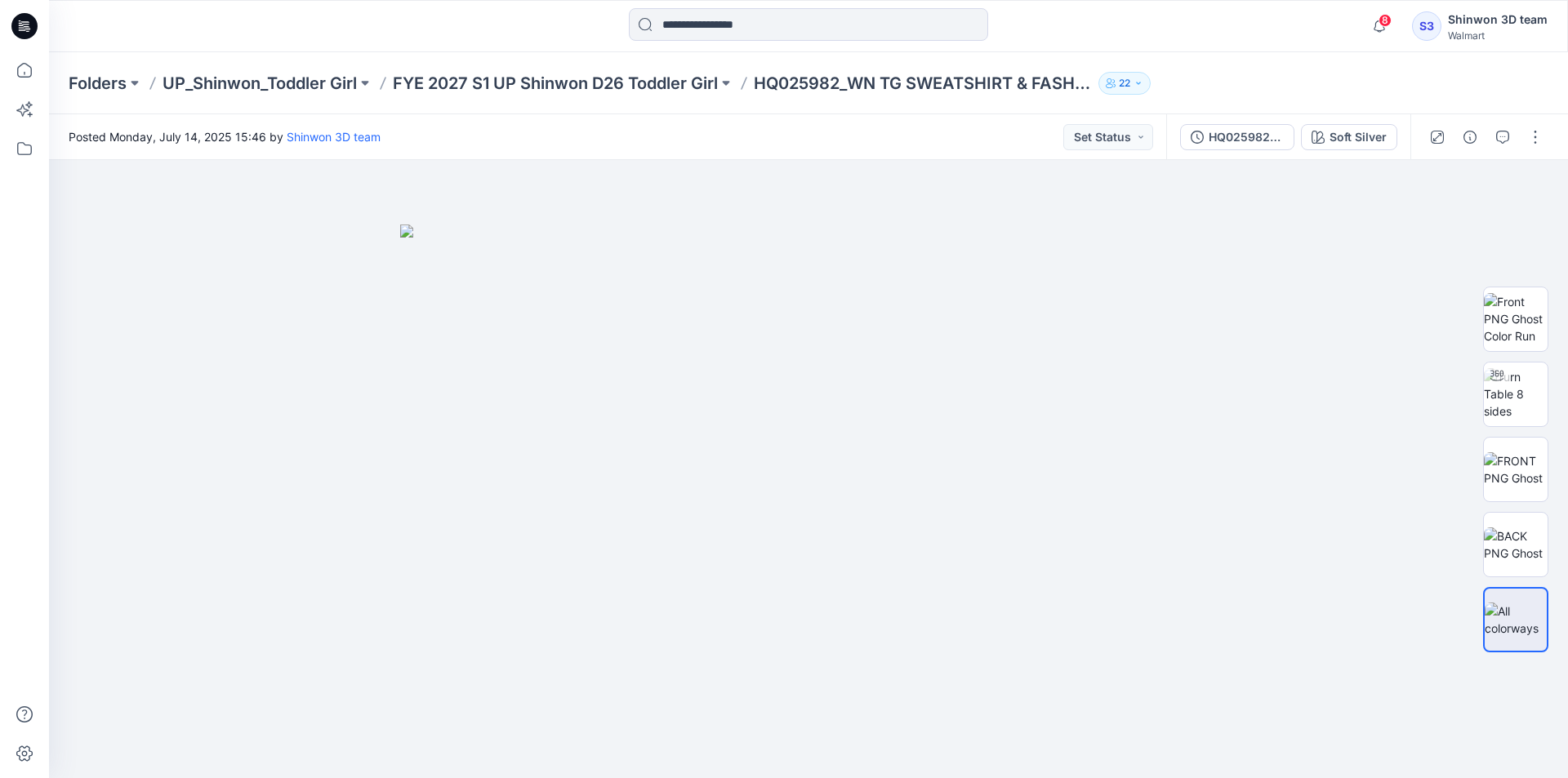 click on "8 Notifications Your style HQ025982_WN TG SWEATSHIRT &amp; FASHION FLEECE FLARE SET is ready 1 minutes ago Your style HQ025982_WN TG SWEATSHIRT &amp; FASHION FLEECE FLARE SET is ready 7 minutes ago Your style HQ025982_WN TG SWEATSHIRT &amp; FASHION FLEECE FLARE SET is ready 17 minutes ago Your style HQ025982_WN TG SWEATSHIRT &amp; FASHION FLEECE FLARE SET is ready 23 minutes ago Your style SCSW0005SU26_ADM_JEWEL RIB TANK is ready 1 hours ago Your style FAMKTSW004SM26_ADM_ Flat Back Rib Polo Shirt is ready 5 hours ago Your style S226-TW06_WA KNIT LACE TRIM CAMI is ready 5 hours ago Your style S226-TW06_WA KNIT LACE TRIM CAMI is ready 5 hours ago [FIRST] [LAST] changed the status of S226-TW04_WA OFF SHOULDER TOP to *Revision Requested ` View Style [DATE] [TIME] EH [FIRST] [LAST] commented on S226-TW04_WA OFF SHOULDER TOP View Style [DATE] [TIME] Mark all as read View all notifications S3 Shinwon 3D team Walmart" at bounding box center (808, 26) 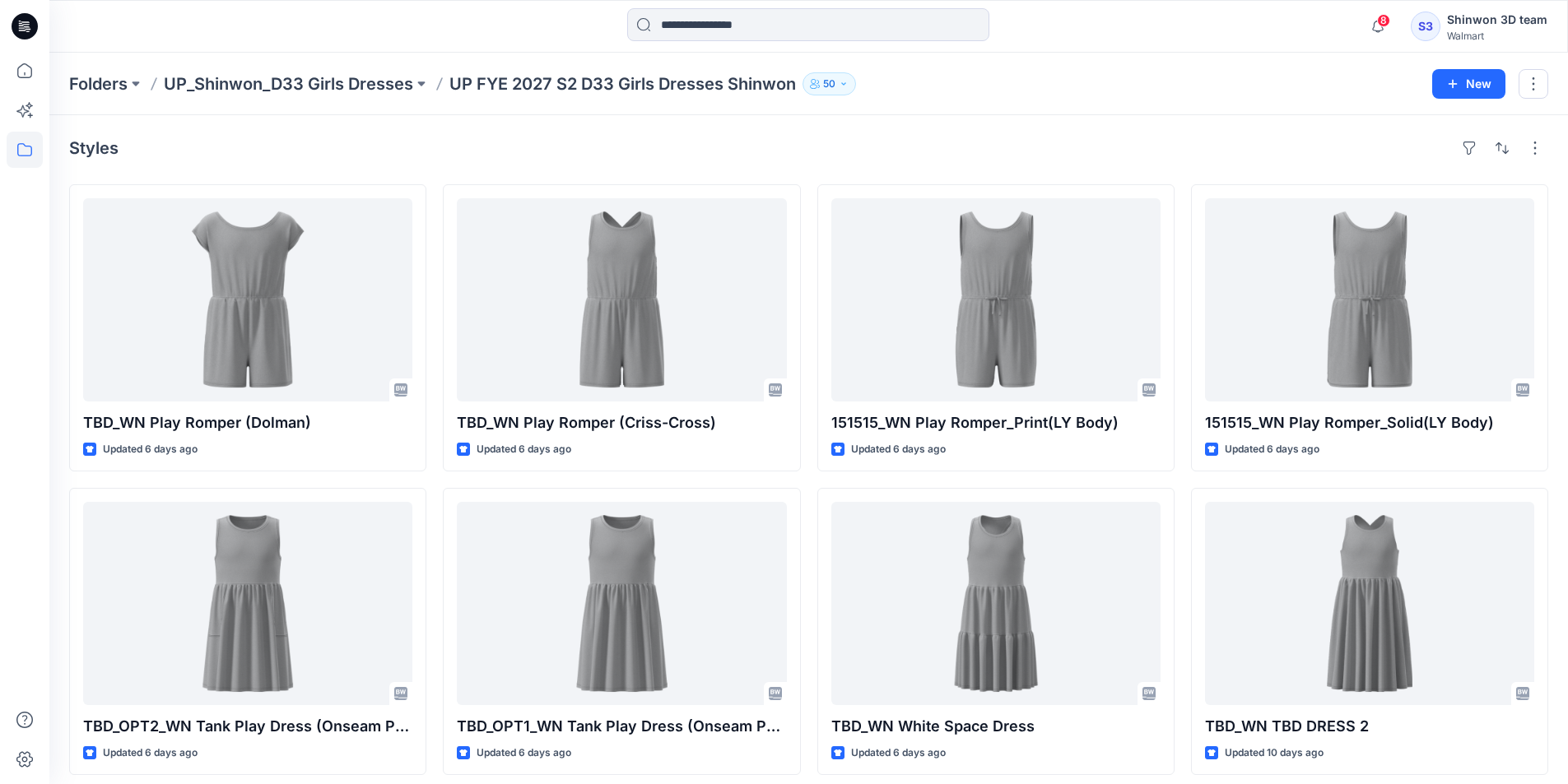 scroll, scrollTop: 0, scrollLeft: 0, axis: both 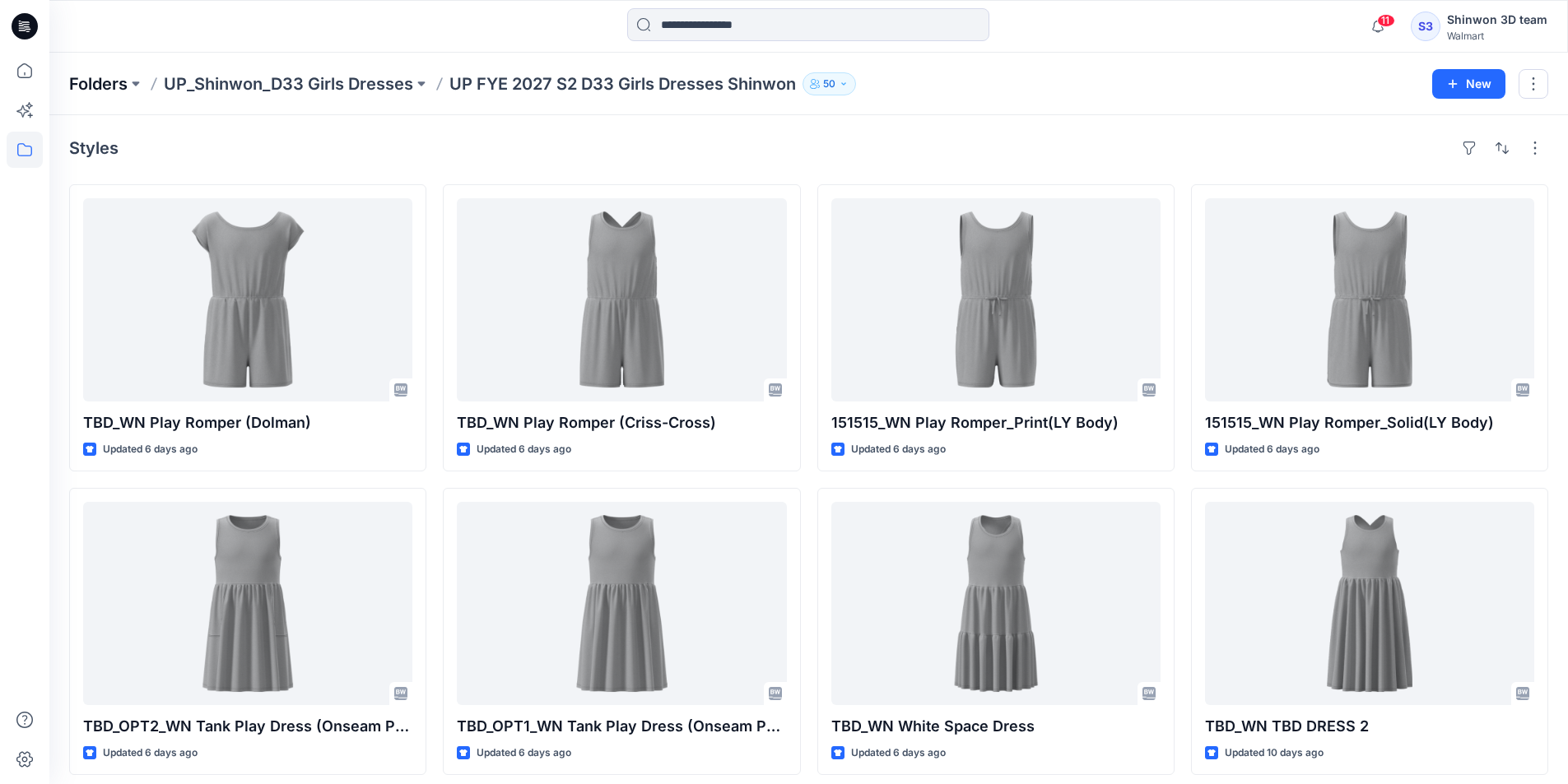 click on "Folders" at bounding box center [98, 84] 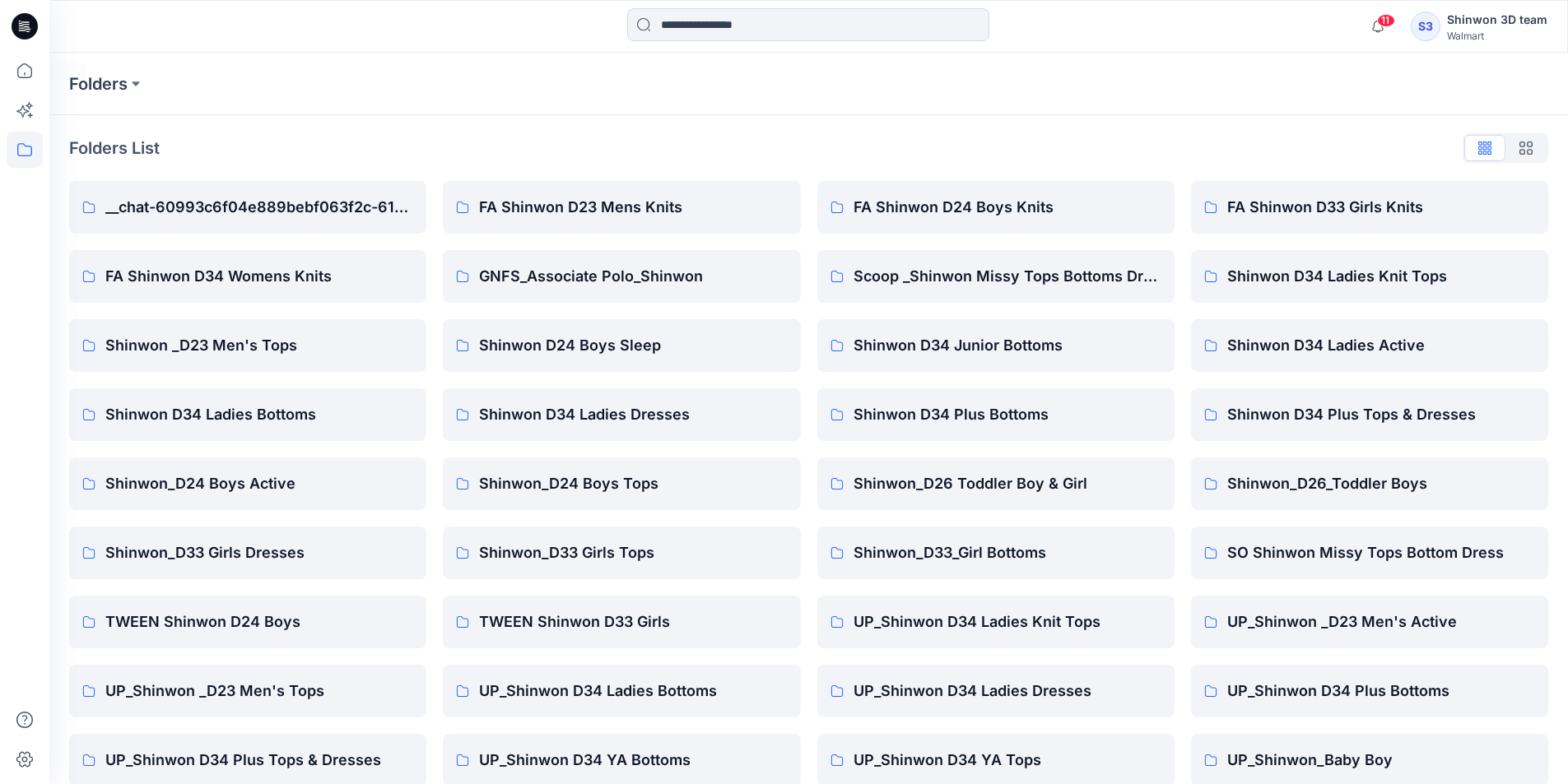 click at bounding box center [25, 392] 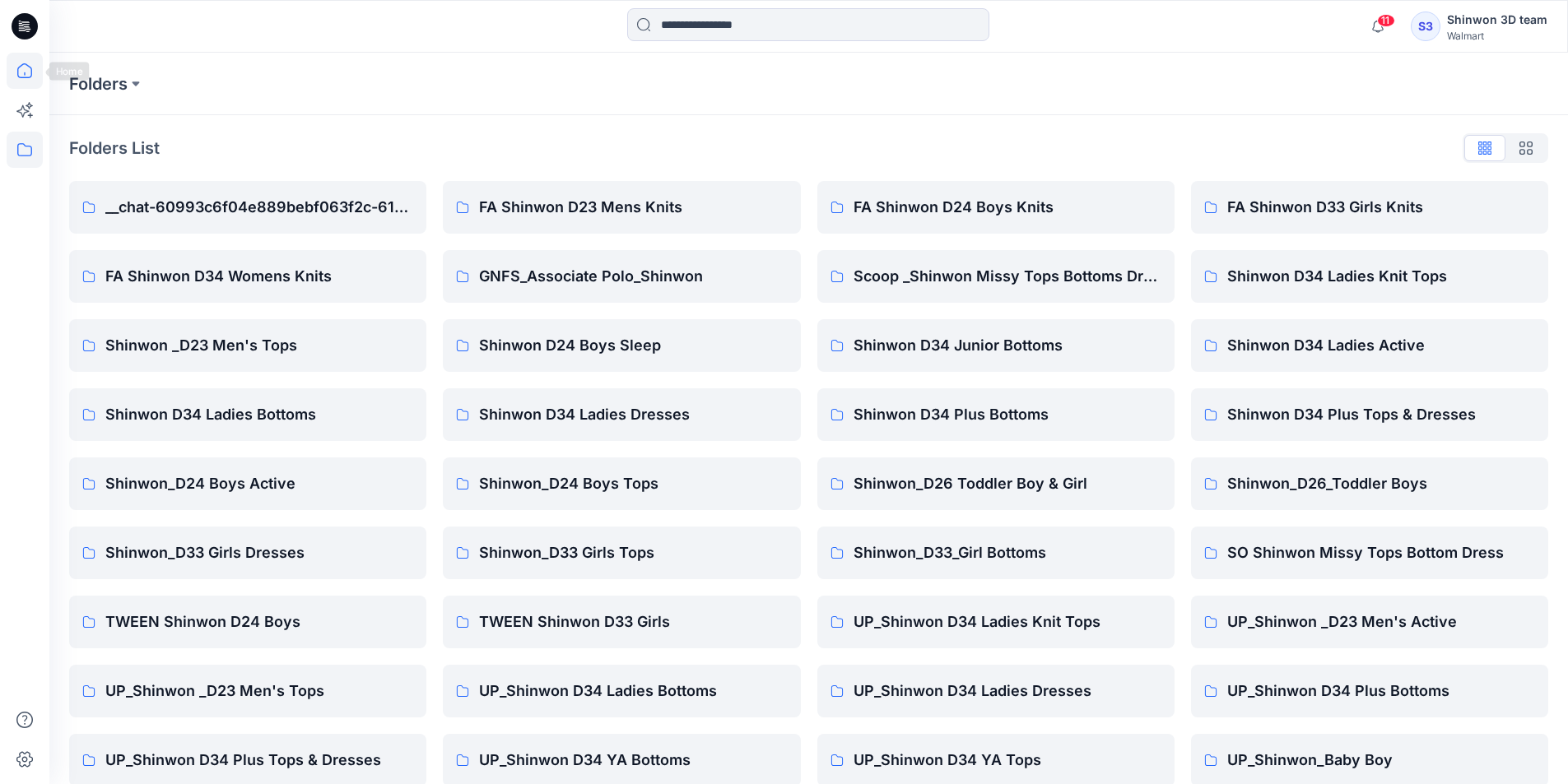 click 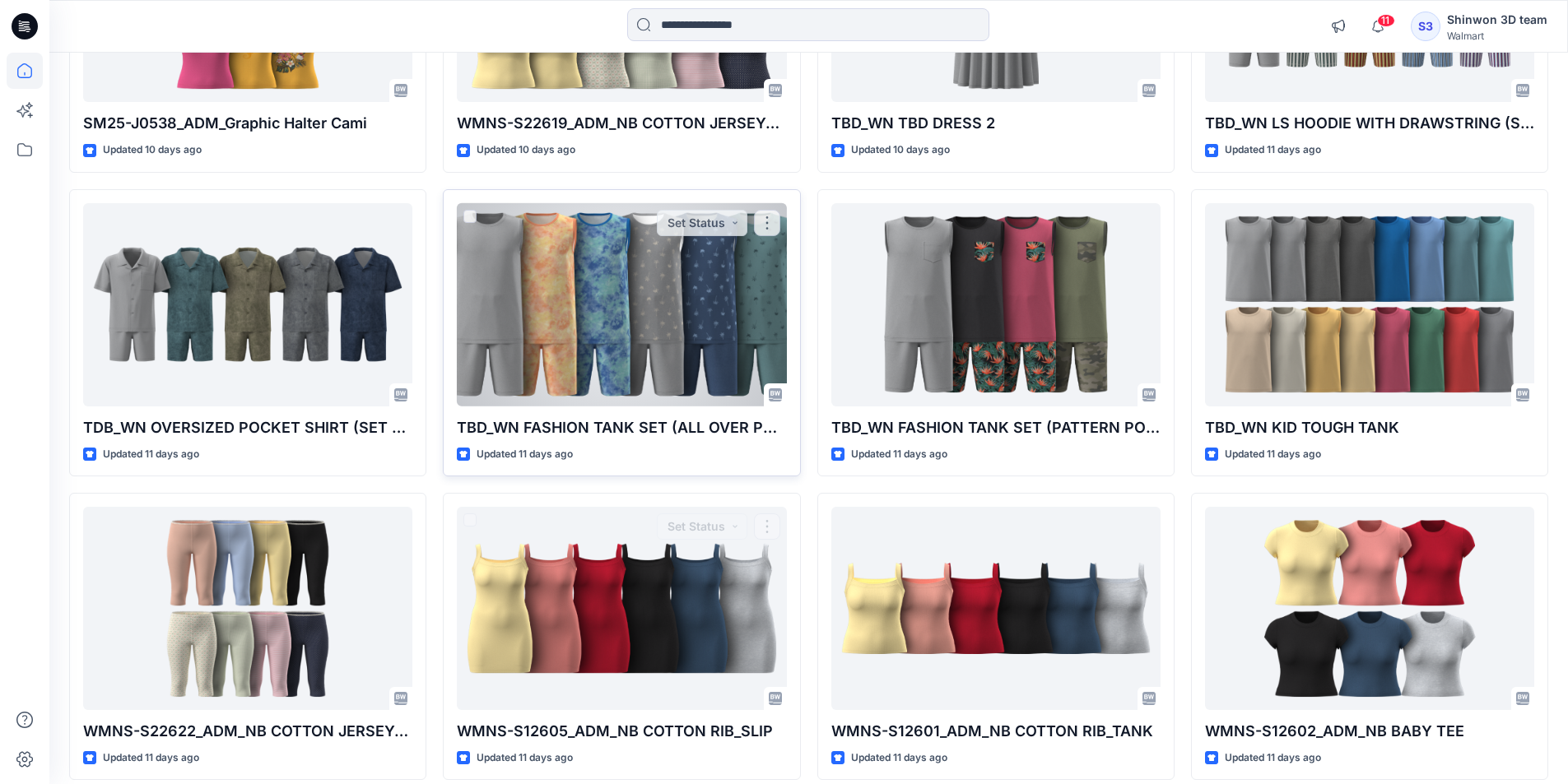 scroll, scrollTop: 3989, scrollLeft: 0, axis: vertical 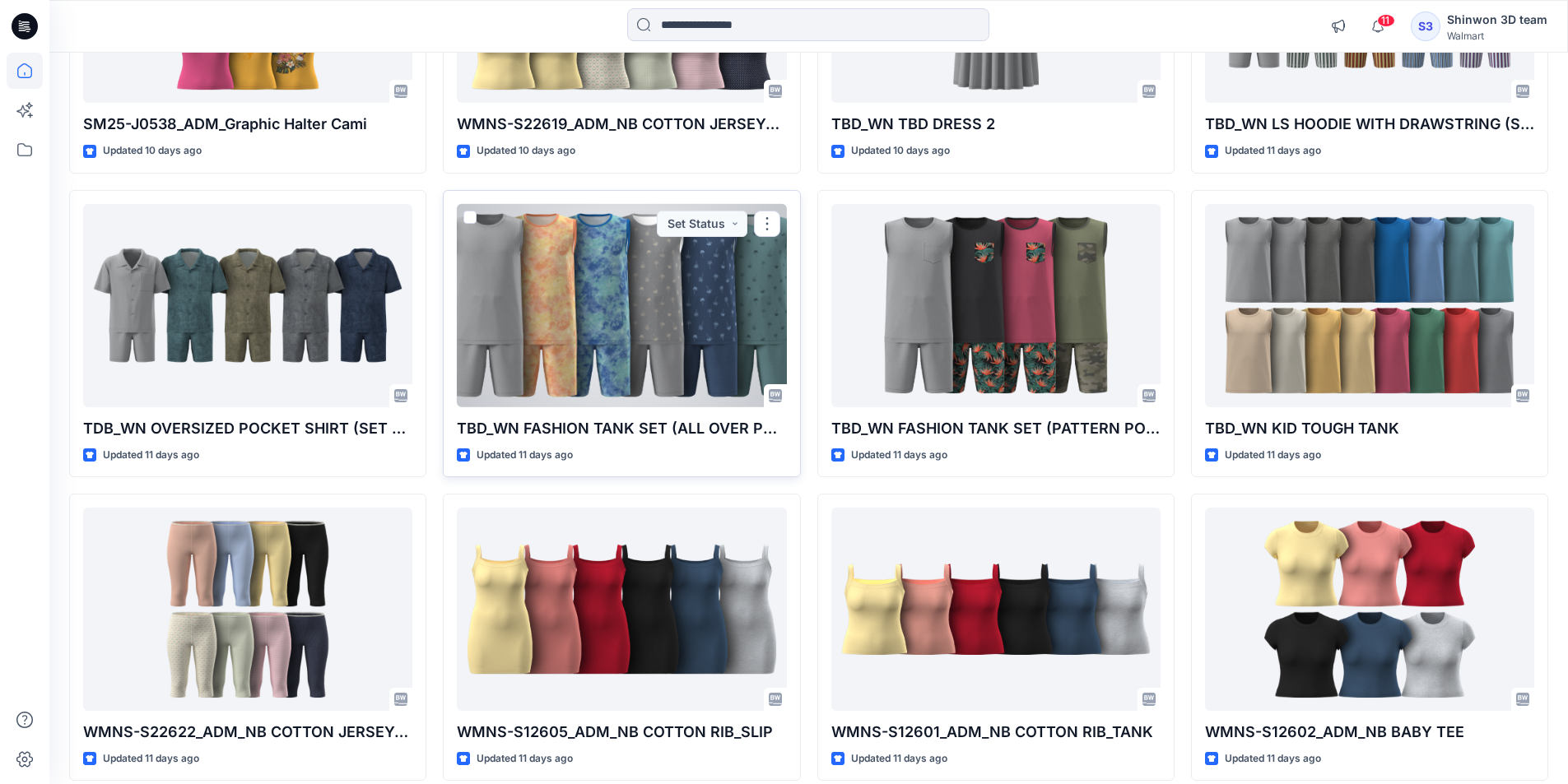 click at bounding box center [621, 305] 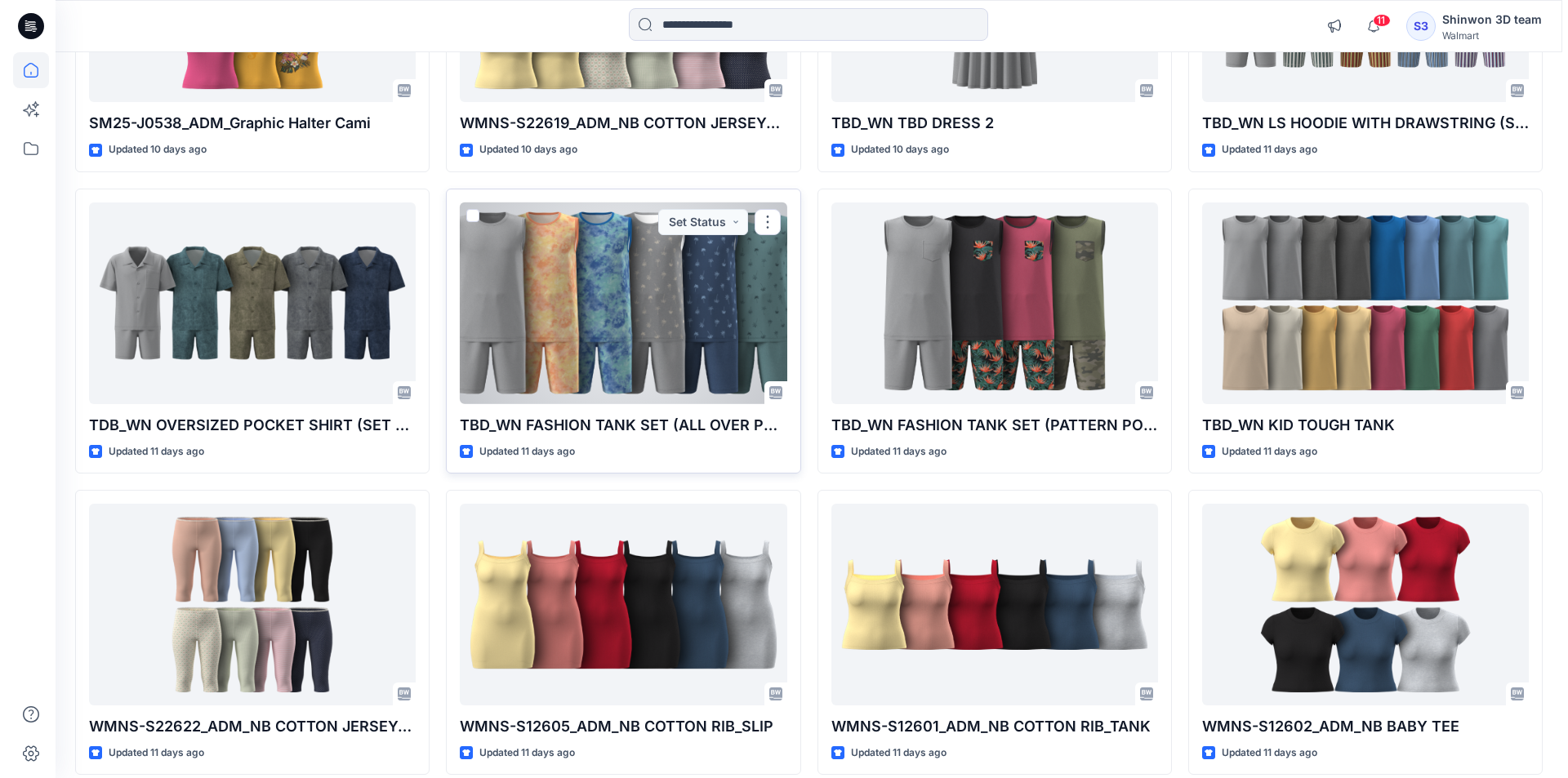 scroll, scrollTop: 0, scrollLeft: 0, axis: both 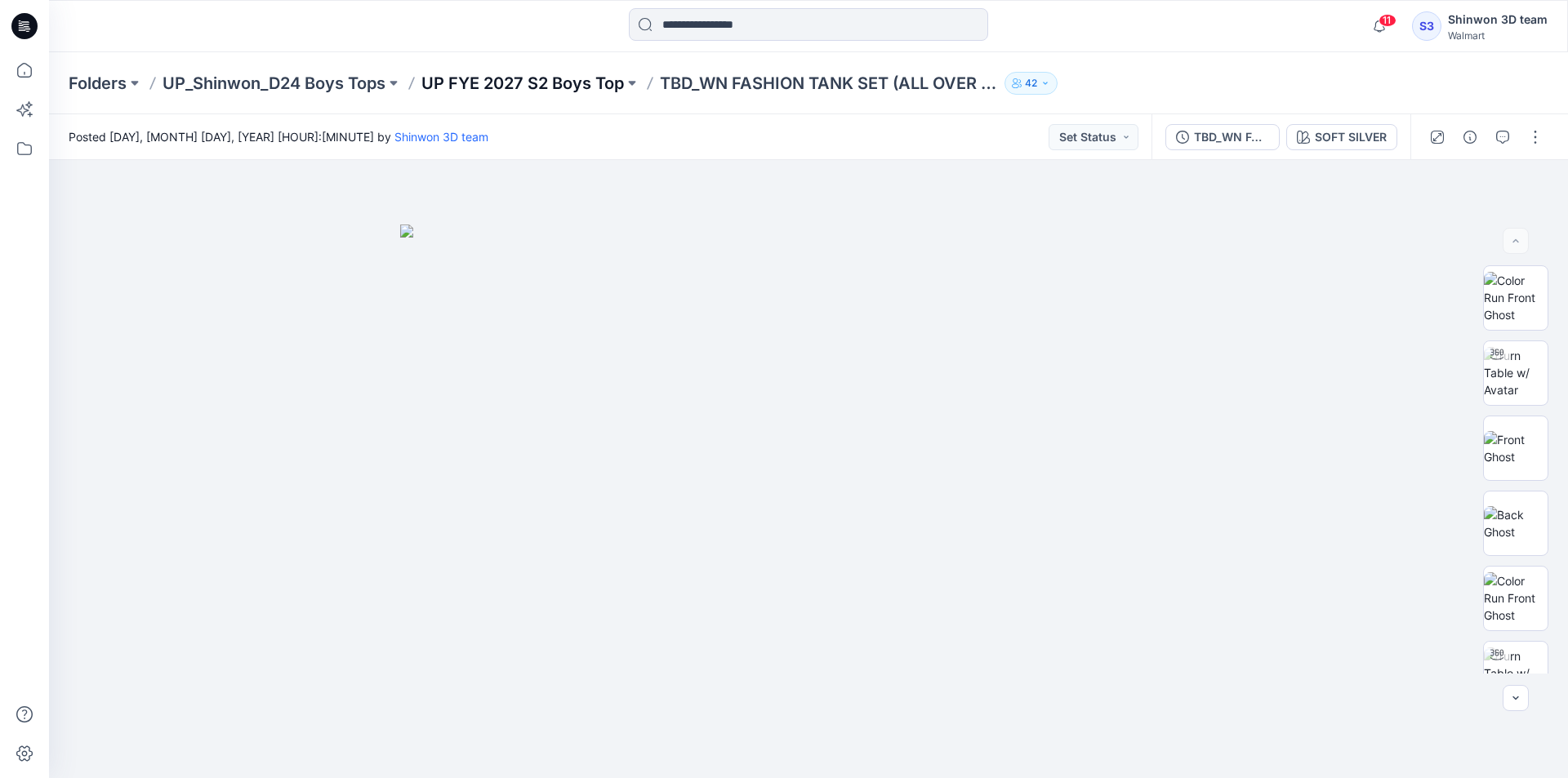 click on "UP FYE 2027 S2 Boys Top" at bounding box center (523, 83) 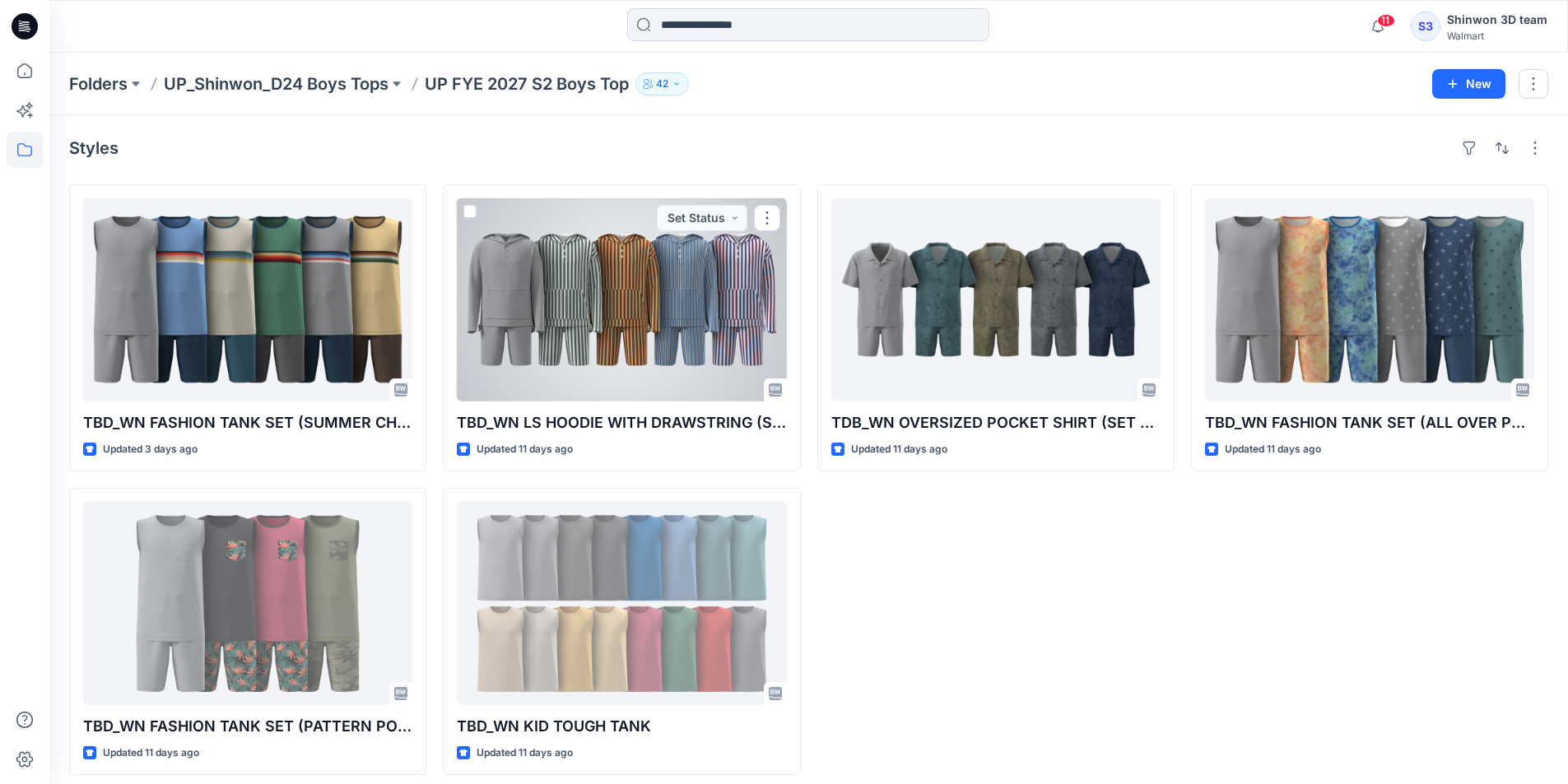 click at bounding box center [621, 299] 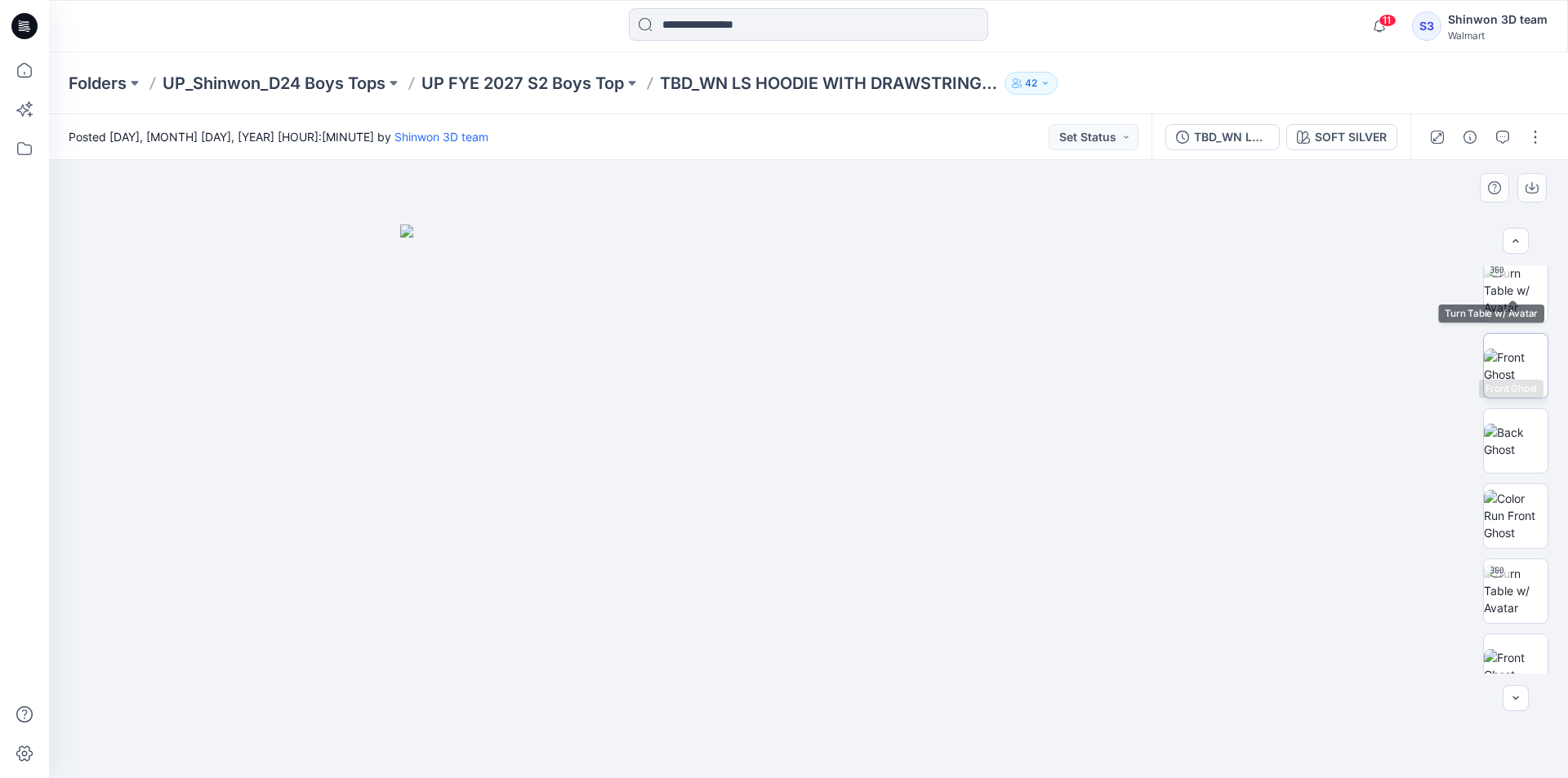 scroll, scrollTop: 408, scrollLeft: 0, axis: vertical 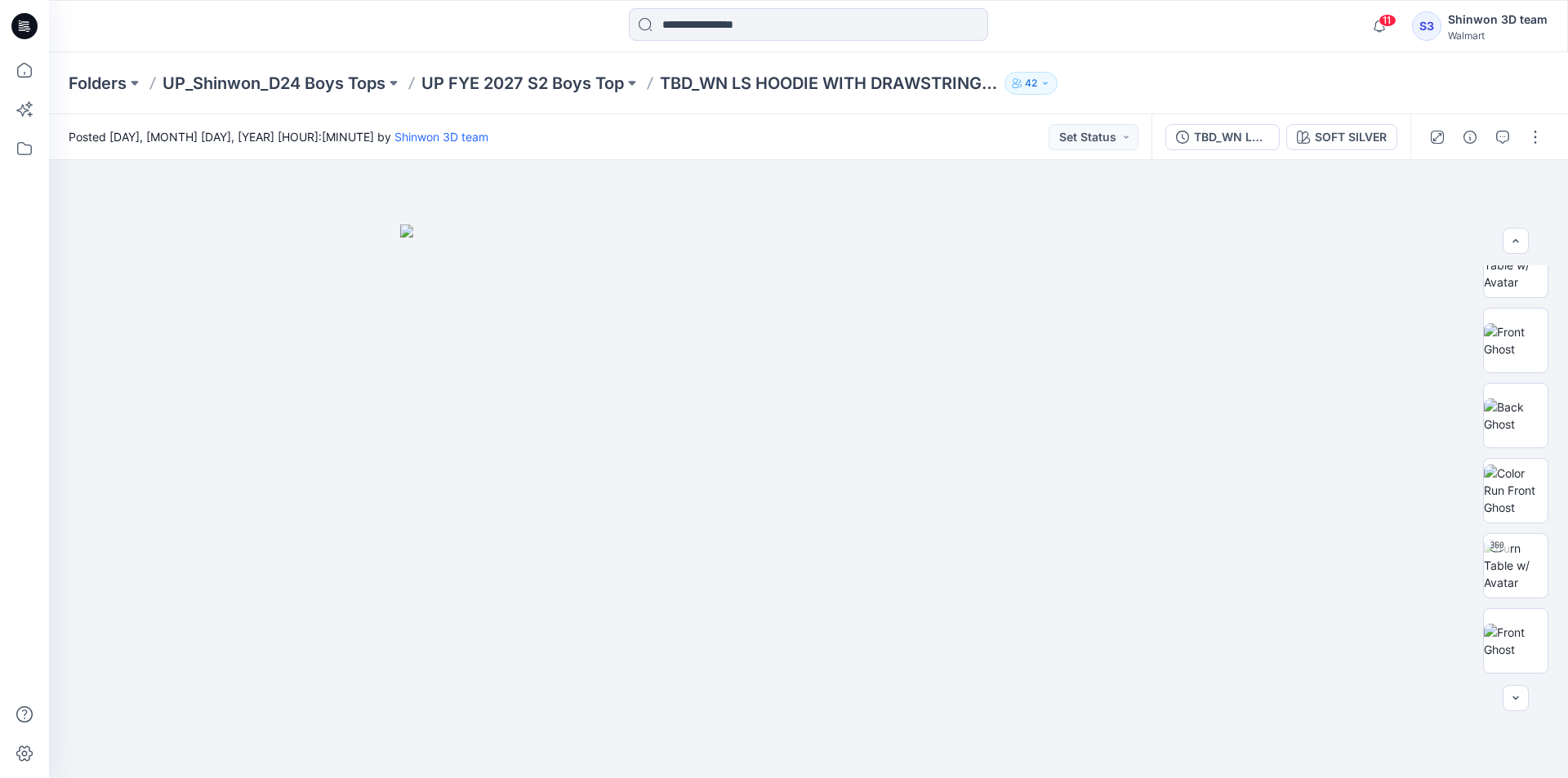 click on "Folders UP_Shinwon_D24 Boys Tops UP FYE 2027 S2 Boys Top TBD_WN LS HOODIE WITH DRAWSTRING (SET W.SHORTS) 42" at bounding box center (745, 83) 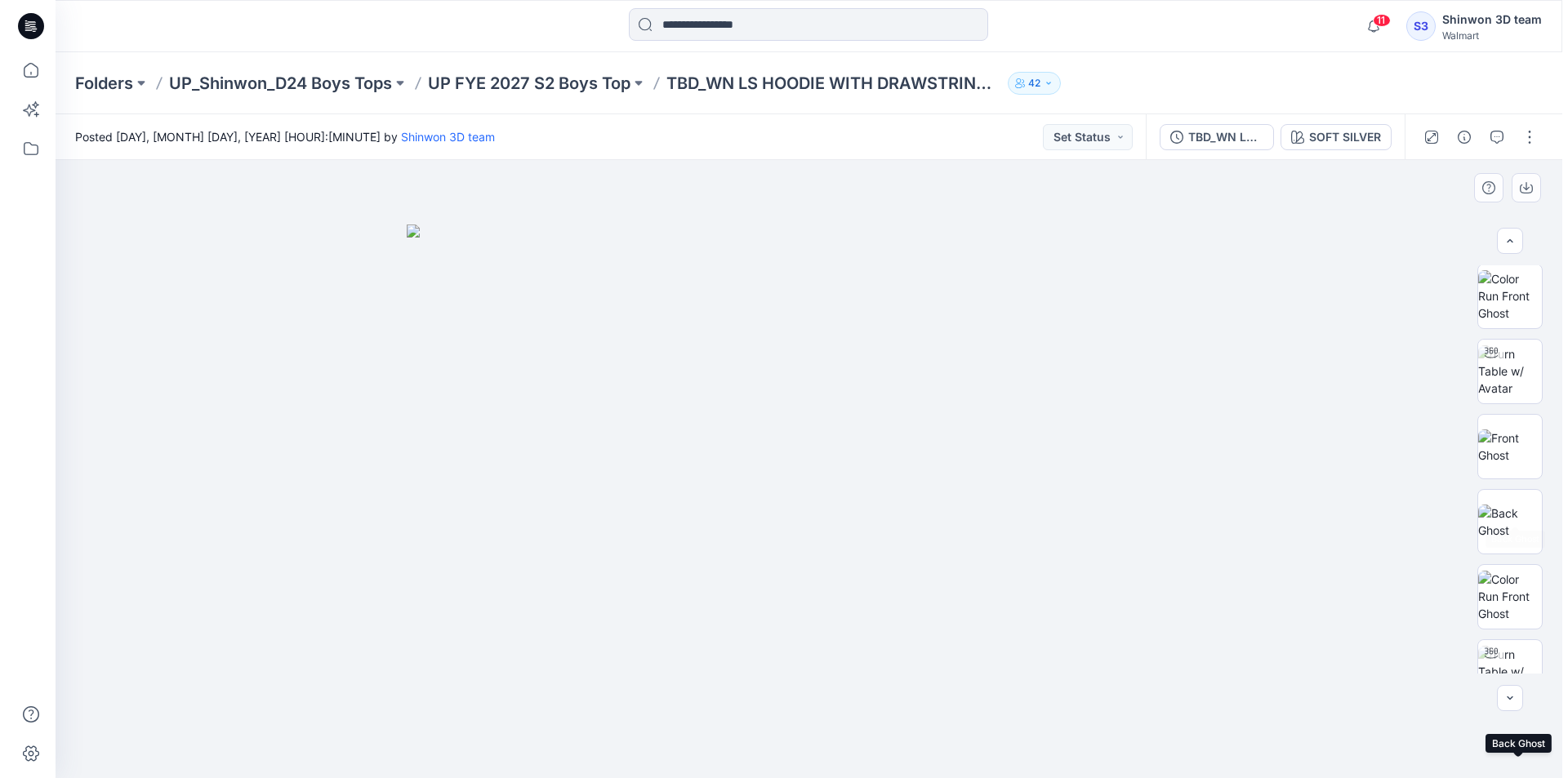 scroll, scrollTop: 0, scrollLeft: 0, axis: both 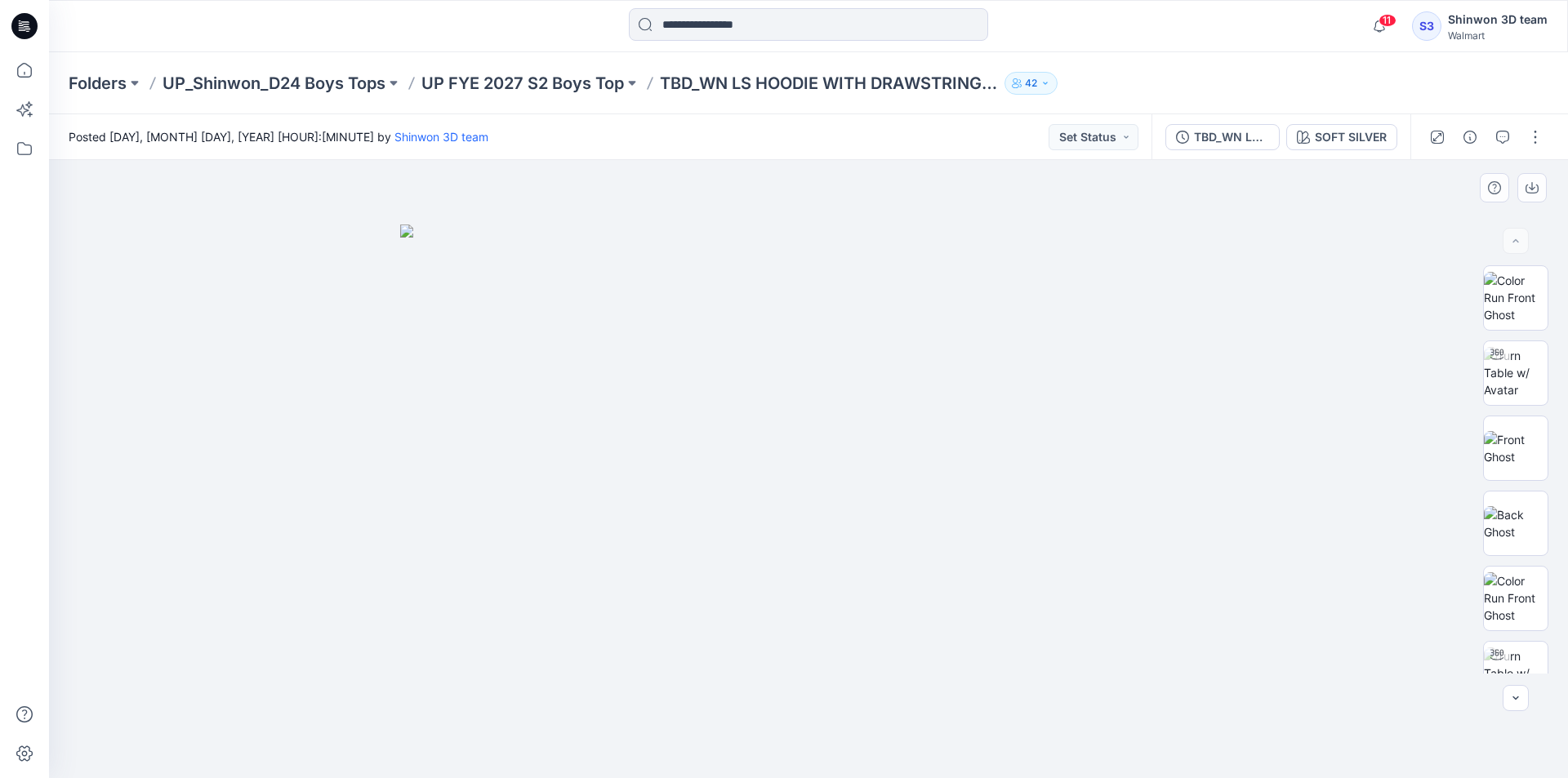 click at bounding box center (808, 469) 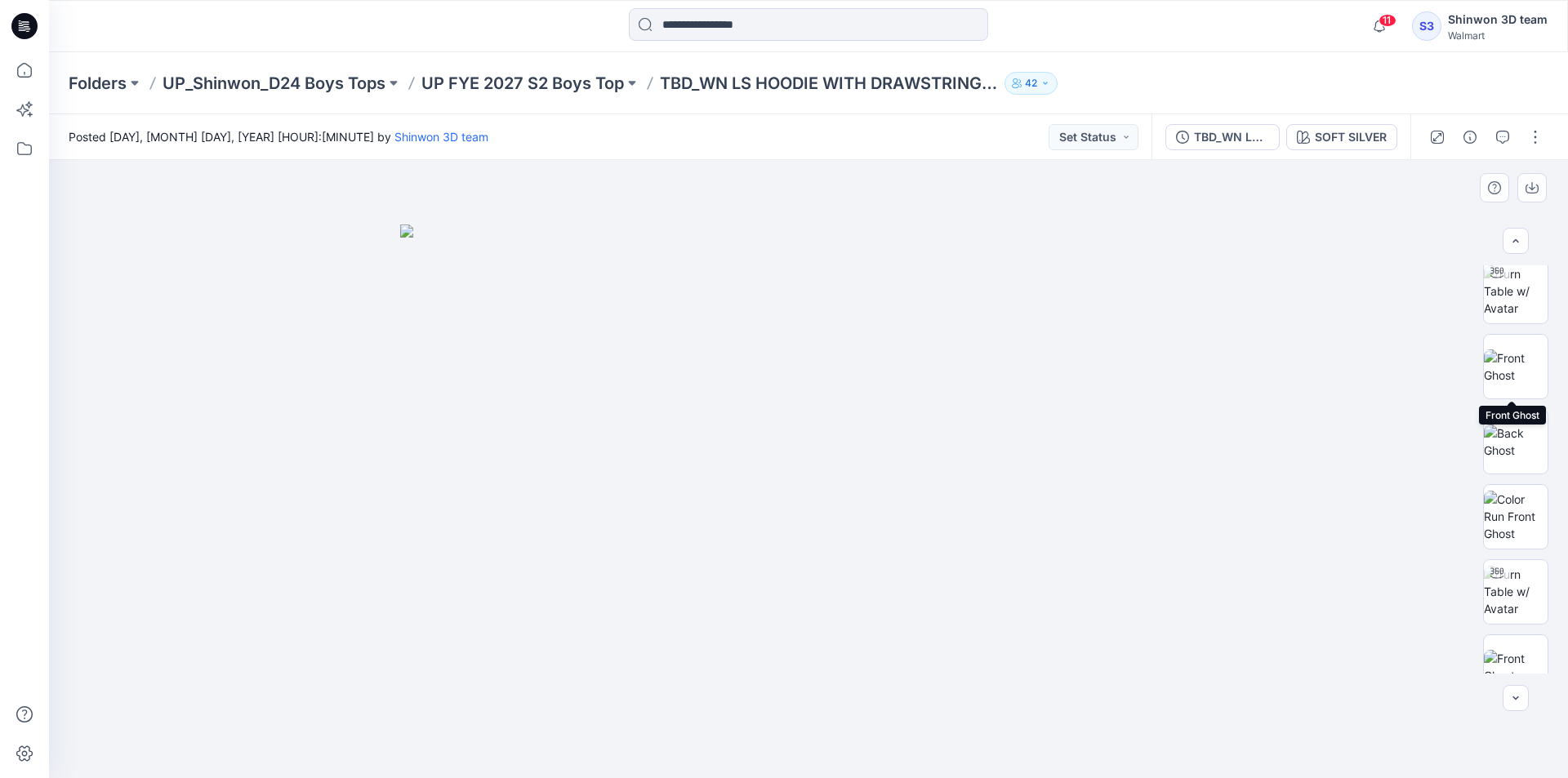 scroll, scrollTop: 0, scrollLeft: 0, axis: both 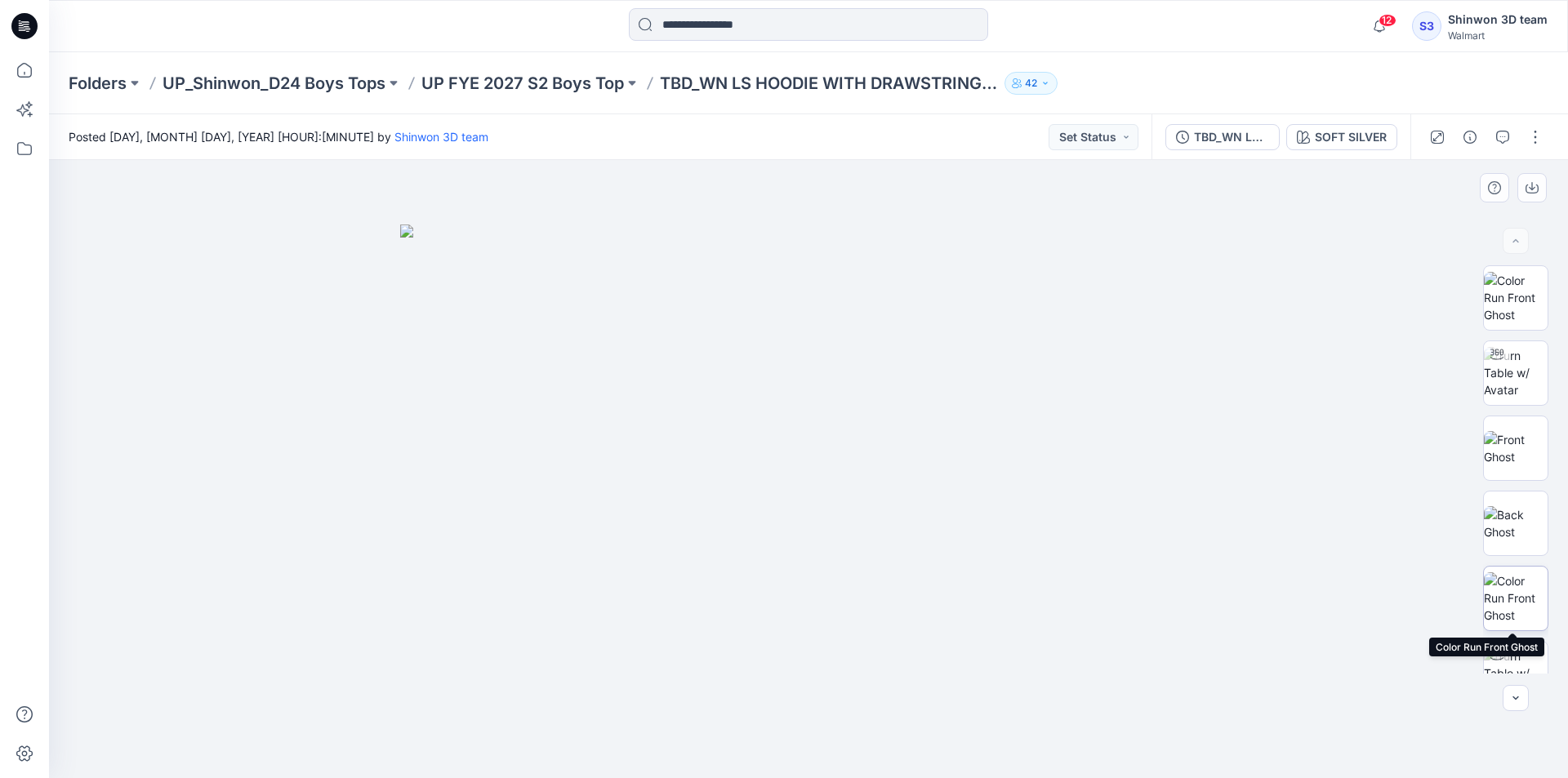 click at bounding box center [1516, 598] 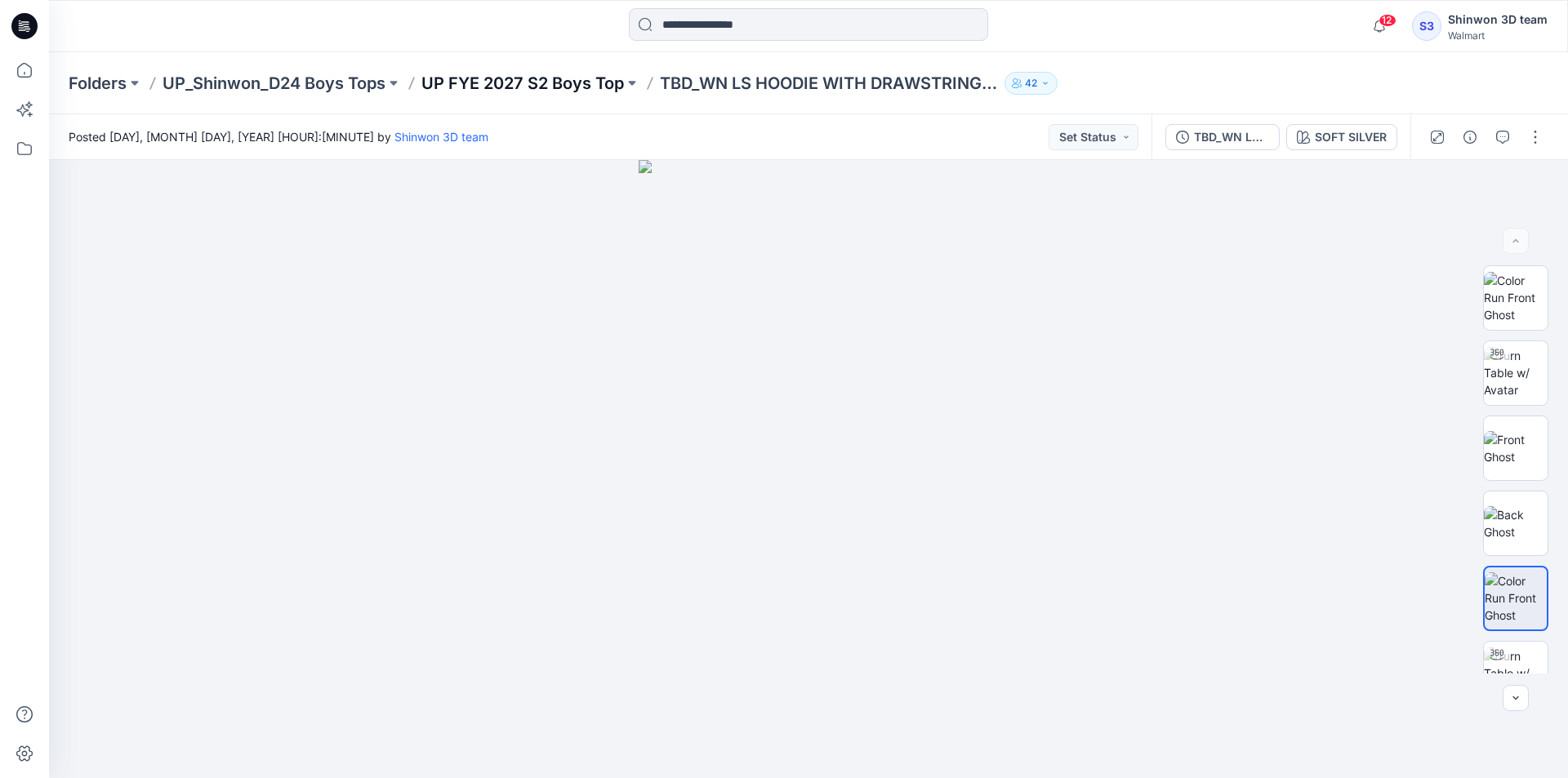 click on "UP FYE 2027 S2 Boys Top" at bounding box center (523, 83) 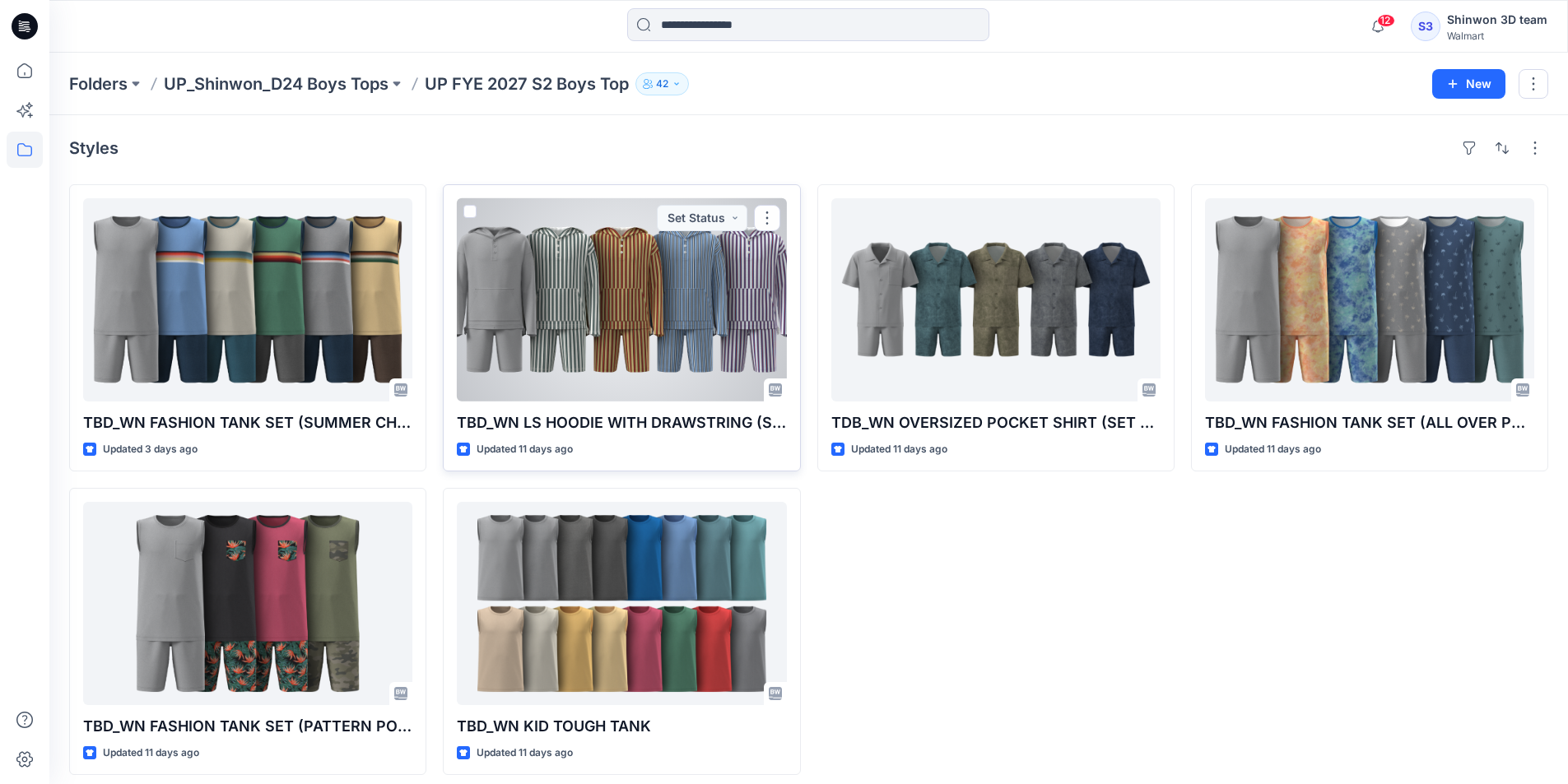 click at bounding box center (621, 299) 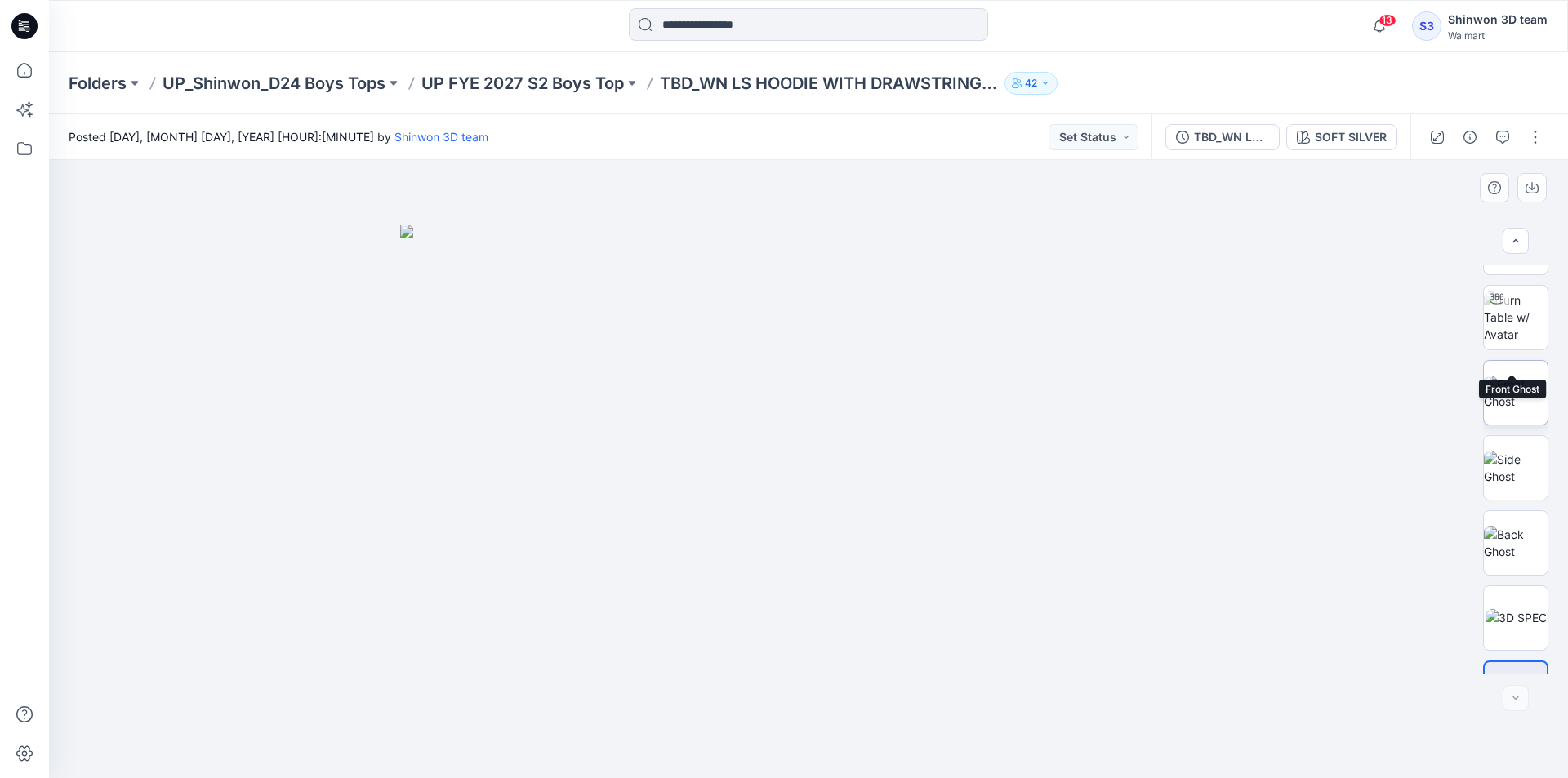 scroll, scrollTop: 709, scrollLeft: 0, axis: vertical 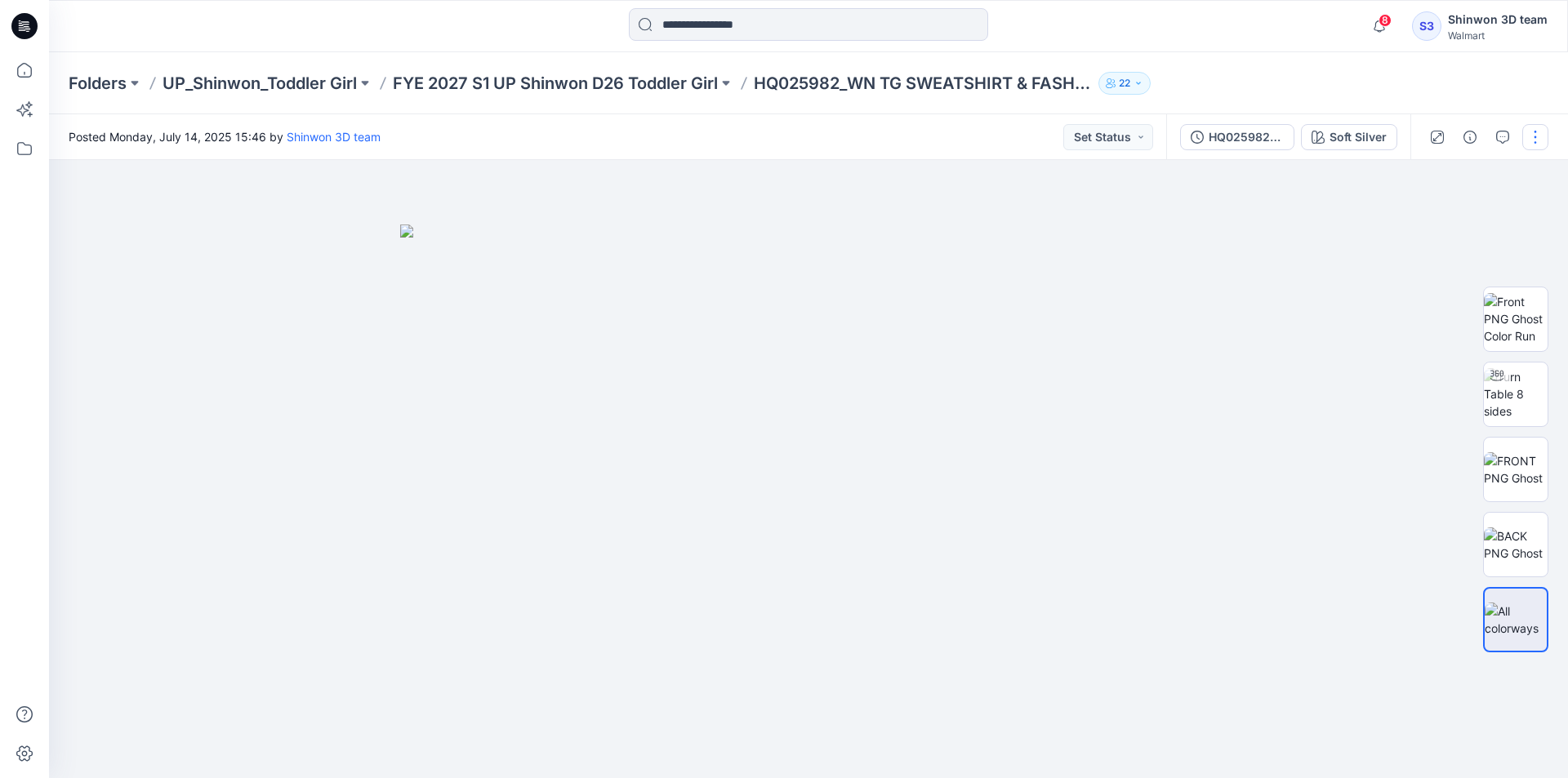click at bounding box center (1535, 137) 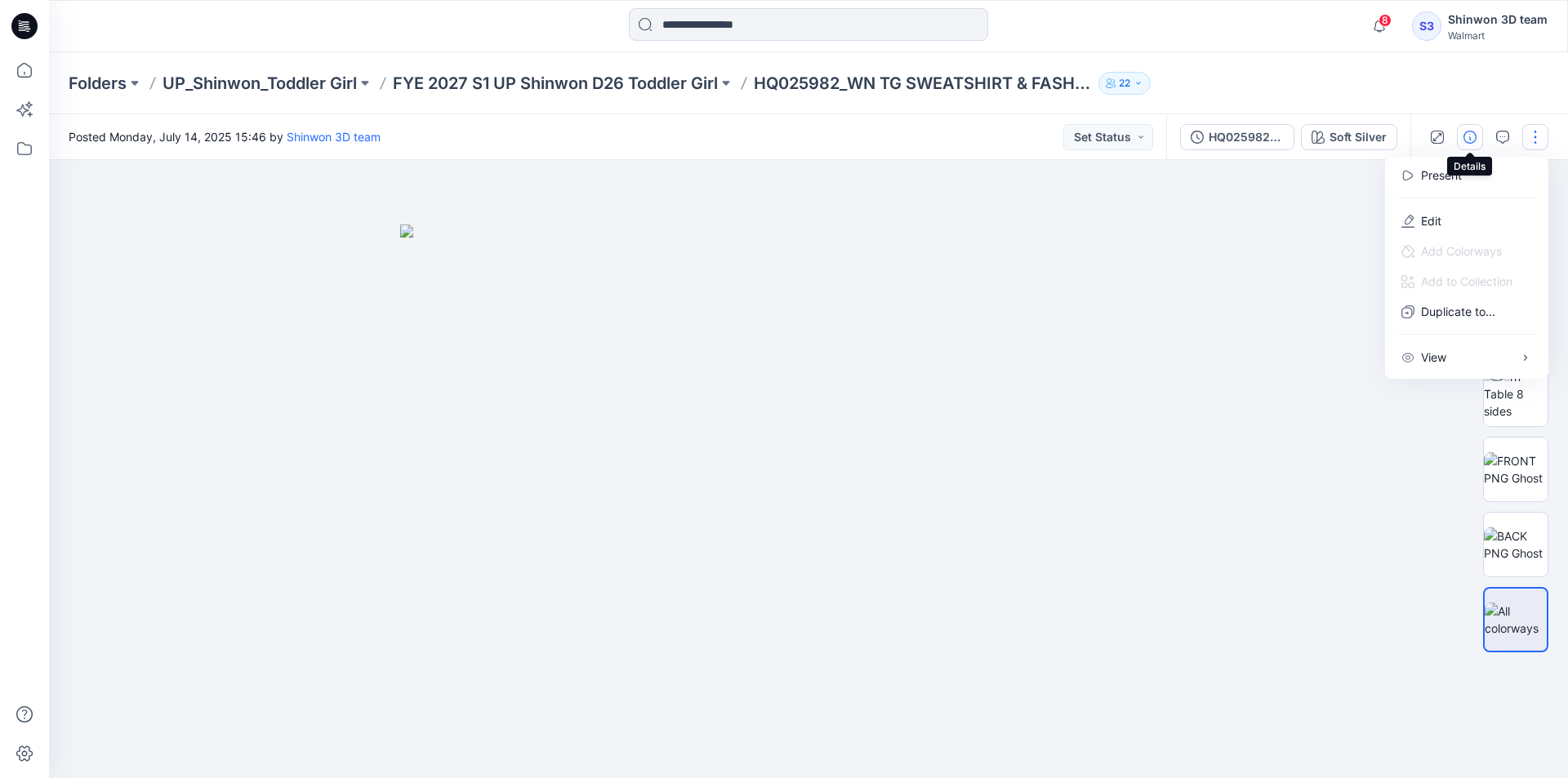 click 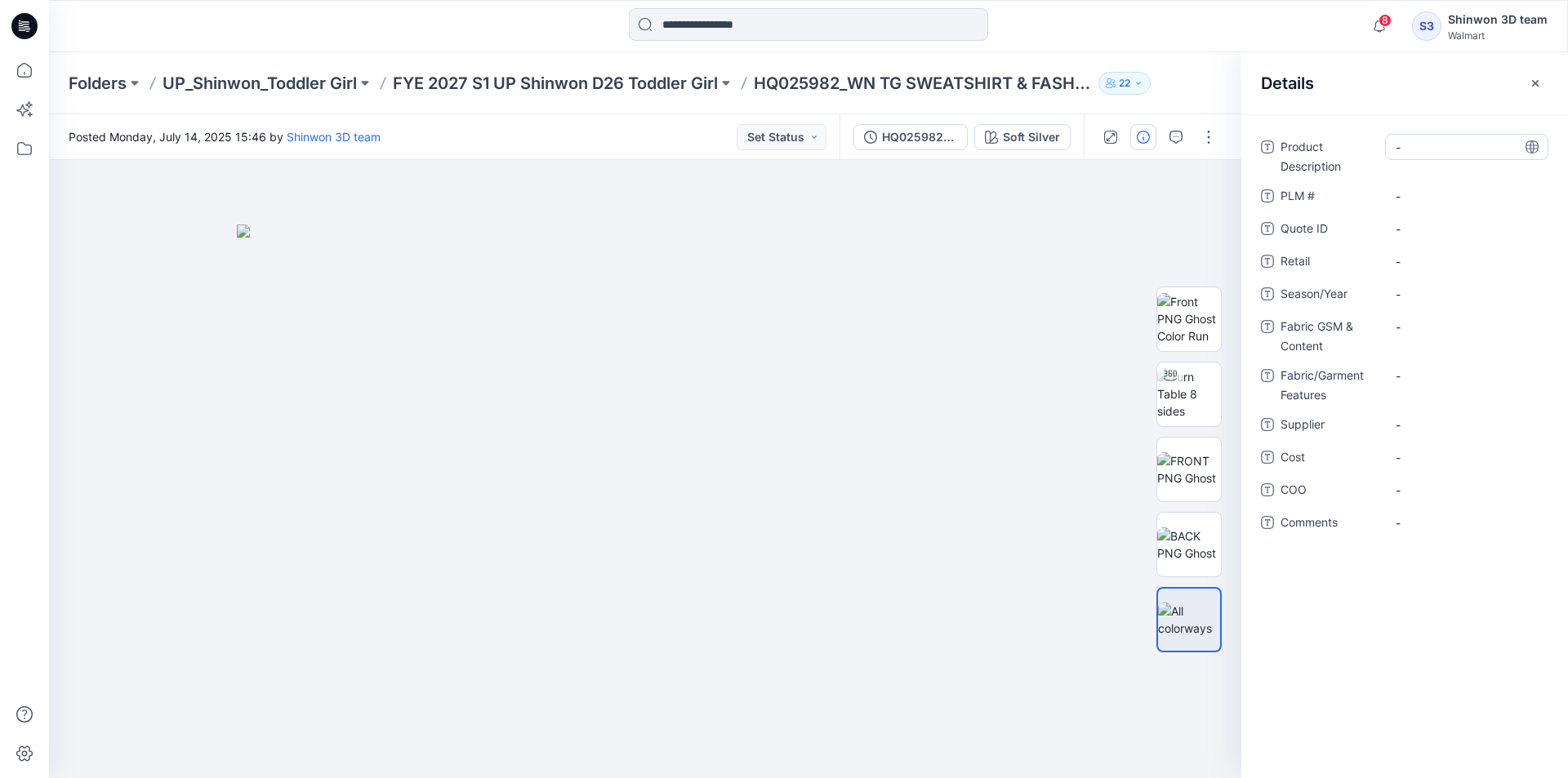 click on "-" at bounding box center [1467, 147] 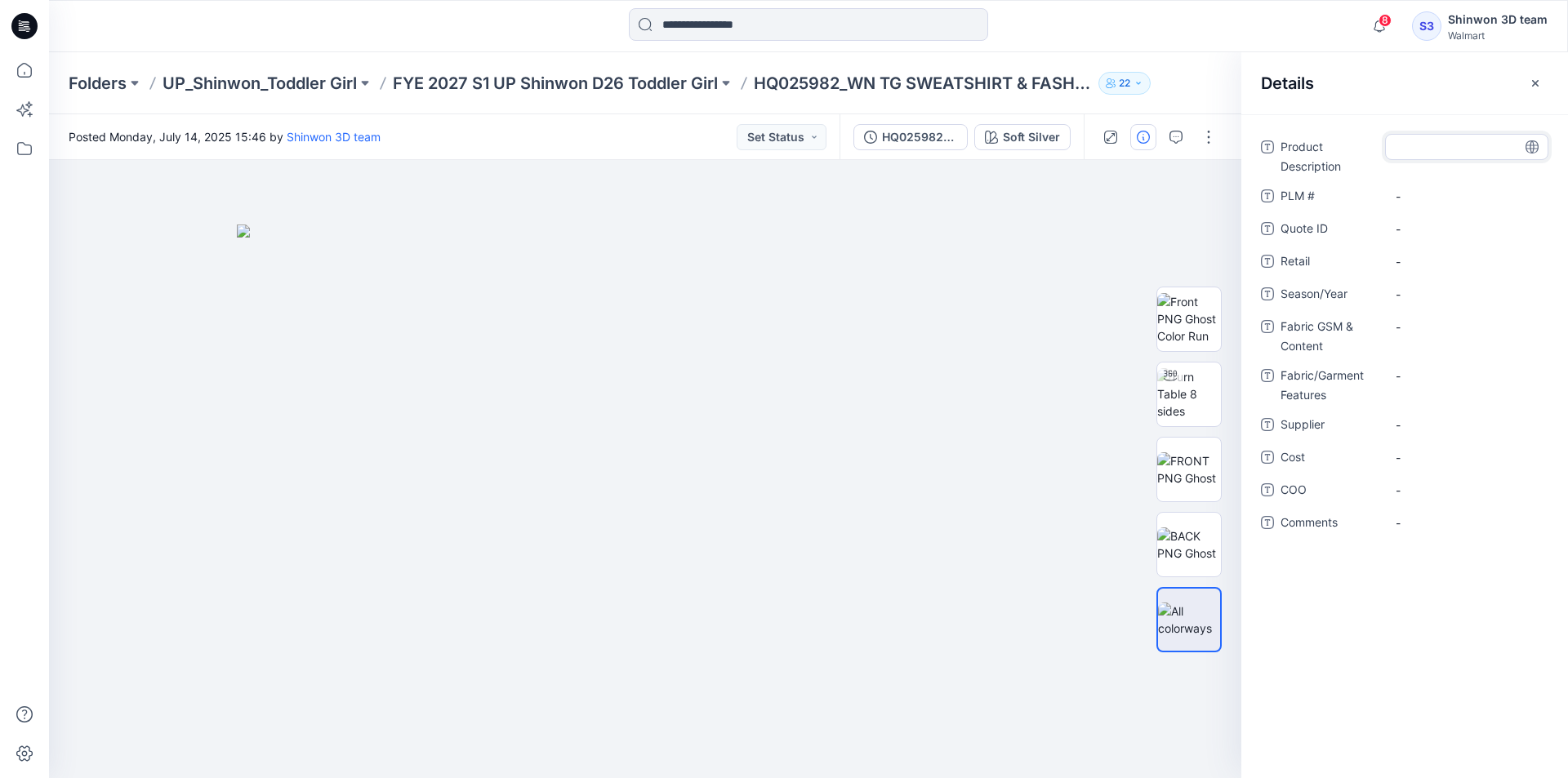 type on "**********" 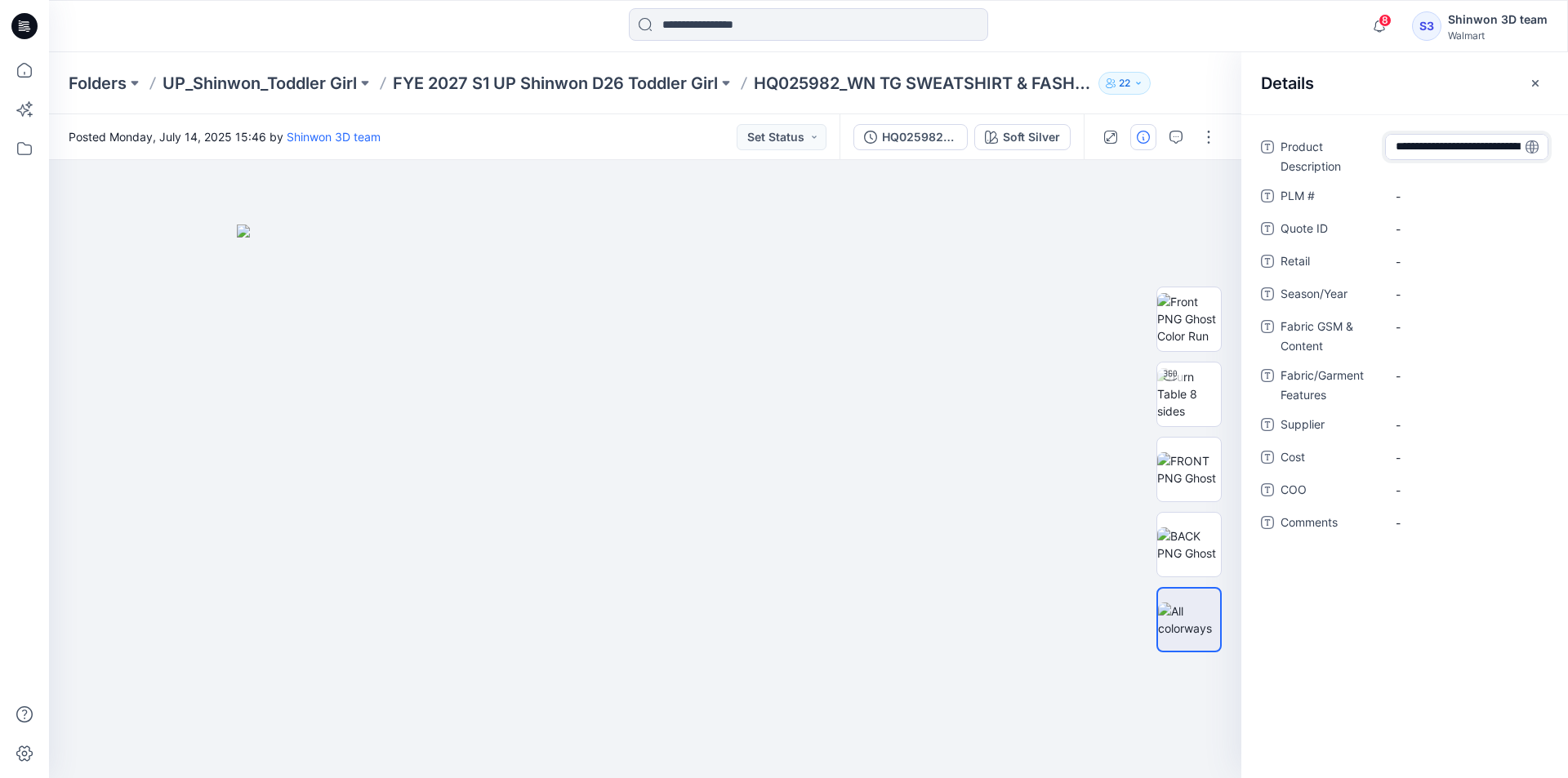 scroll, scrollTop: 29, scrollLeft: 0, axis: vertical 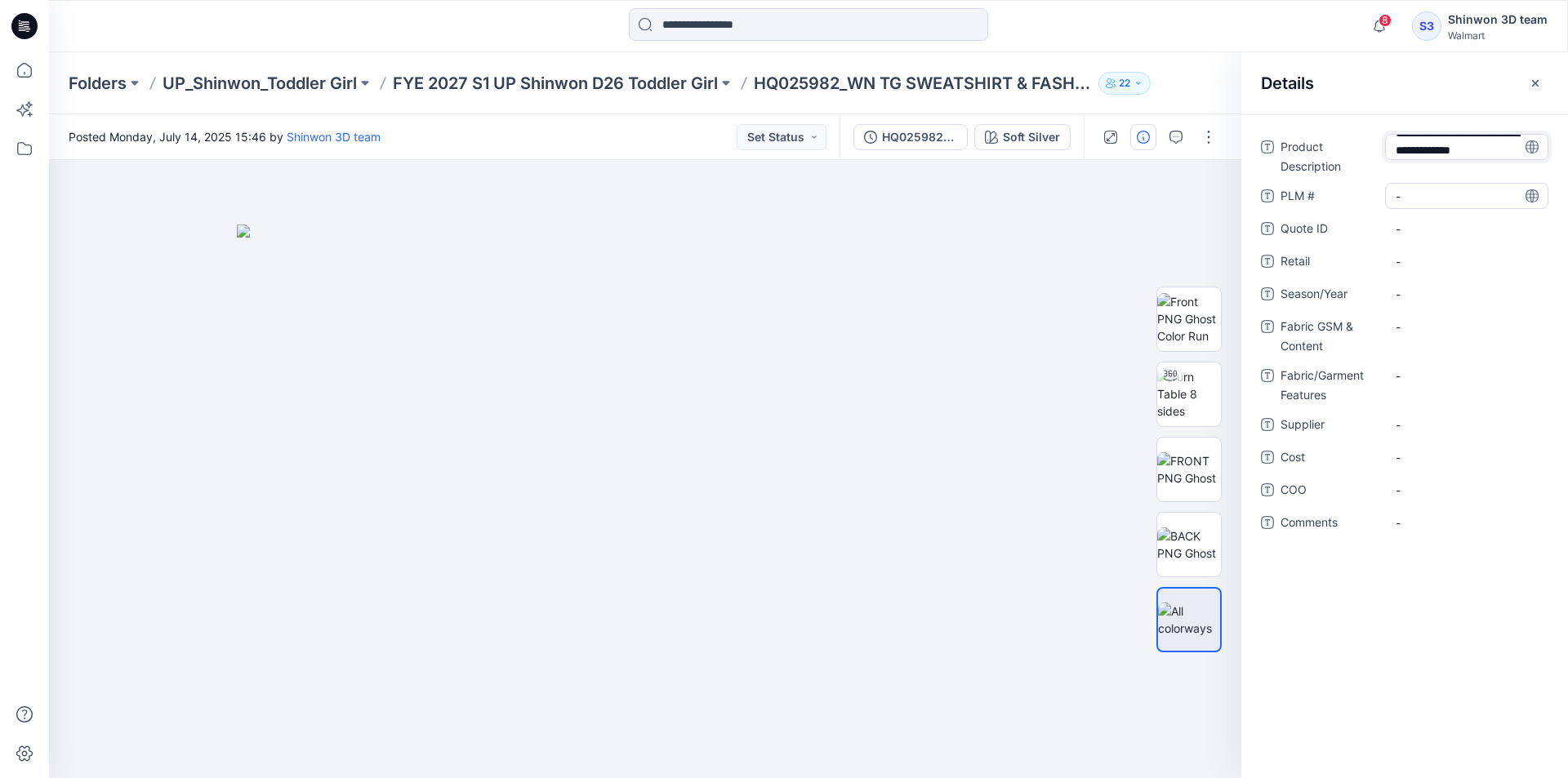 click on "**********" at bounding box center (1405, 345) 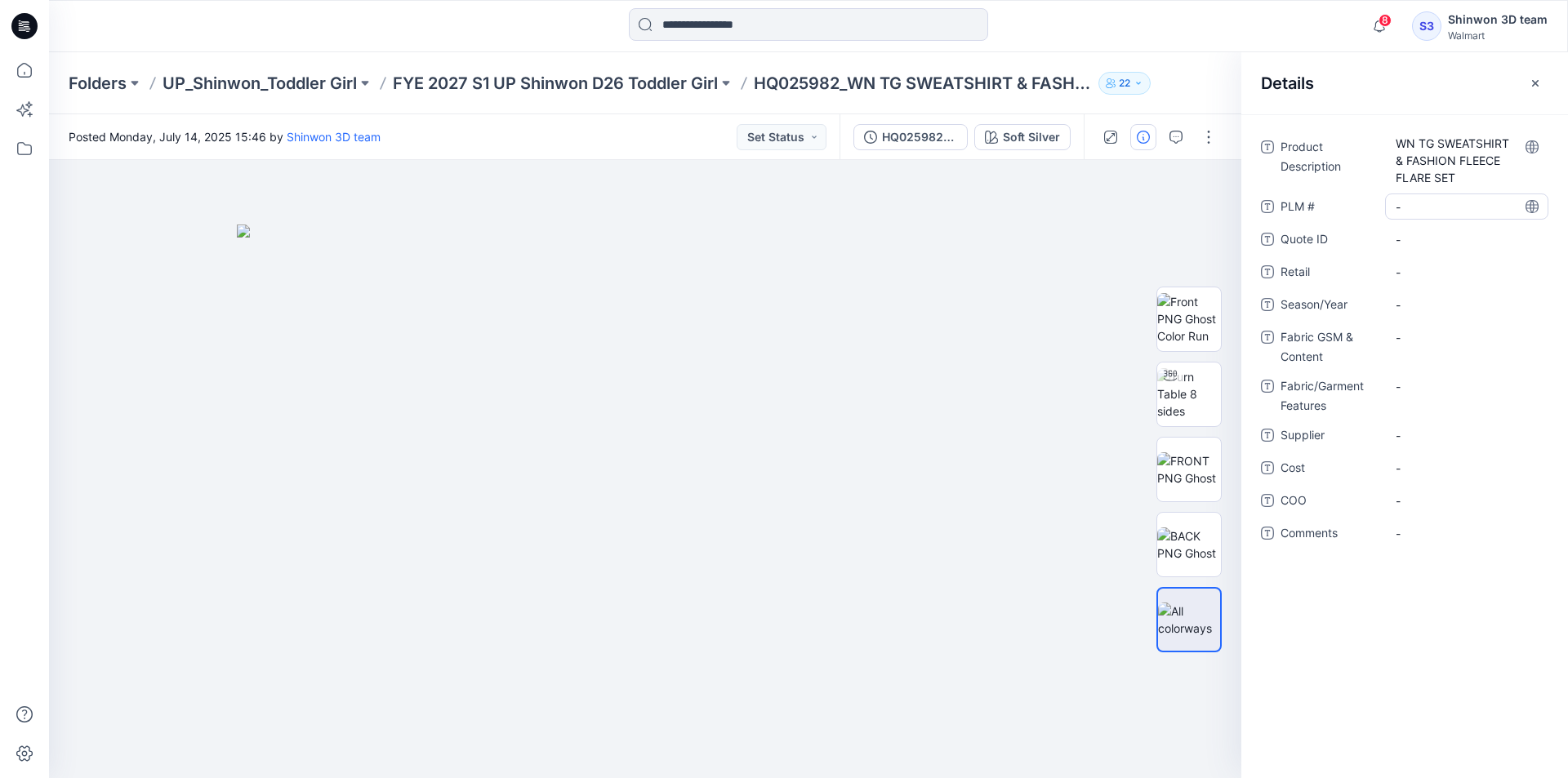 click on "-" at bounding box center (1467, 207) 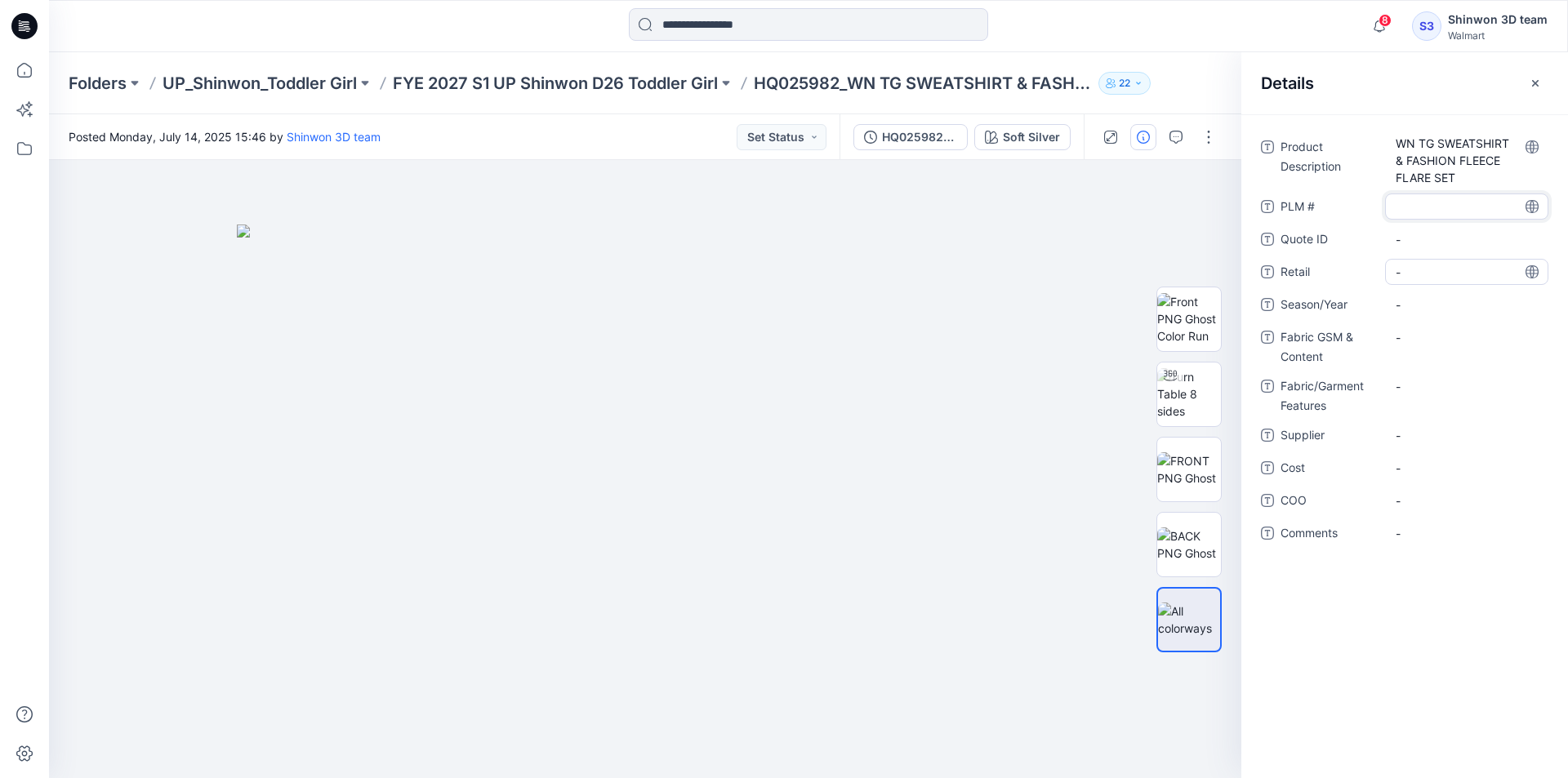 type on "********" 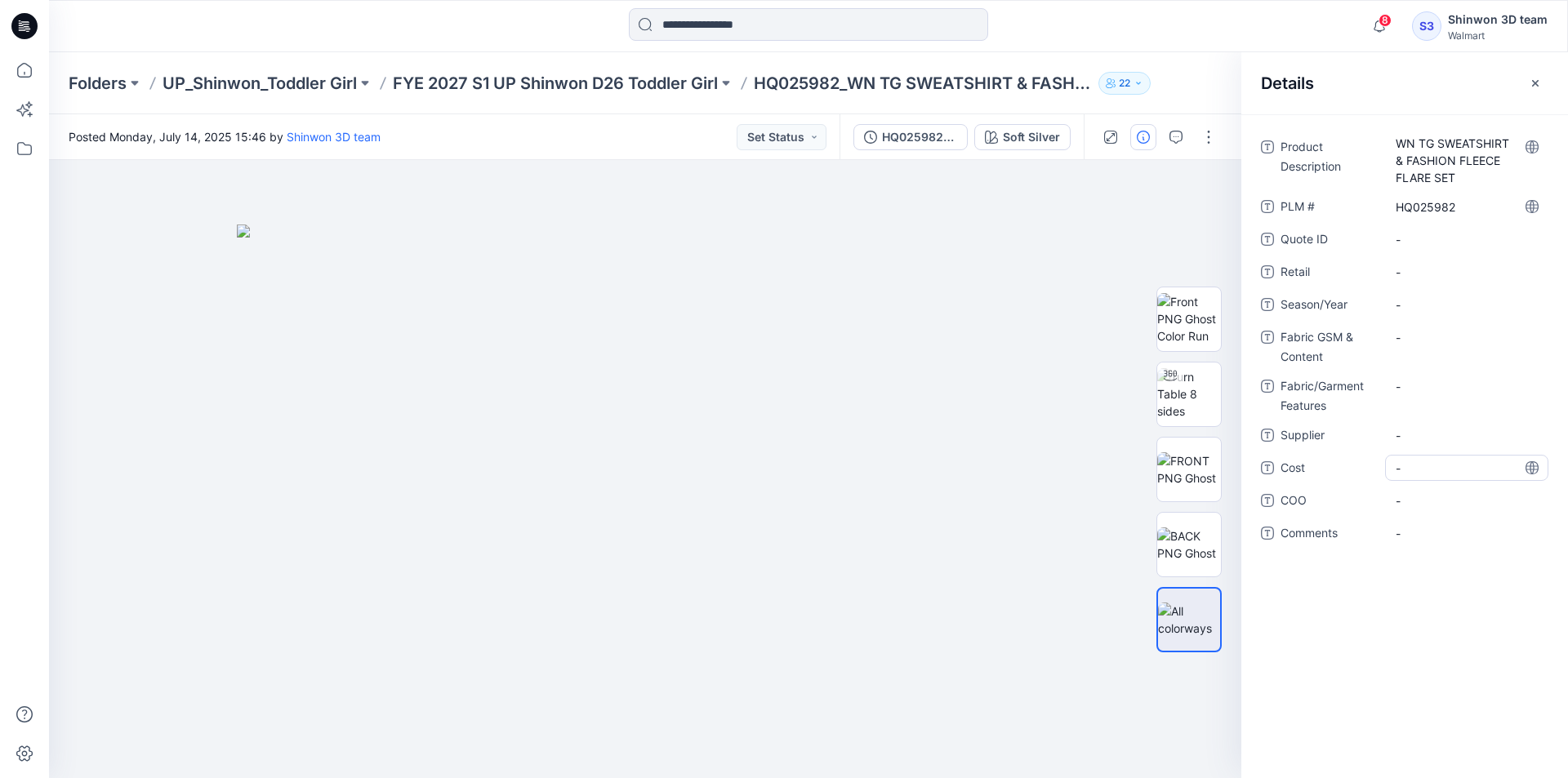 click on "-" at bounding box center (1467, 468) 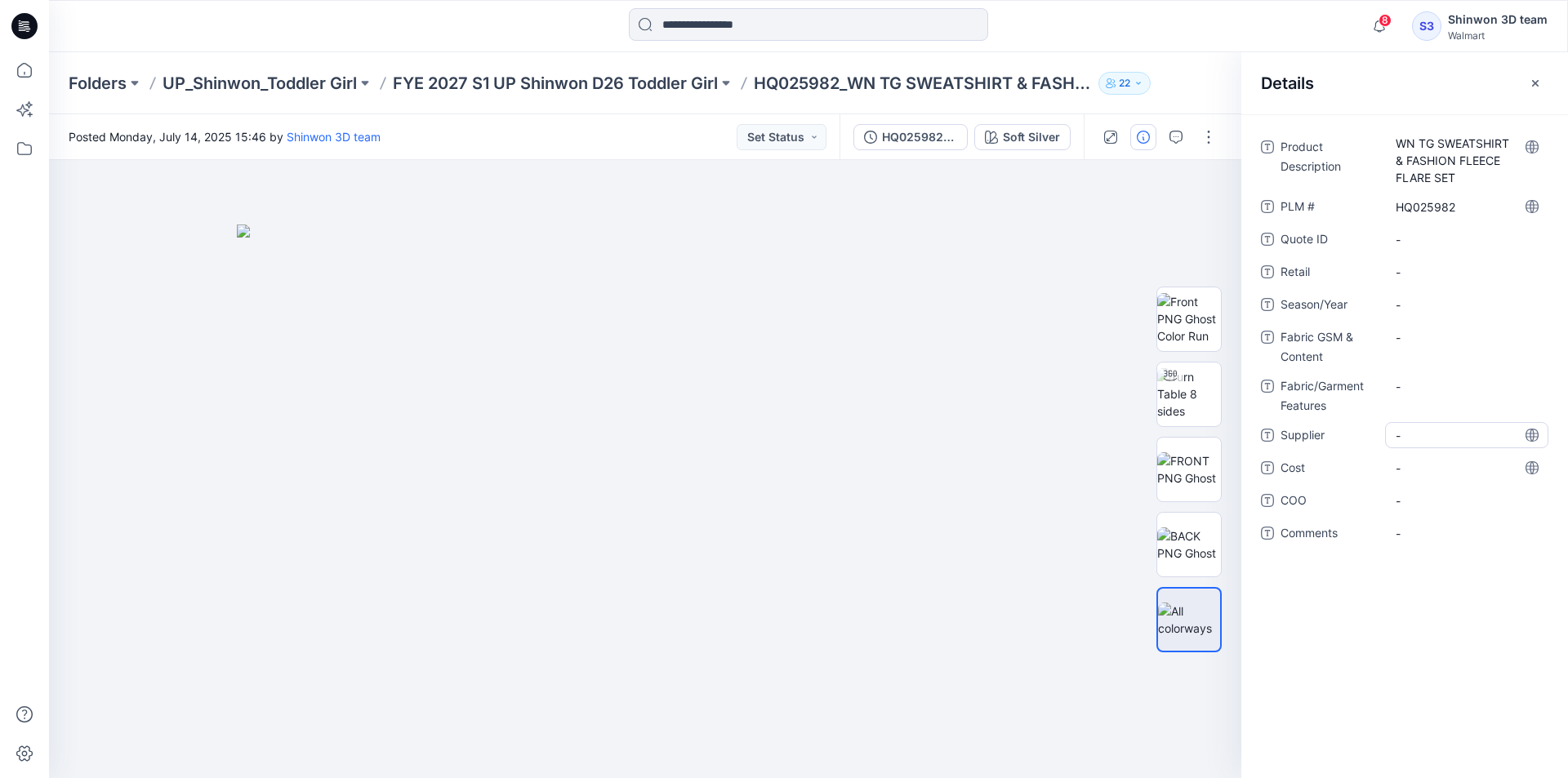 click on "-" at bounding box center [1467, 435] 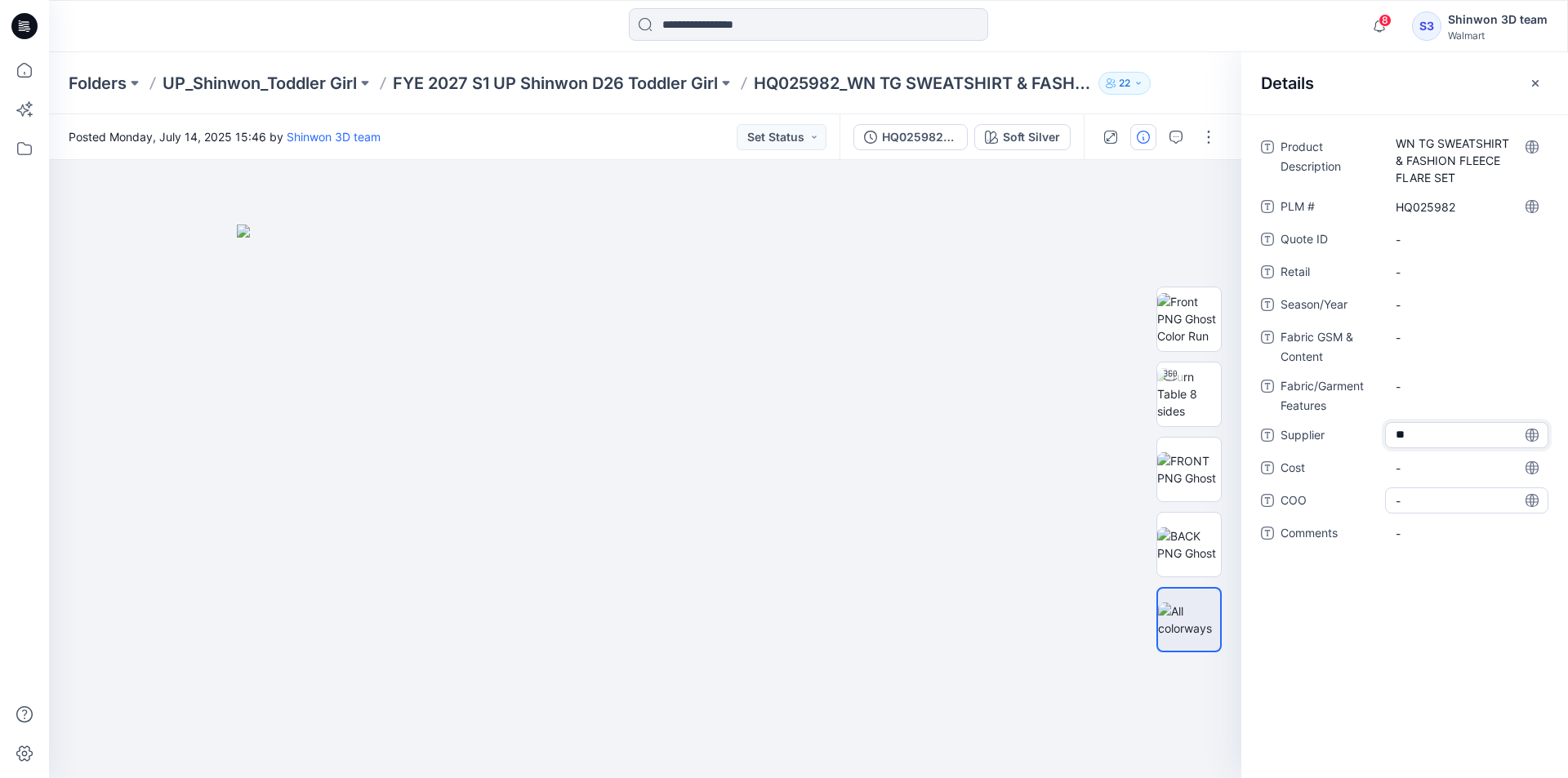 type on "*" 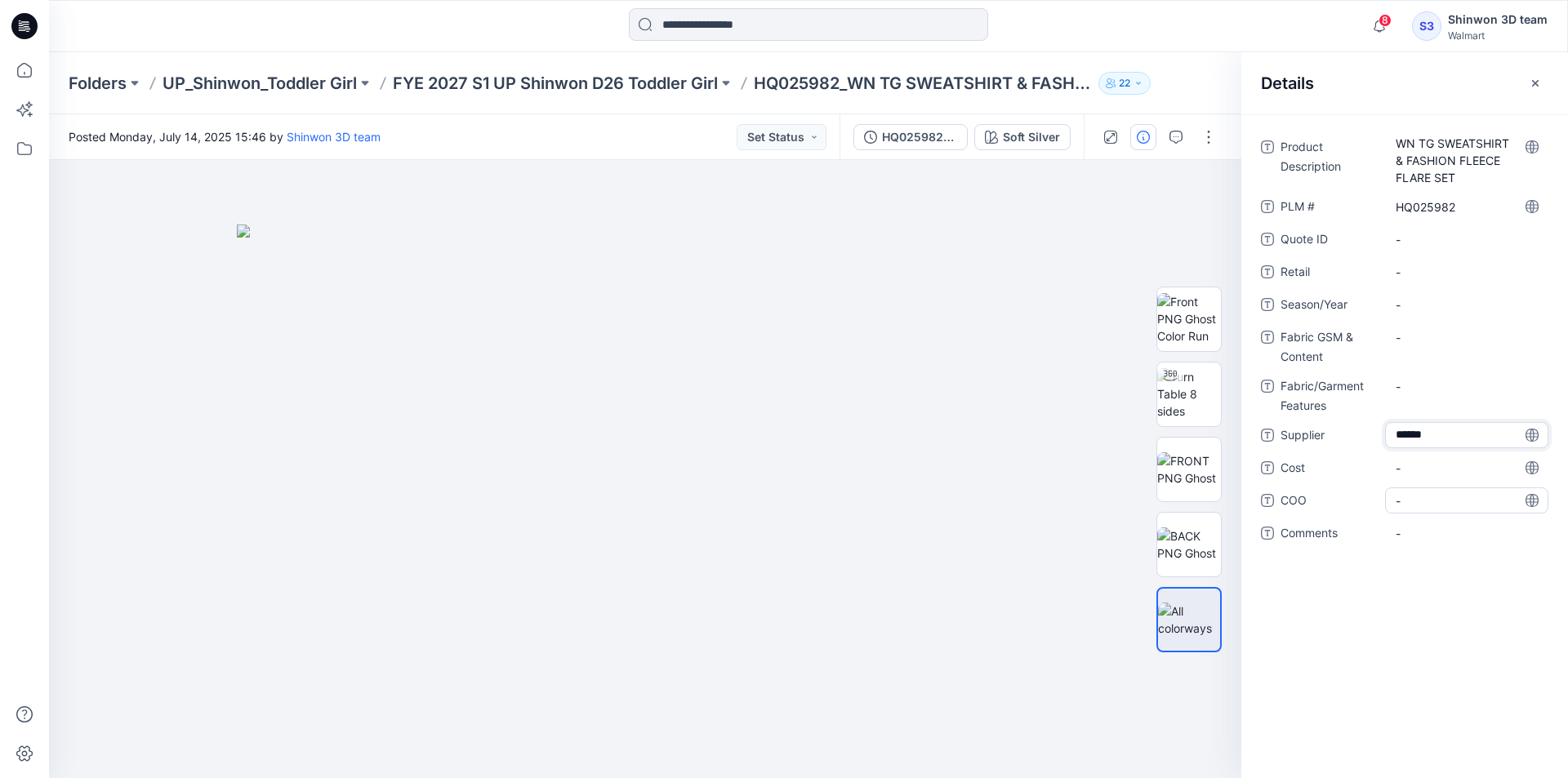 type on "*******" 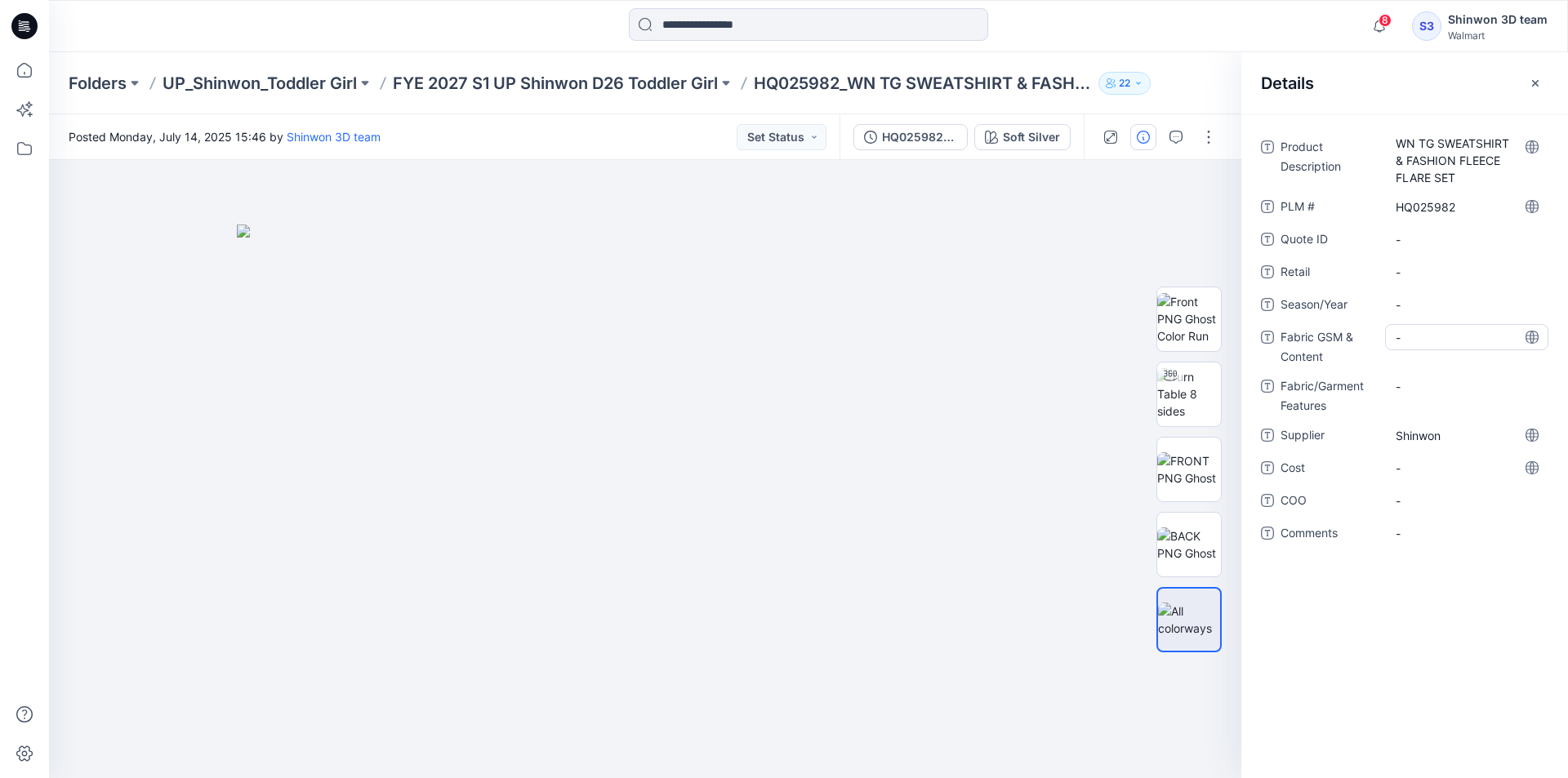 click on "-" at bounding box center (1467, 337) 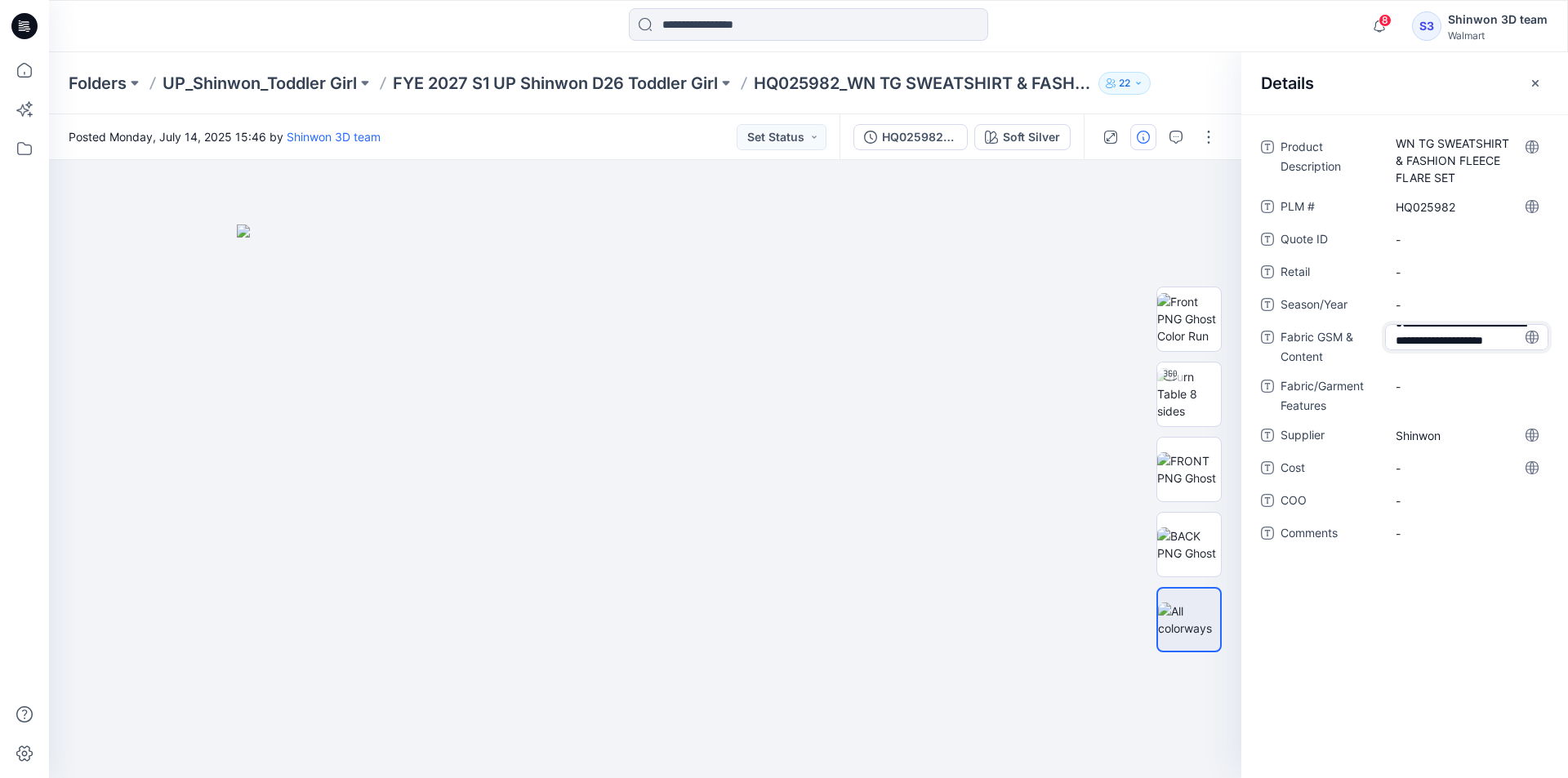 scroll, scrollTop: 47, scrollLeft: 0, axis: vertical 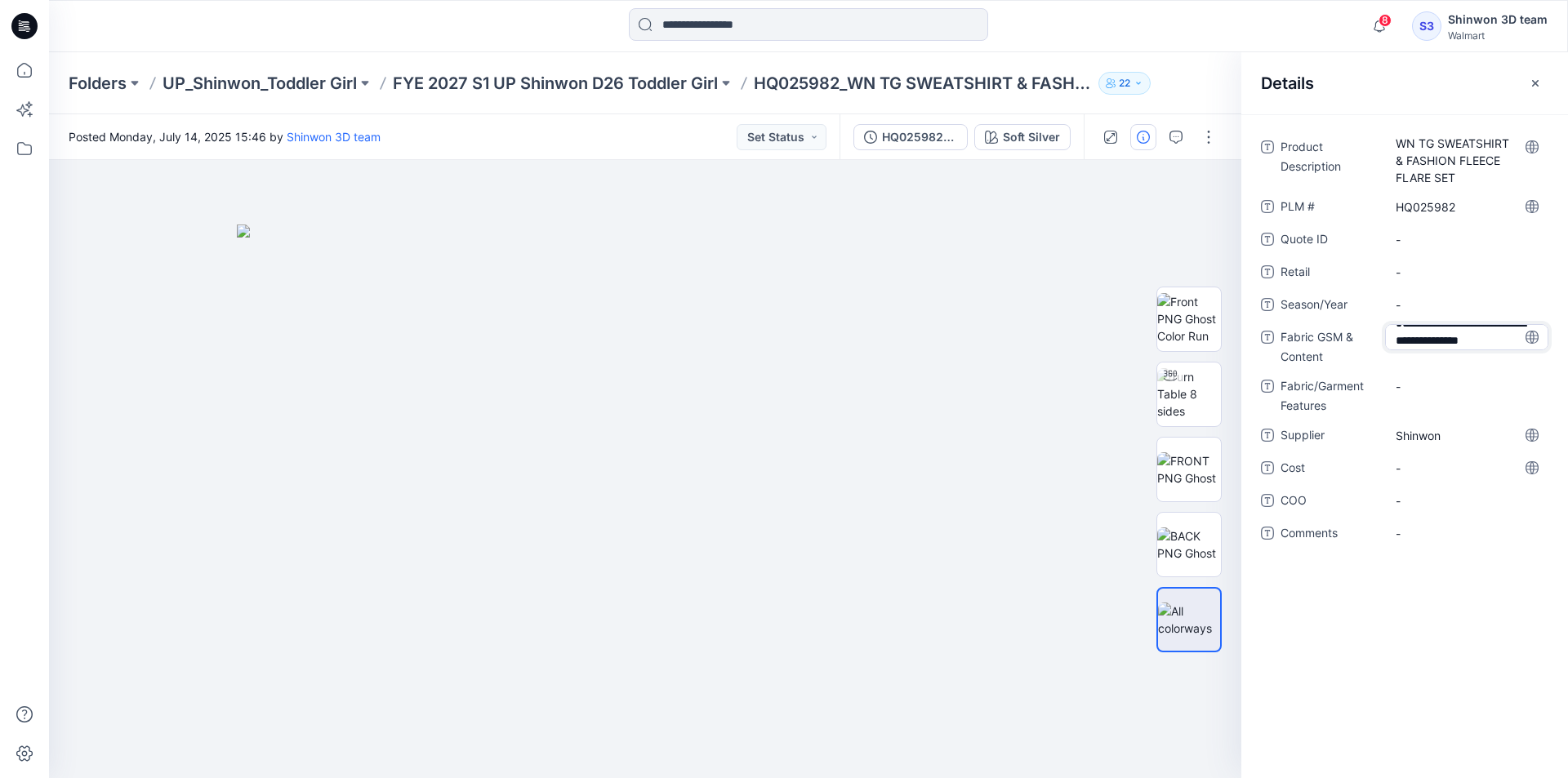 type on "**********" 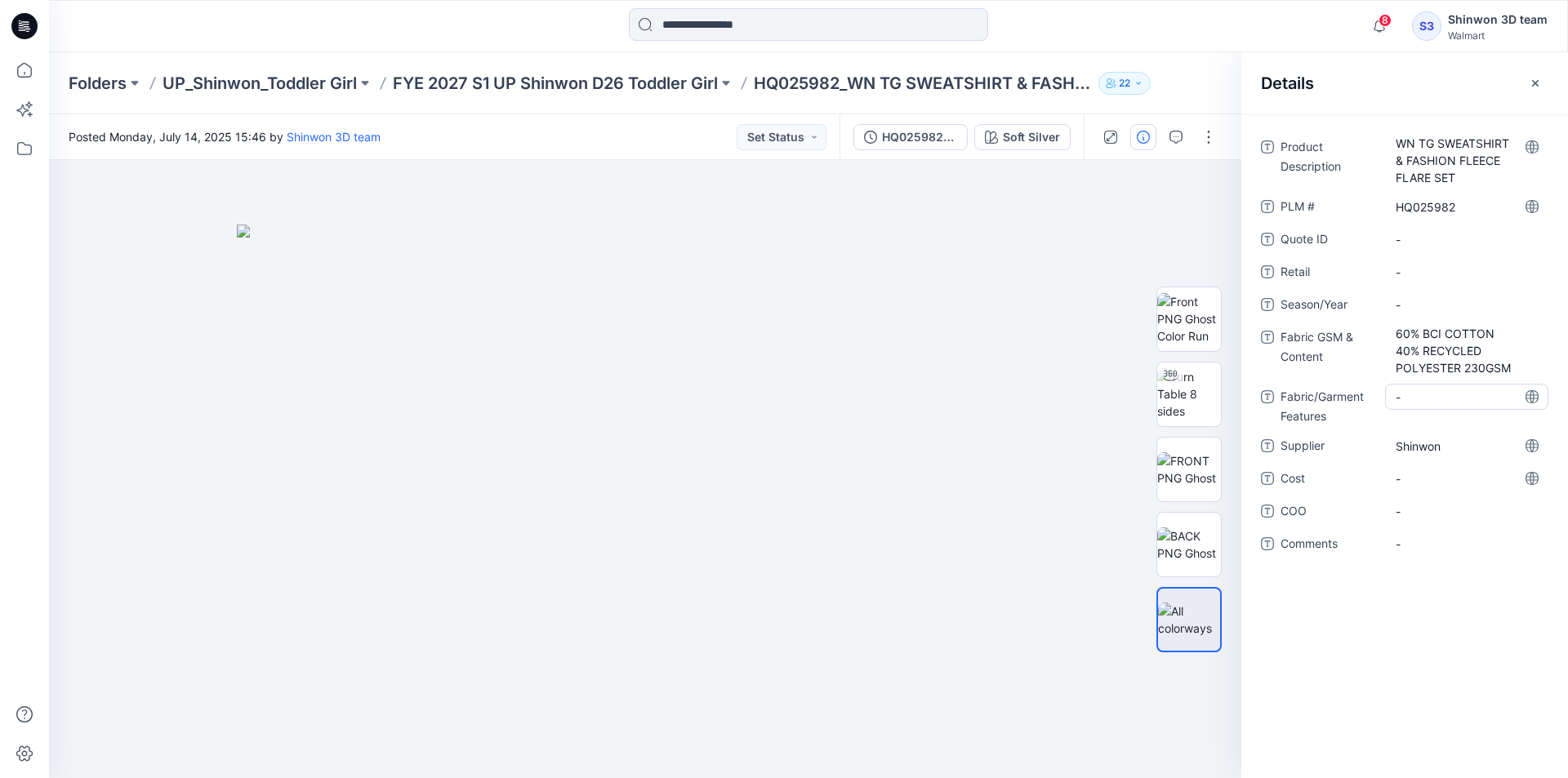 click on "-" at bounding box center (1467, 397) 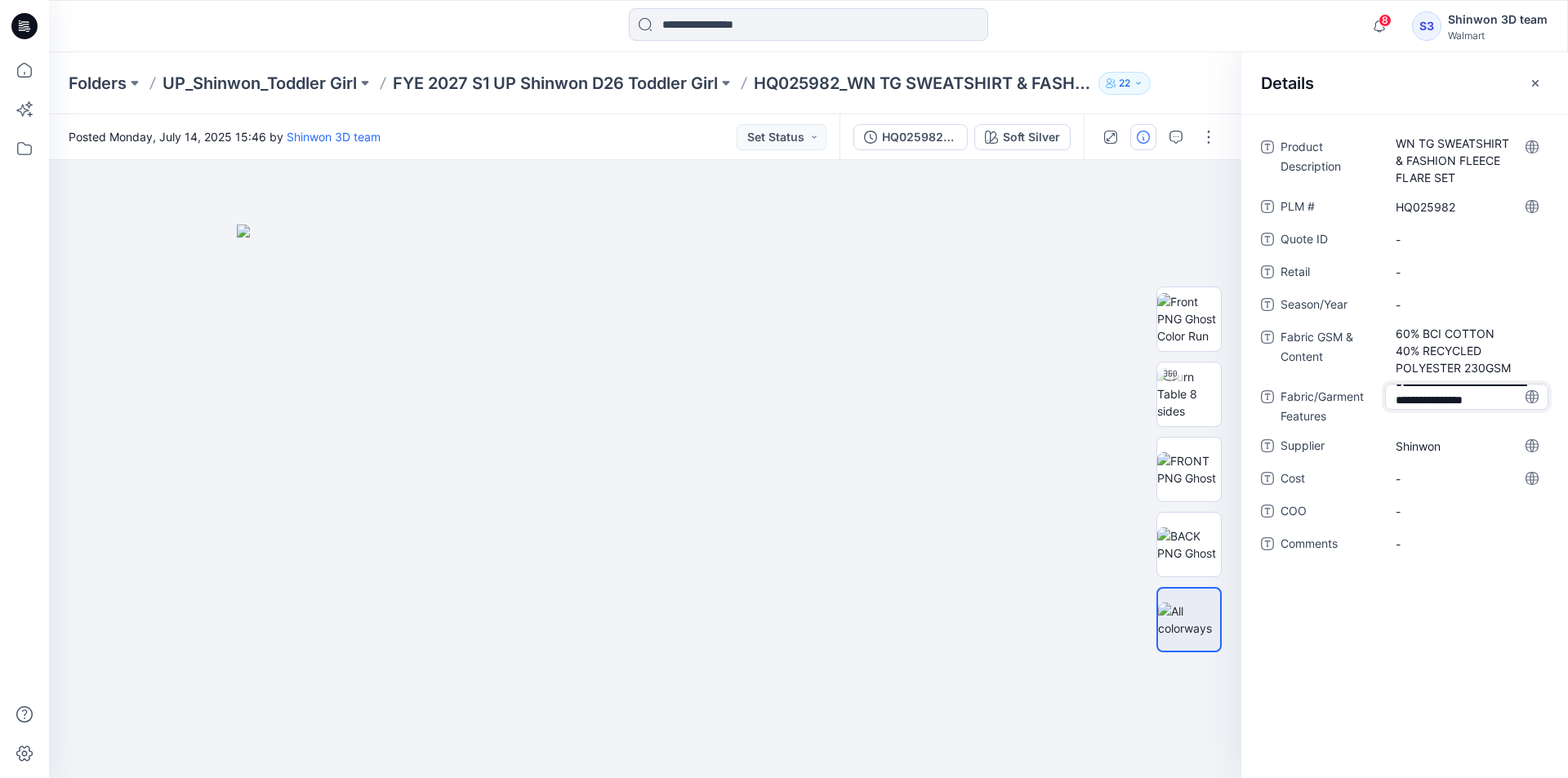 scroll, scrollTop: 30, scrollLeft: 0, axis: vertical 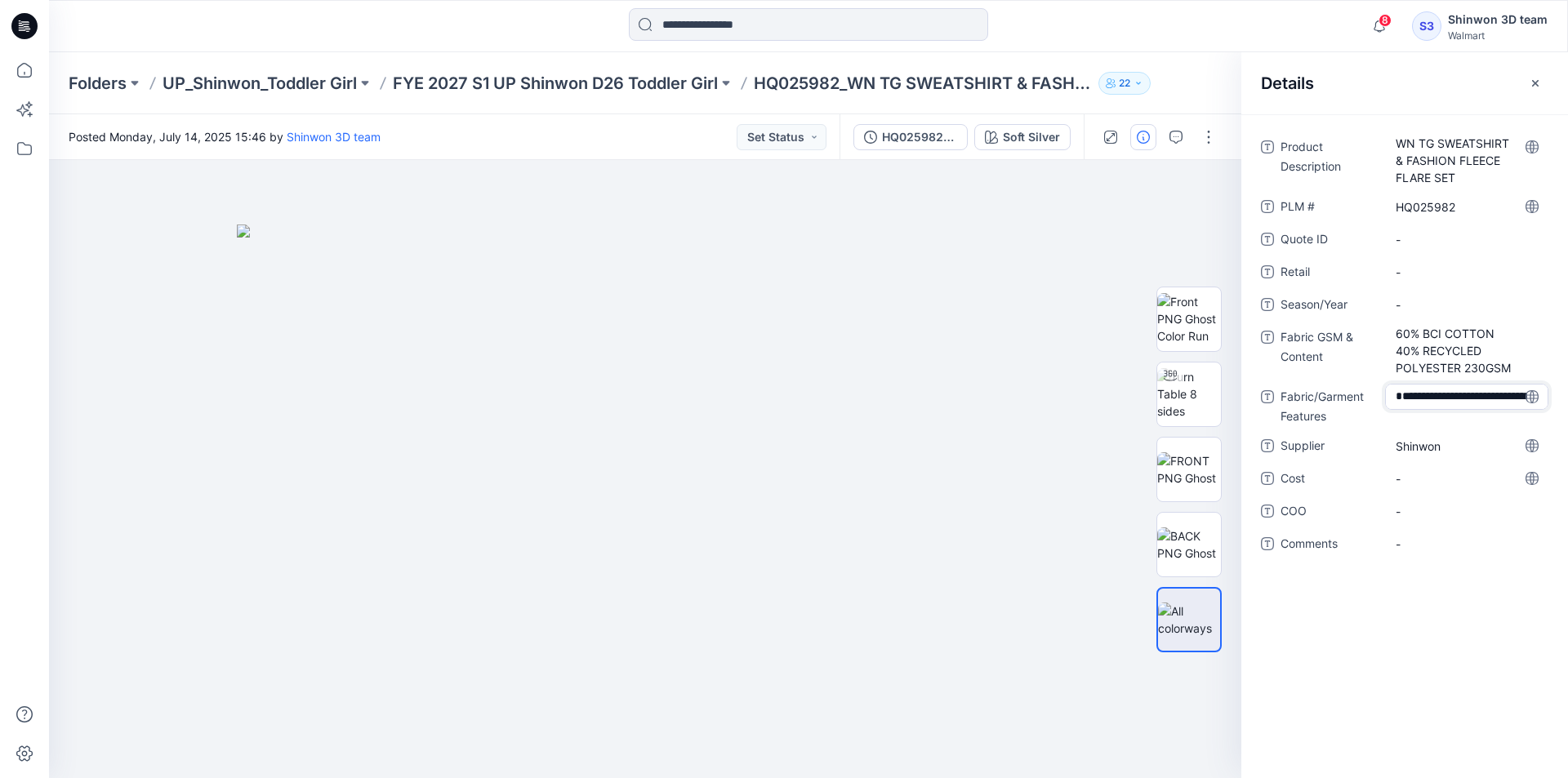 drag, startPoint x: 1466, startPoint y: 399, endPoint x: 1241, endPoint y: 352, distance: 229.8565 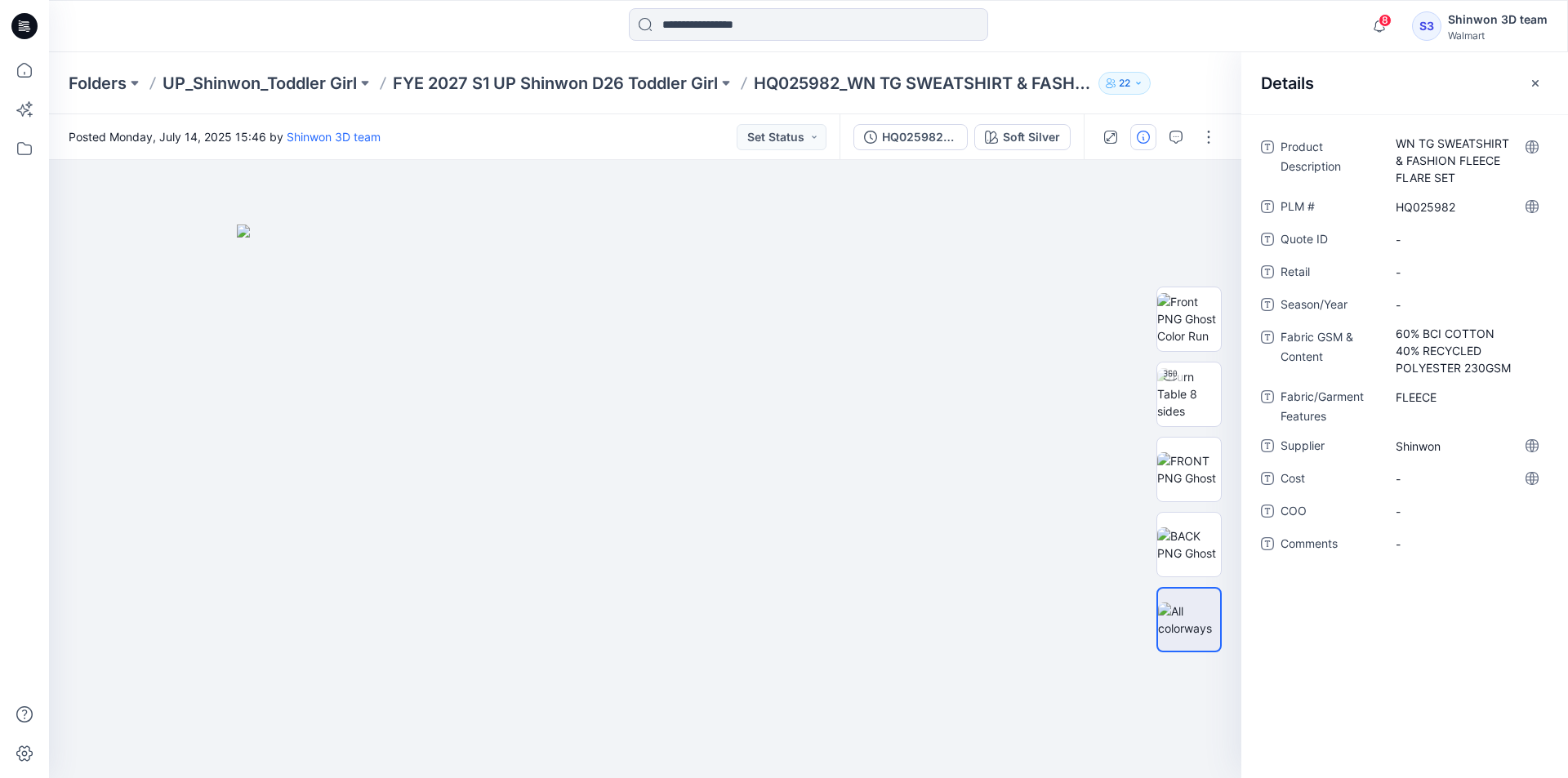 click on "Product Description WN TG SWEATSHIRT & FASHION FLEECE FLARE SET PLM # HQ025982 Quote ID - Retail - Season/Year - Fabric GSM & Content  60% BCI COTTON 40% RECYCLED POLYESTER 230GSM Fabric/Garment Features FLEECE Supplier Shinwon Cost - COO - Comments -" at bounding box center (1405, 355) 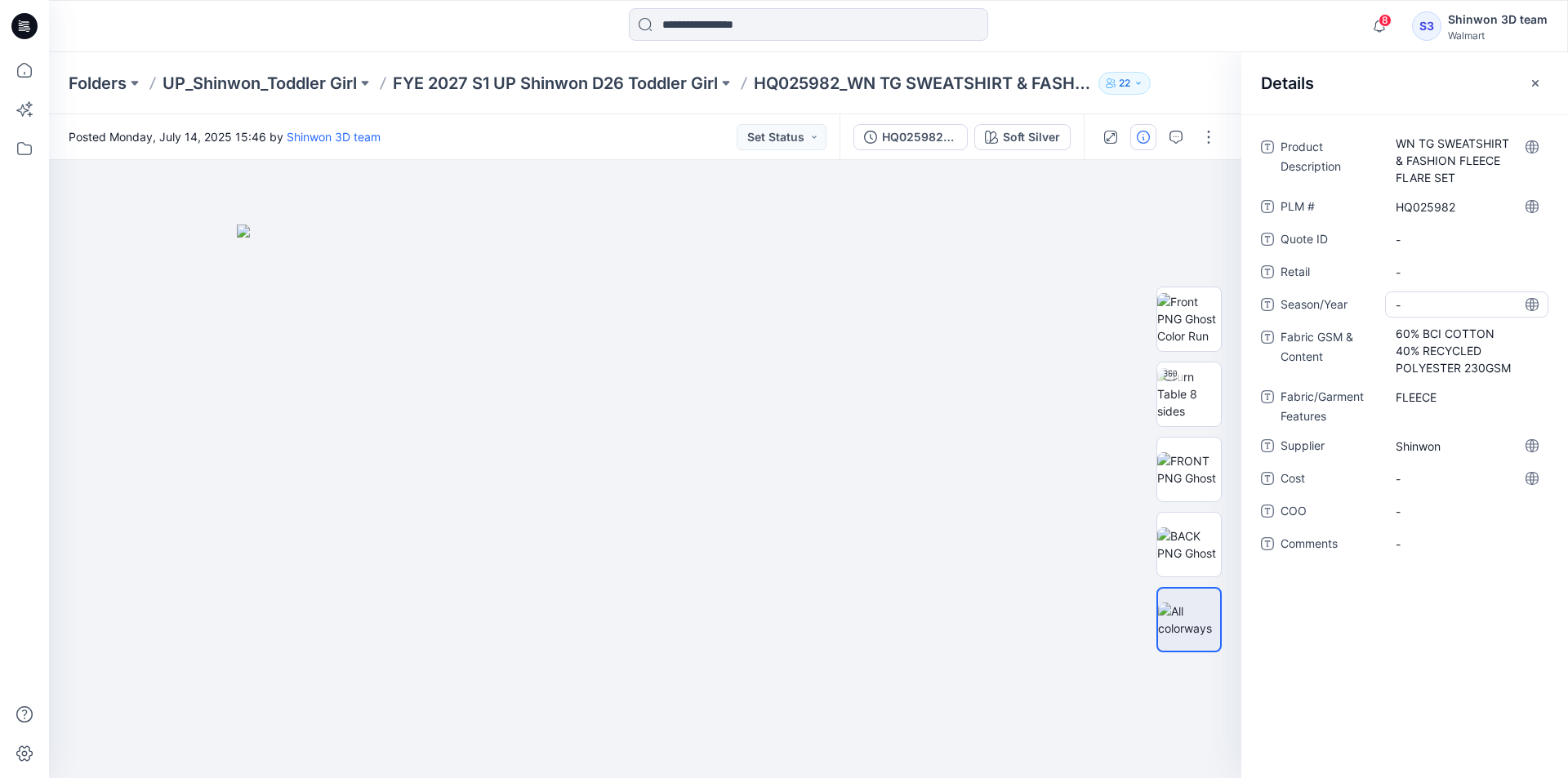 click on "-" at bounding box center (1467, 305) 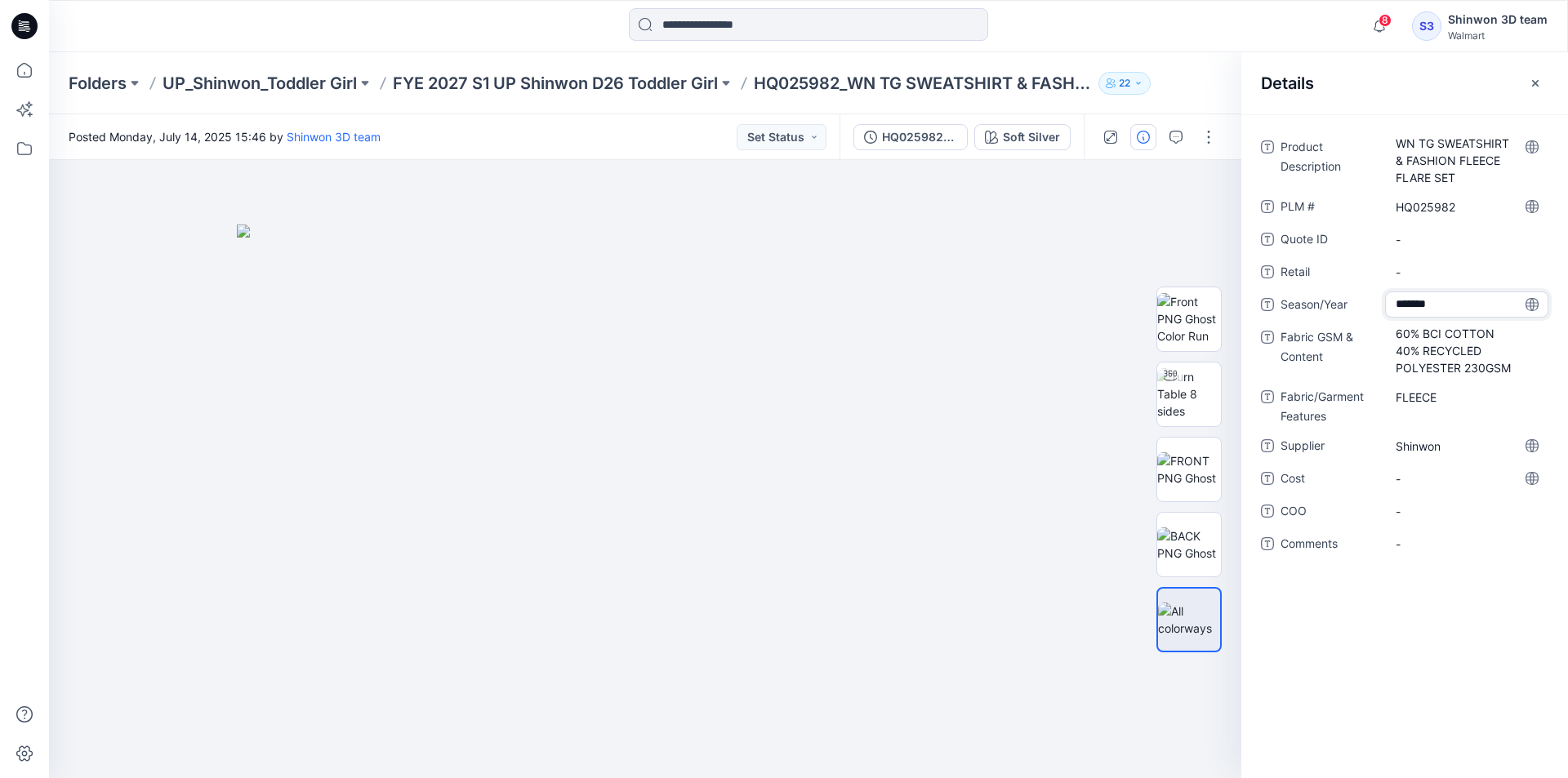 type on "********" 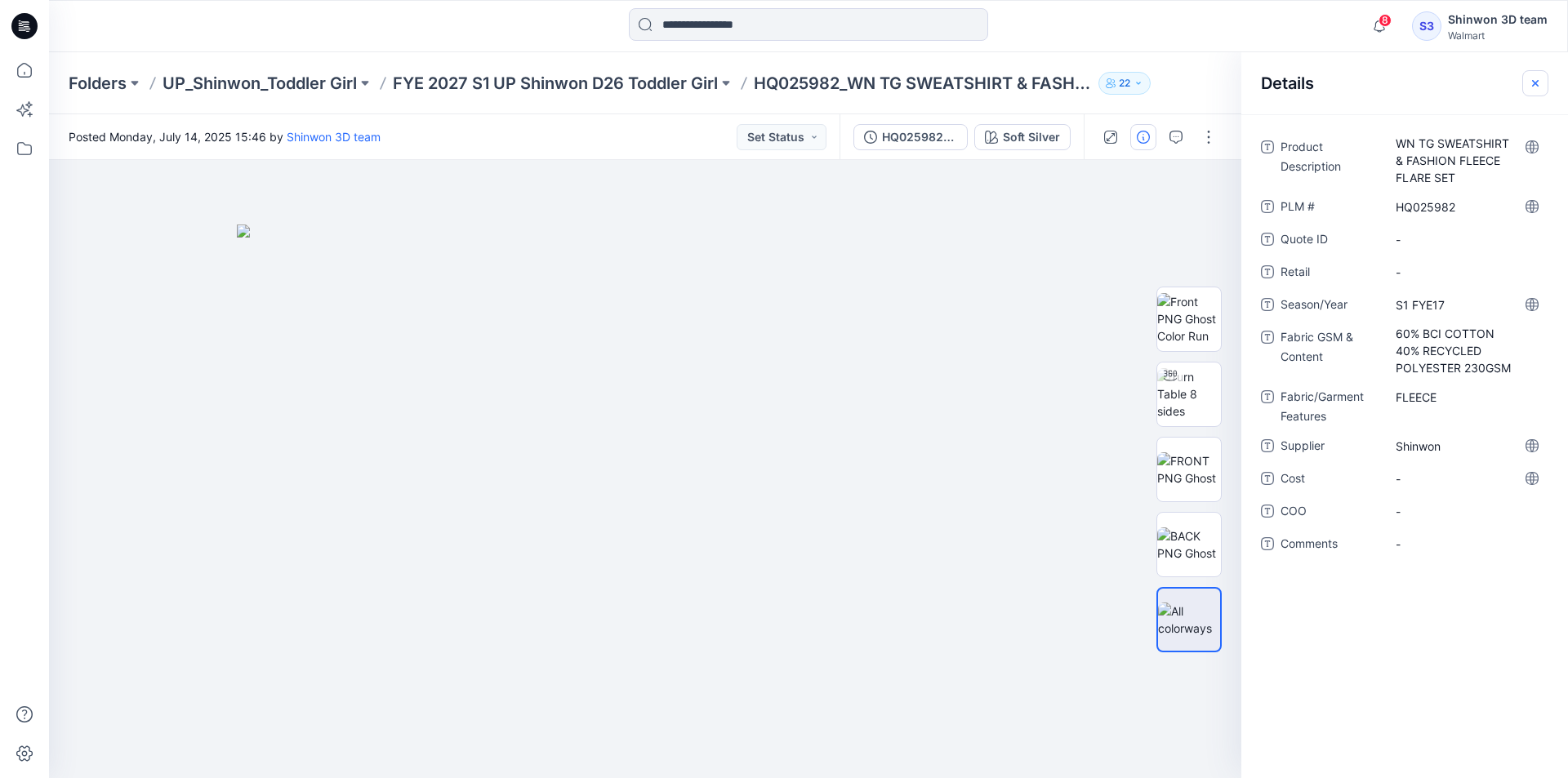 click 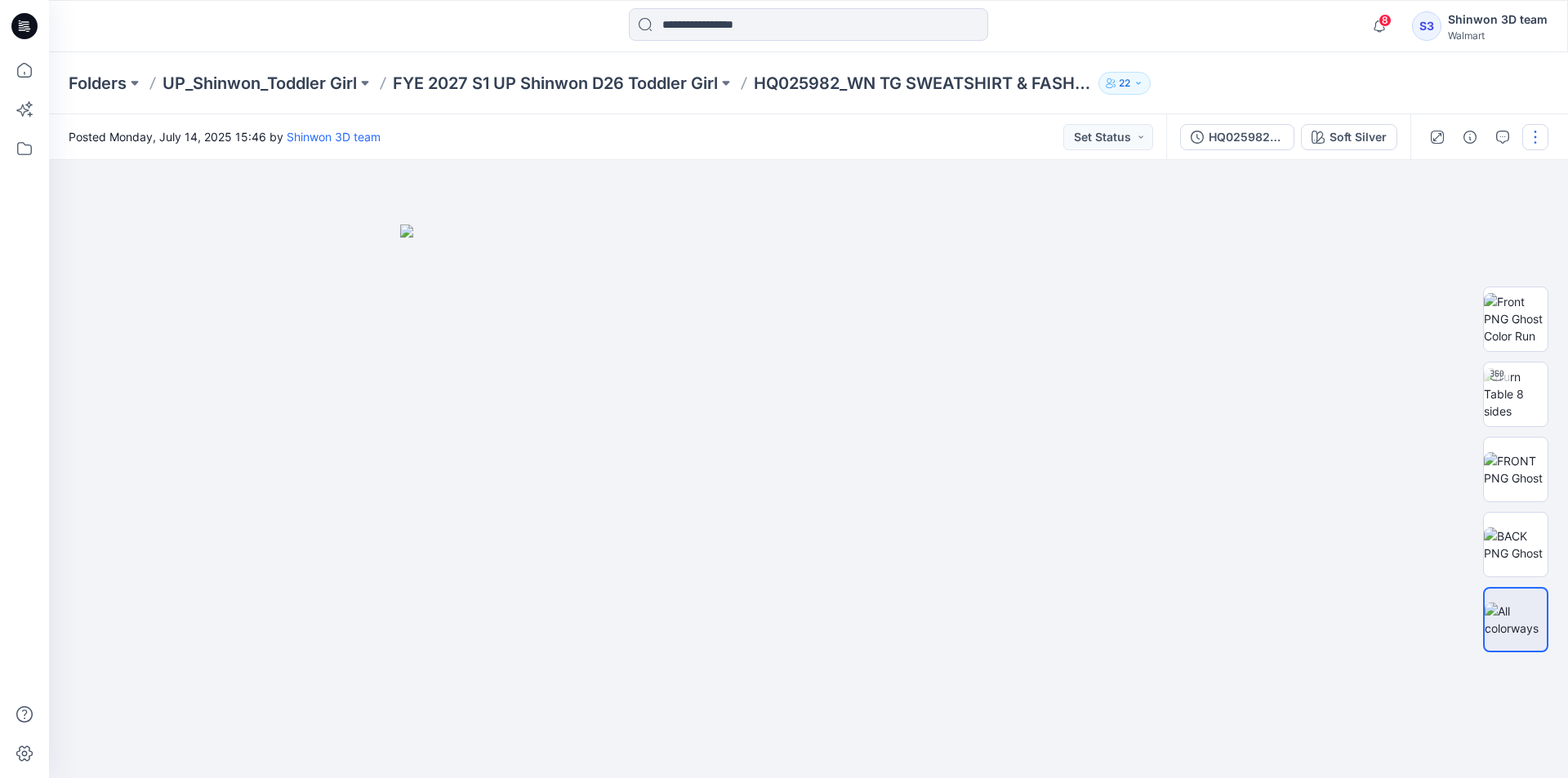 click at bounding box center (1535, 137) 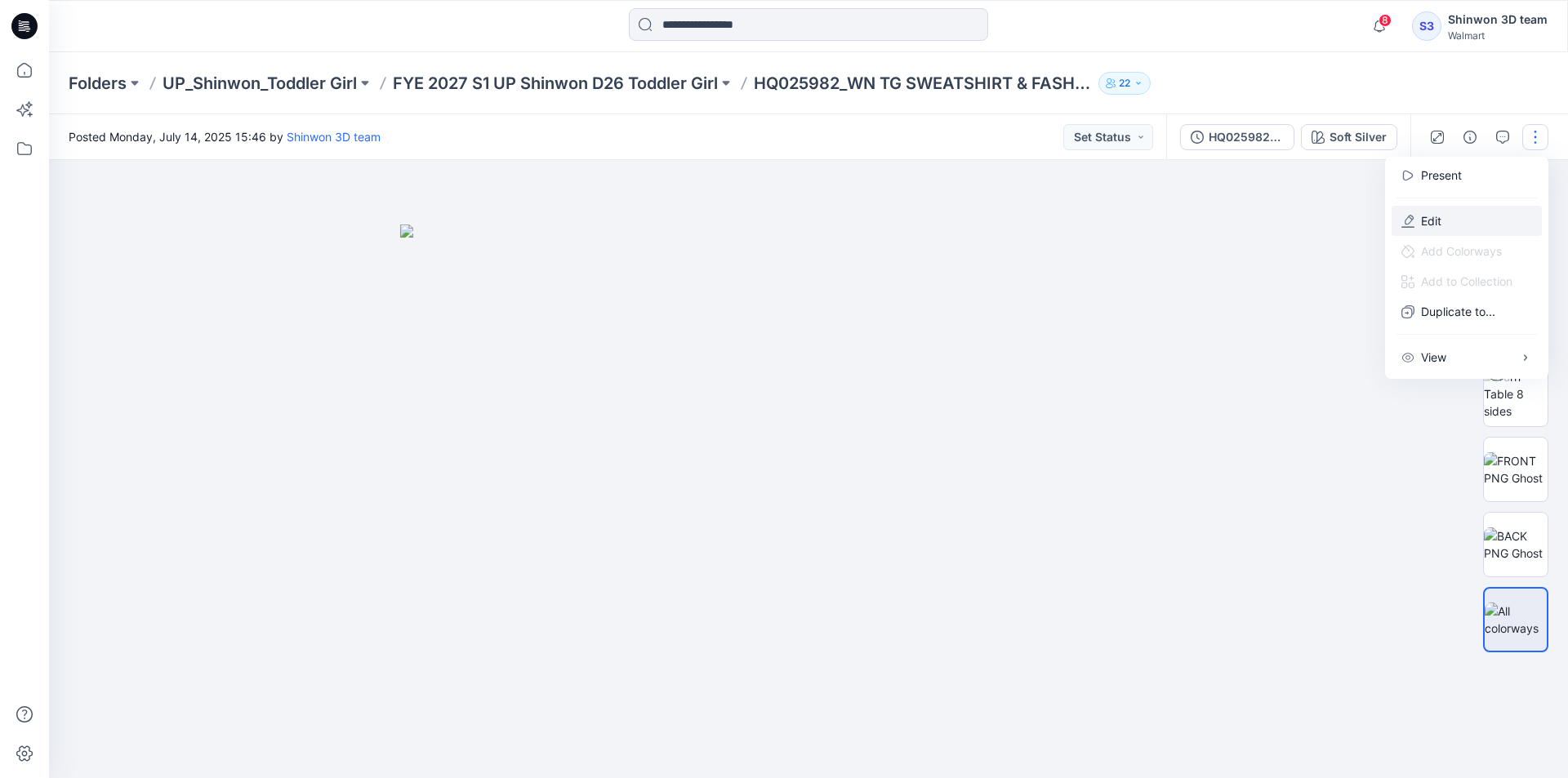 click on "Edit" at bounding box center [1431, 220] 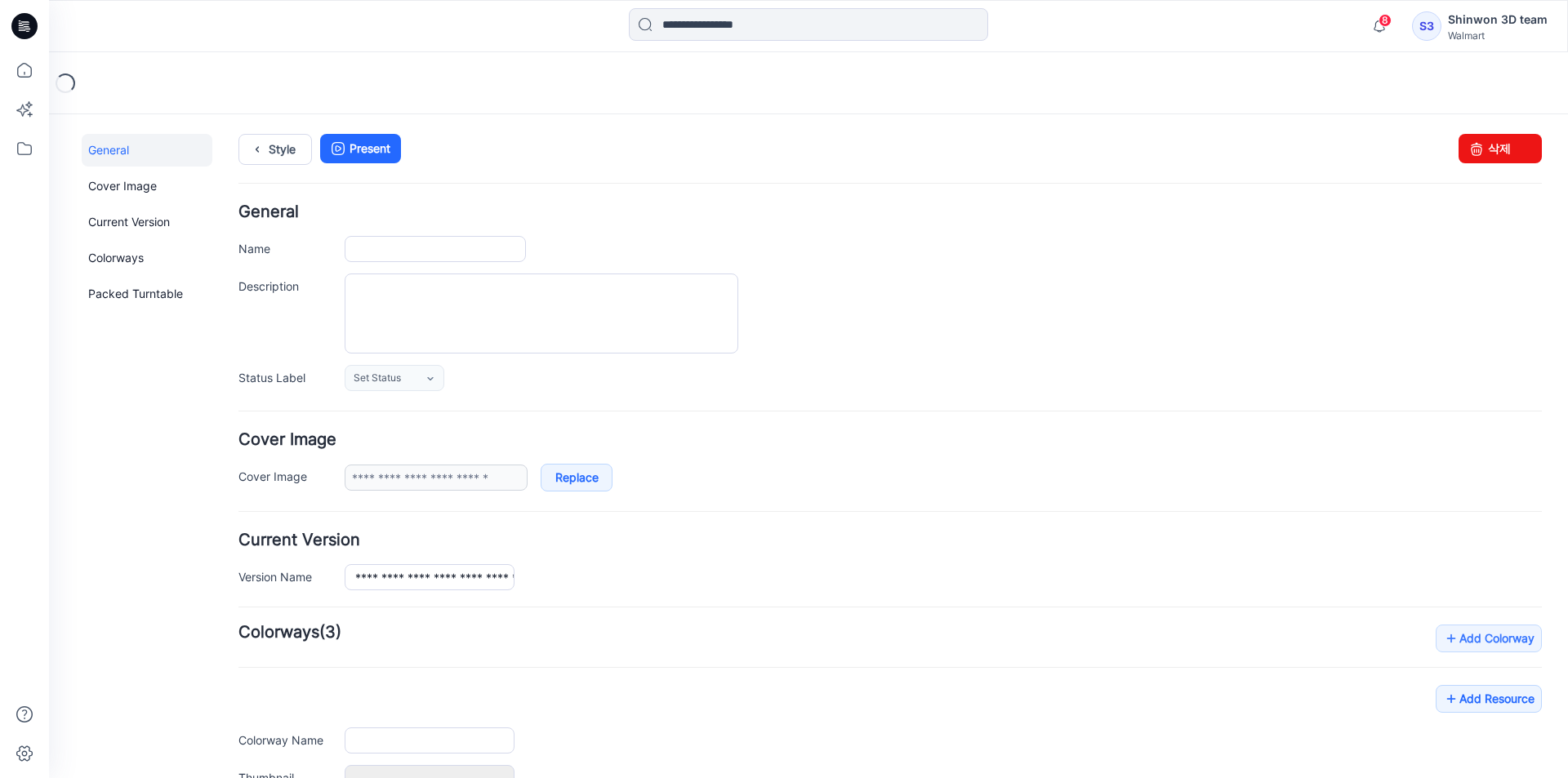 scroll, scrollTop: 0, scrollLeft: 0, axis: both 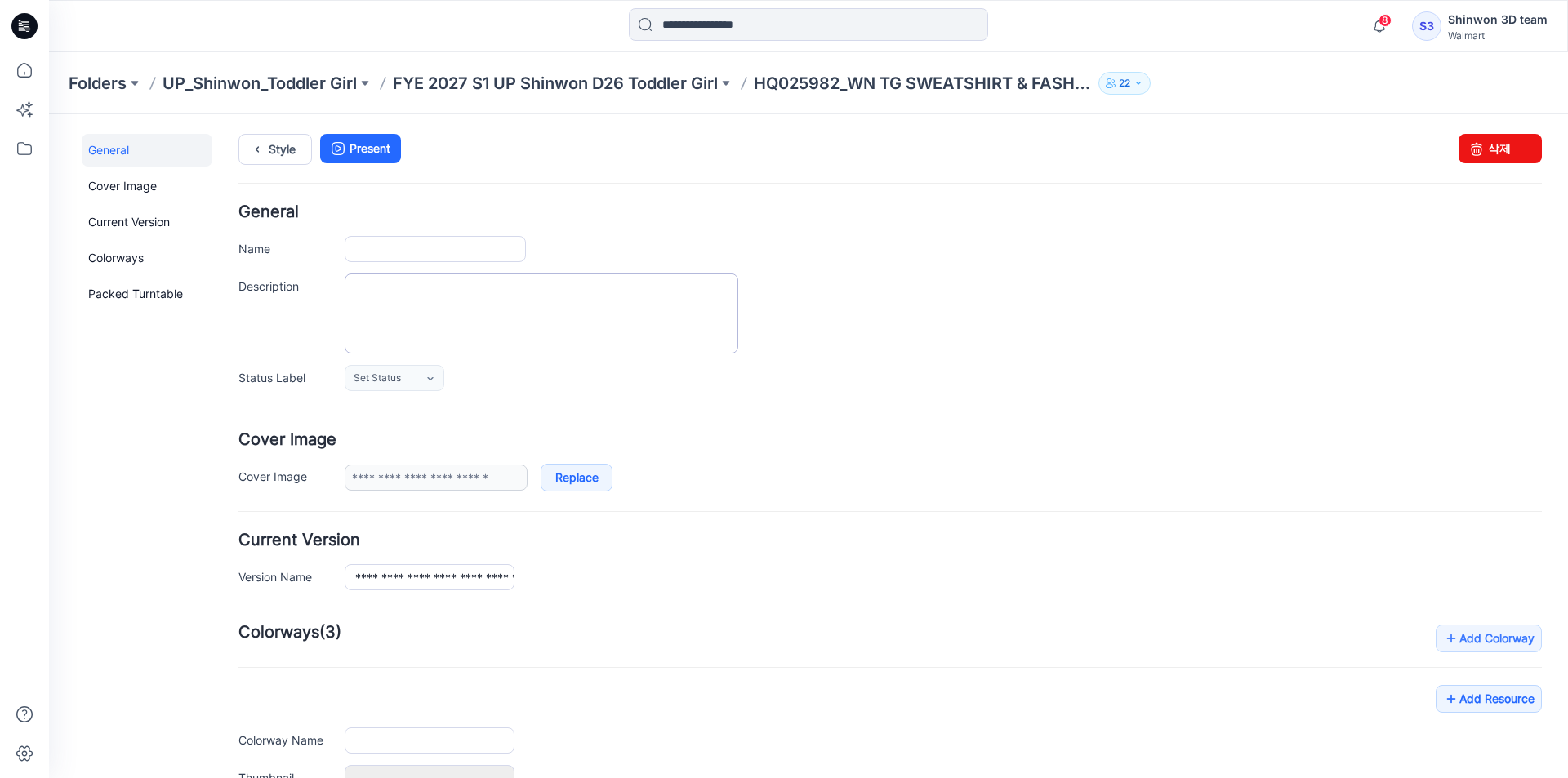 type on "**********" 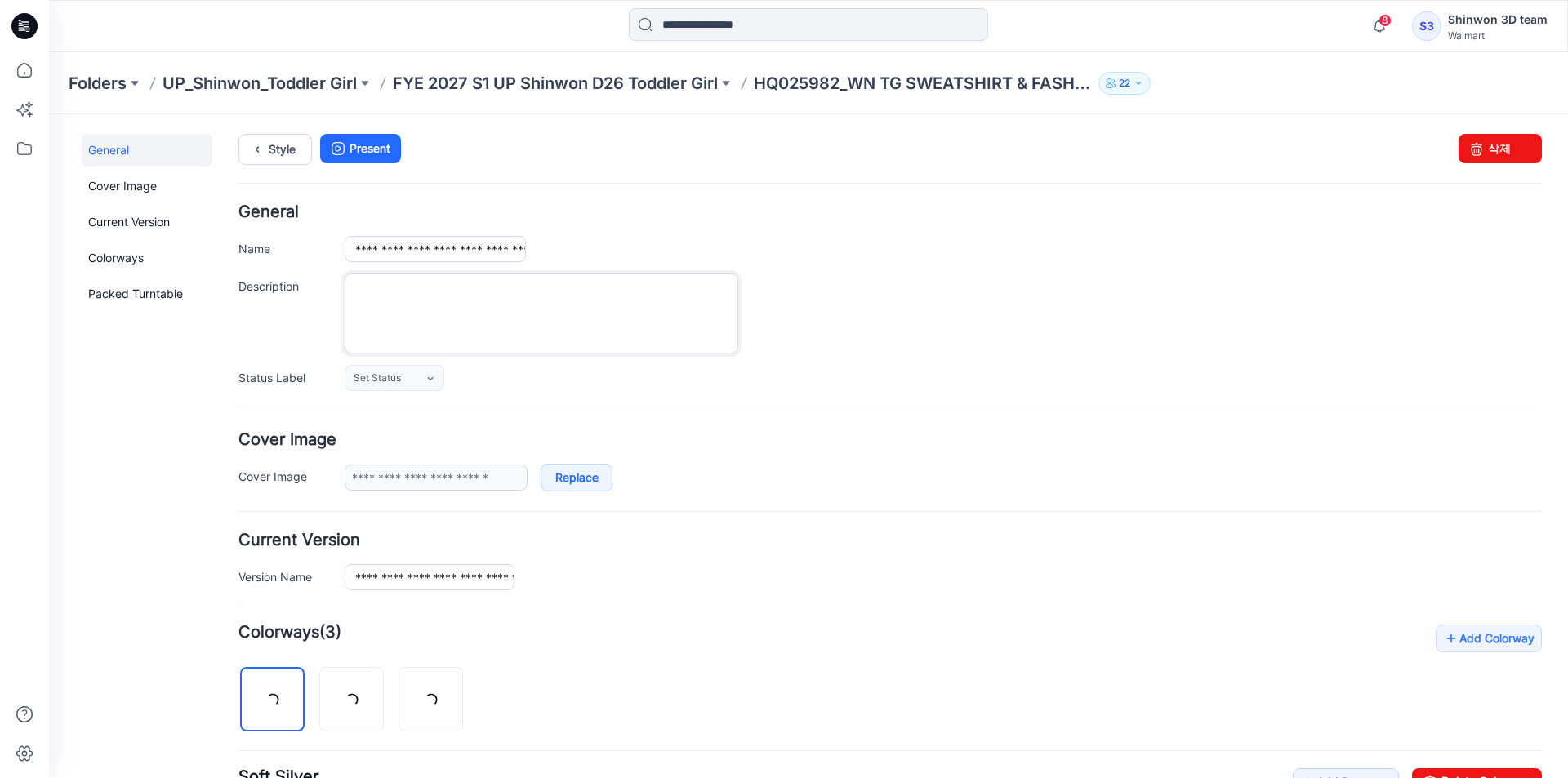 click on "Description" at bounding box center [541, 313] 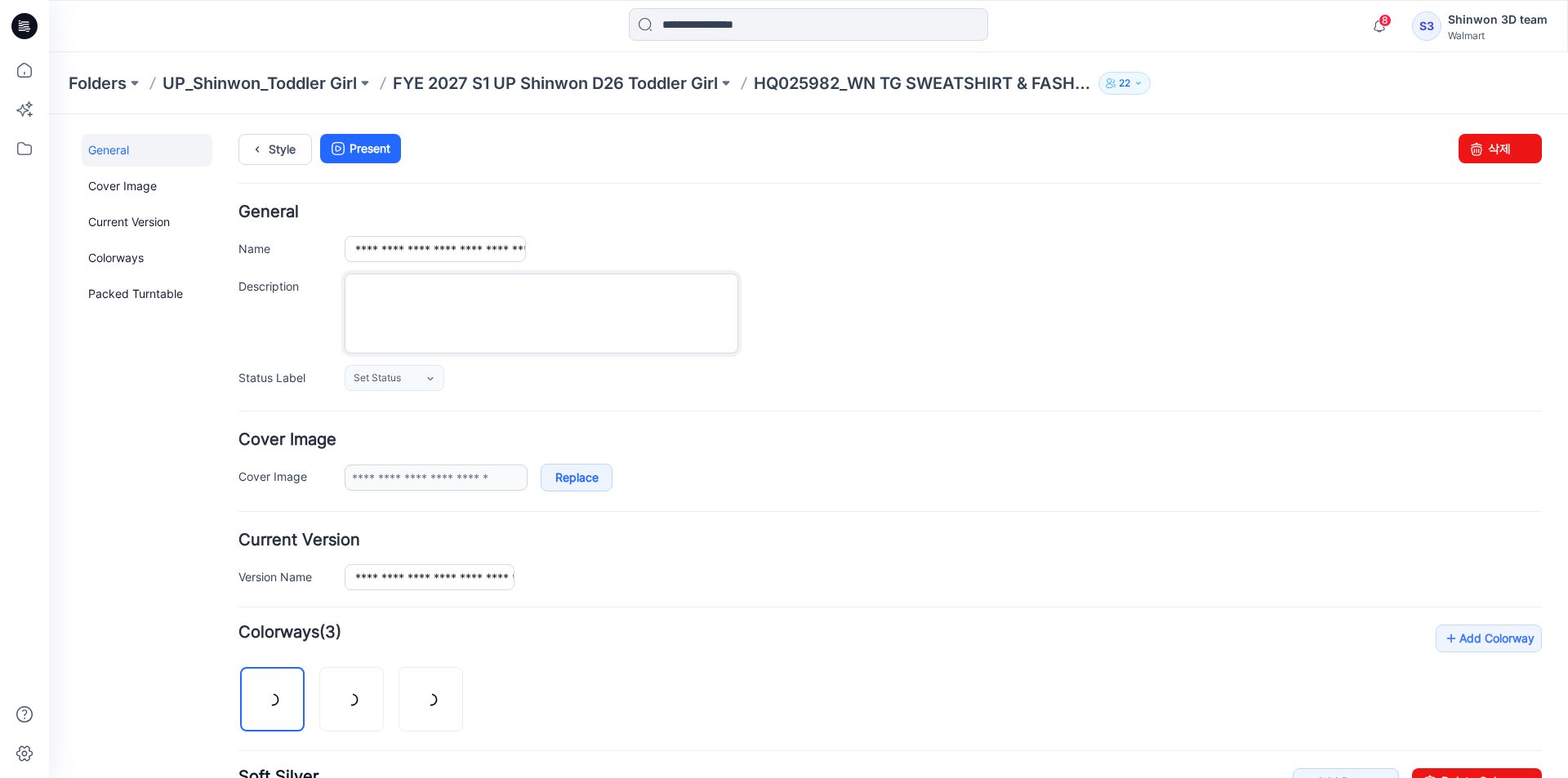 paste on "**********" 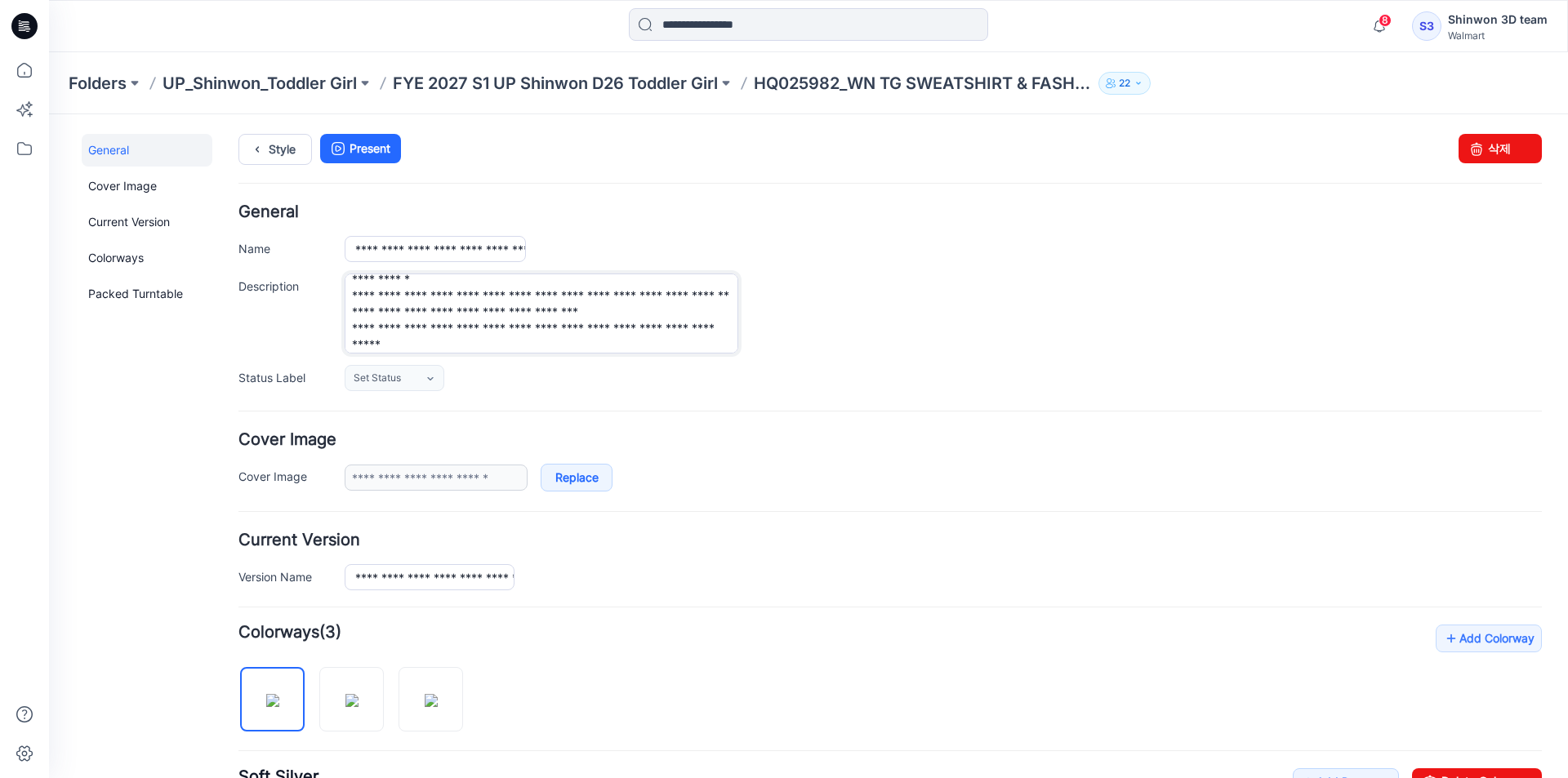 scroll, scrollTop: 0, scrollLeft: 0, axis: both 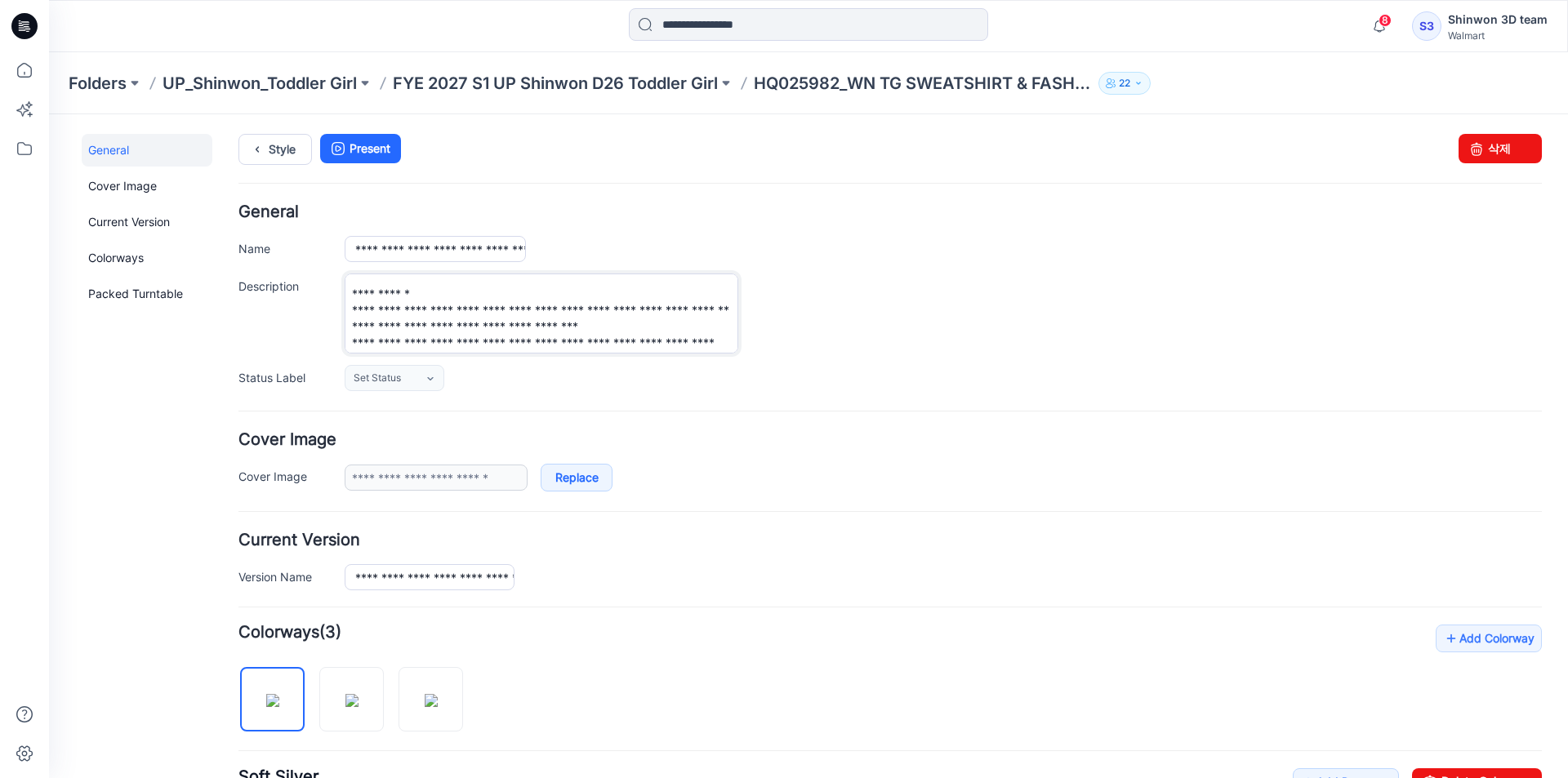 drag, startPoint x: 677, startPoint y: 340, endPoint x: 483, endPoint y: 283, distance: 202.2004 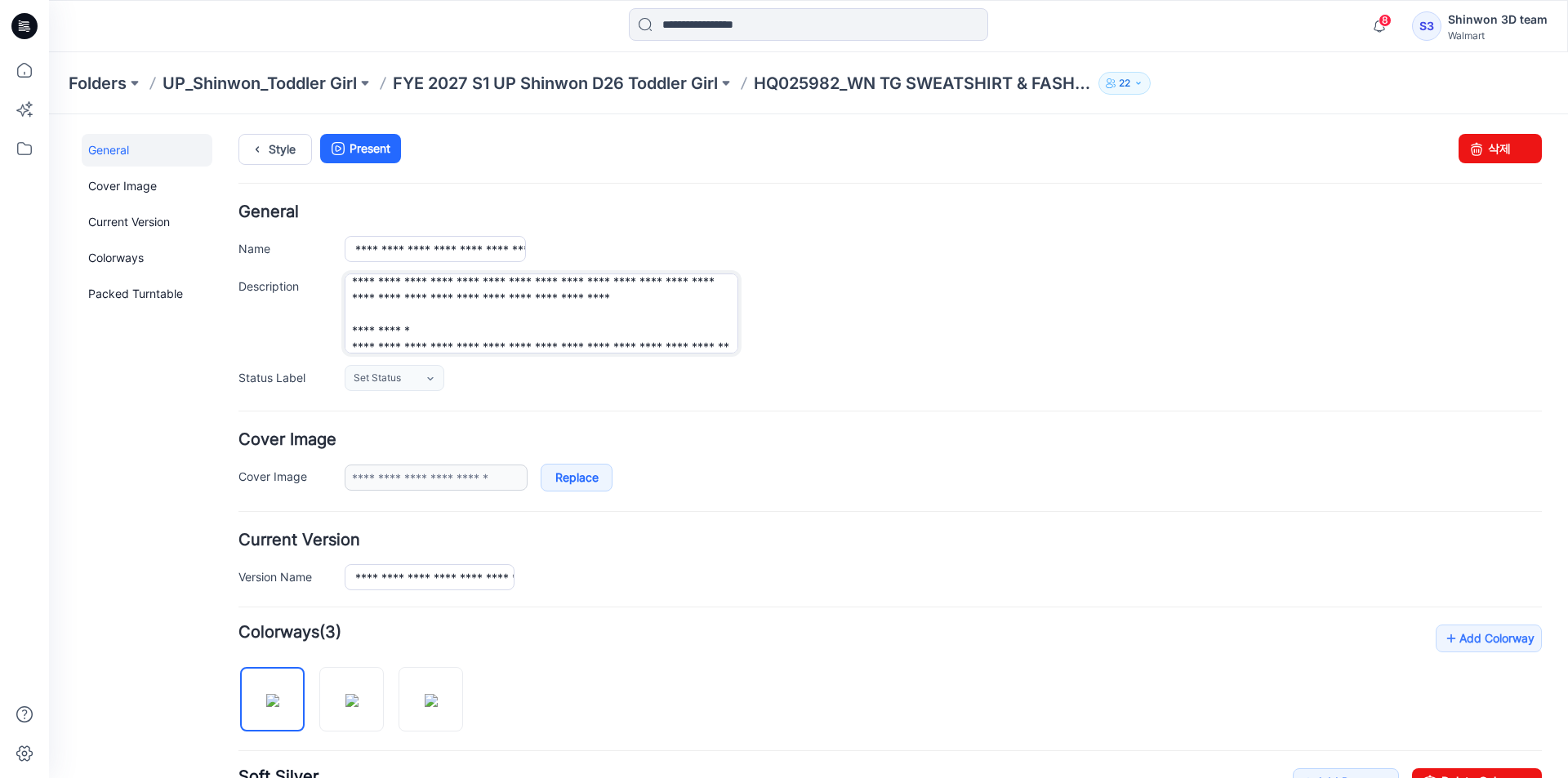 click on "**********" at bounding box center [541, 313] 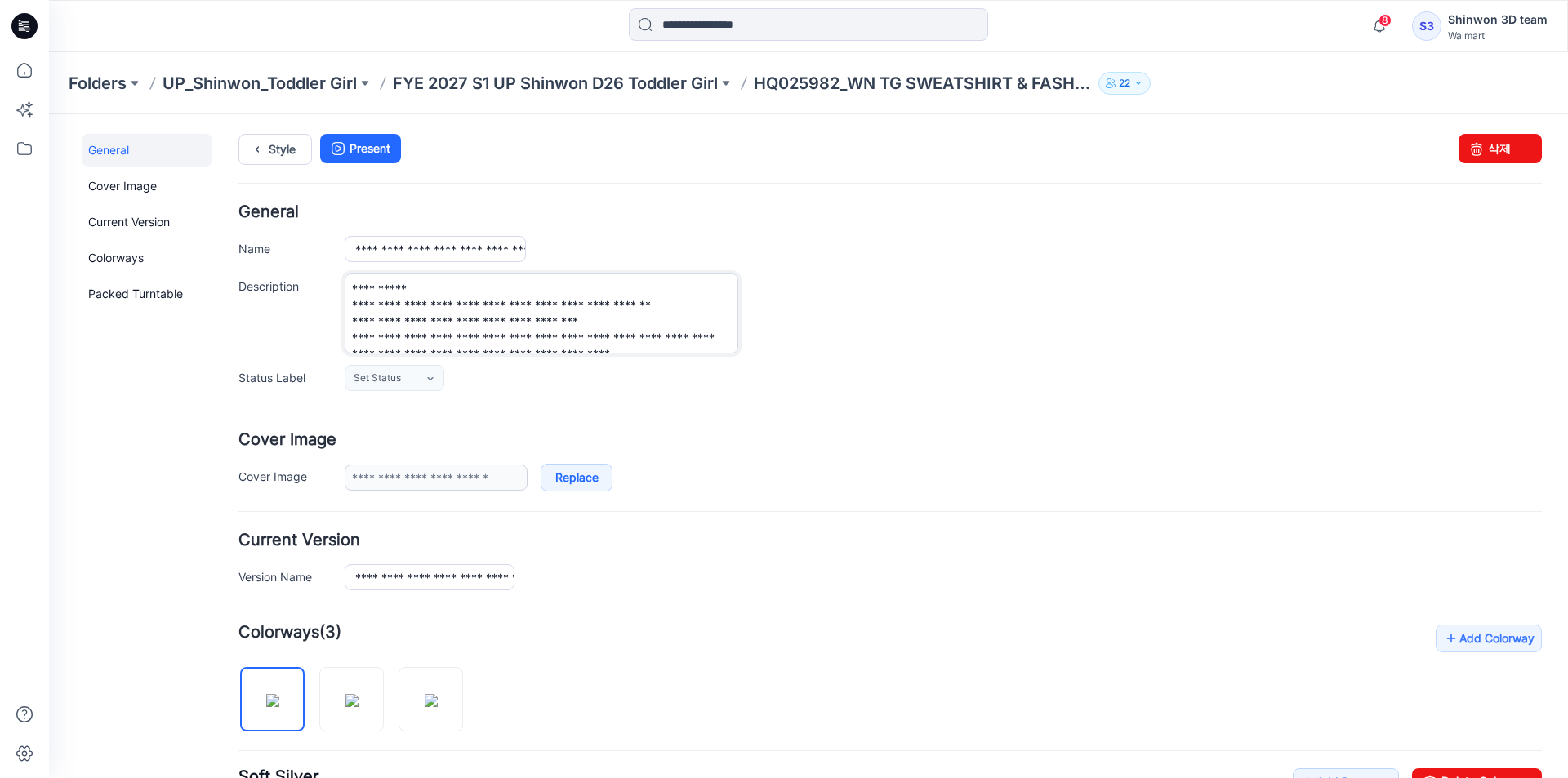 scroll, scrollTop: 12, scrollLeft: 0, axis: vertical 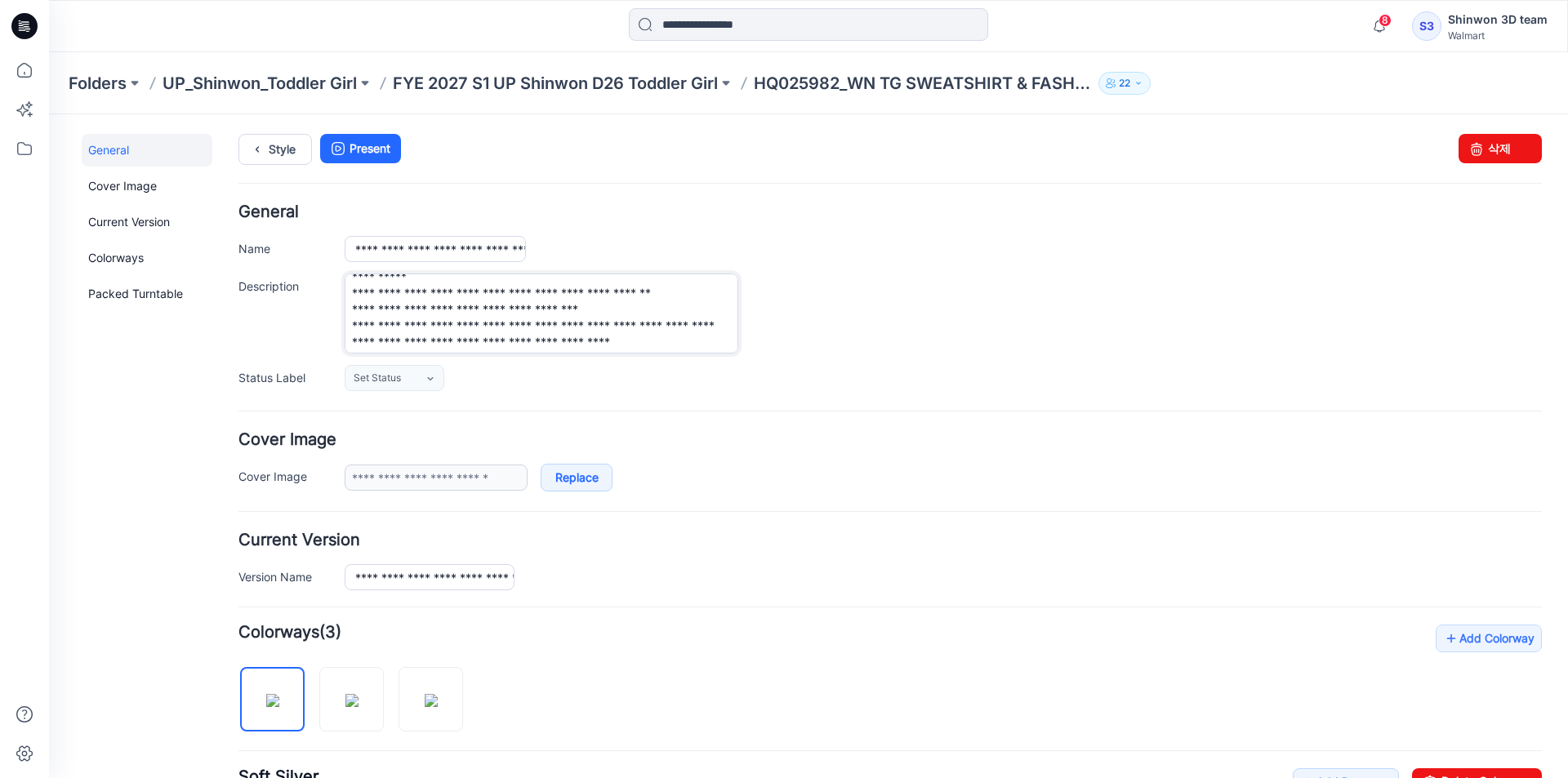 drag, startPoint x: 553, startPoint y: 337, endPoint x: 341, endPoint y: 315, distance: 213.13845 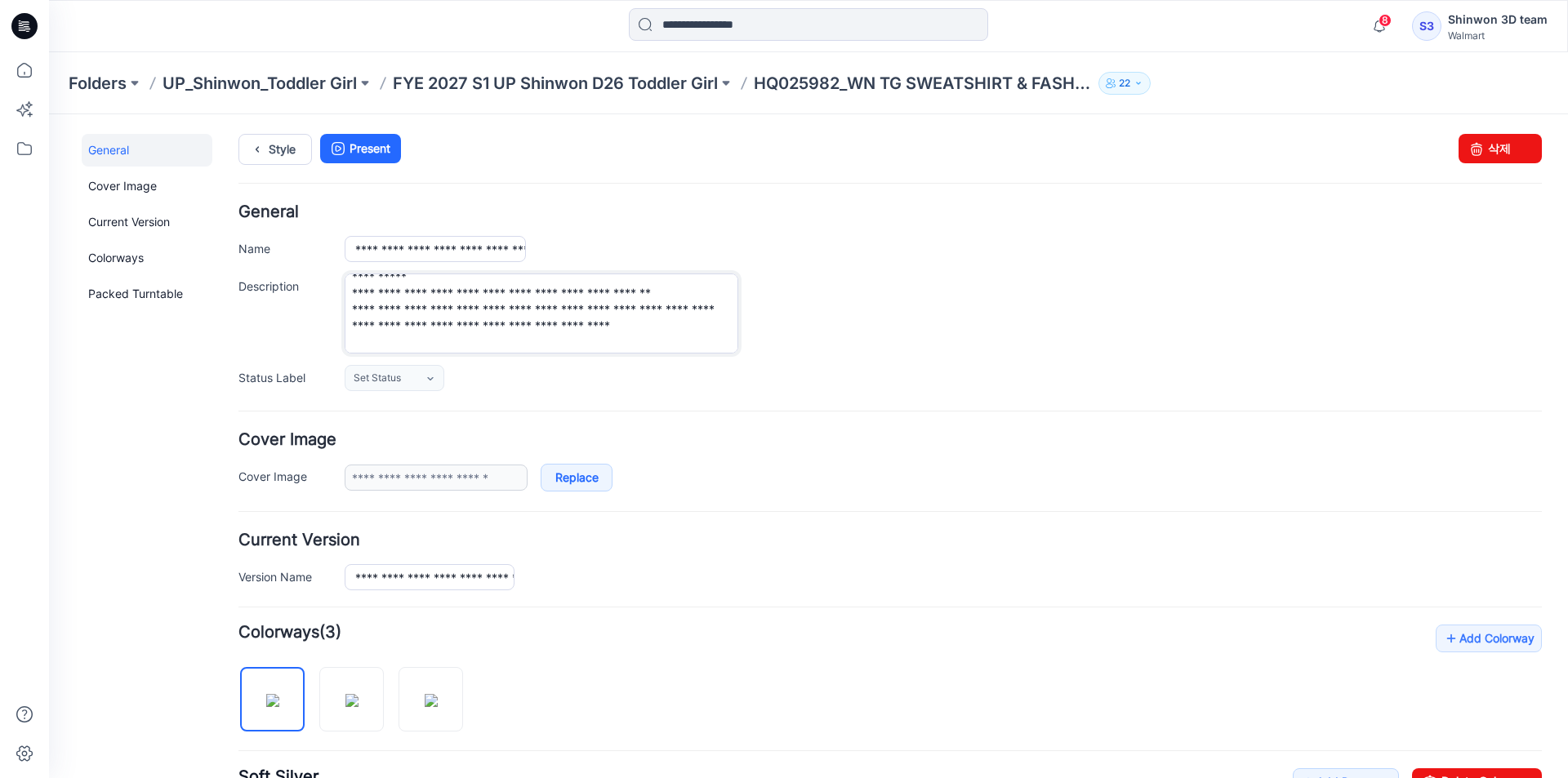 scroll, scrollTop: 94, scrollLeft: 0, axis: vertical 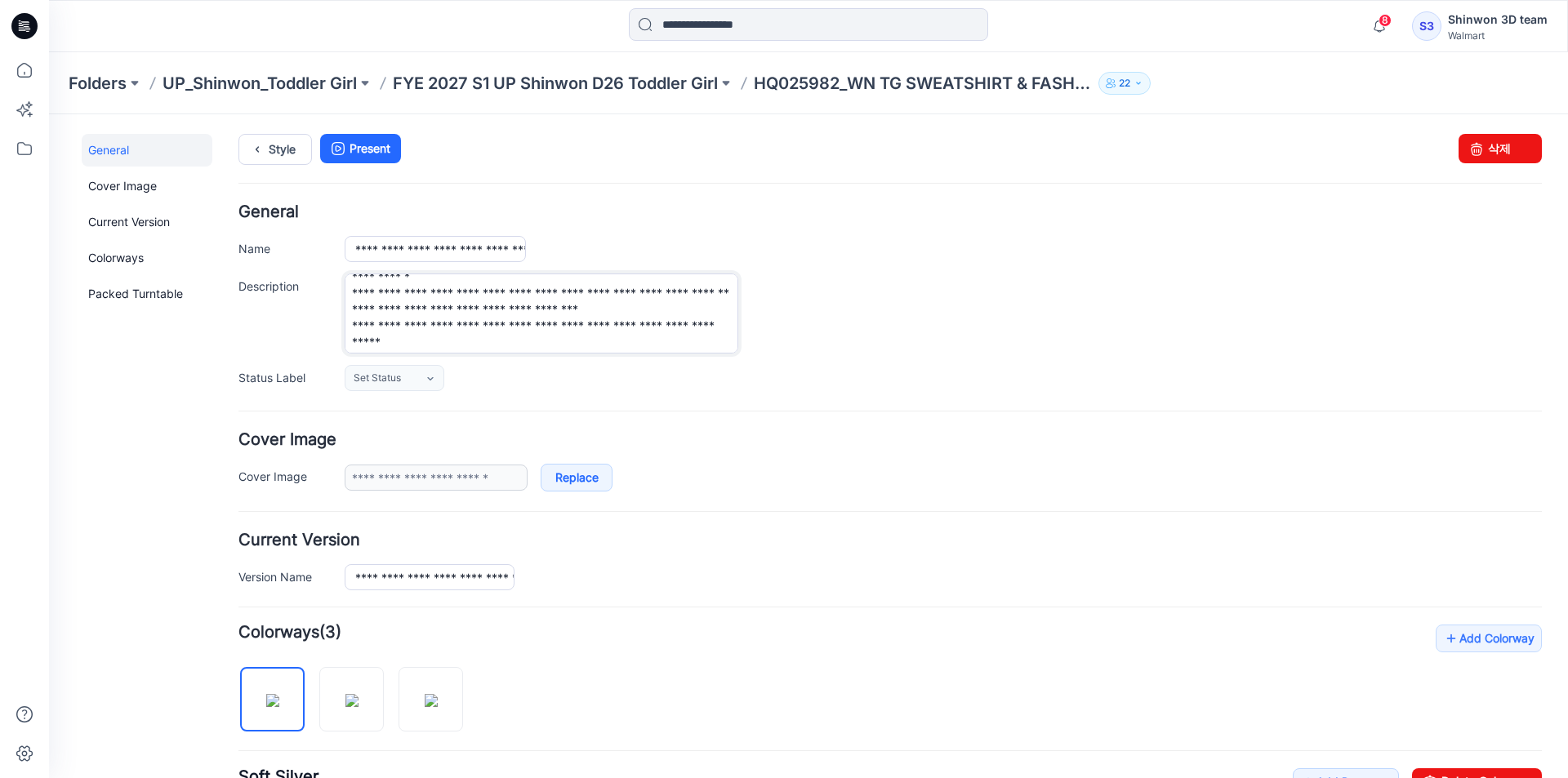 drag, startPoint x: 368, startPoint y: 291, endPoint x: 328, endPoint y: 282, distance: 41 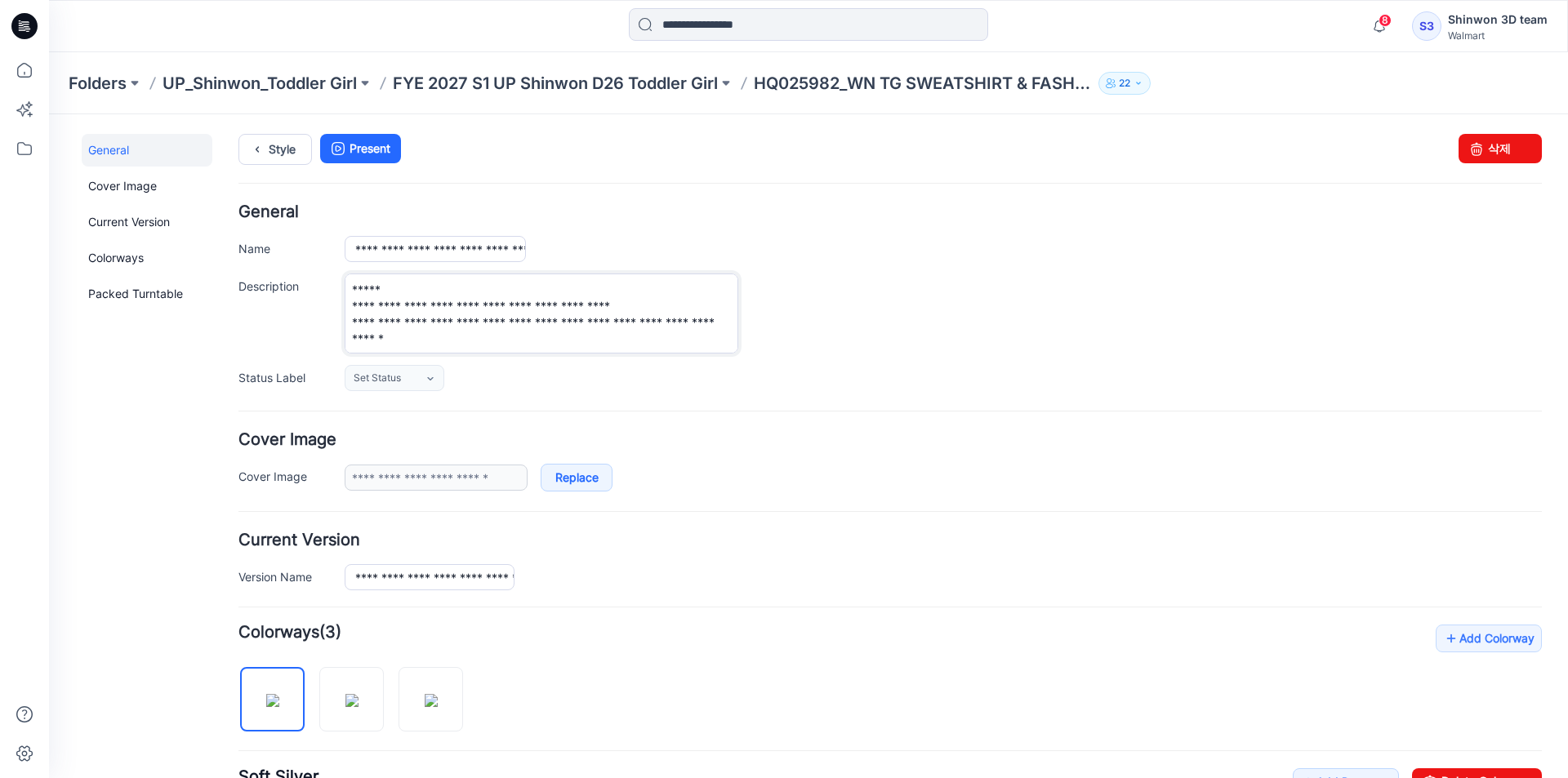 scroll, scrollTop: 159, scrollLeft: 0, axis: vertical 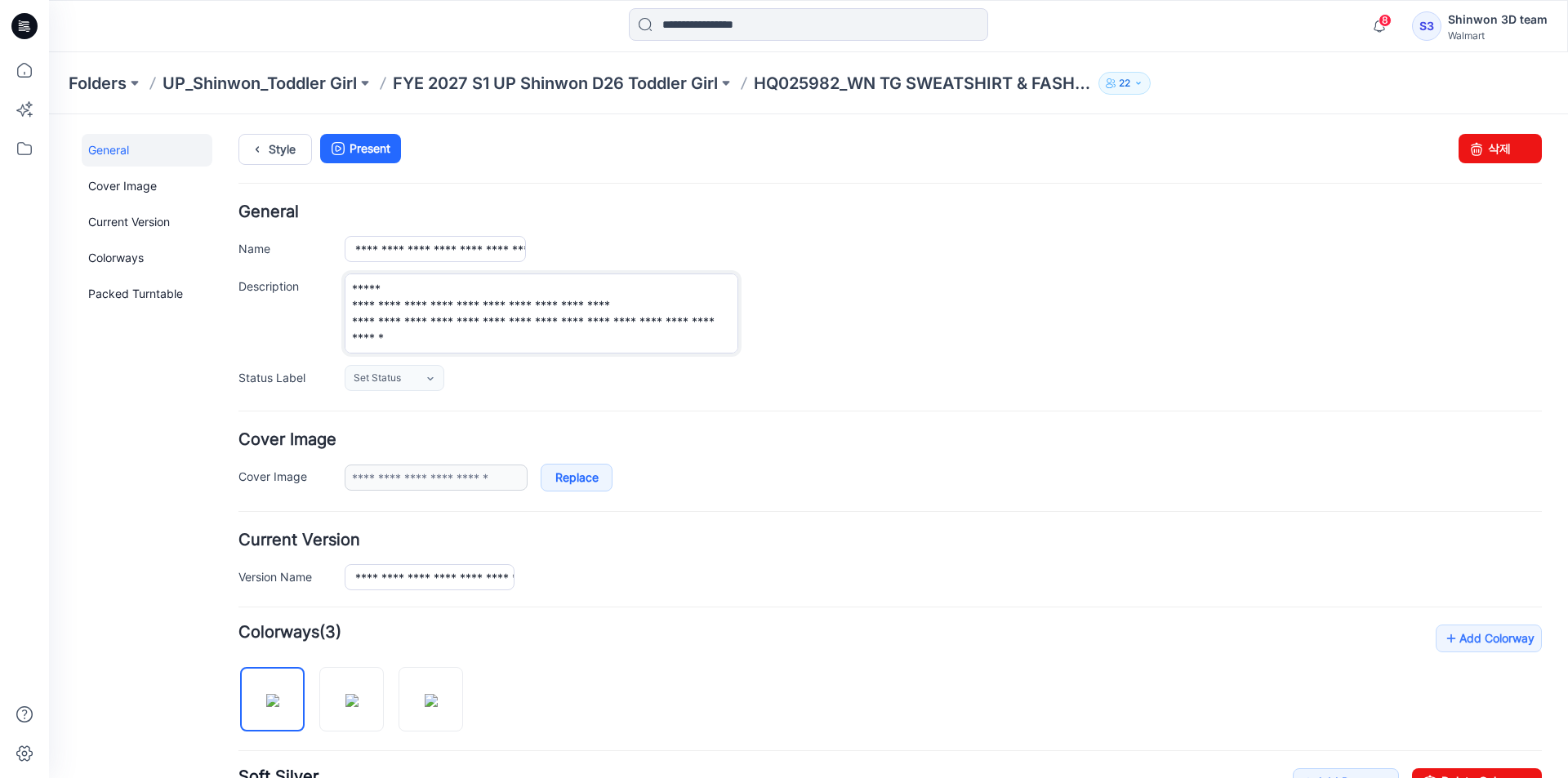 drag, startPoint x: 354, startPoint y: 281, endPoint x: 464, endPoint y: 318, distance: 116.05602 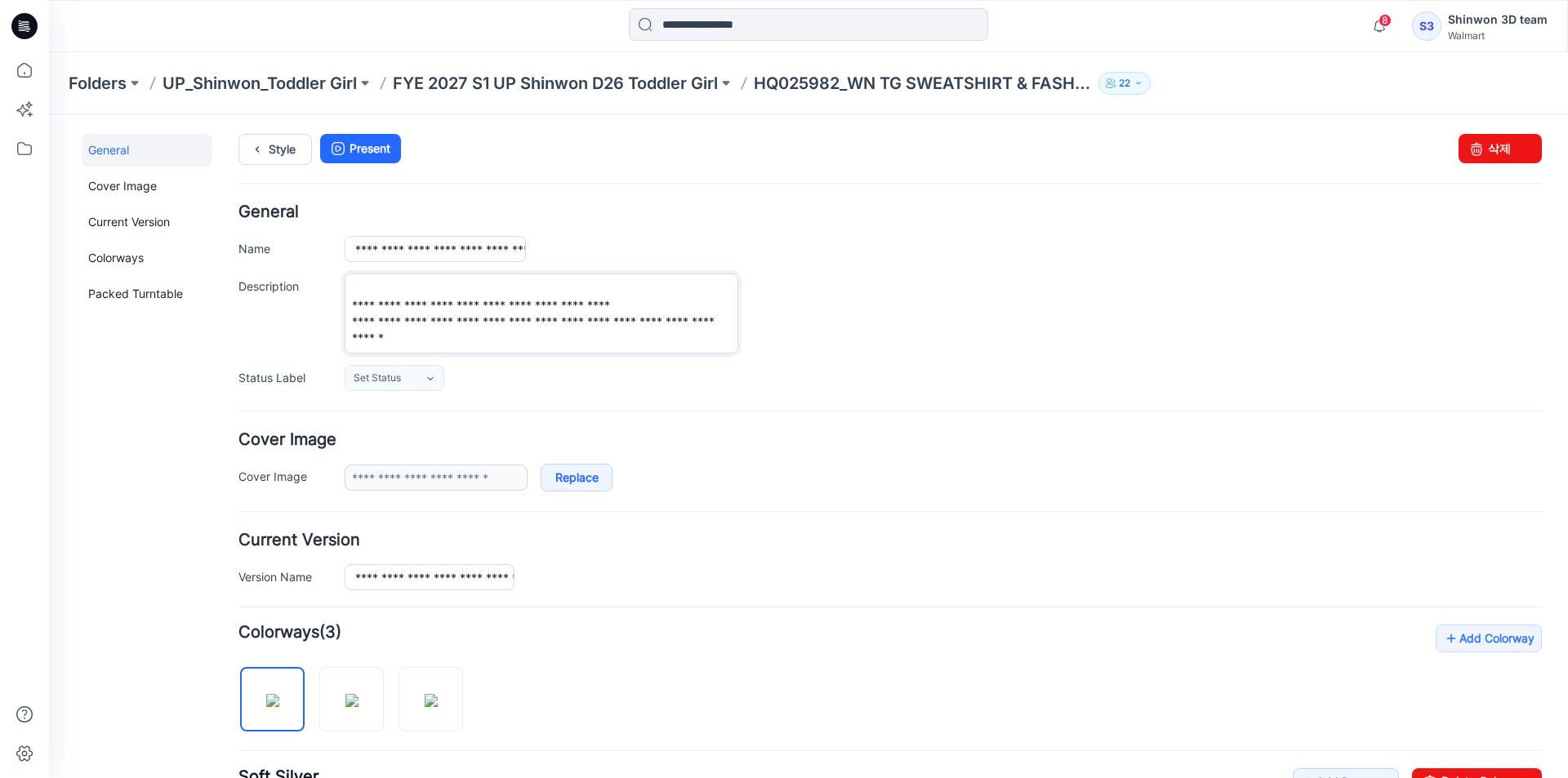 scroll, scrollTop: 144, scrollLeft: 0, axis: vertical 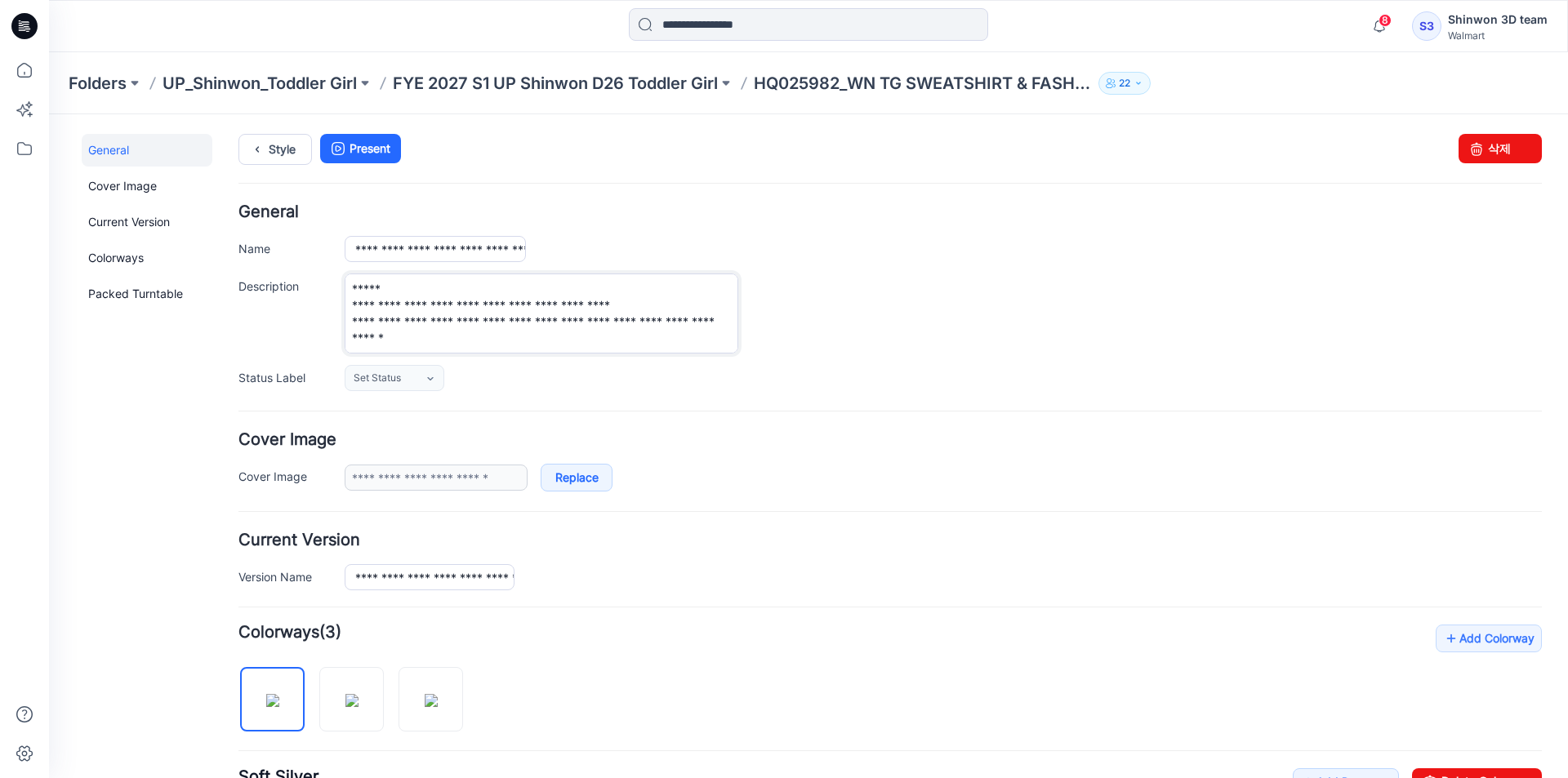 click on "**********" at bounding box center [541, 313] 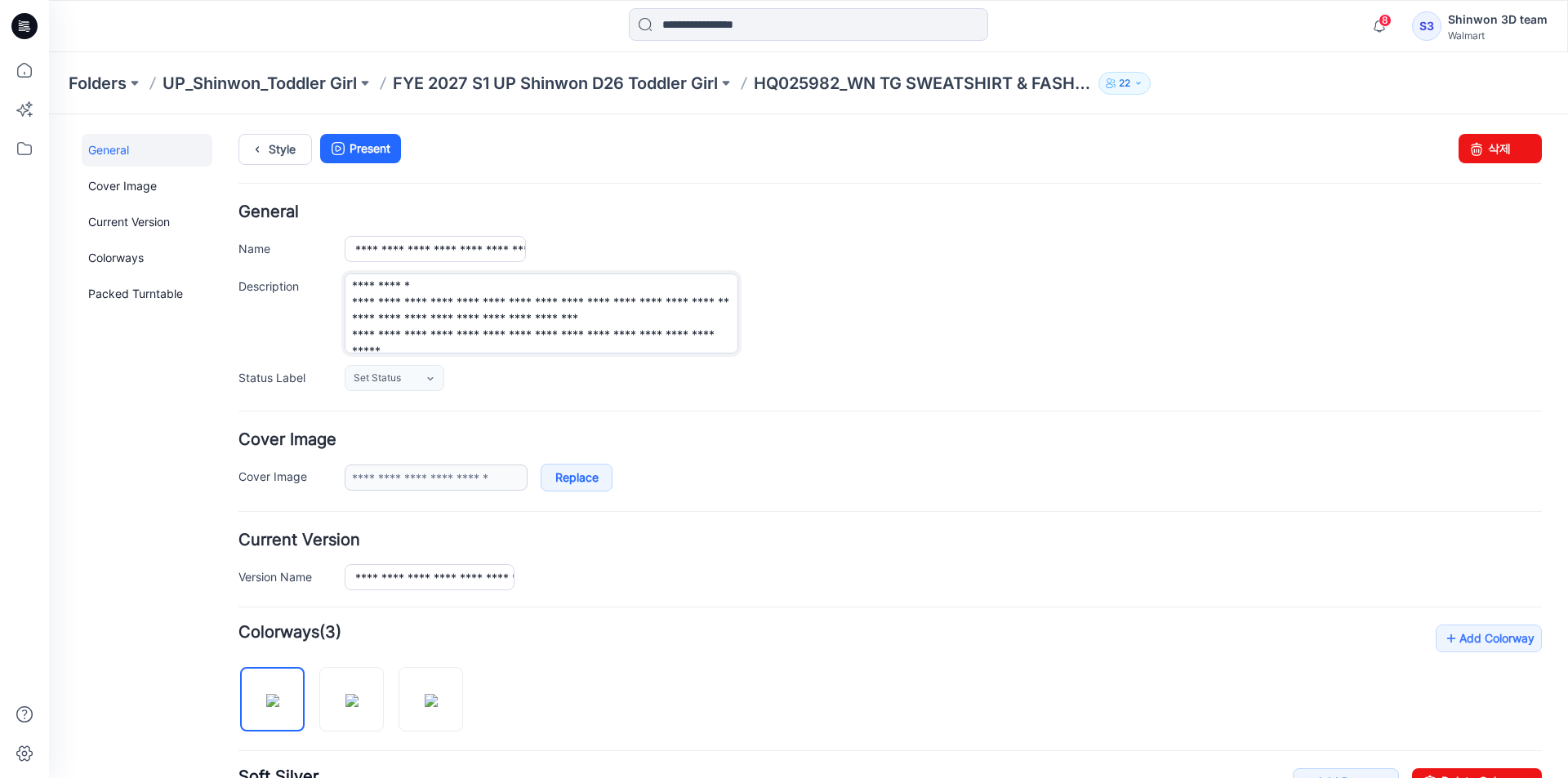 scroll, scrollTop: 67, scrollLeft: 0, axis: vertical 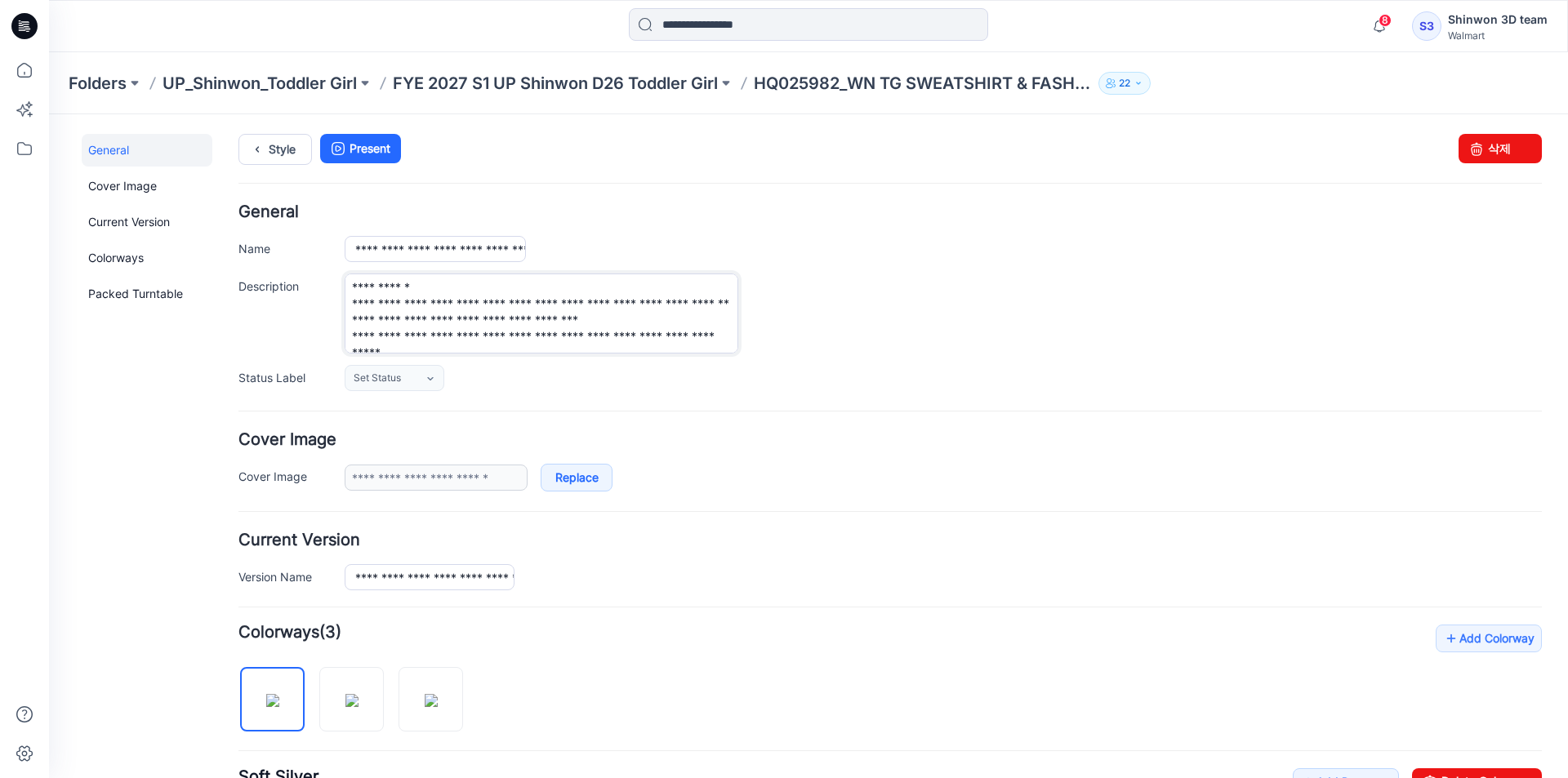 drag, startPoint x: 653, startPoint y: 286, endPoint x: 444, endPoint y: 328, distance: 213.17833 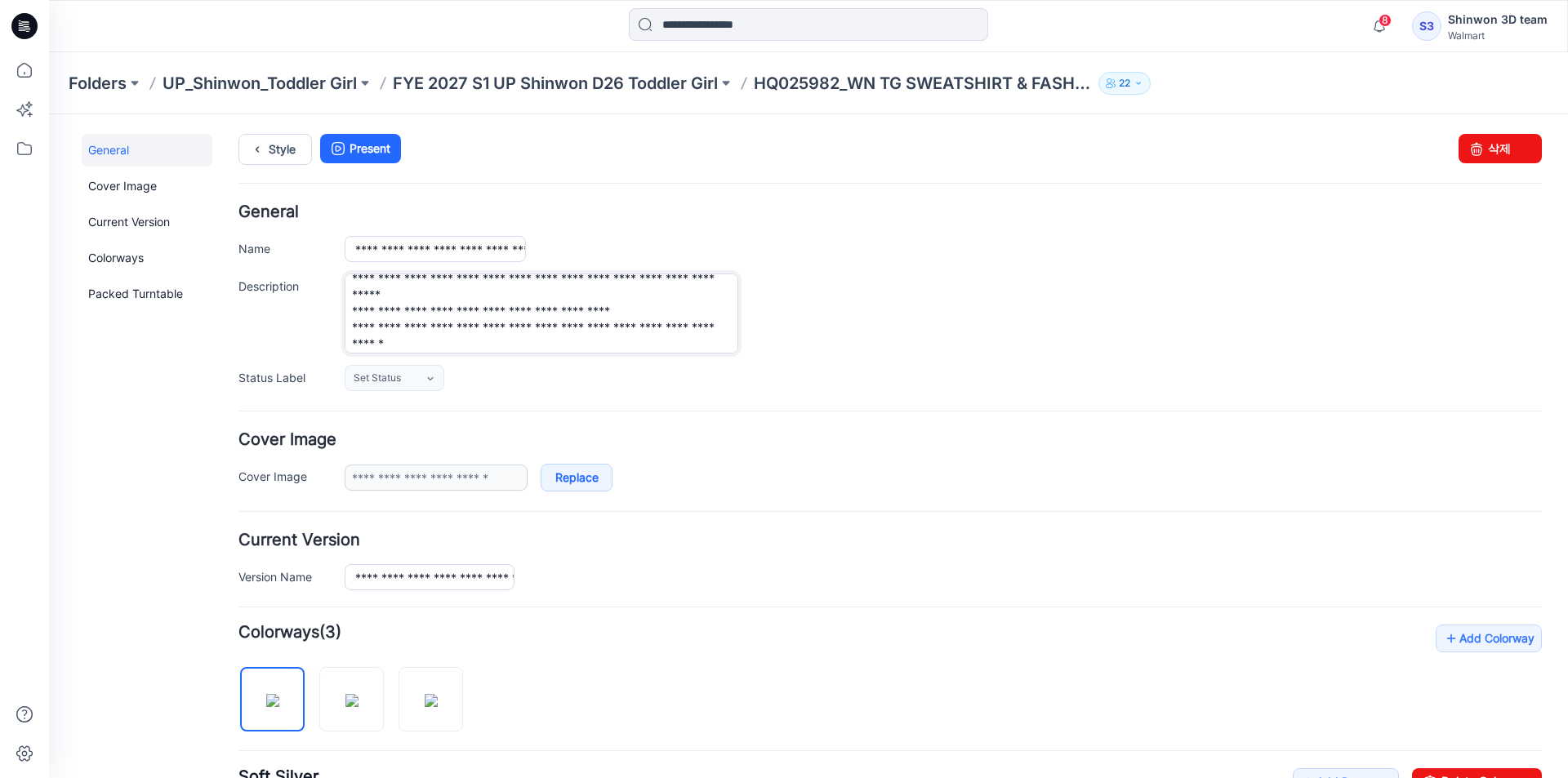 scroll, scrollTop: 98, scrollLeft: 0, axis: vertical 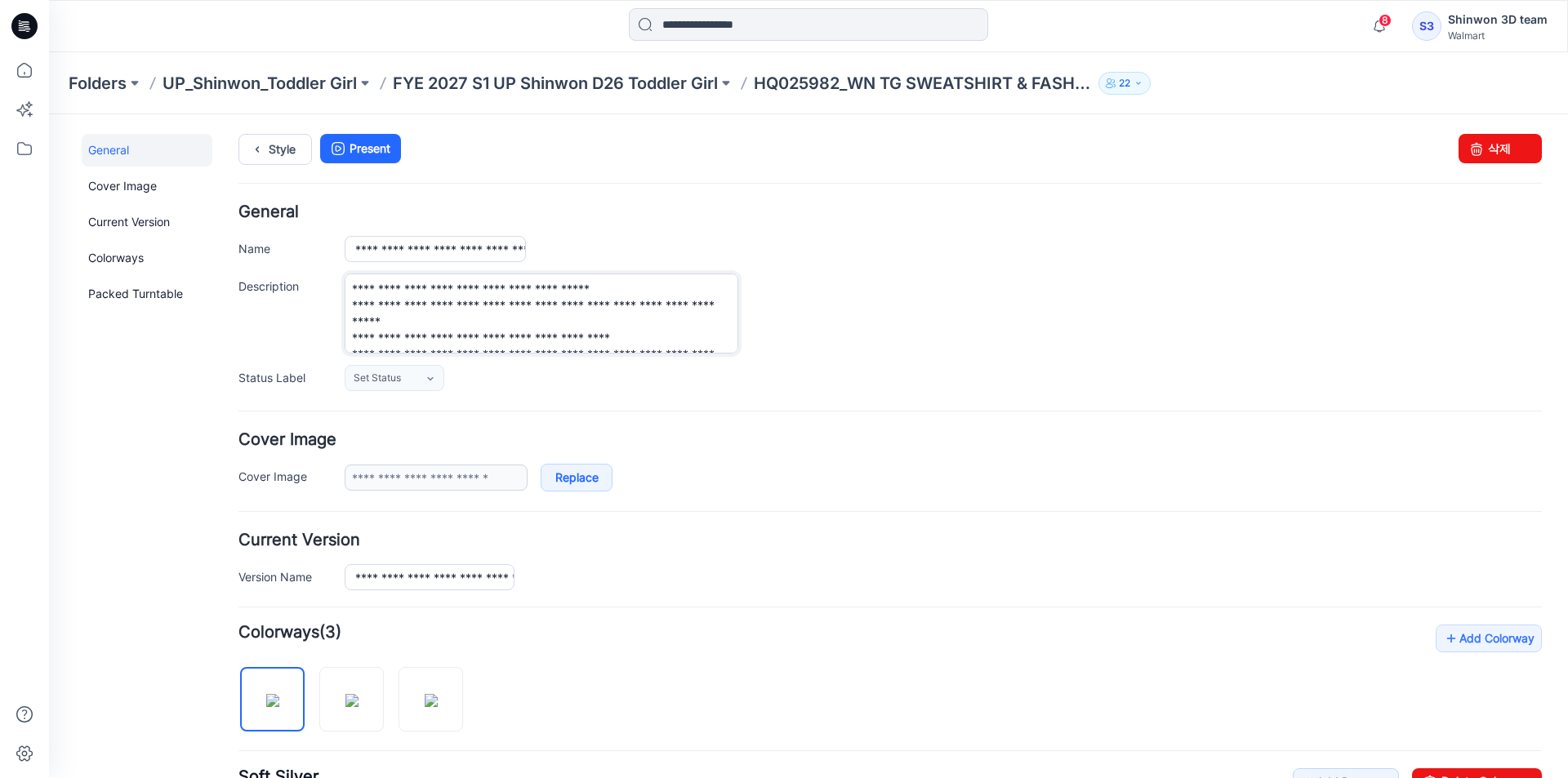 drag, startPoint x: 428, startPoint y: 332, endPoint x: 438, endPoint y: 327, distance: 11.18034 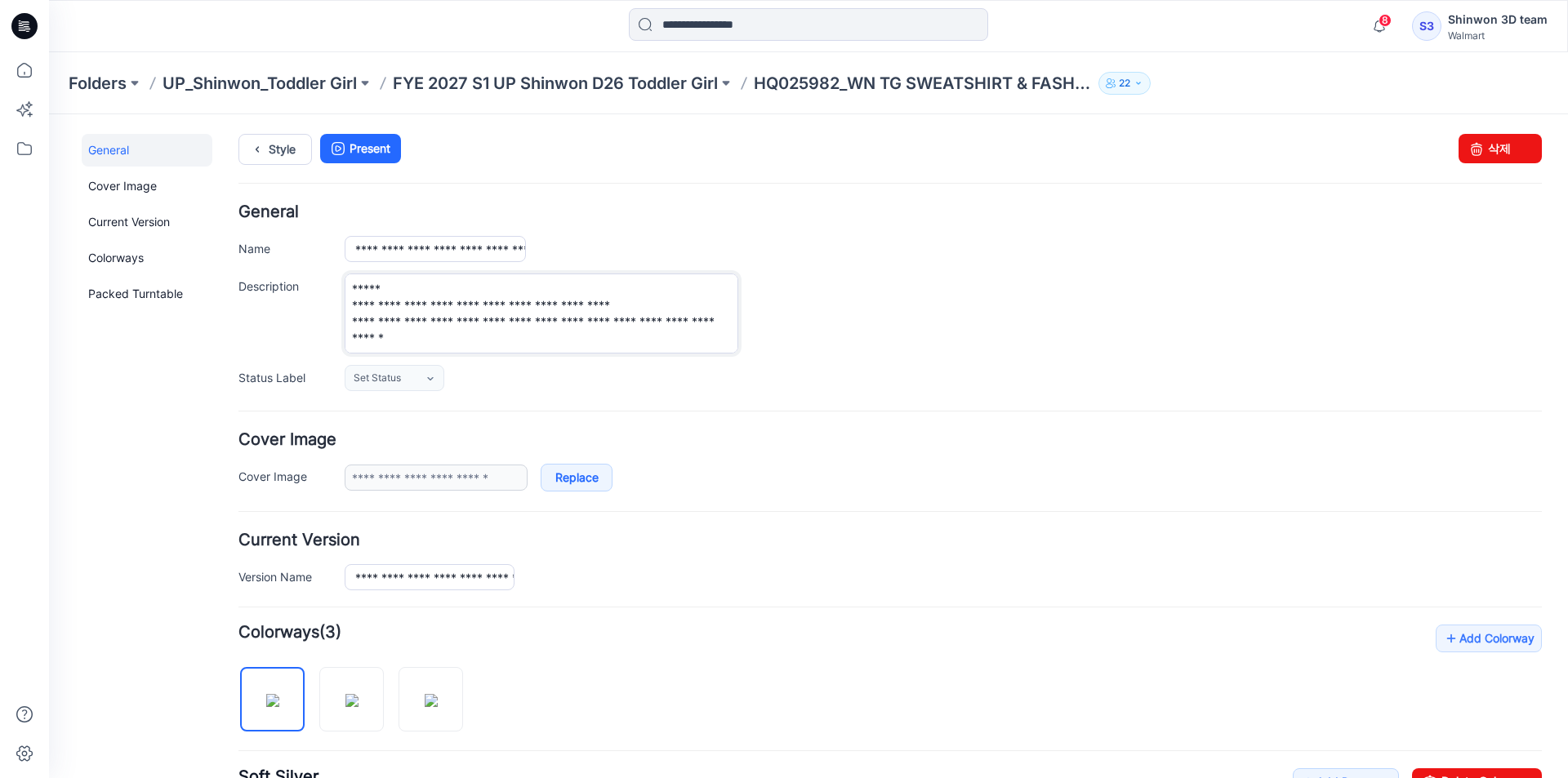 scroll, scrollTop: 163, scrollLeft: 0, axis: vertical 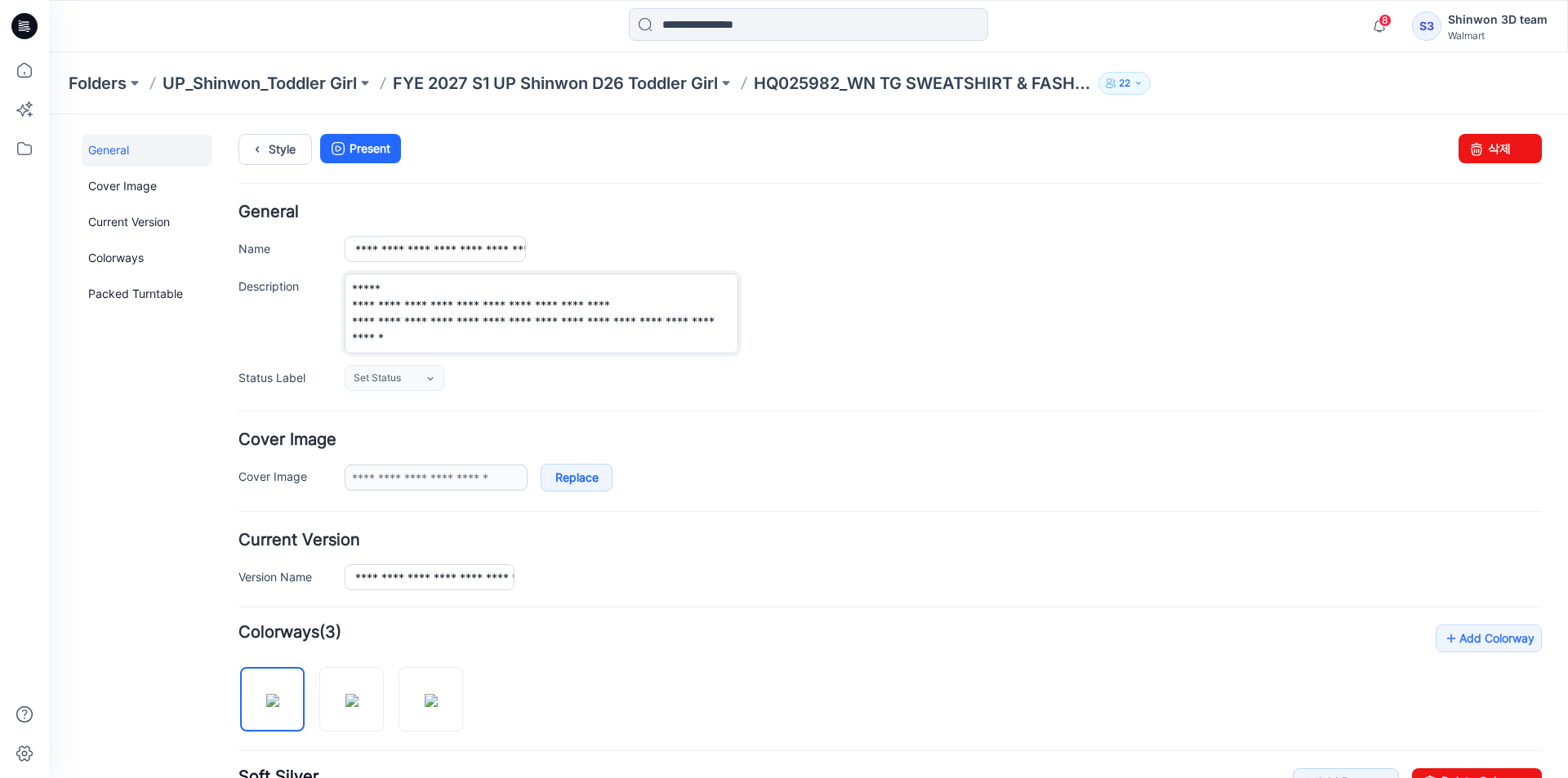 drag, startPoint x: 429, startPoint y: 333, endPoint x: 393, endPoint y: 322, distance: 37.64306 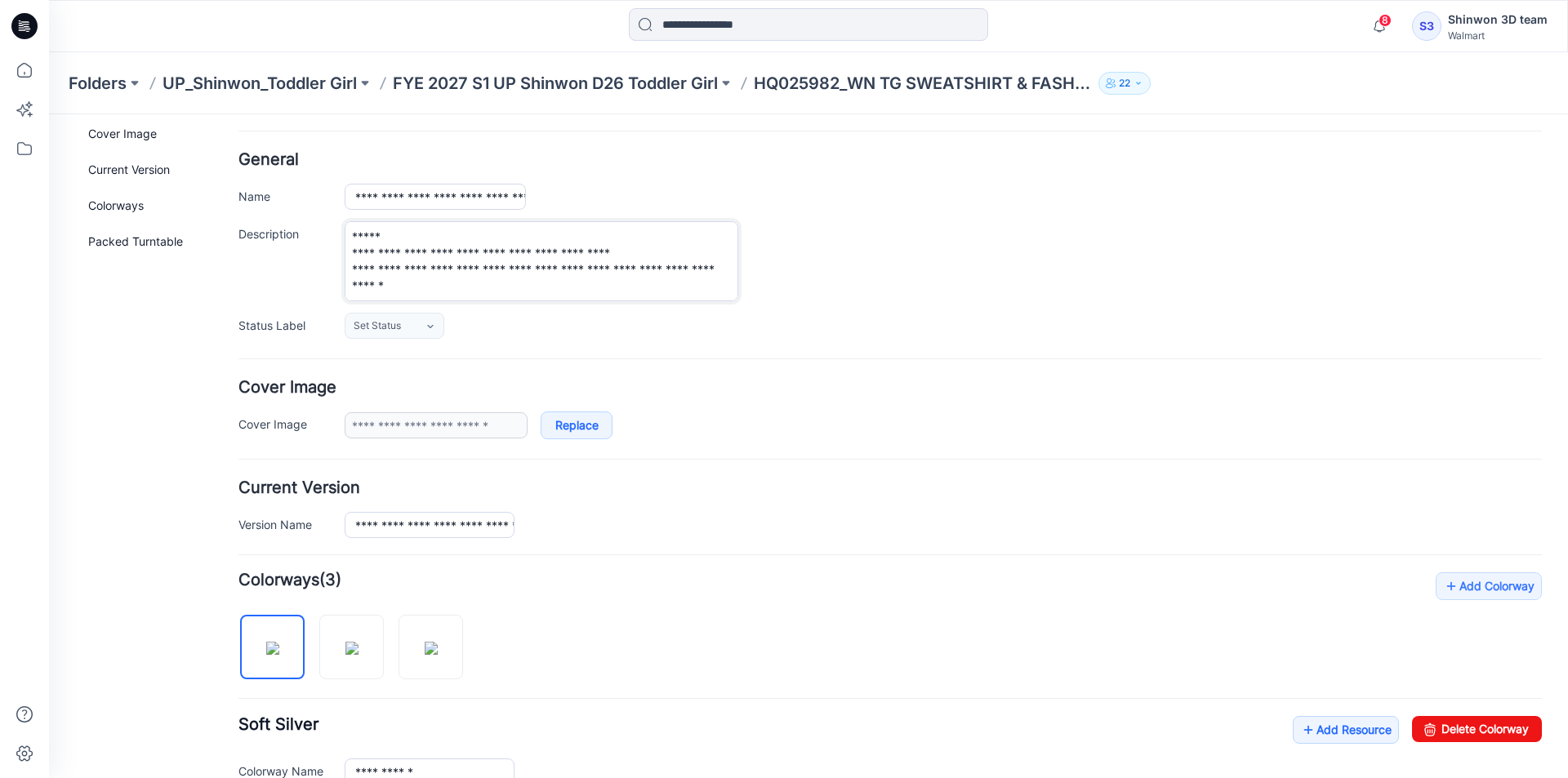 scroll, scrollTop: 82, scrollLeft: 0, axis: vertical 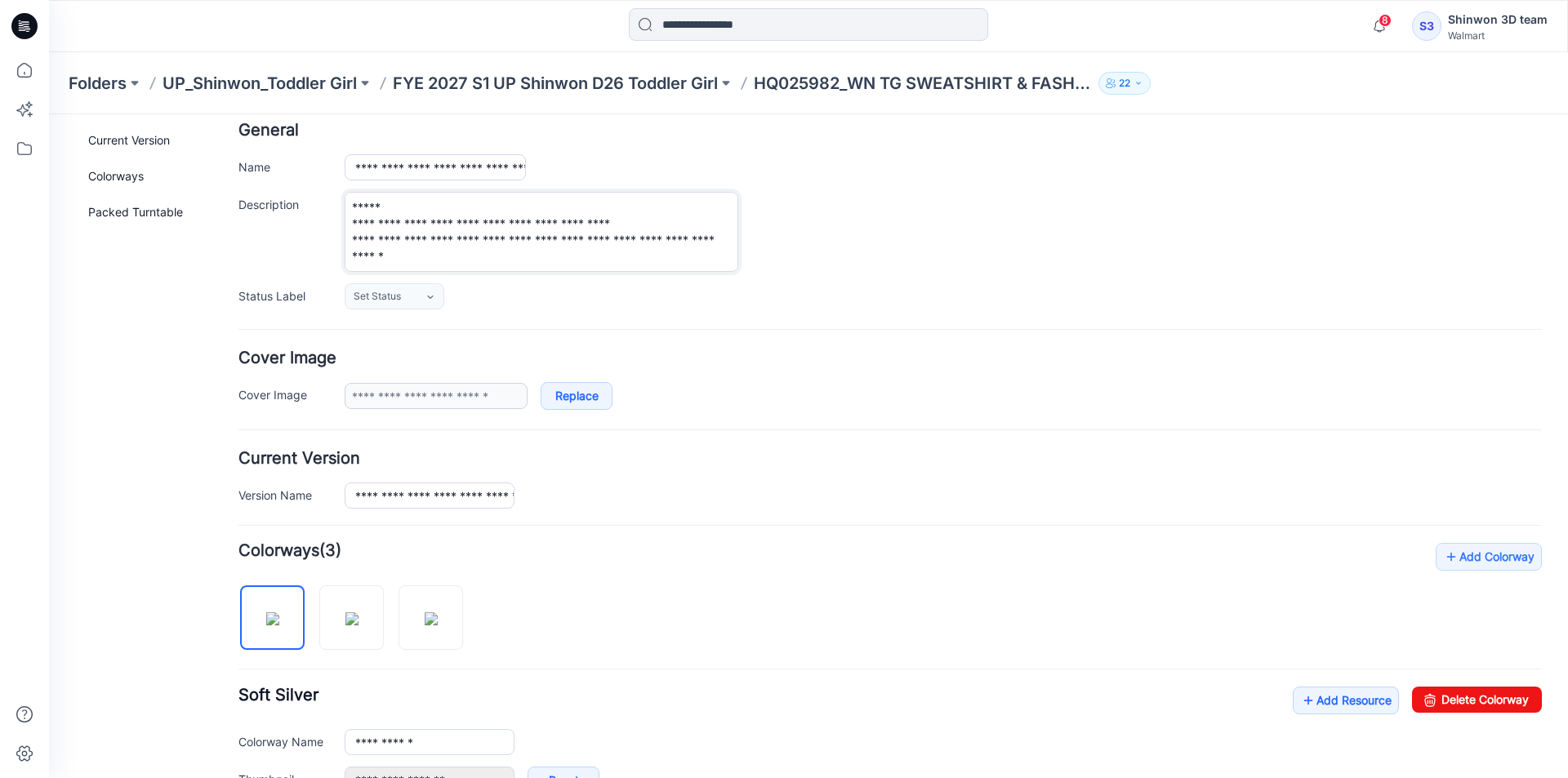 click on "**********" at bounding box center [541, 232] 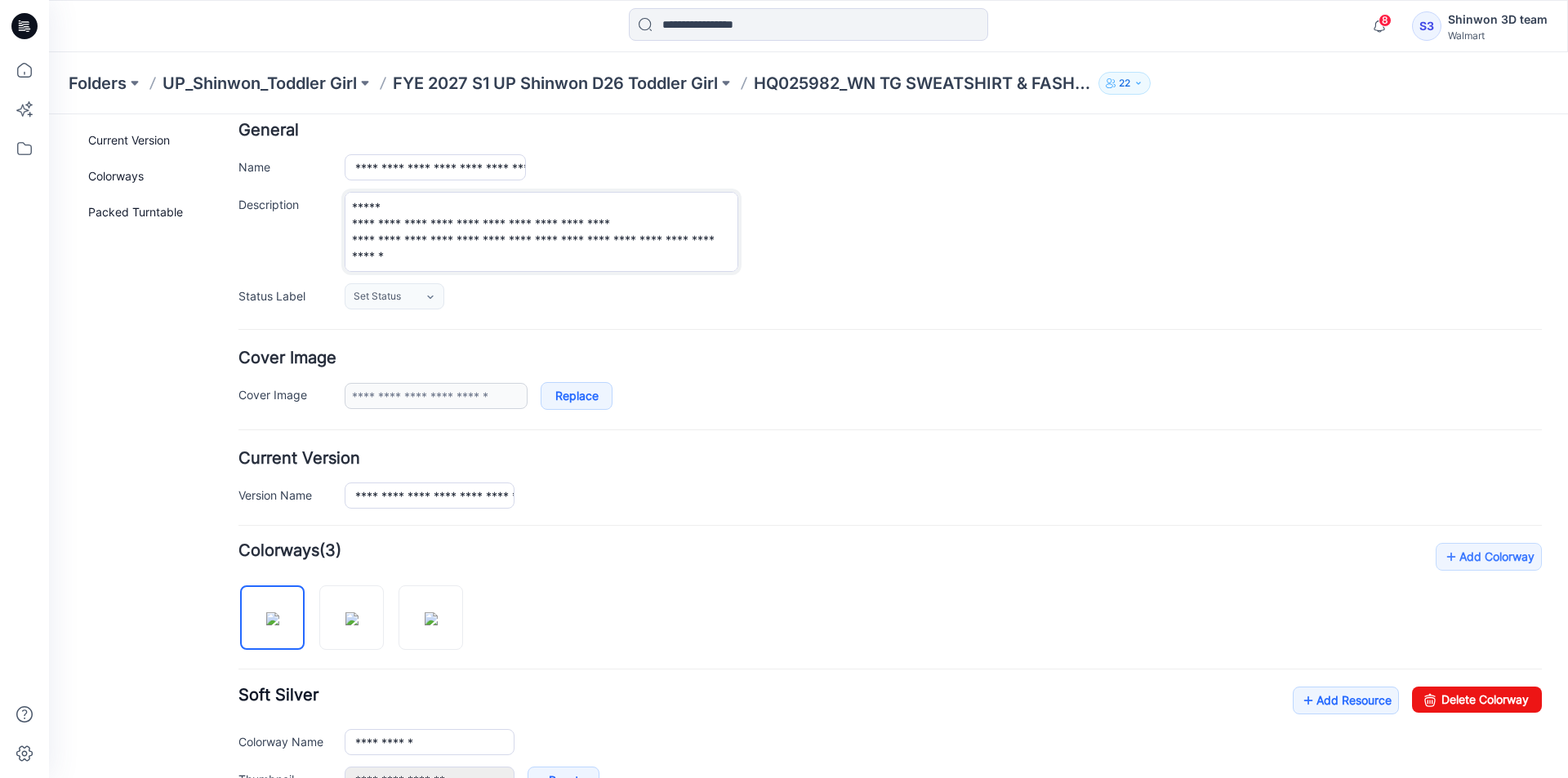 drag, startPoint x: 710, startPoint y: 220, endPoint x: 352, endPoint y: 224, distance: 358.02235 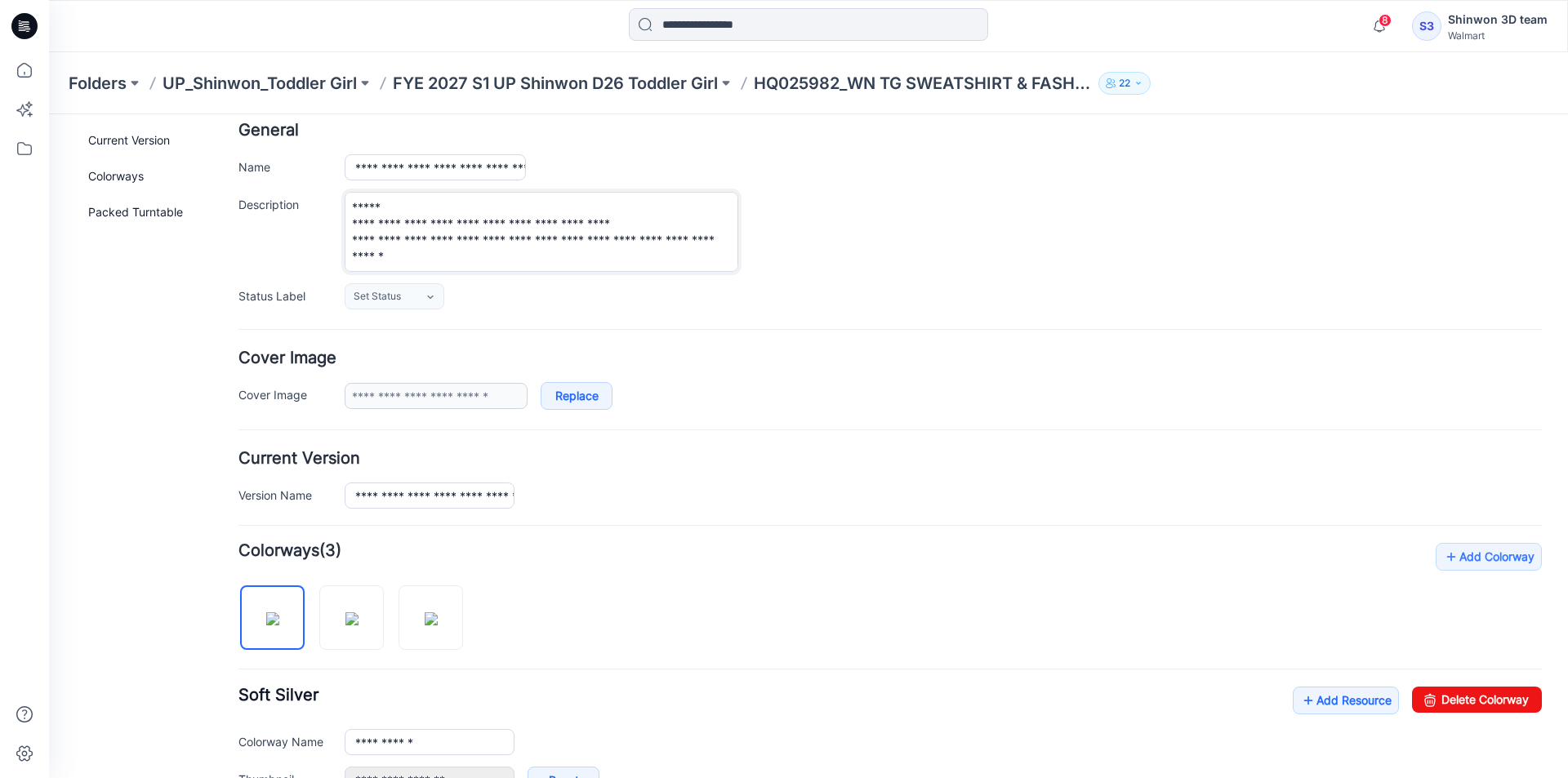 click on "**********" at bounding box center [541, 232] 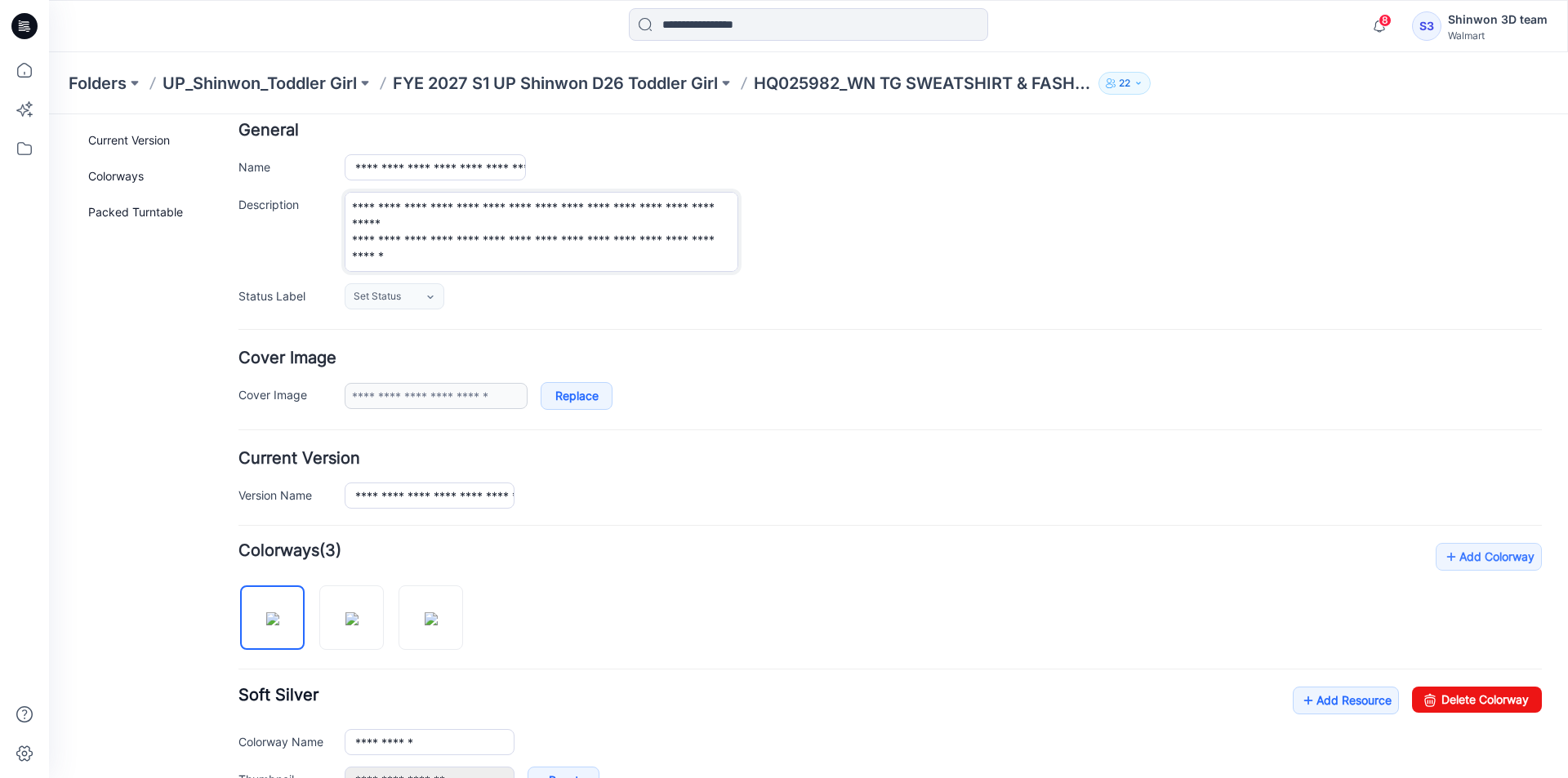 scroll, scrollTop: 0, scrollLeft: 0, axis: both 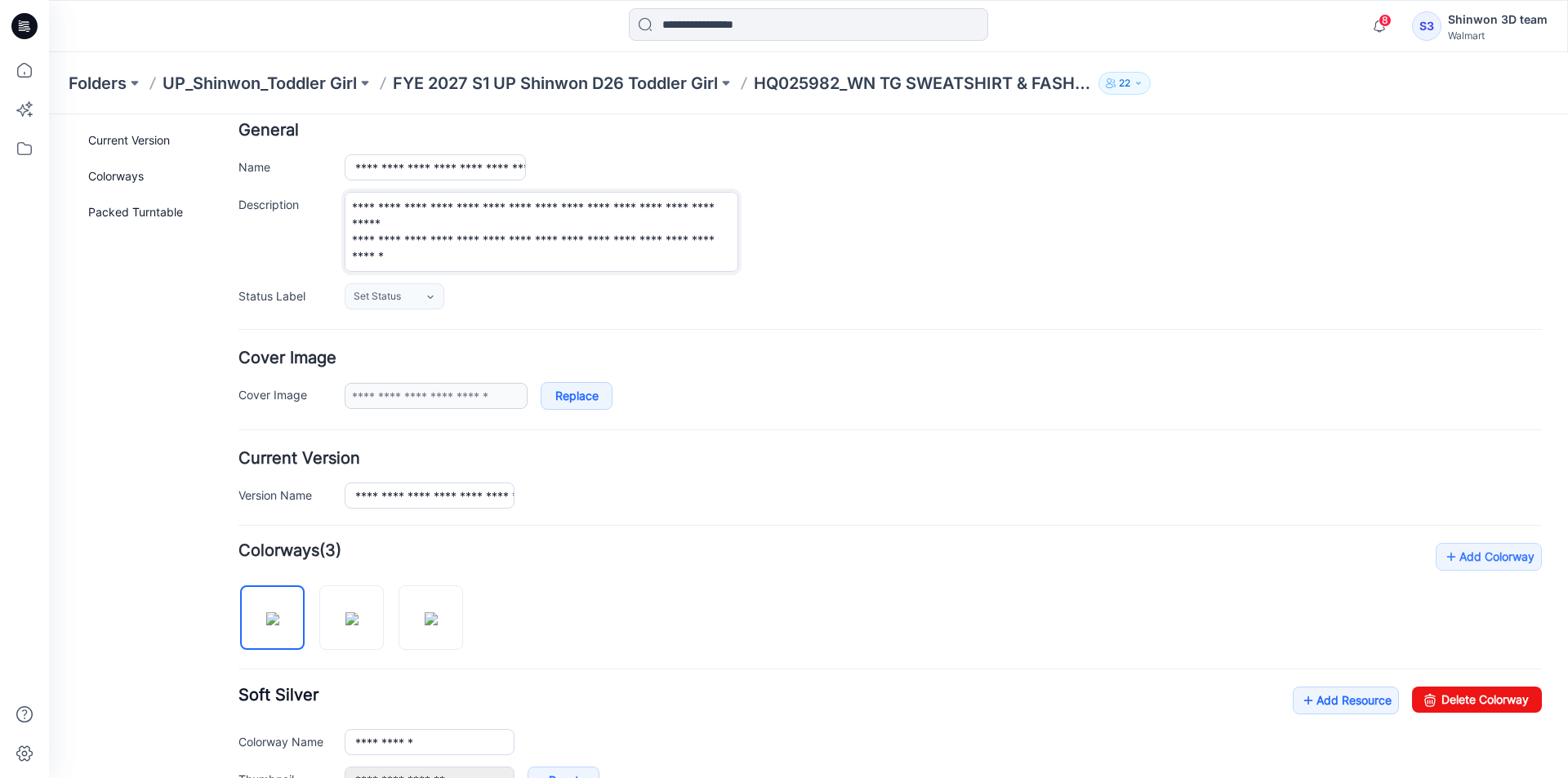 type on "**********" 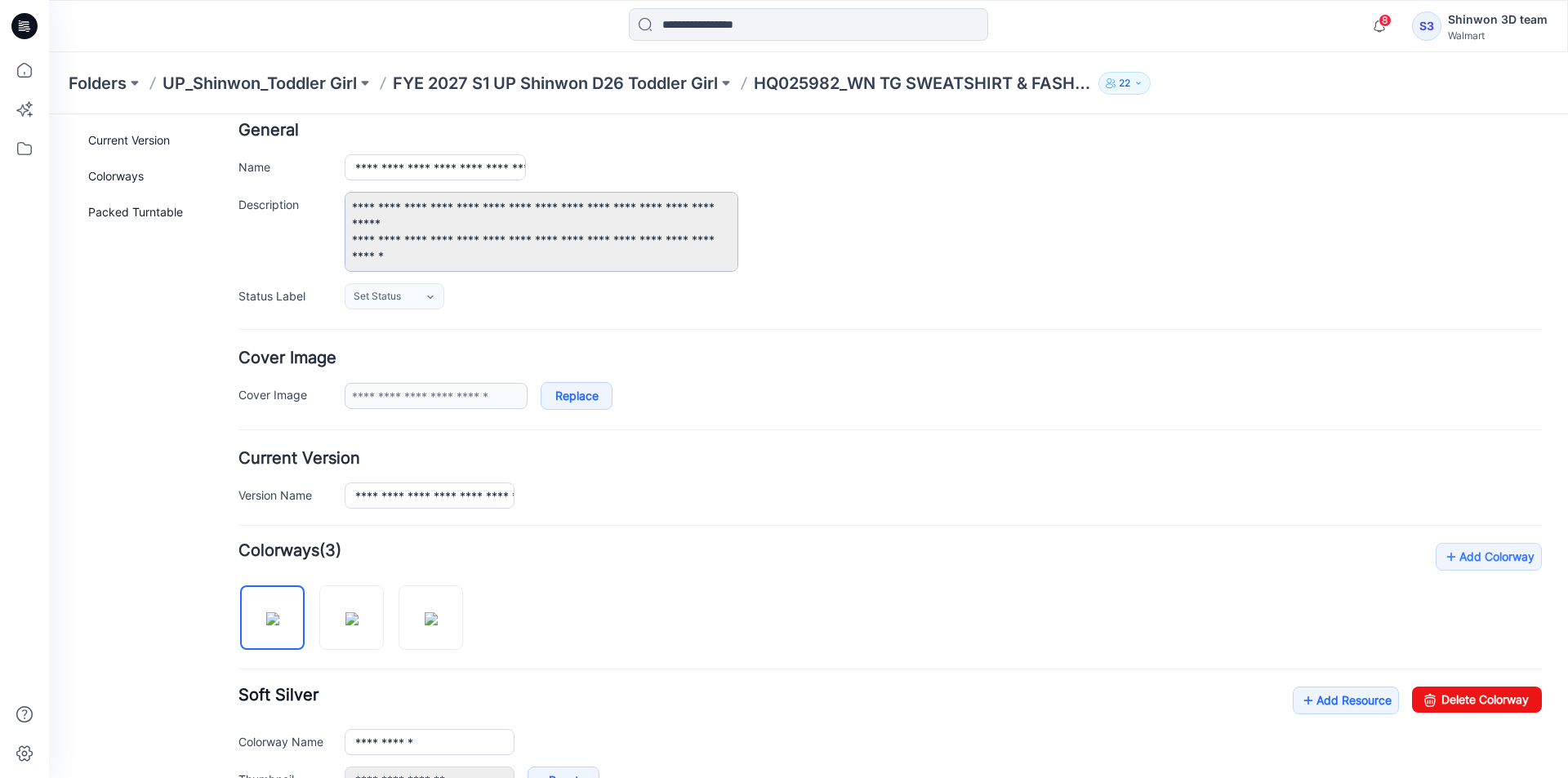 click on "Set Status
Set Status
*Revision Requested
TD -  Need to Review
PD - Need to Review Cost
Proceed to Sample
3D Working Session - Need to Review
Pre-Production Approved
Need To Review - Design/PD/Tech
Missing Information
On Hold
Not Proceeding / Dropped" at bounding box center (943, 296) 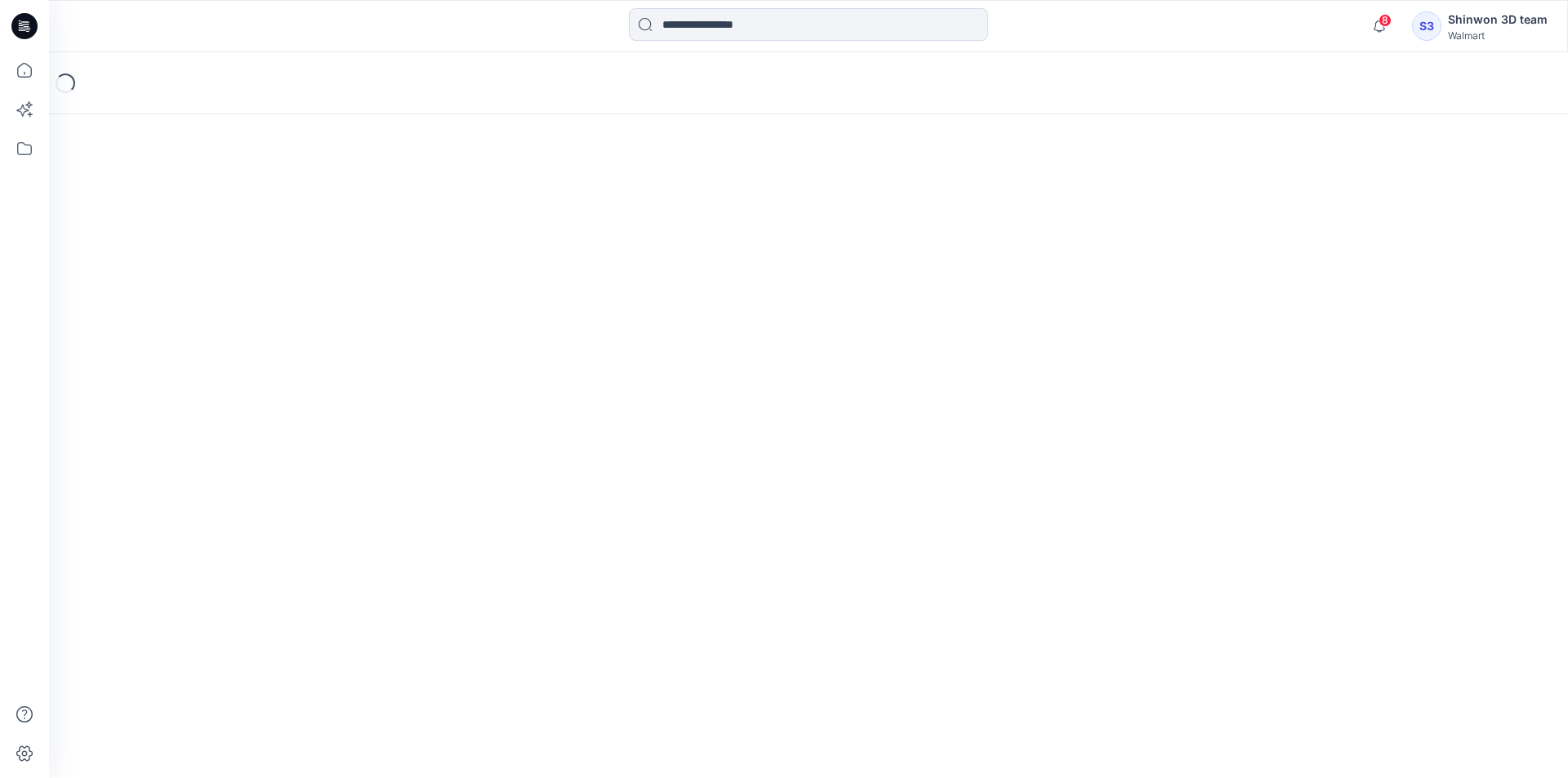 scroll, scrollTop: 0, scrollLeft: 0, axis: both 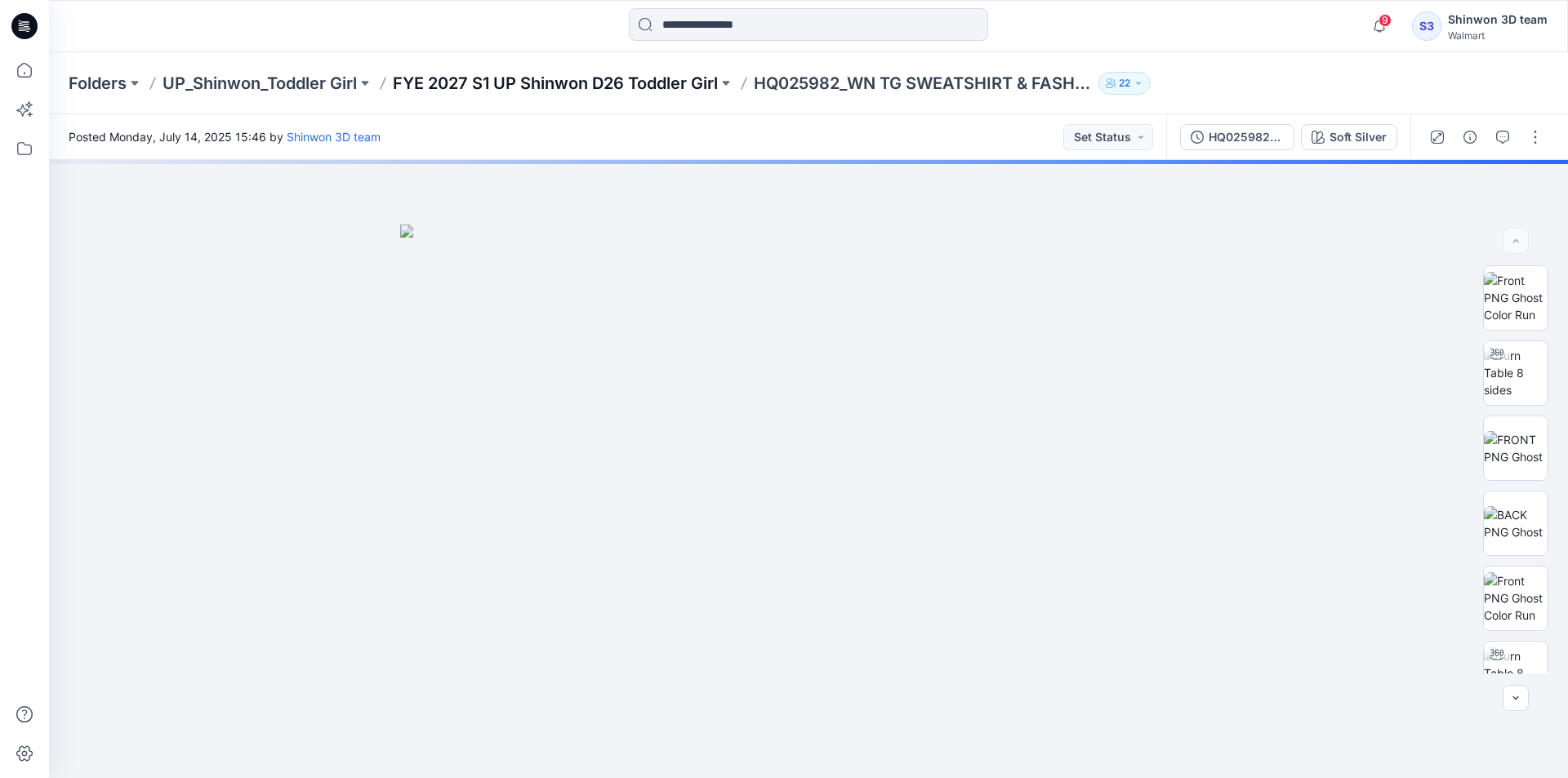 click on "FYE 2027 S1 UP Shinwon D26 Toddler Girl" at bounding box center [555, 83] 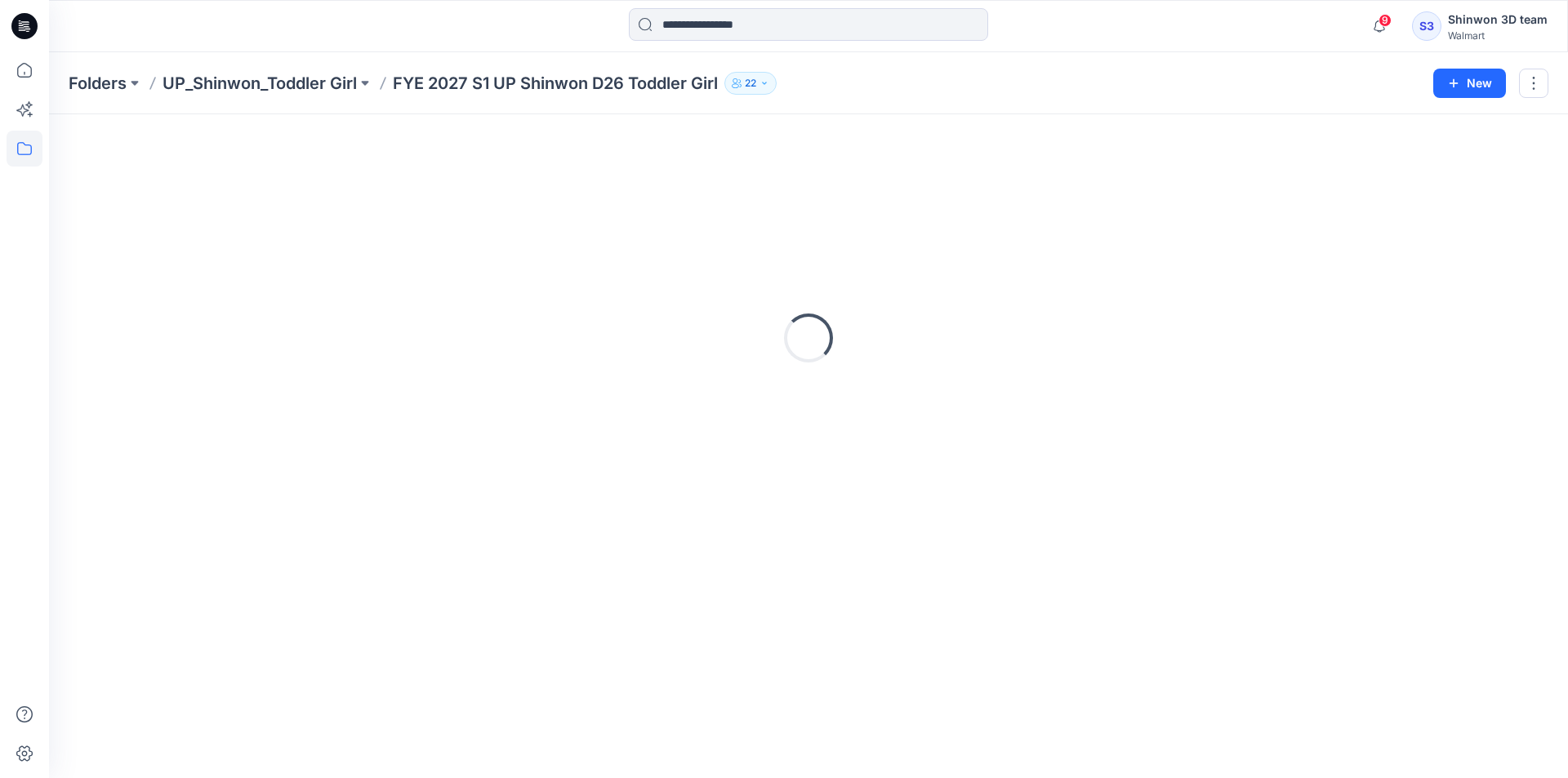 click on "FYE 2027 S1 UP Shinwon D26 Toddler Girl" at bounding box center (555, 83) 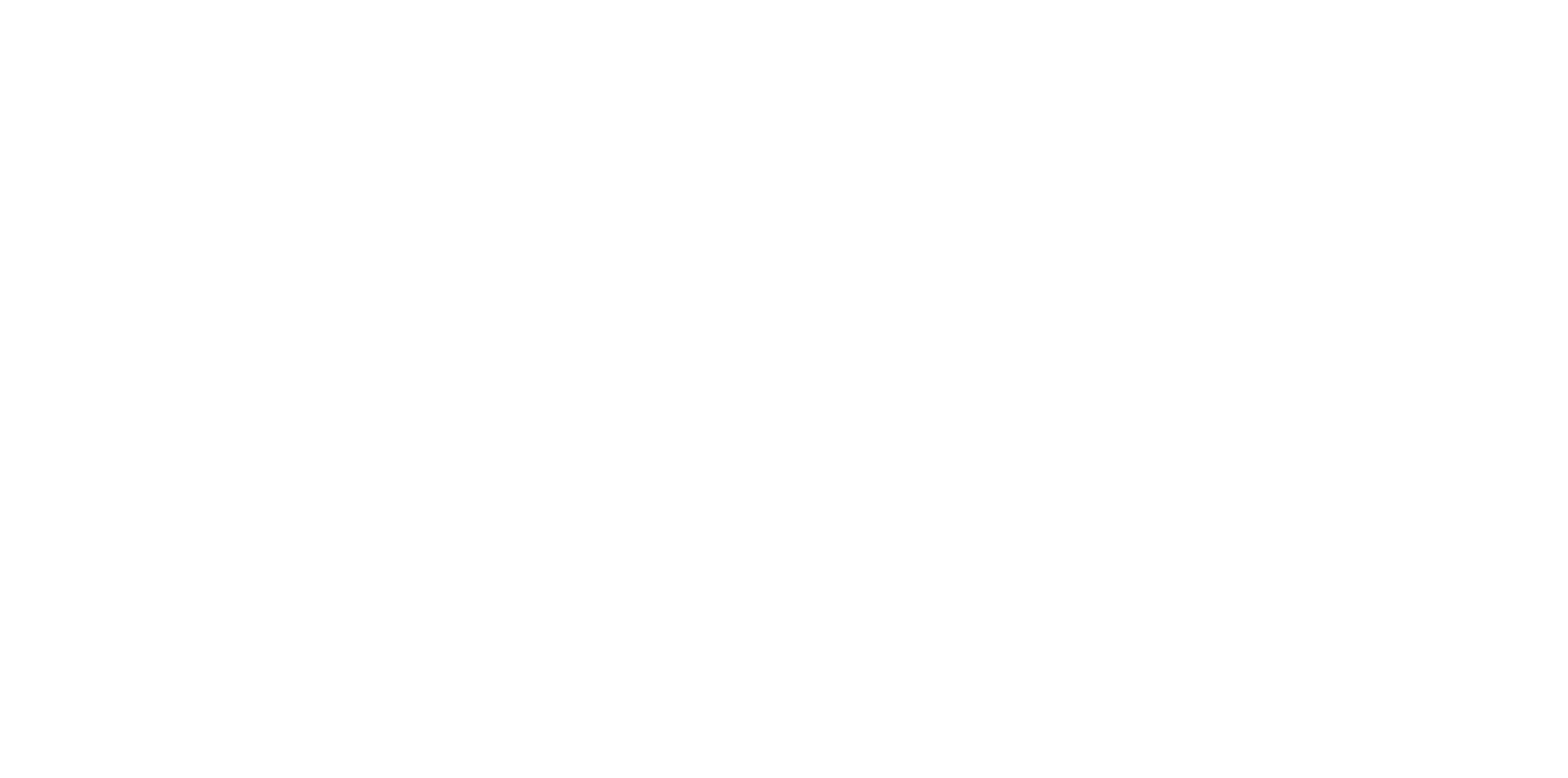 scroll, scrollTop: 0, scrollLeft: 0, axis: both 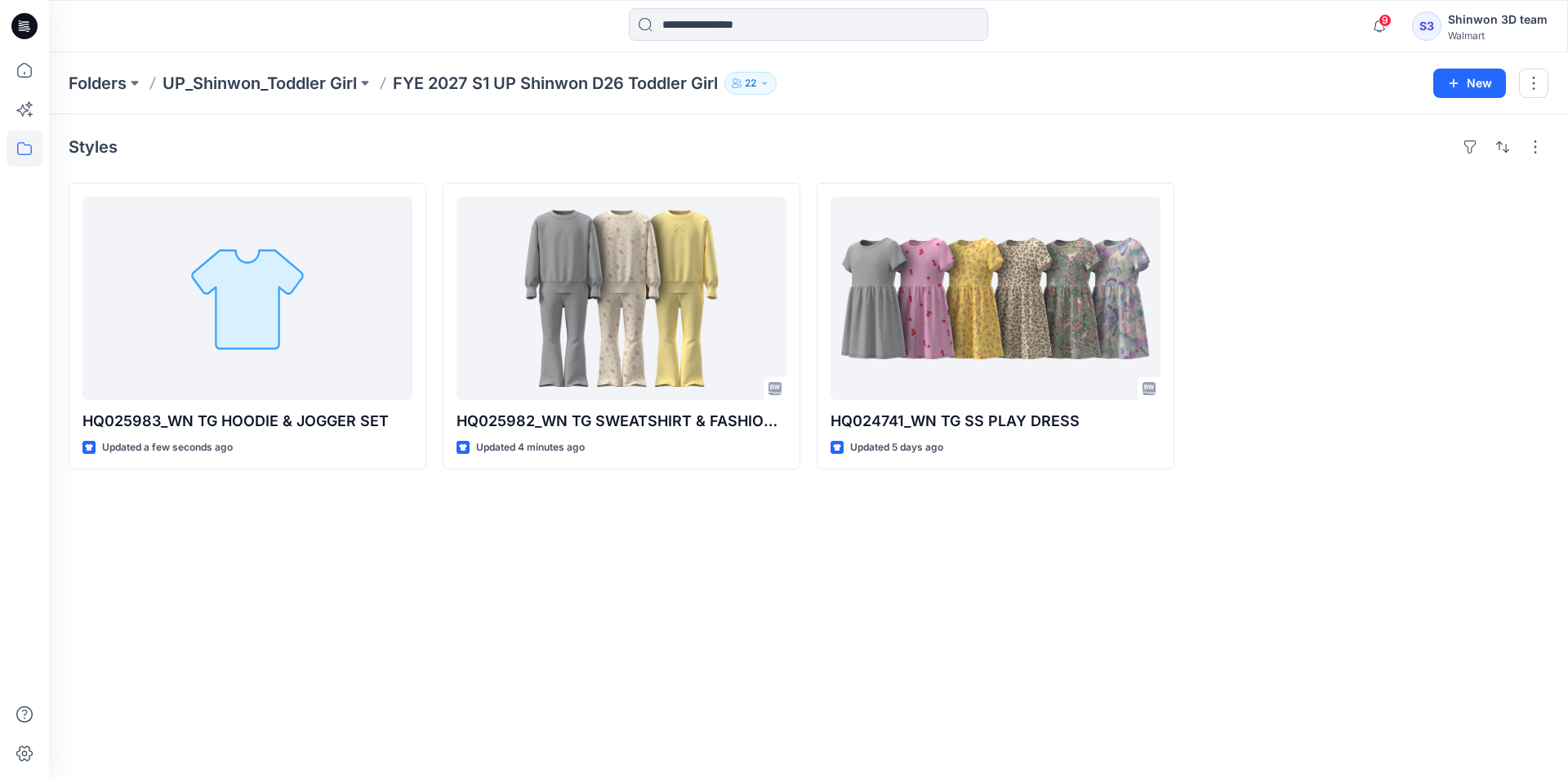 click at bounding box center [808, 26] 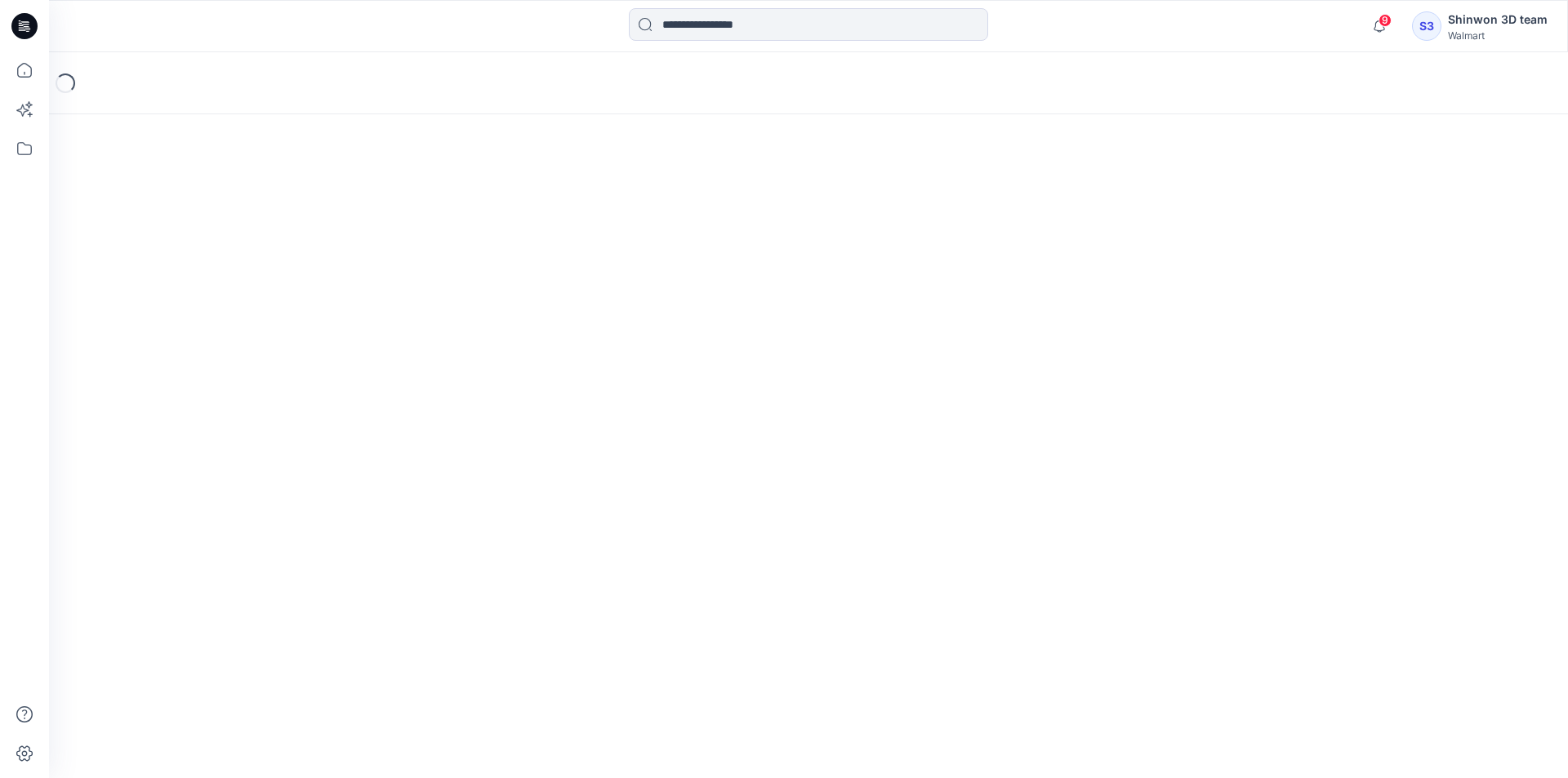 scroll, scrollTop: 0, scrollLeft: 0, axis: both 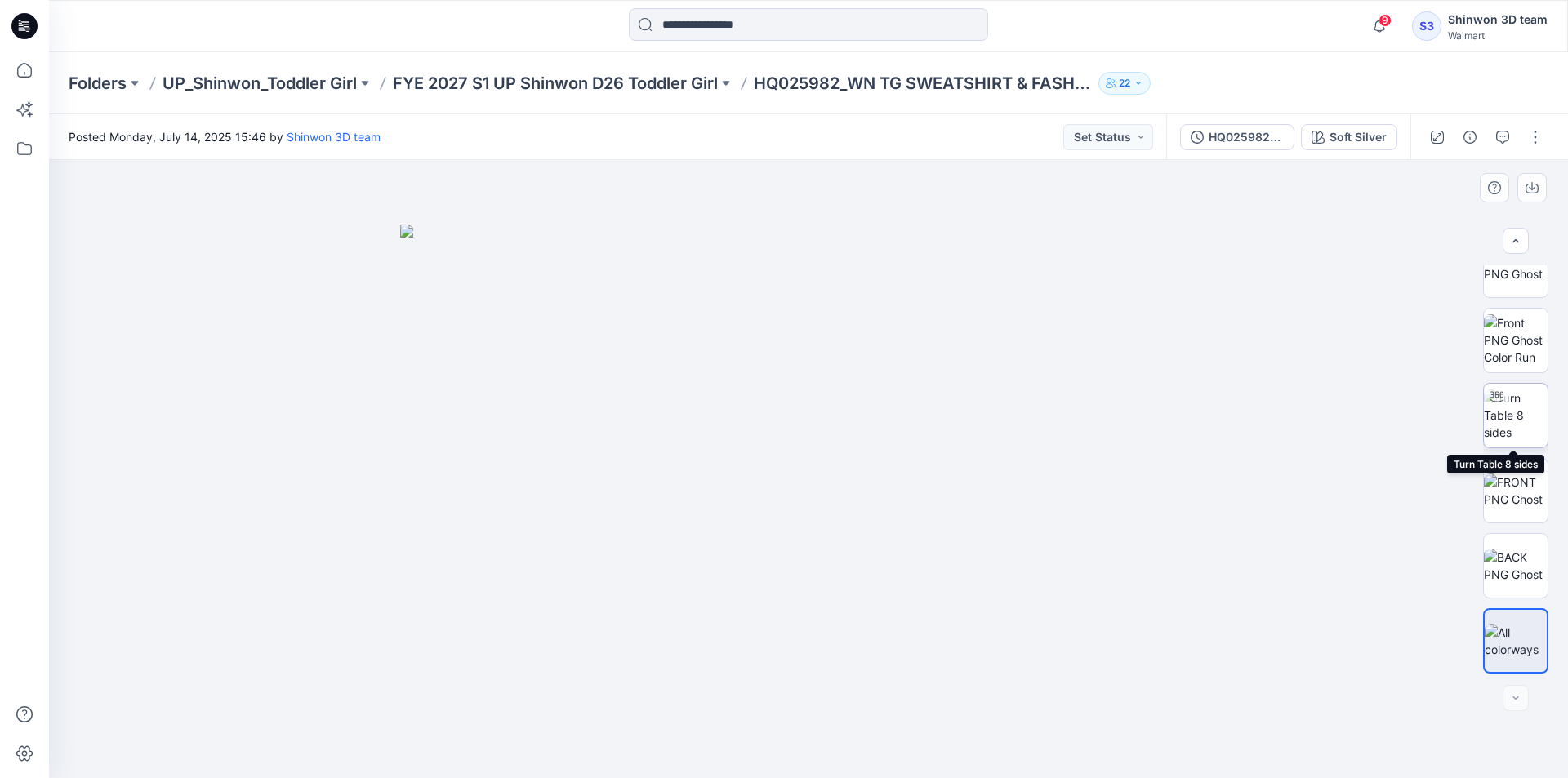 click at bounding box center [1516, 415] 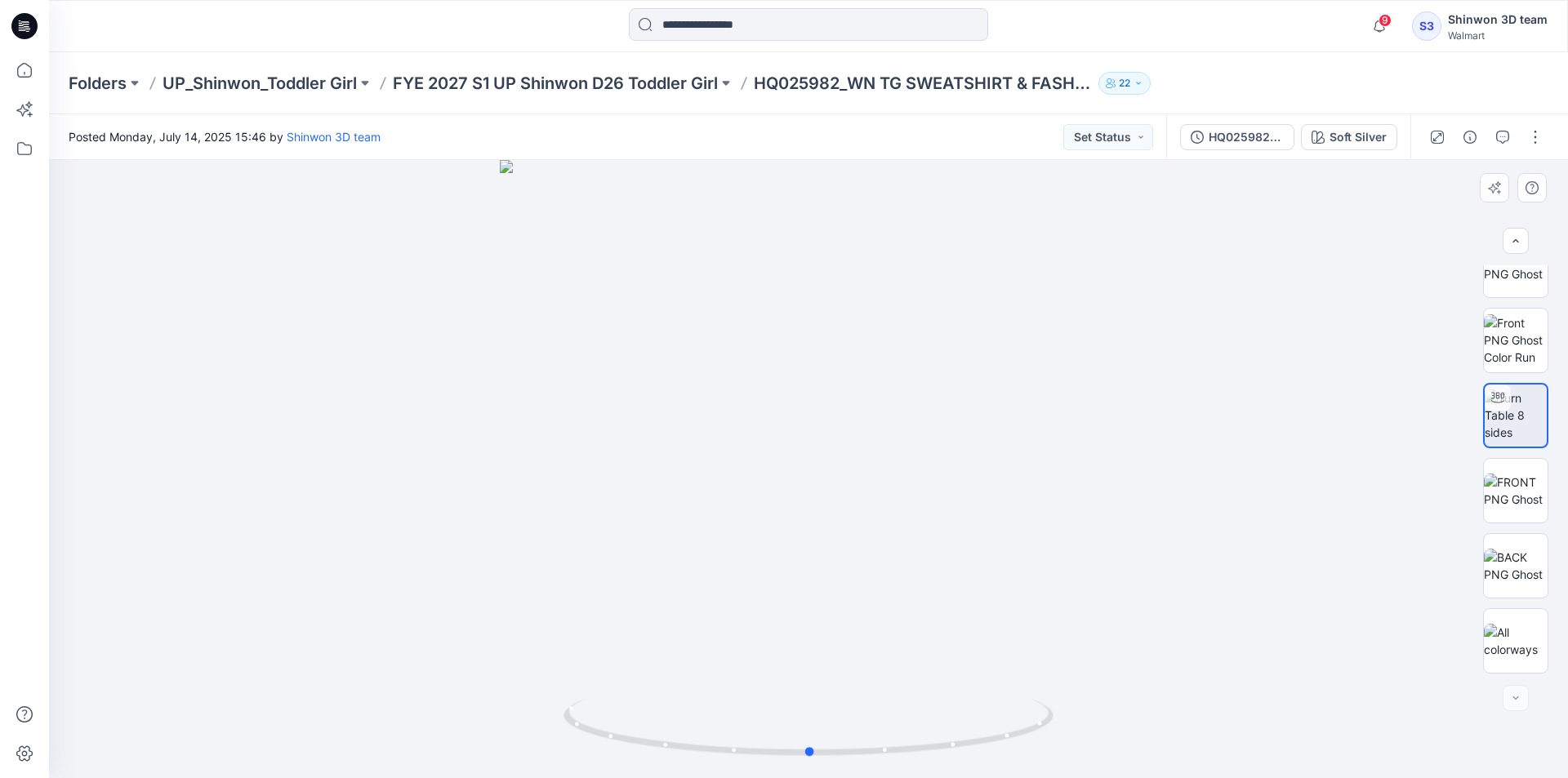 drag, startPoint x: 876, startPoint y: 741, endPoint x: 1368, endPoint y: 676, distance: 496.27513 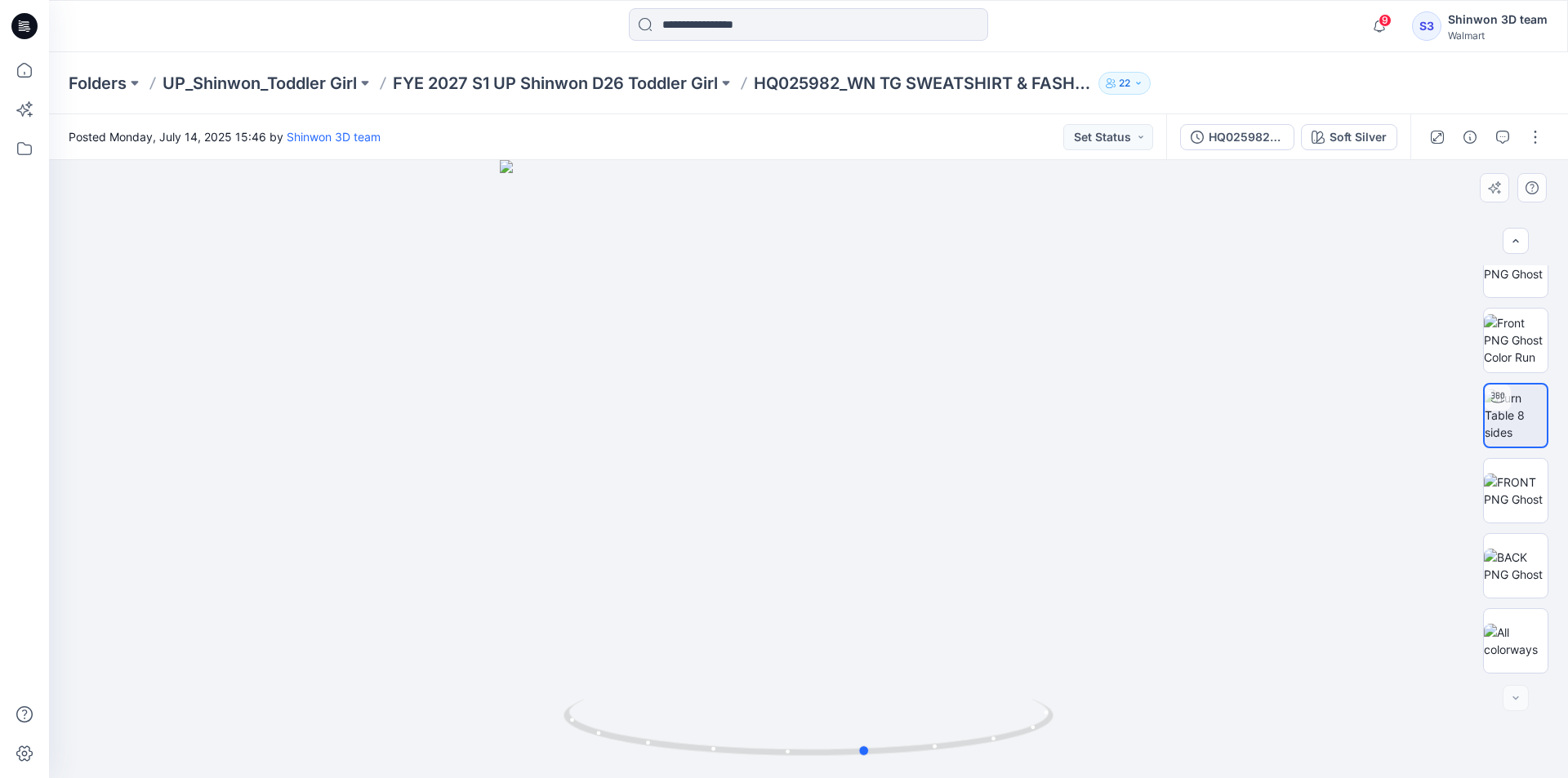 drag, startPoint x: 1050, startPoint y: 706, endPoint x: 1113, endPoint y: 708, distance: 63.03174 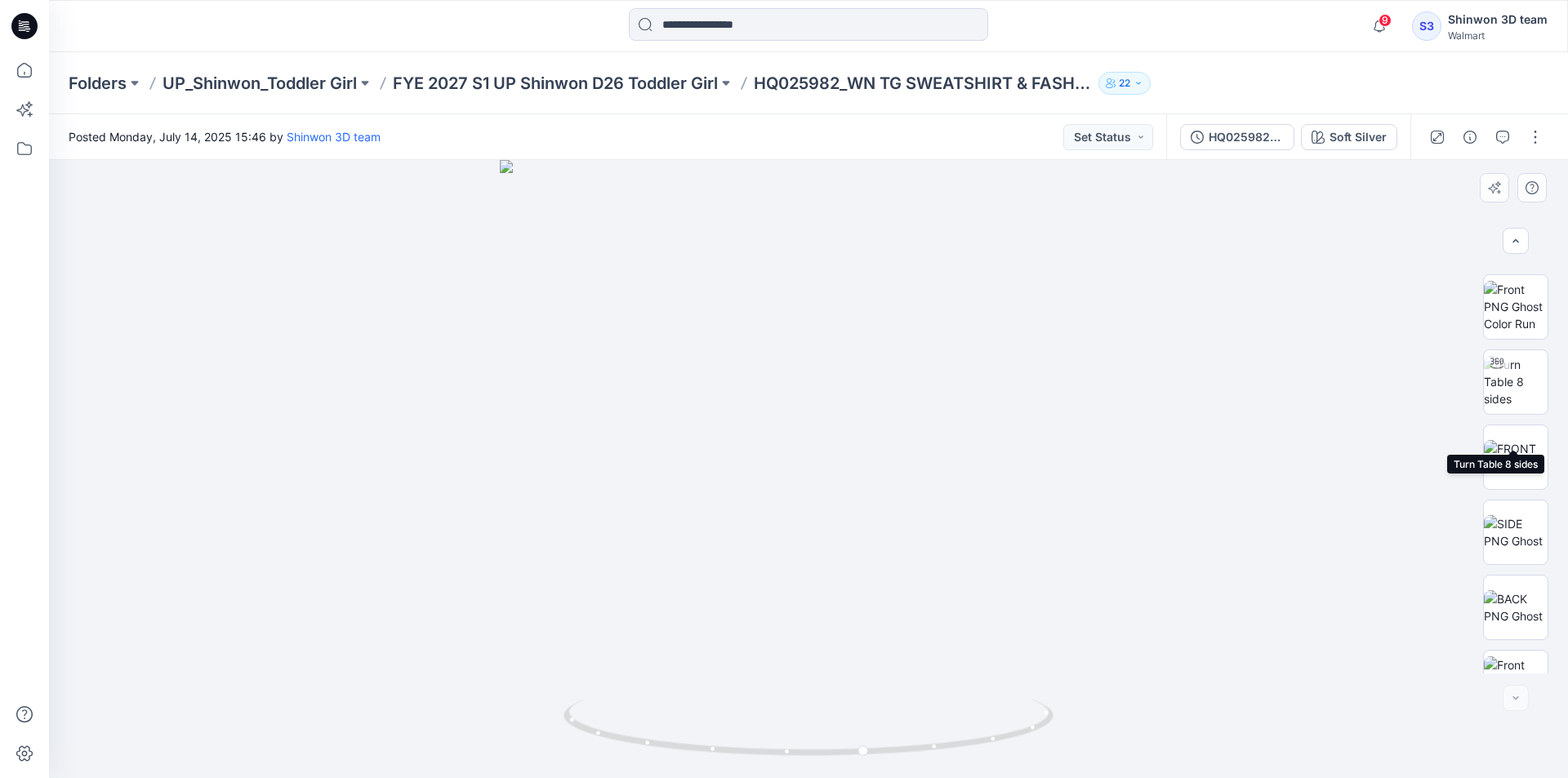 scroll, scrollTop: 0, scrollLeft: 0, axis: both 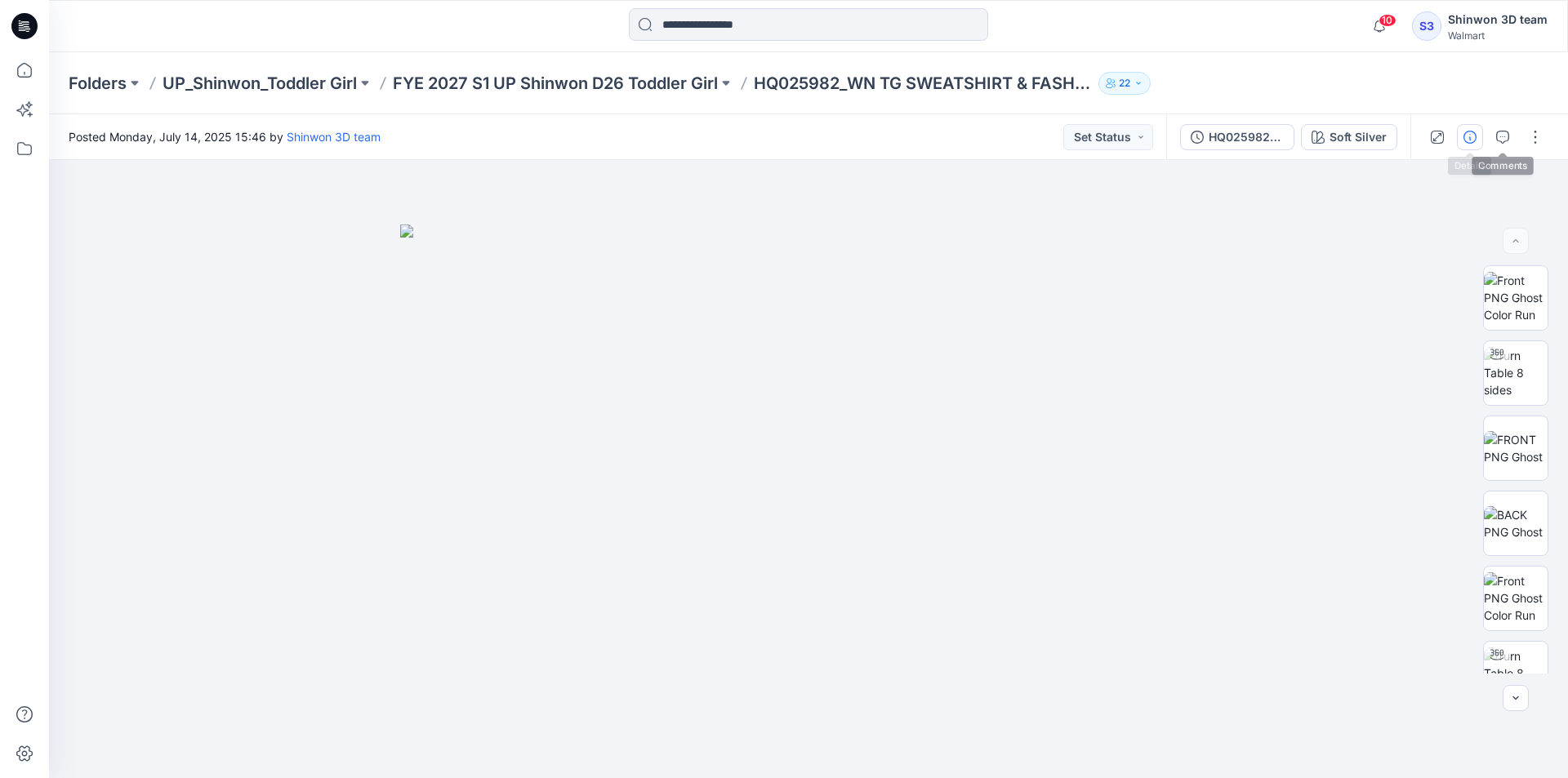 click 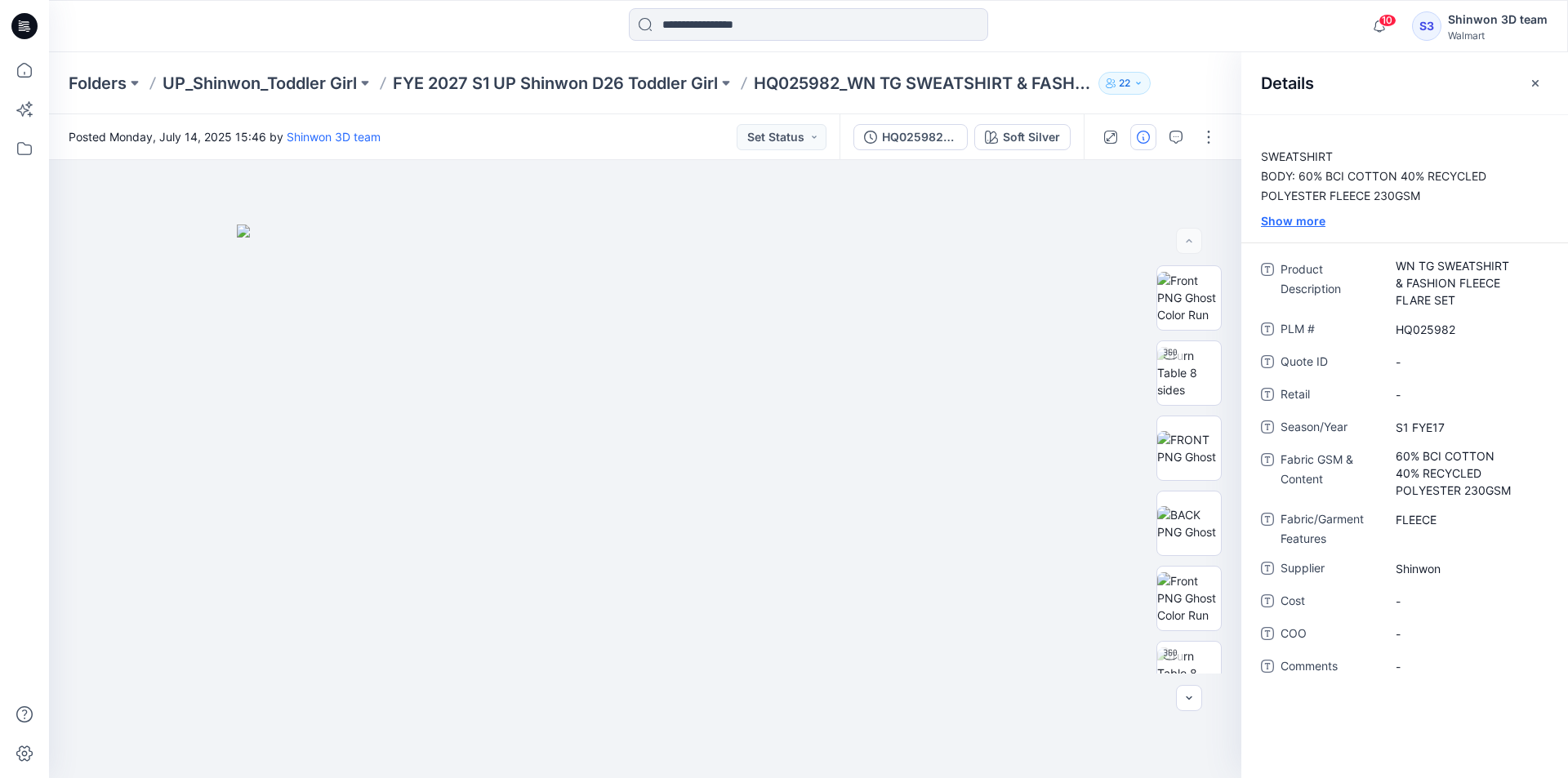 click on "Show more" at bounding box center [1405, 220] 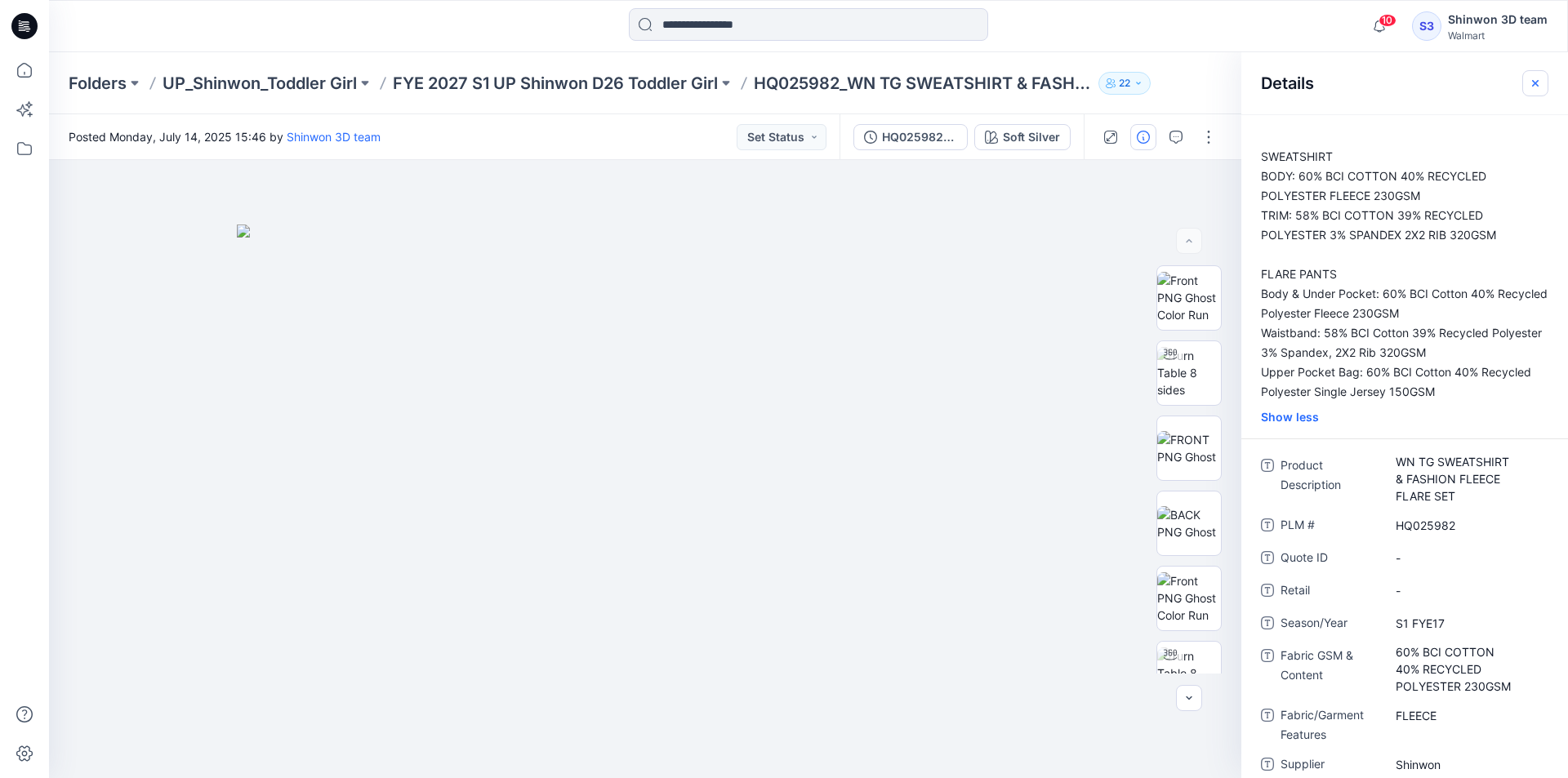 click 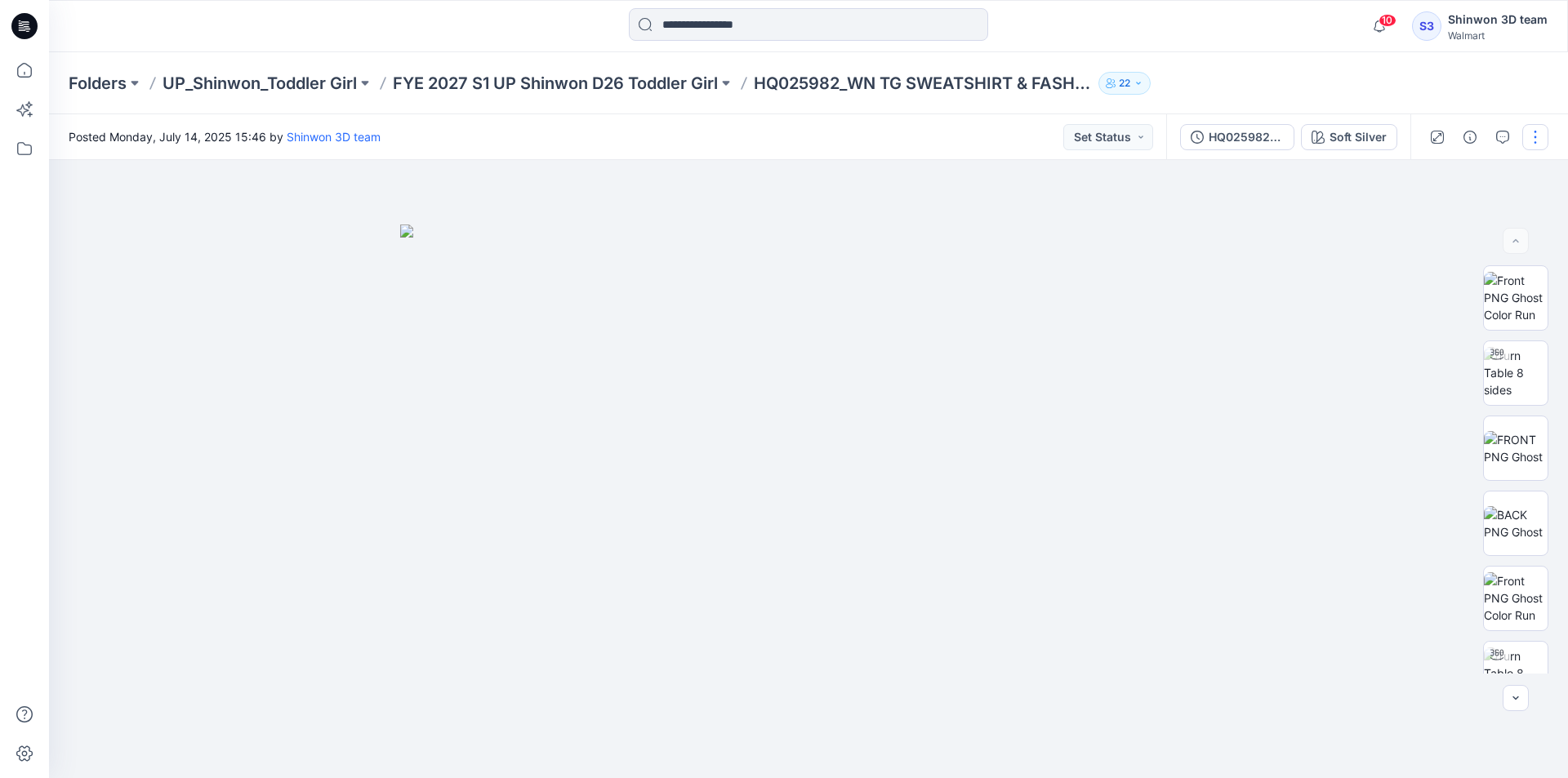 click at bounding box center (1535, 137) 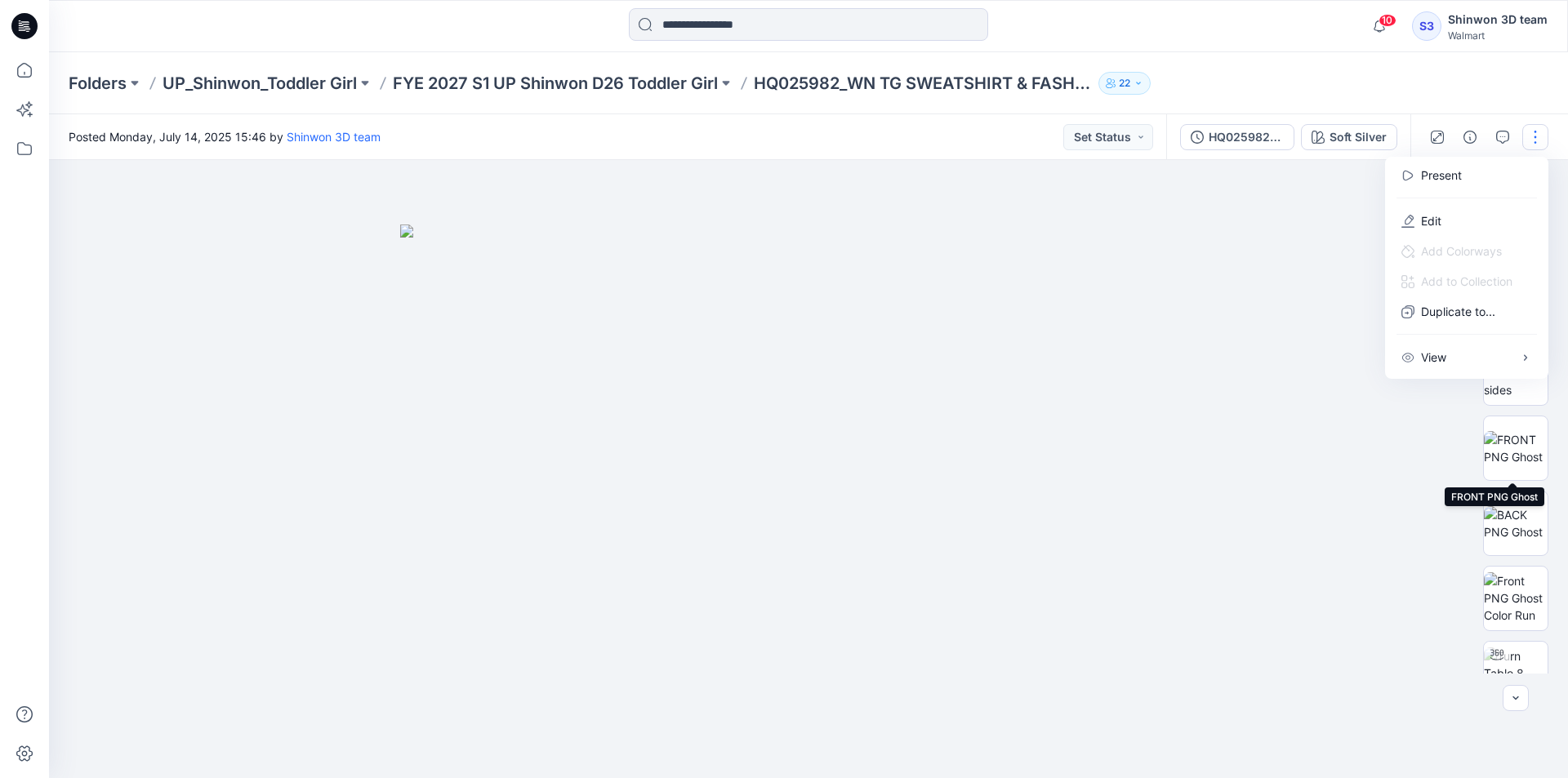 drag, startPoint x: 1514, startPoint y: 469, endPoint x: 1343, endPoint y: 478, distance: 171.2367 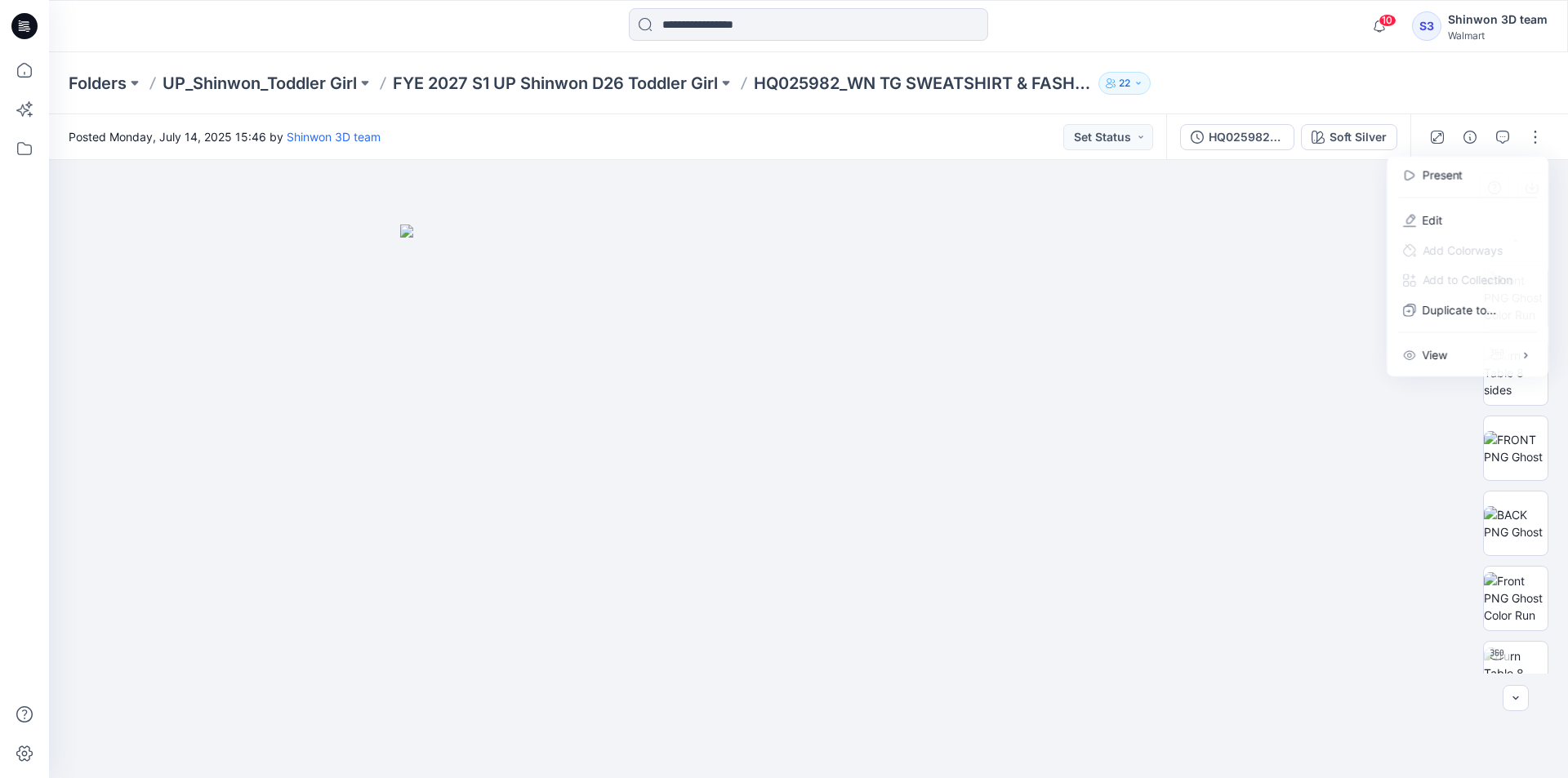 click at bounding box center (808, 469) 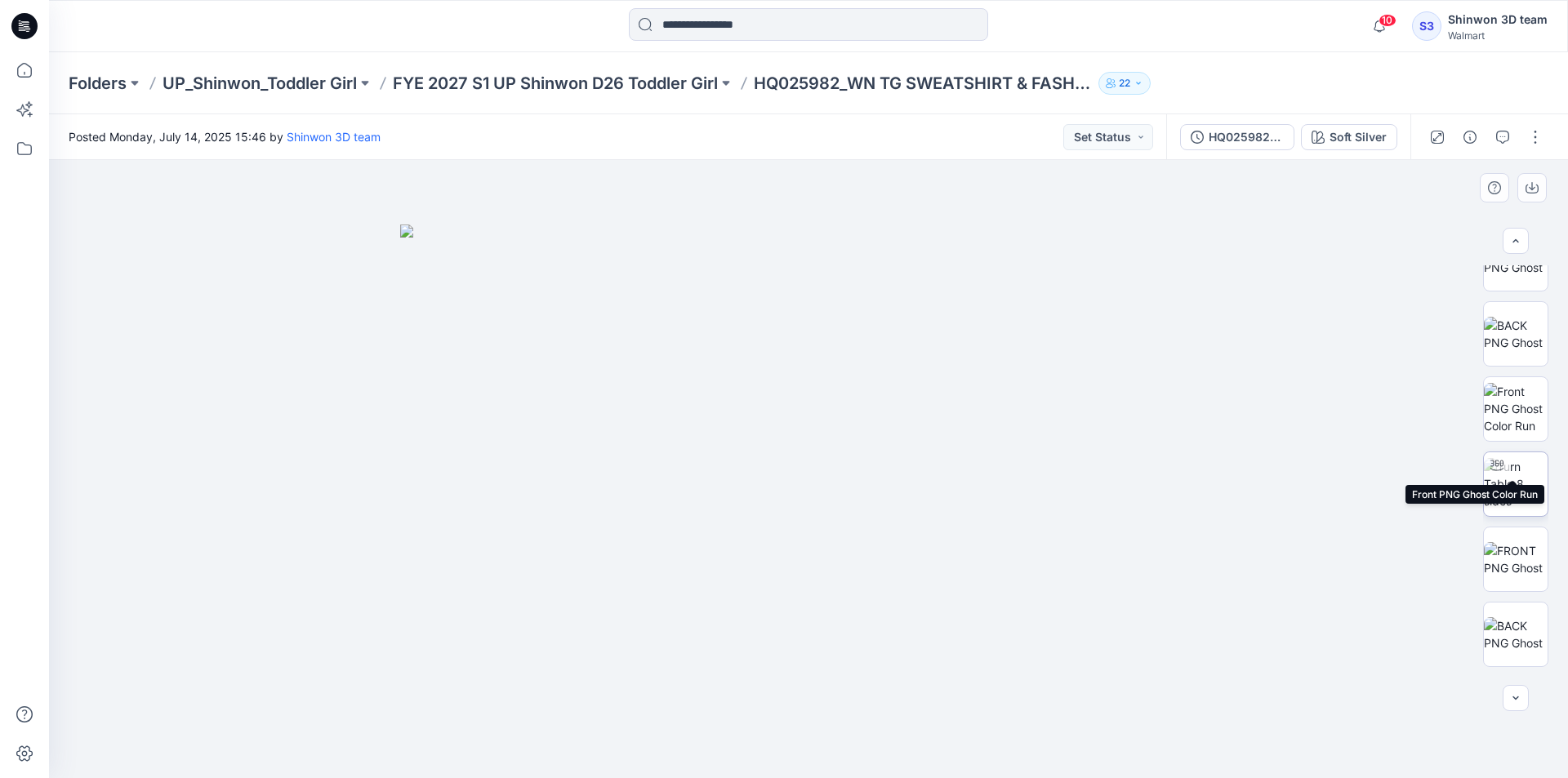 scroll, scrollTop: 634, scrollLeft: 0, axis: vertical 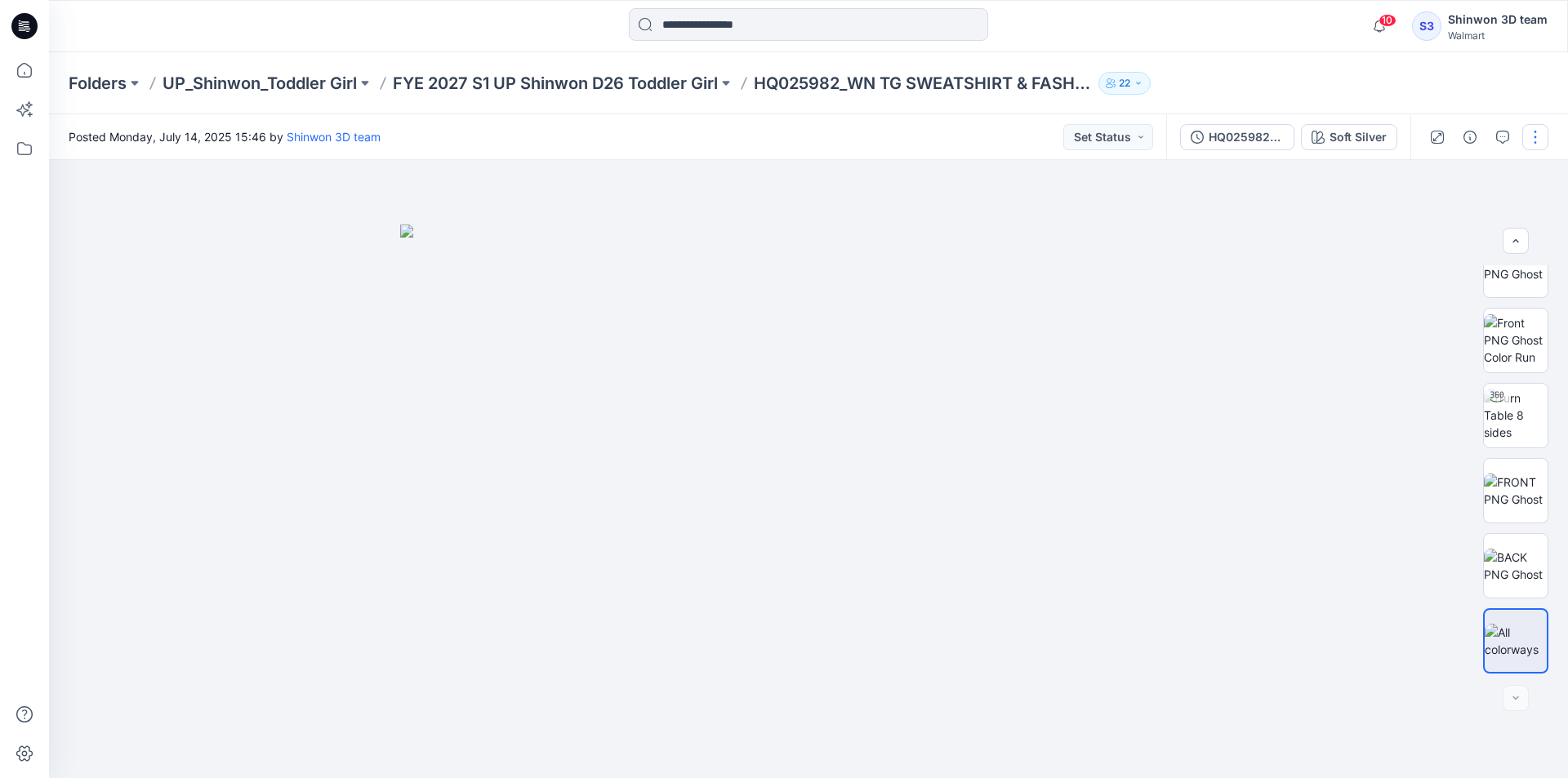 click at bounding box center [1535, 137] 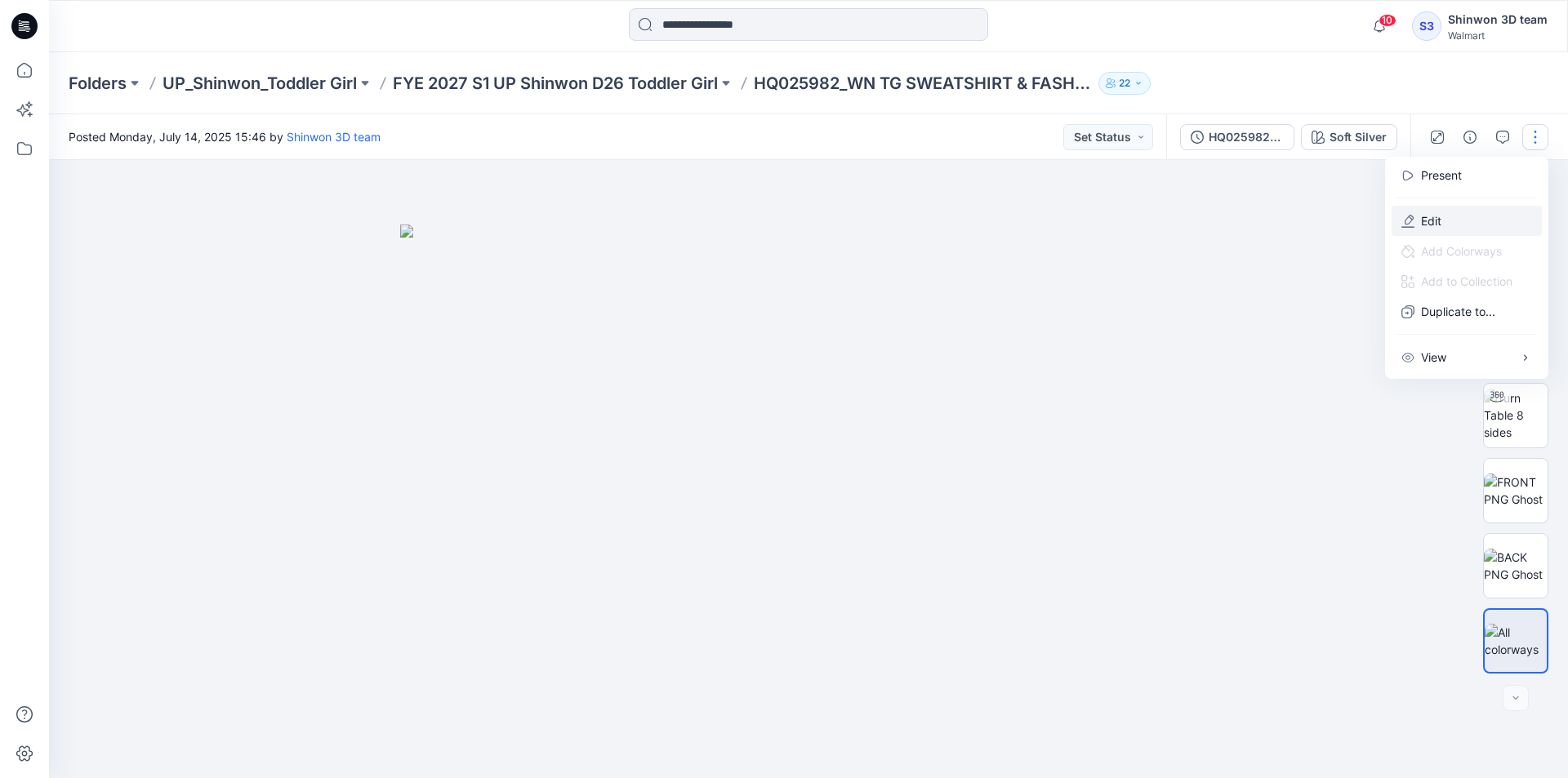 click on "Edit" at bounding box center [1431, 220] 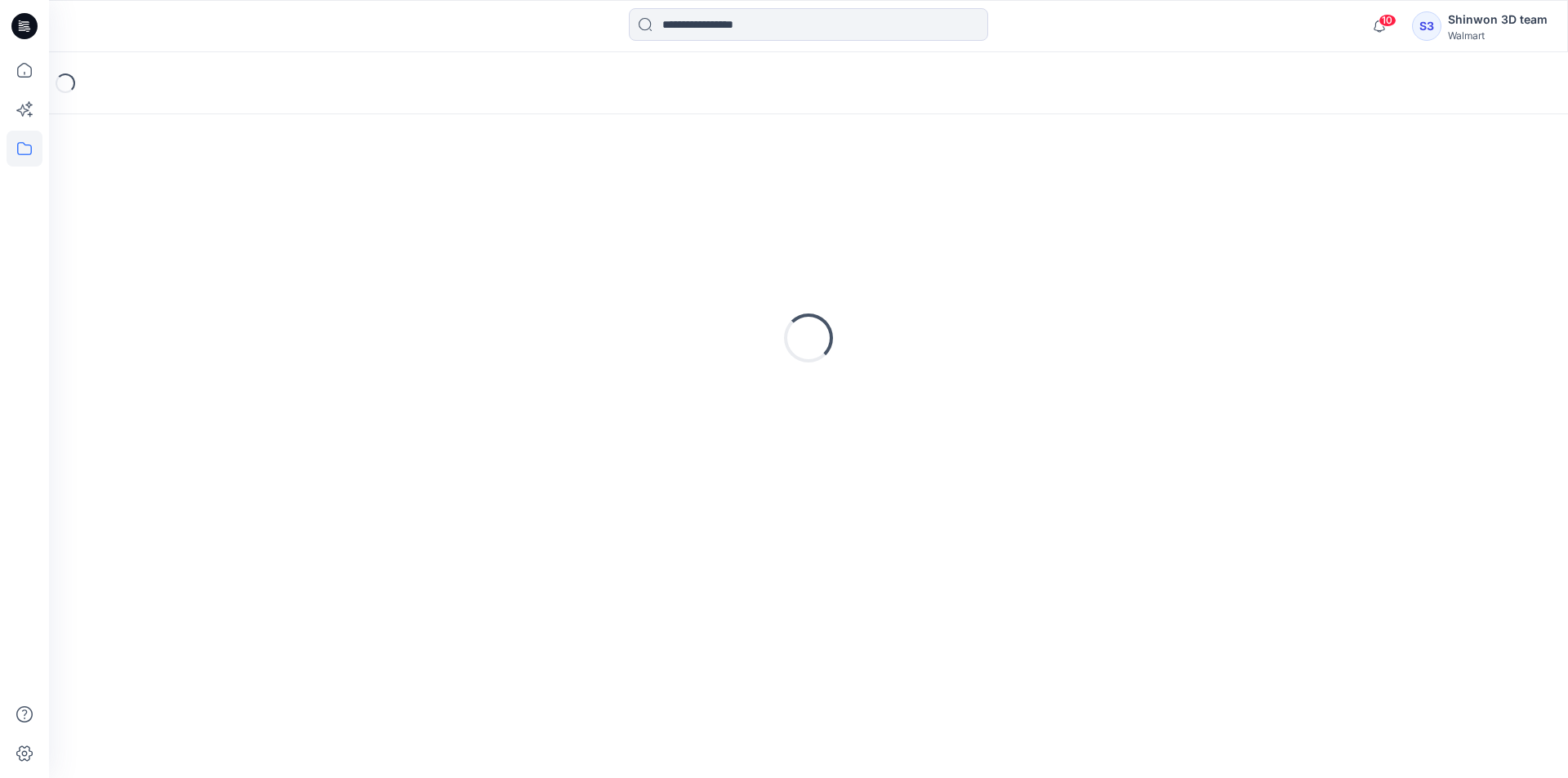 scroll, scrollTop: 0, scrollLeft: 0, axis: both 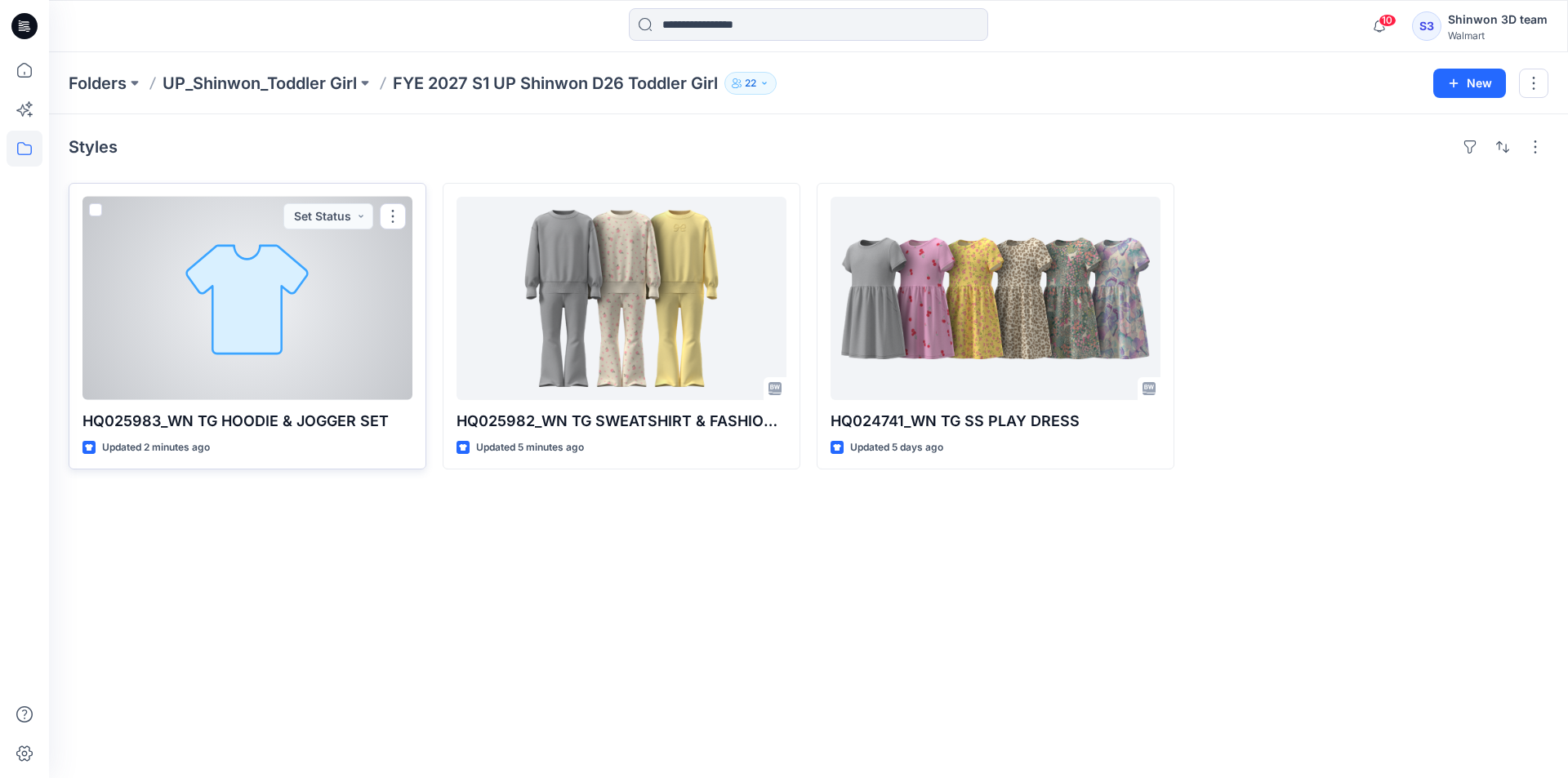 click at bounding box center (247, 298) 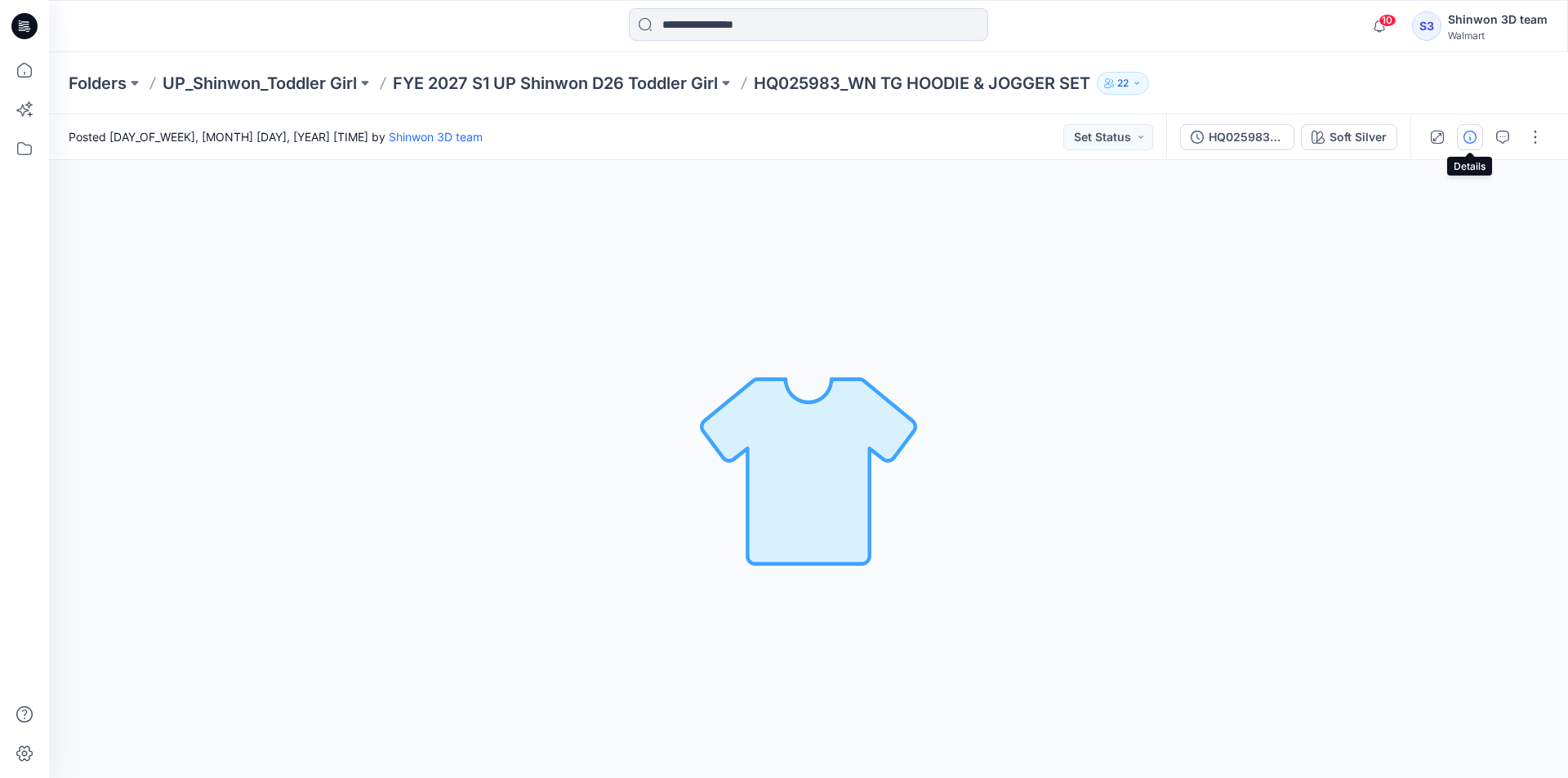 click at bounding box center [1470, 137] 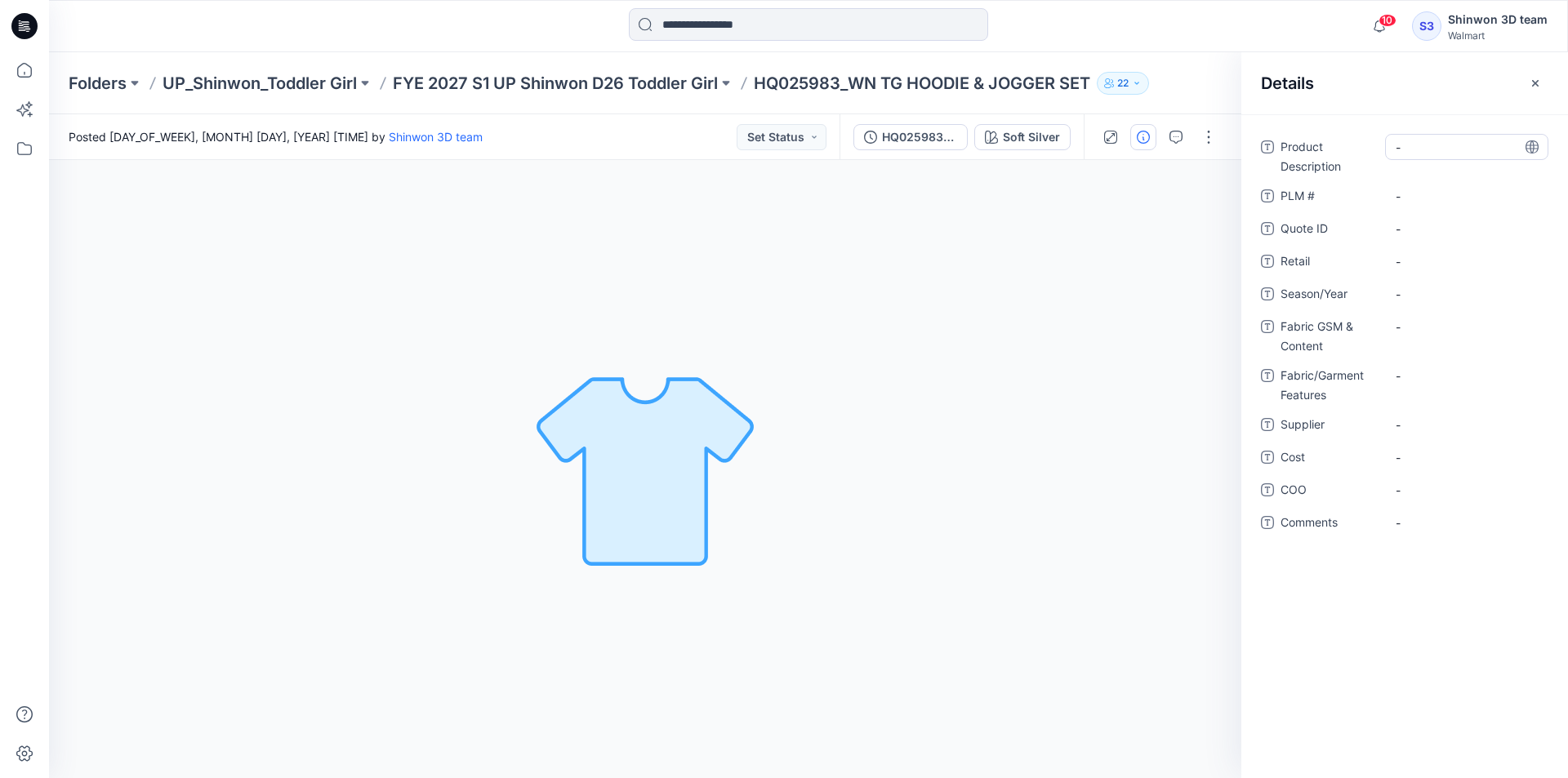 click on "-" at bounding box center (1467, 147) 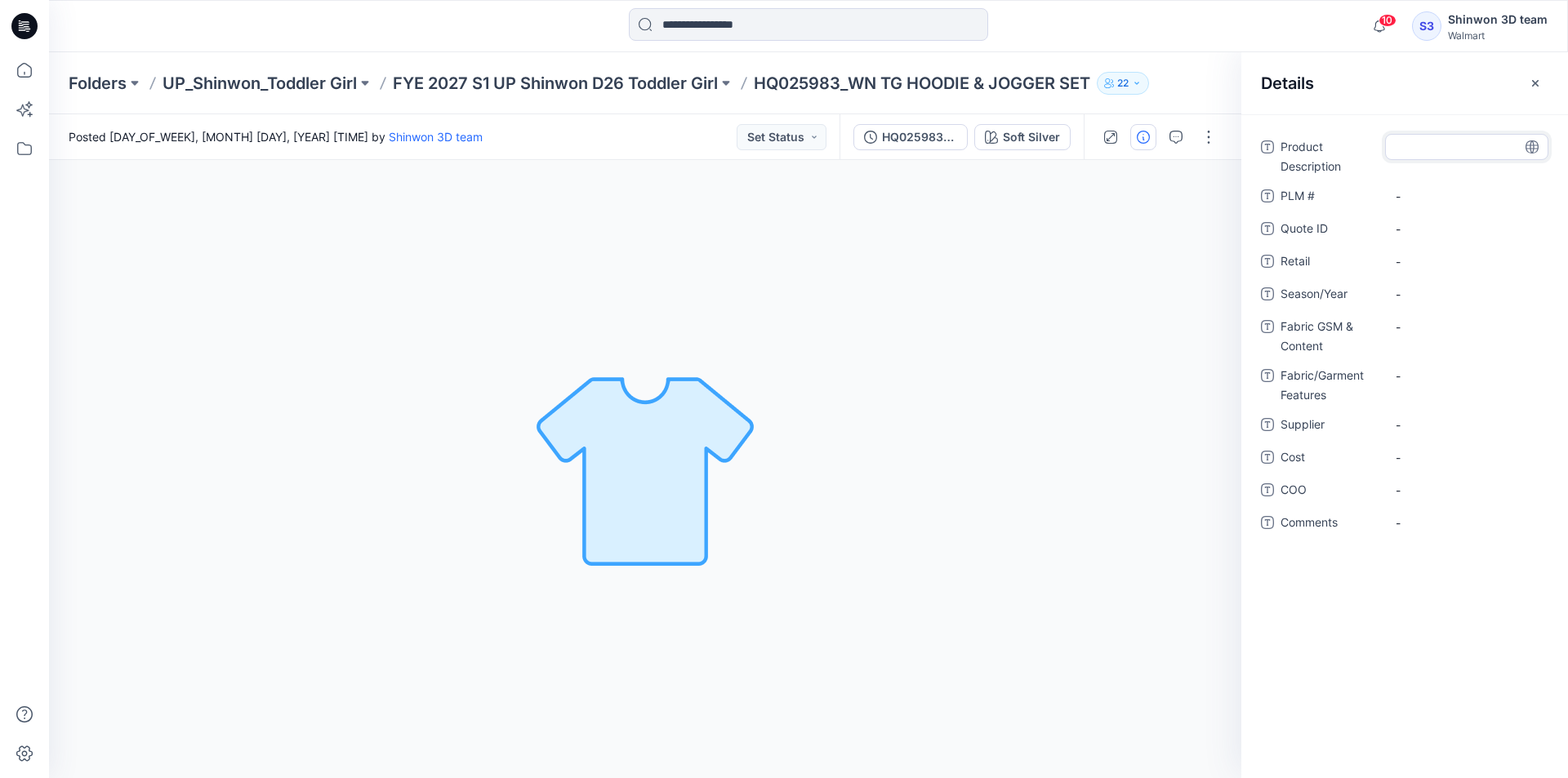 type on "**********" 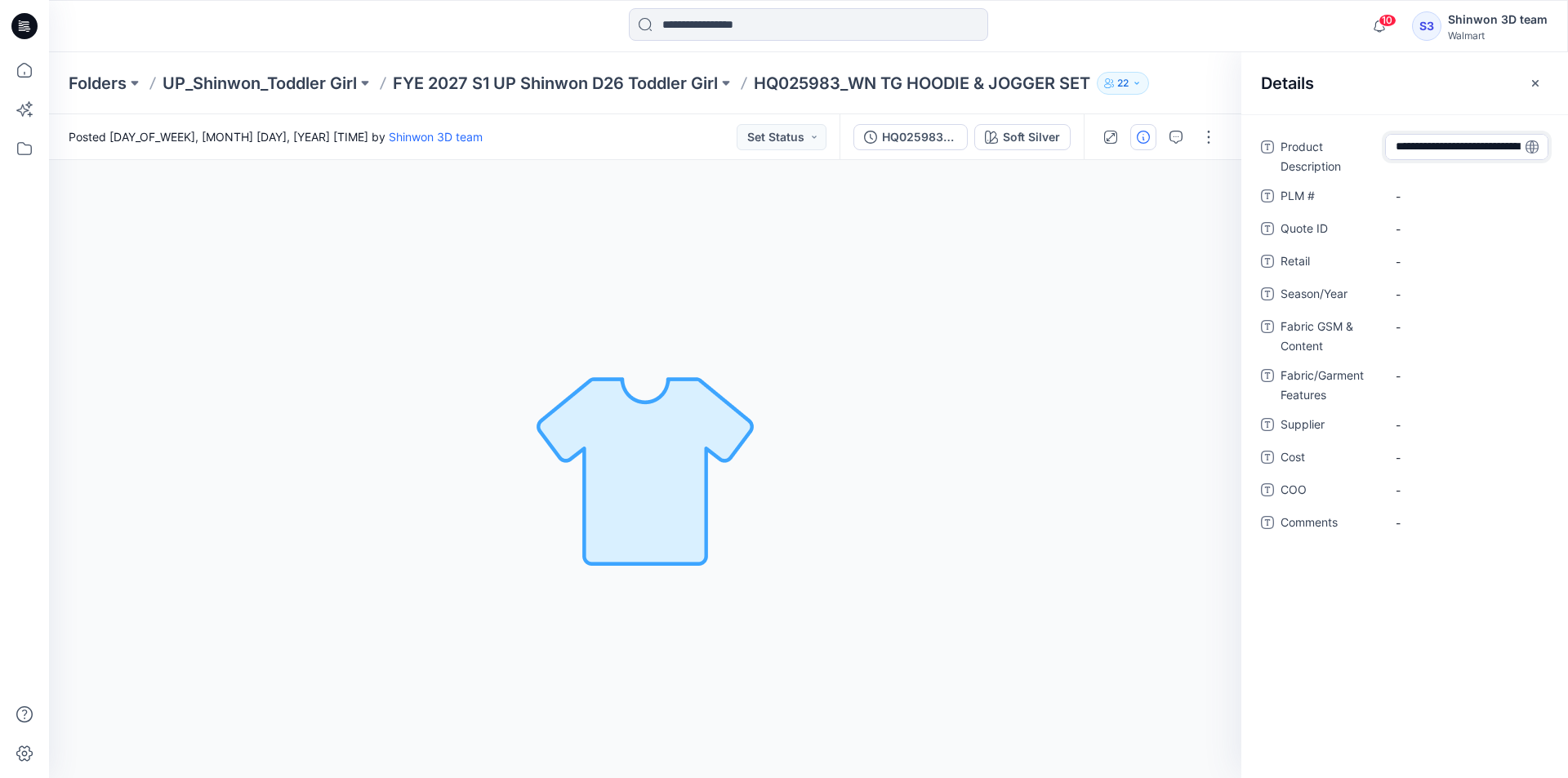 scroll, scrollTop: 29, scrollLeft: 0, axis: vertical 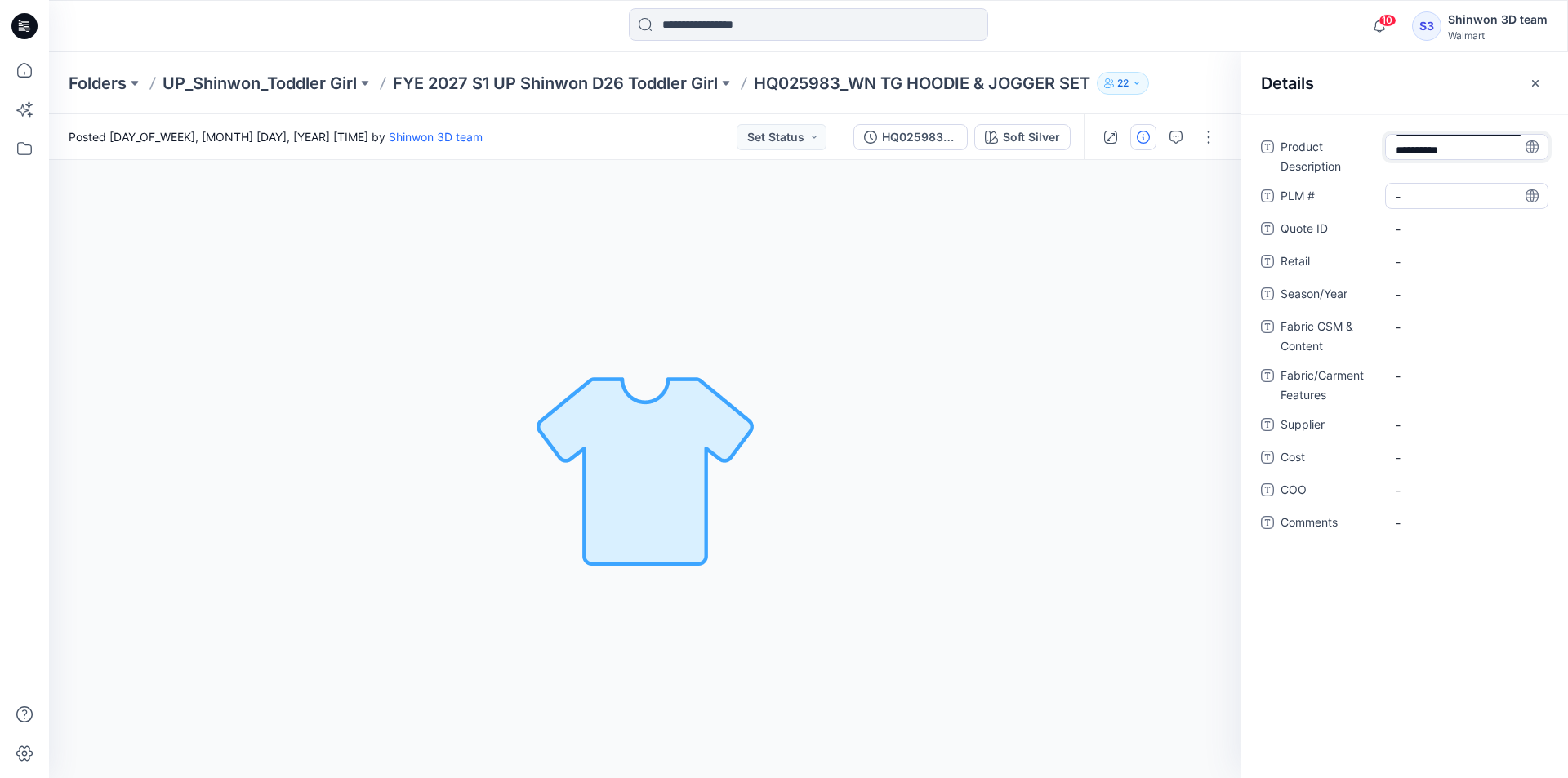 click on "**********" at bounding box center [1405, 345] 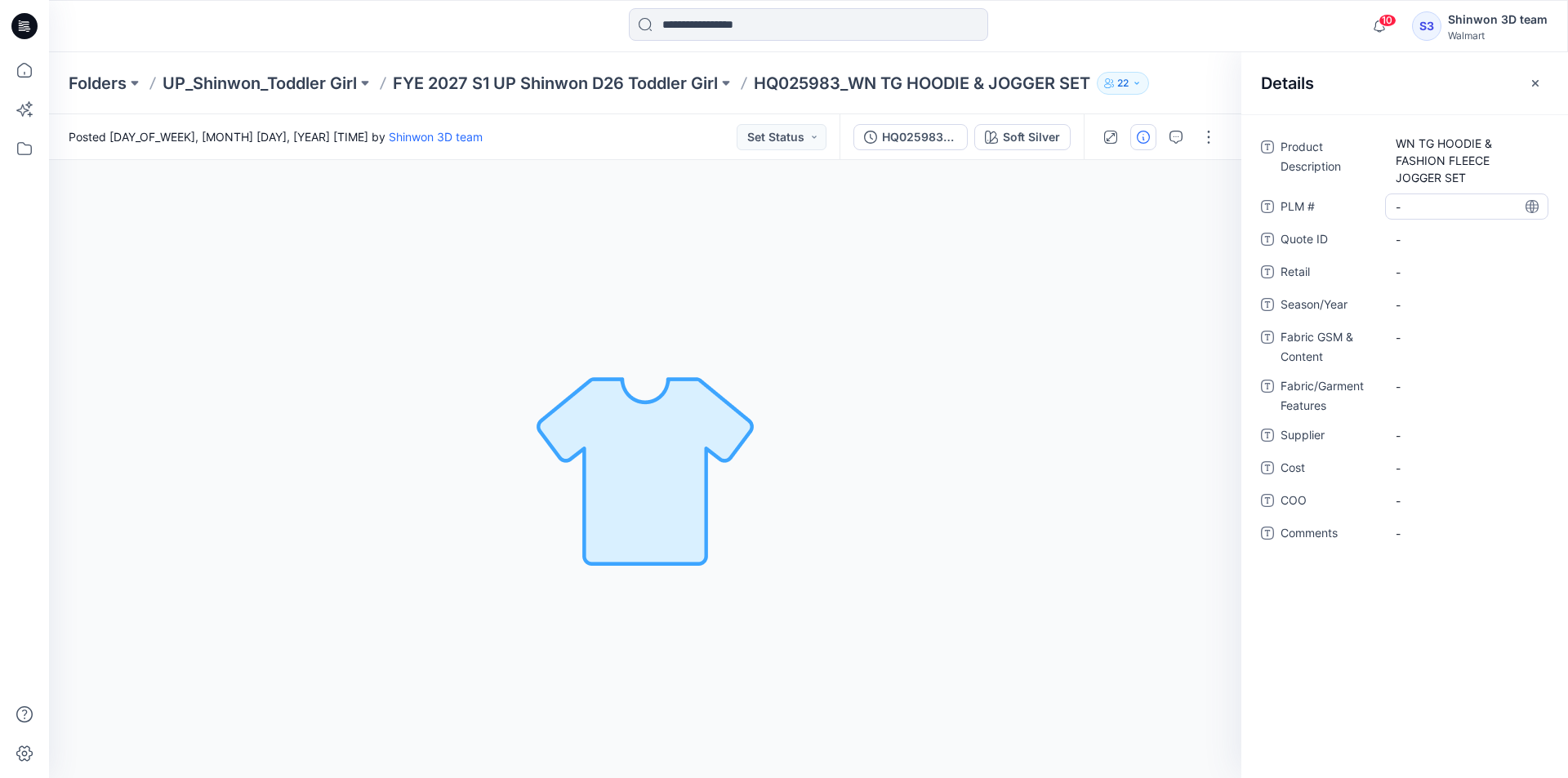 click on "-" at bounding box center (1467, 207) 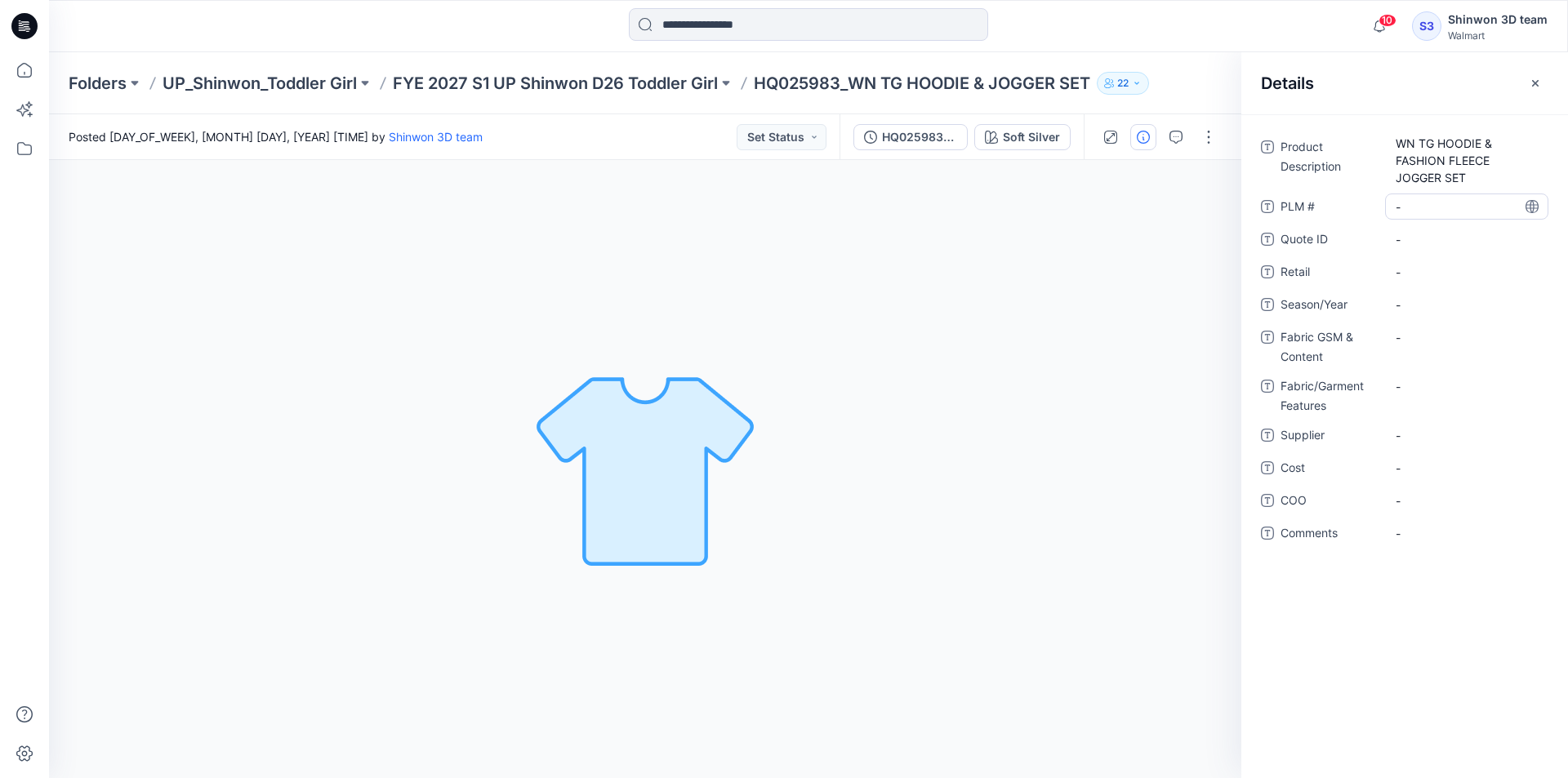 click on "-" at bounding box center [1467, 207] 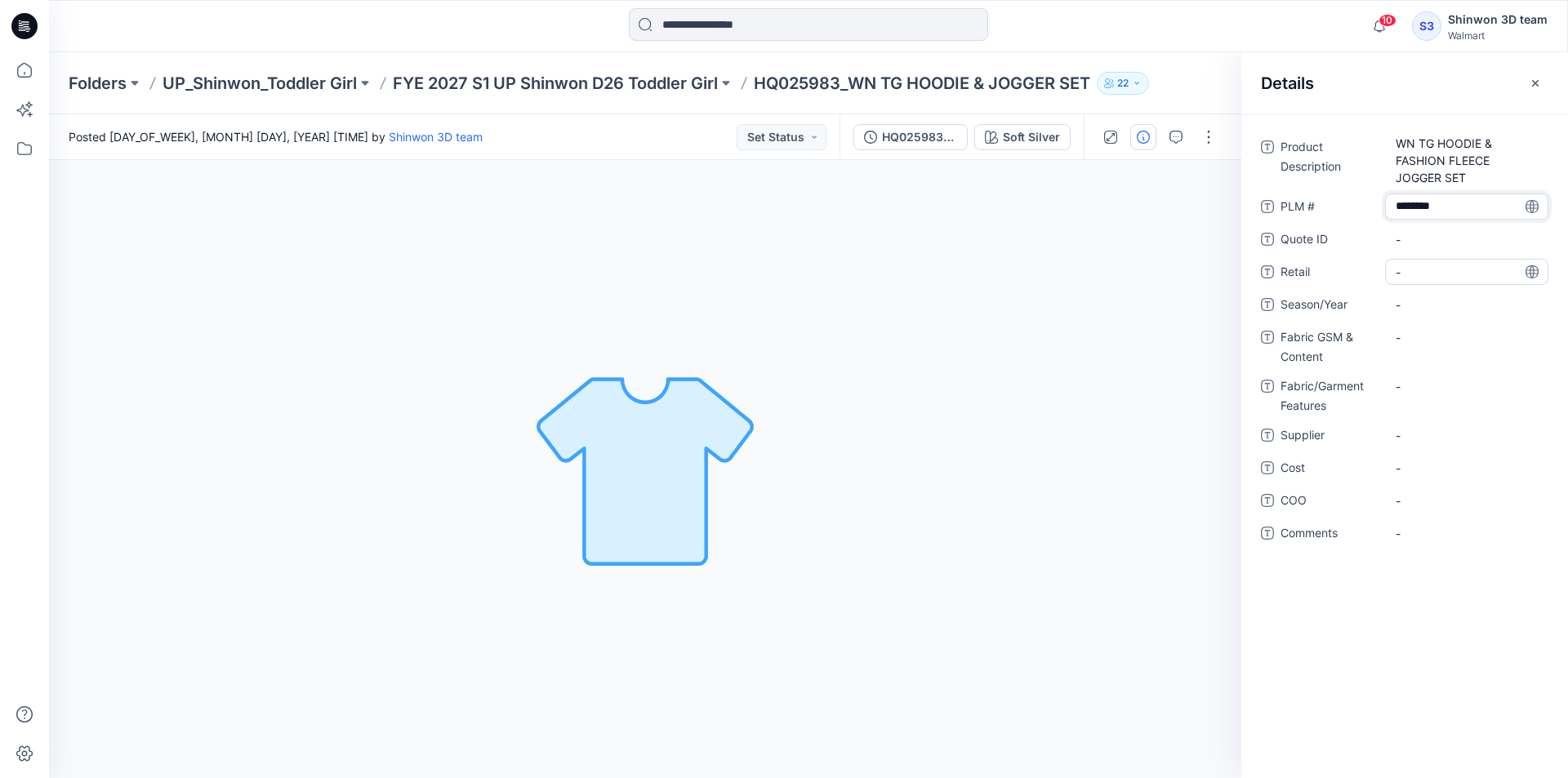 click on "-" at bounding box center (1467, 272) 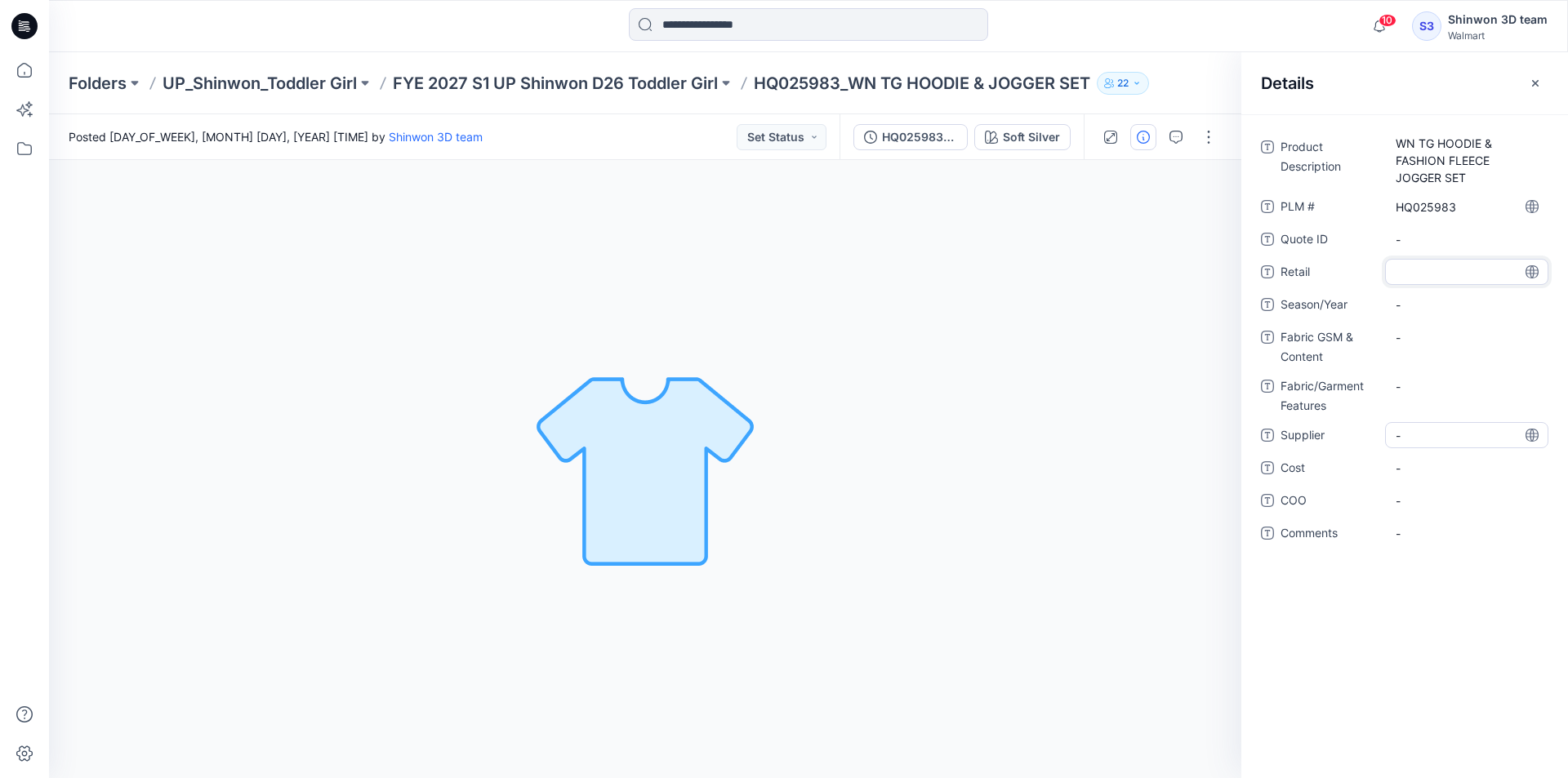 click on "-" at bounding box center [1467, 435] 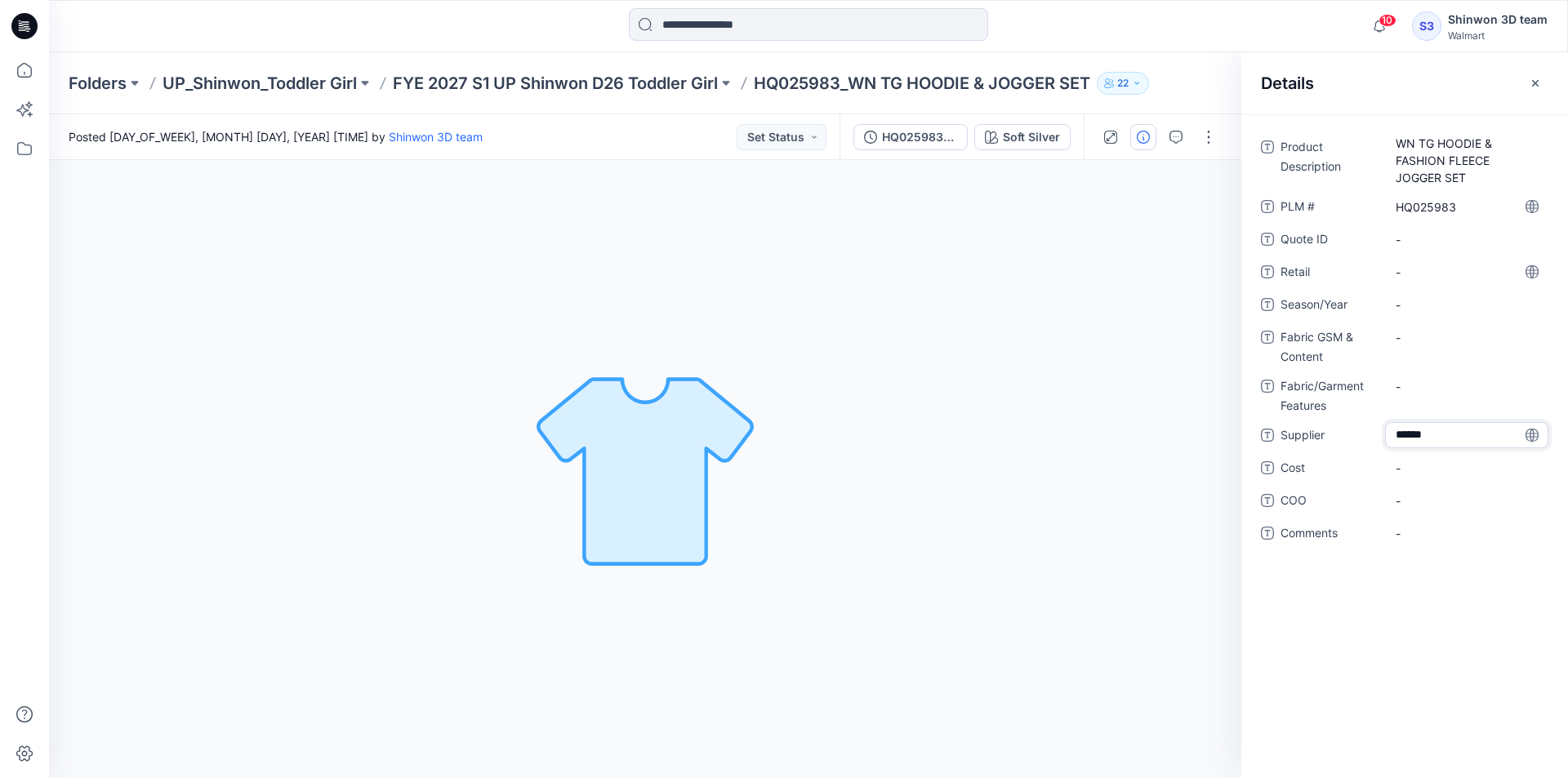 type on "*******" 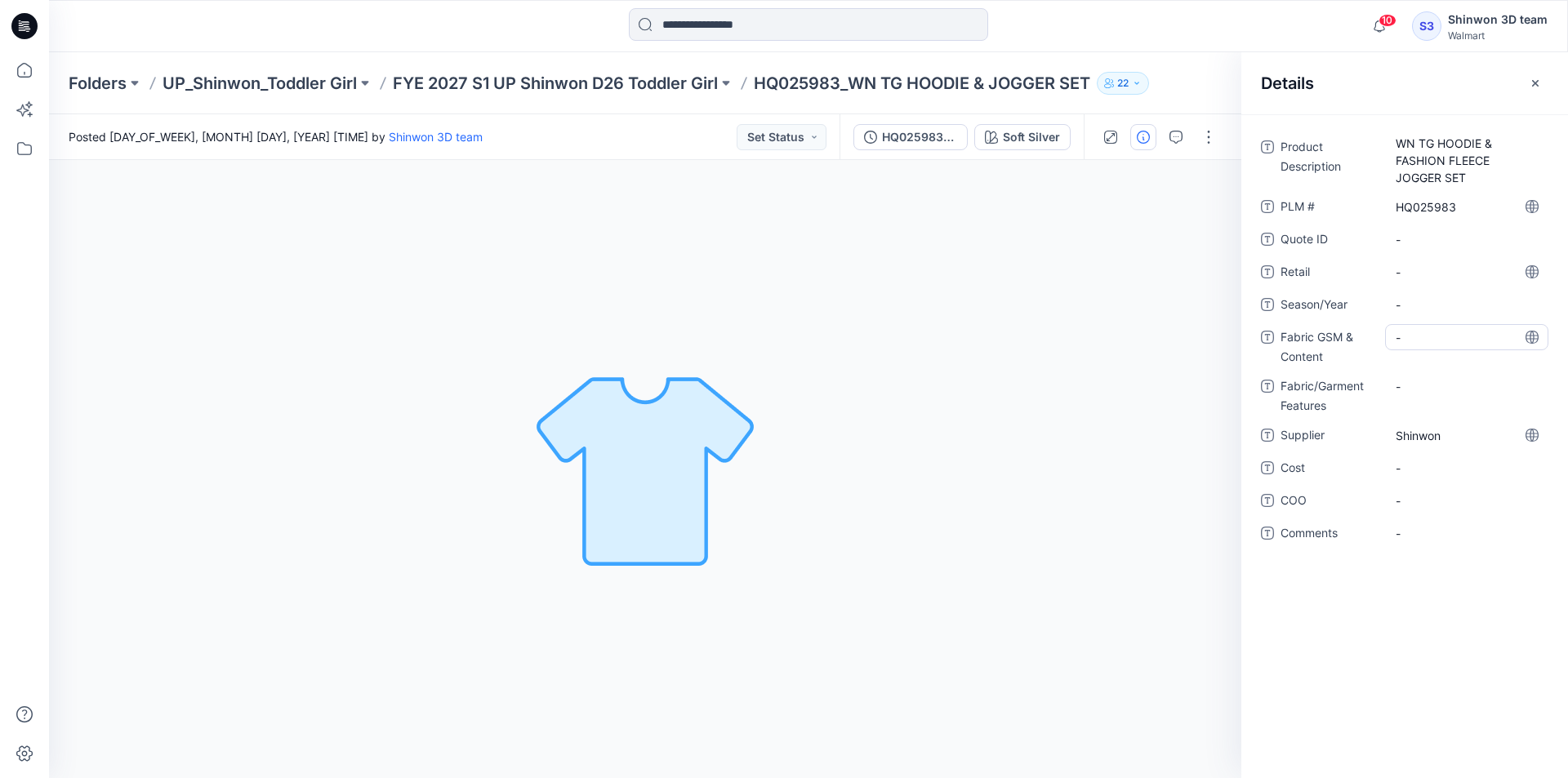 click on "-" at bounding box center (1467, 337) 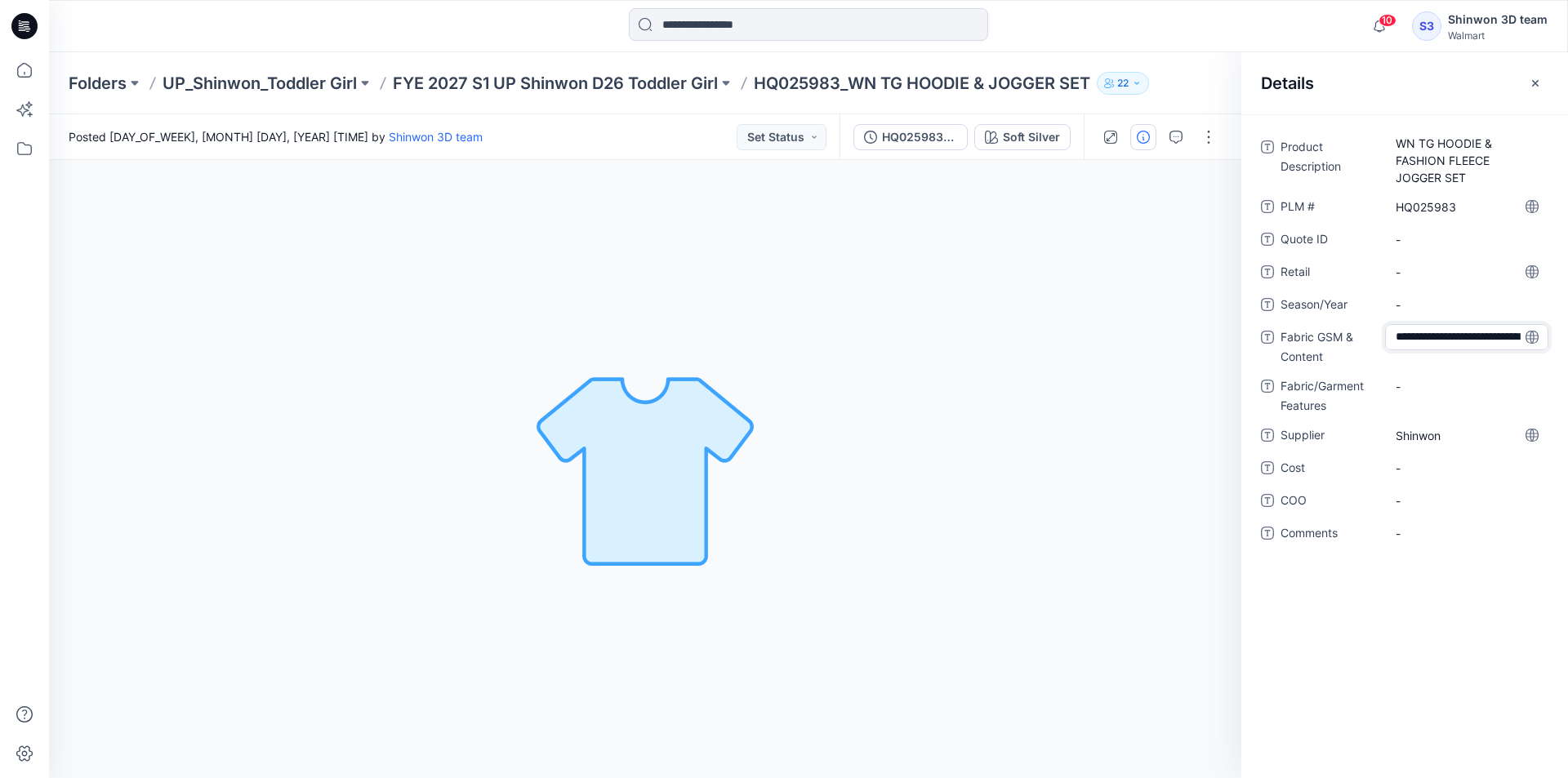 scroll, scrollTop: 46, scrollLeft: 0, axis: vertical 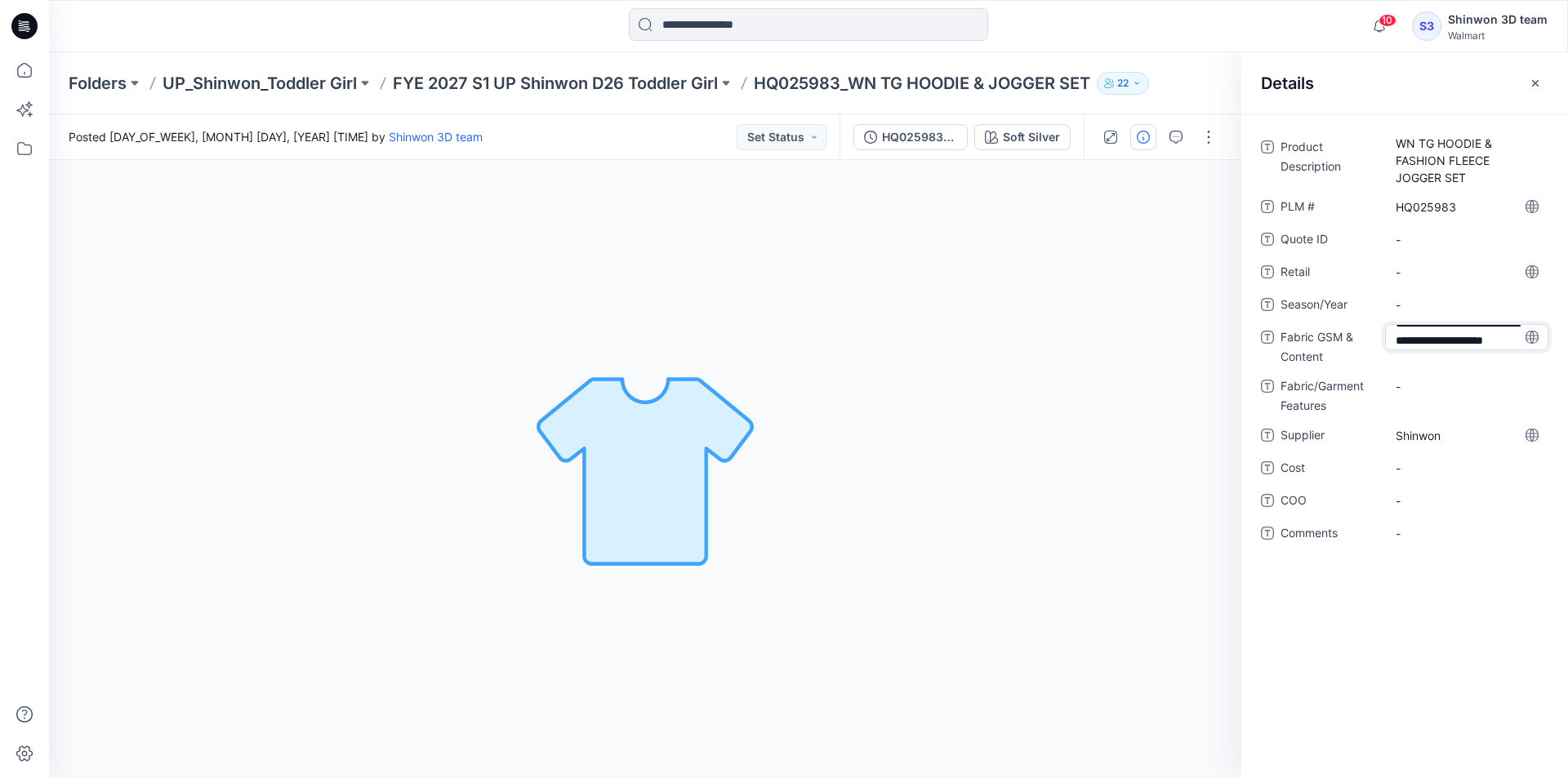 click on "**********" at bounding box center (1467, 337) 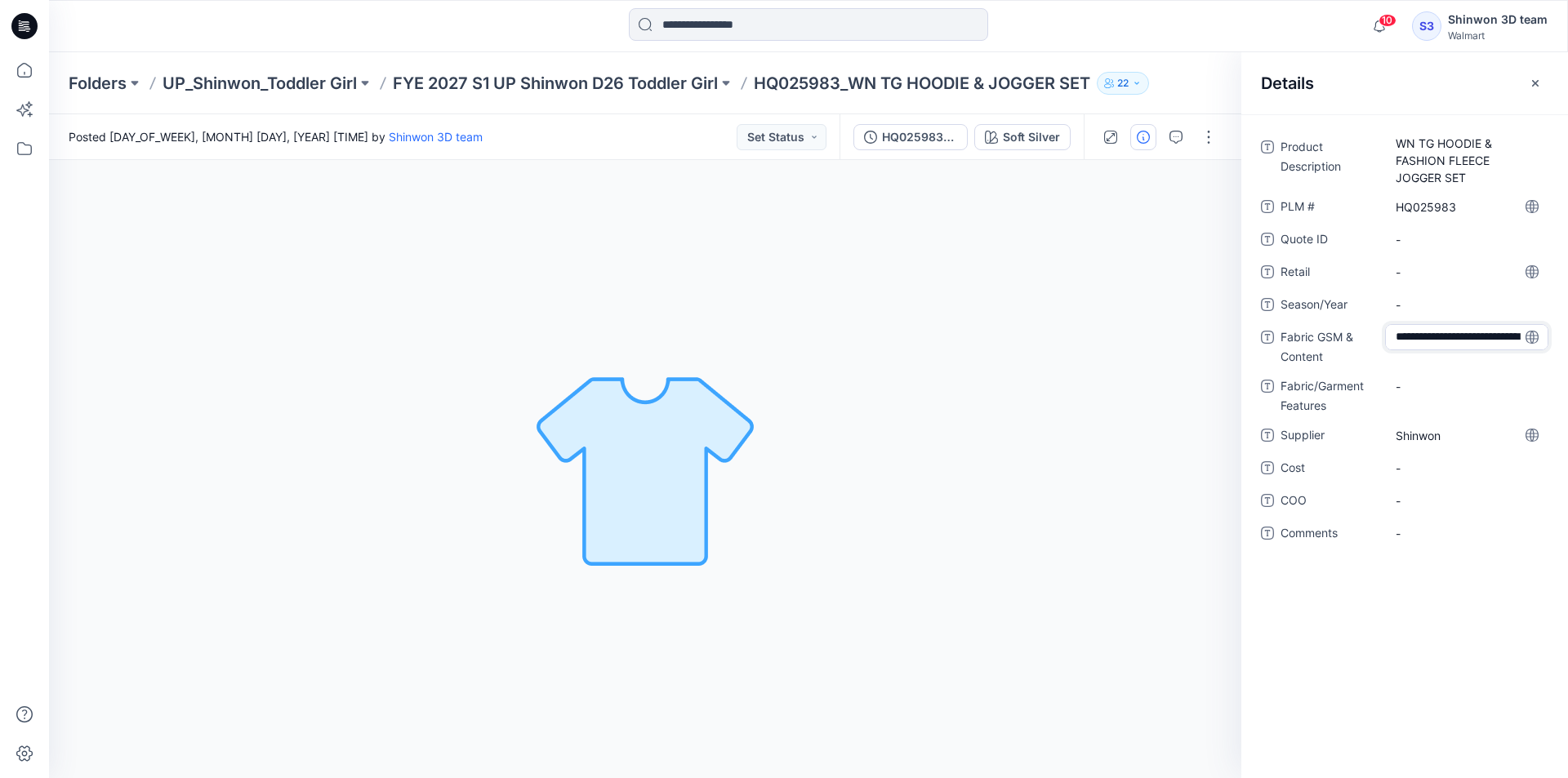 scroll, scrollTop: 47, scrollLeft: 0, axis: vertical 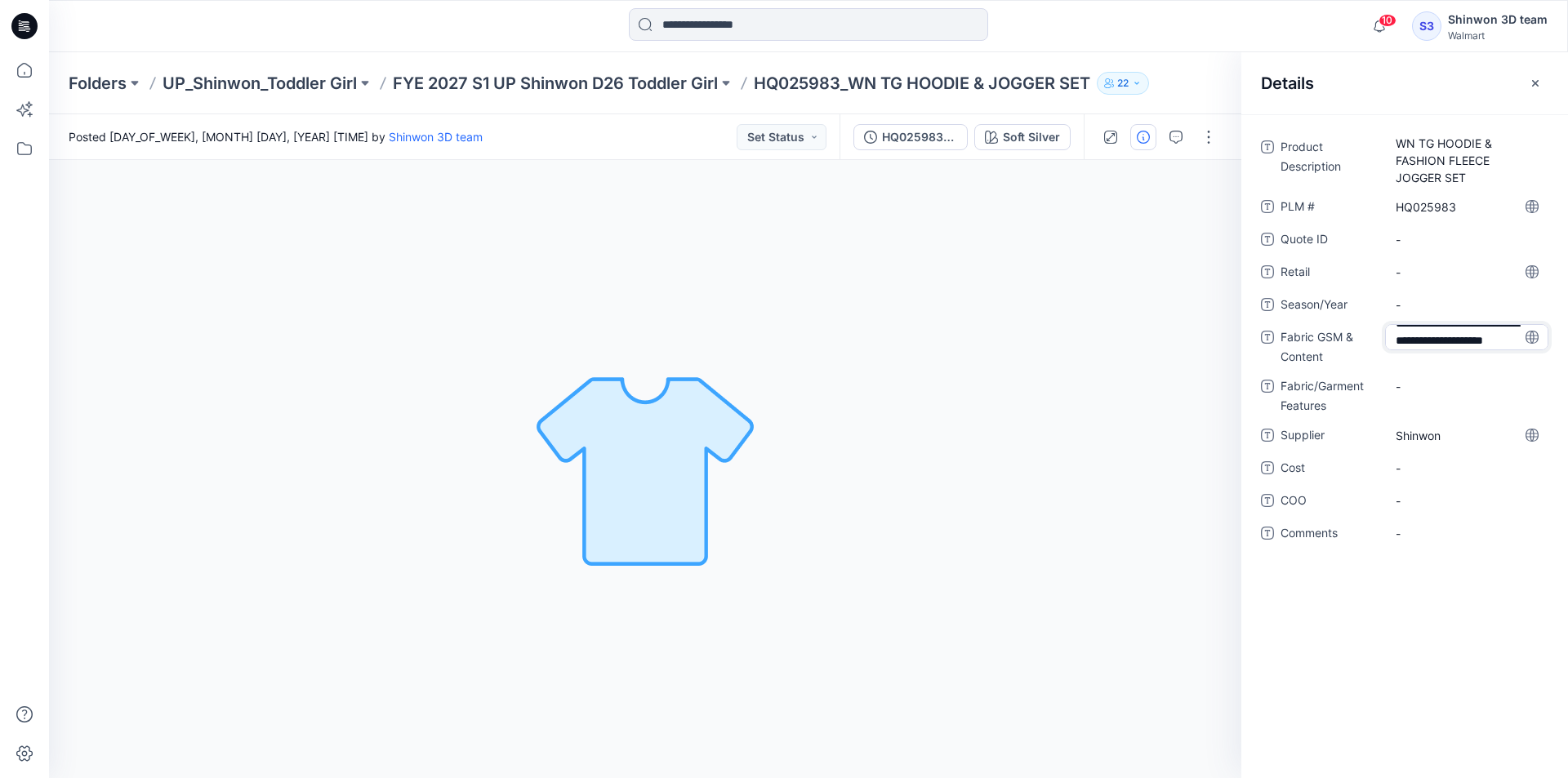 drag, startPoint x: 1467, startPoint y: 330, endPoint x: 1499, endPoint y: 354, distance: 40 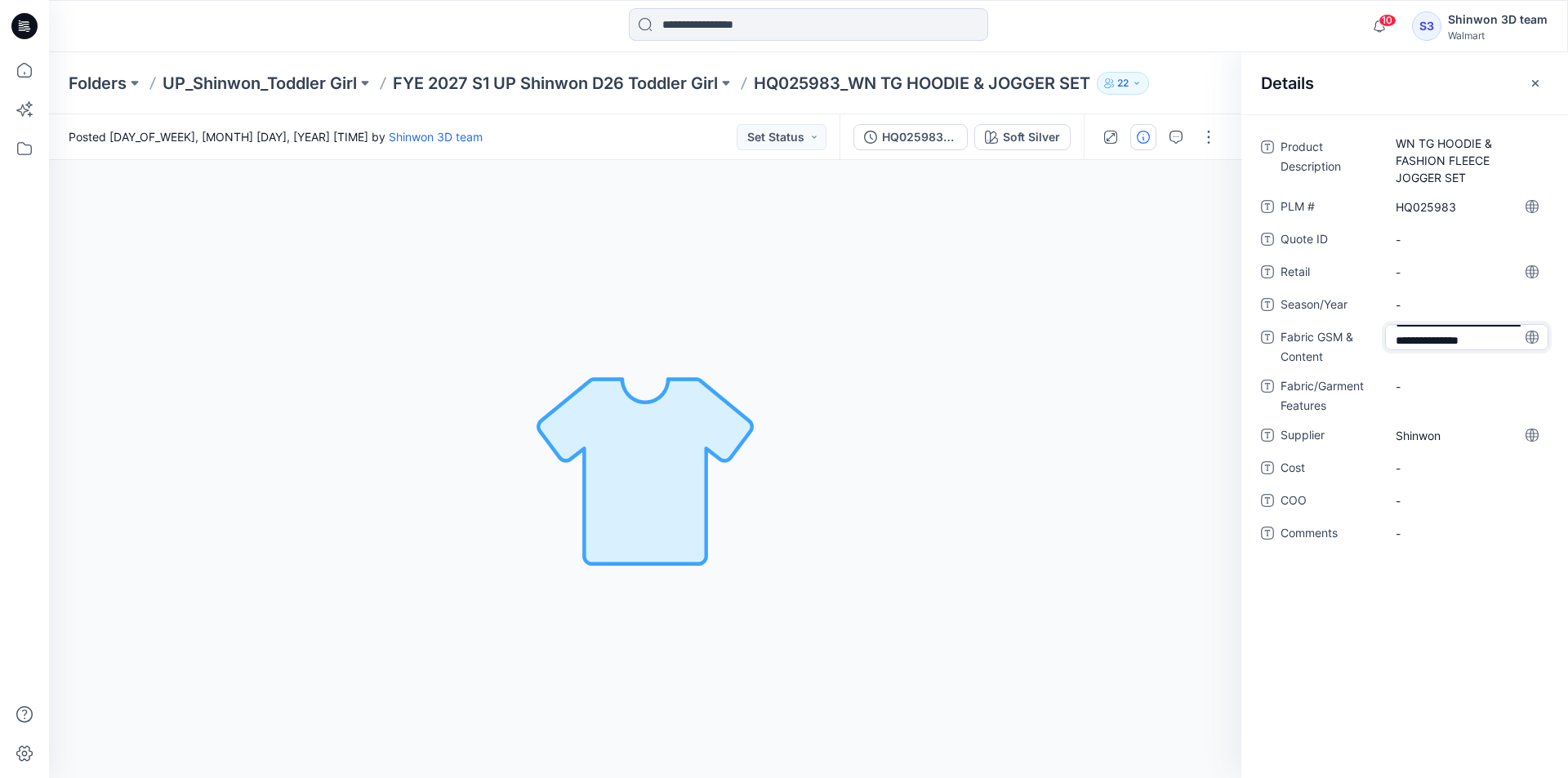 scroll, scrollTop: 30, scrollLeft: 0, axis: vertical 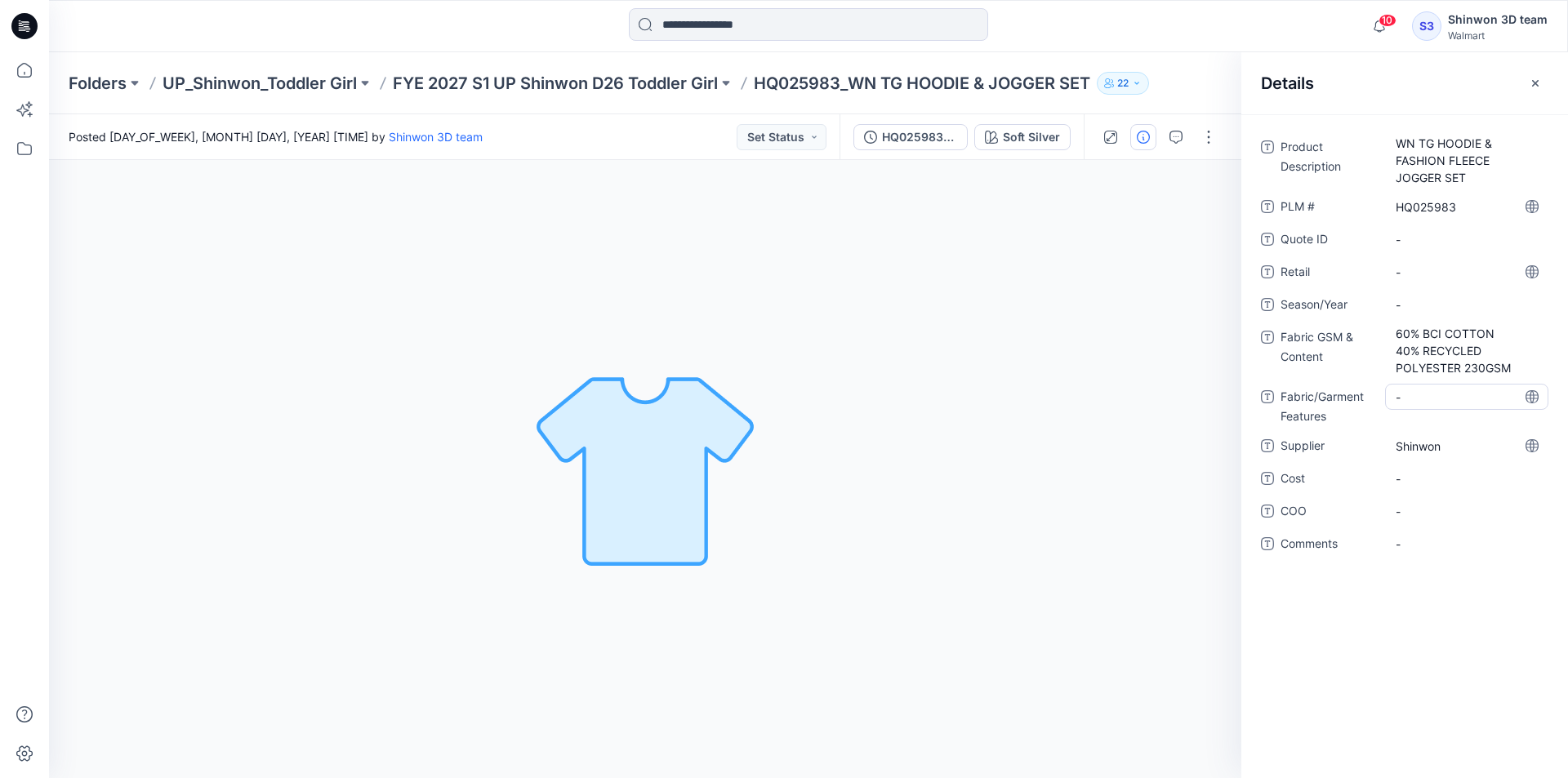 click on "-" at bounding box center [1467, 397] 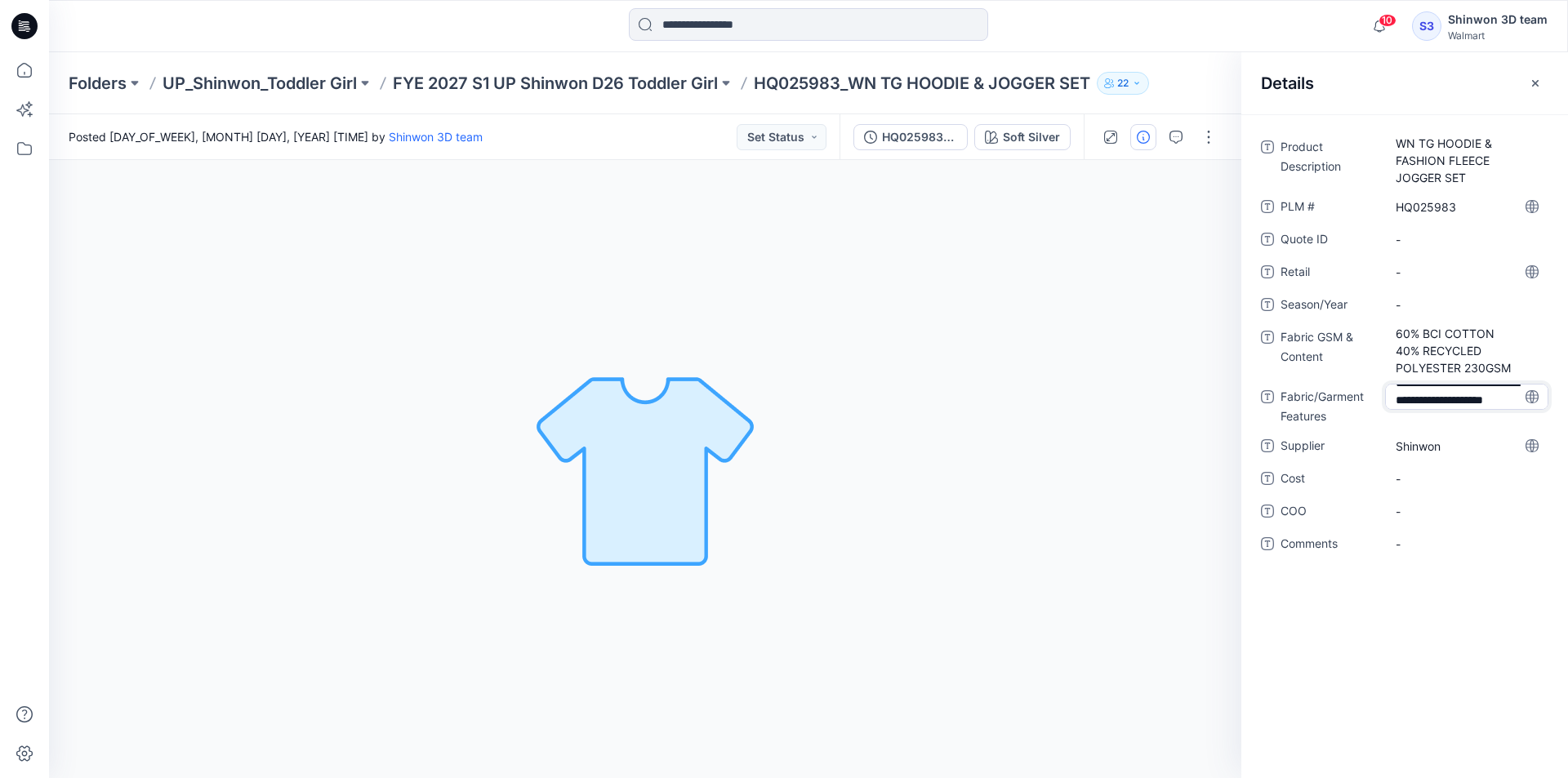 drag, startPoint x: 1452, startPoint y: 396, endPoint x: 1370, endPoint y: 400, distance: 82.0975 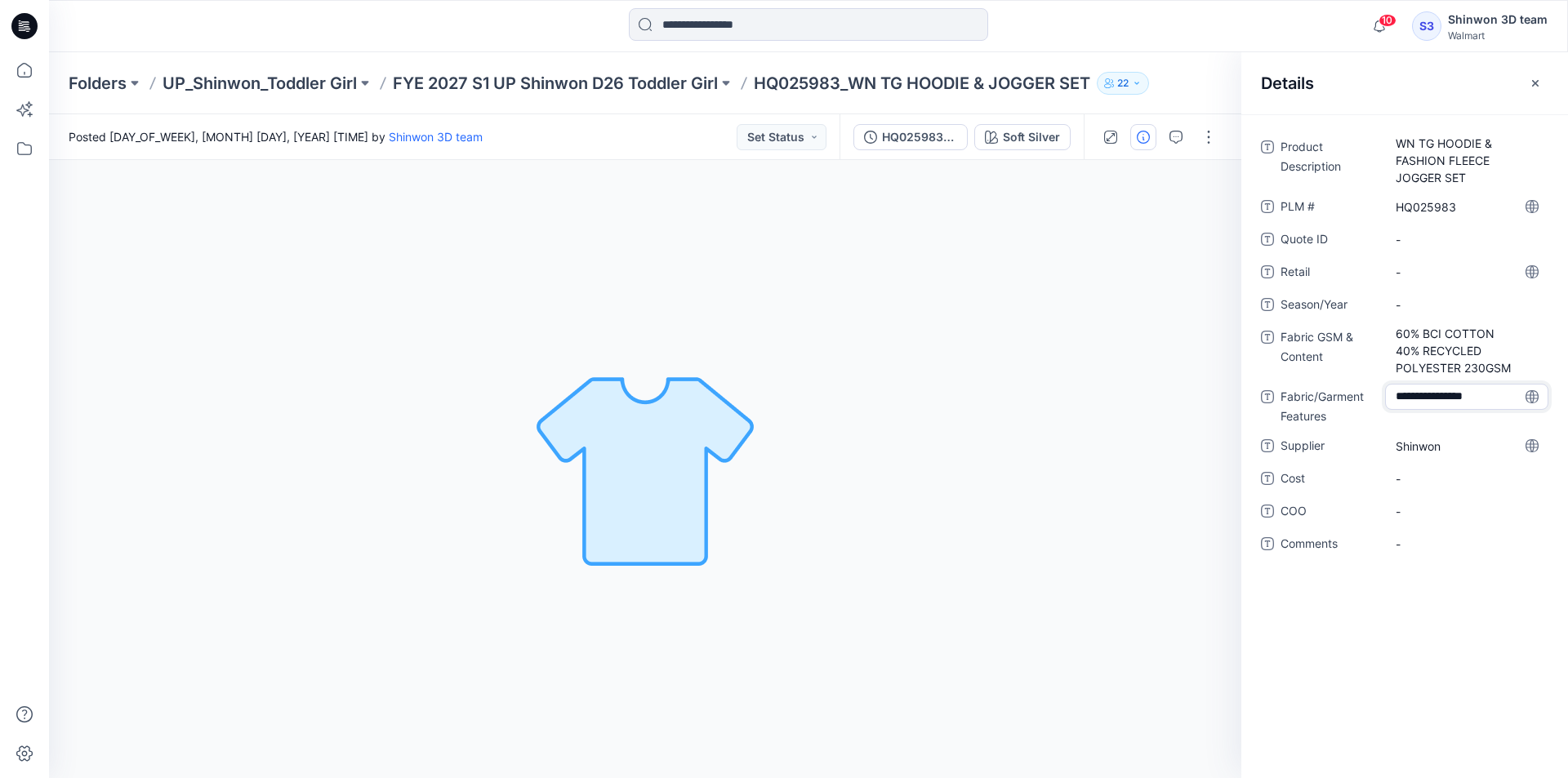scroll, scrollTop: 0, scrollLeft: 0, axis: both 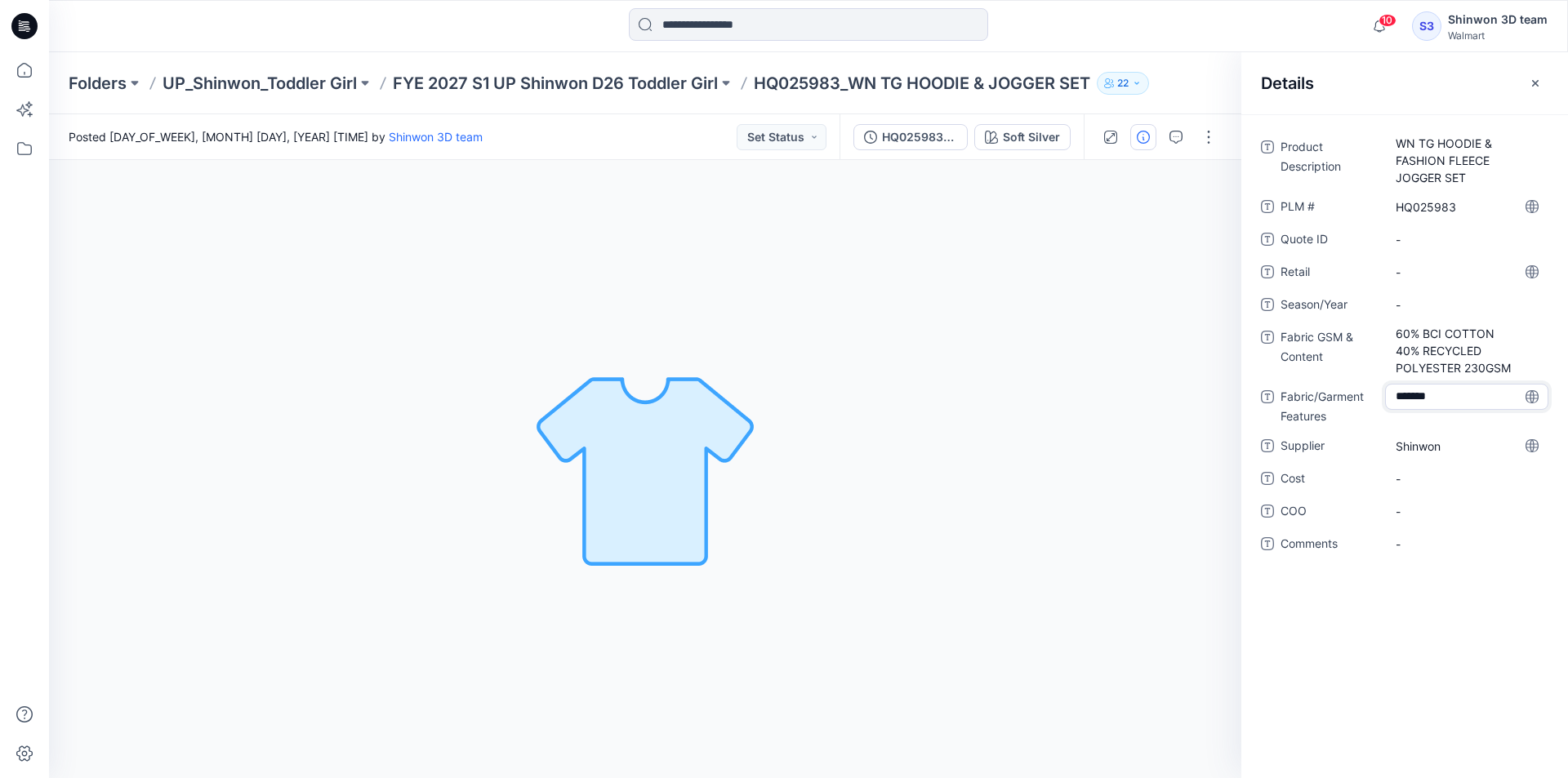type on "******" 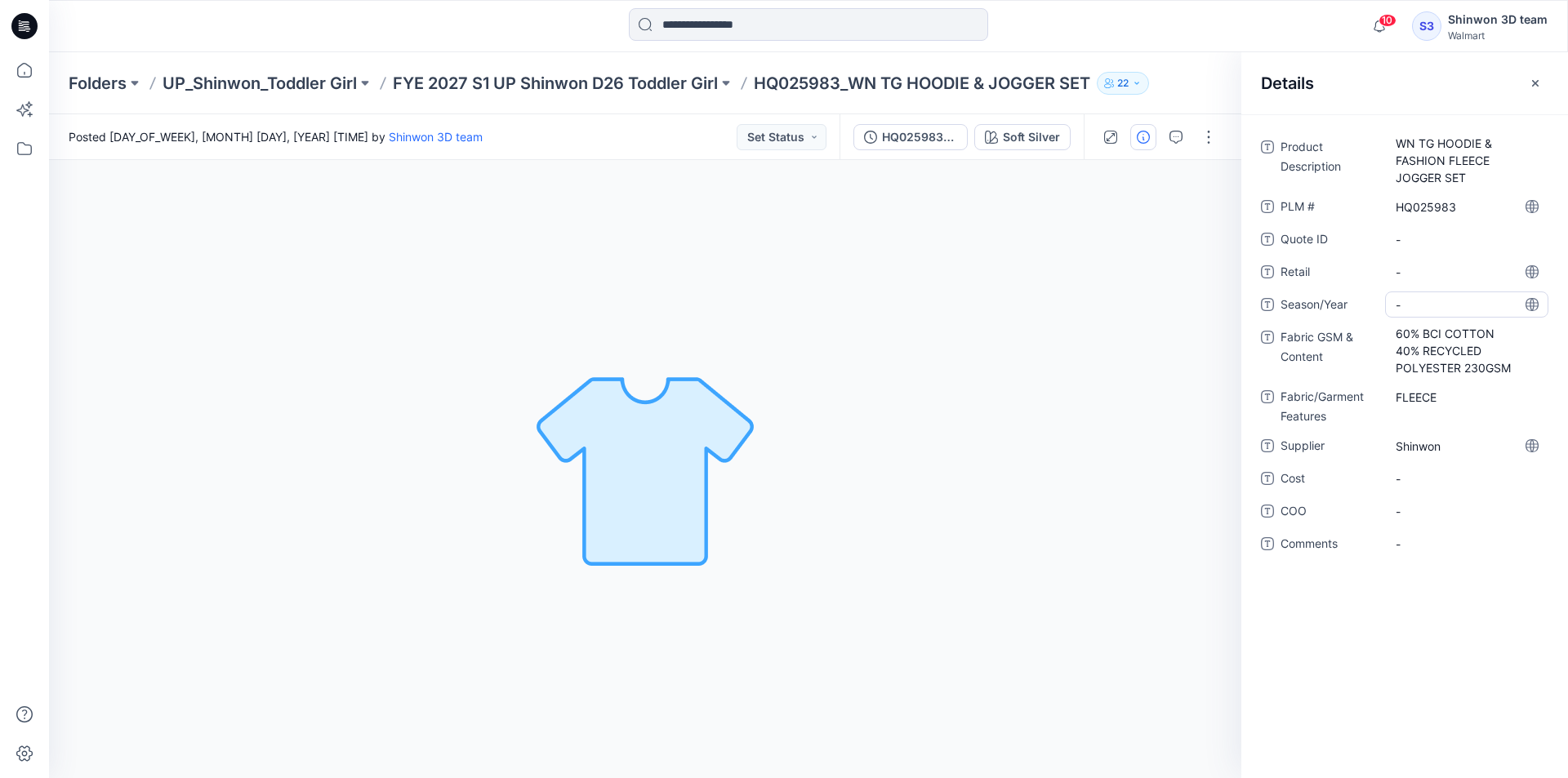 click on "-" at bounding box center (1467, 305) 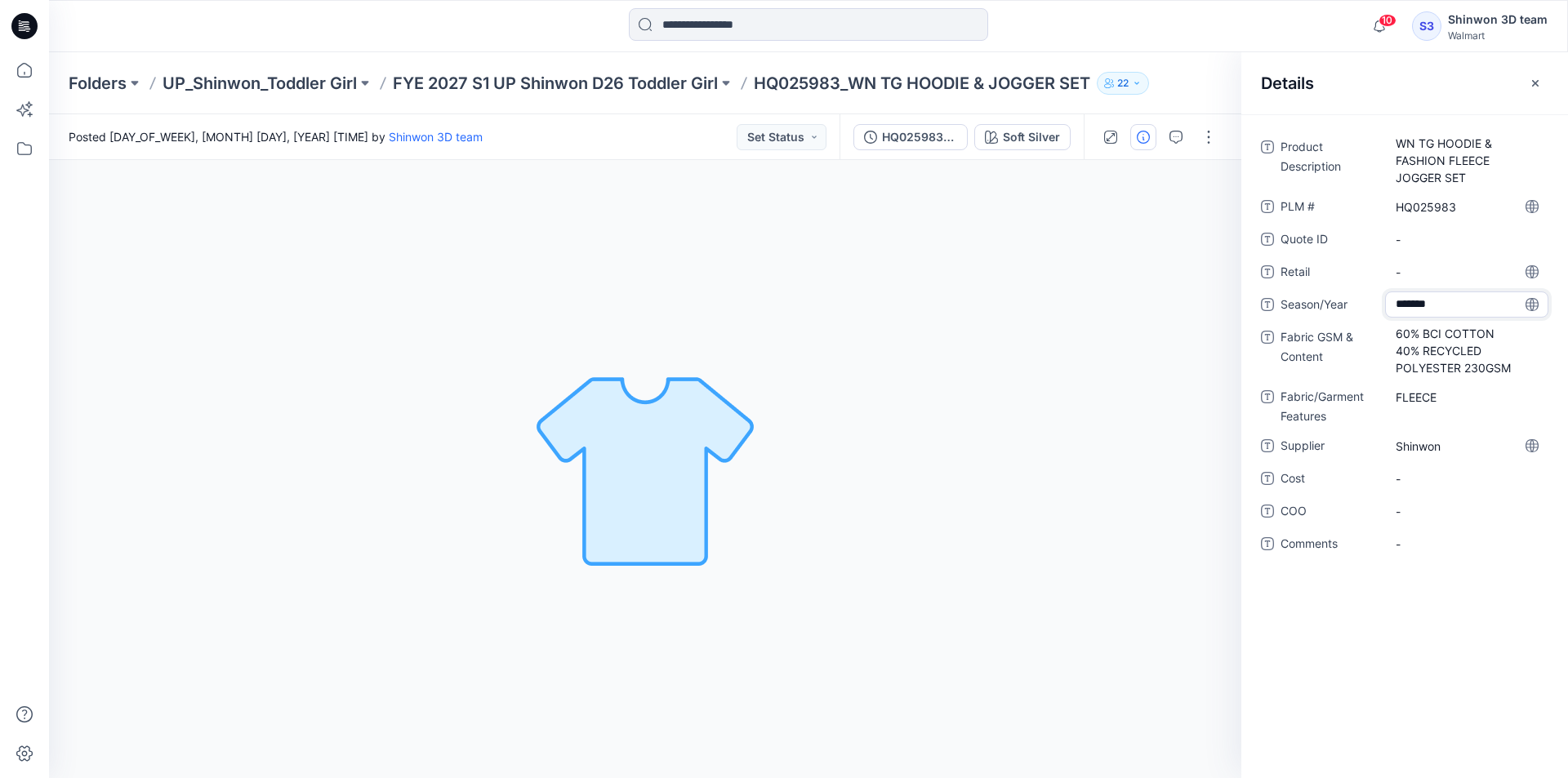 type on "********" 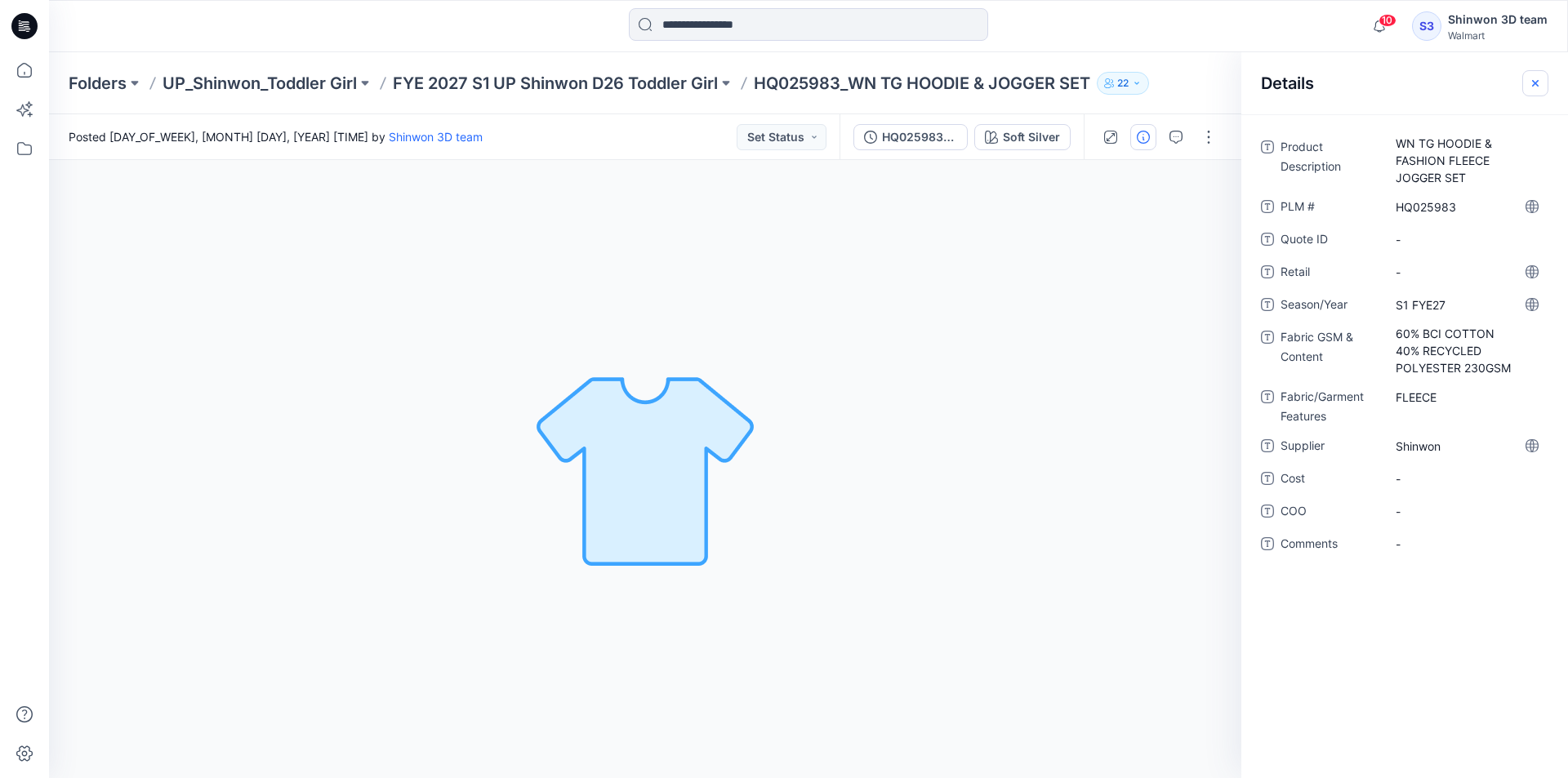 click 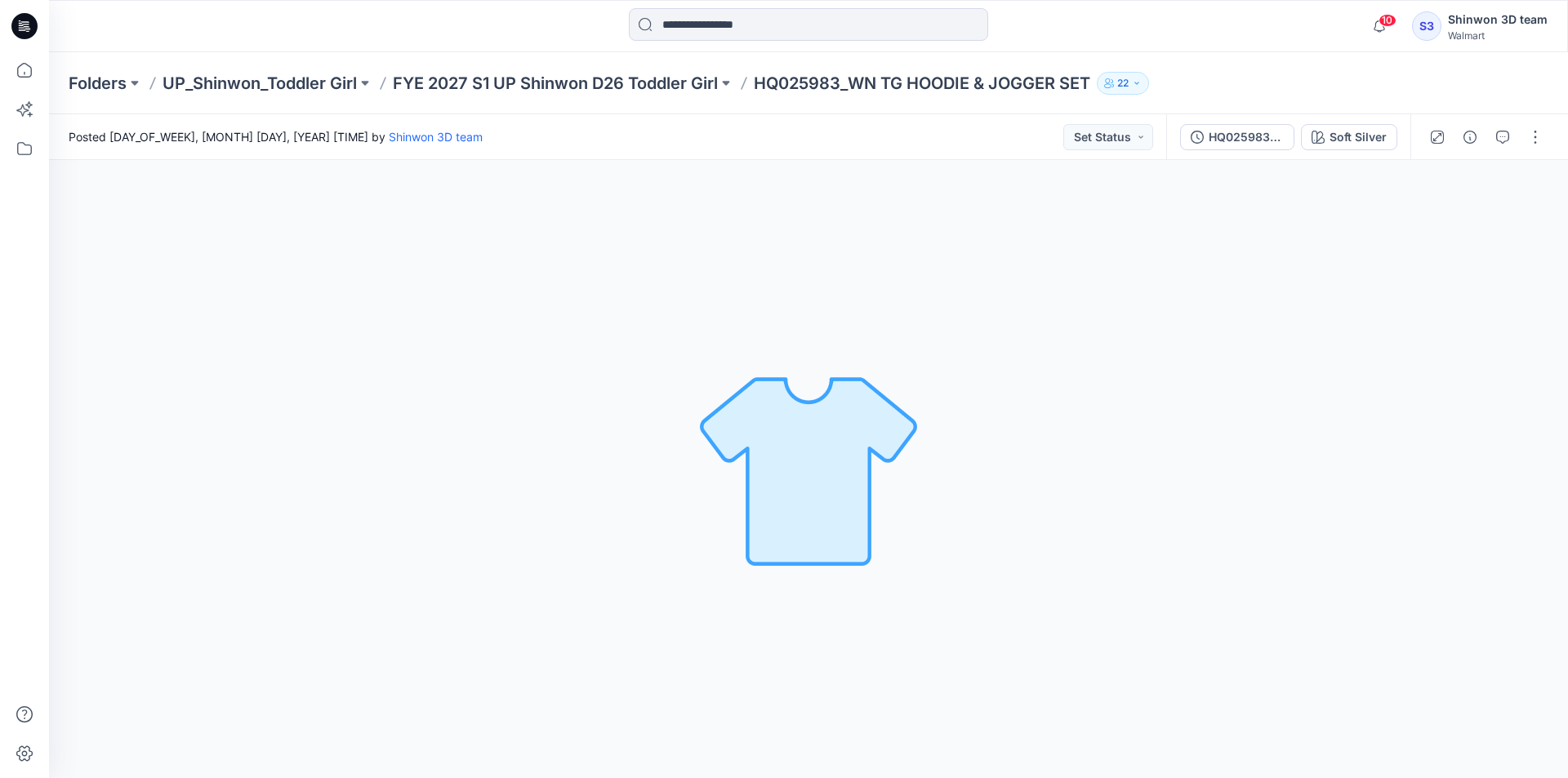 click at bounding box center (1486, 137) 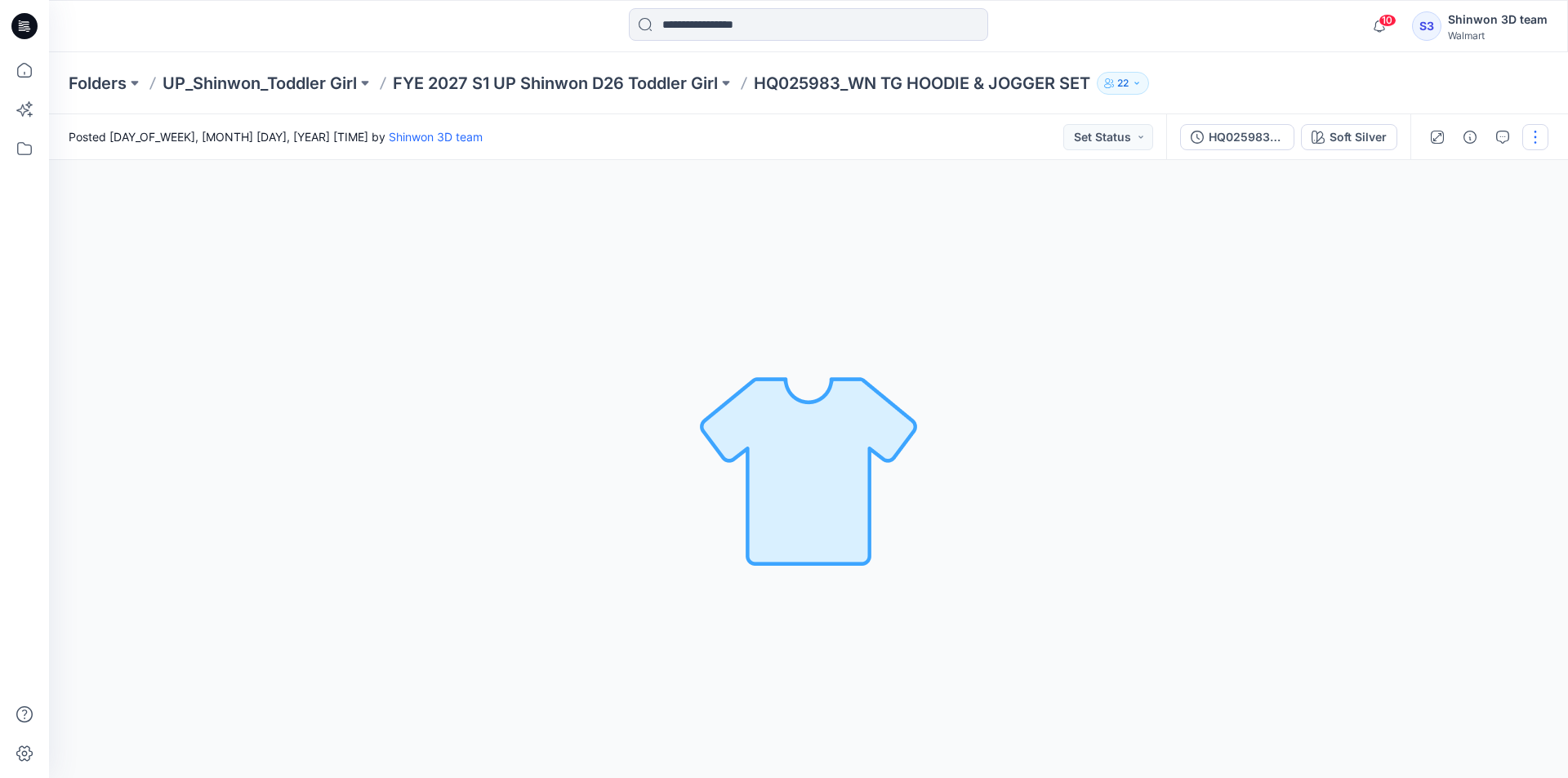 click at bounding box center (1535, 137) 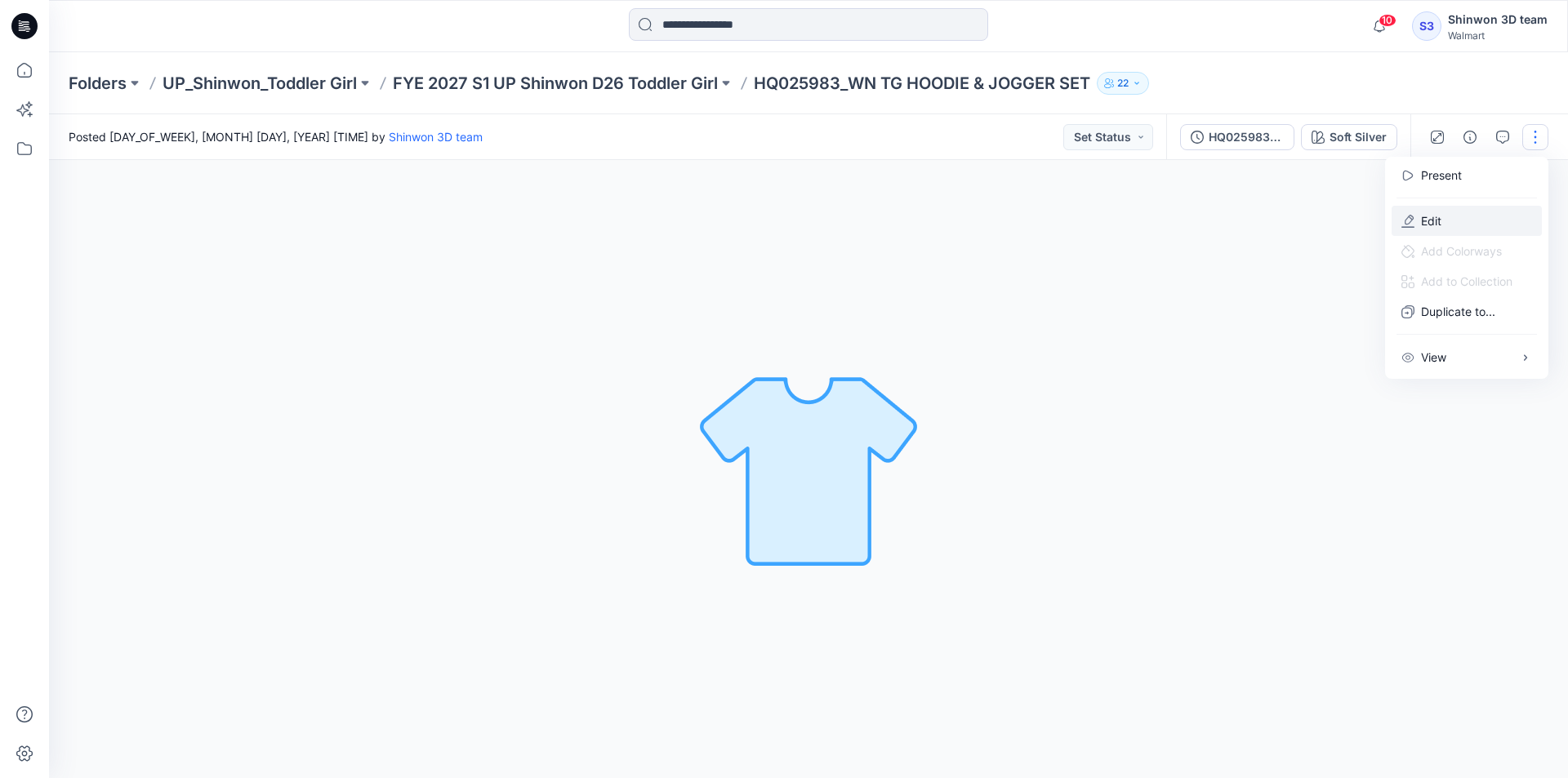 click on "Edit" at bounding box center (1467, 220) 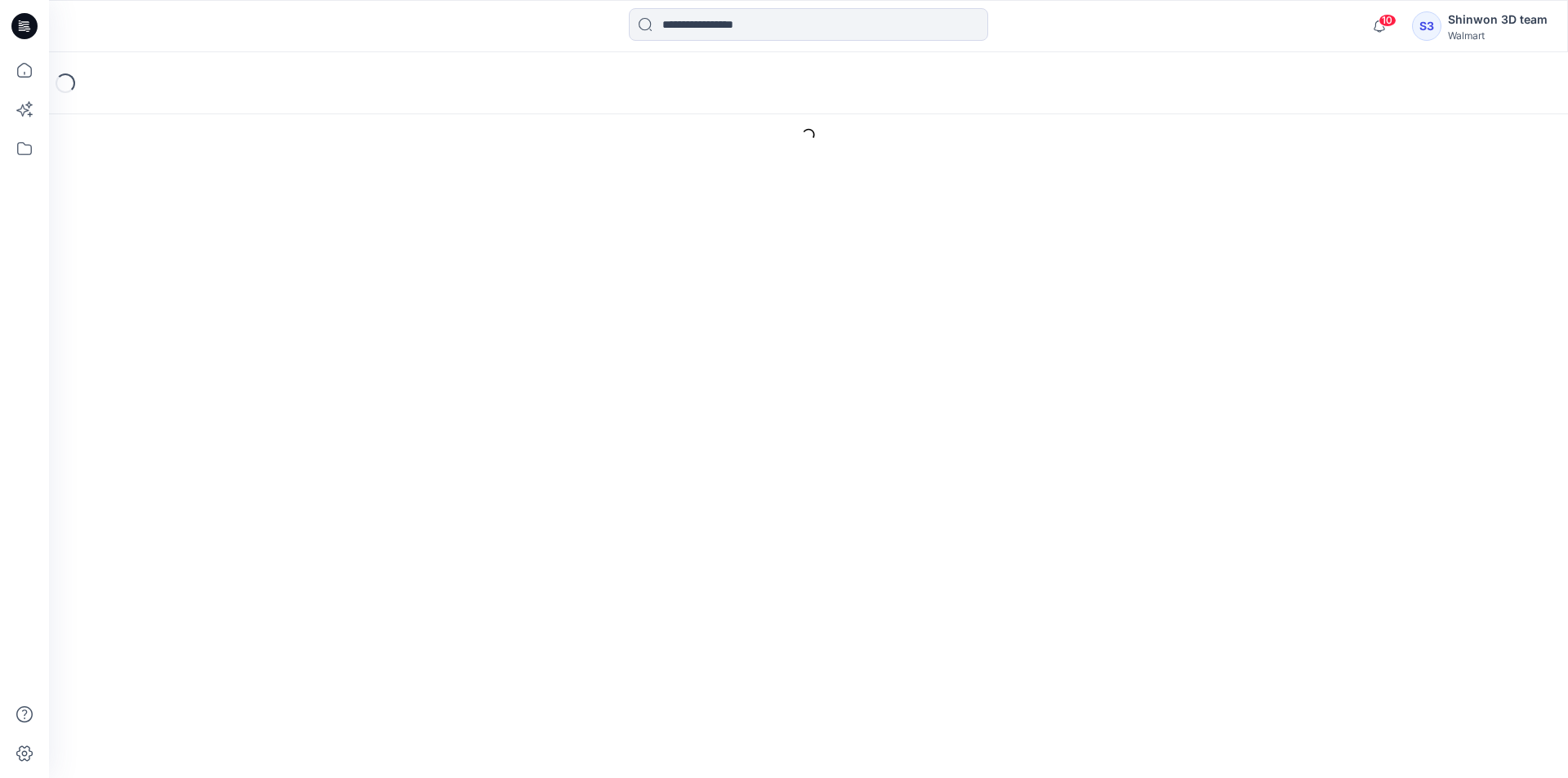 scroll, scrollTop: 0, scrollLeft: 0, axis: both 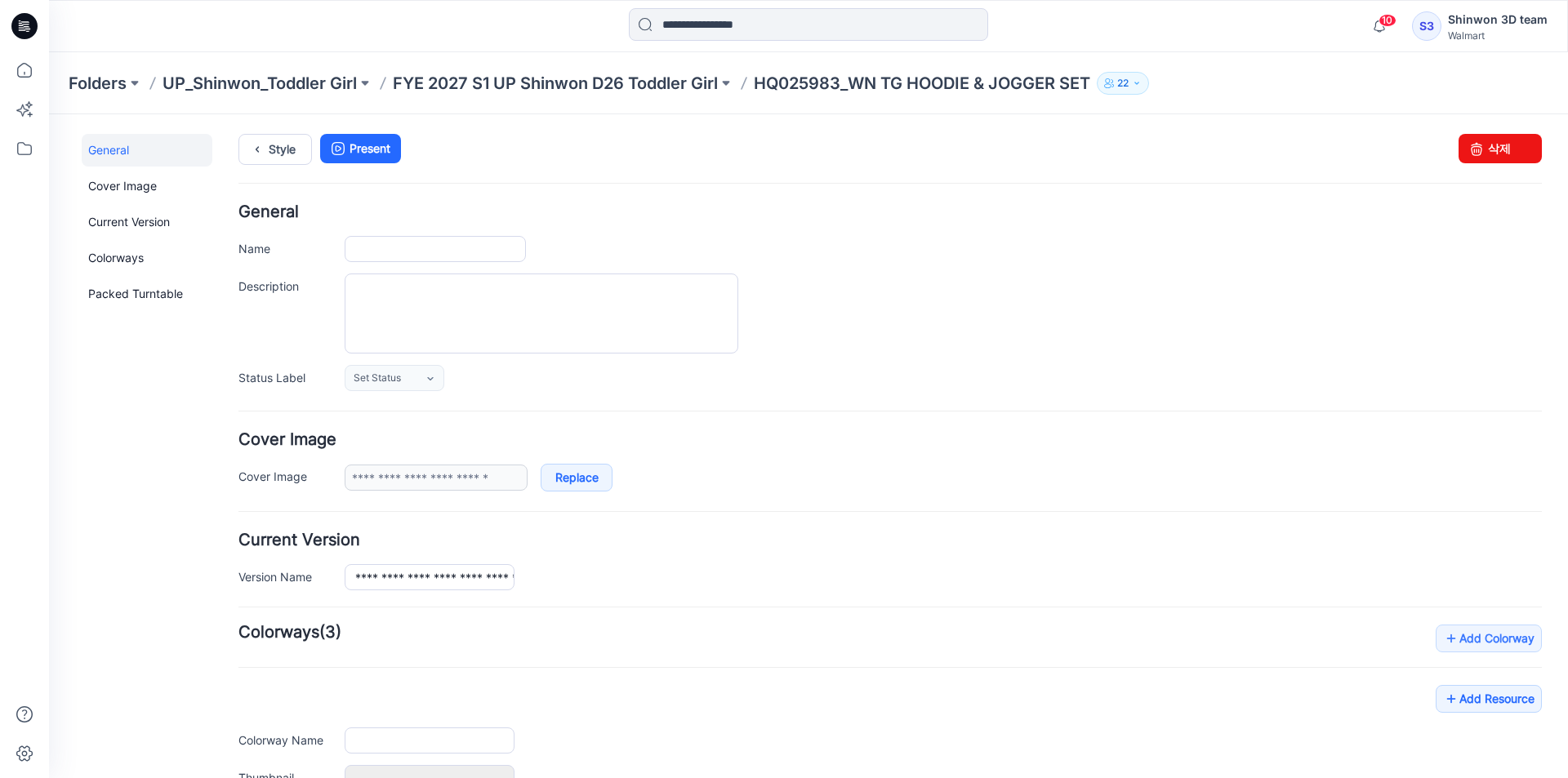 type on "**********" 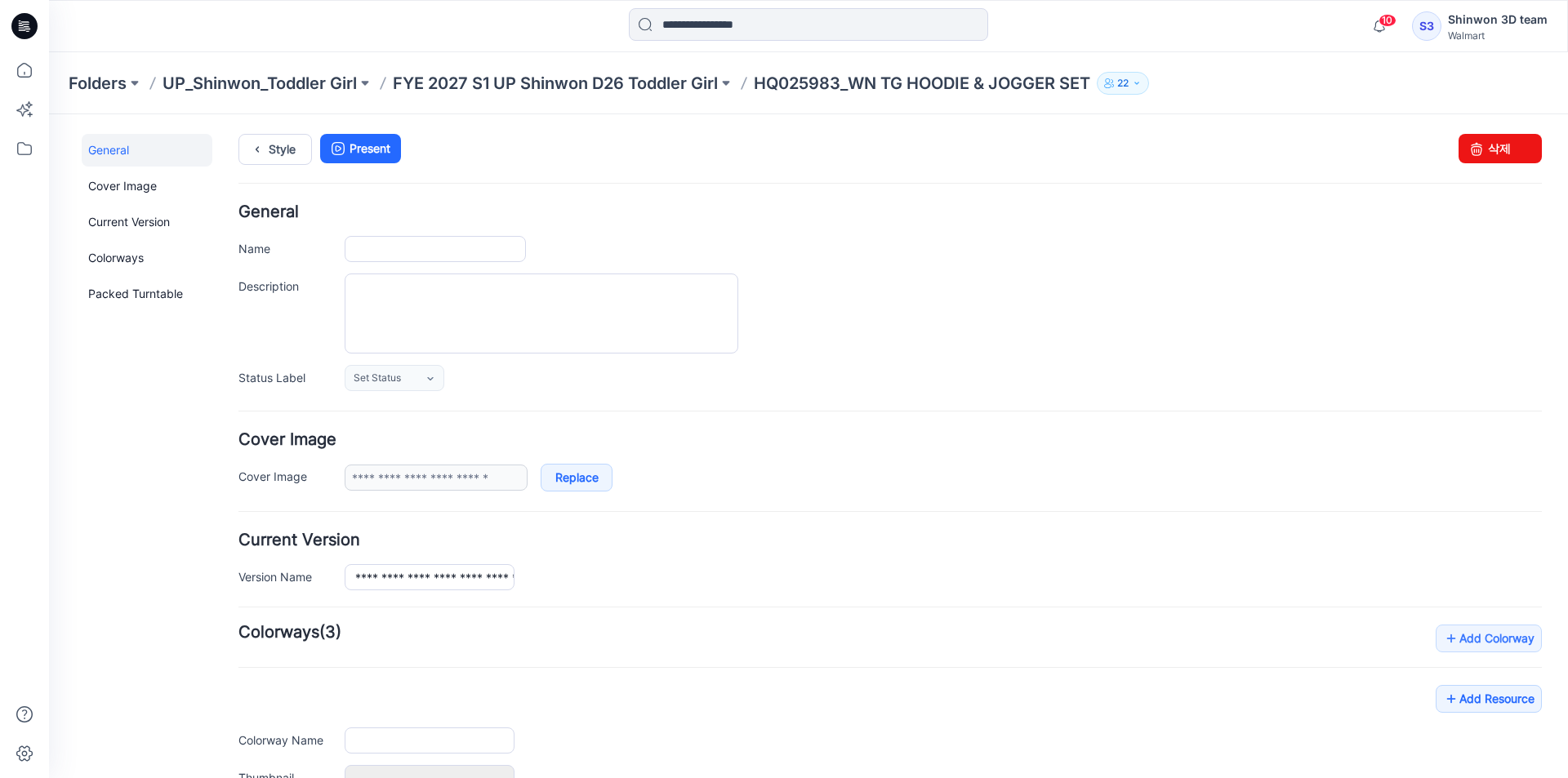 type on "**********" 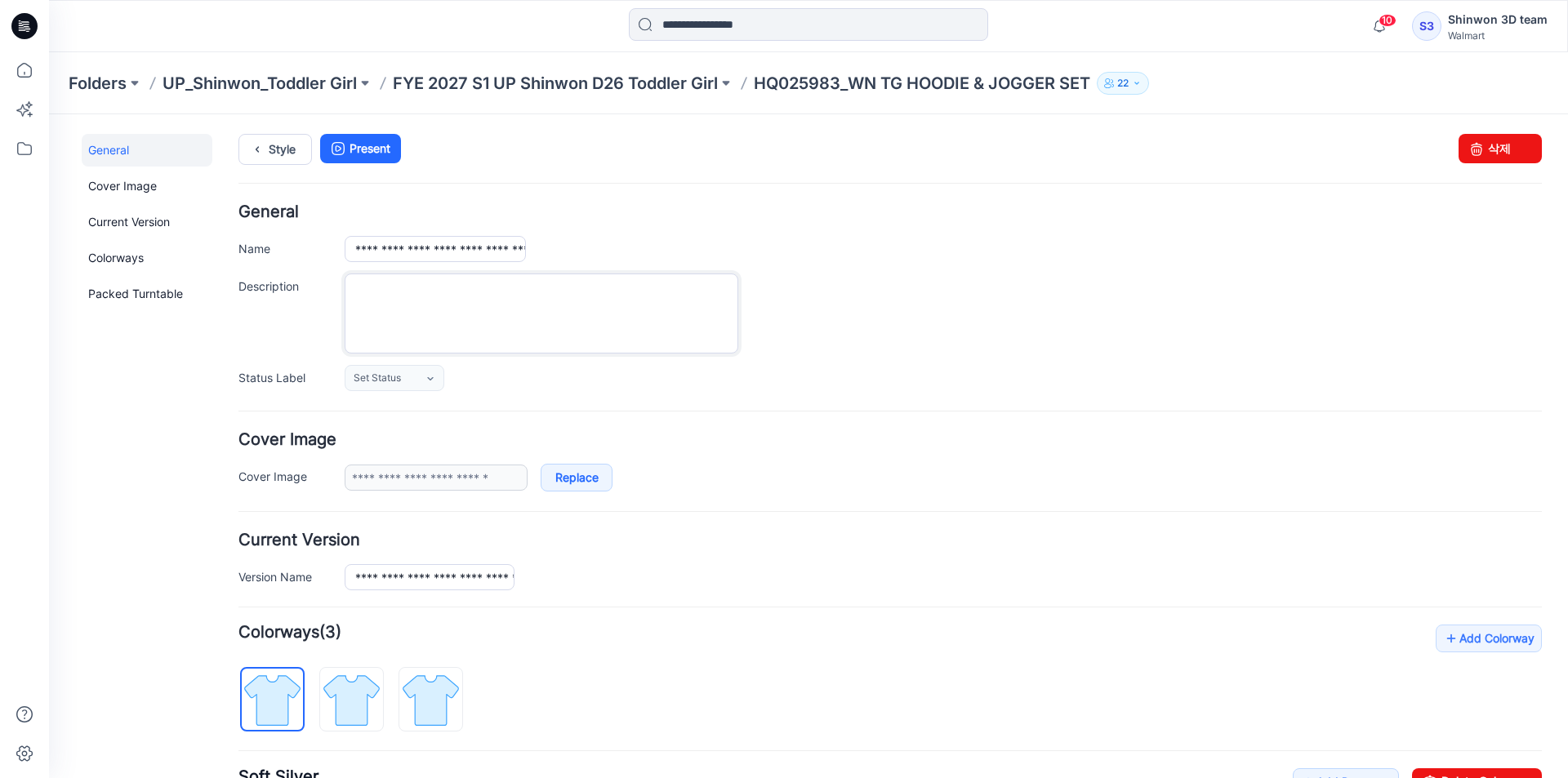 click on "Description" at bounding box center (541, 313) 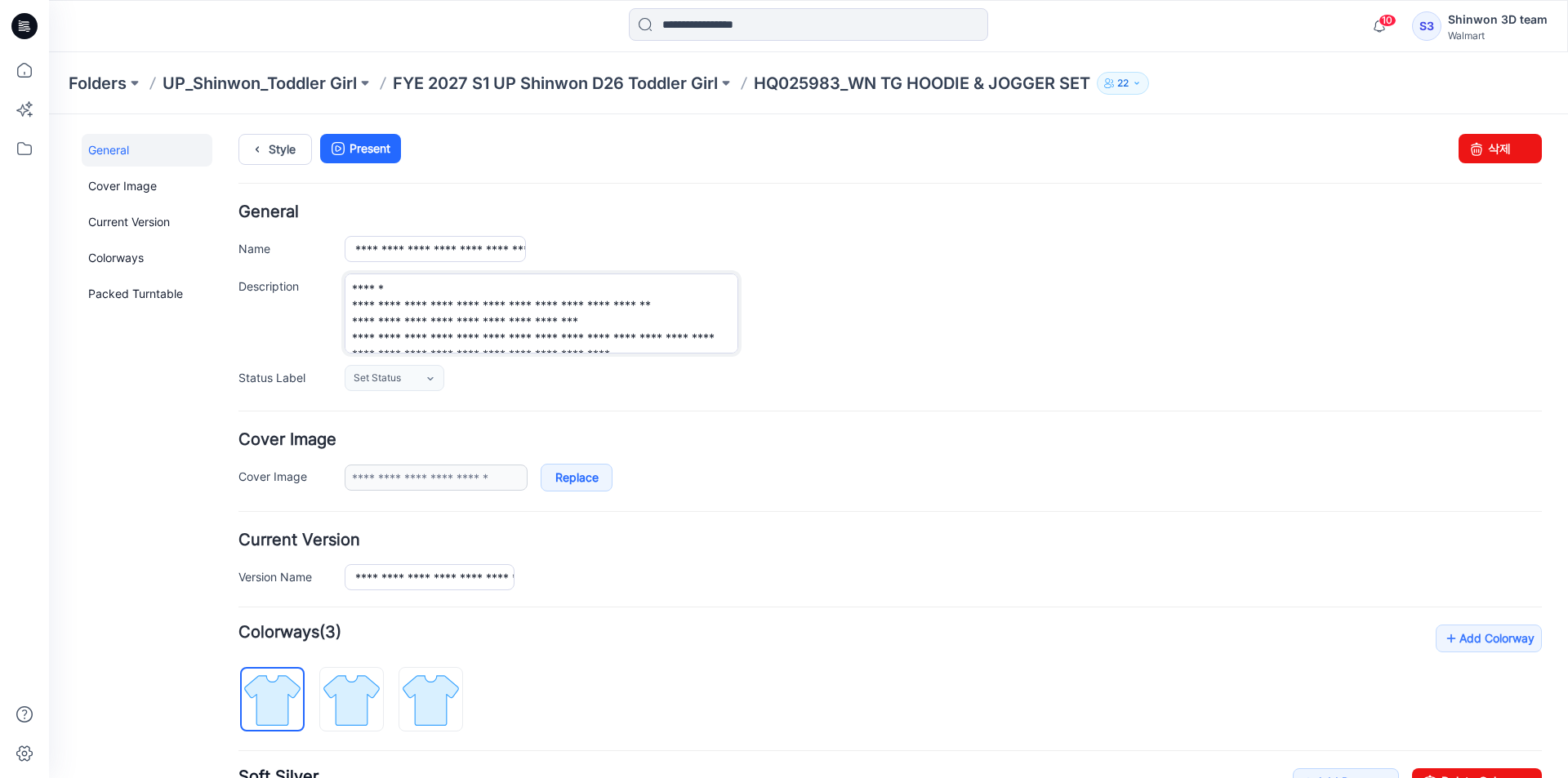scroll, scrollTop: 155, scrollLeft: 0, axis: vertical 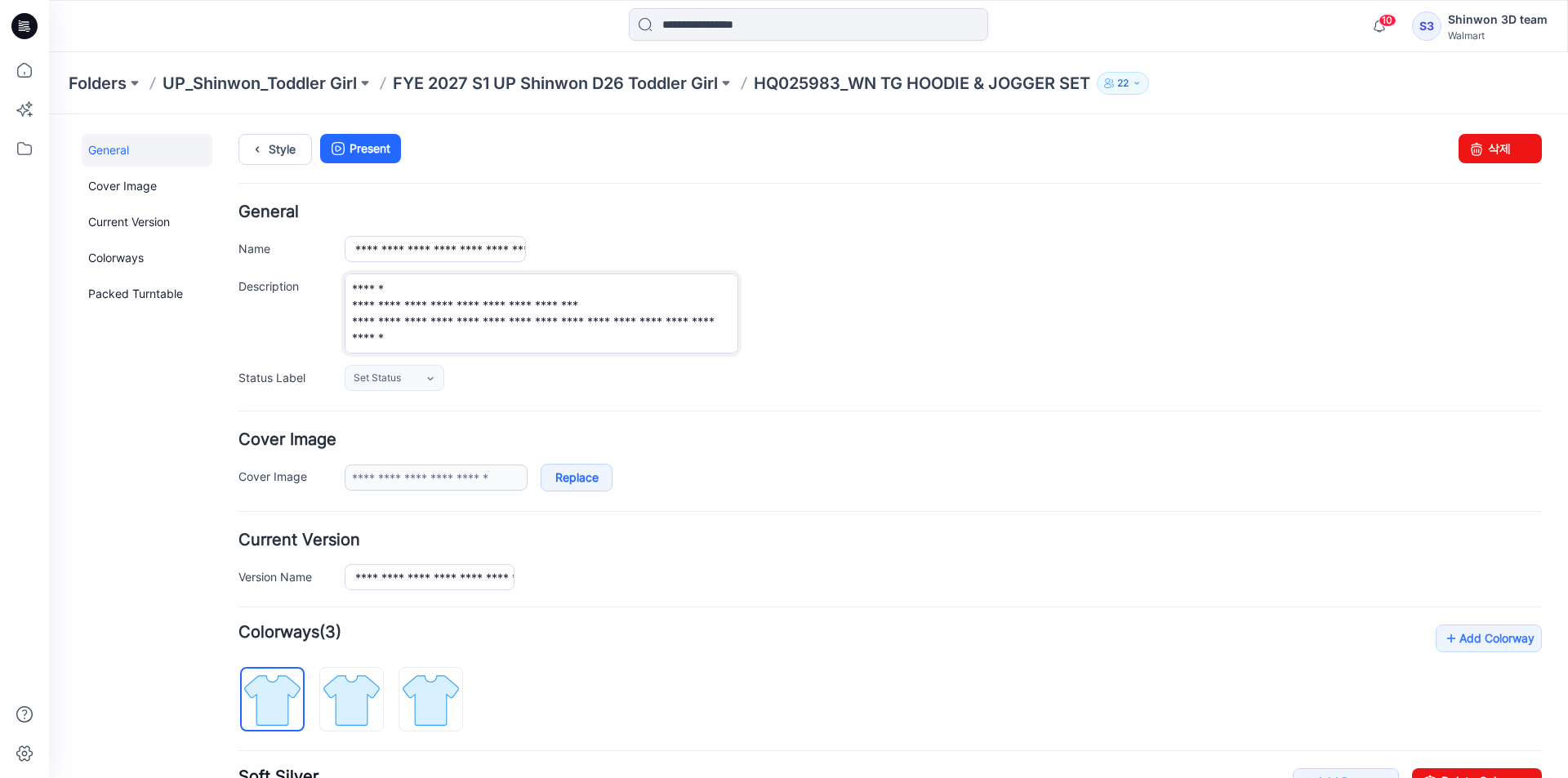 drag, startPoint x: 665, startPoint y: 311, endPoint x: 343, endPoint y: 313, distance: 322.00621 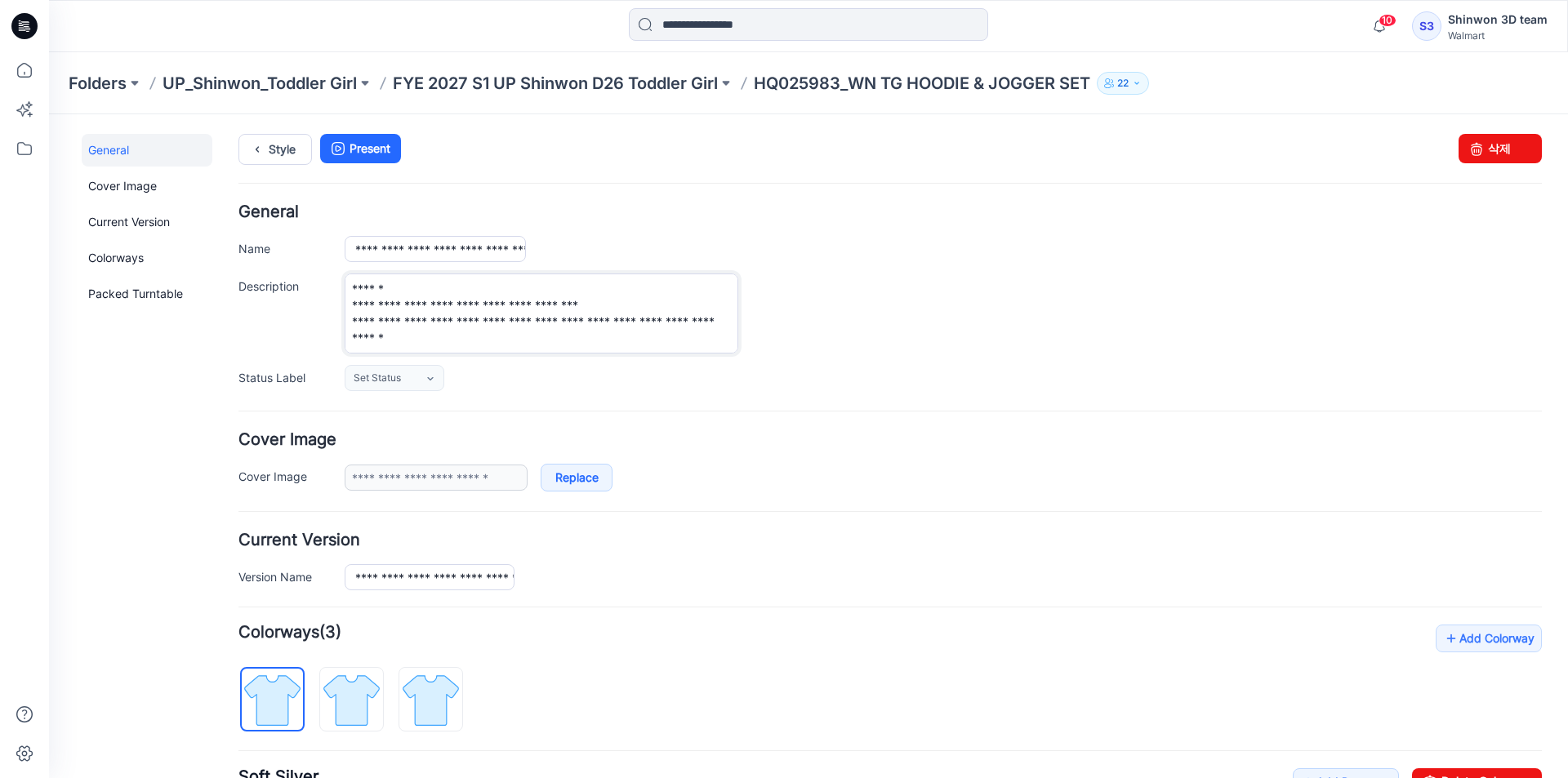 click on "**********" at bounding box center [890, 313] 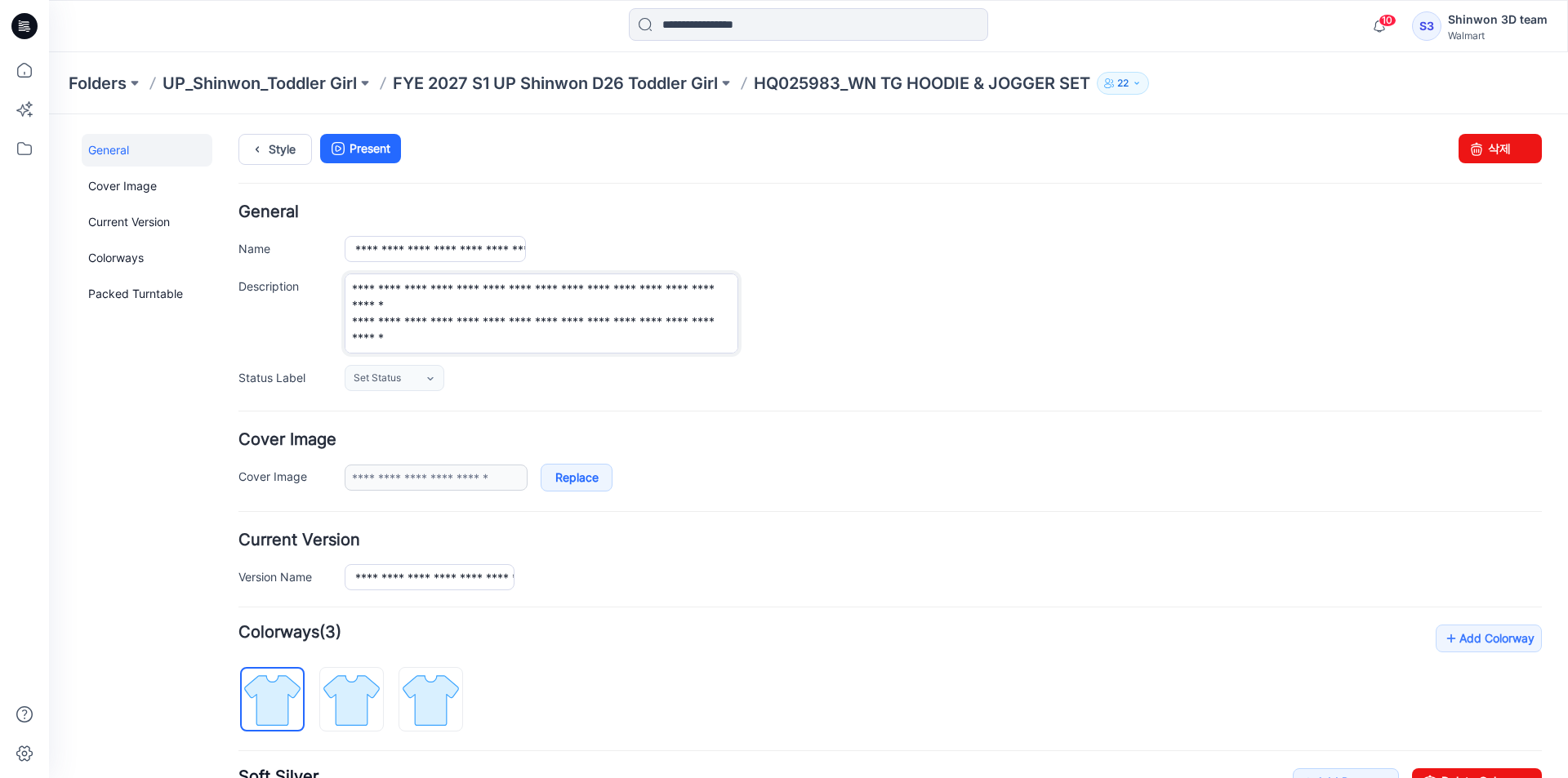 scroll, scrollTop: 147, scrollLeft: 0, axis: vertical 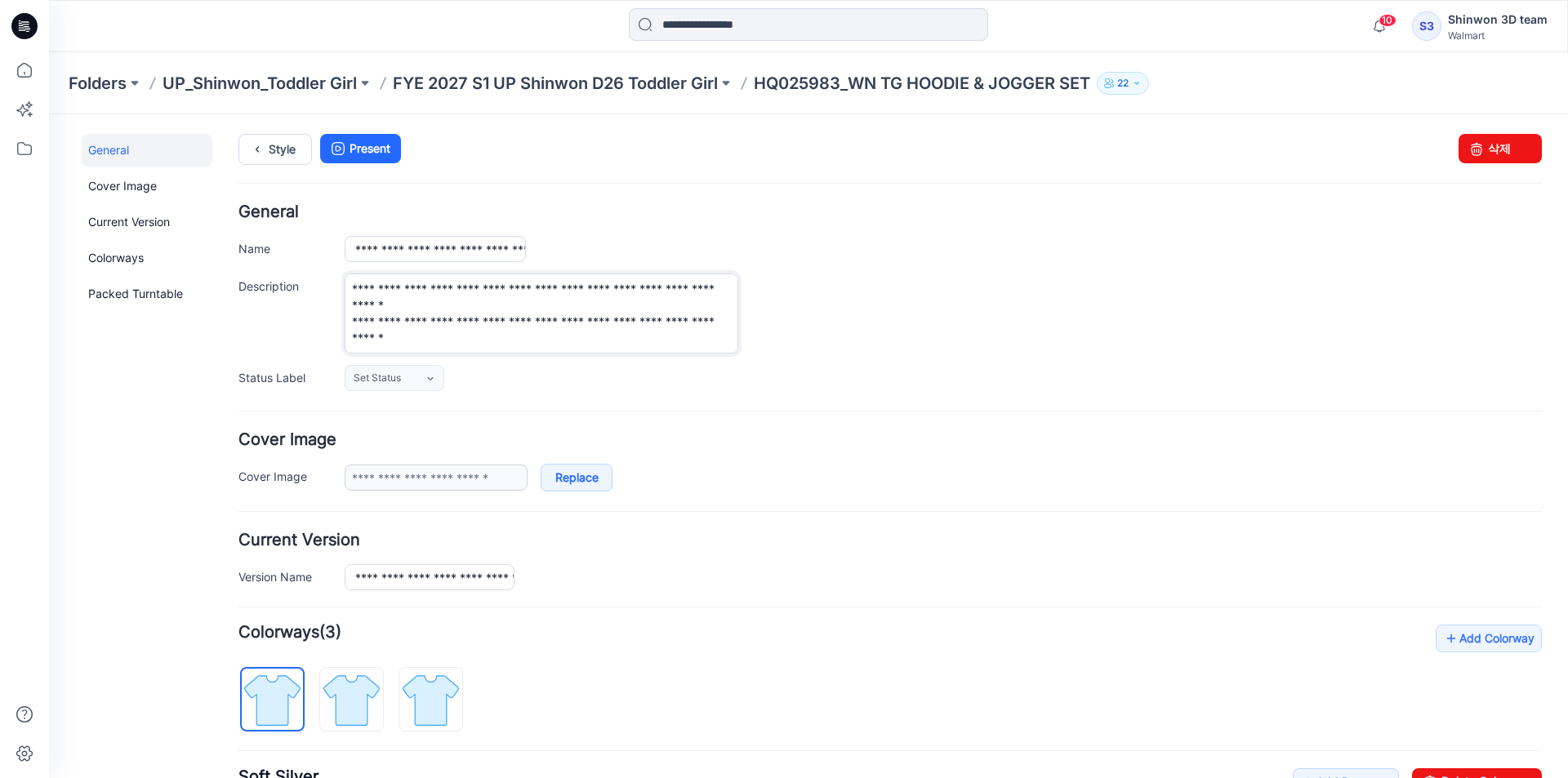 drag, startPoint x: 526, startPoint y: 342, endPoint x: 684, endPoint y: 395, distance: 166.65233 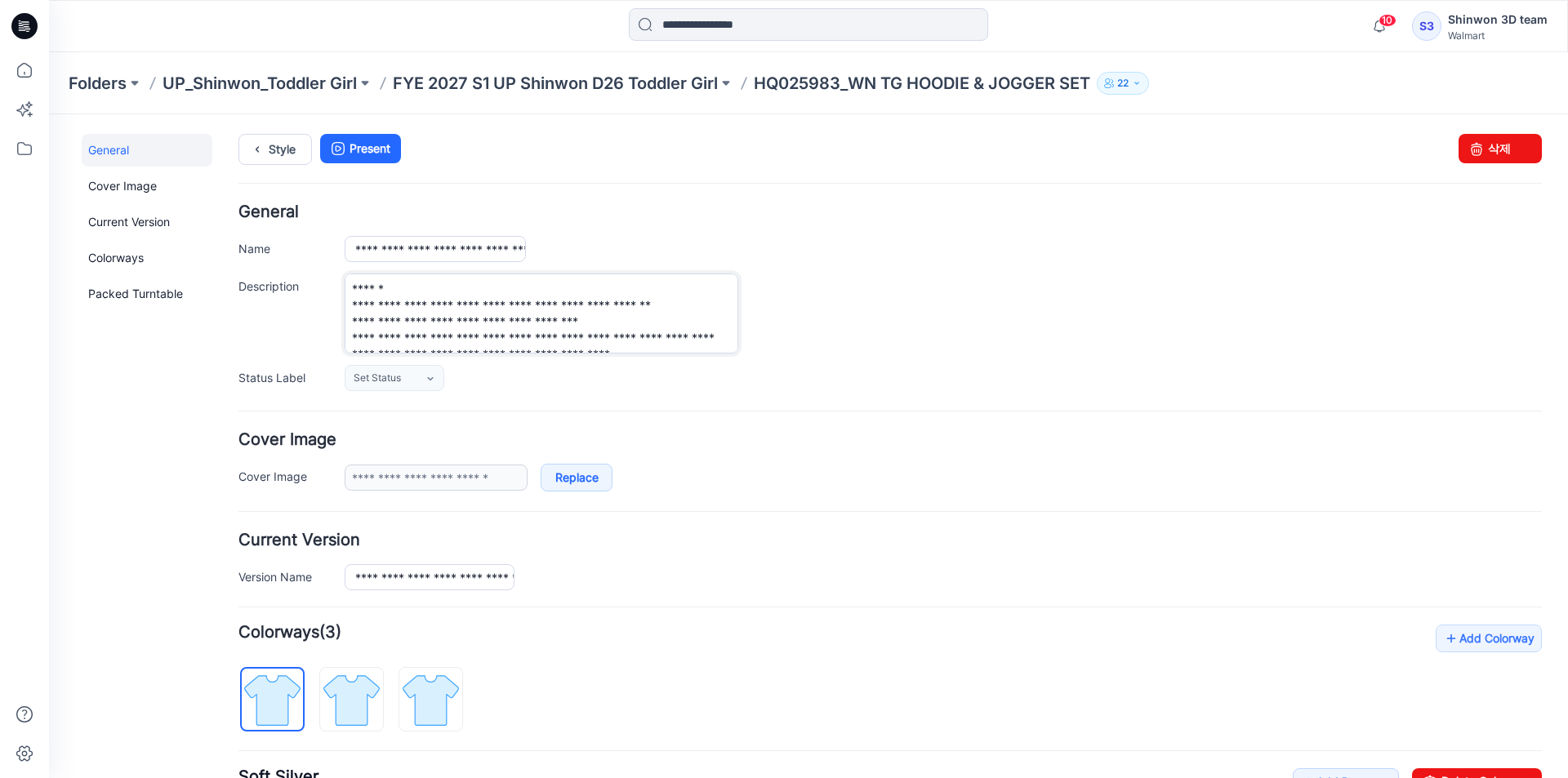drag, startPoint x: 562, startPoint y: 320, endPoint x: 501, endPoint y: 189, distance: 144.50606 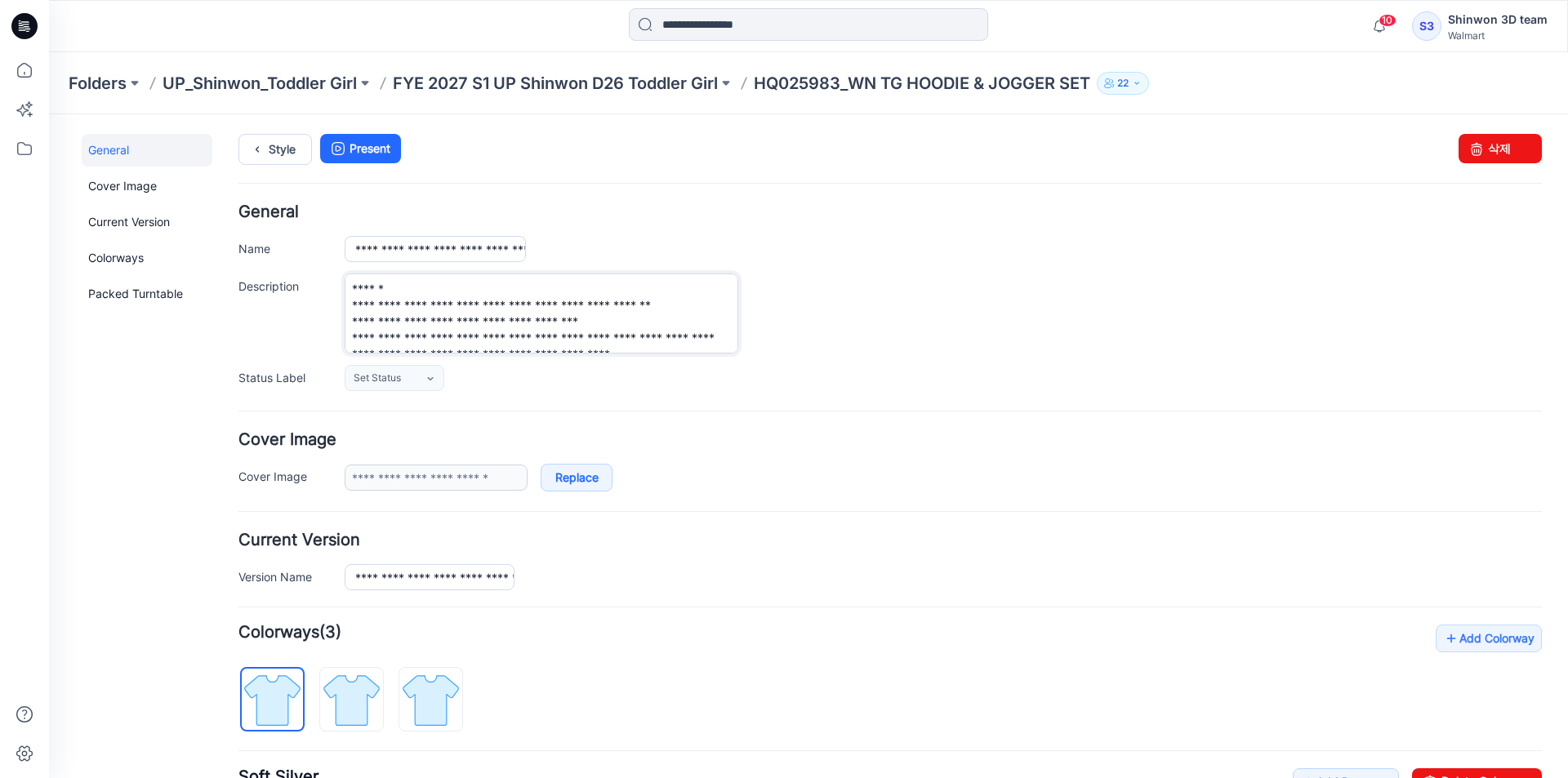 drag, startPoint x: 670, startPoint y: 336, endPoint x: 350, endPoint y: 336, distance: 320 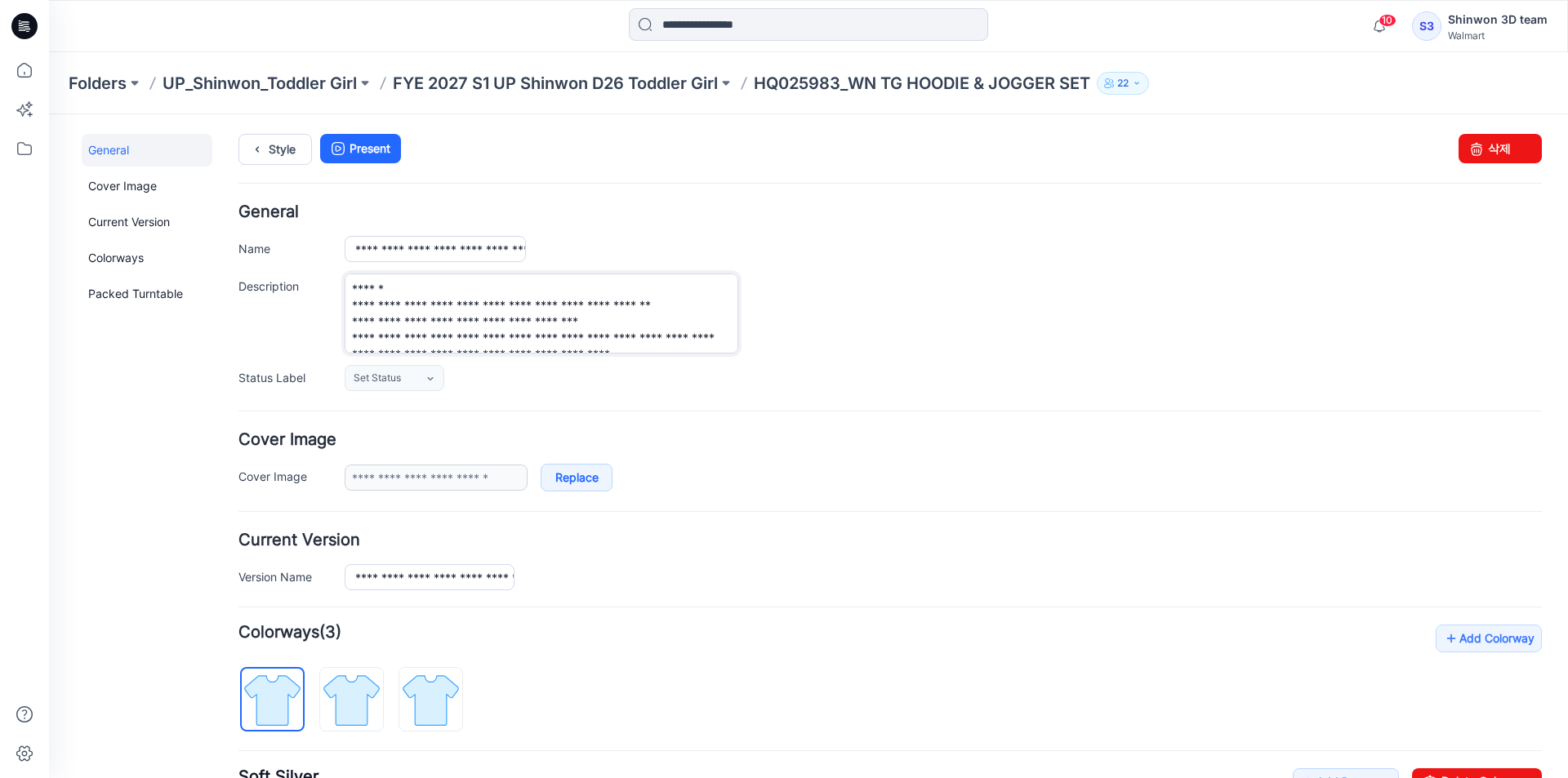 click on "**********" at bounding box center (541, 313) 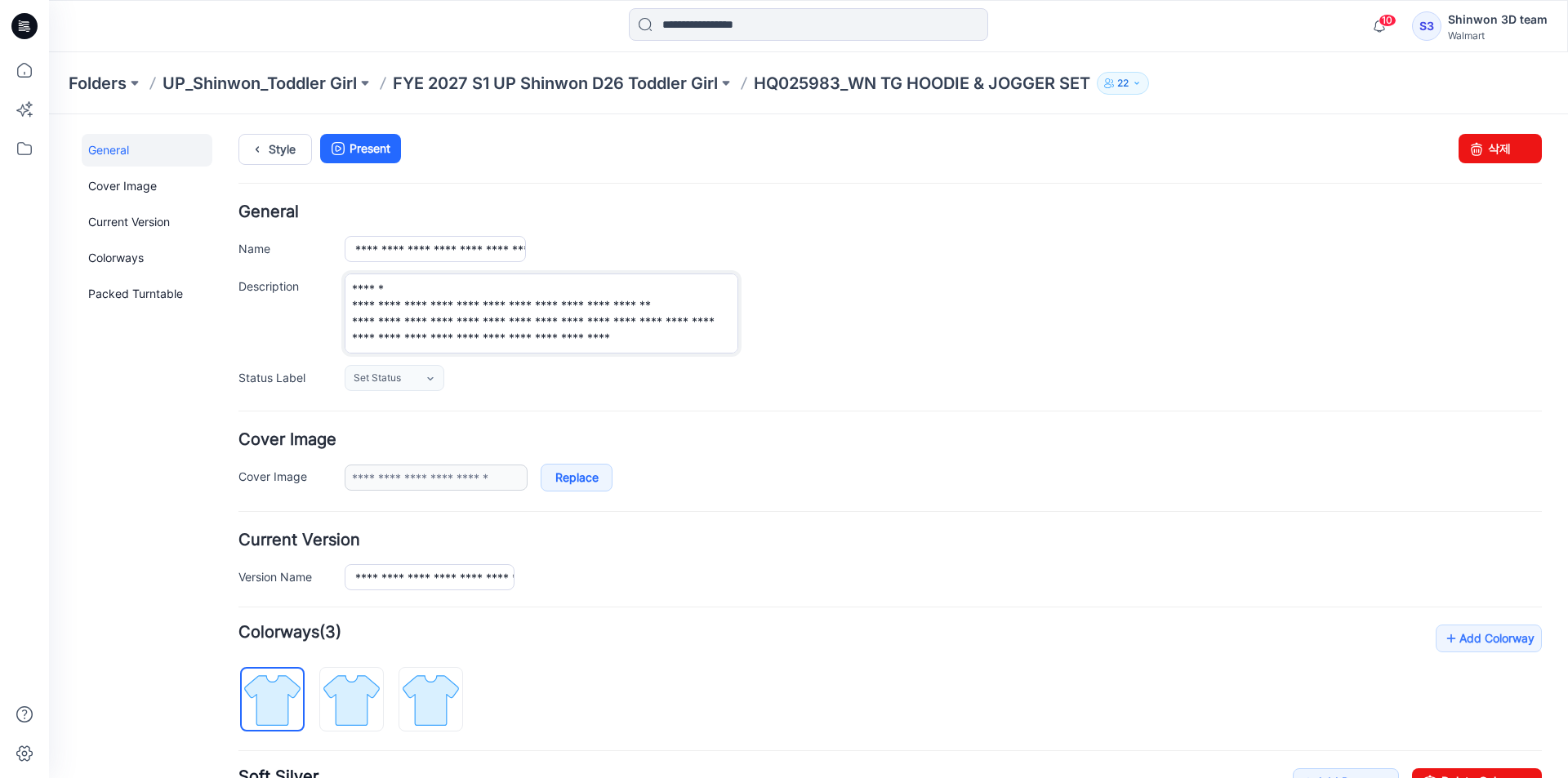 scroll, scrollTop: 82, scrollLeft: 0, axis: vertical 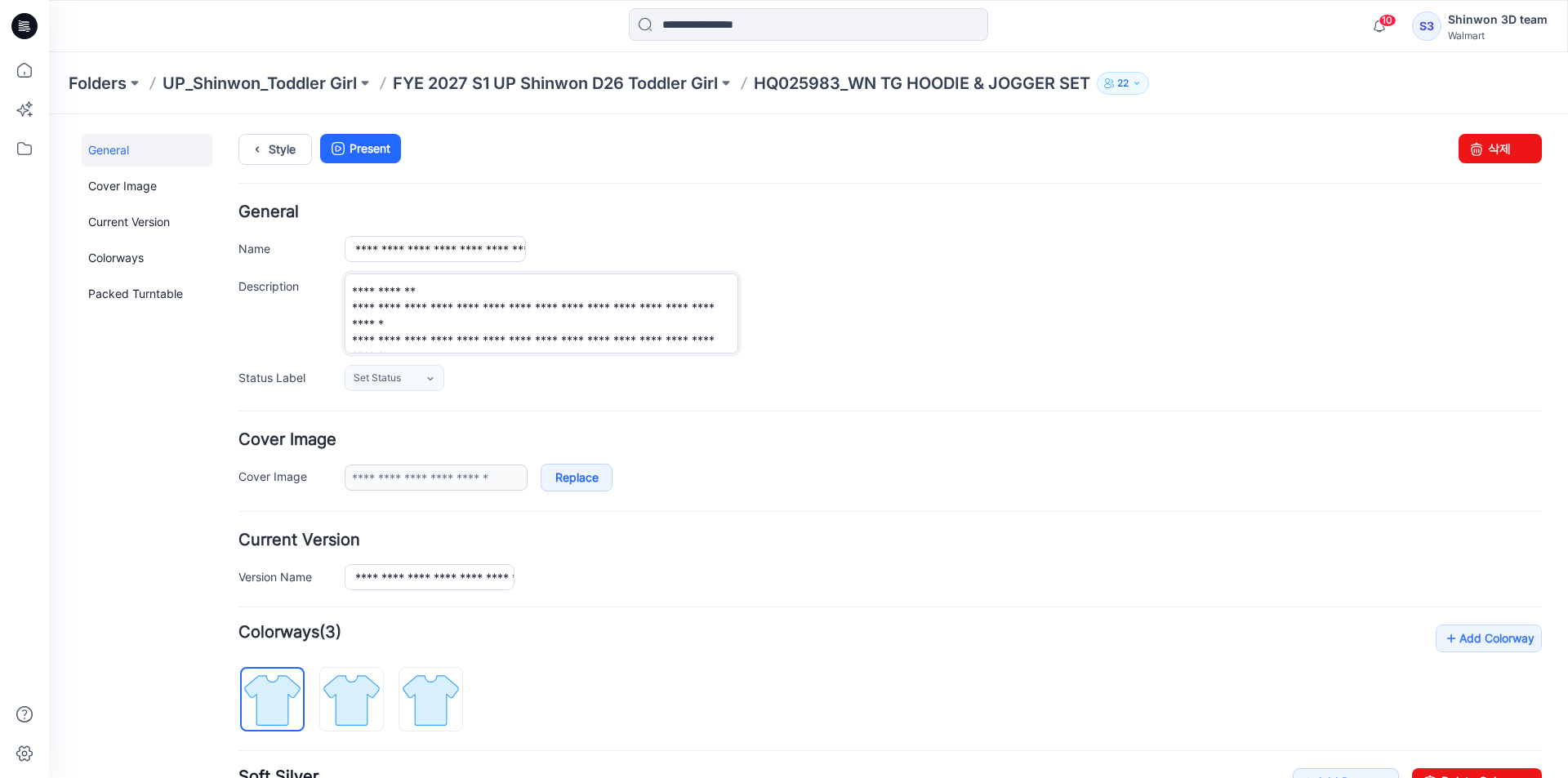 drag, startPoint x: 355, startPoint y: 288, endPoint x: 697, endPoint y: 299, distance: 342.17685 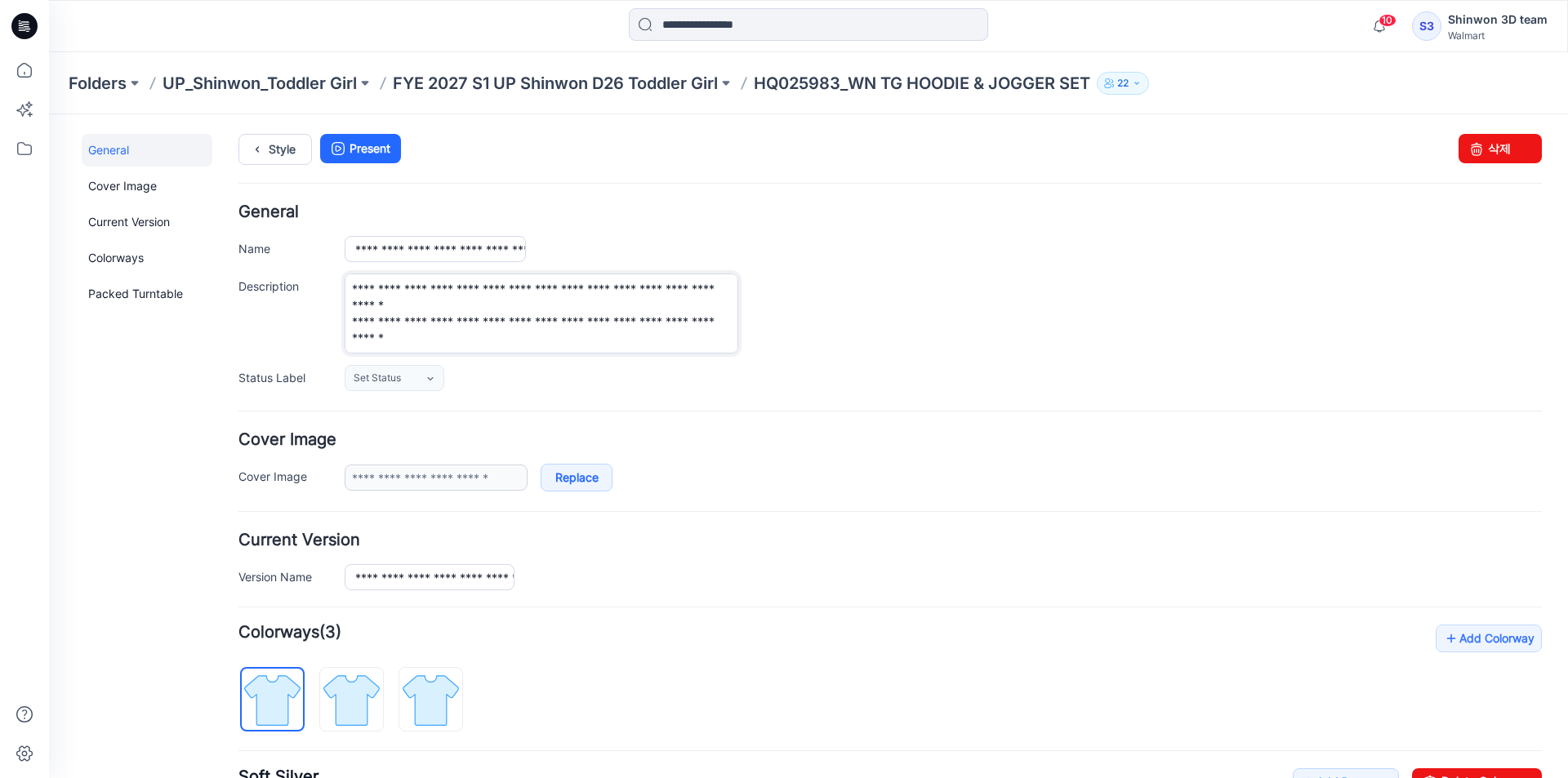 scroll, scrollTop: 114, scrollLeft: 0, axis: vertical 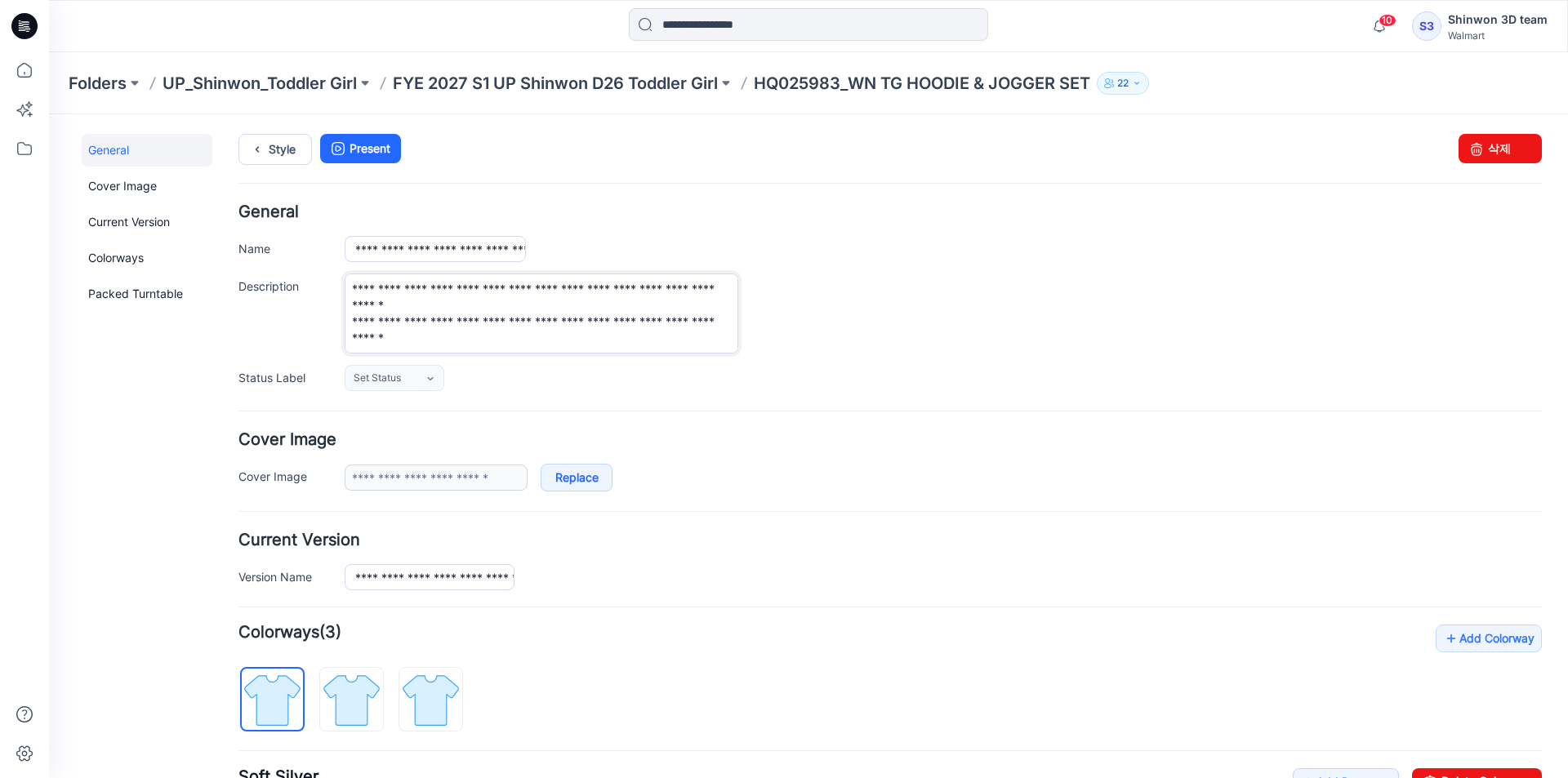 type on "**********" 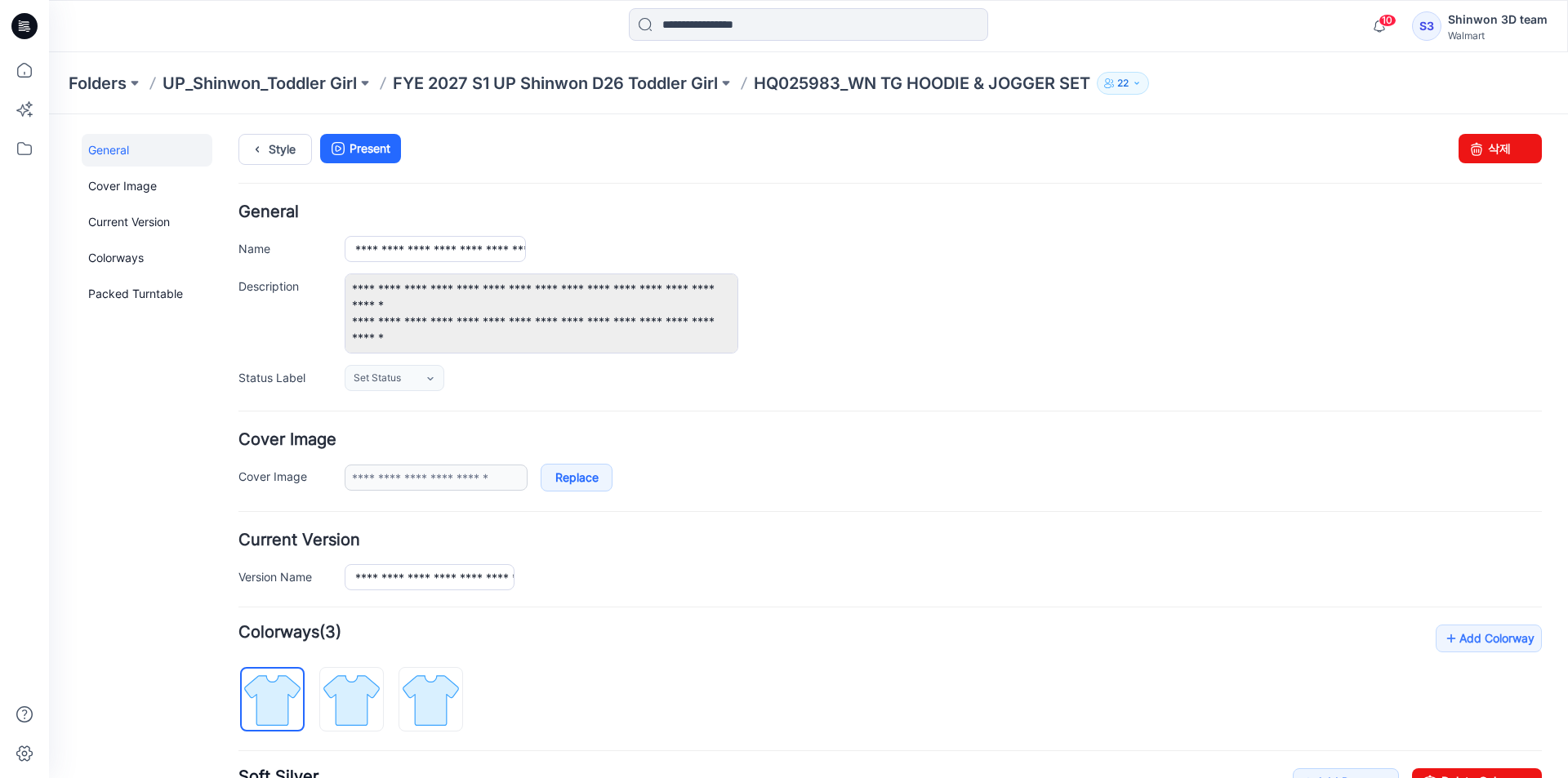click on "**********" at bounding box center (943, 313) 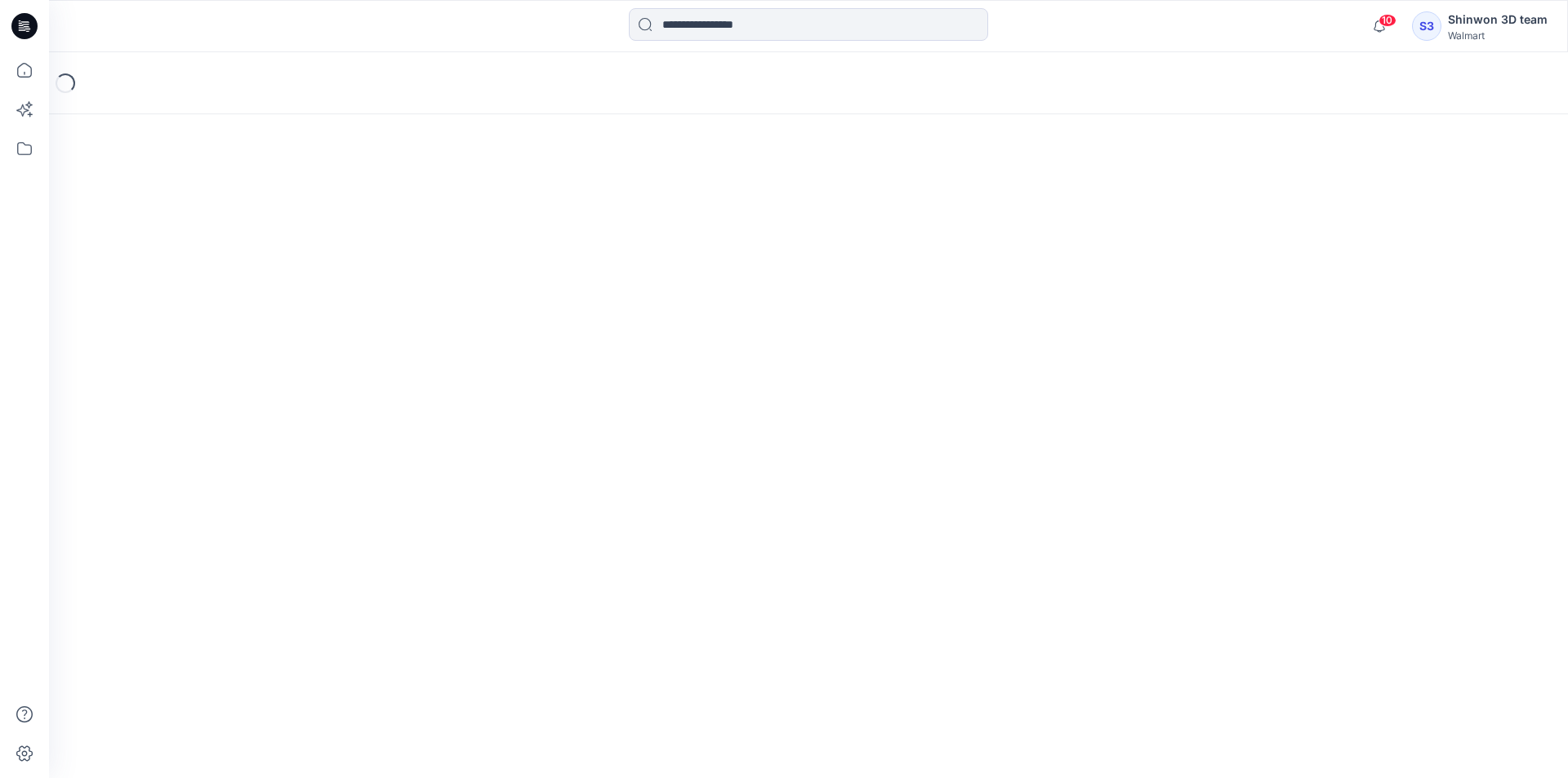 scroll, scrollTop: 0, scrollLeft: 0, axis: both 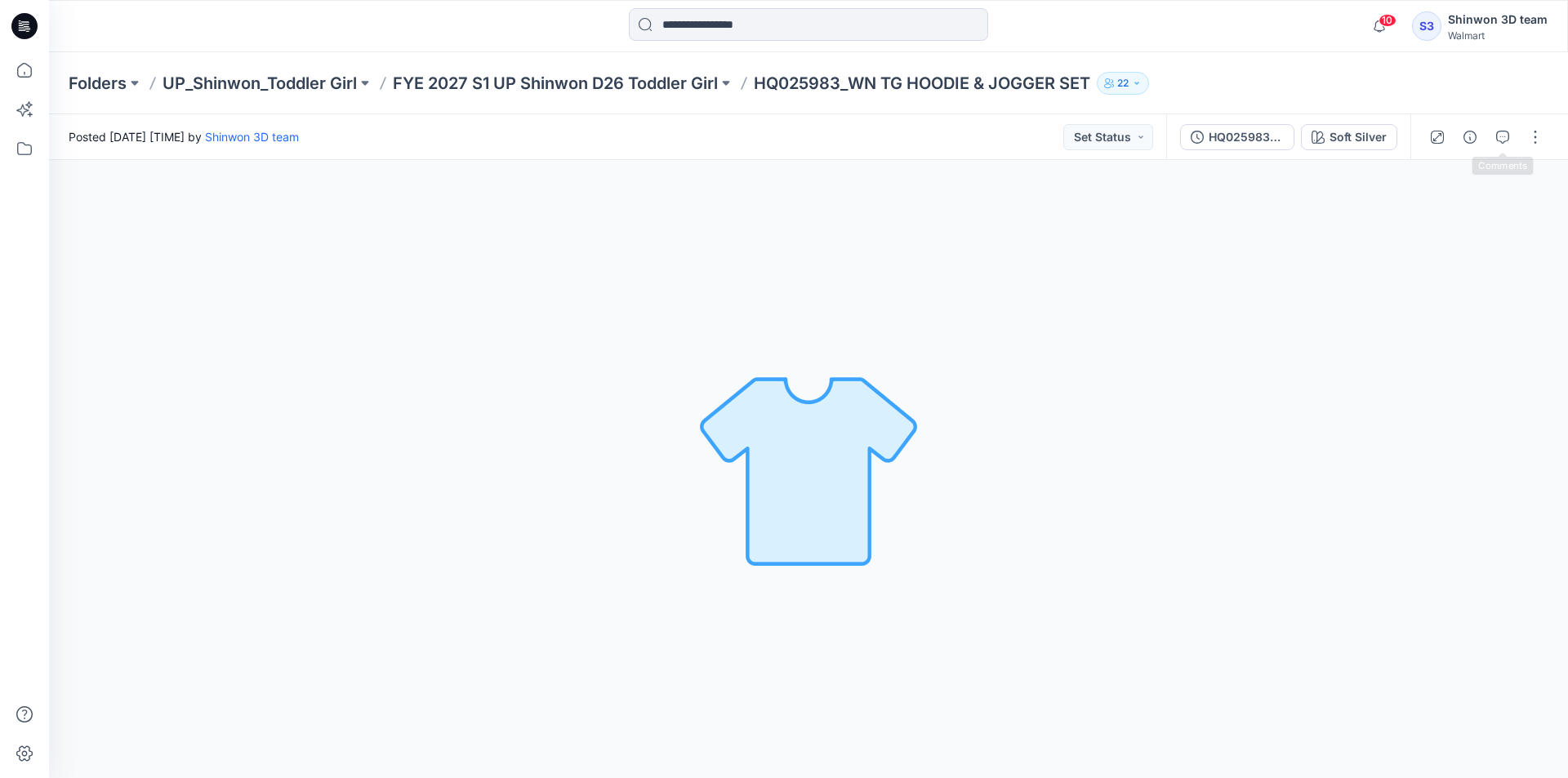 click 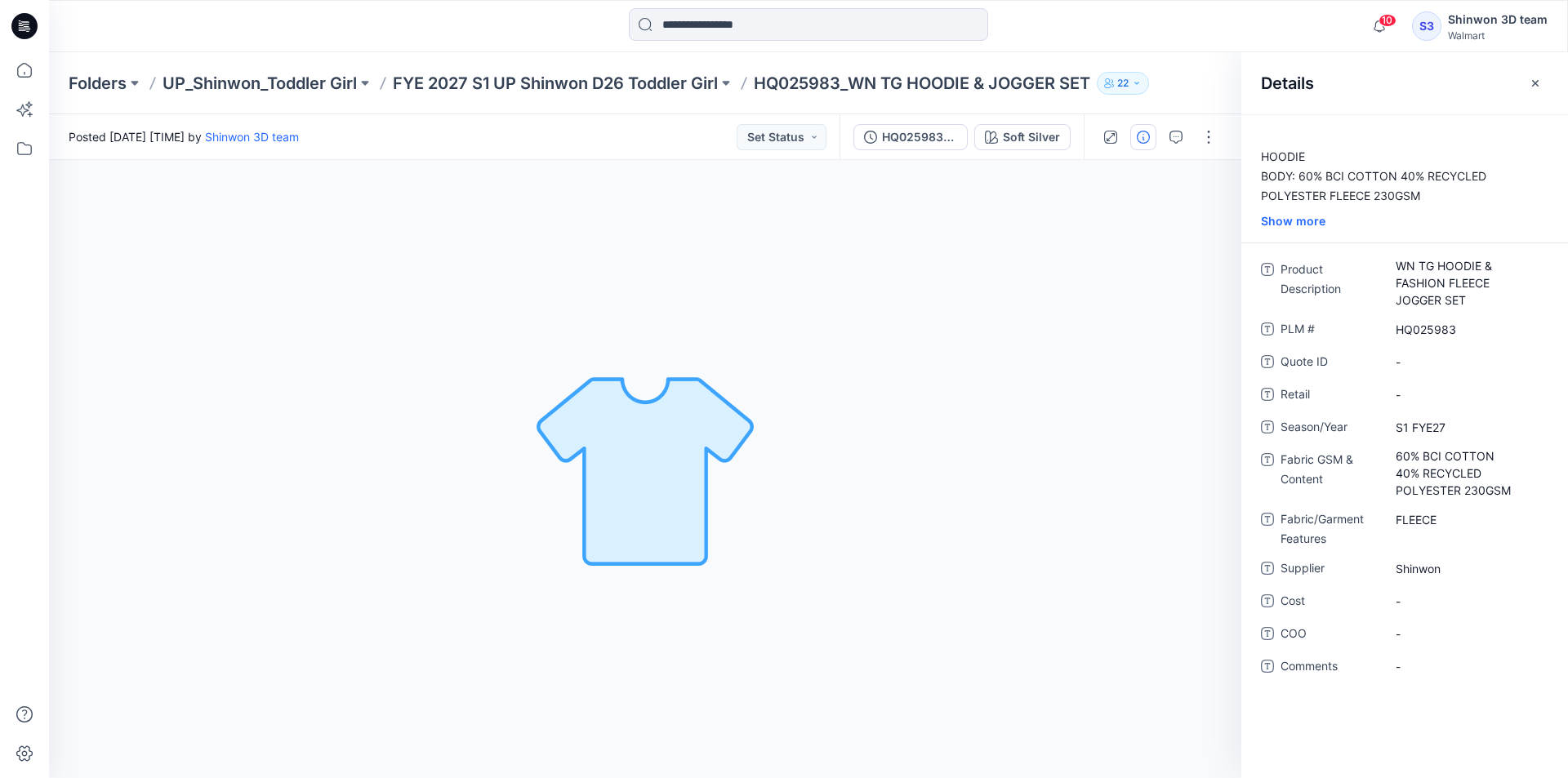 click on "HOODIE
BODY: 60% BCI COTTON 40% RECYCLED POLYESTER FLEECE 230GSM
TRIM: 58% BCI COTTON 39% RECYCLED POLYESTER 3% SPANDEX 2X2 RIB 320GSM
JOGGER PANTS
Body & Under Pocket Bag: 60% BCI Cotton 40% Recycled Polyester Fleece 230GSM
Upper Pocket Bag: 60% BCI Cotton 40% Recycled Polyester Single Jersey 150GSM Show more" at bounding box center [1405, 195] 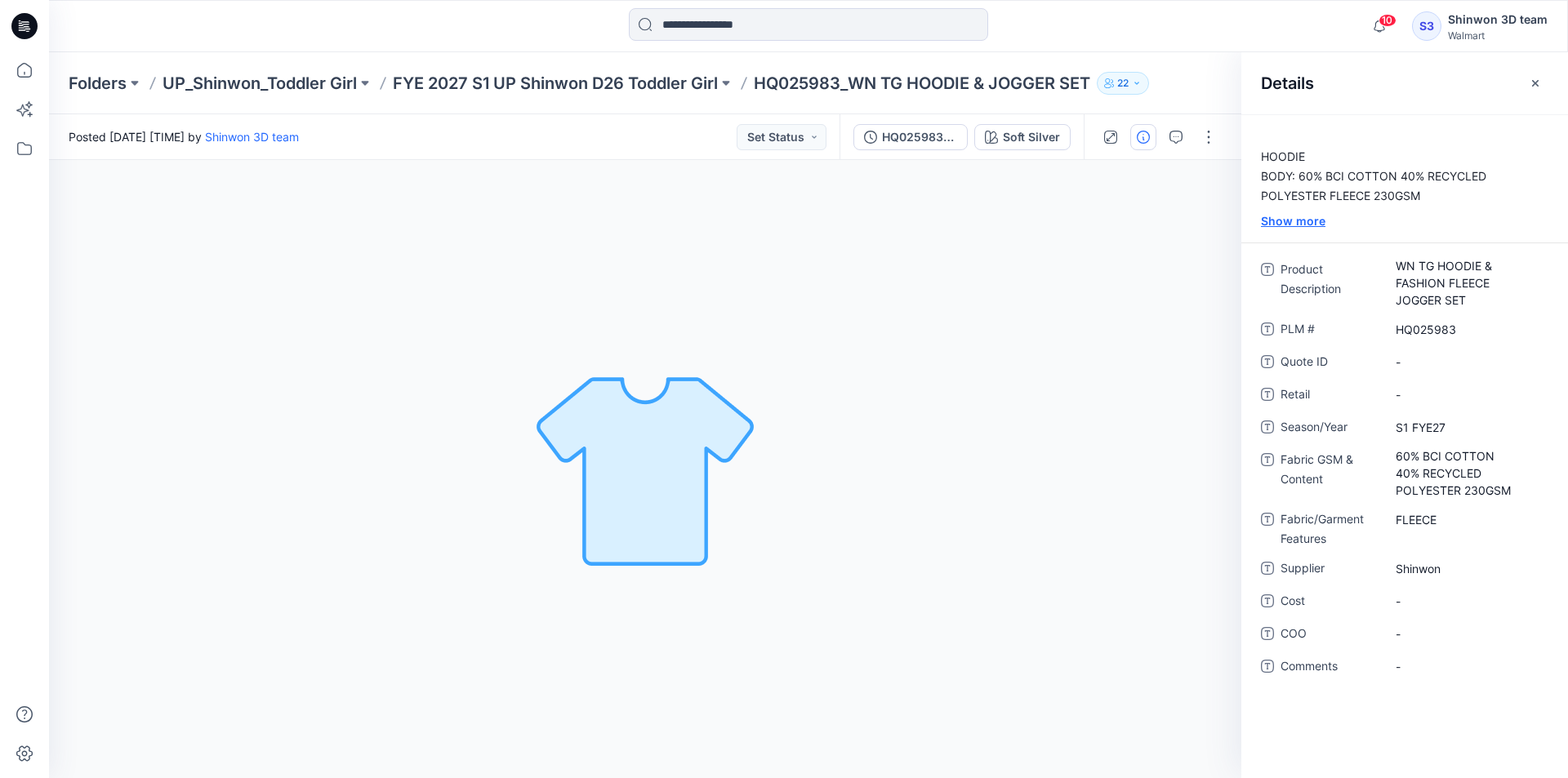 click on "Show more" at bounding box center (1405, 220) 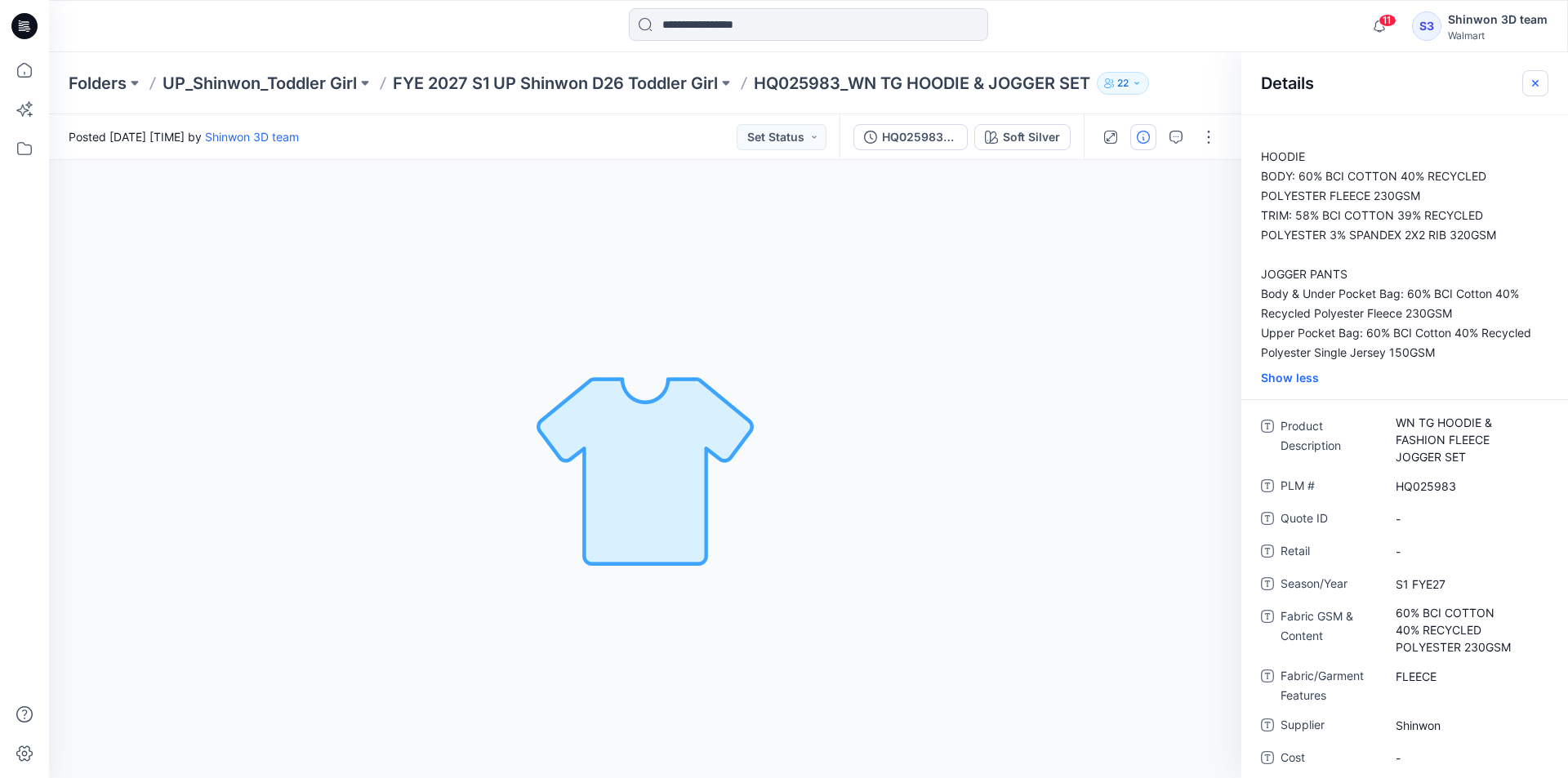 click 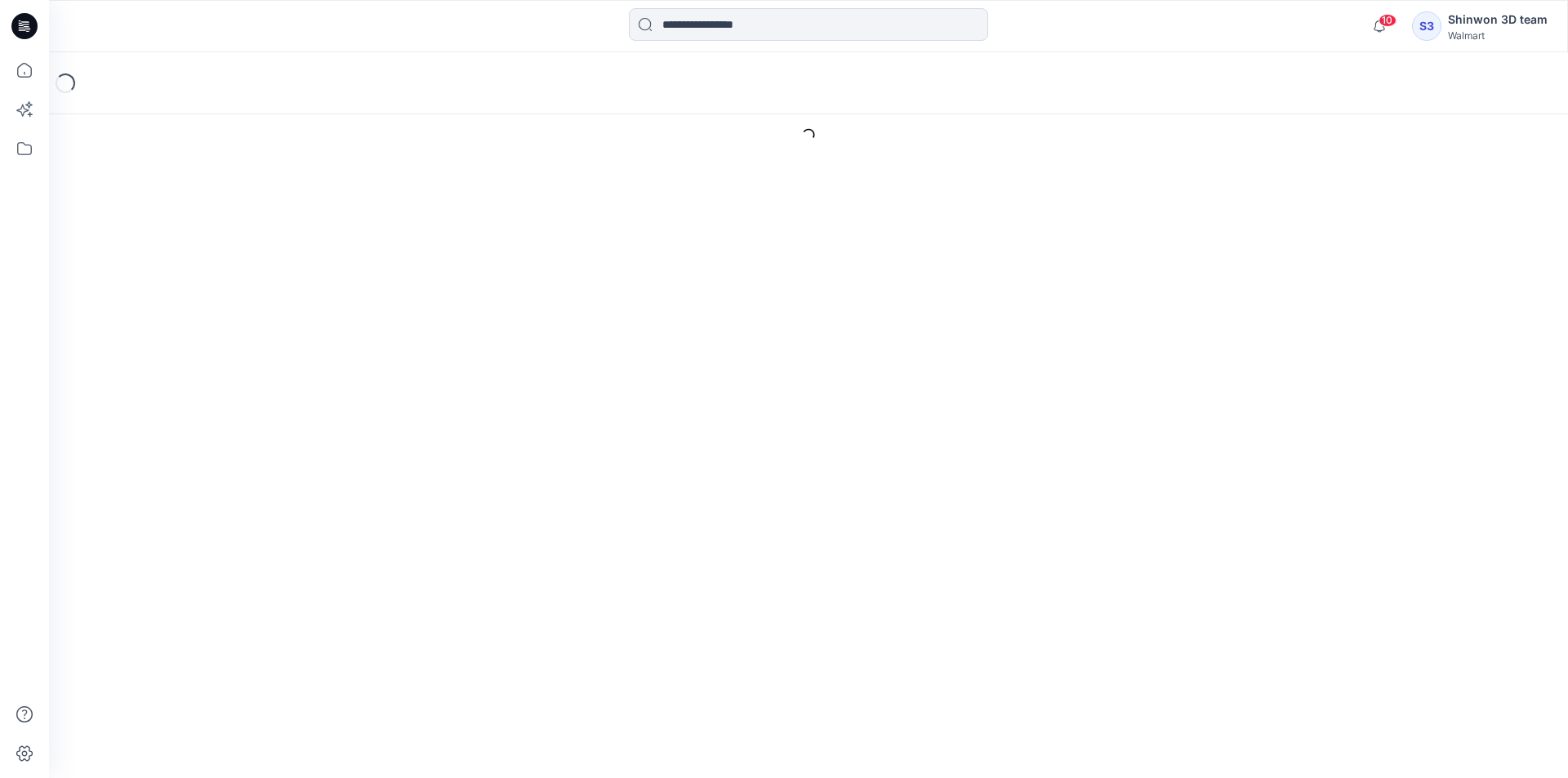 scroll, scrollTop: 0, scrollLeft: 0, axis: both 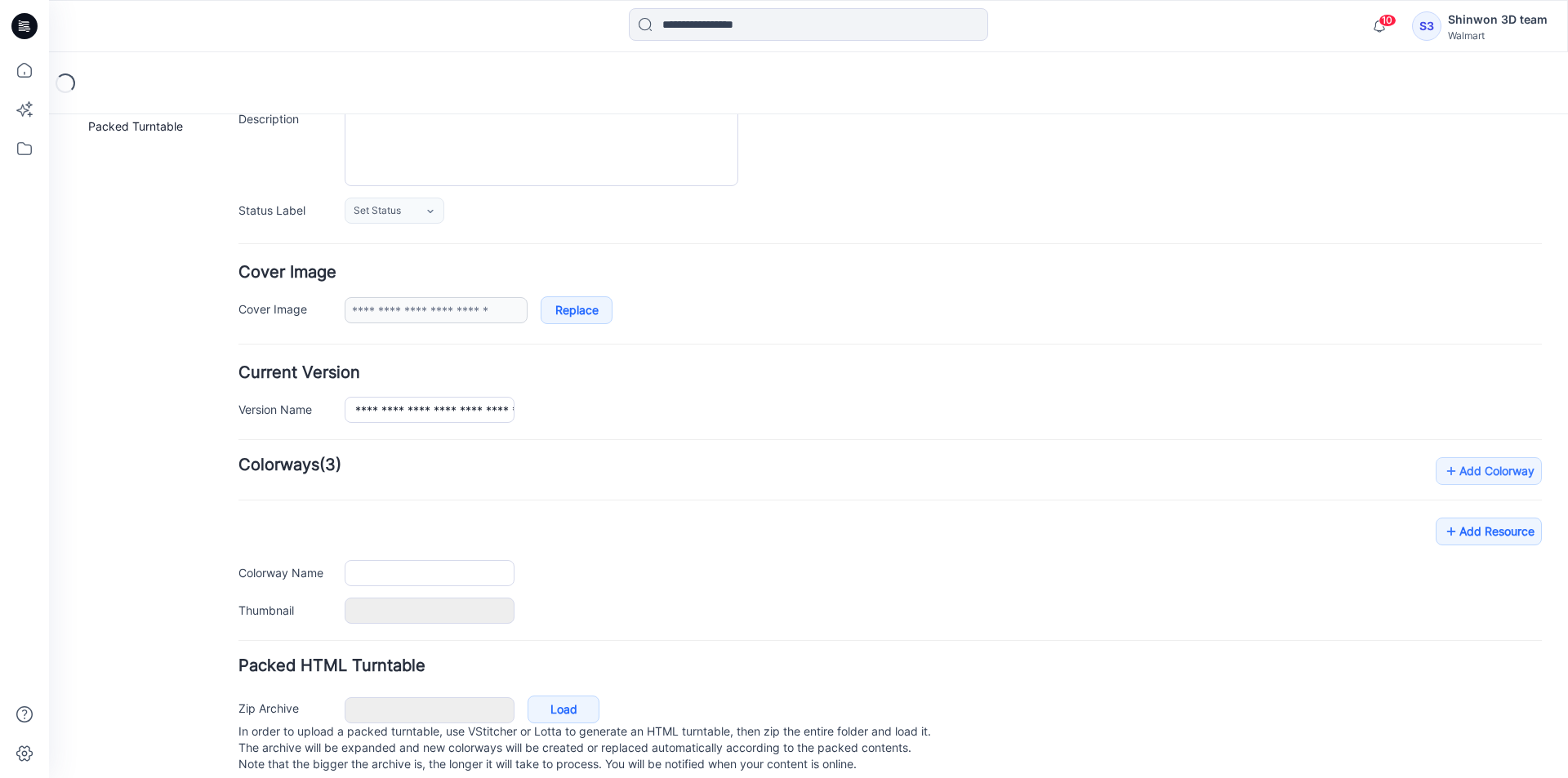 type on "**********" 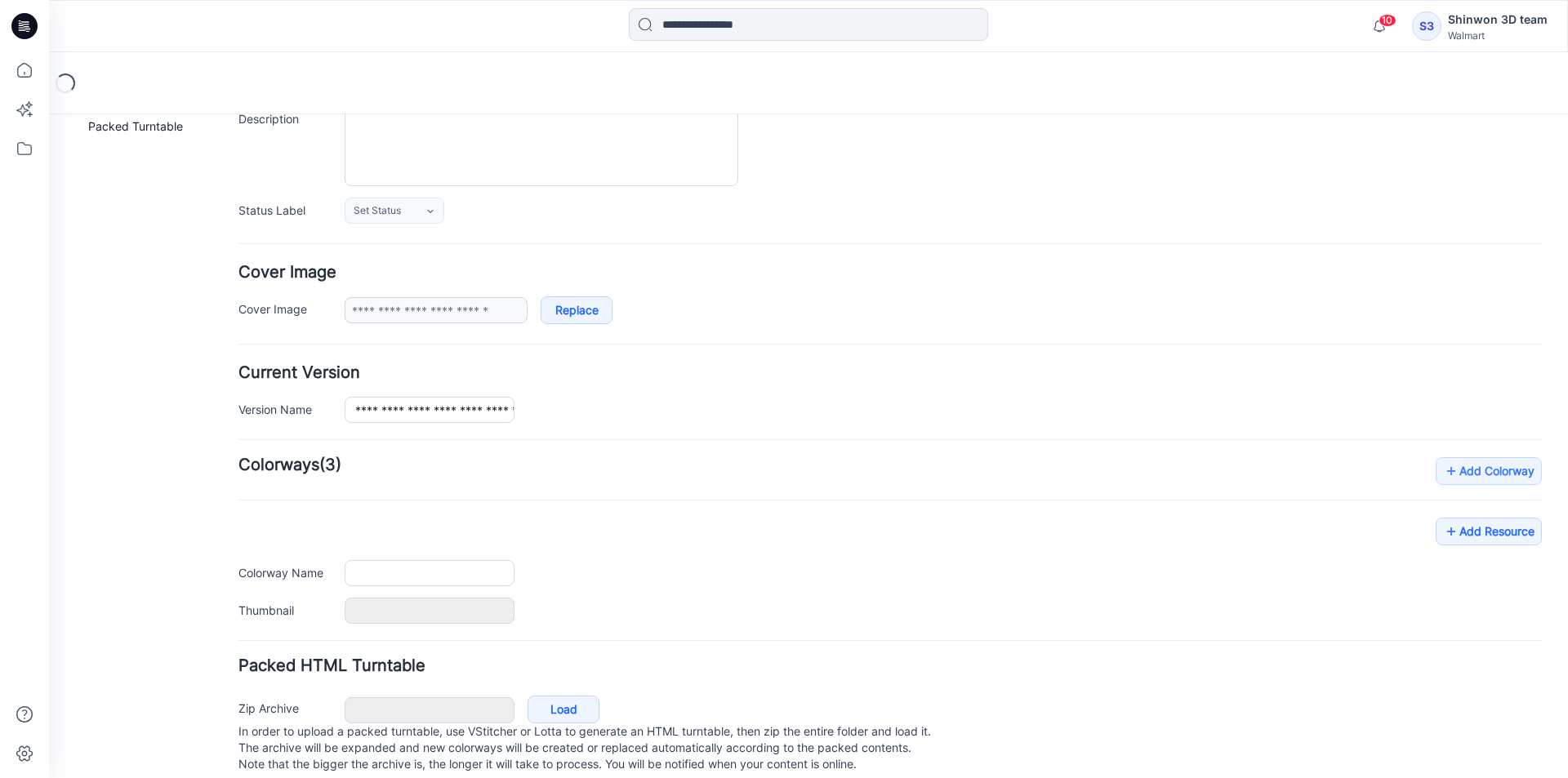 type on "**********" 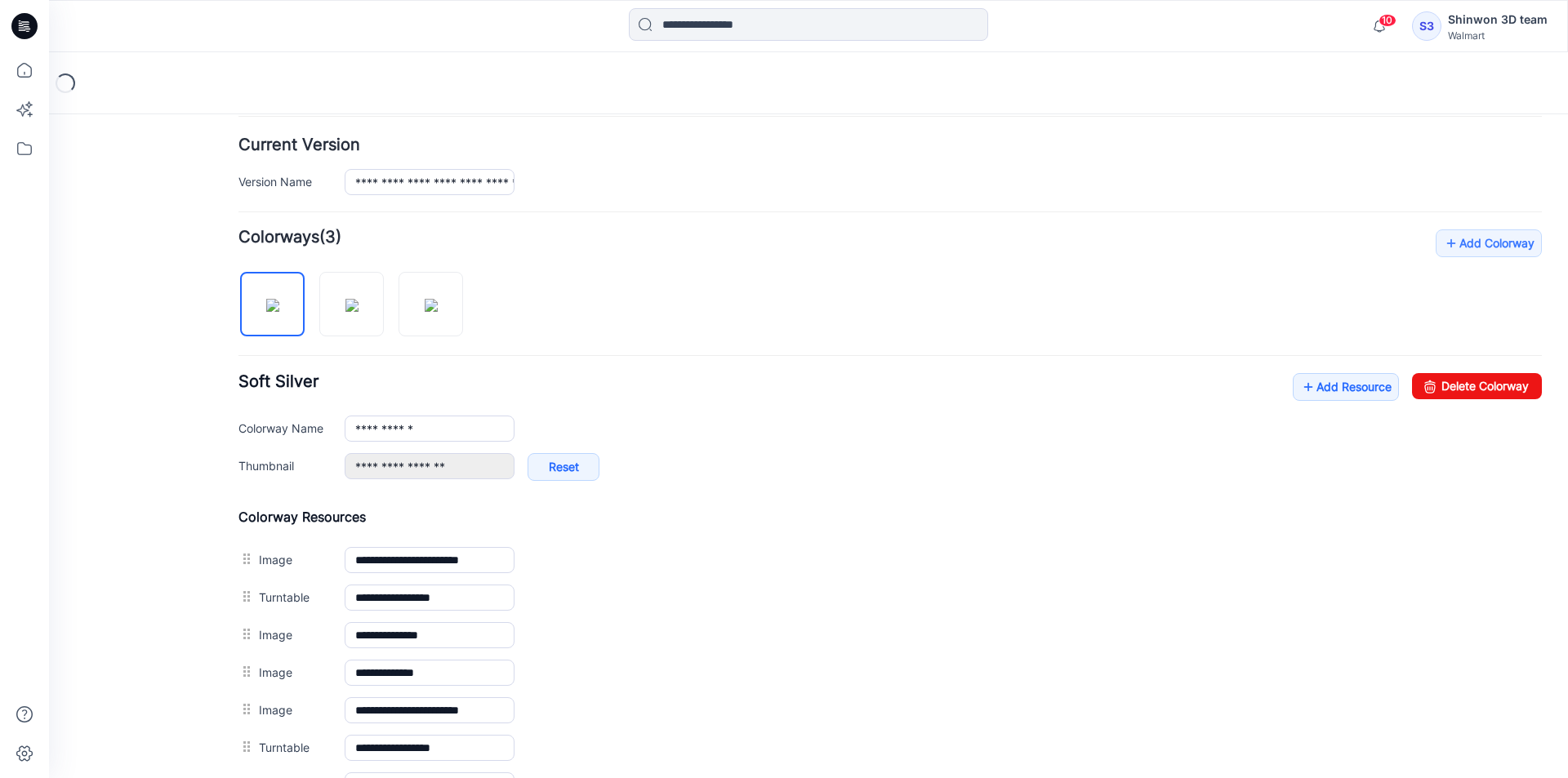 scroll, scrollTop: 771, scrollLeft: 0, axis: vertical 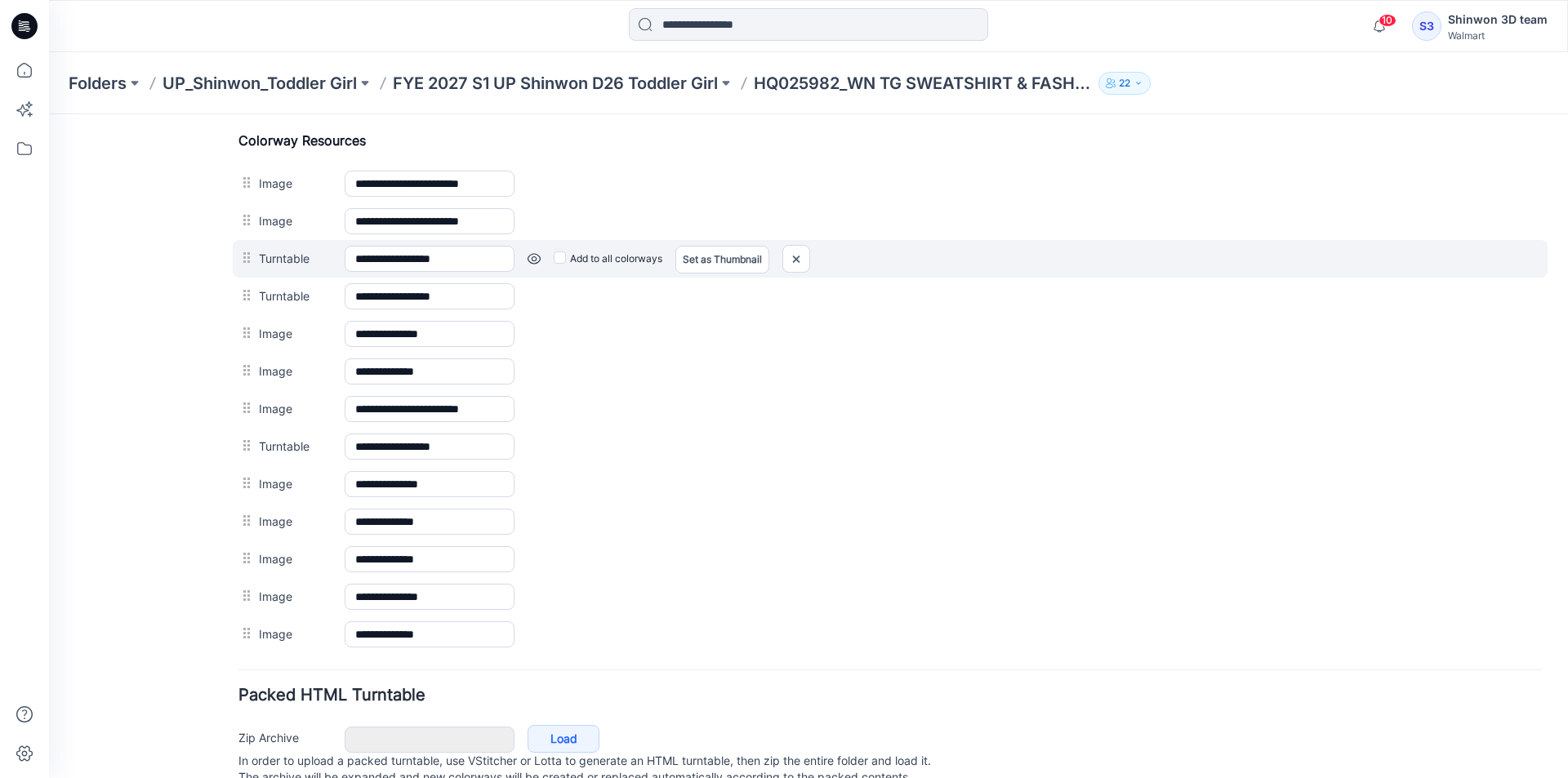 click at bounding box center (49, 114) 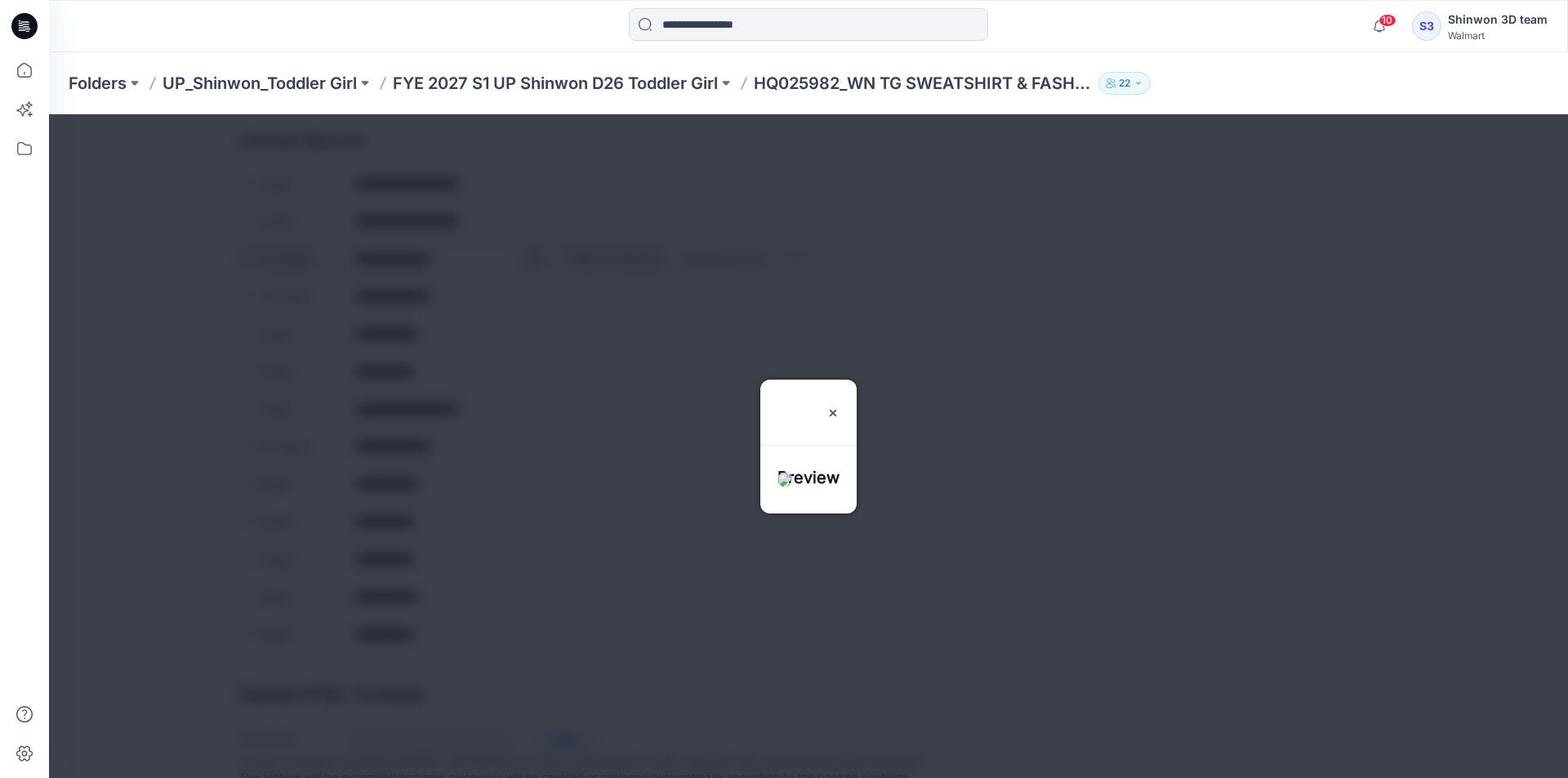 click at bounding box center [808, 446] 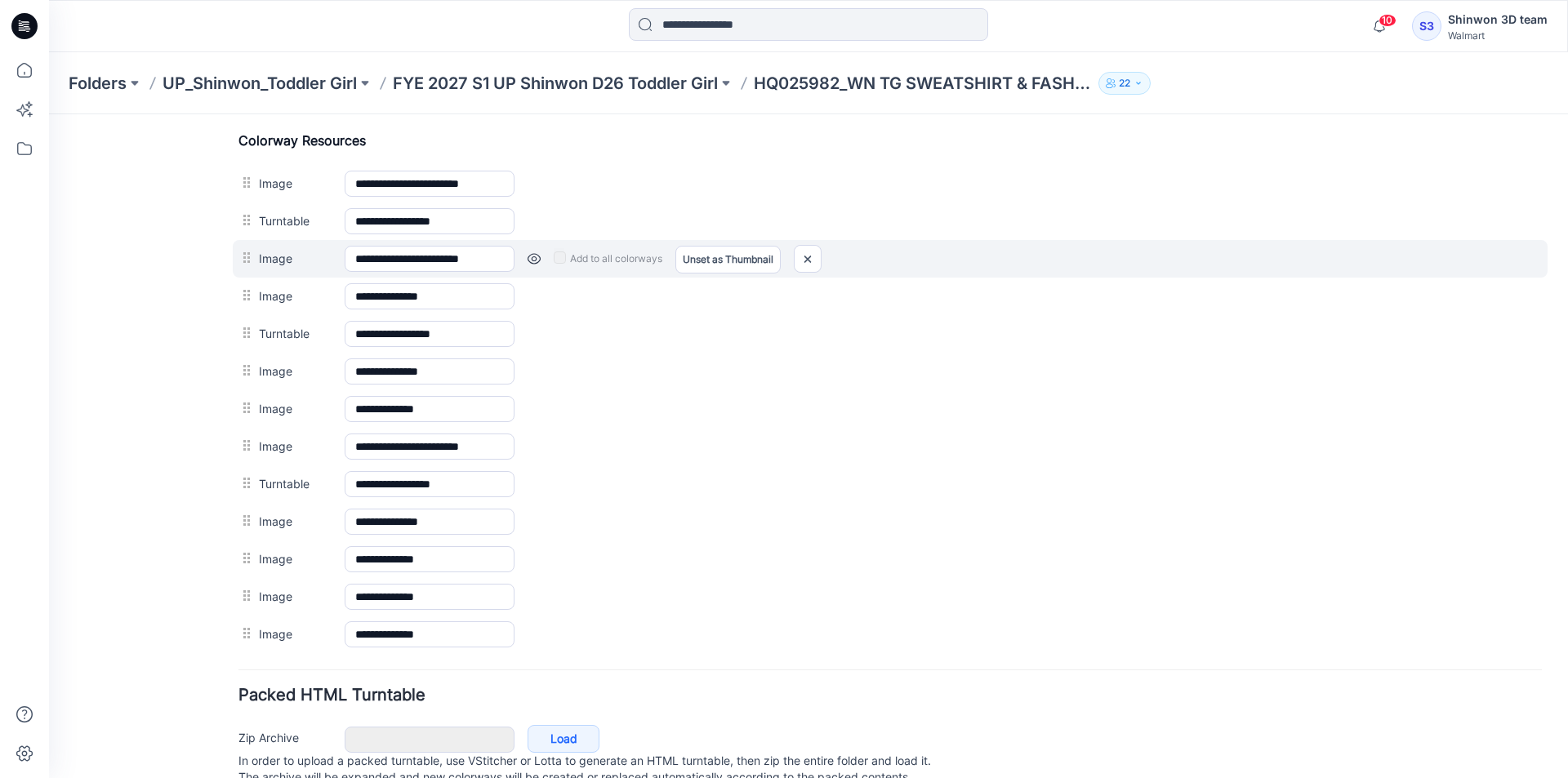 click on "Image" at bounding box center [293, 258] 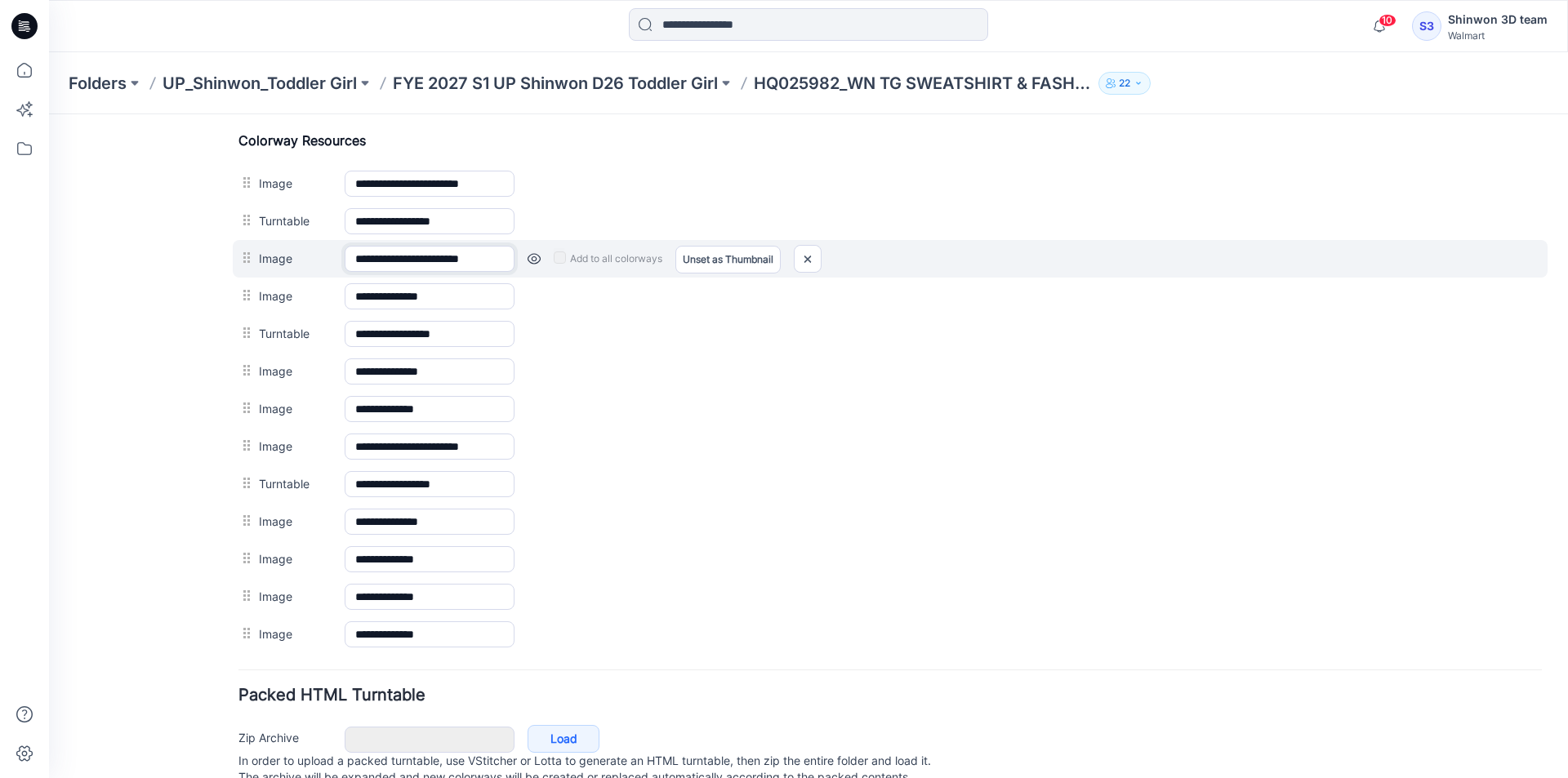 click on "**********" at bounding box center (430, 259) 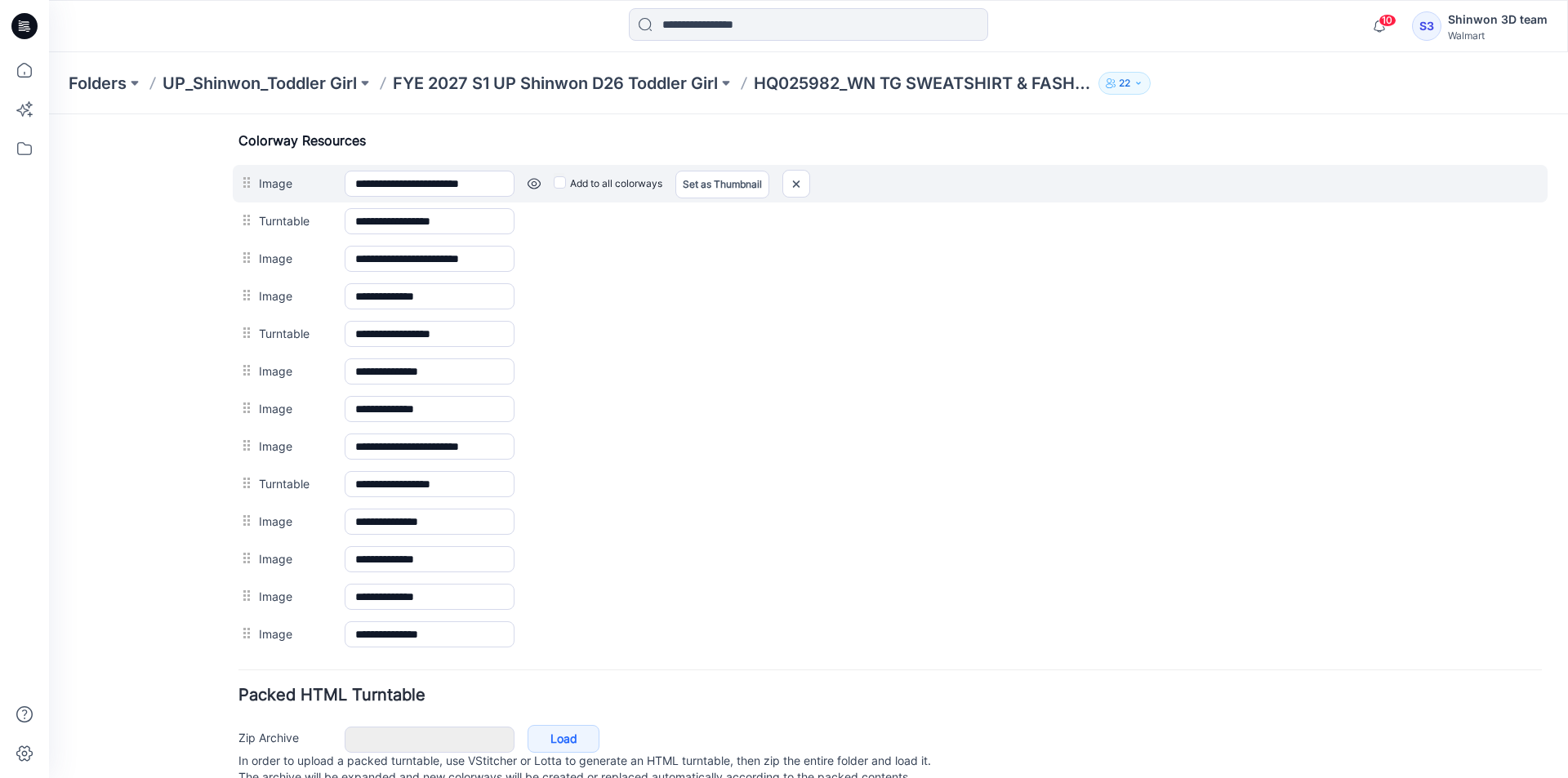 click at bounding box center [534, 184] 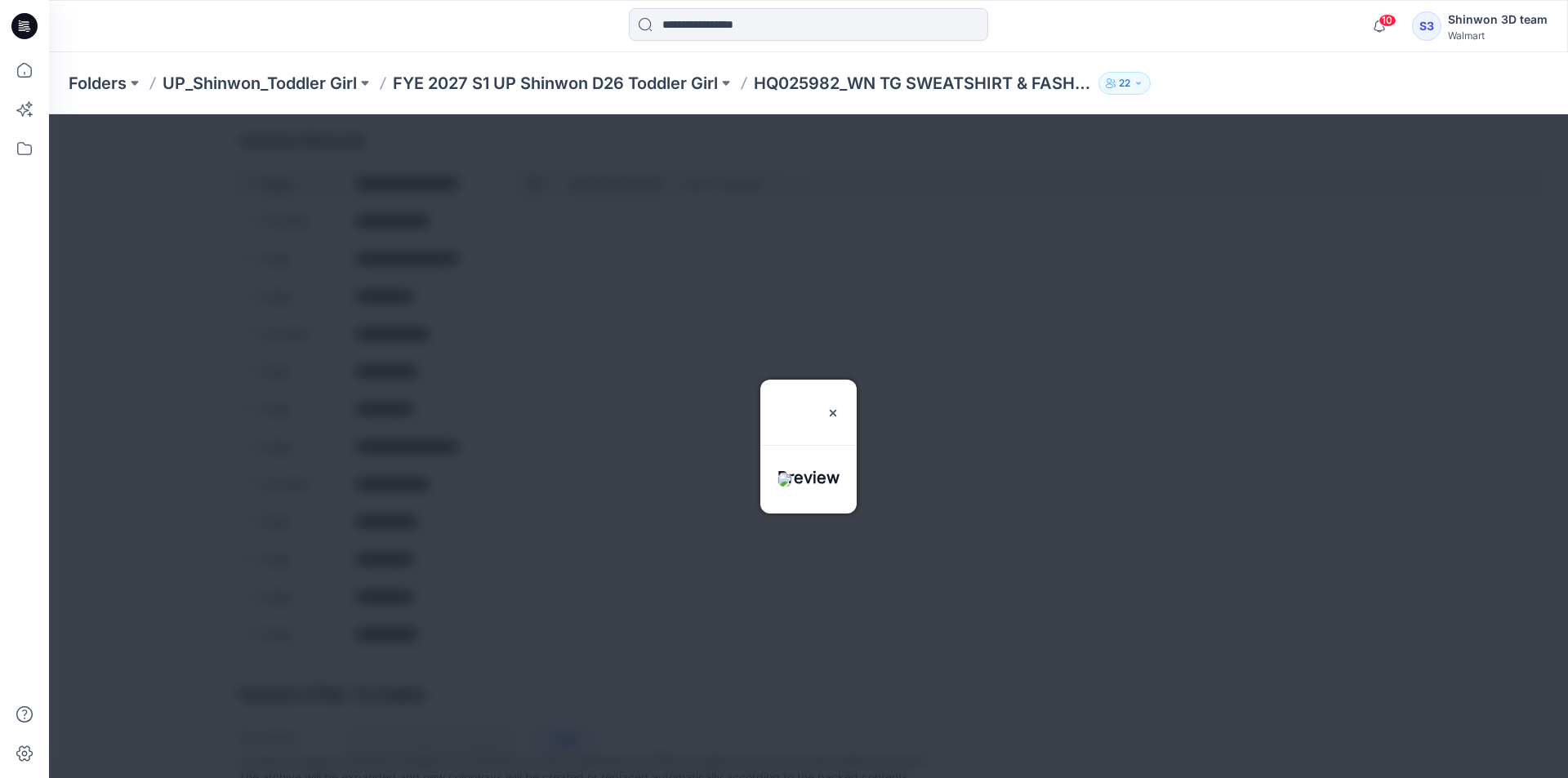 click at bounding box center [808, 446] 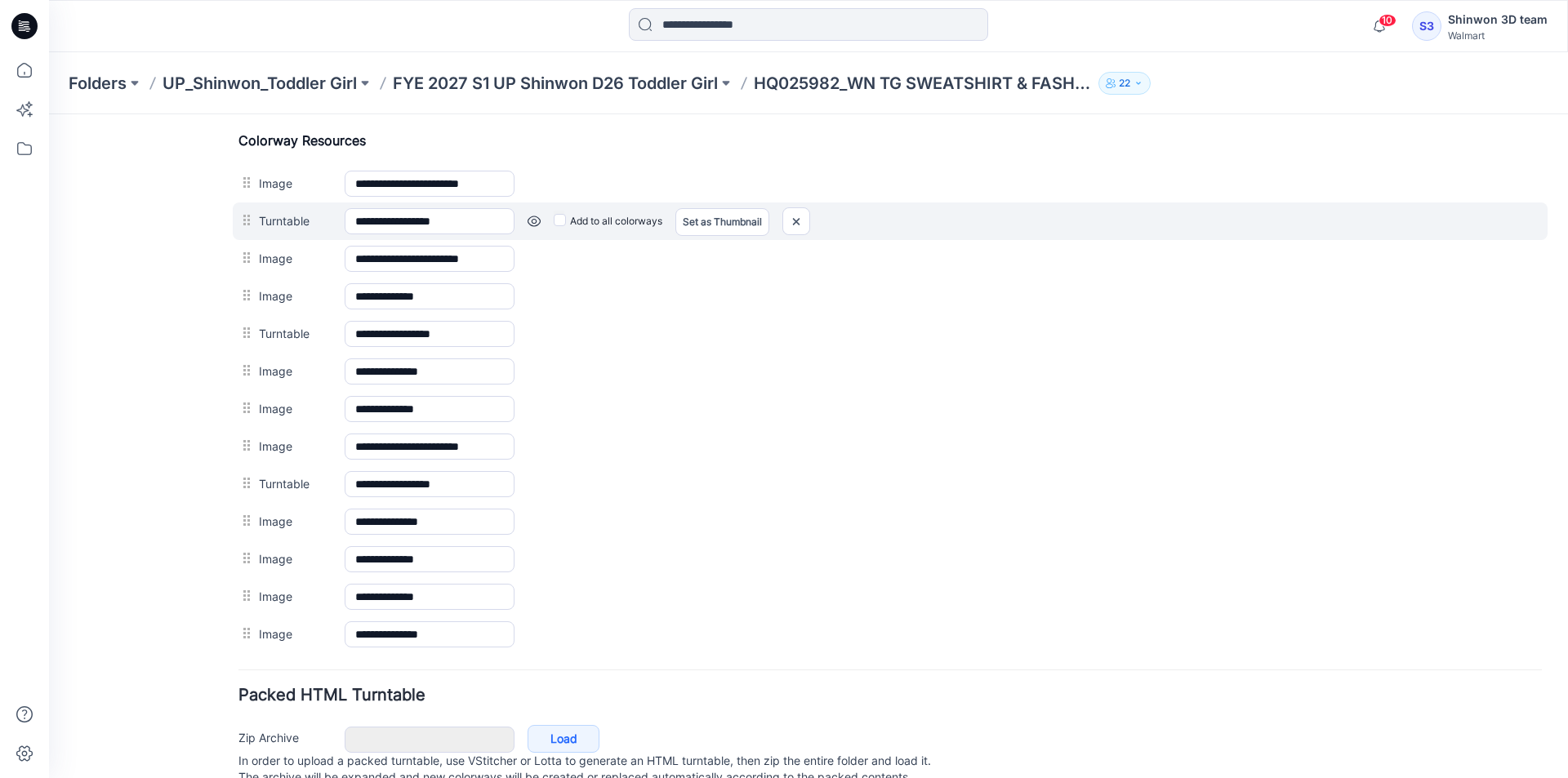 click at bounding box center (49, 114) 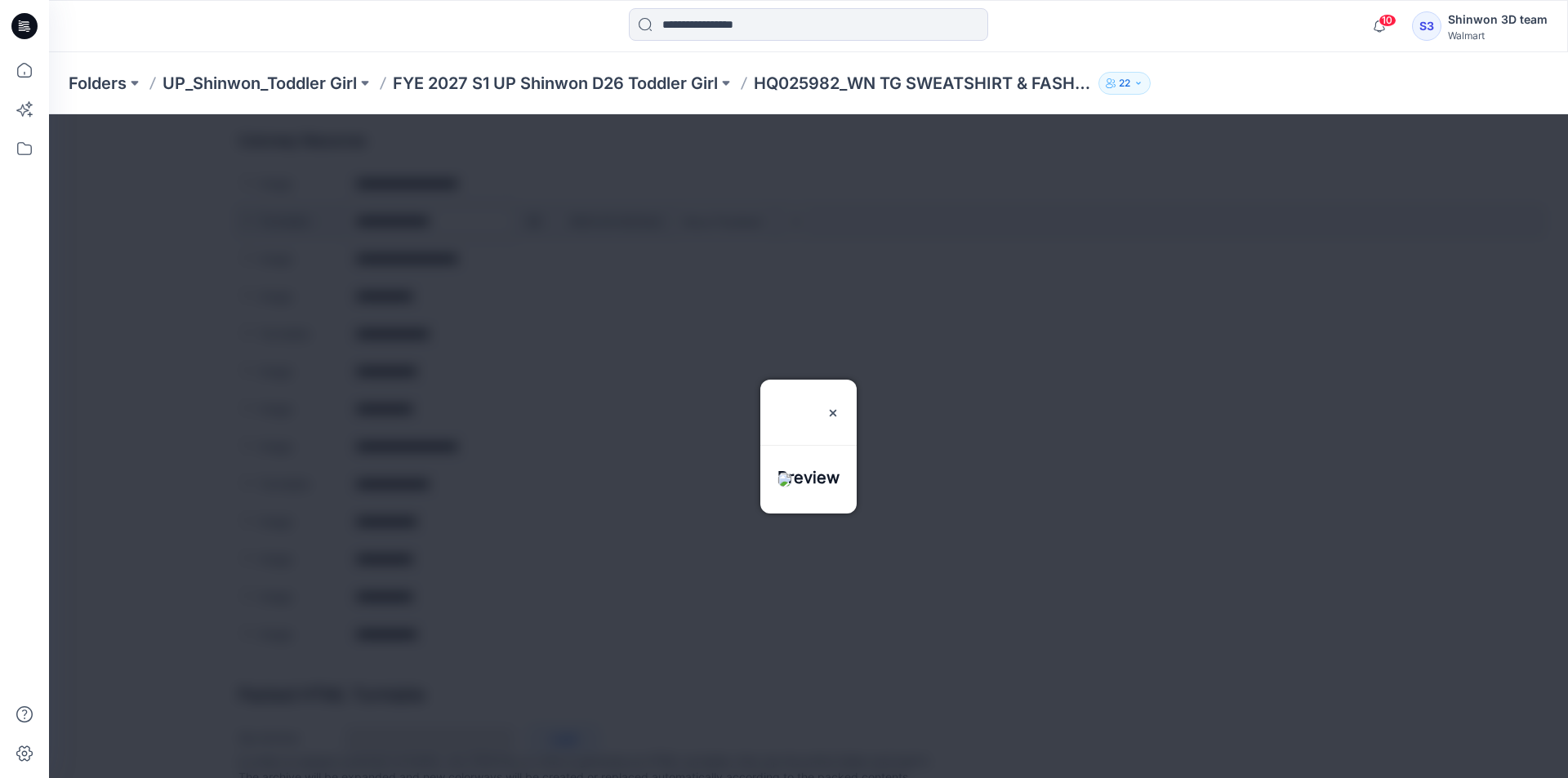 click at bounding box center [808, 446] 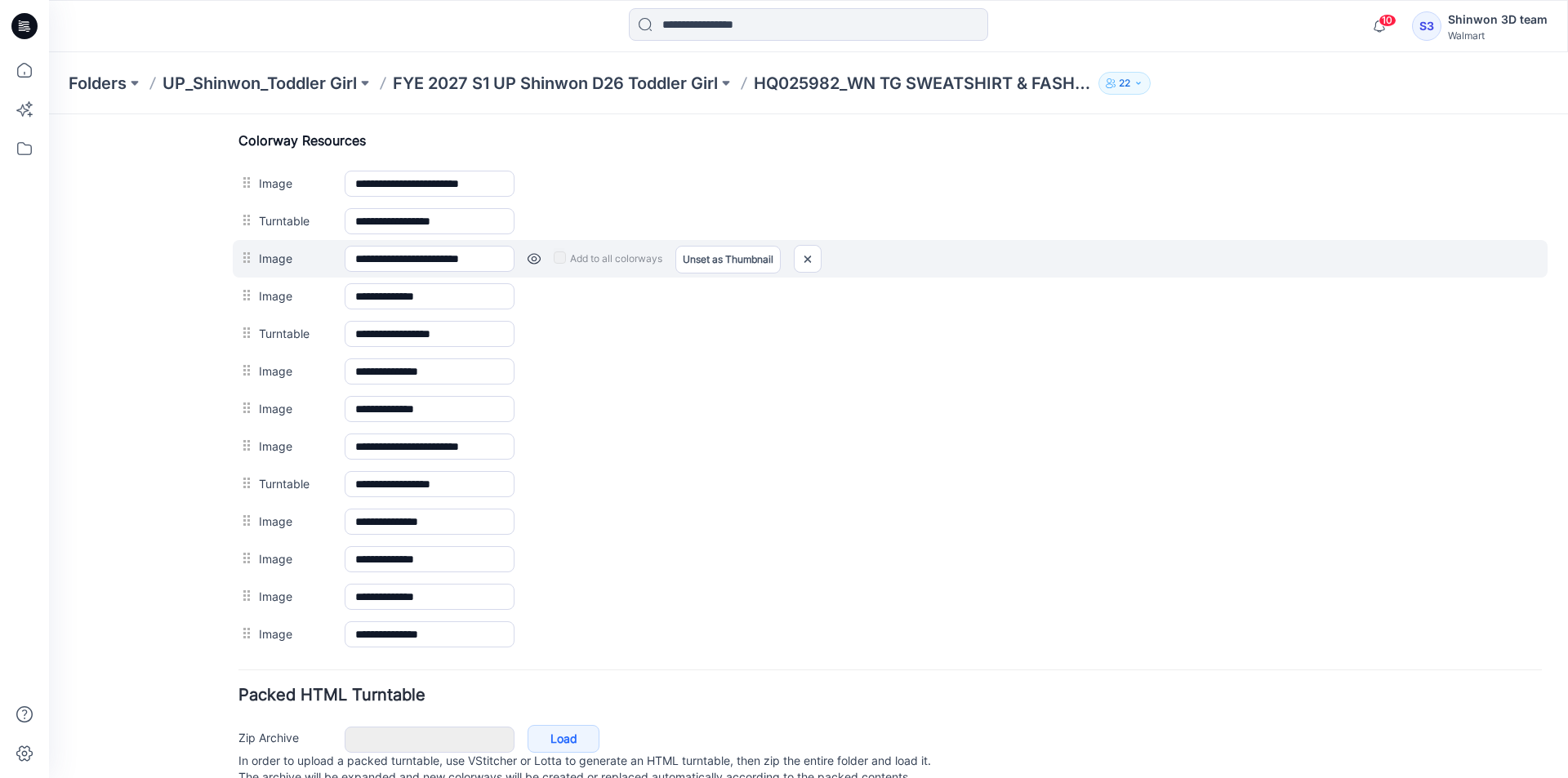 click at bounding box center (534, 259) 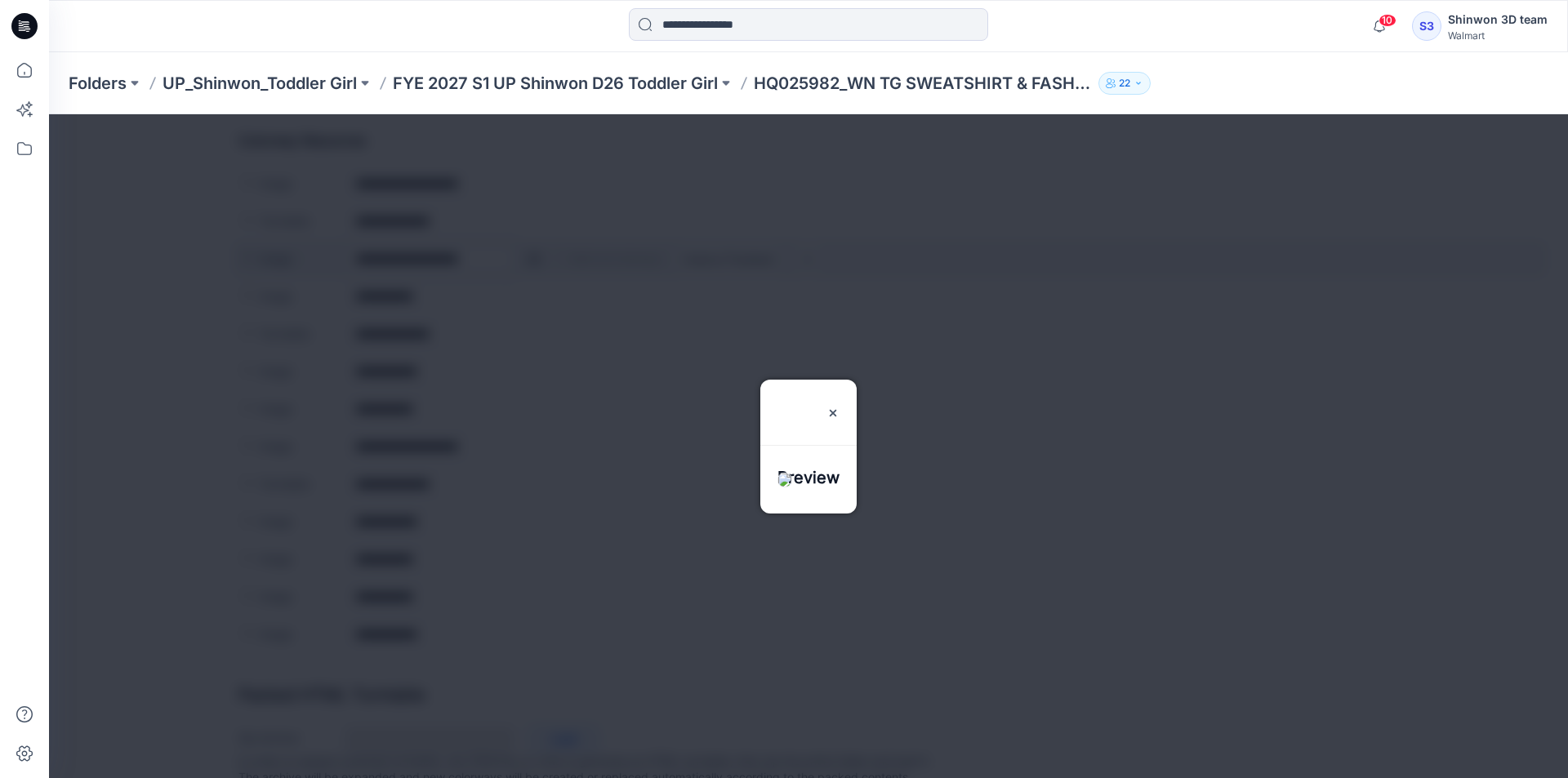 click at bounding box center (808, 446) 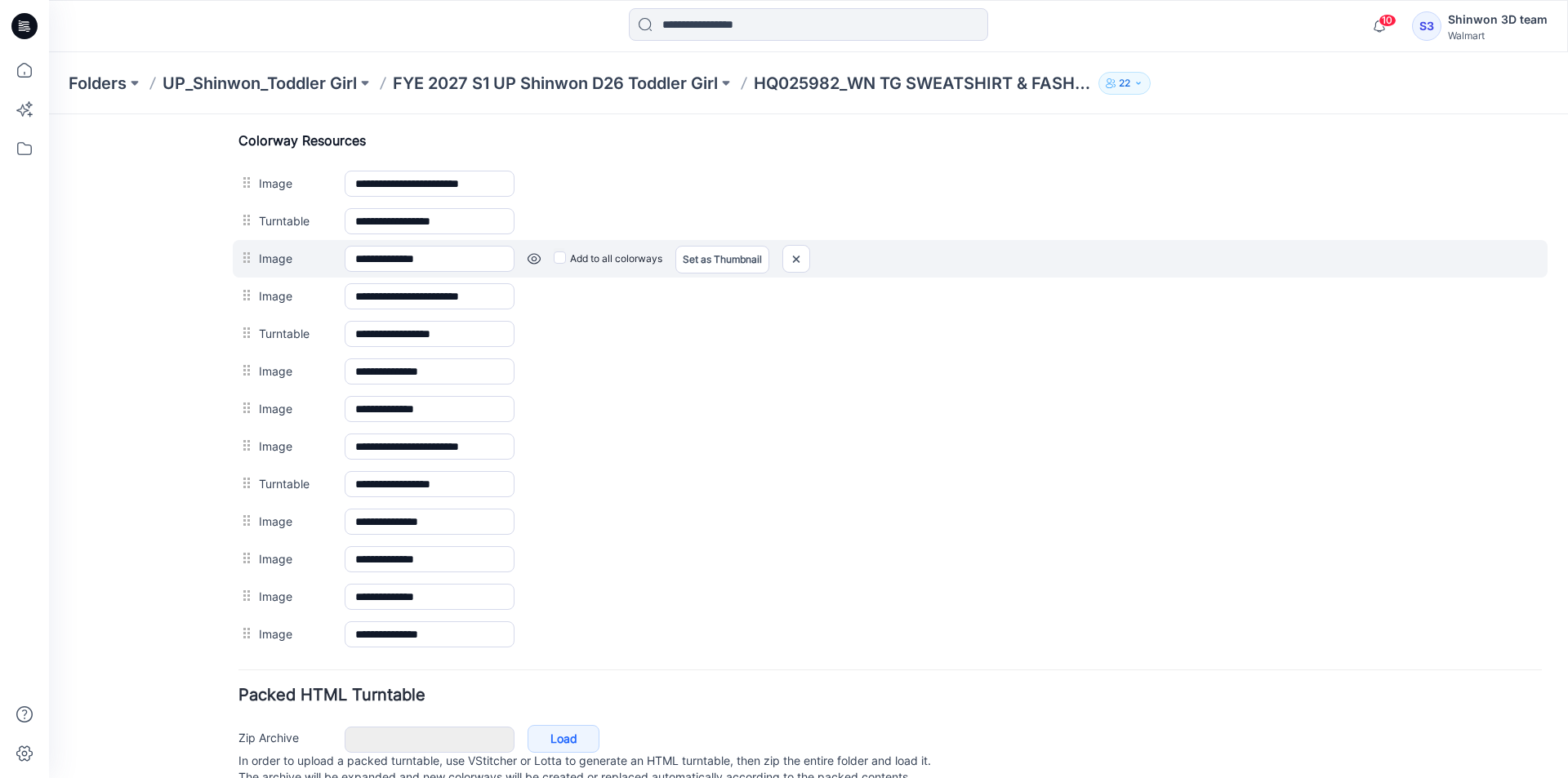 click at bounding box center (49, 114) 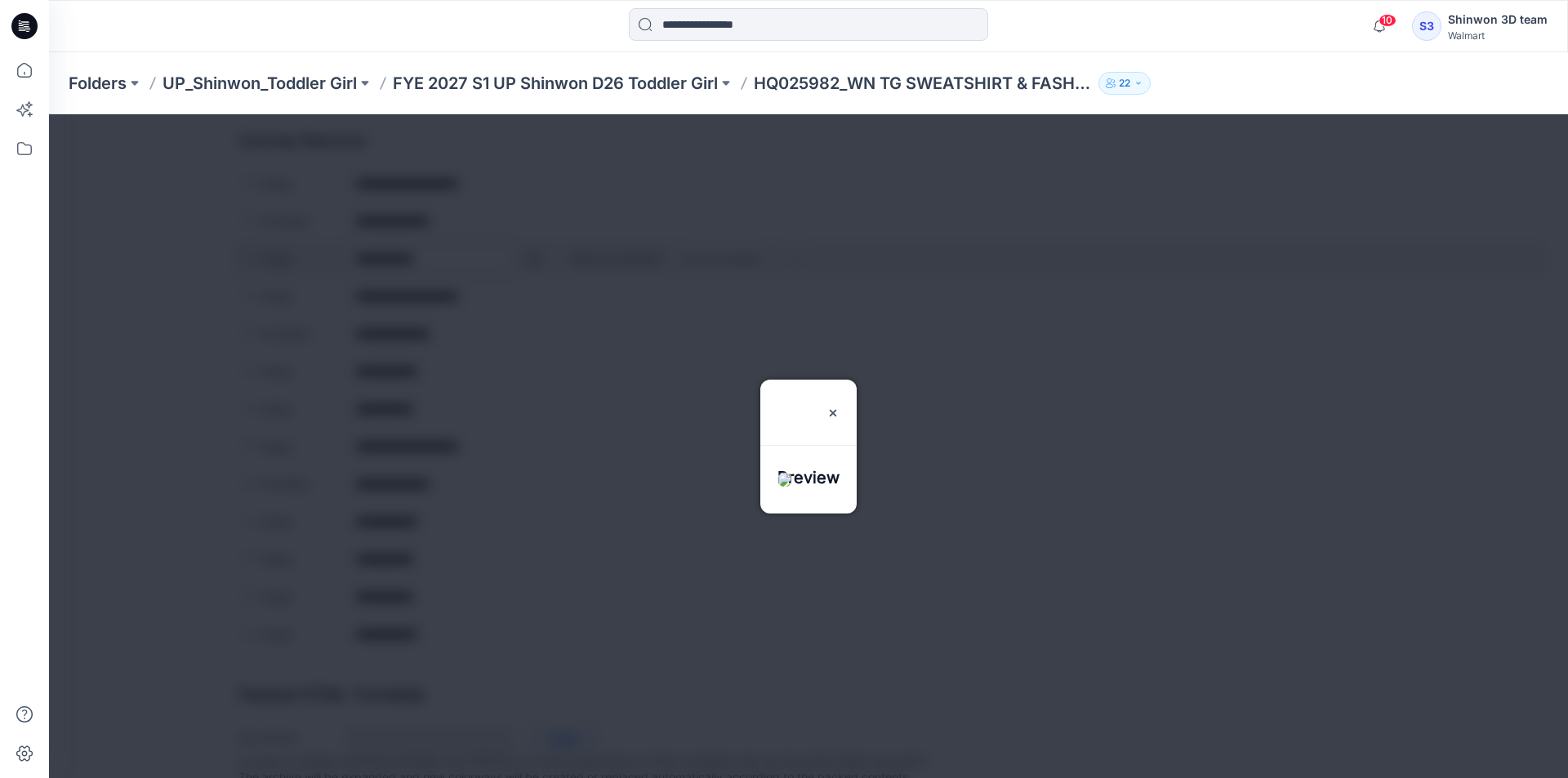 click at bounding box center [808, 446] 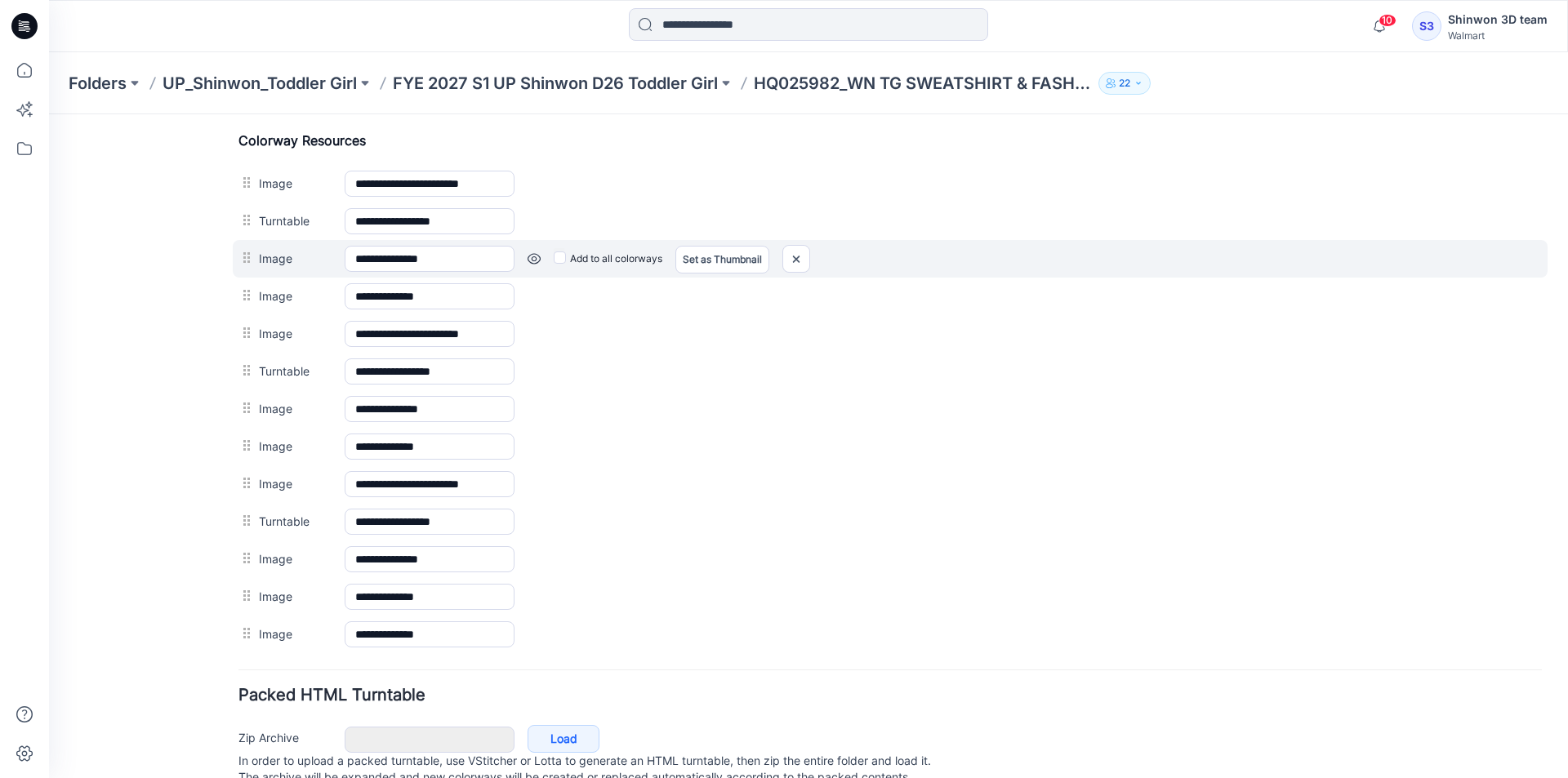 click at bounding box center [49, 114] 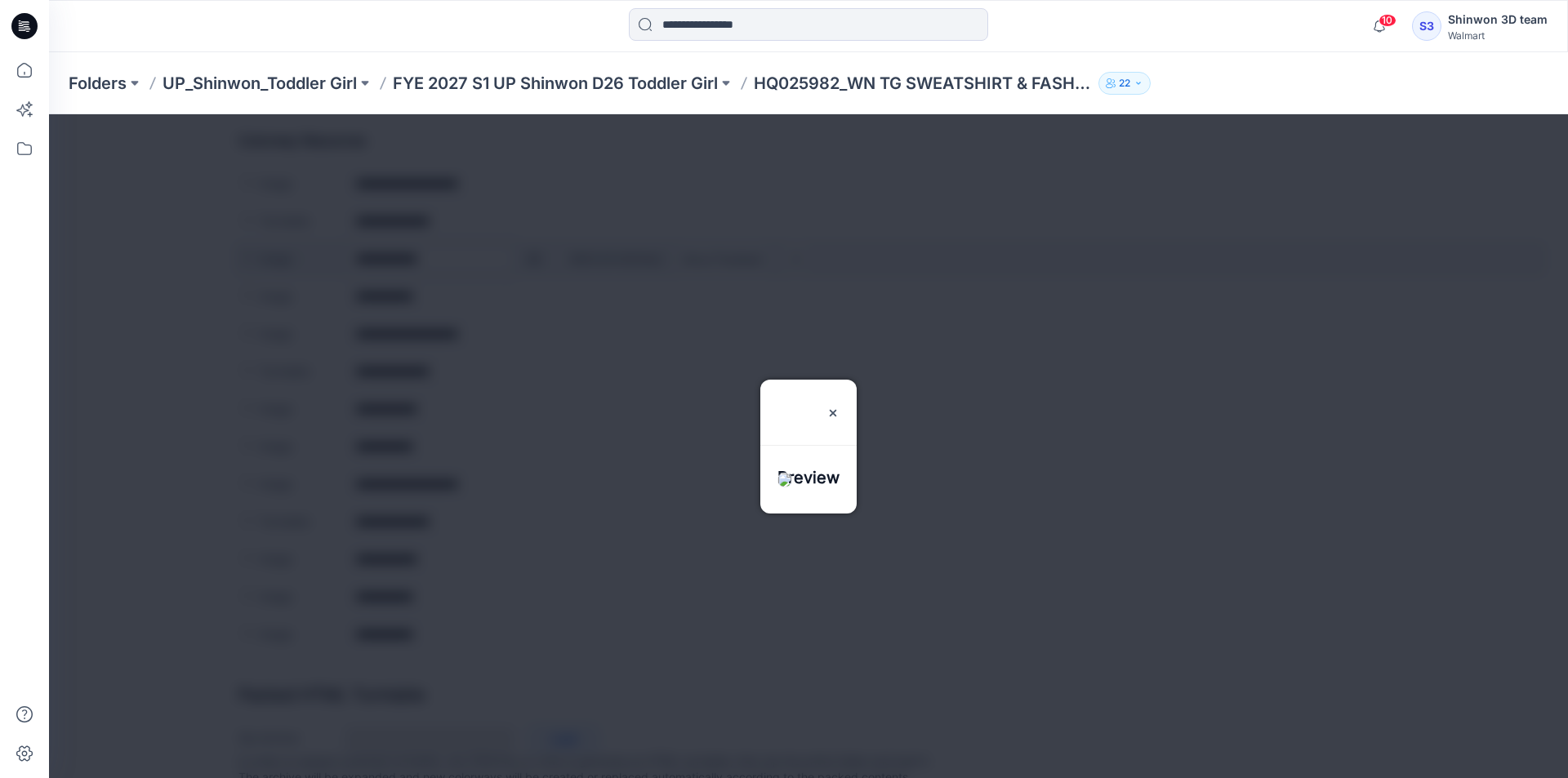 click at bounding box center [808, 446] 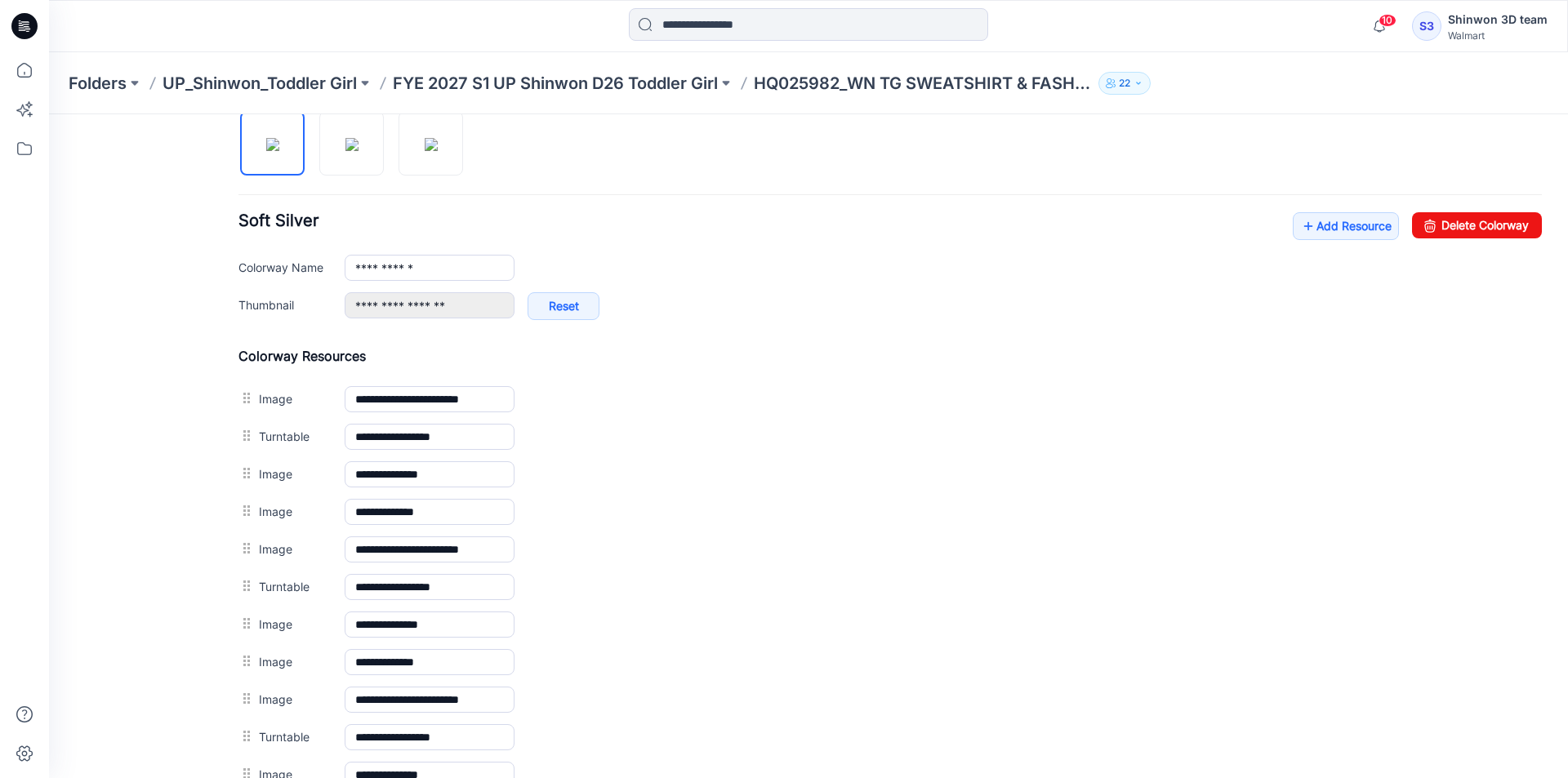 scroll, scrollTop: 527, scrollLeft: 0, axis: vertical 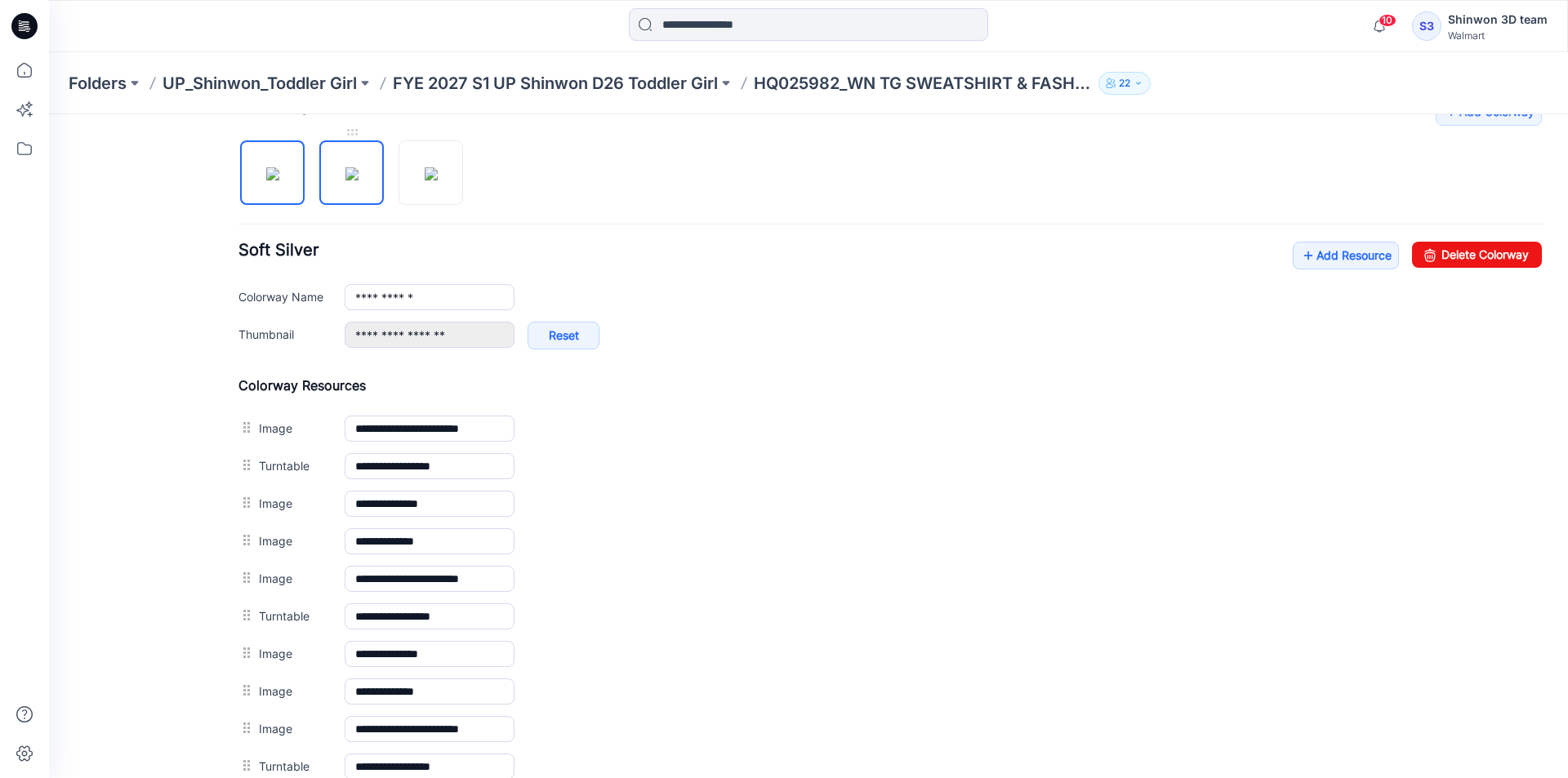 click at bounding box center [352, 174] 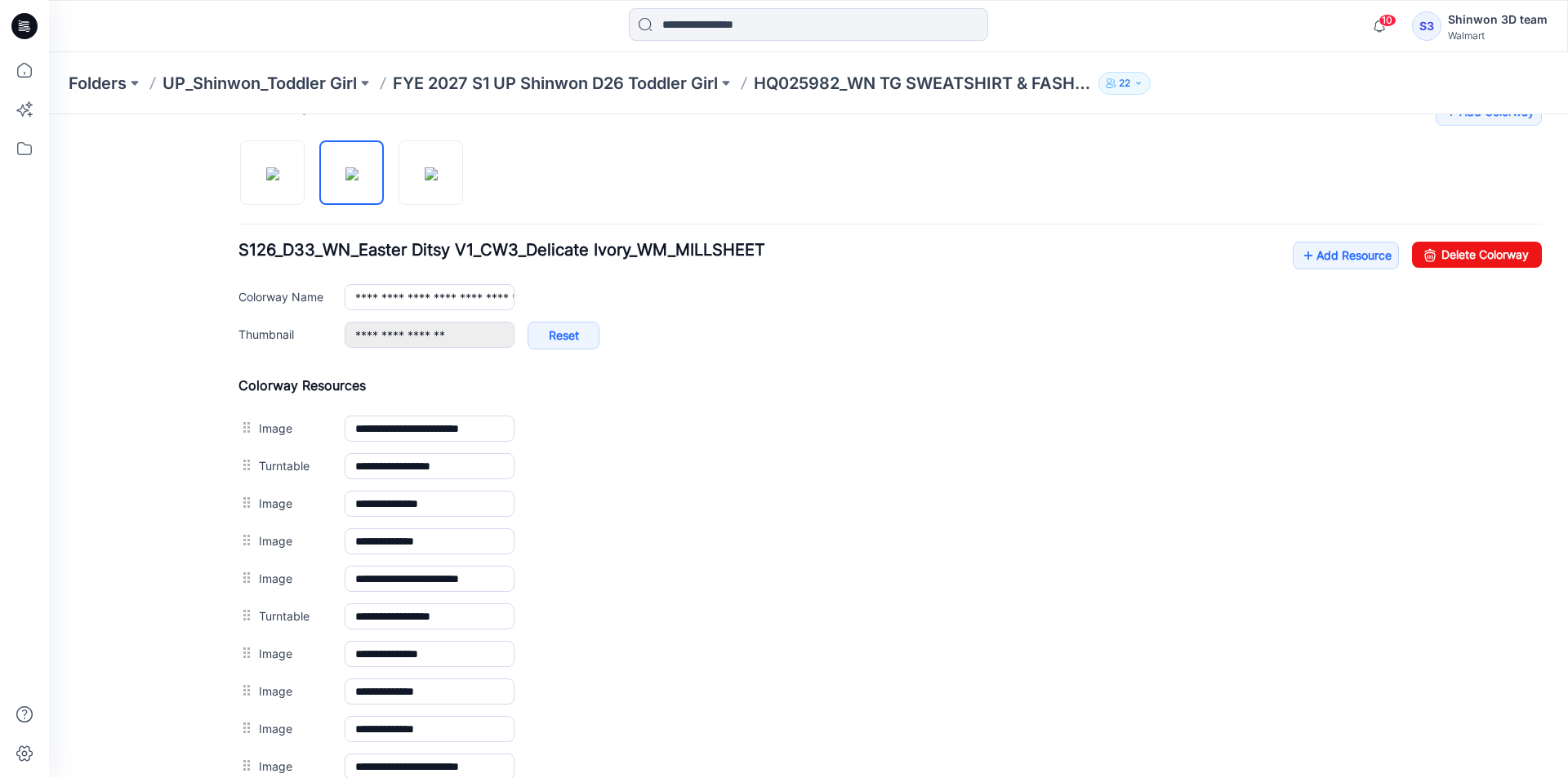 click at bounding box center [357, 164] 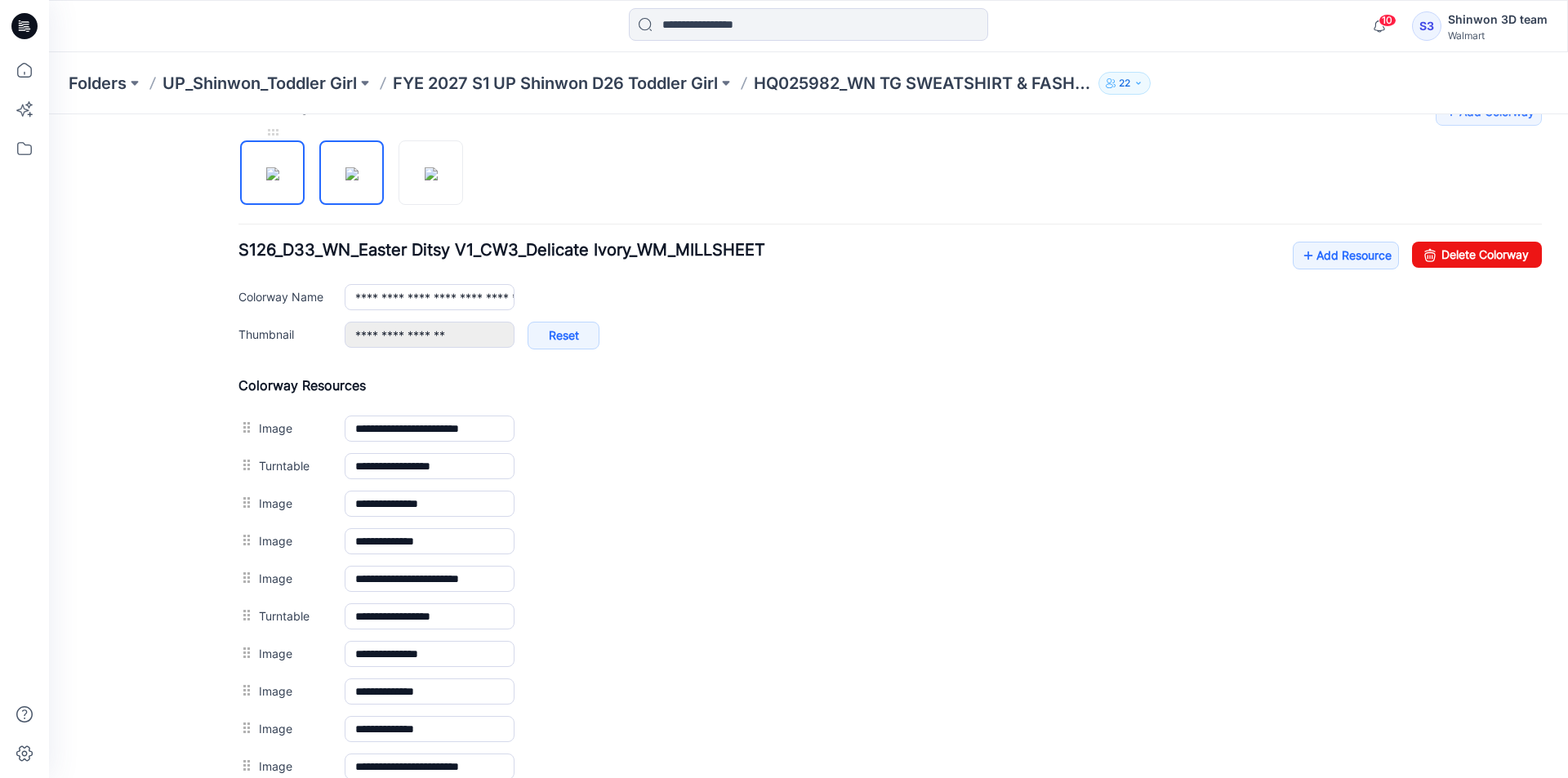 click at bounding box center (273, 174) 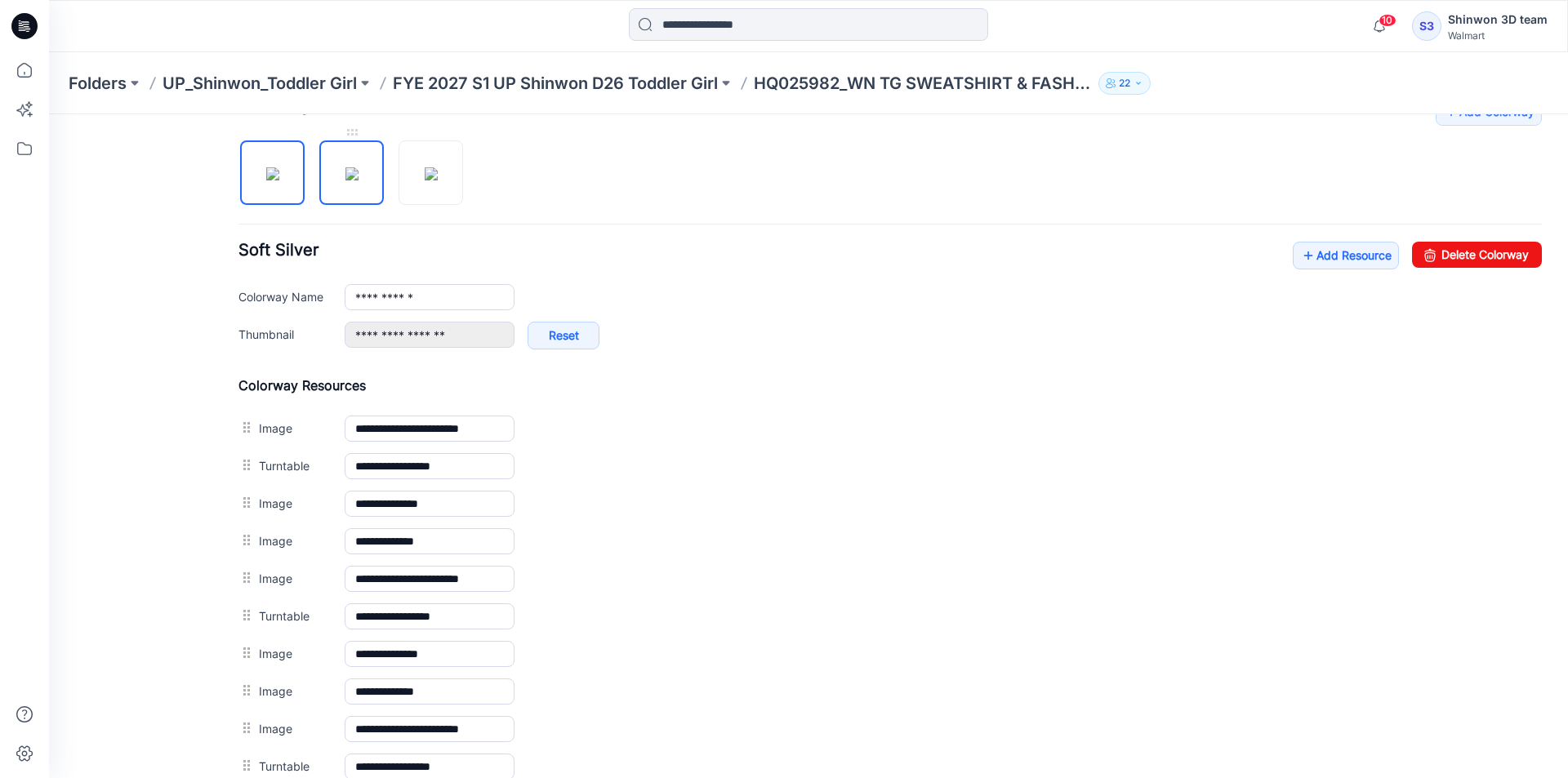 click at bounding box center (352, 174) 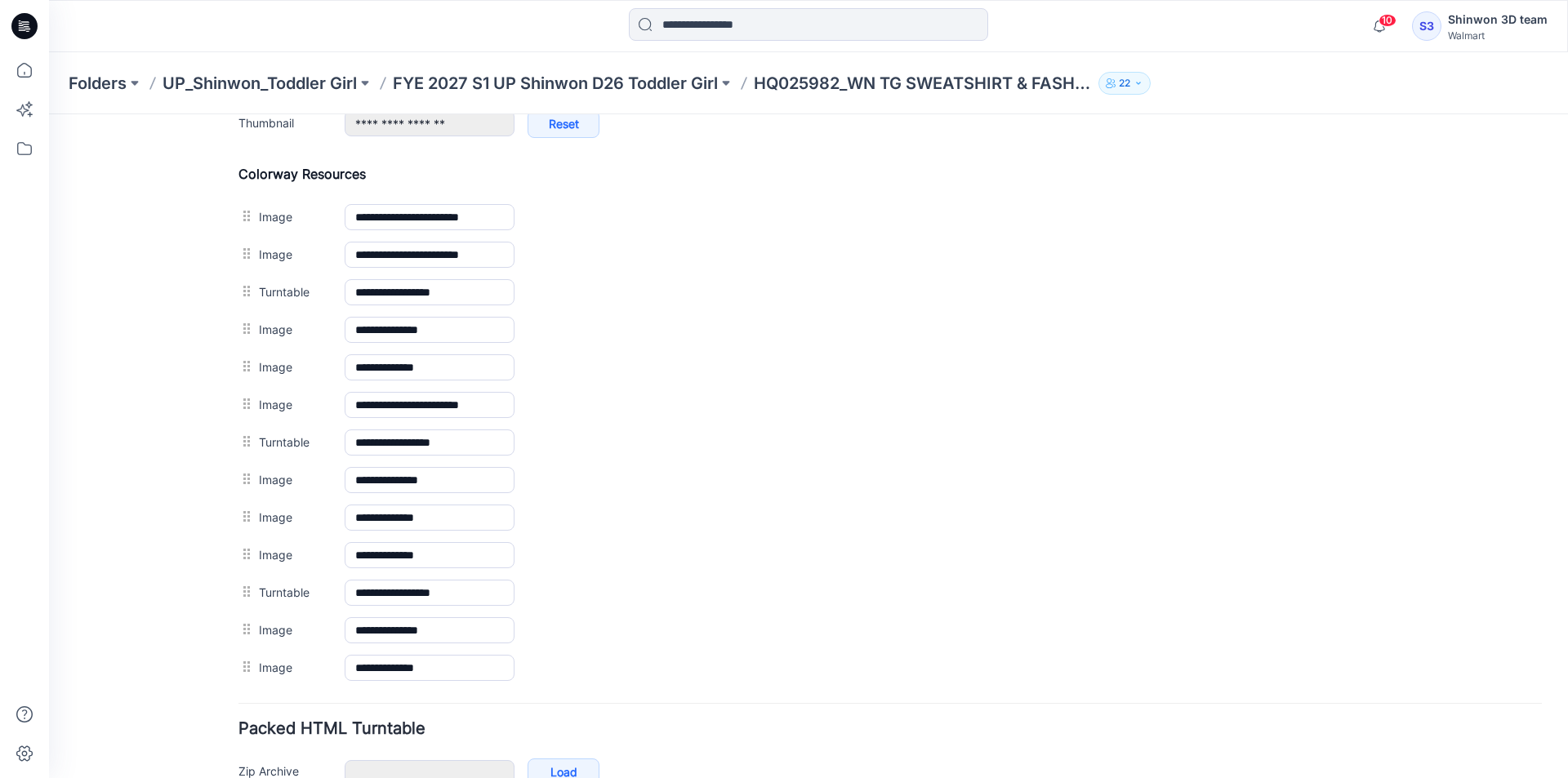 scroll, scrollTop: 698, scrollLeft: 0, axis: vertical 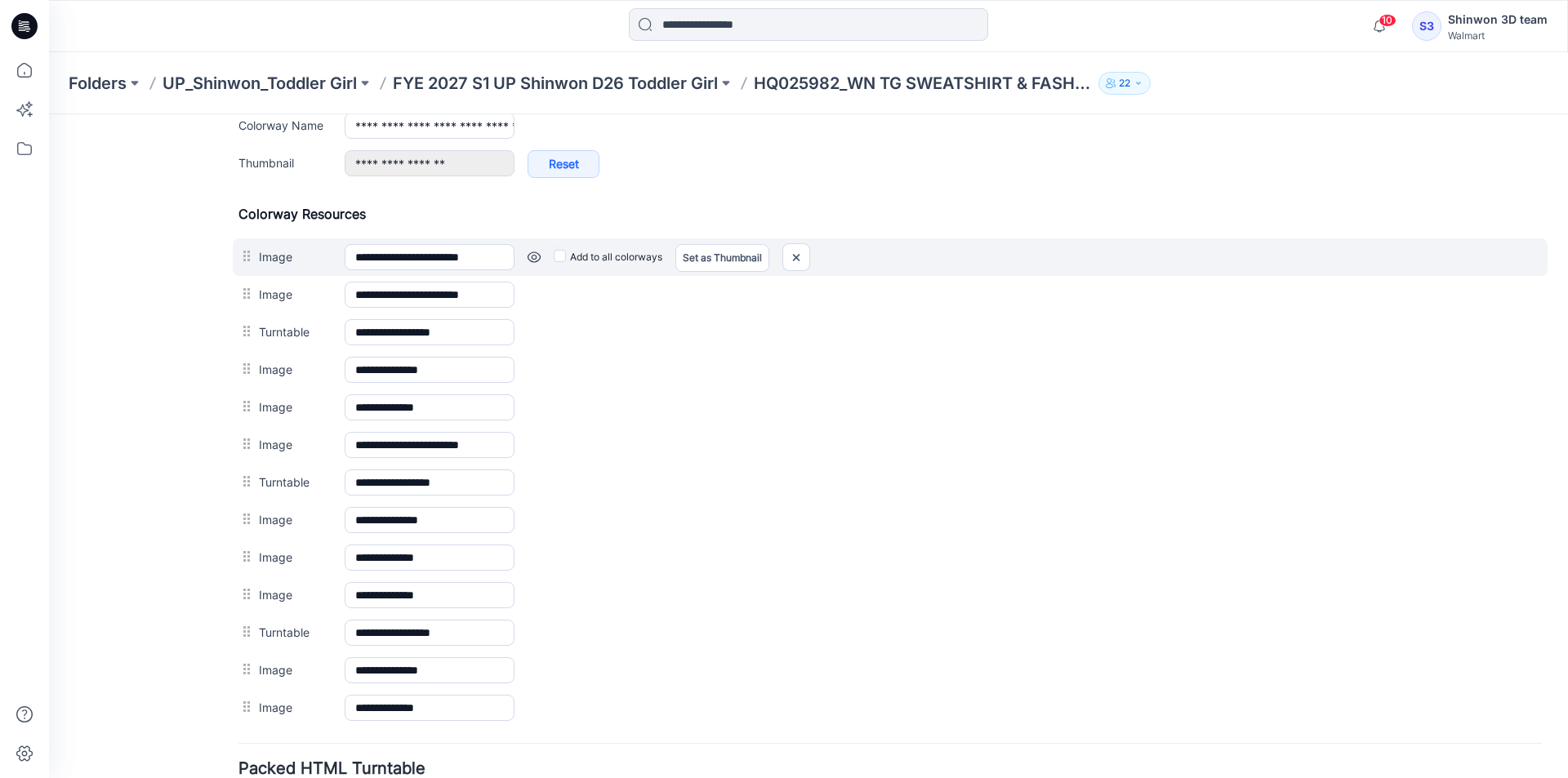 click on "Add to all colorways 					 									 Set as Thumbnail 					 Unset as Thumbnail" at bounding box center (49, 114) 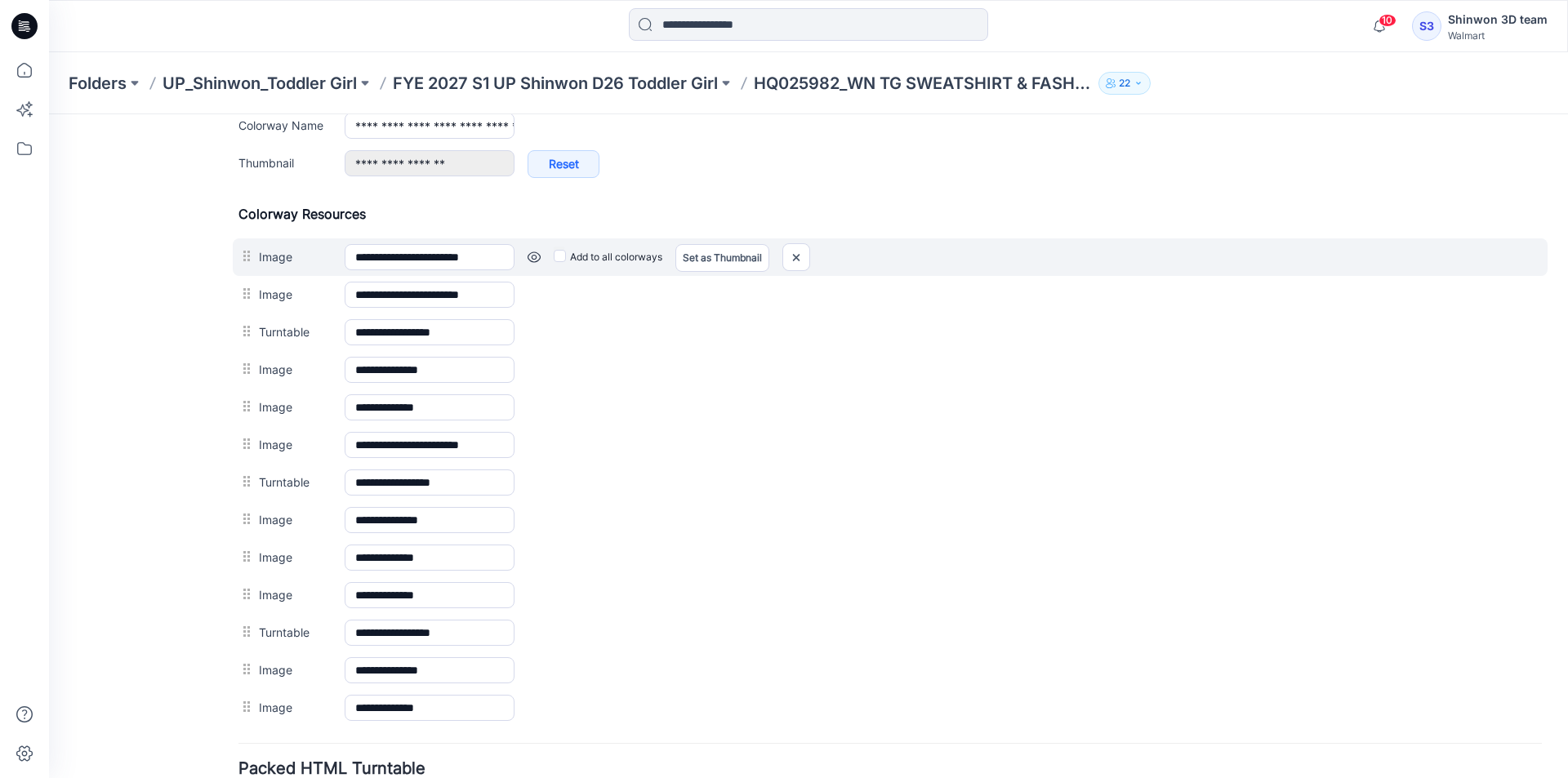 click at bounding box center [49, 114] 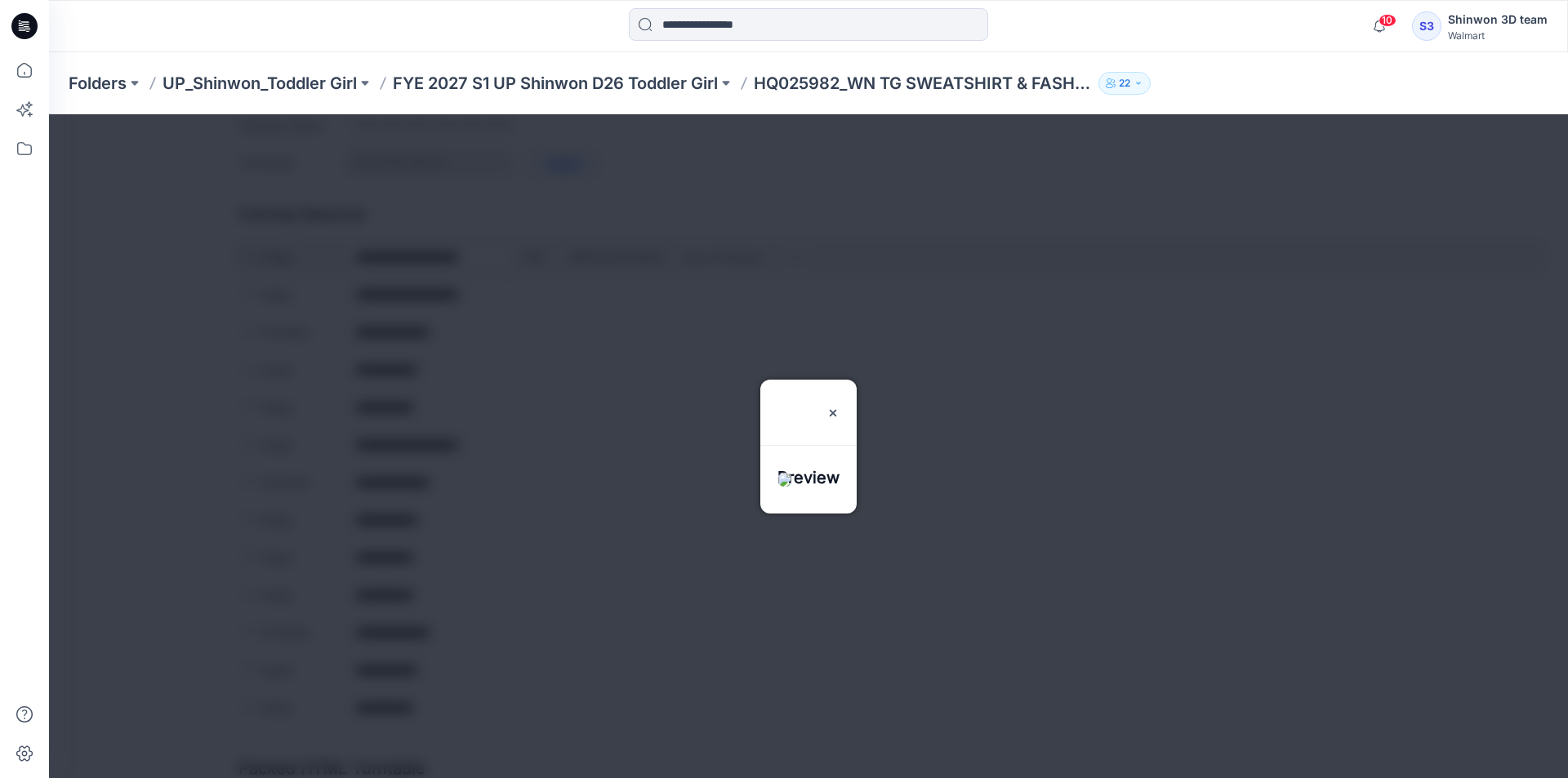 click at bounding box center [808, 446] 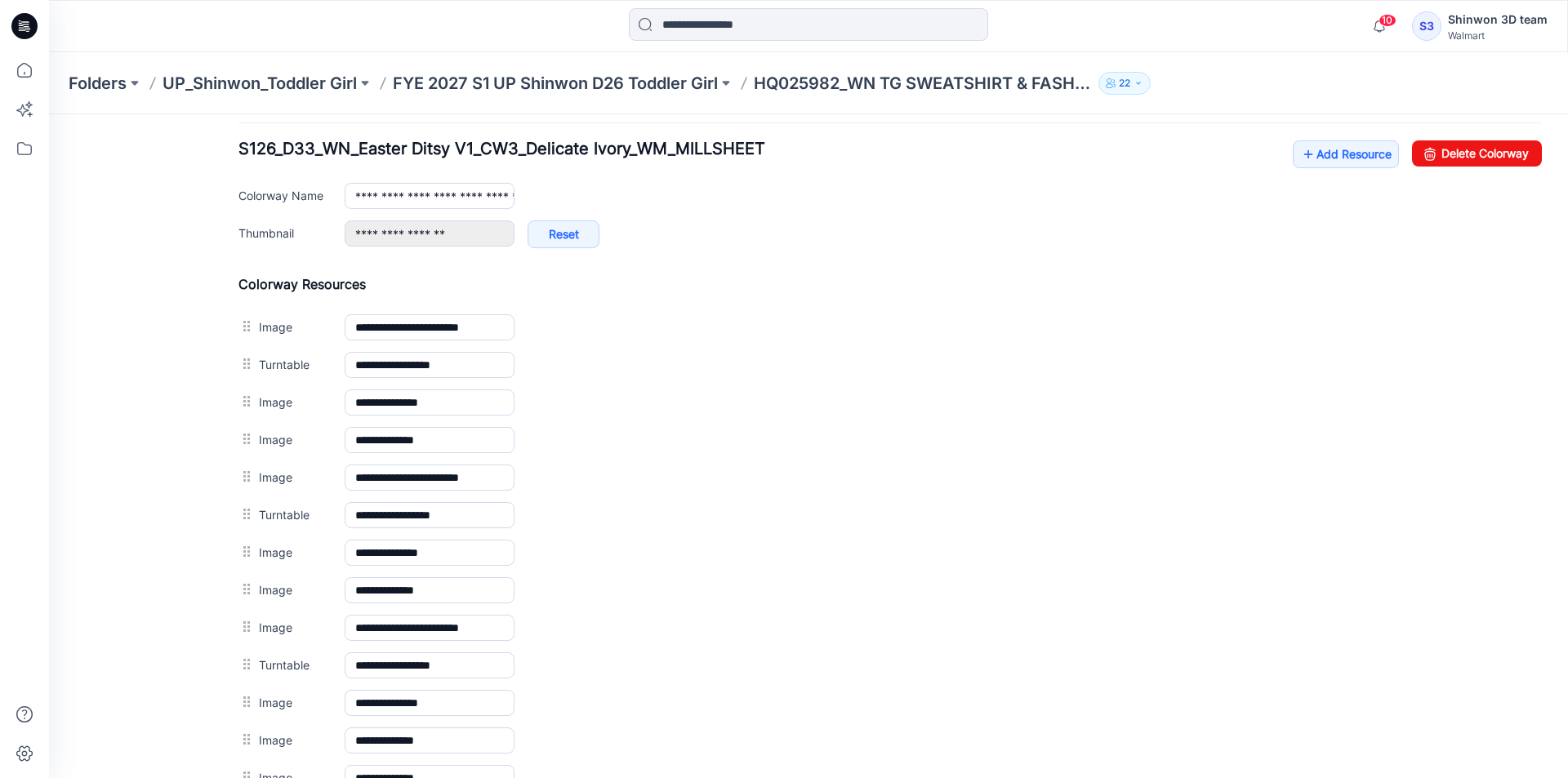 scroll, scrollTop: 535, scrollLeft: 0, axis: vertical 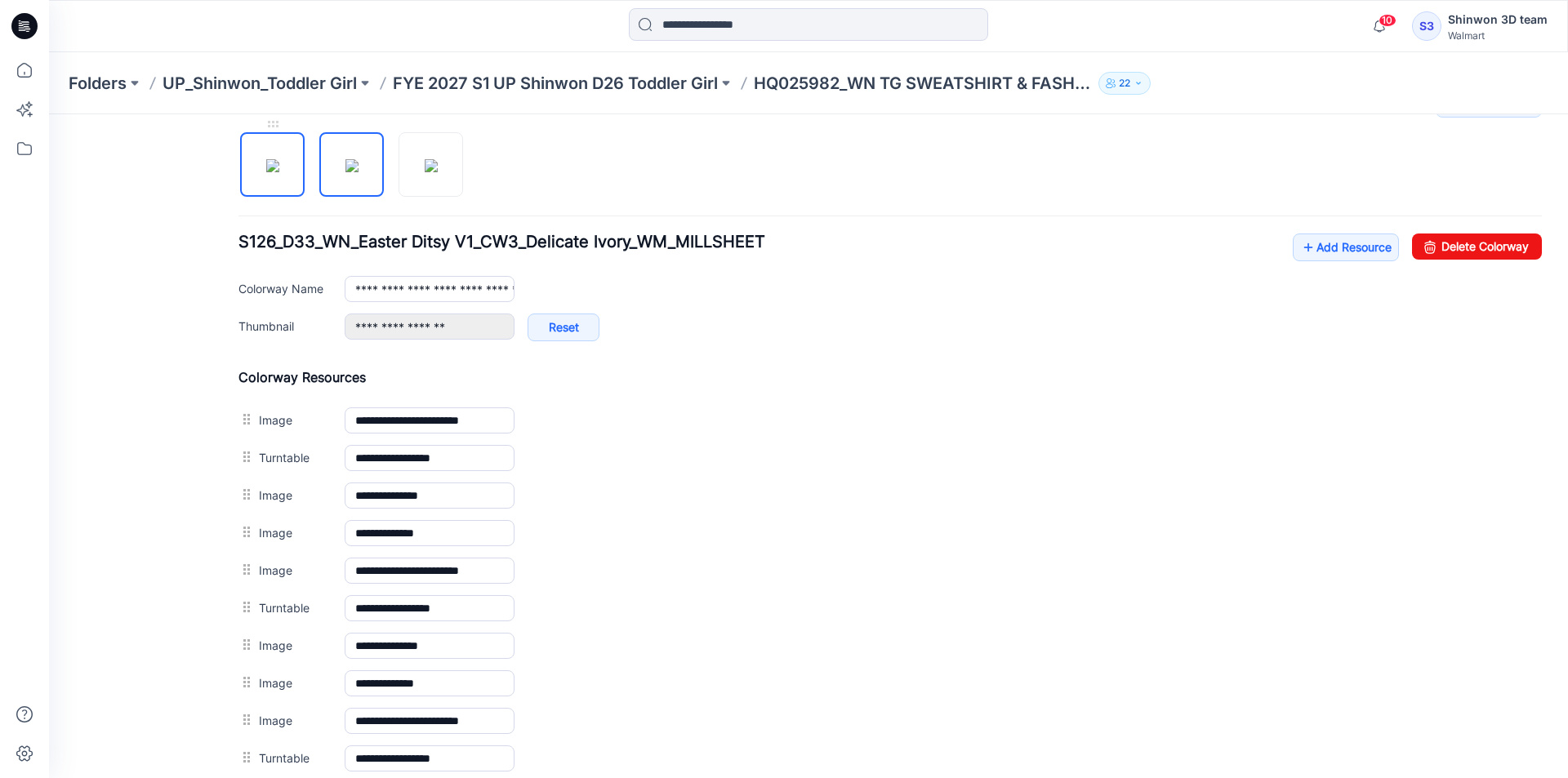 click at bounding box center (273, 166) 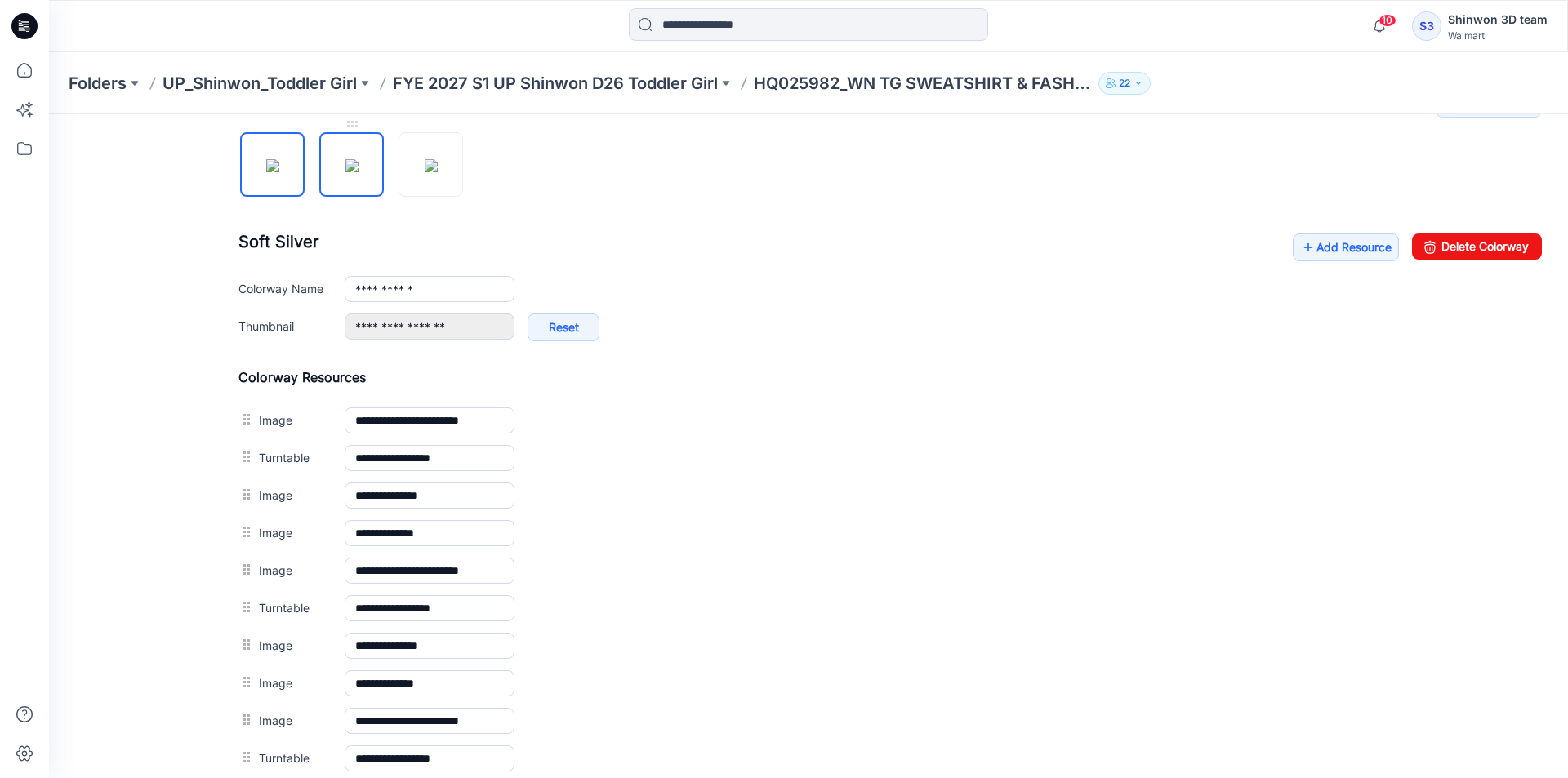 click at bounding box center (352, 166) 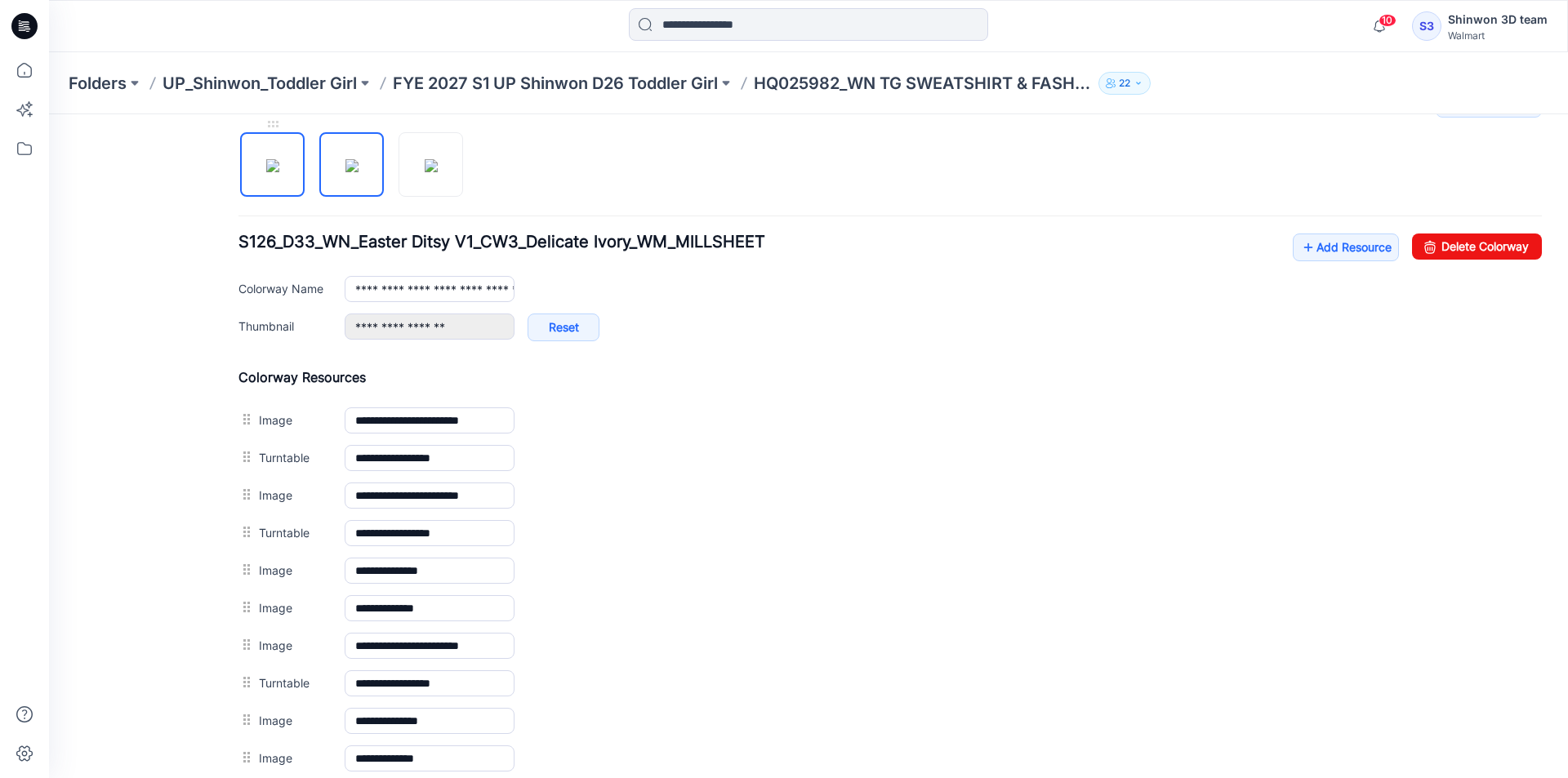drag, startPoint x: 282, startPoint y: 183, endPoint x: 291, endPoint y: 183, distance: 9 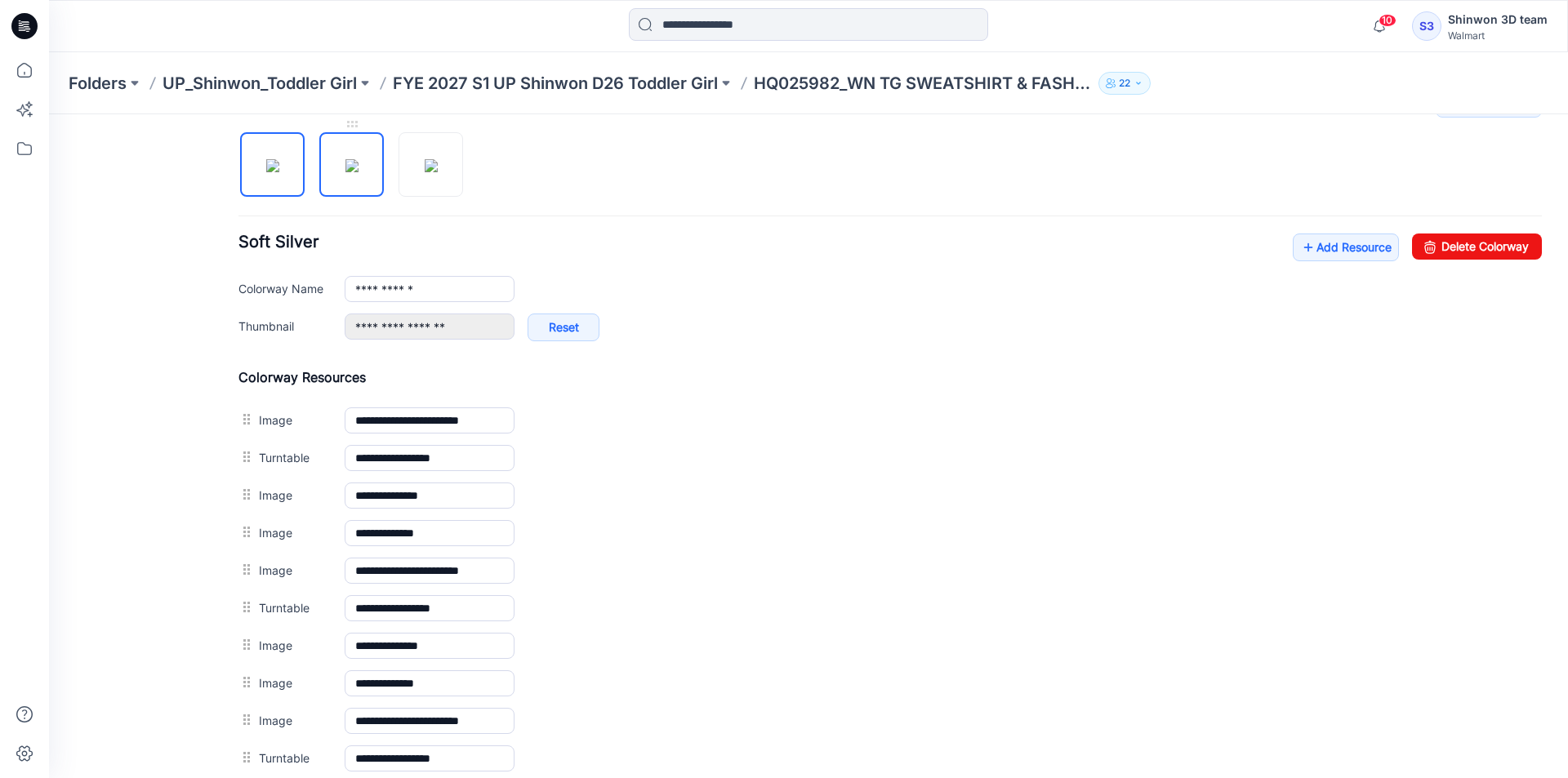 click at bounding box center [352, 166] 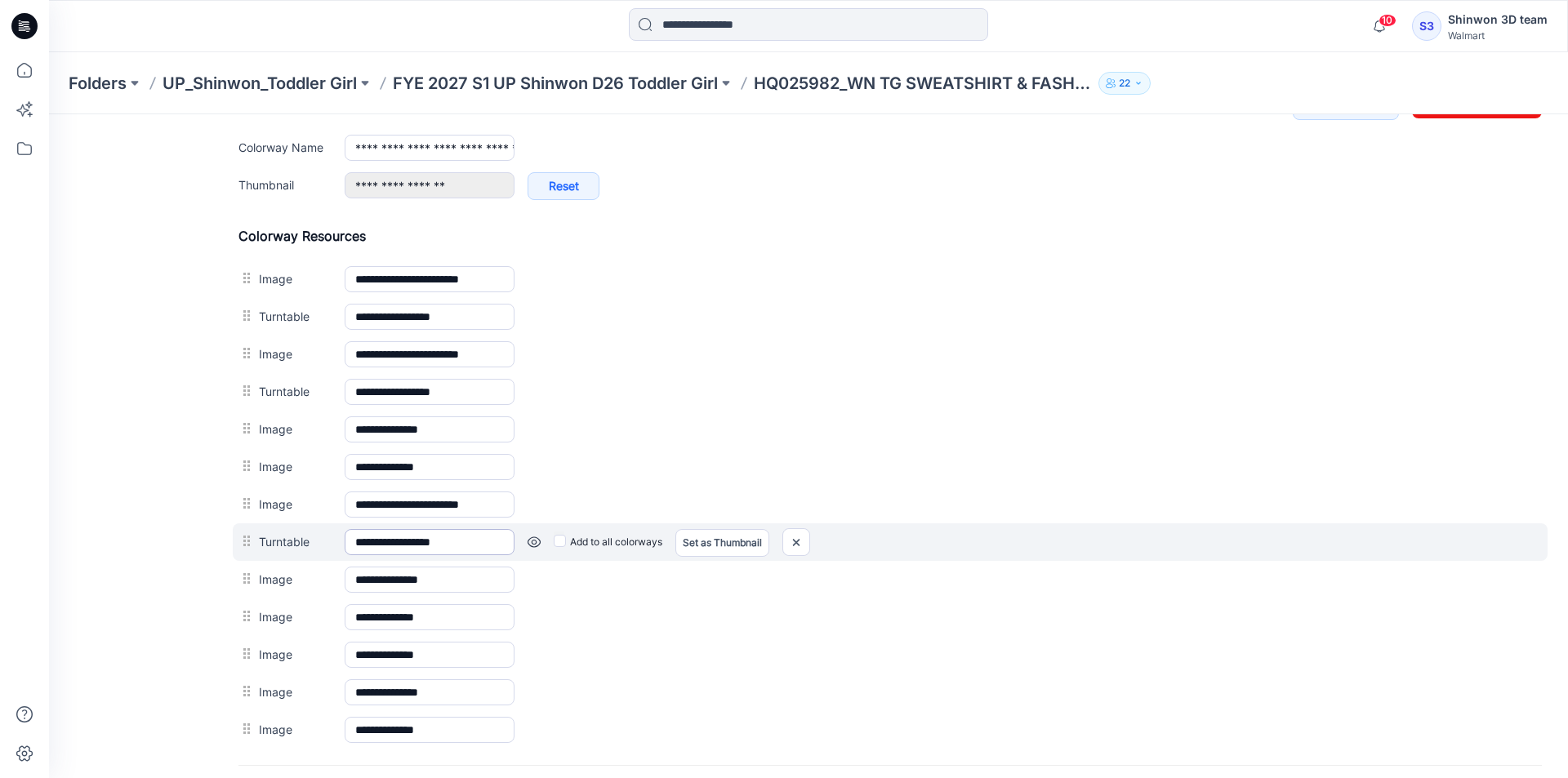 scroll, scrollTop: 698, scrollLeft: 0, axis: vertical 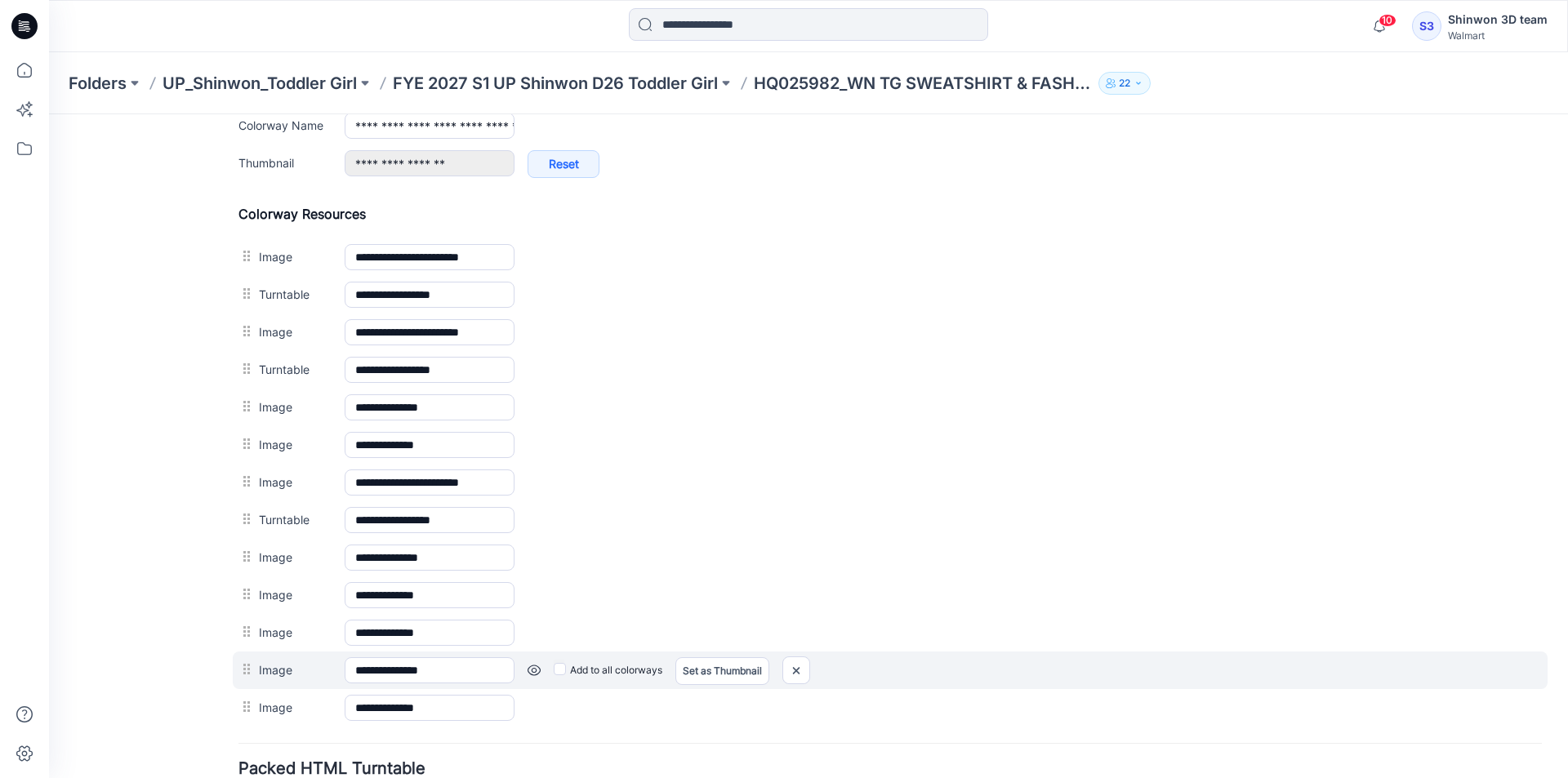 click at bounding box center [49, 114] 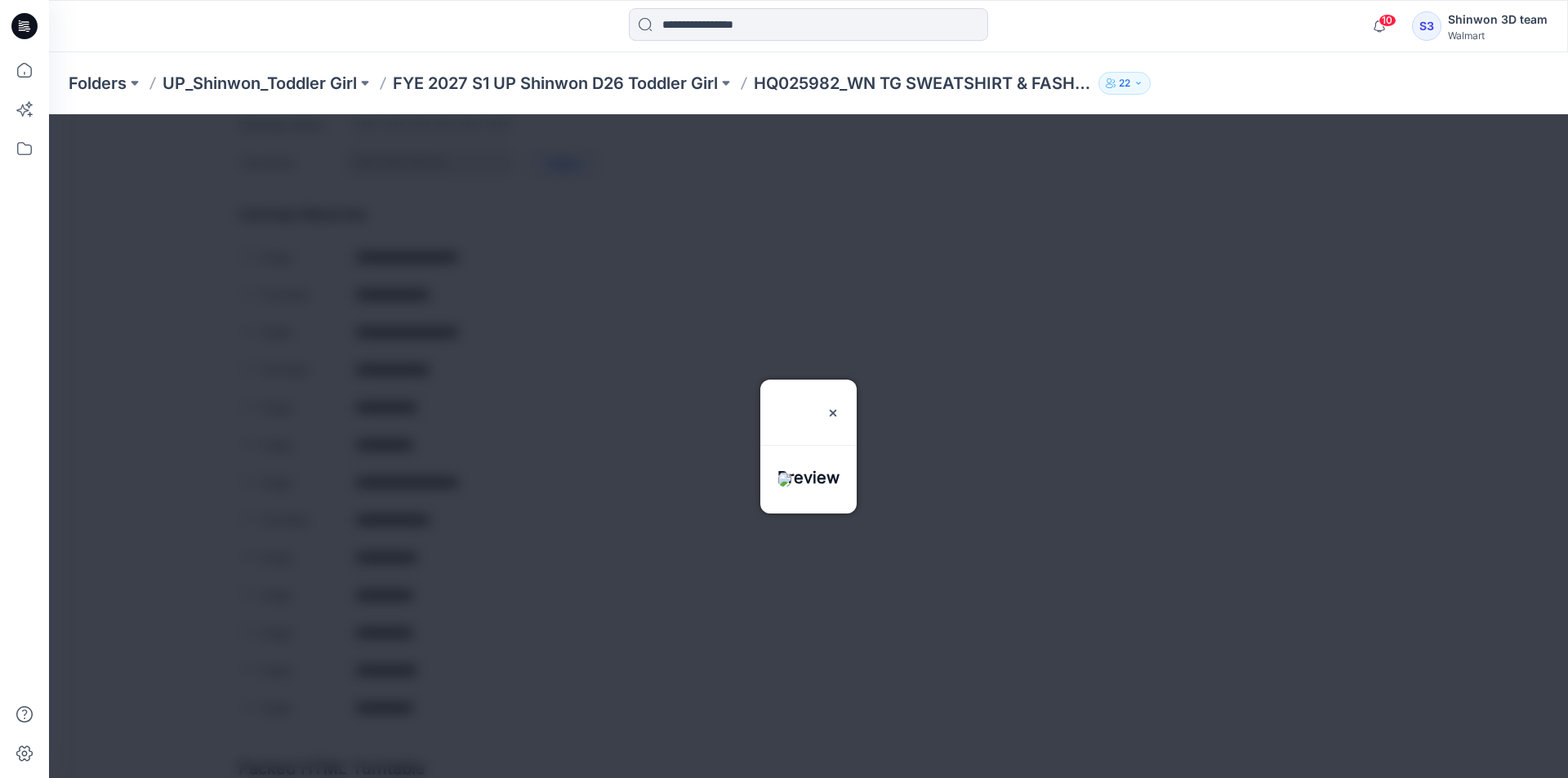 click at bounding box center (808, 446) 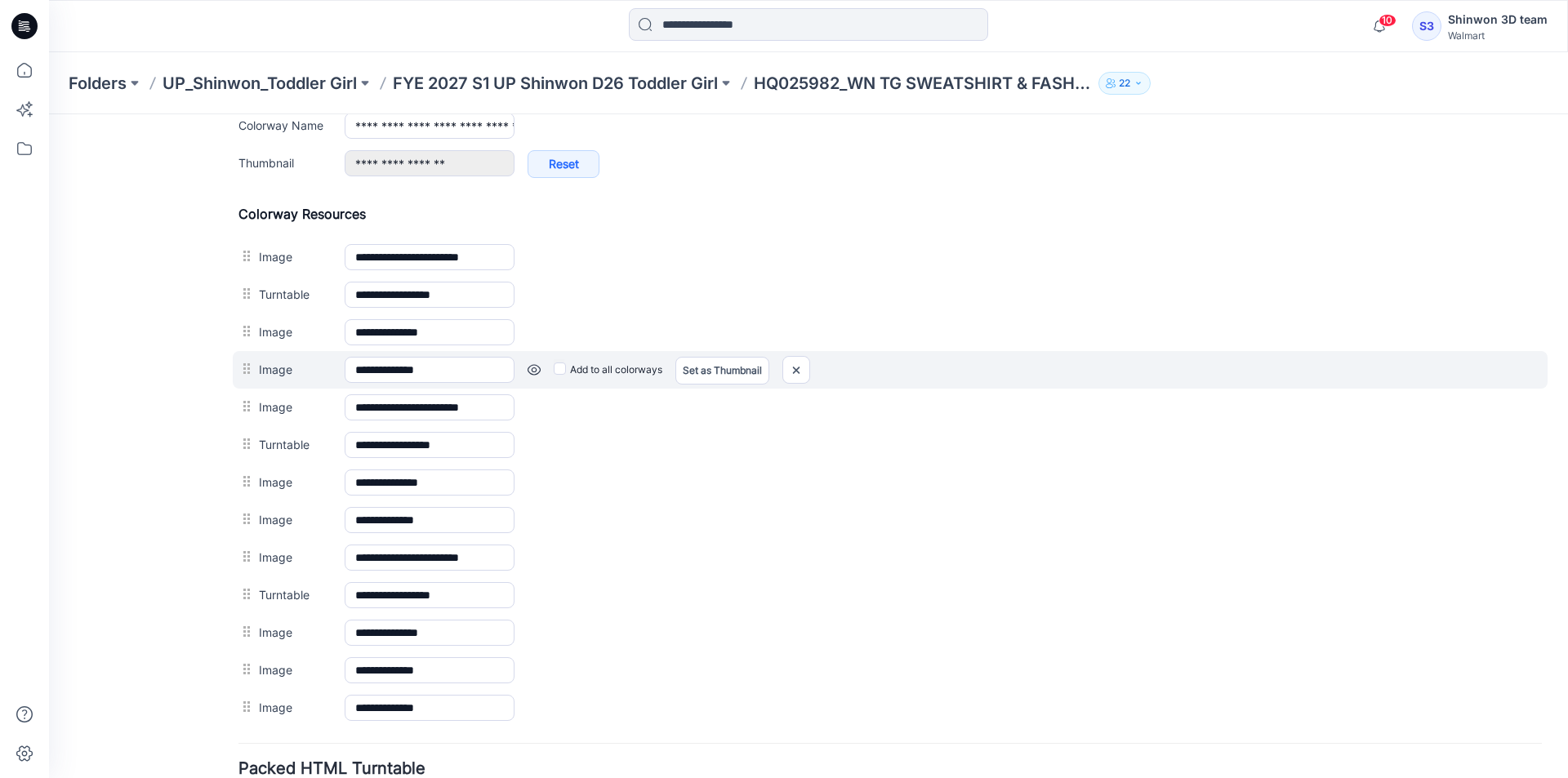 click at bounding box center (49, 114) 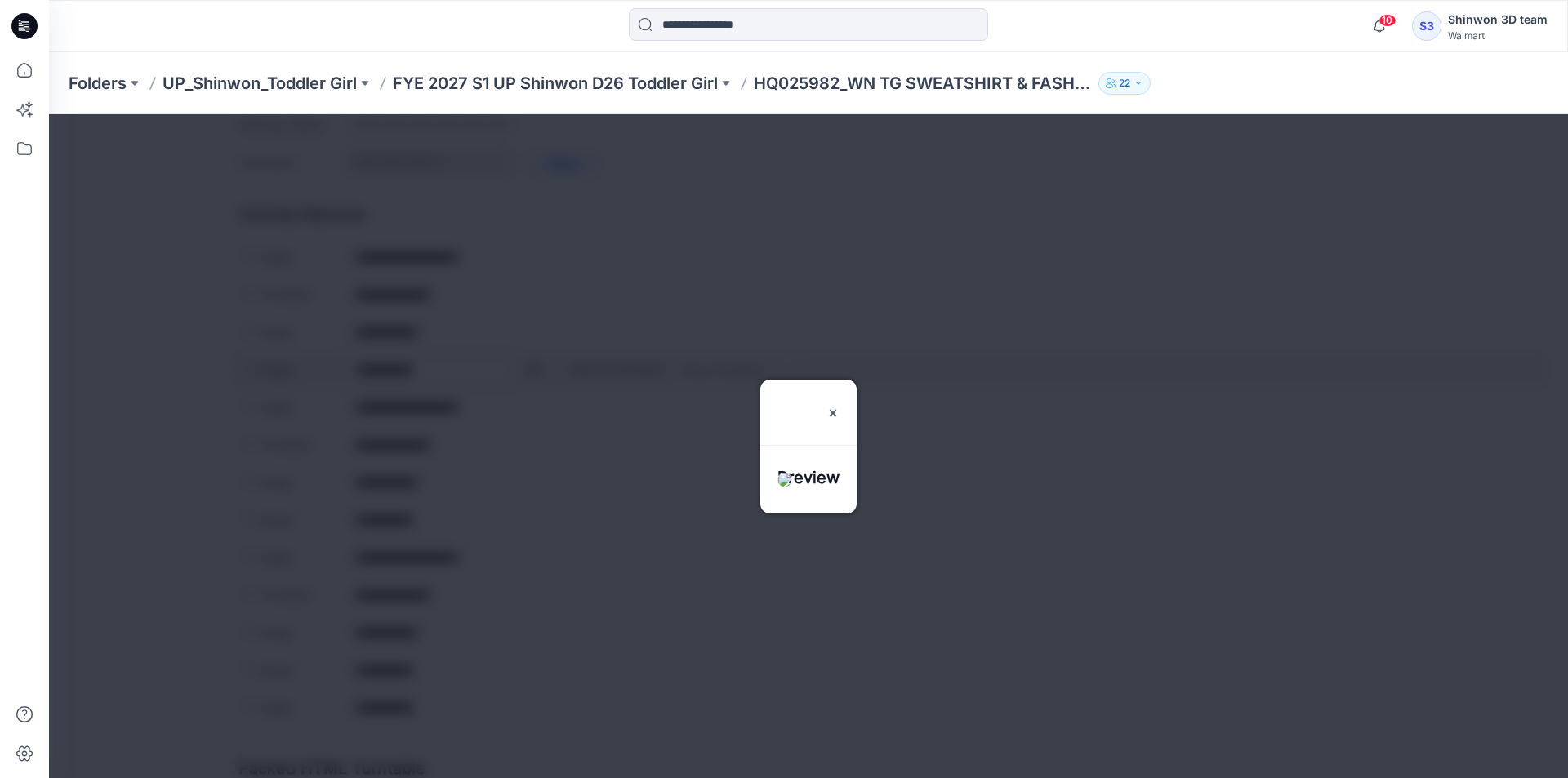 click at bounding box center [808, 446] 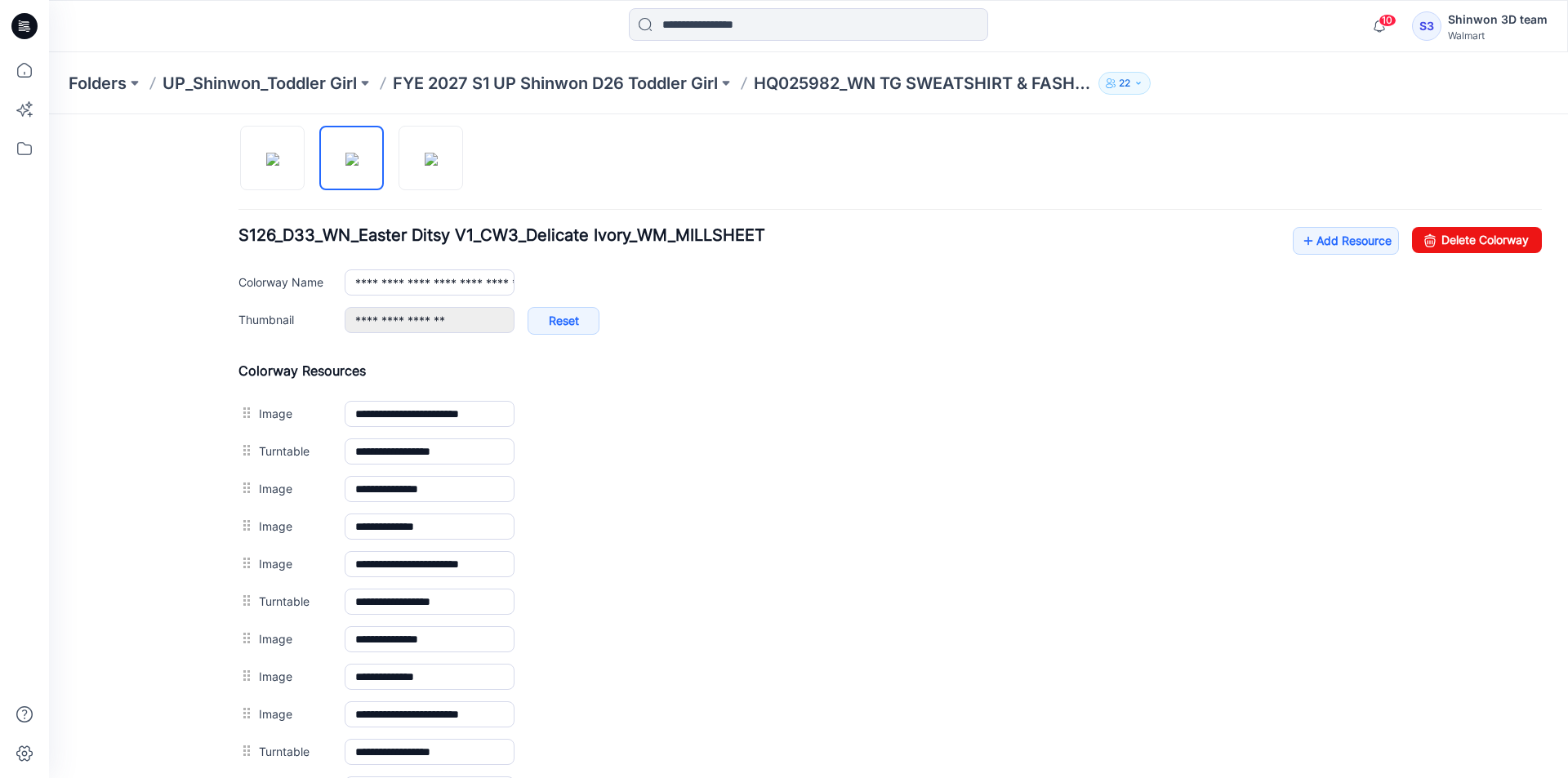 scroll, scrollTop: 535, scrollLeft: 0, axis: vertical 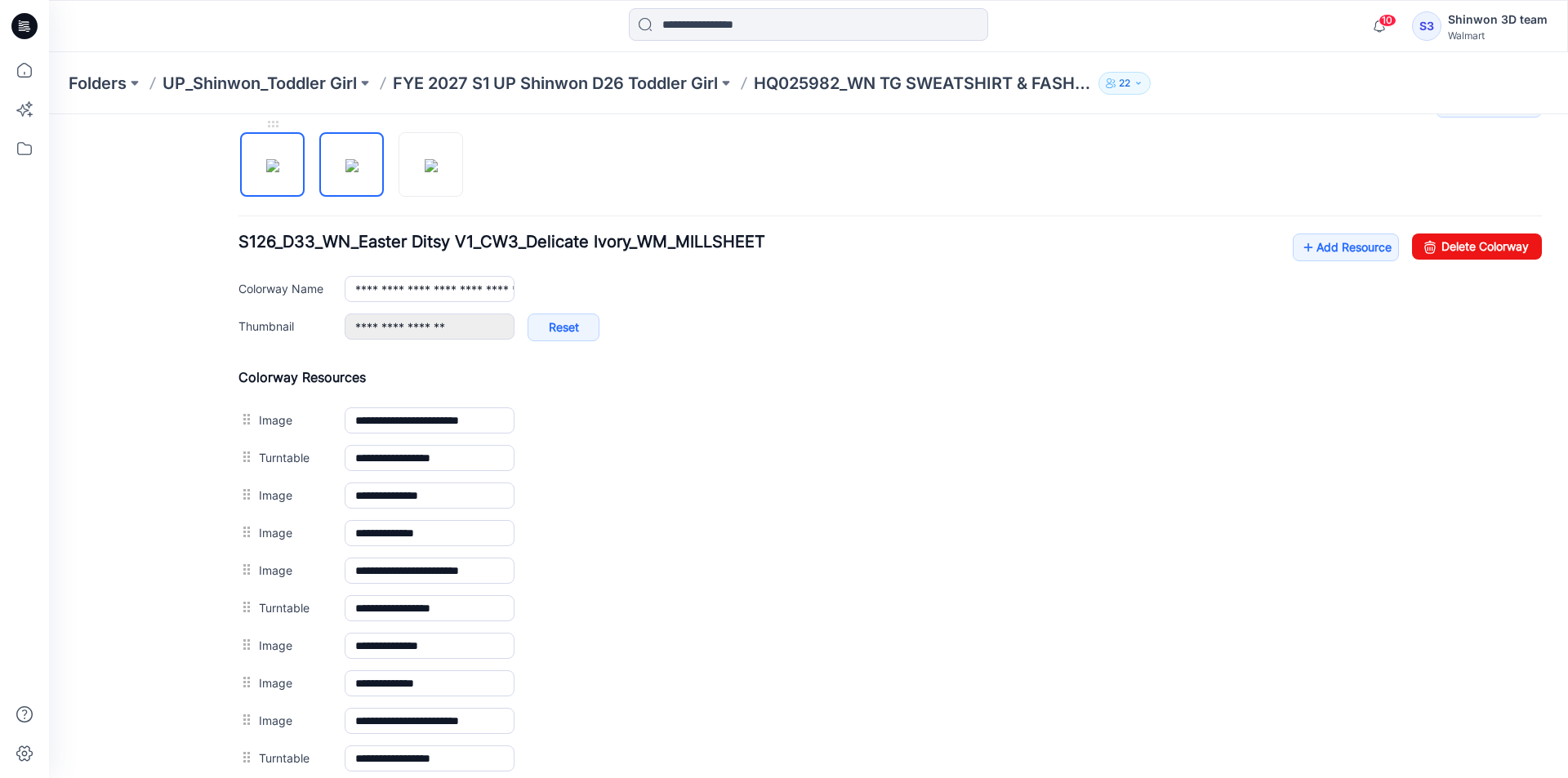 click at bounding box center [273, 166] 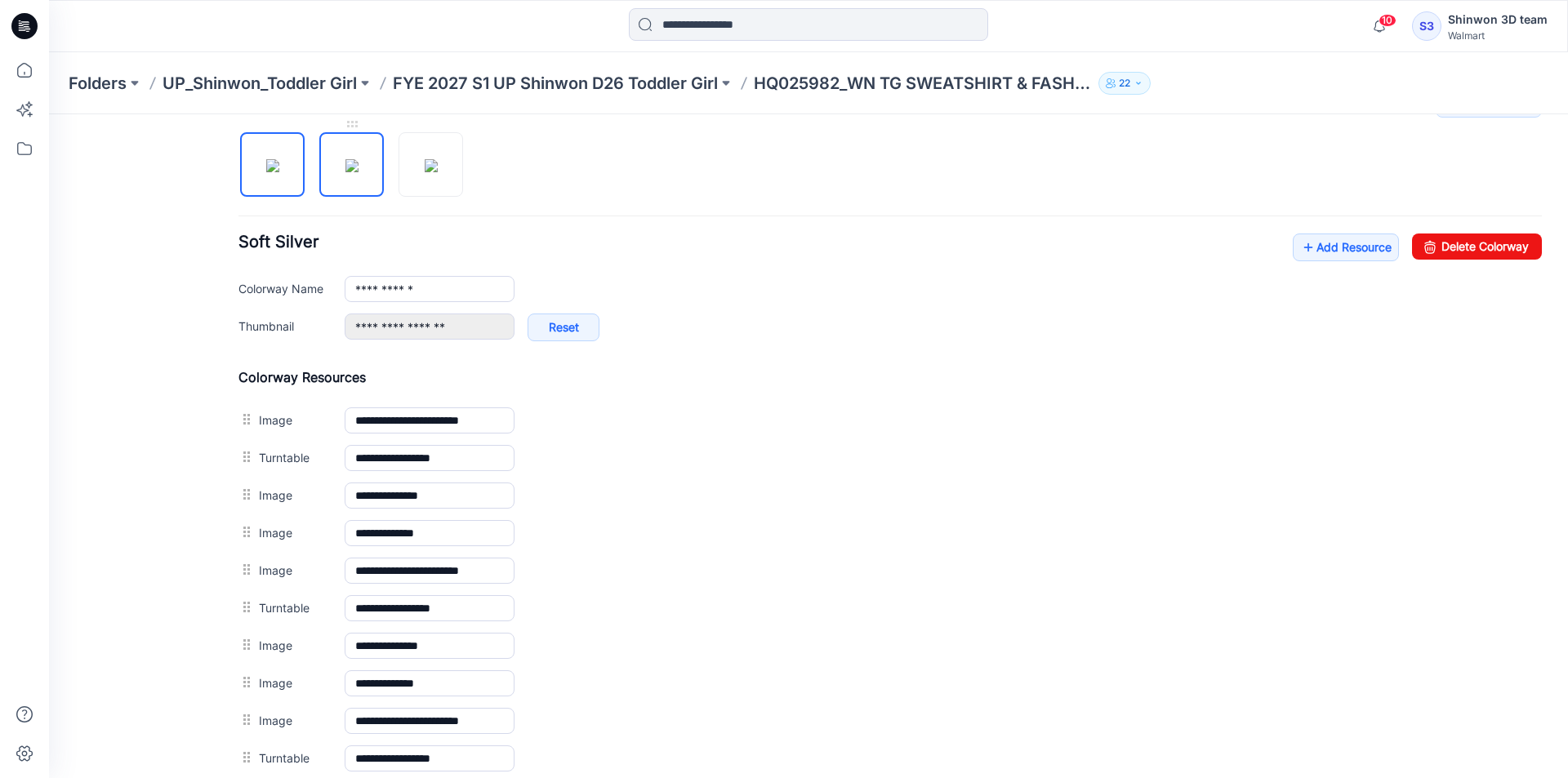 click at bounding box center [352, 166] 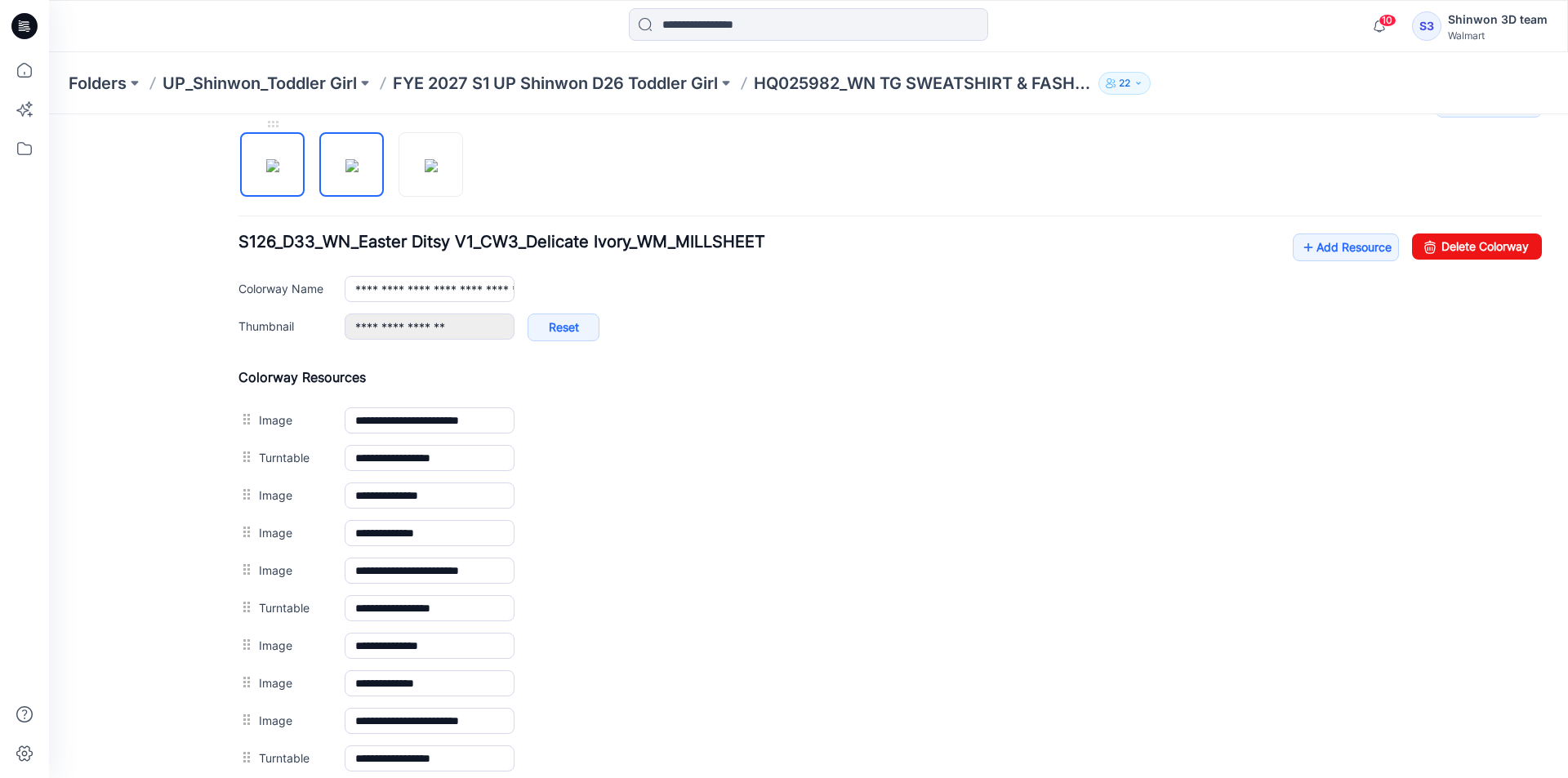click at bounding box center (273, 166) 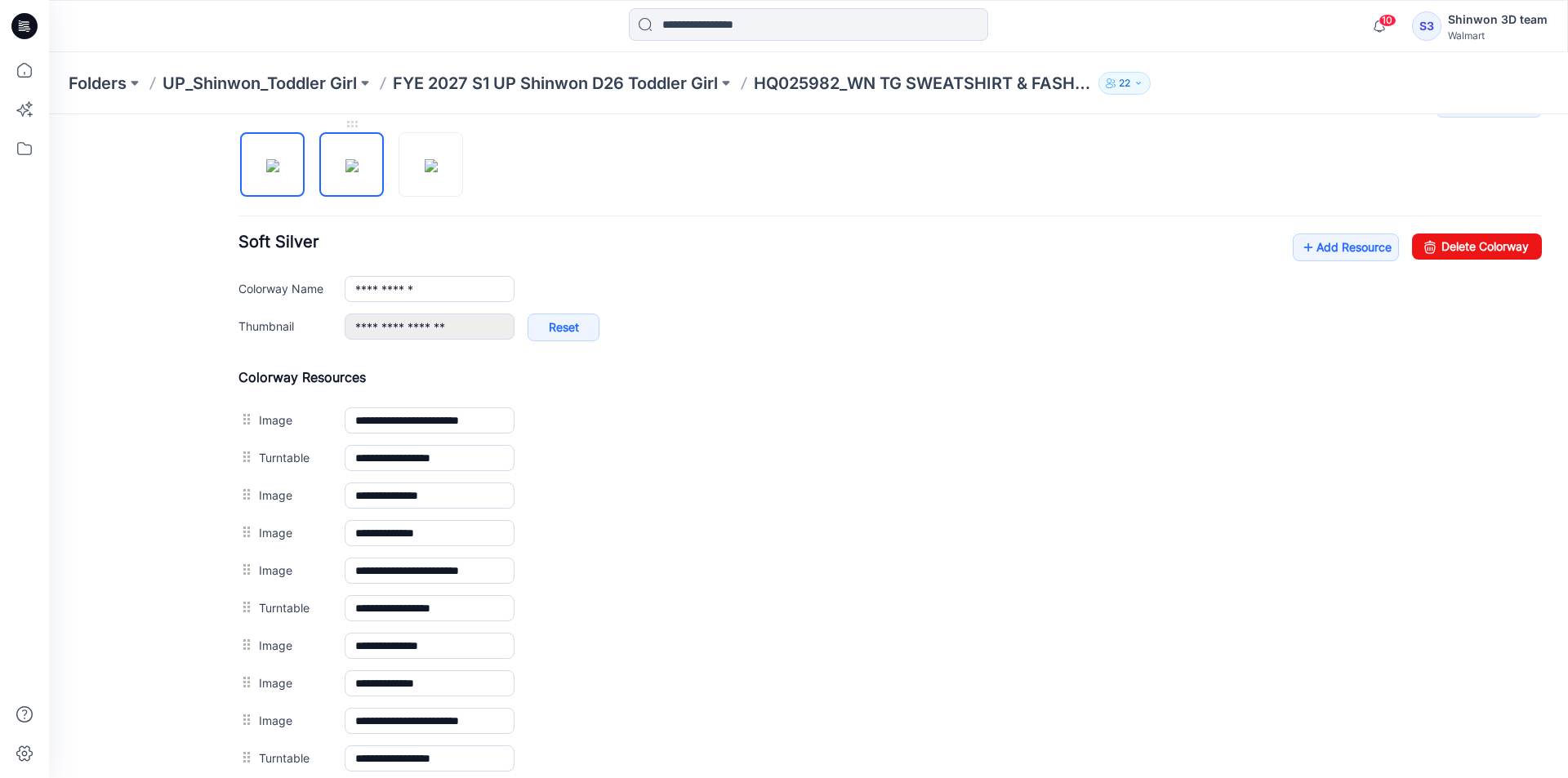 click at bounding box center (352, 166) 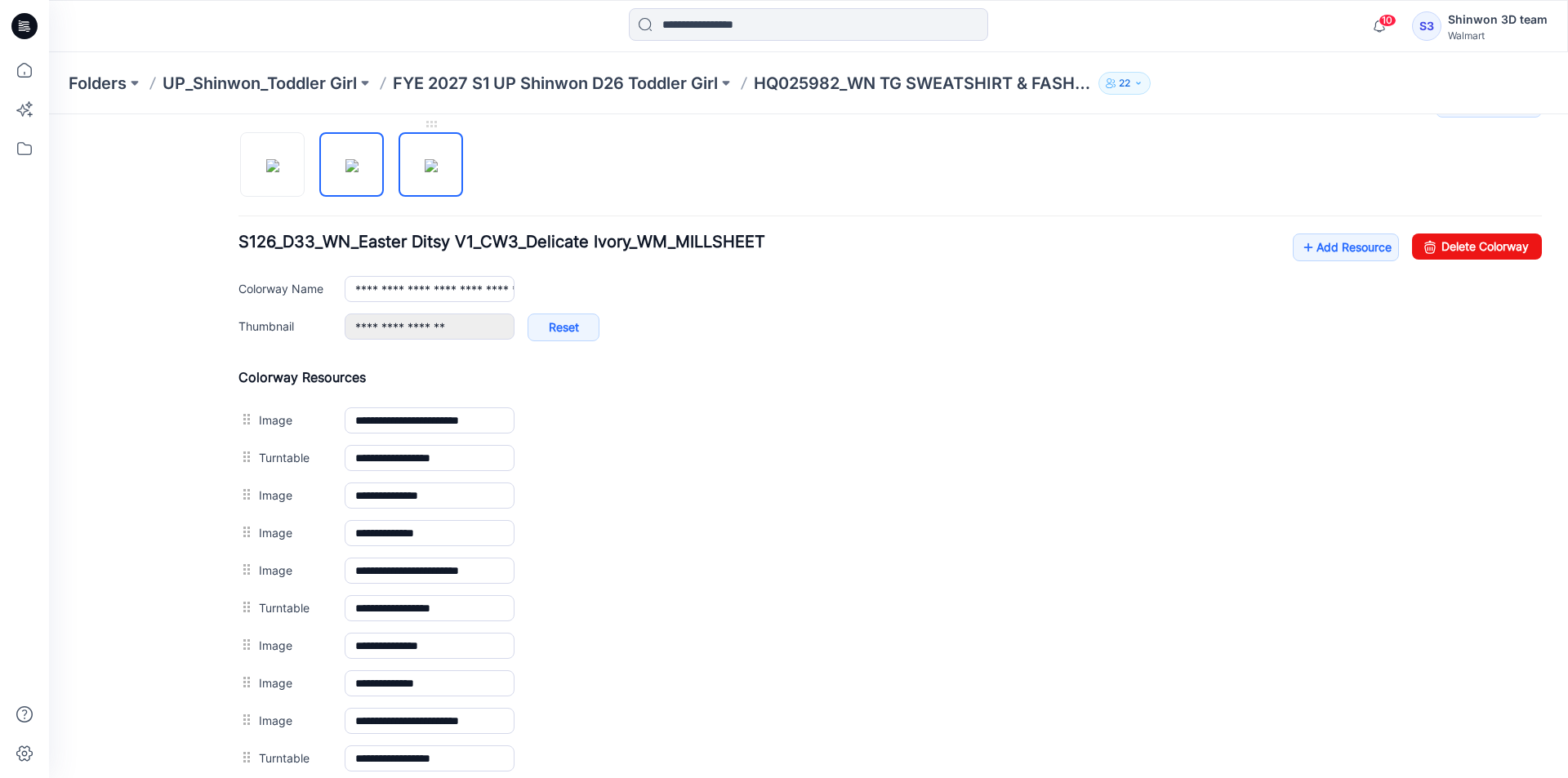 click at bounding box center (431, 166) 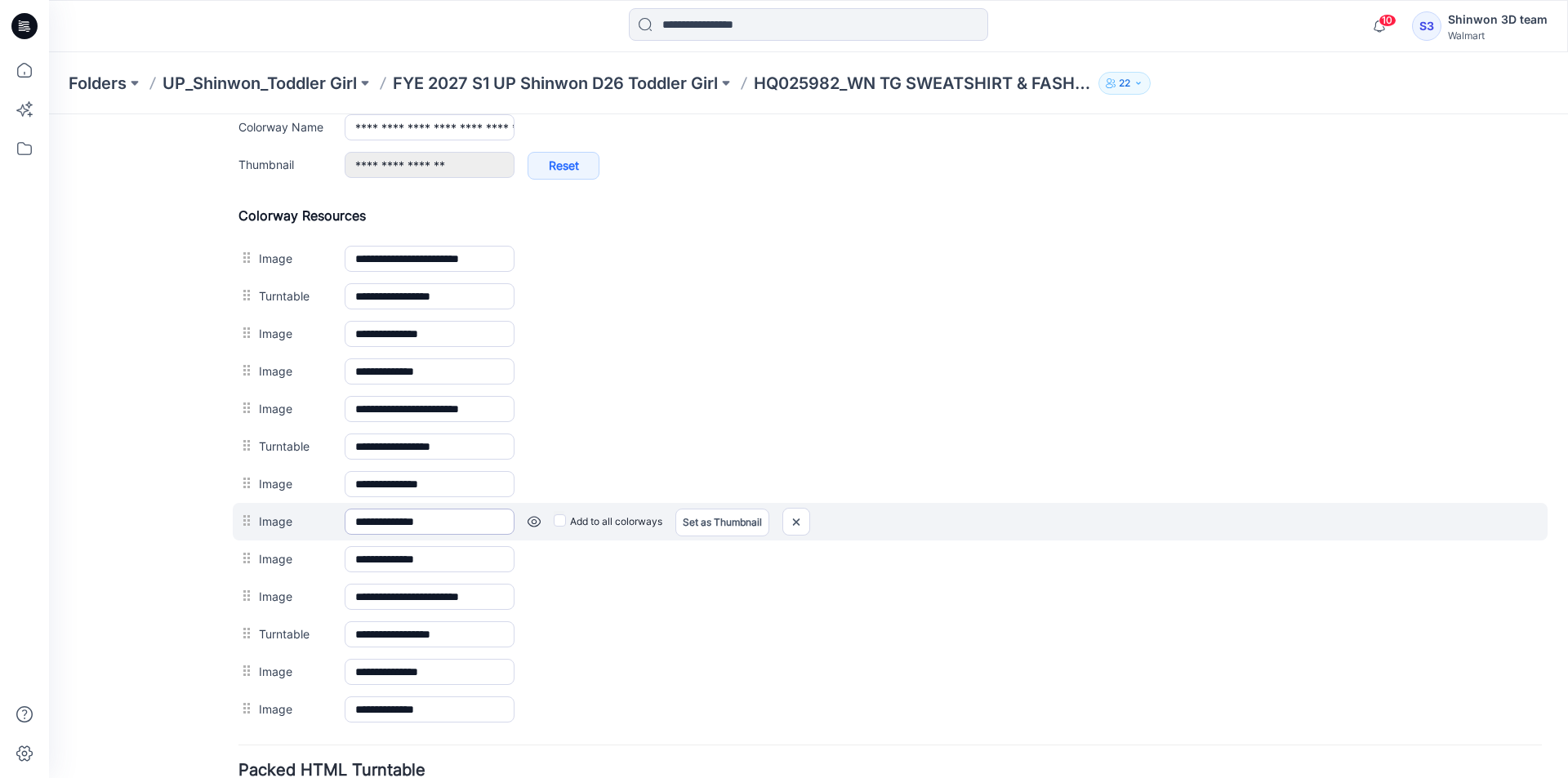 scroll, scrollTop: 780, scrollLeft: 0, axis: vertical 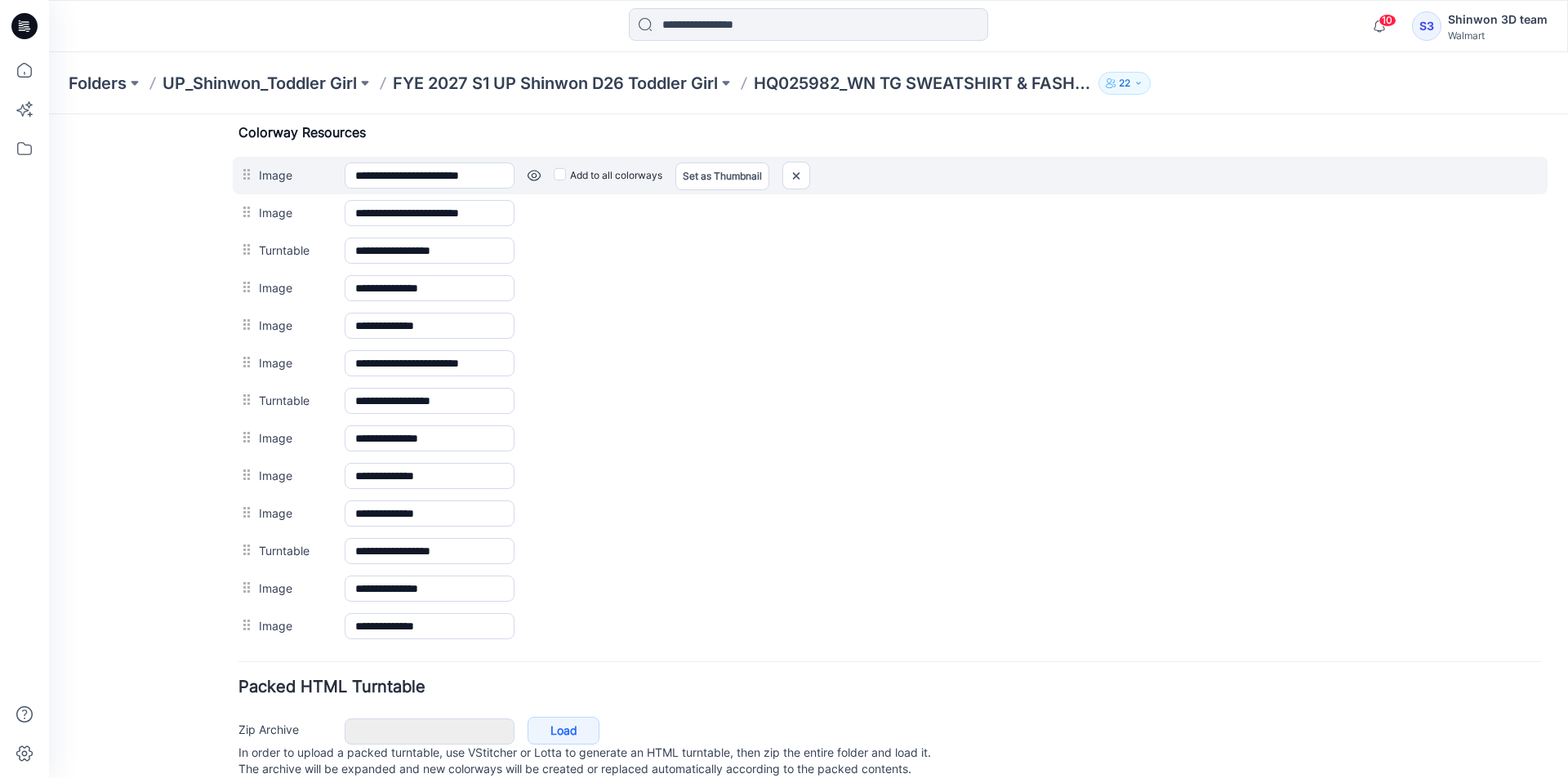click at bounding box center [49, 114] 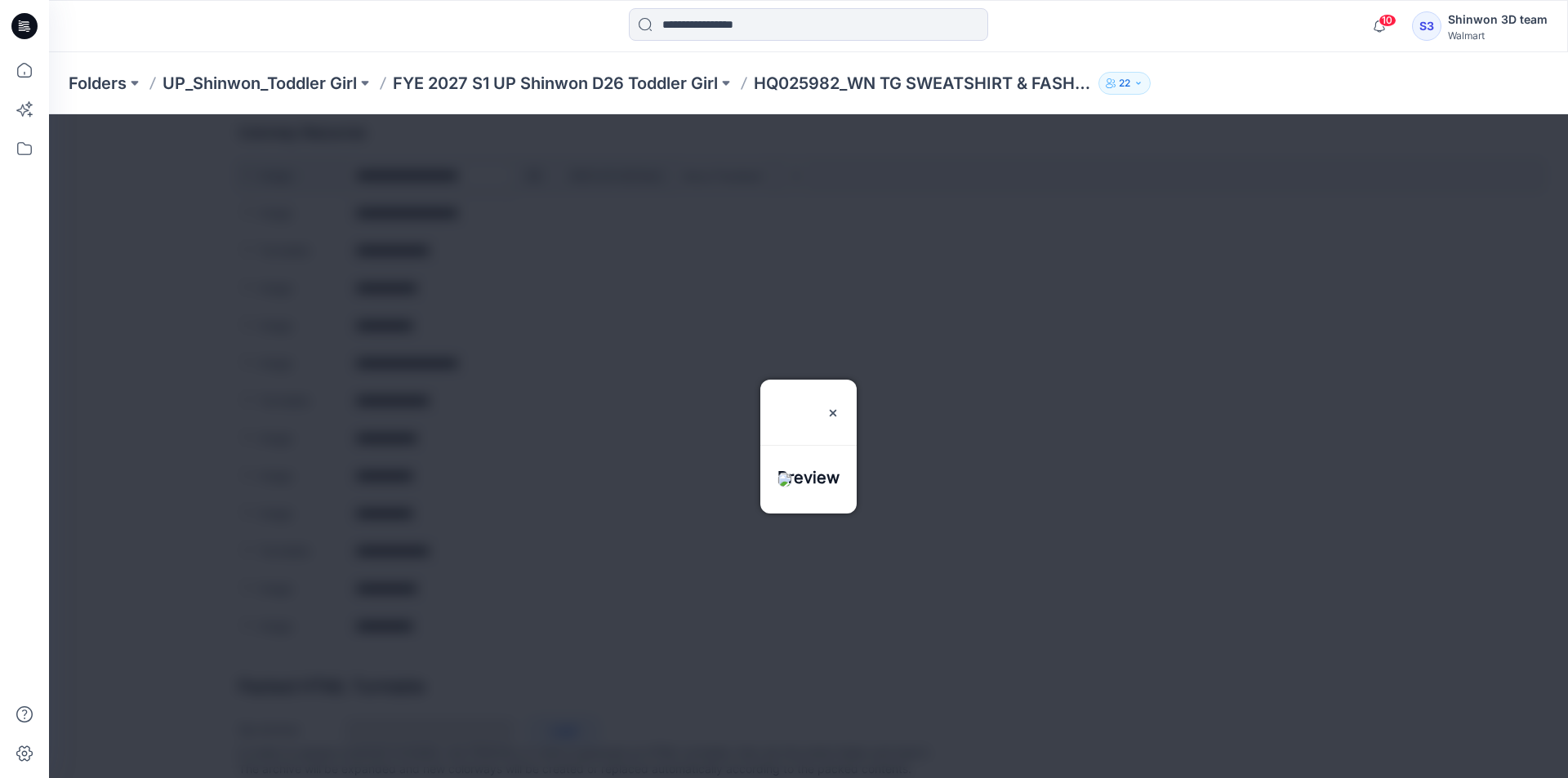 click at bounding box center (808, 446) 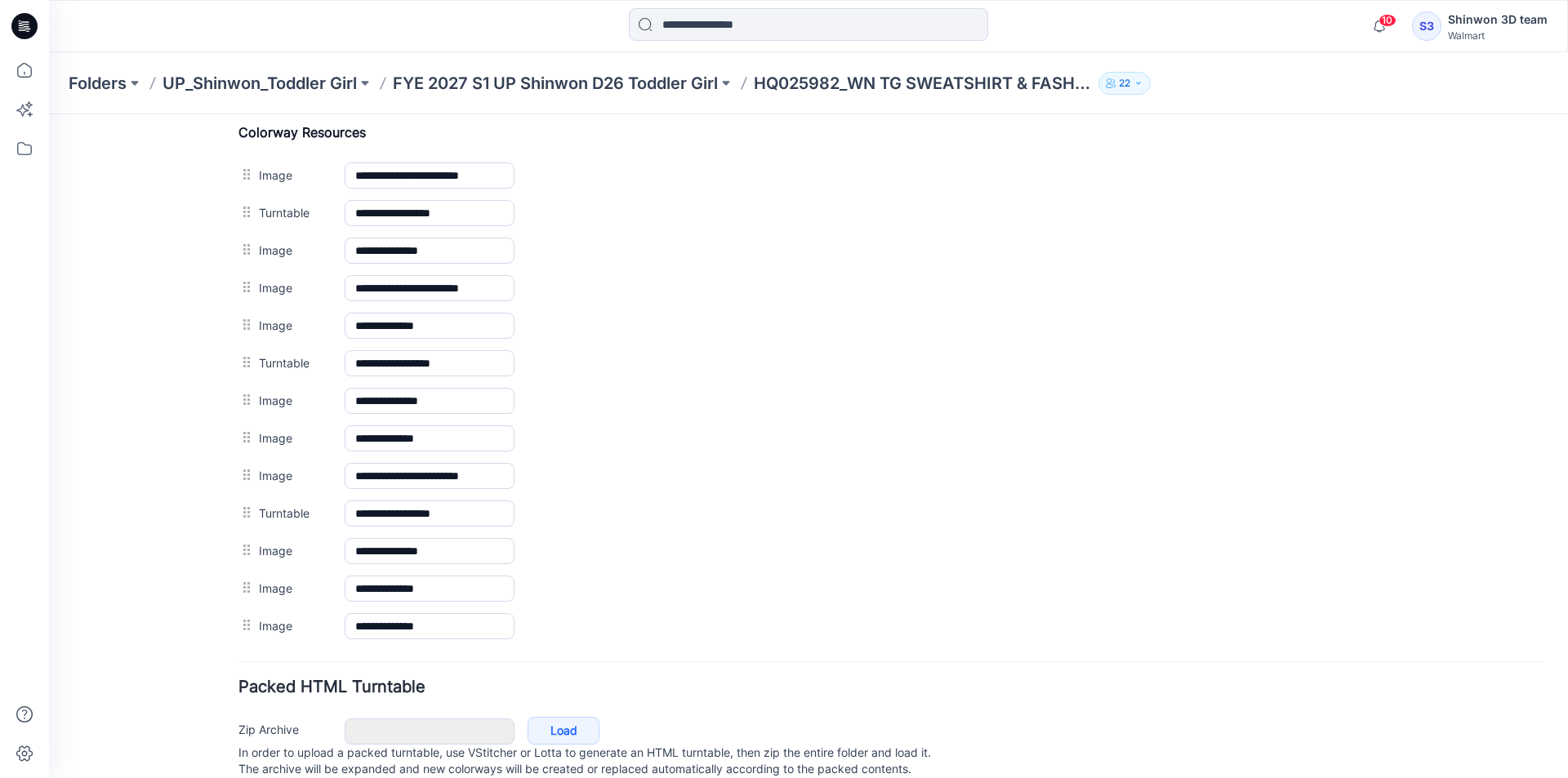 click at bounding box center (49, 114) 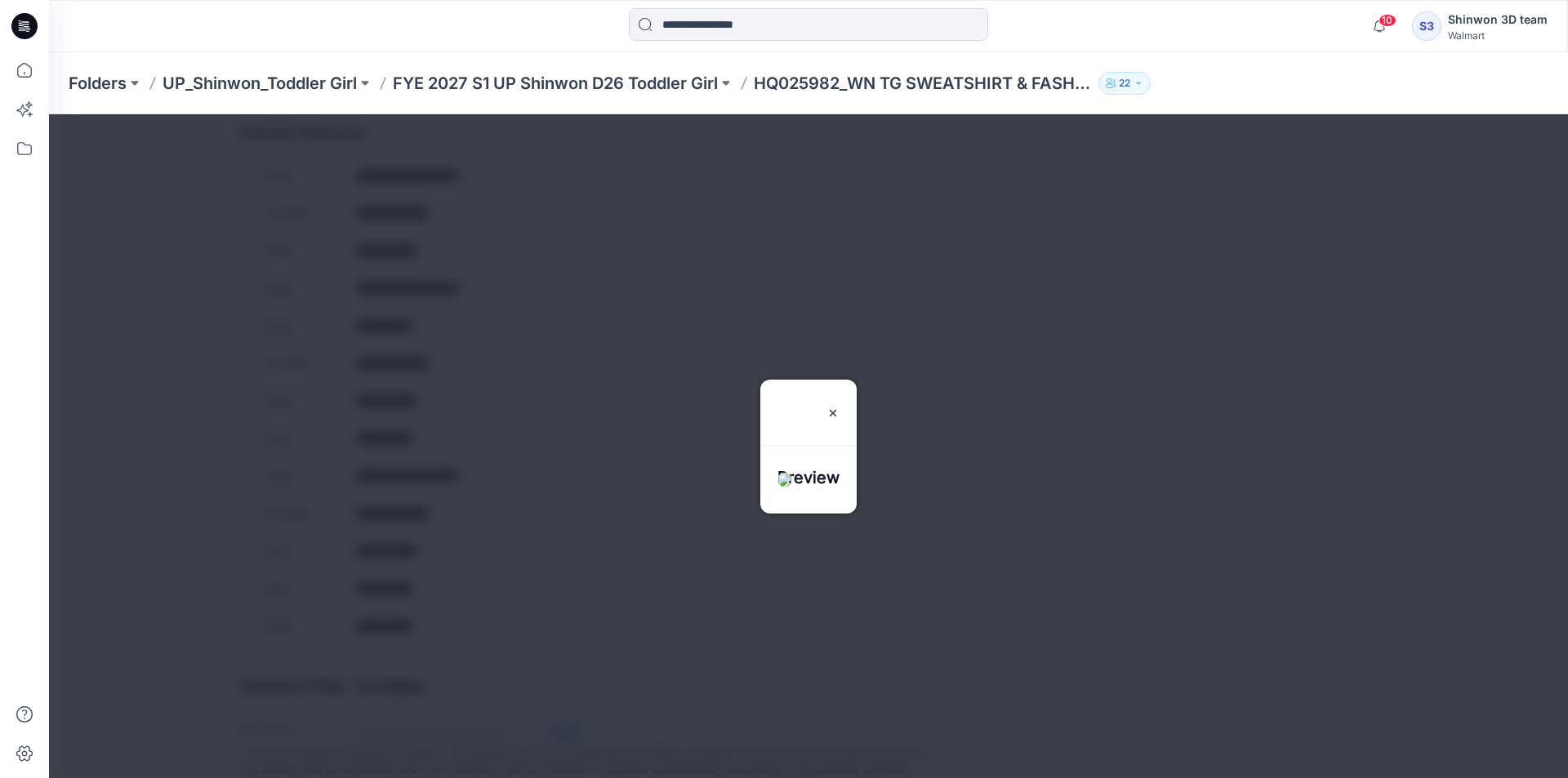click at bounding box center (808, 446) 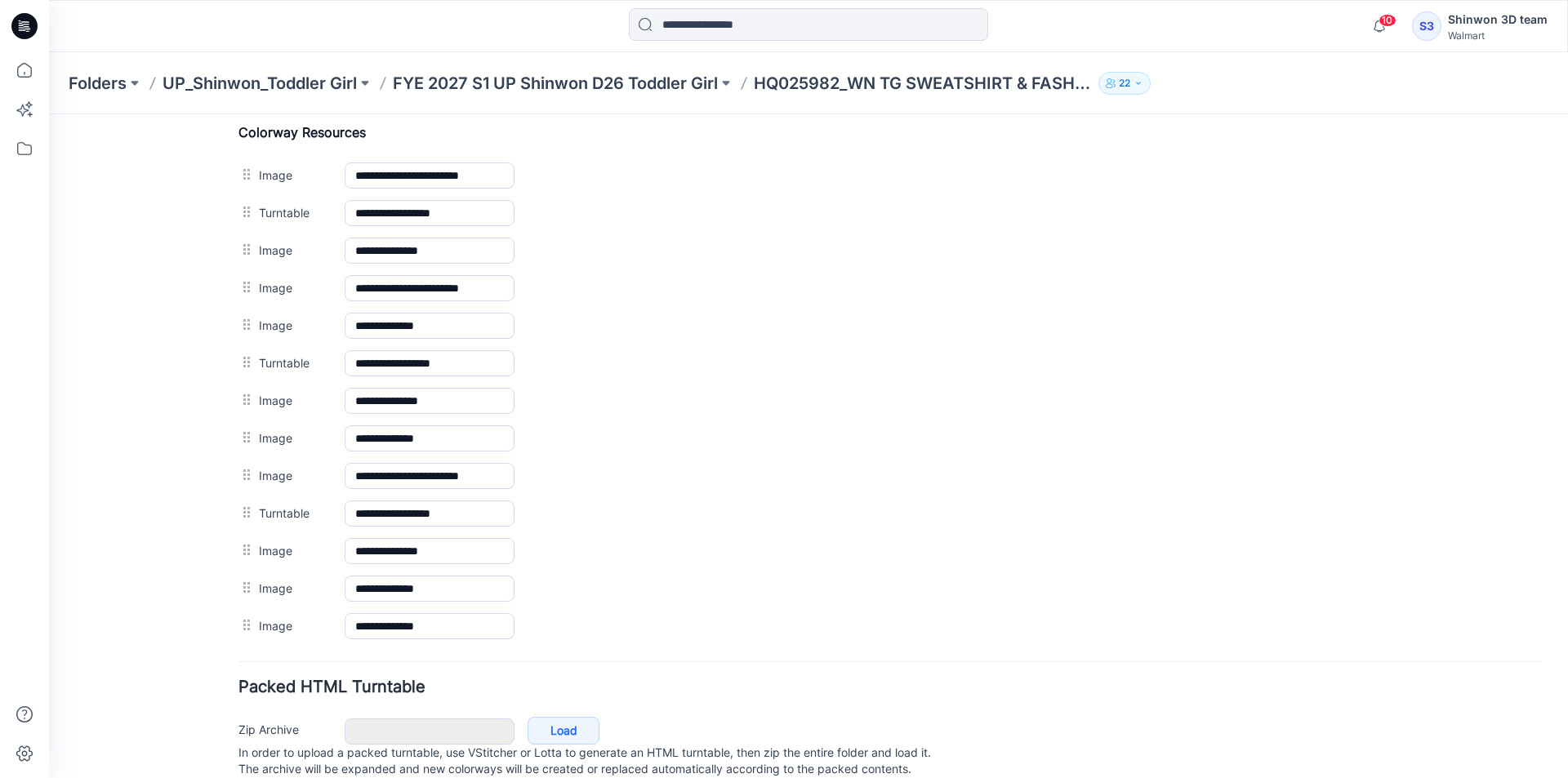 click at bounding box center [49, 114] 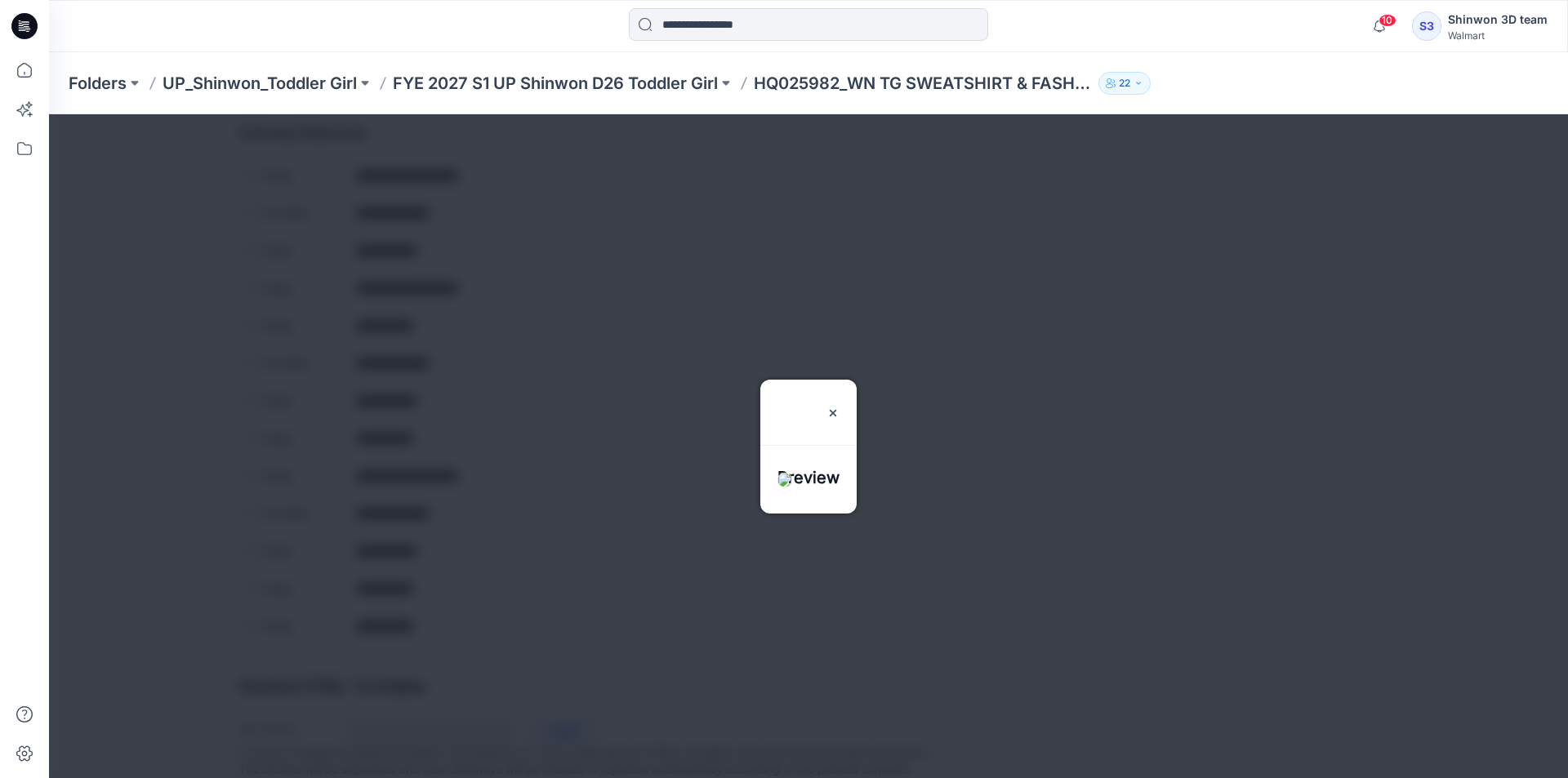 click at bounding box center [808, 446] 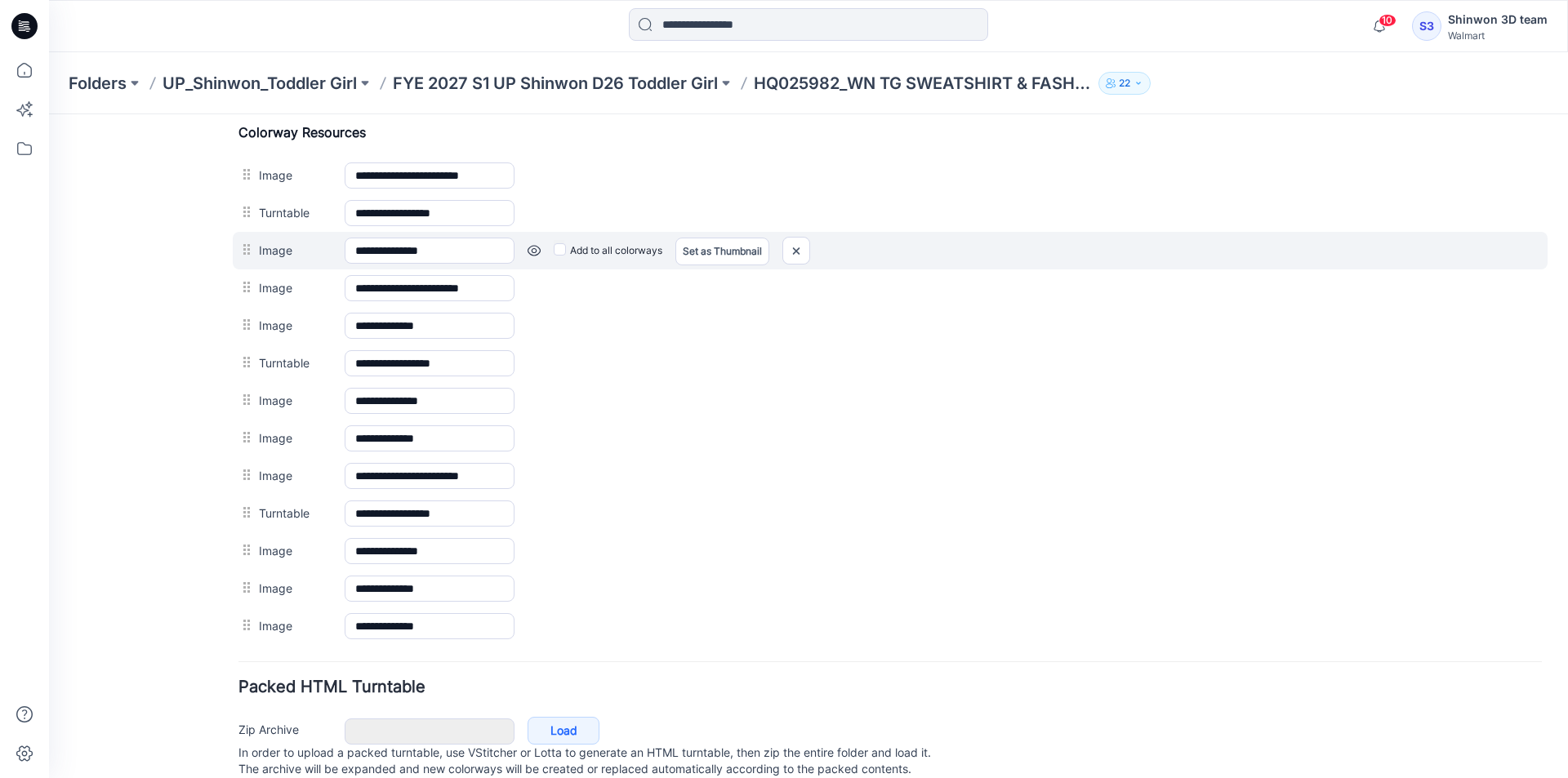 click on "Add to all colorways 					 									 Set as Thumbnail 					 Unset as Thumbnail" at bounding box center [49, 114] 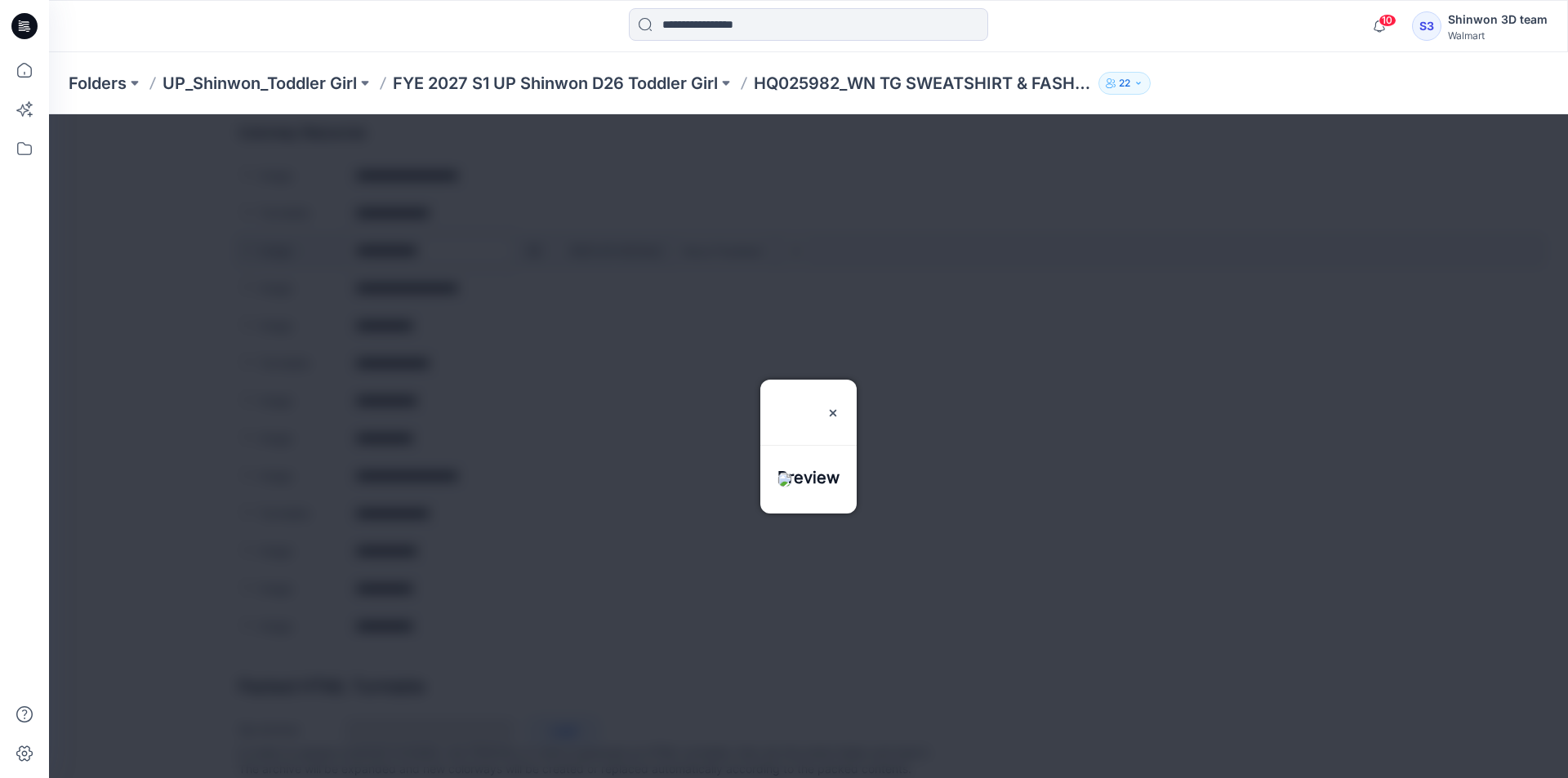 click at bounding box center (808, 446) 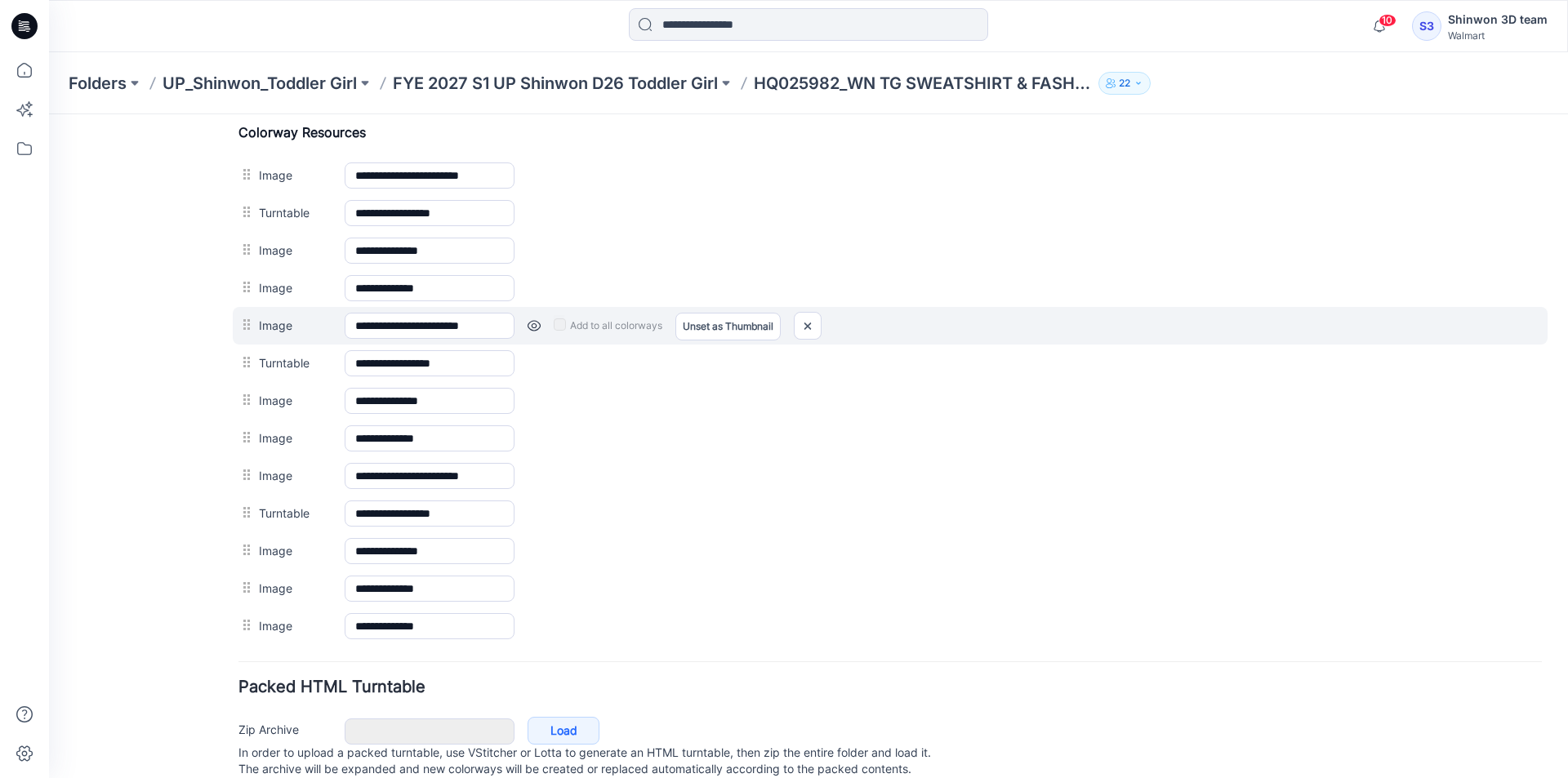 click at bounding box center [534, 326] 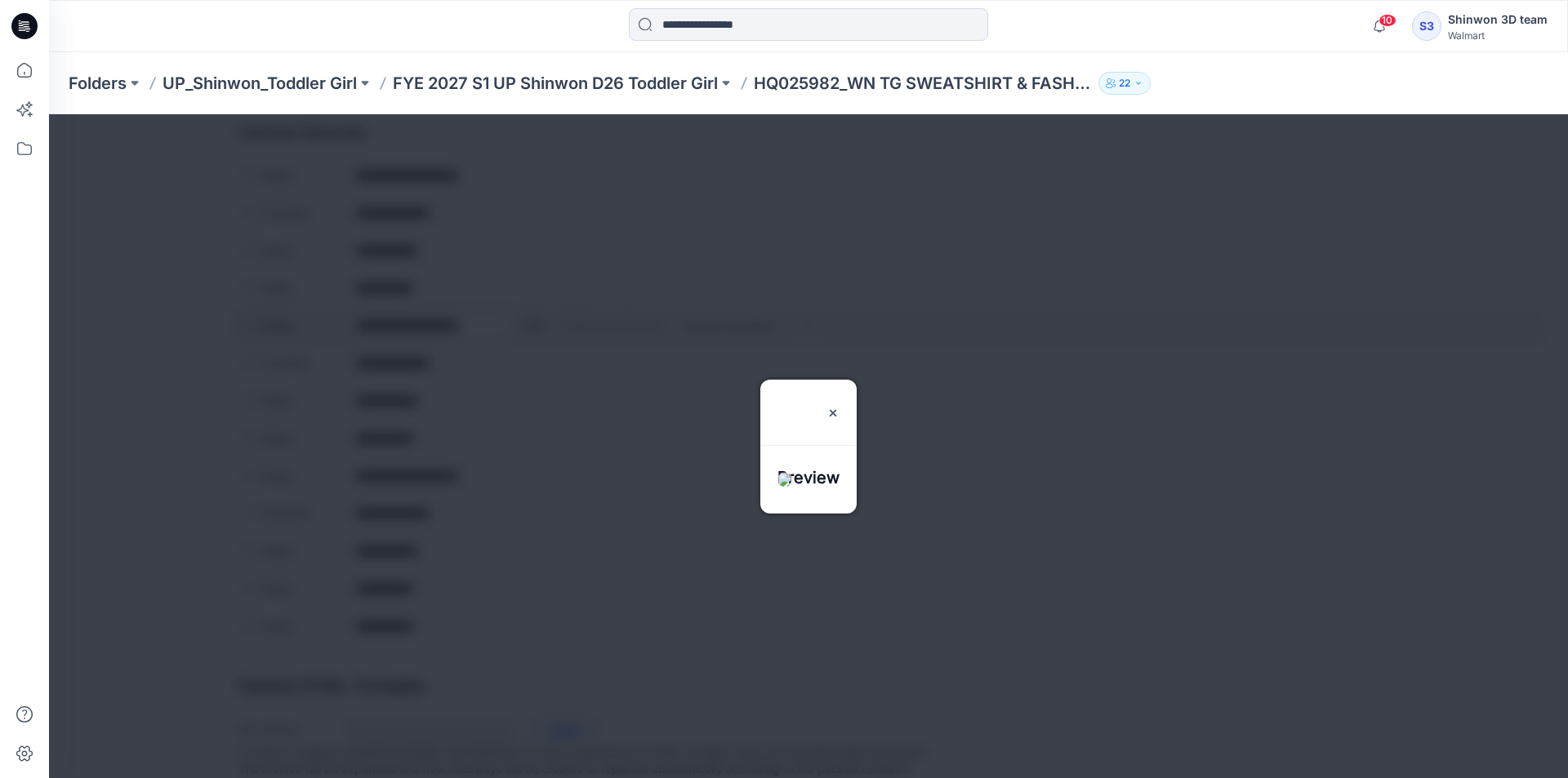 click at bounding box center [808, 446] 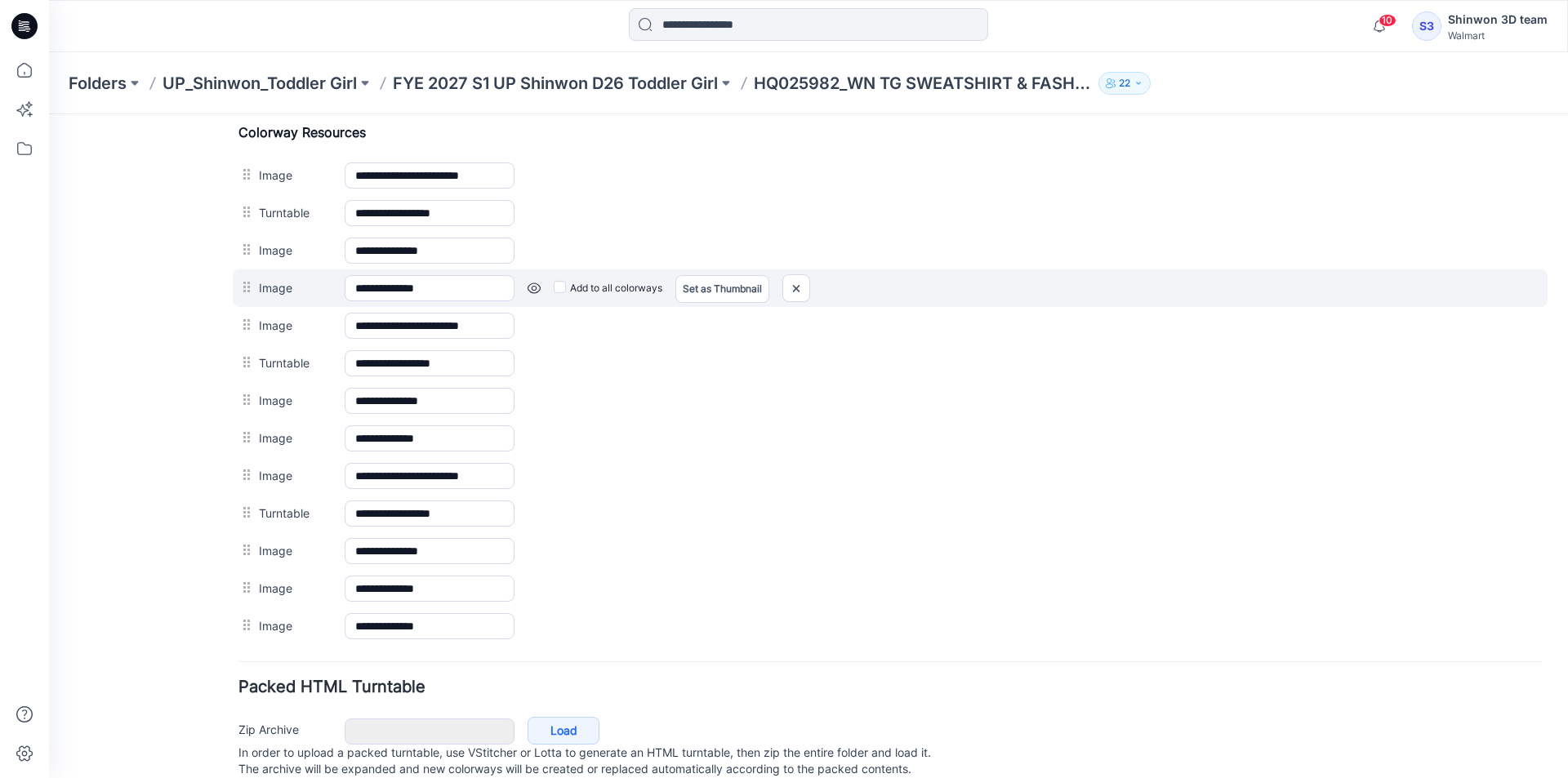 click at bounding box center [49, 114] 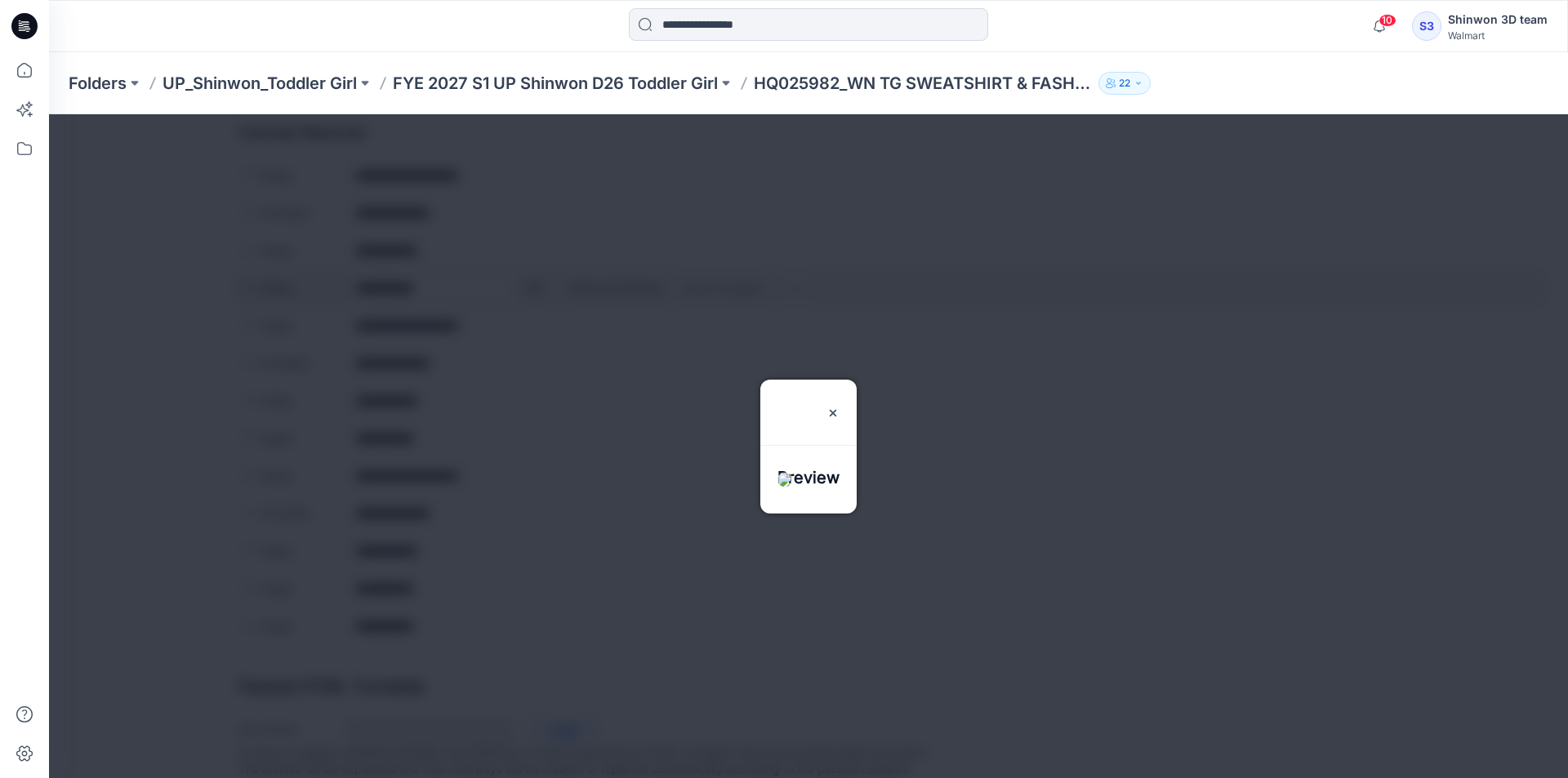 click at bounding box center (808, 446) 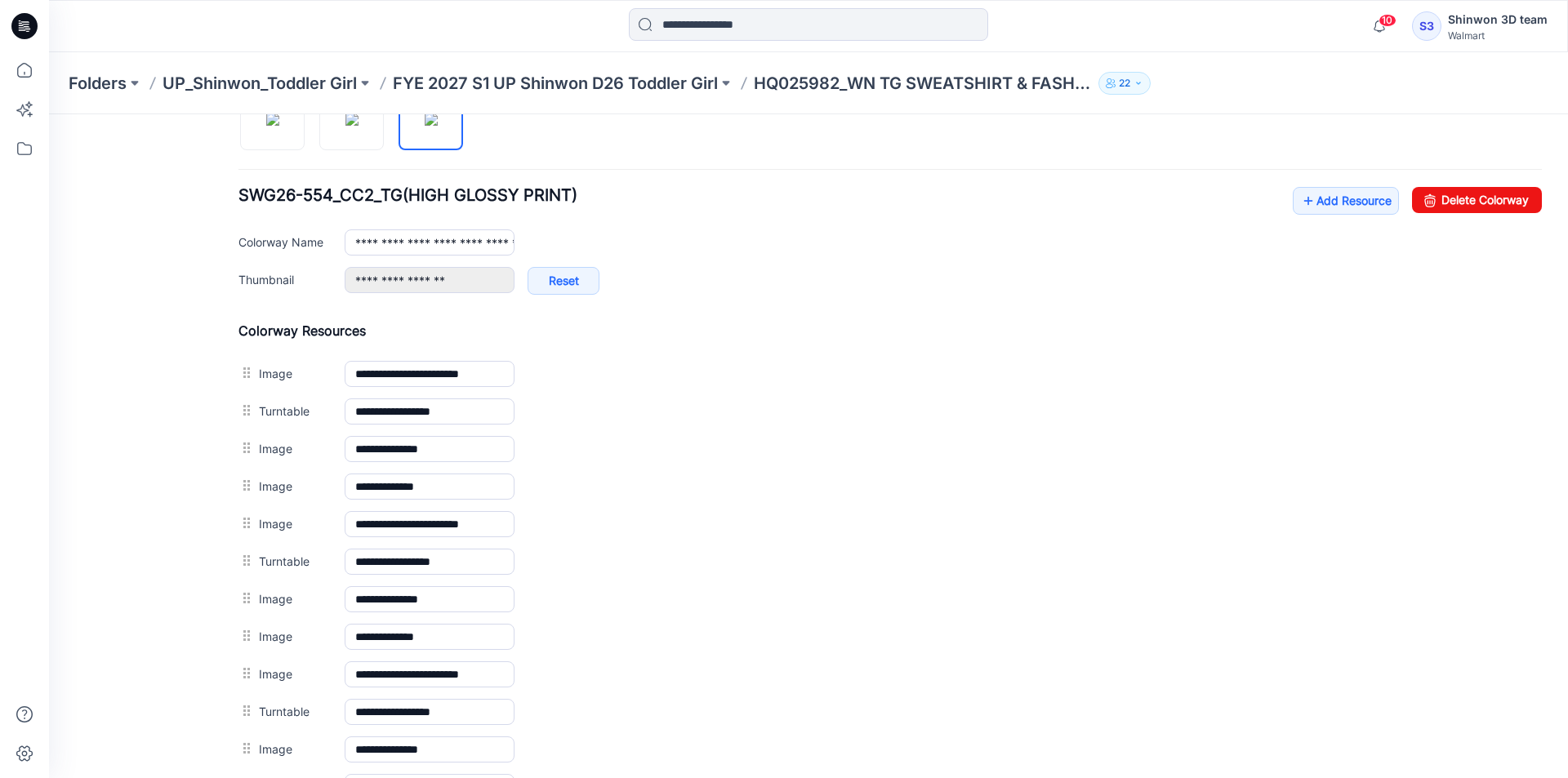 scroll, scrollTop: 535, scrollLeft: 0, axis: vertical 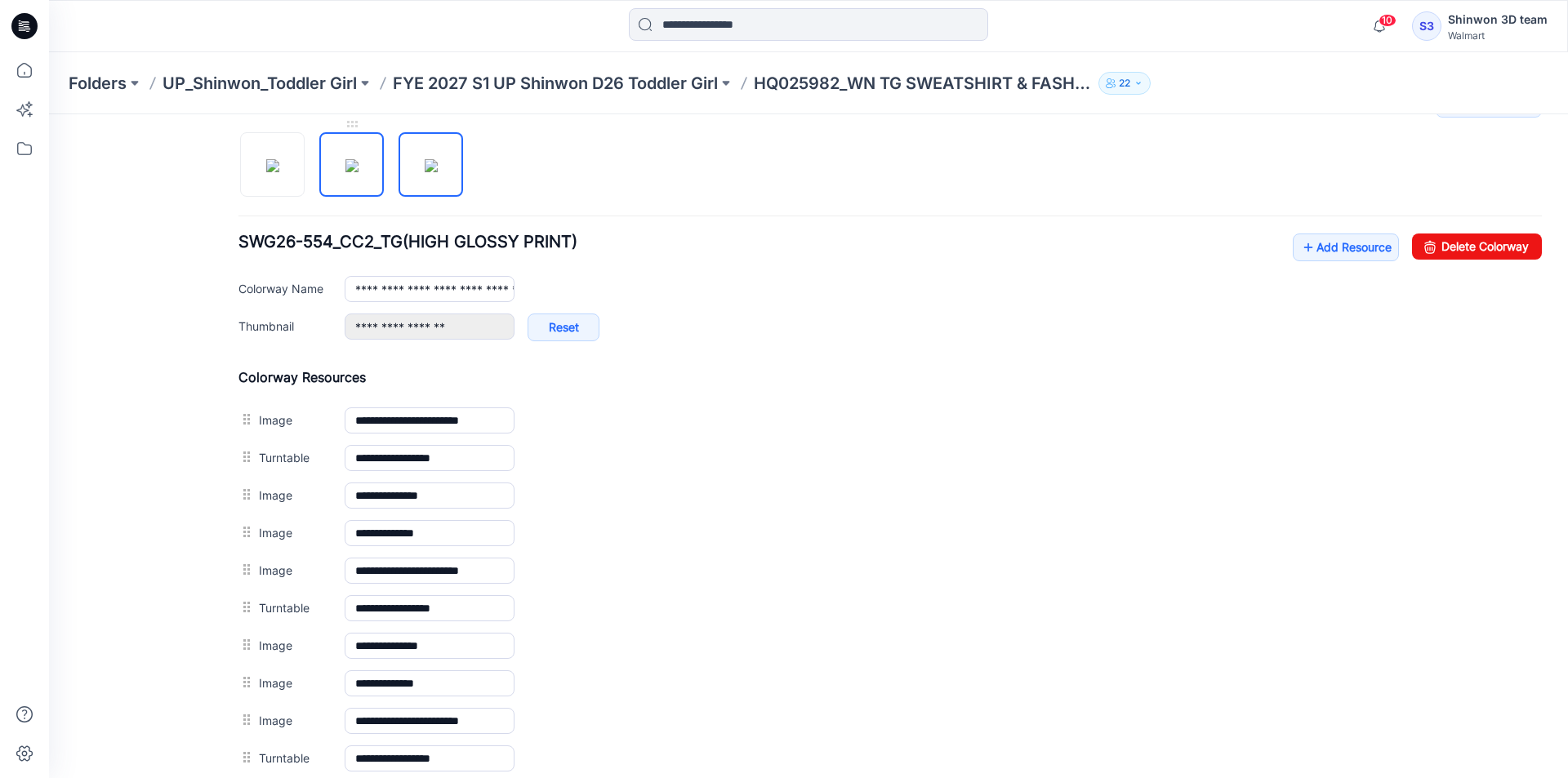 click at bounding box center (352, 166) 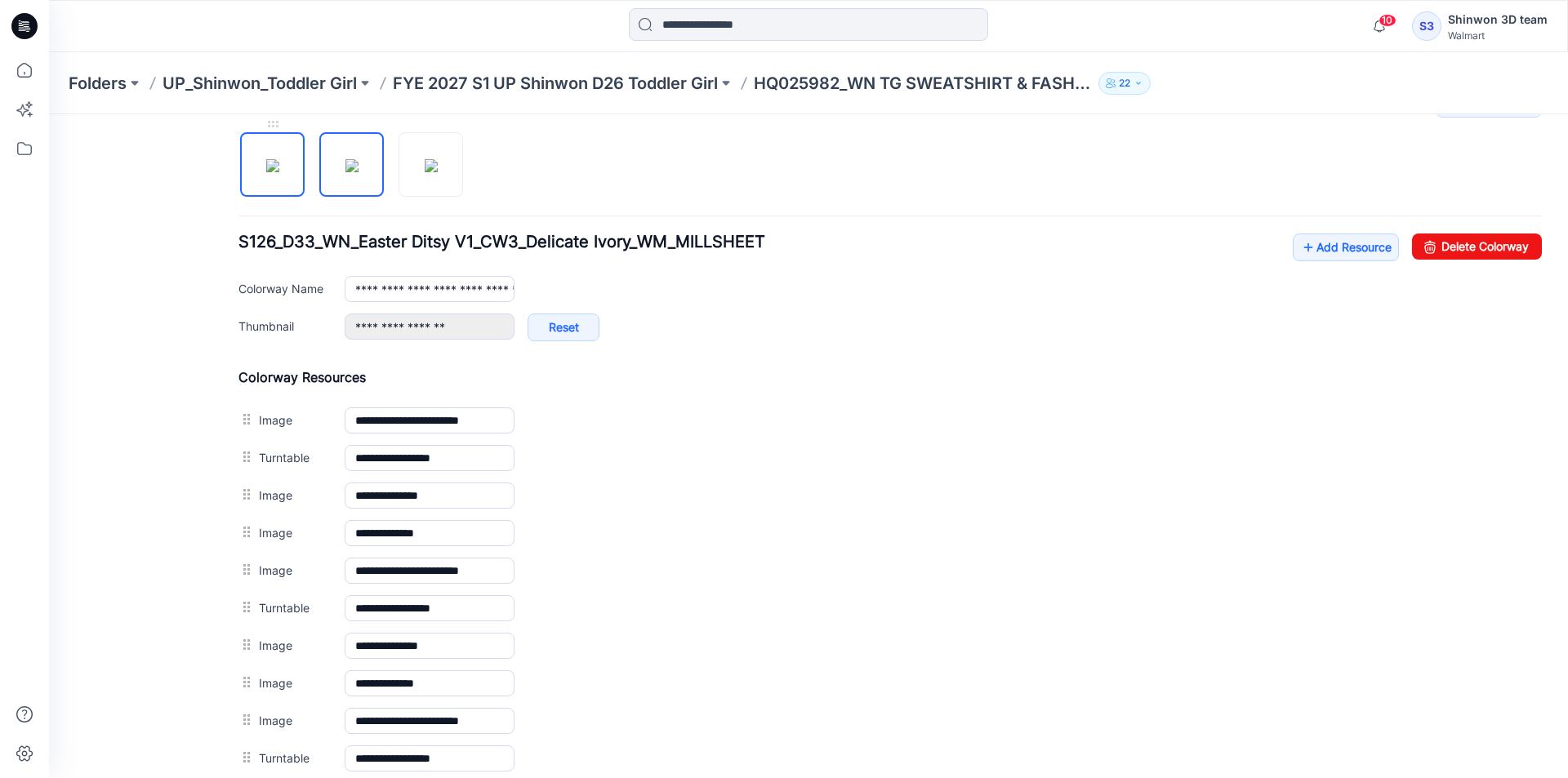 click at bounding box center [273, 166] 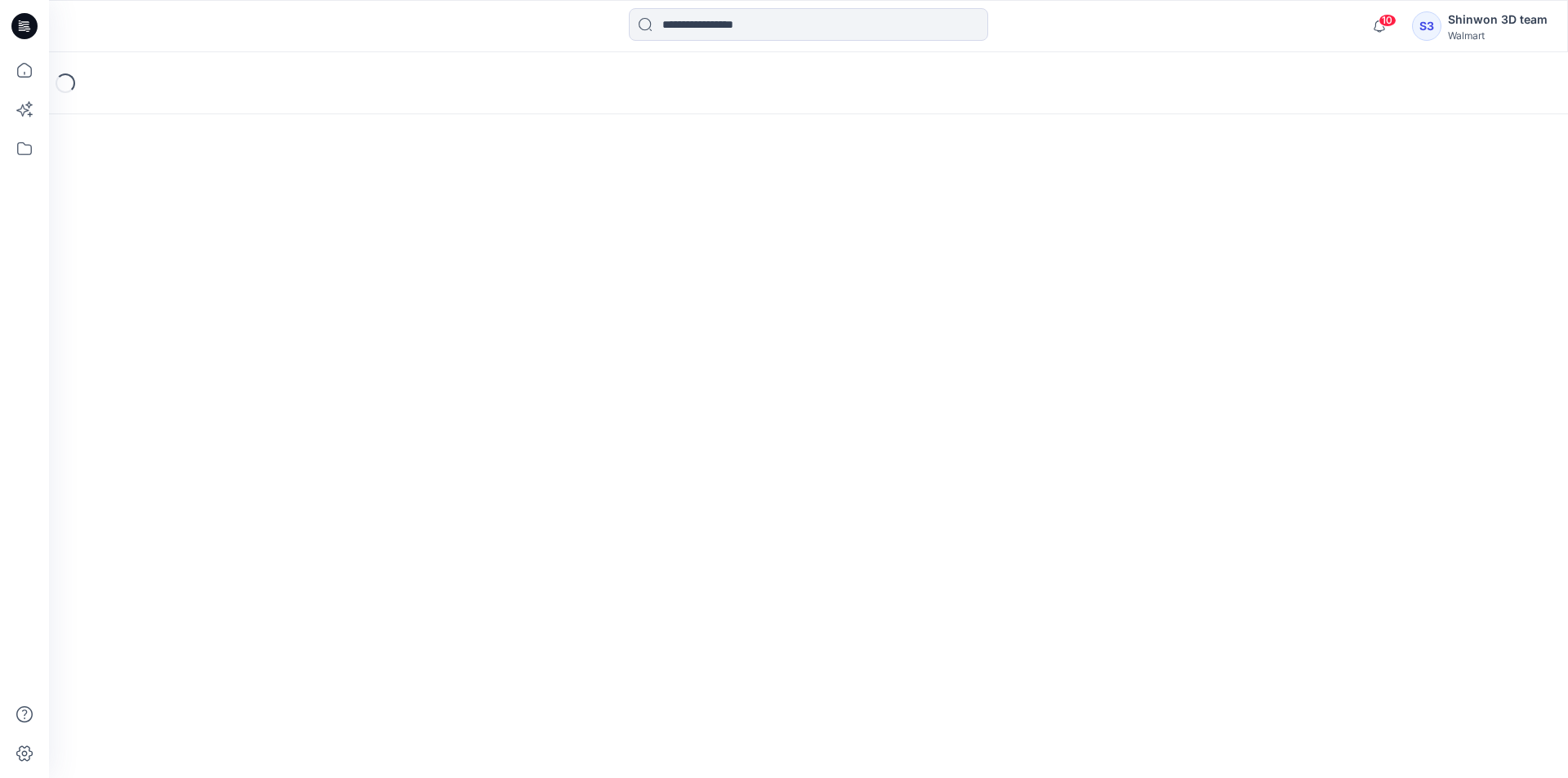 scroll, scrollTop: 0, scrollLeft: 0, axis: both 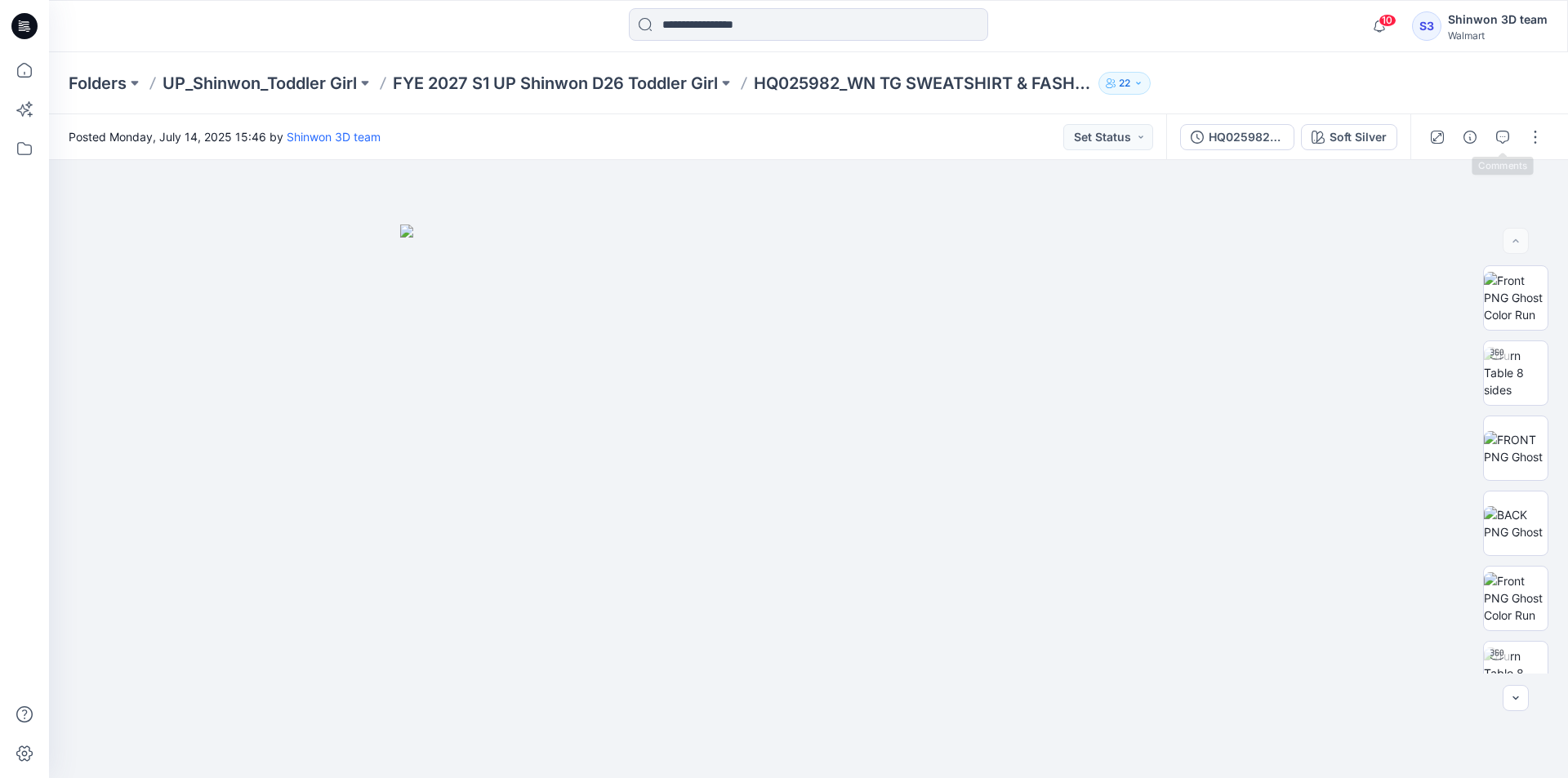 click 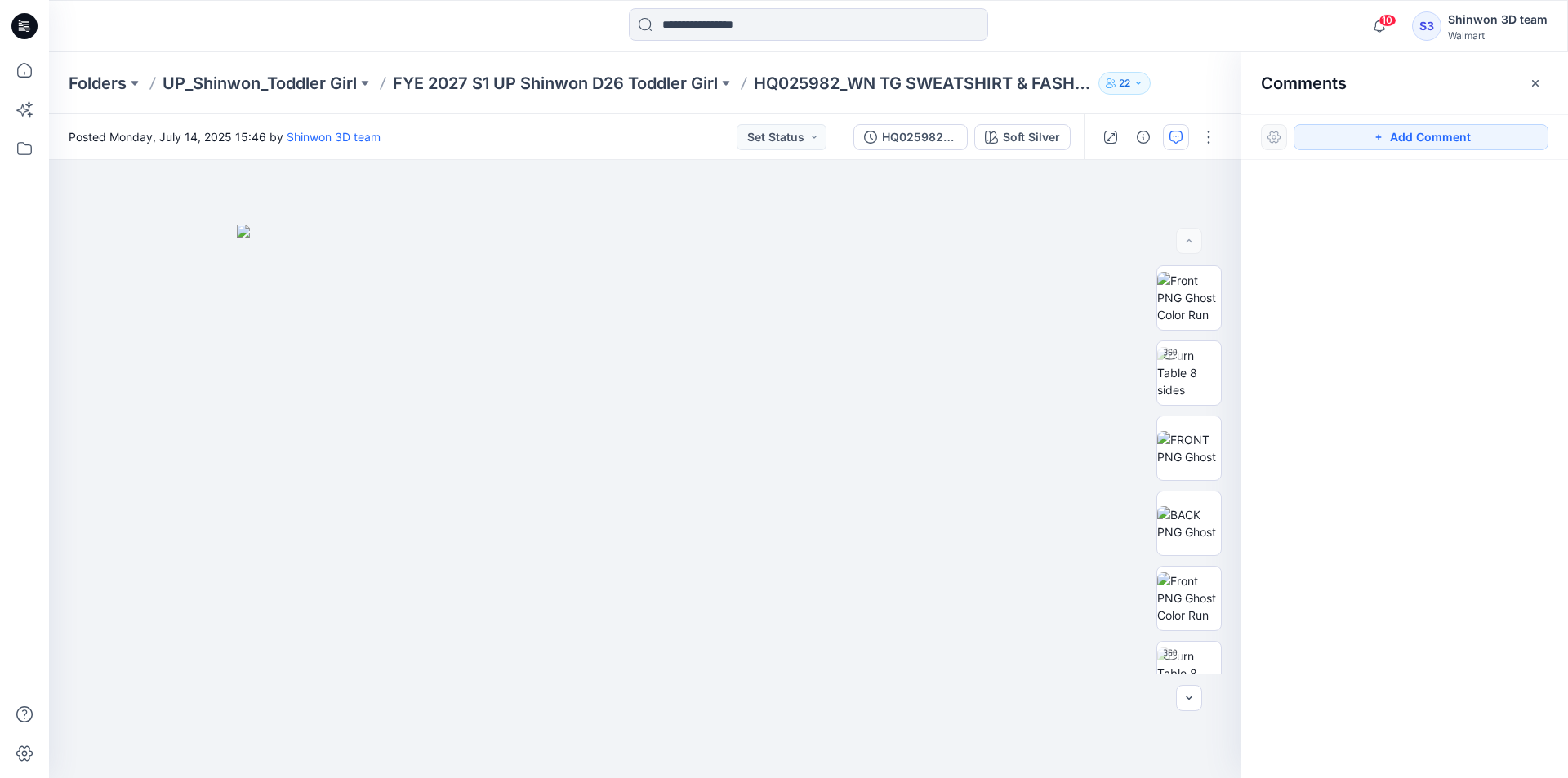 click on "Add Comment" at bounding box center (1405, 137) 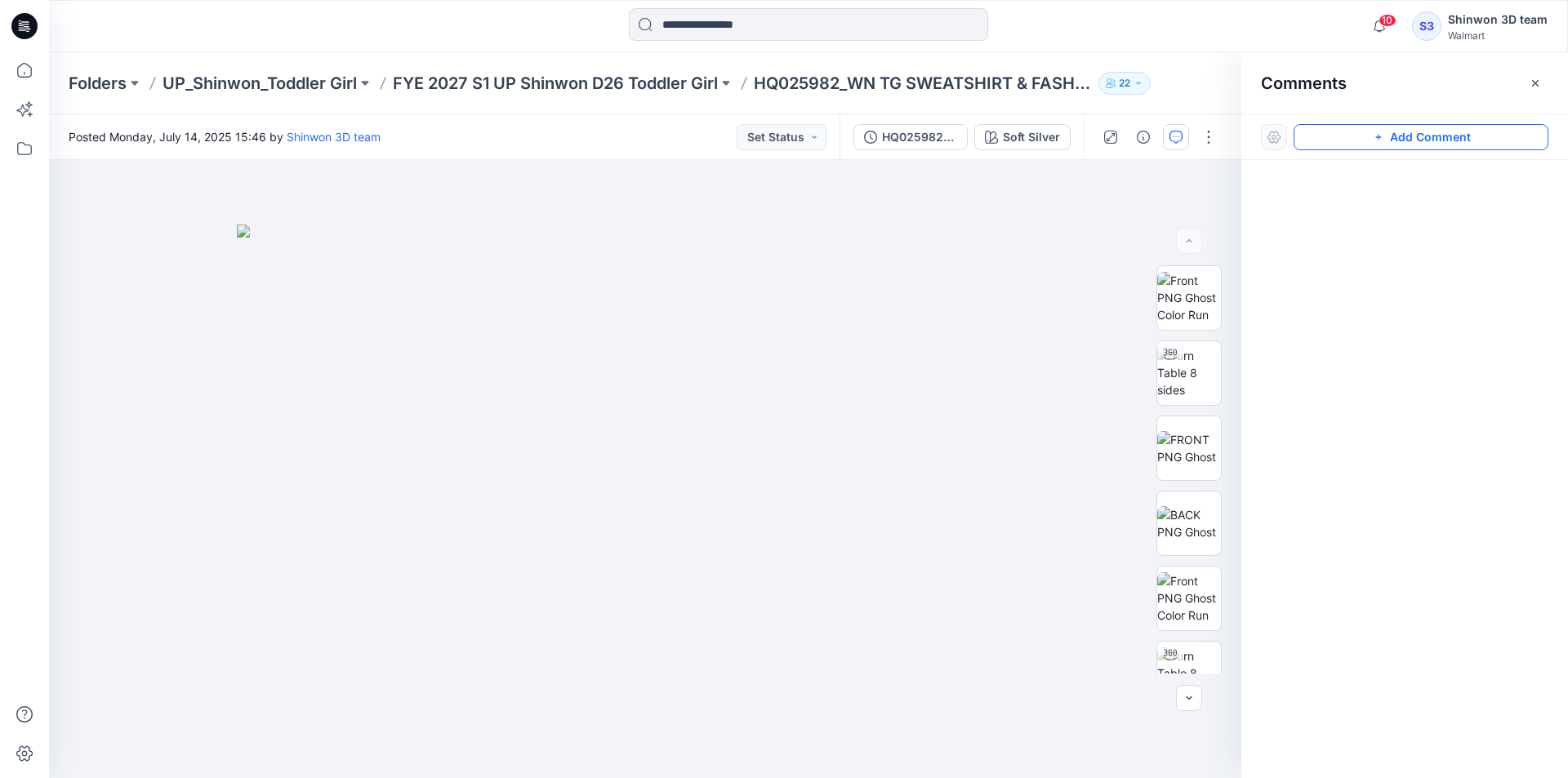 click on "Add Comment" at bounding box center (1421, 137) 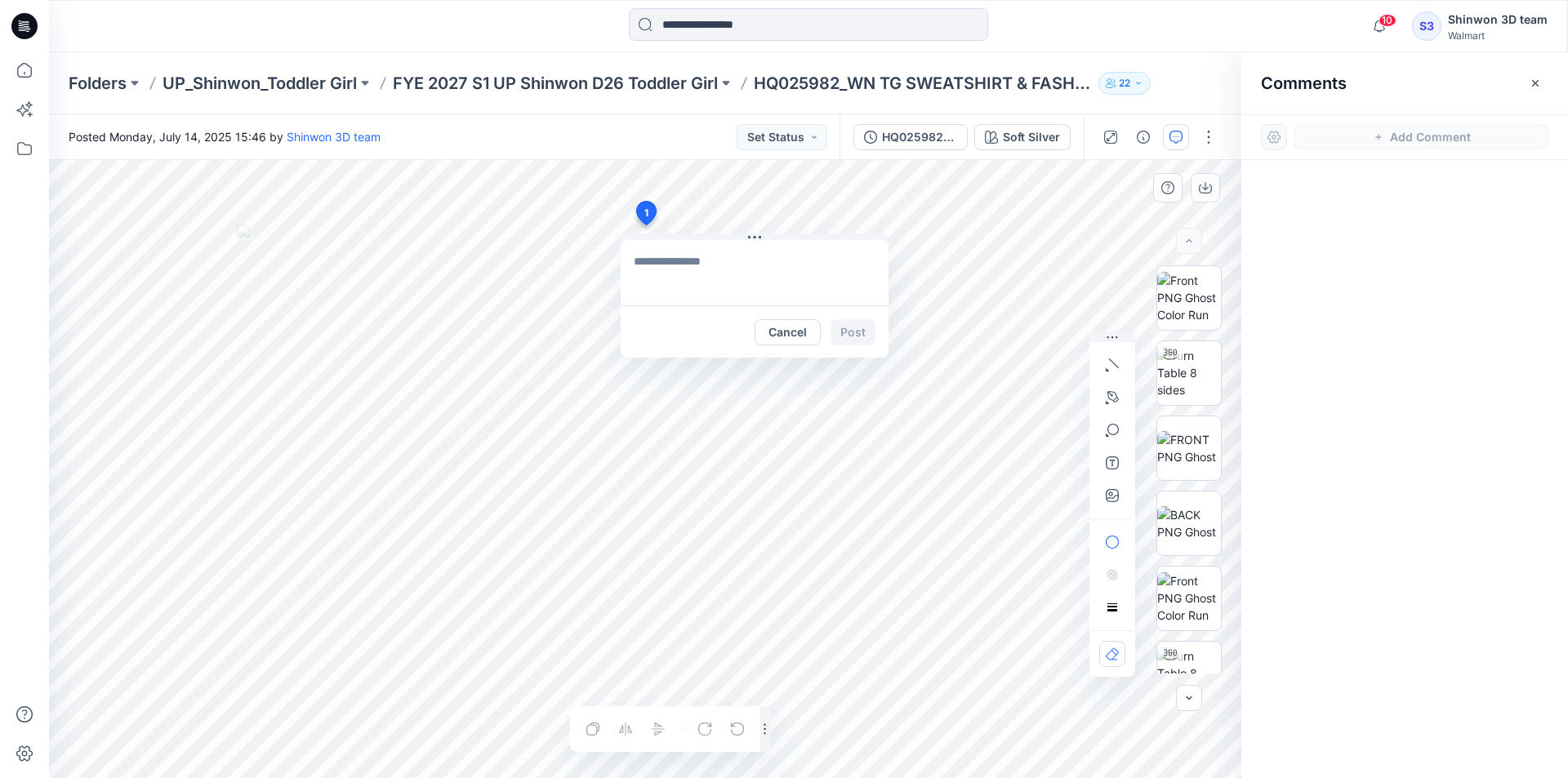 click on "1   Cancel Post
Layer 1" at bounding box center (645, 469) 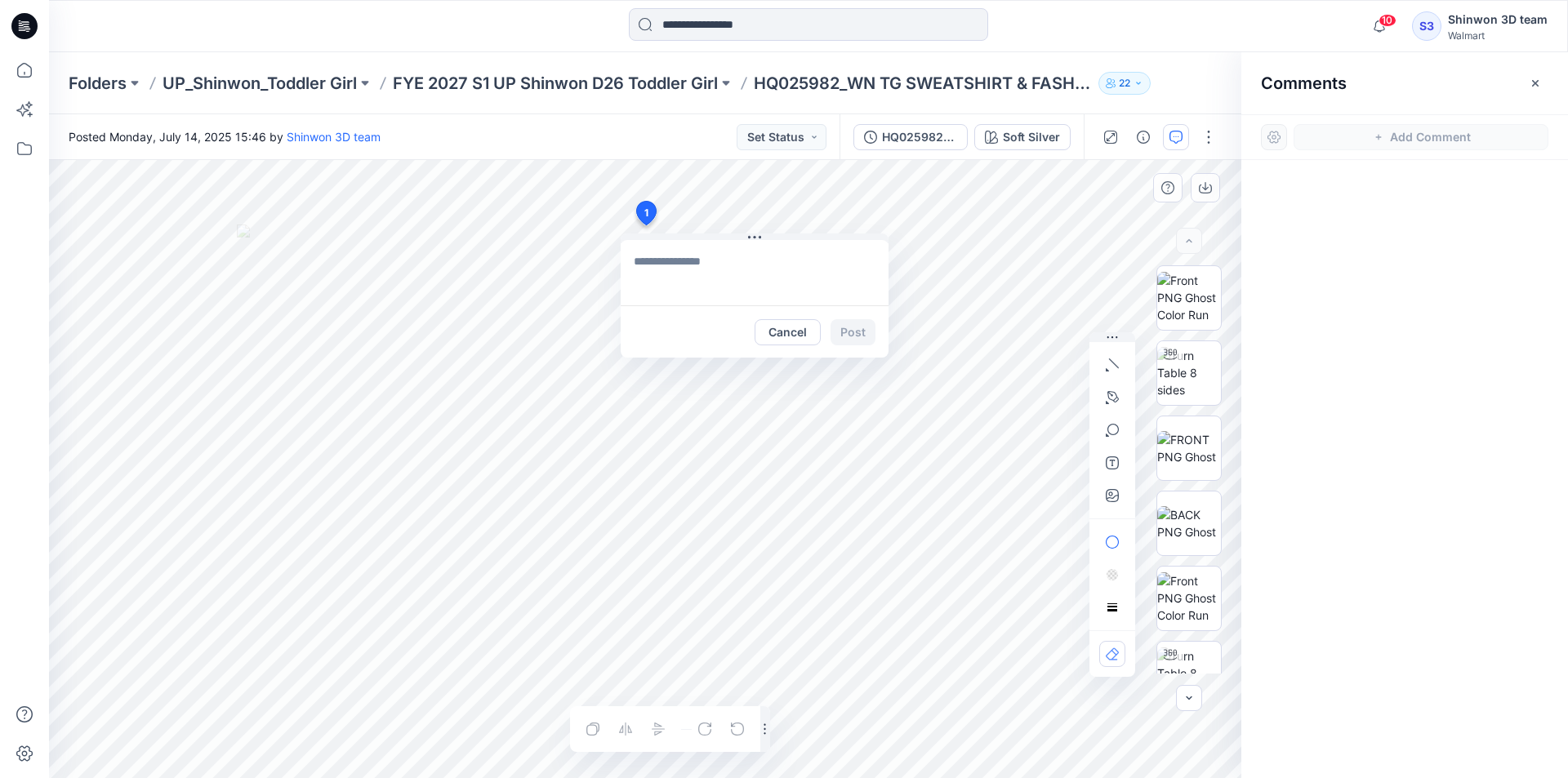click at bounding box center (755, 273) 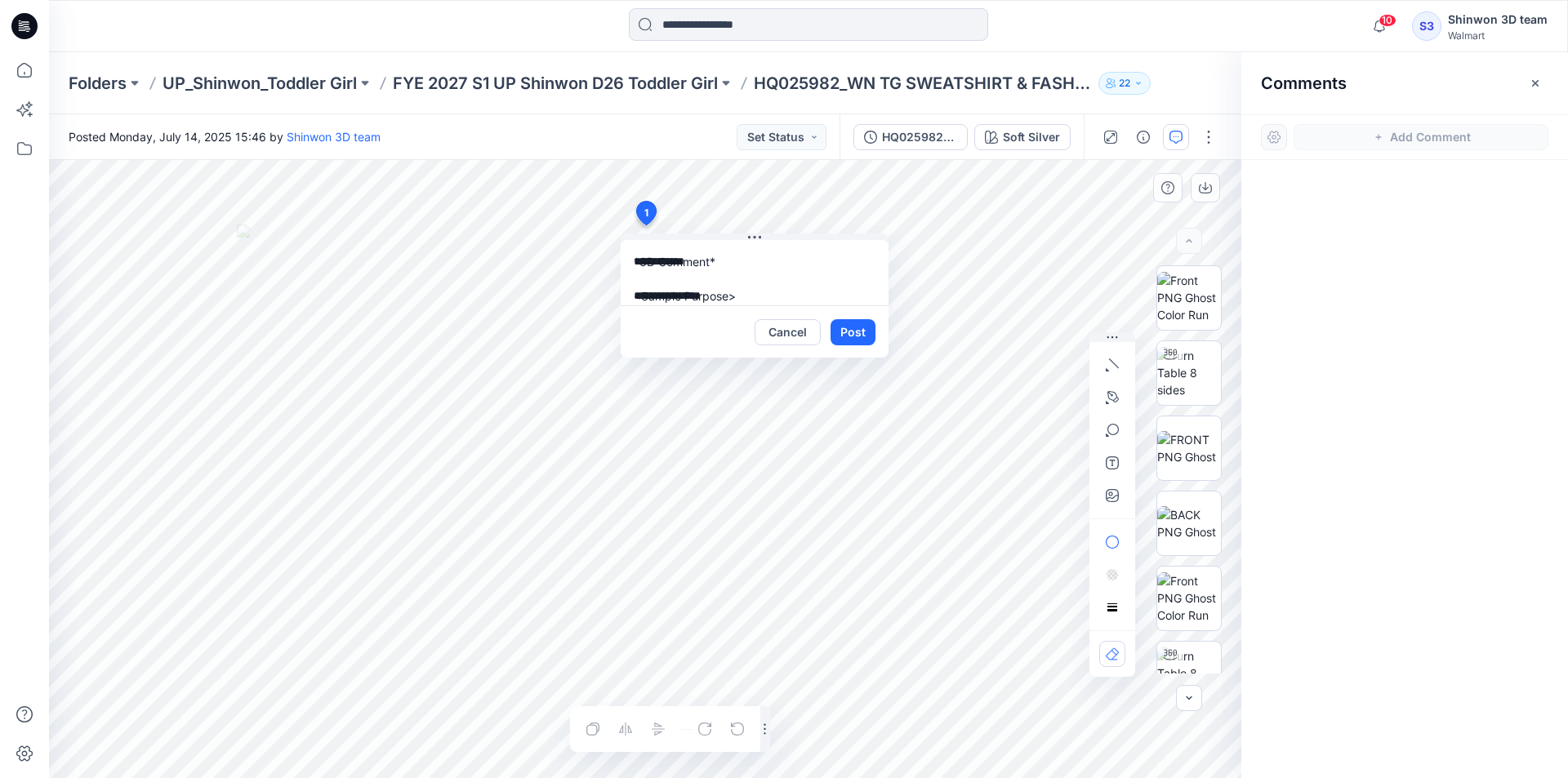 click on "**********" at bounding box center [645, 469] 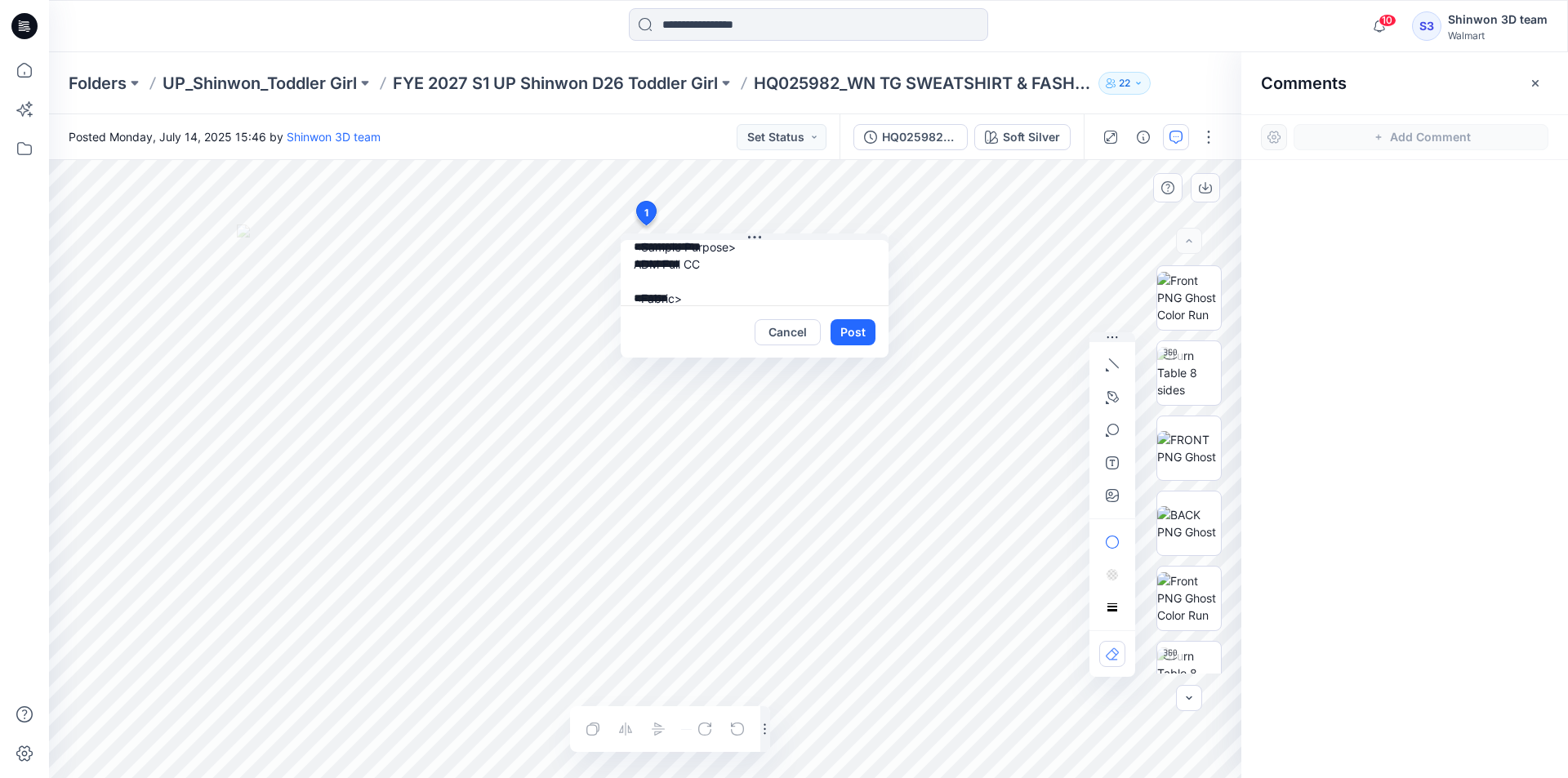 scroll, scrollTop: 66, scrollLeft: 0, axis: vertical 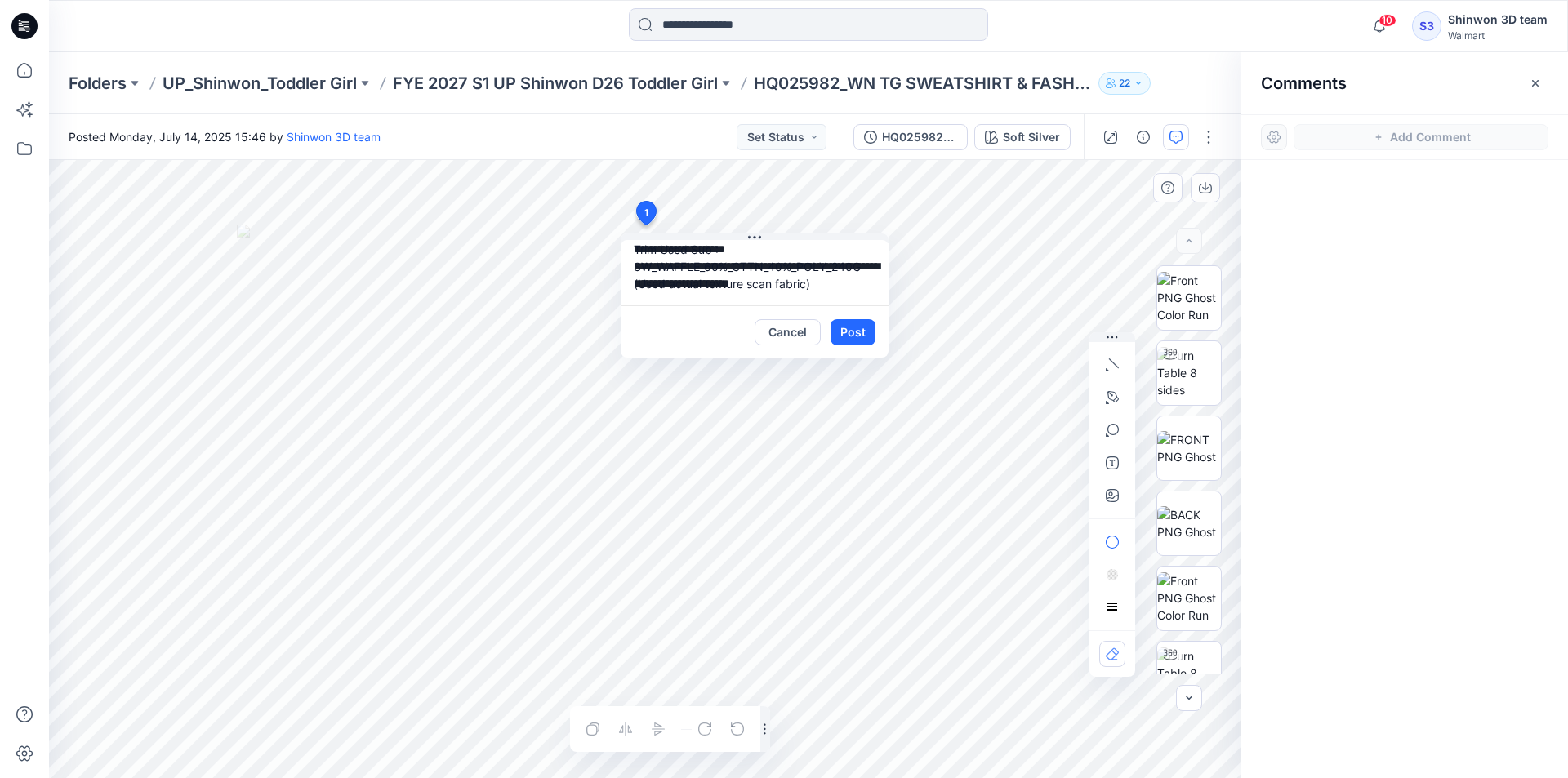 click on "**********" at bounding box center (645, 469) 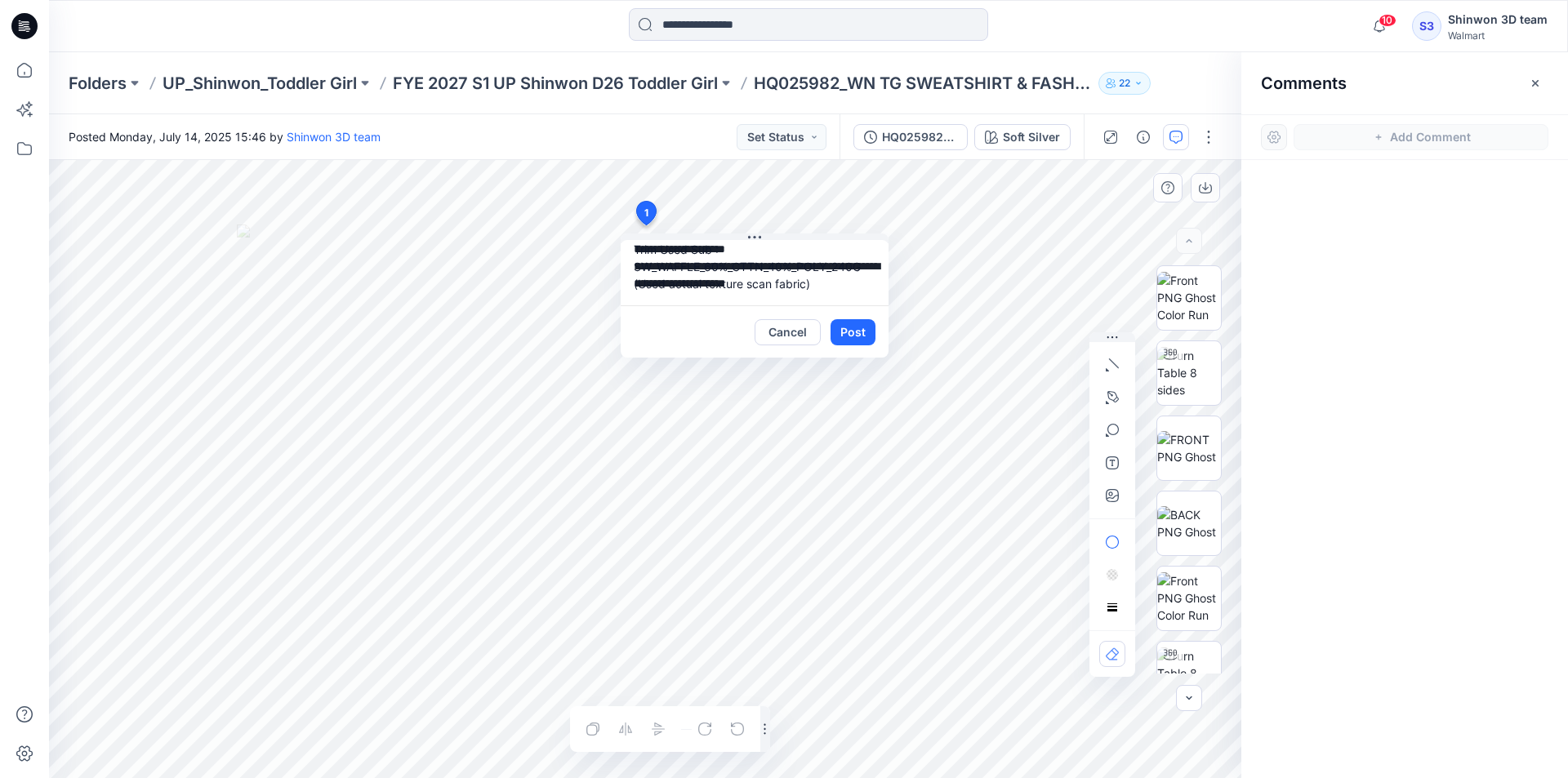 scroll, scrollTop: 167, scrollLeft: 0, axis: vertical 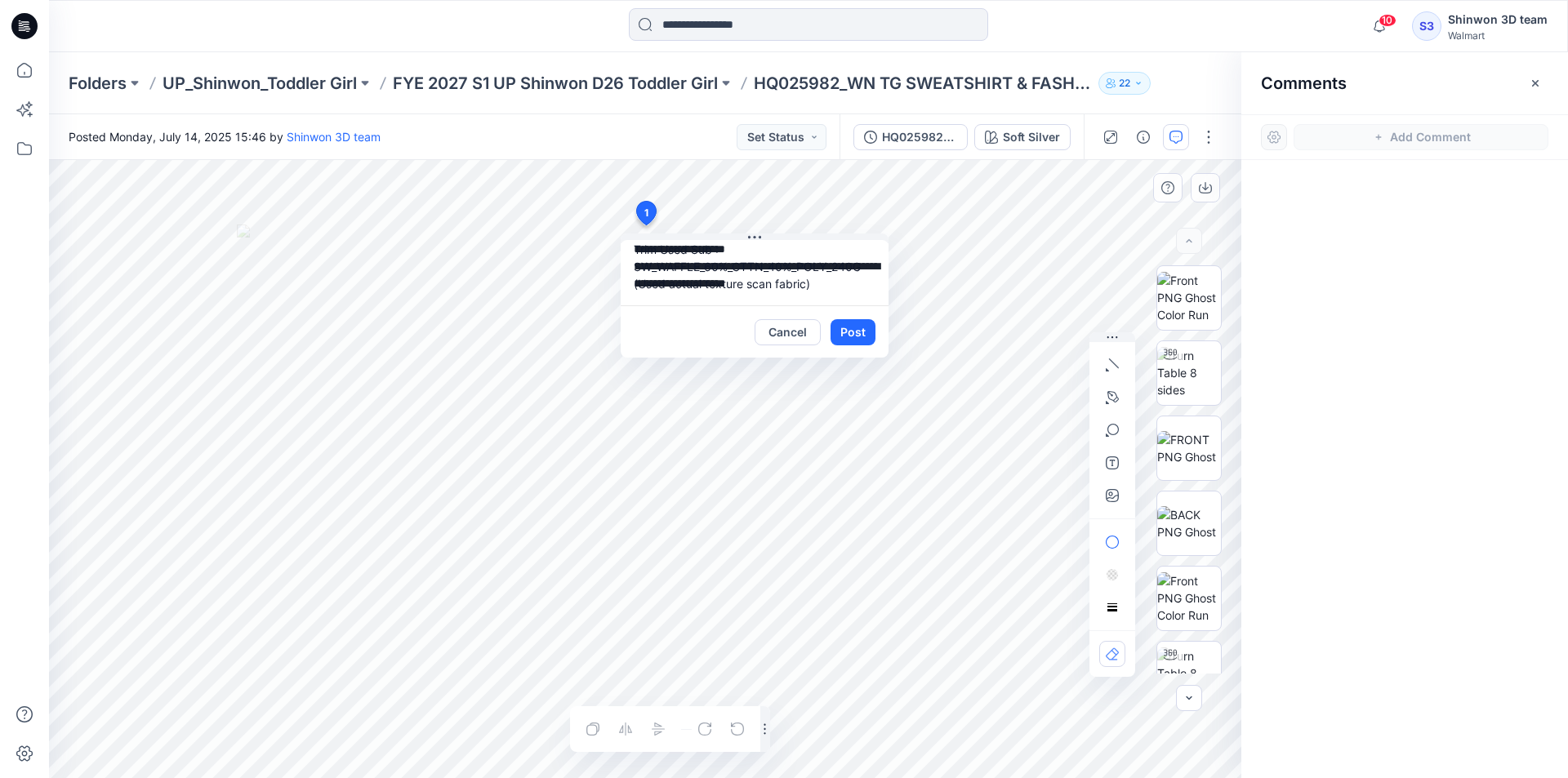 drag, startPoint x: 840, startPoint y: 291, endPoint x: 621, endPoint y: 260, distance: 221.18318 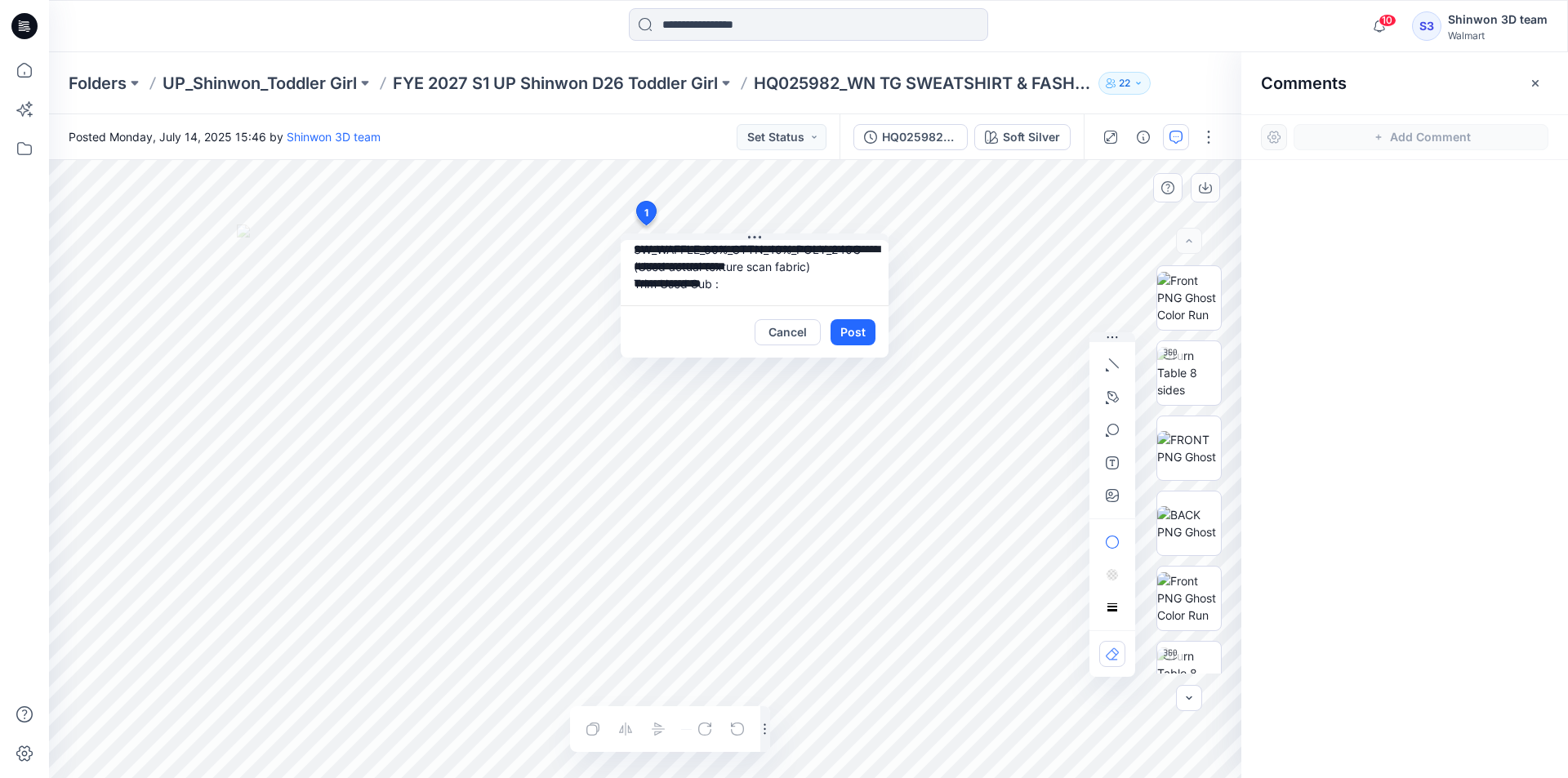 scroll, scrollTop: 132, scrollLeft: 0, axis: vertical 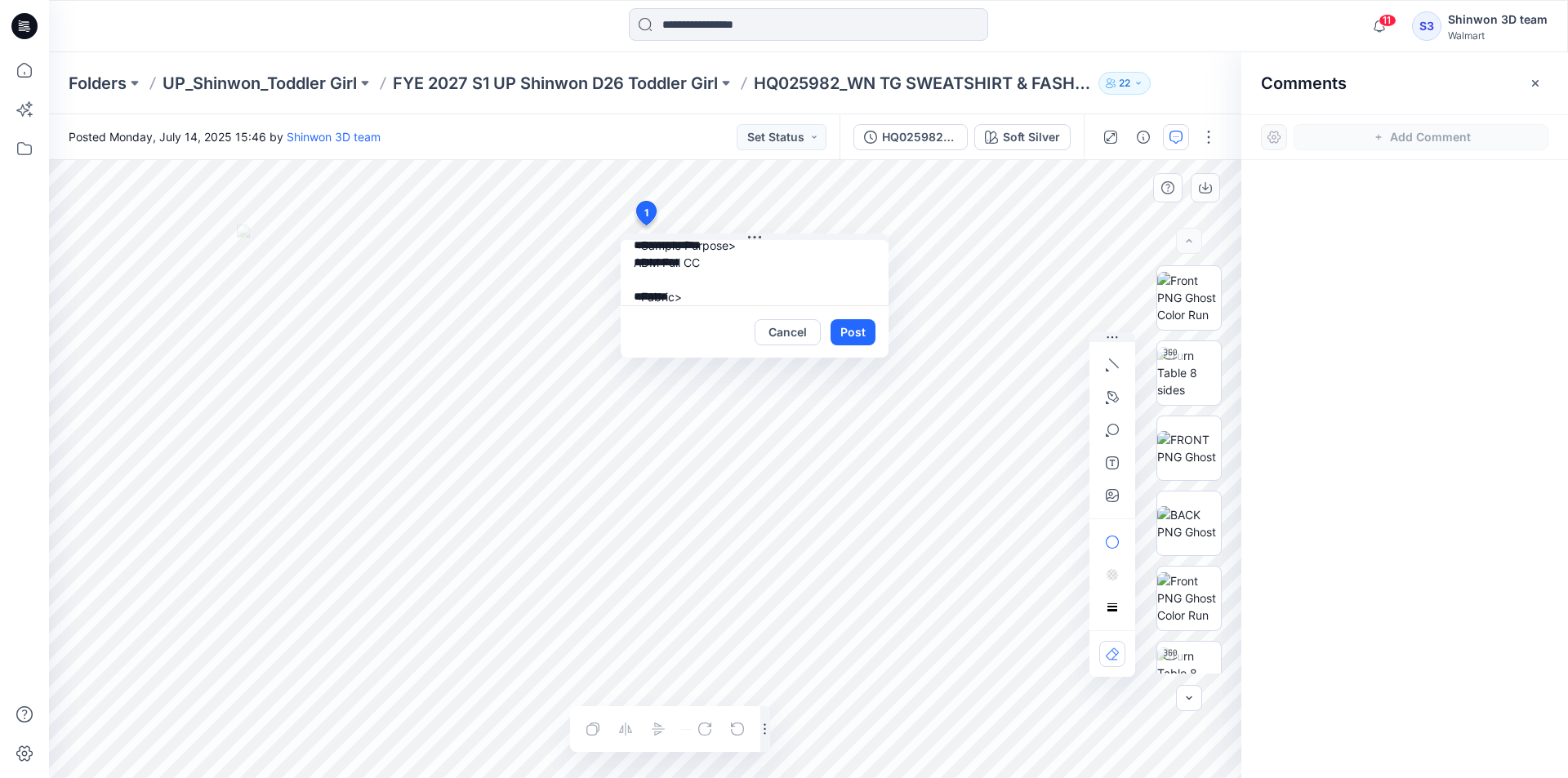 drag, startPoint x: 742, startPoint y: 284, endPoint x: 753, endPoint y: 286, distance: 11.18034 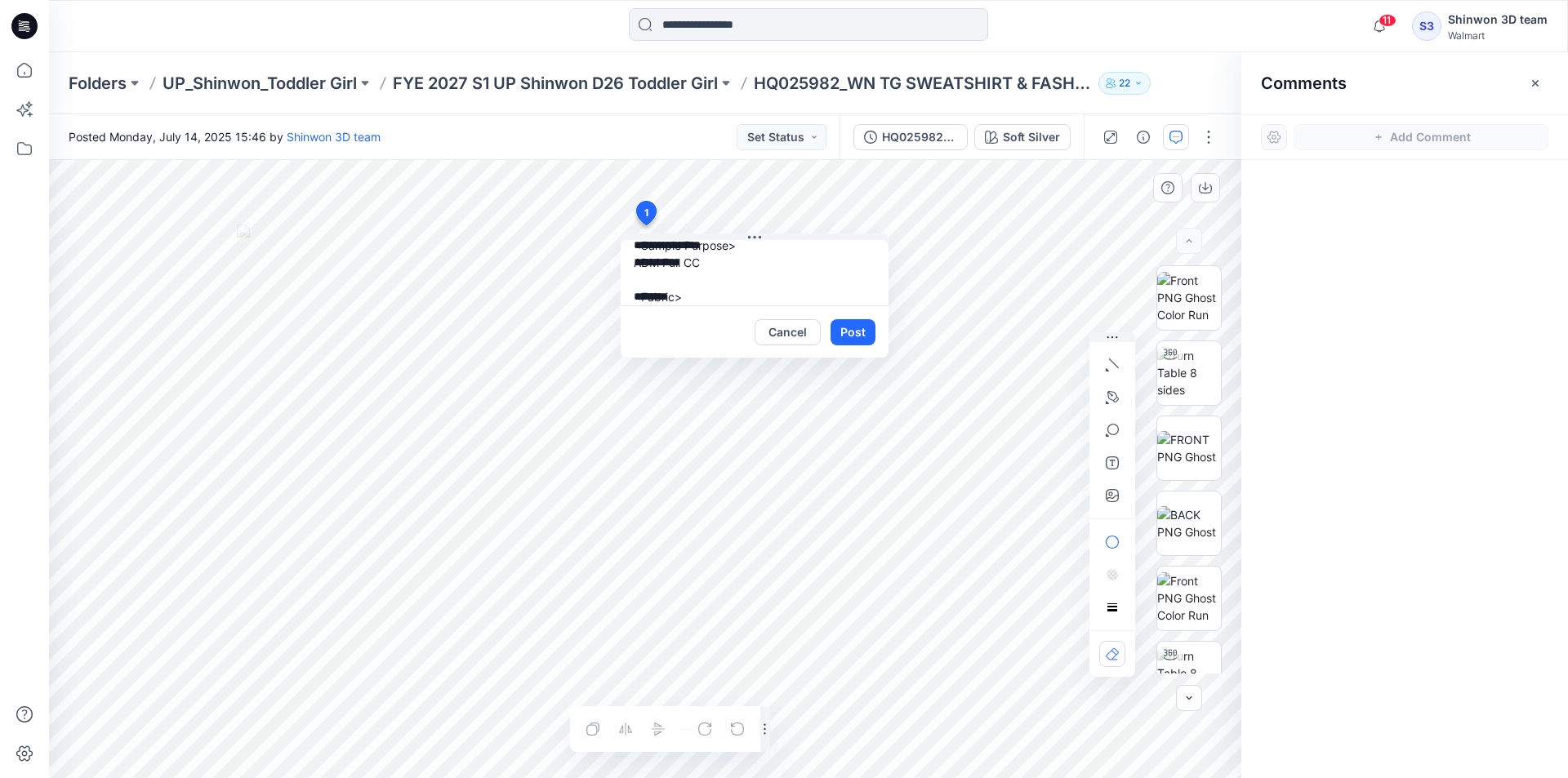 scroll, scrollTop: 66, scrollLeft: 0, axis: vertical 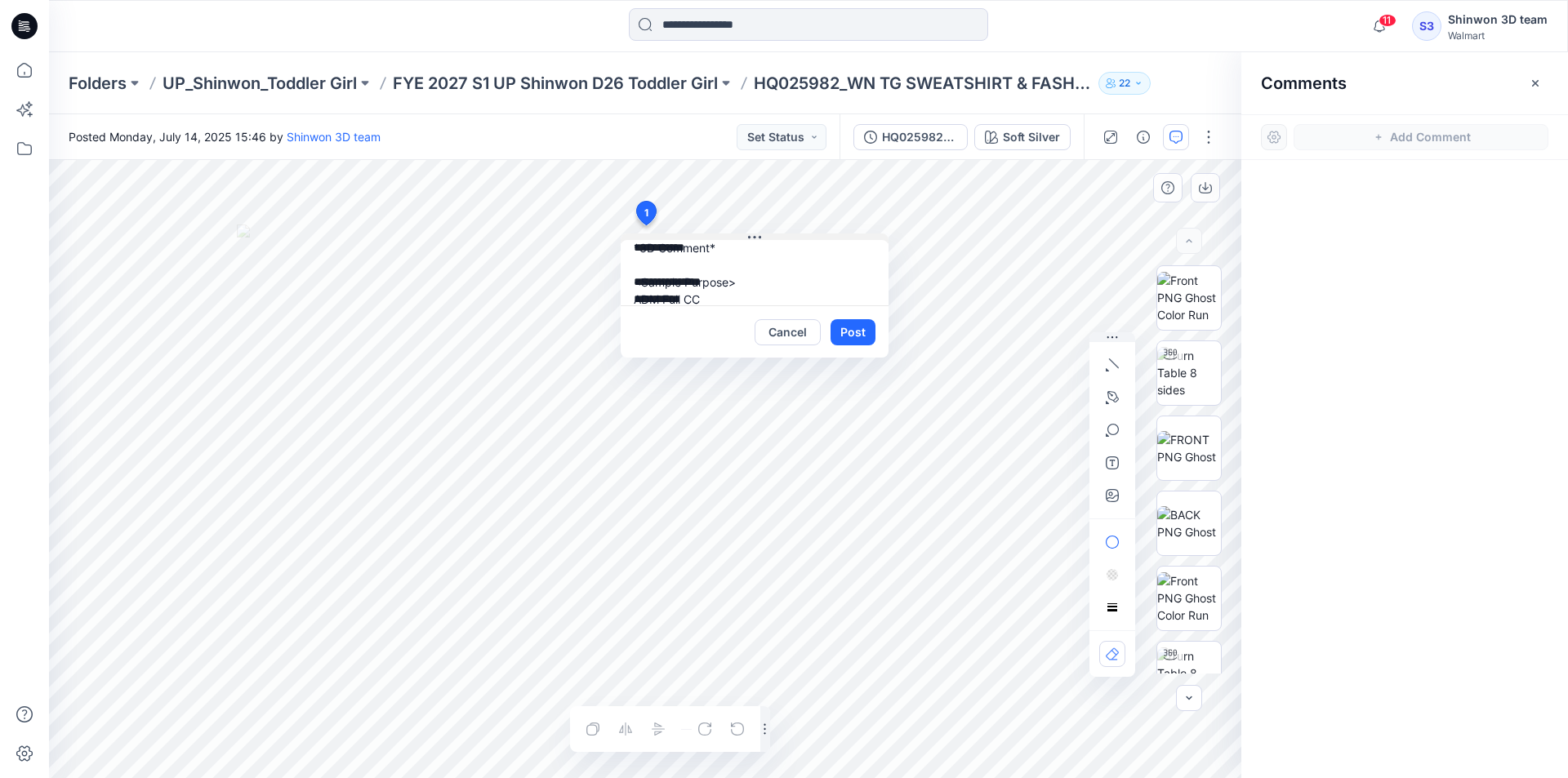 click on "**********" at bounding box center [645, 469] 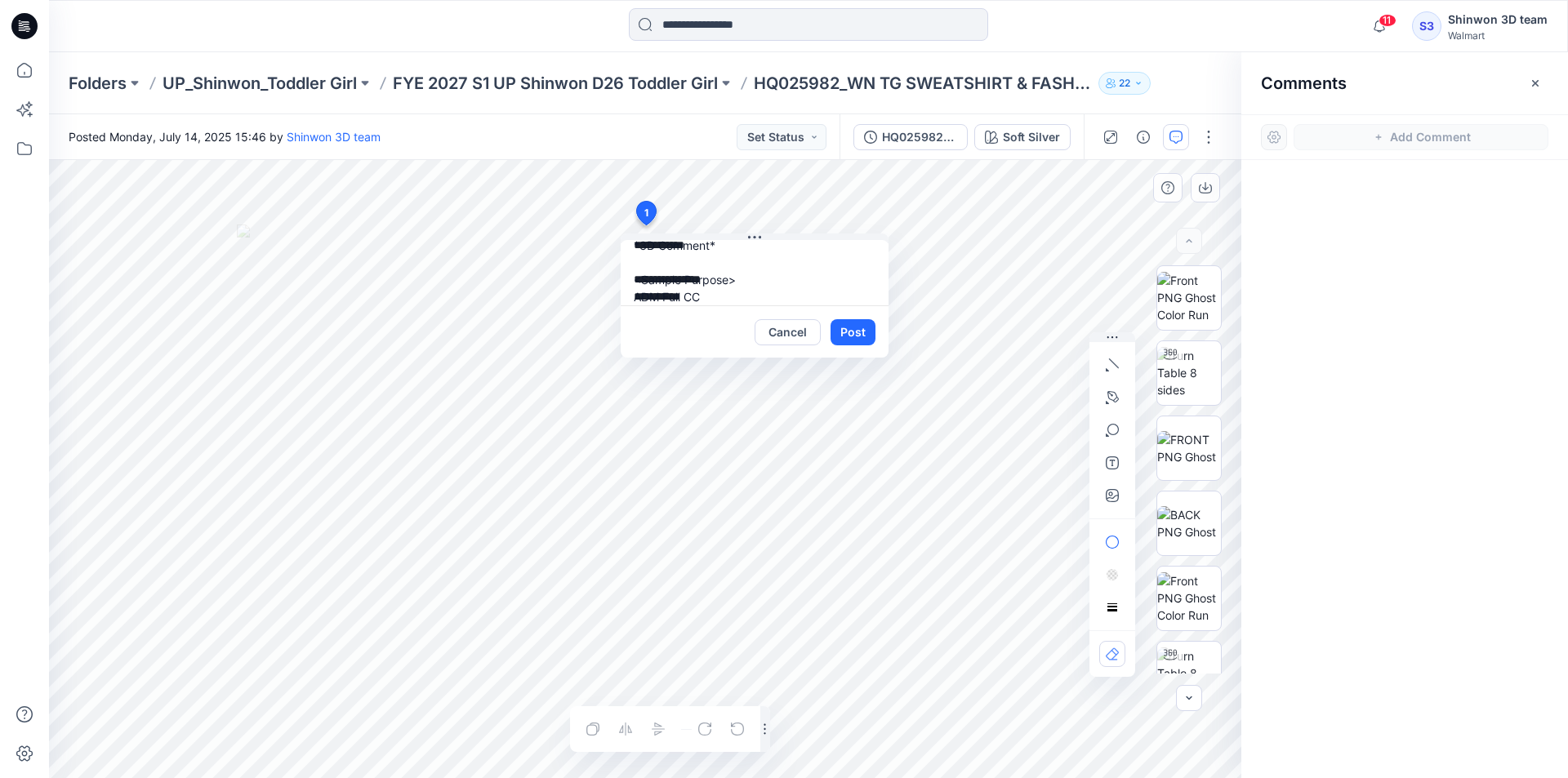 click on "**********" at bounding box center [755, 273] 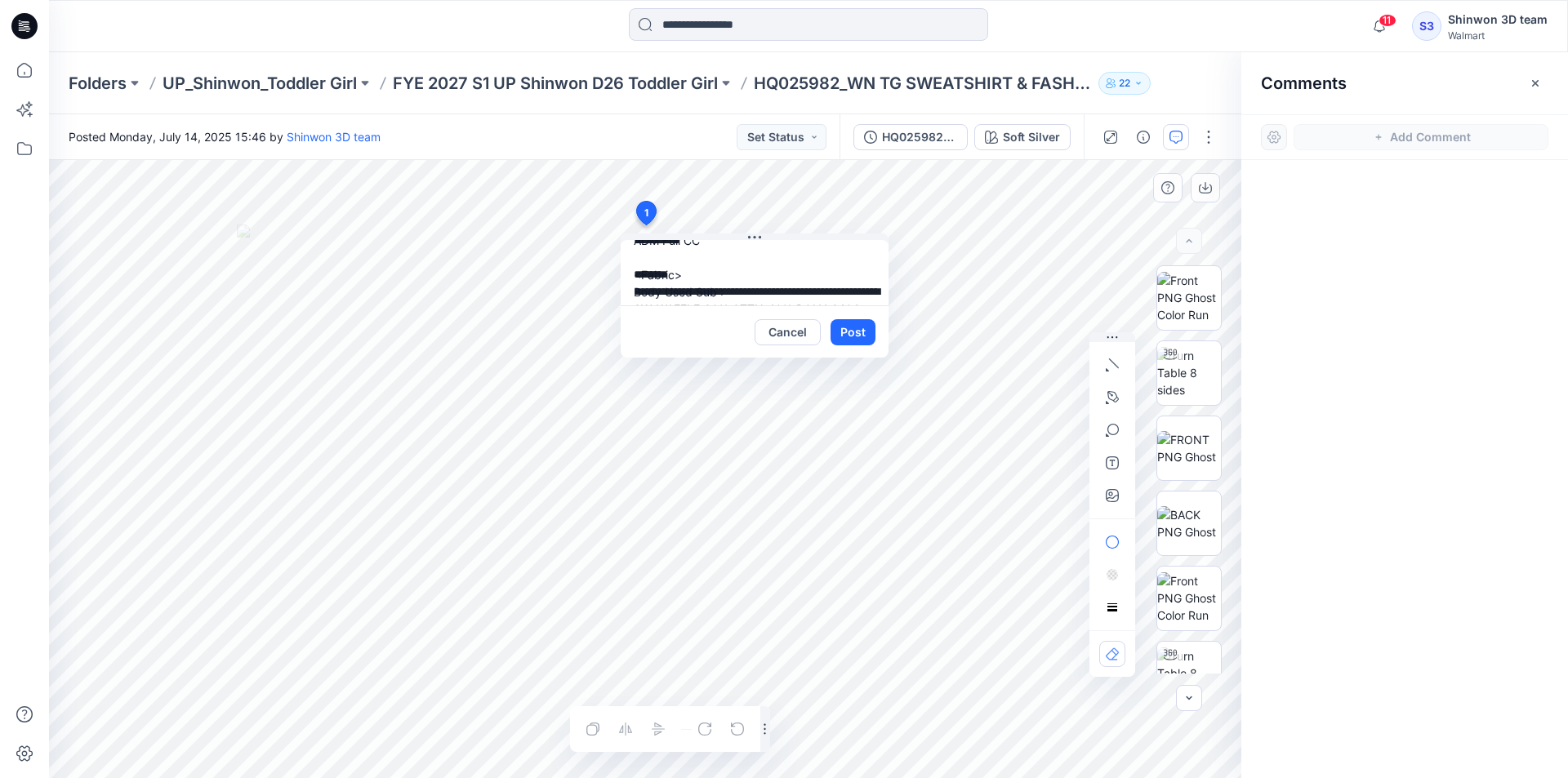 scroll, scrollTop: 66, scrollLeft: 0, axis: vertical 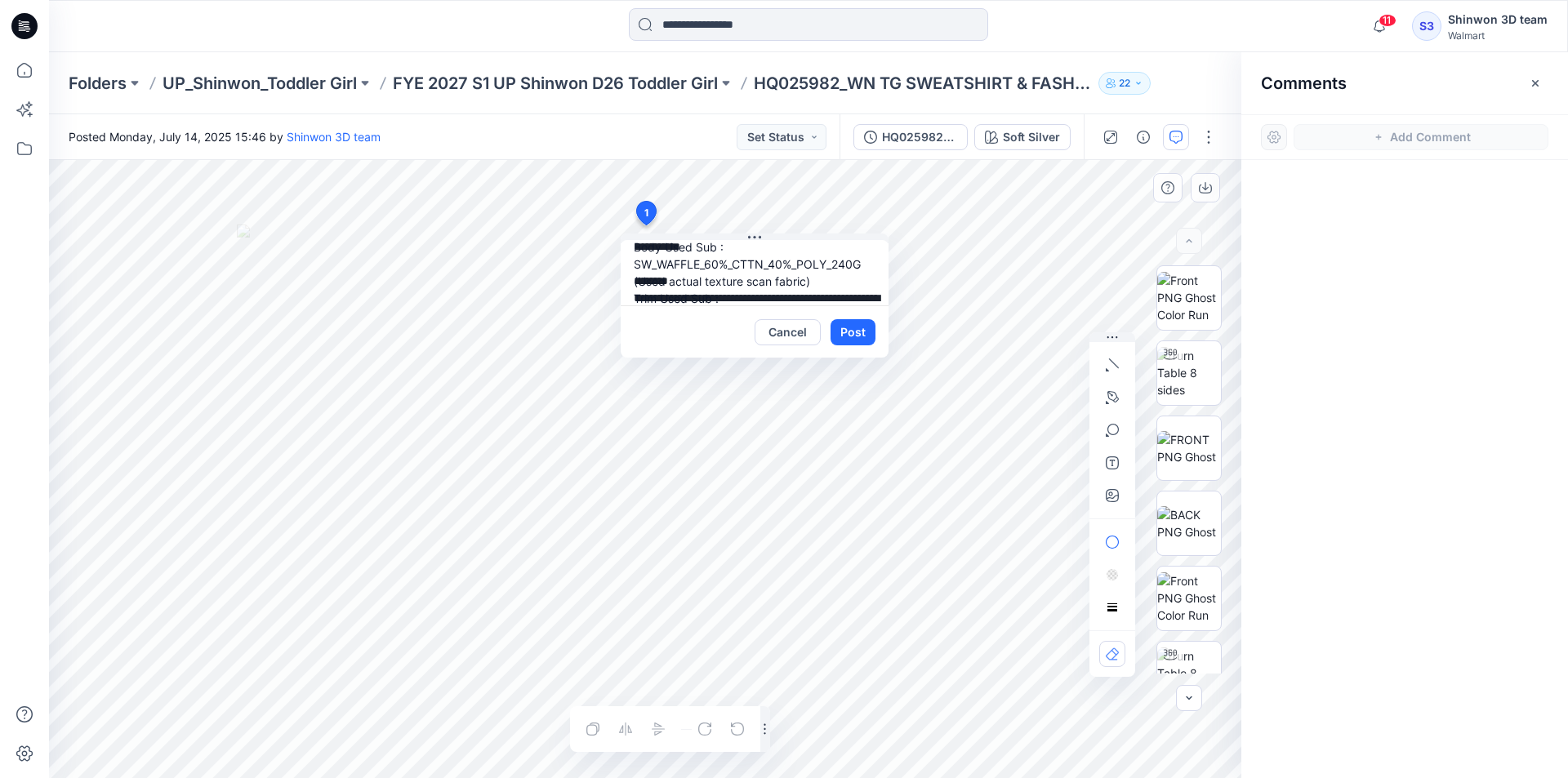 click on "**********" at bounding box center (755, 273) 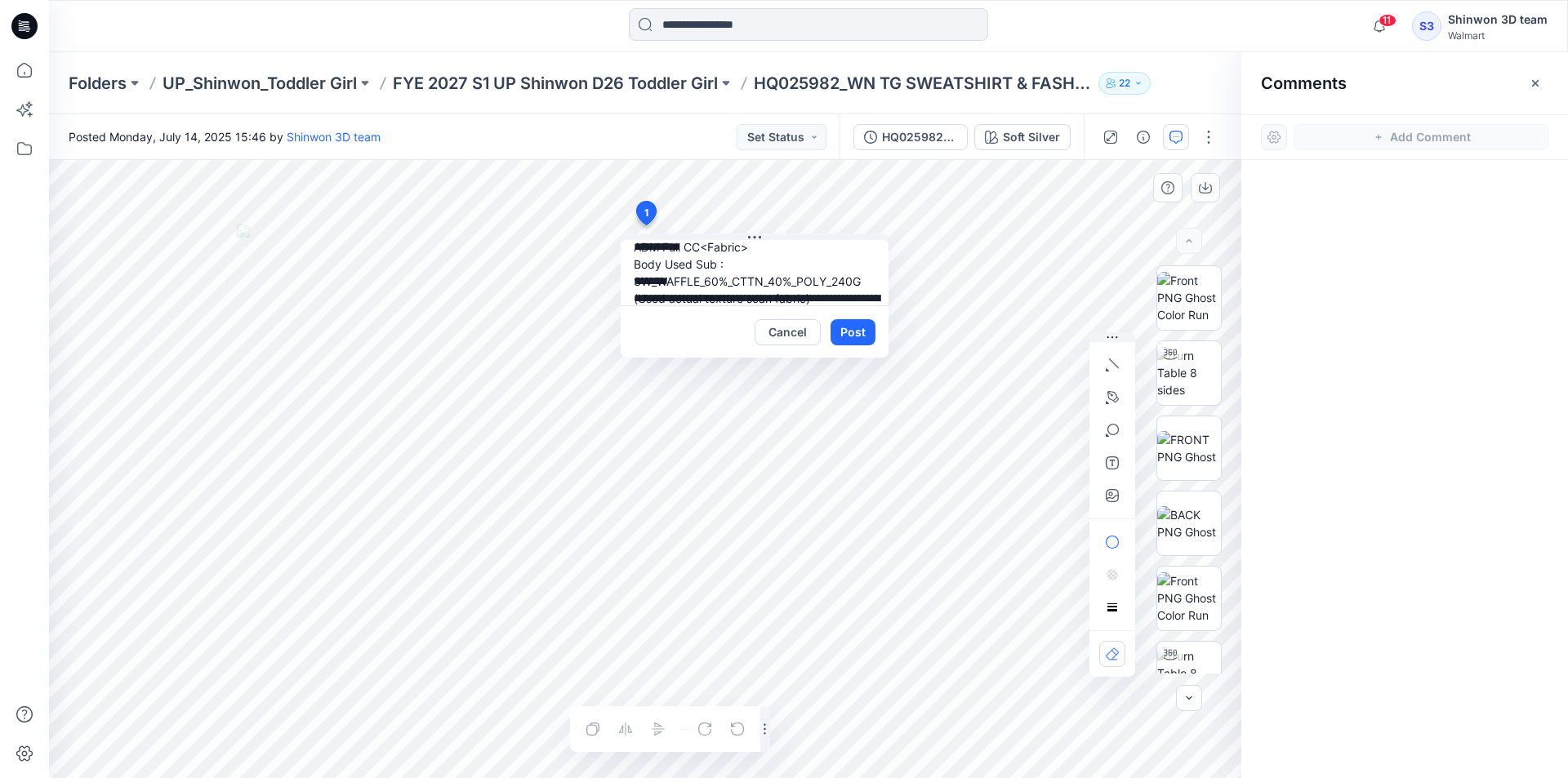scroll, scrollTop: 132, scrollLeft: 0, axis: vertical 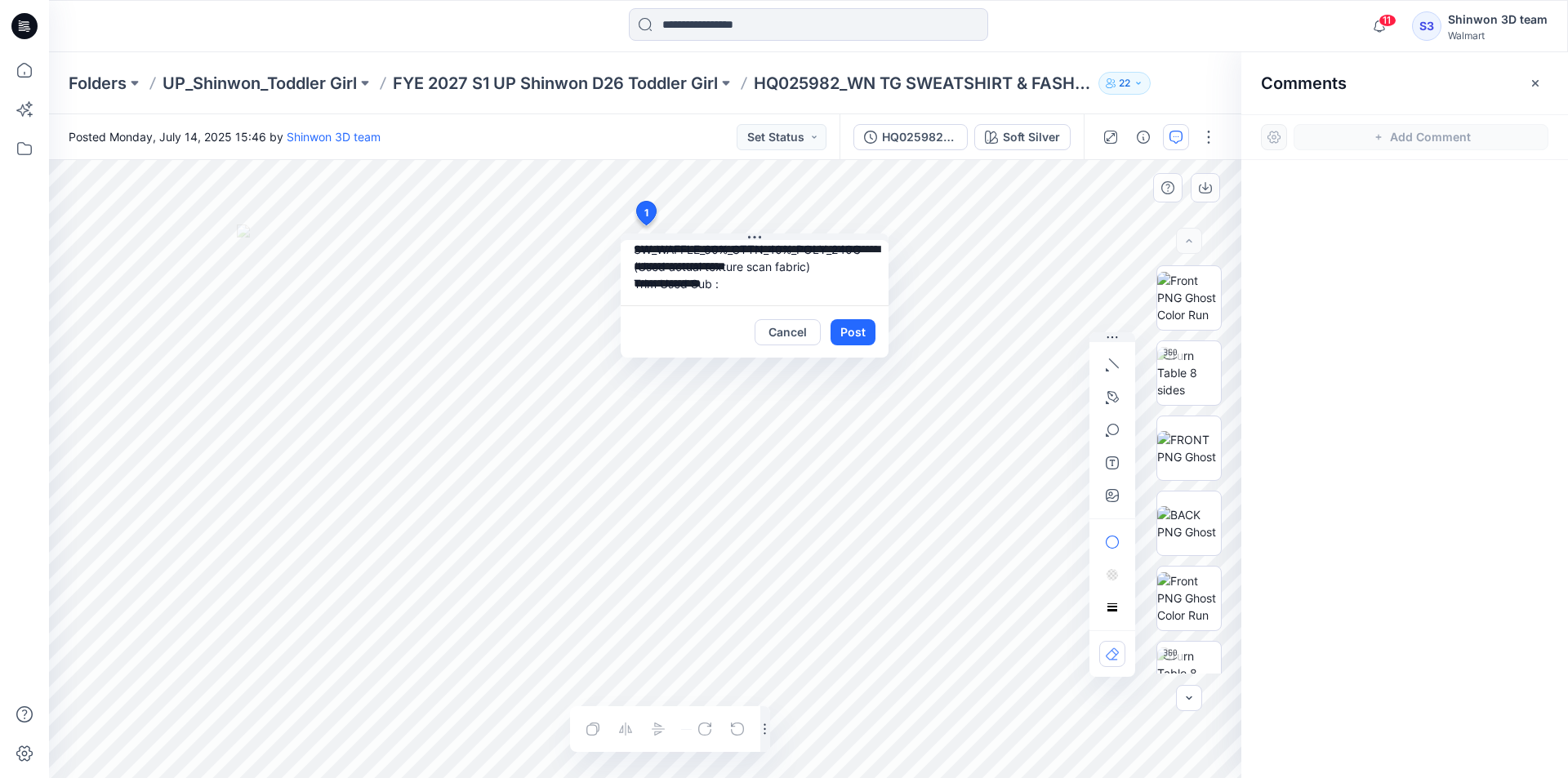drag, startPoint x: 633, startPoint y: 299, endPoint x: 732, endPoint y: 287, distance: 99.72462 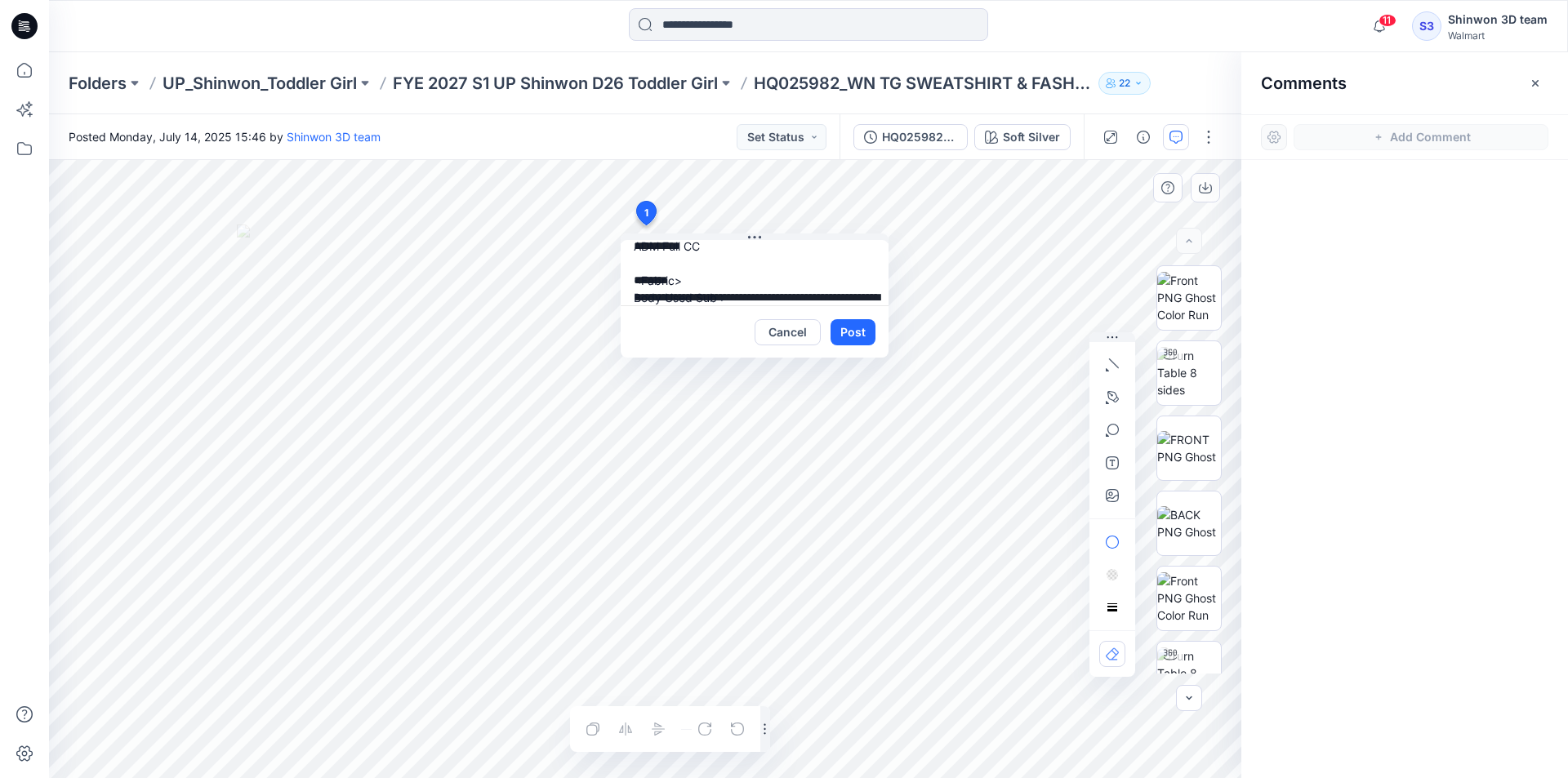 scroll, scrollTop: 0, scrollLeft: 0, axis: both 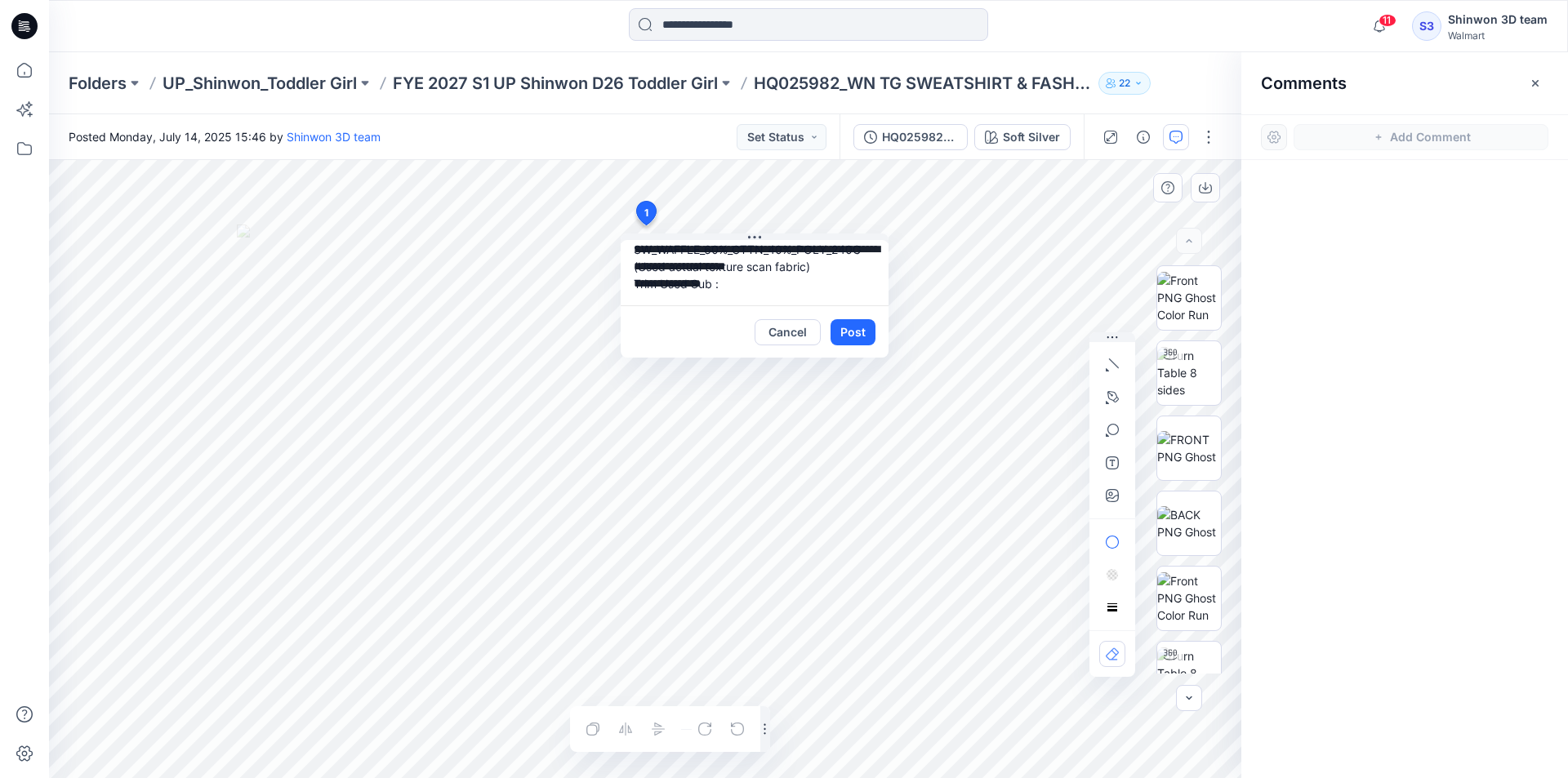 click on "**********" at bounding box center (645, 469) 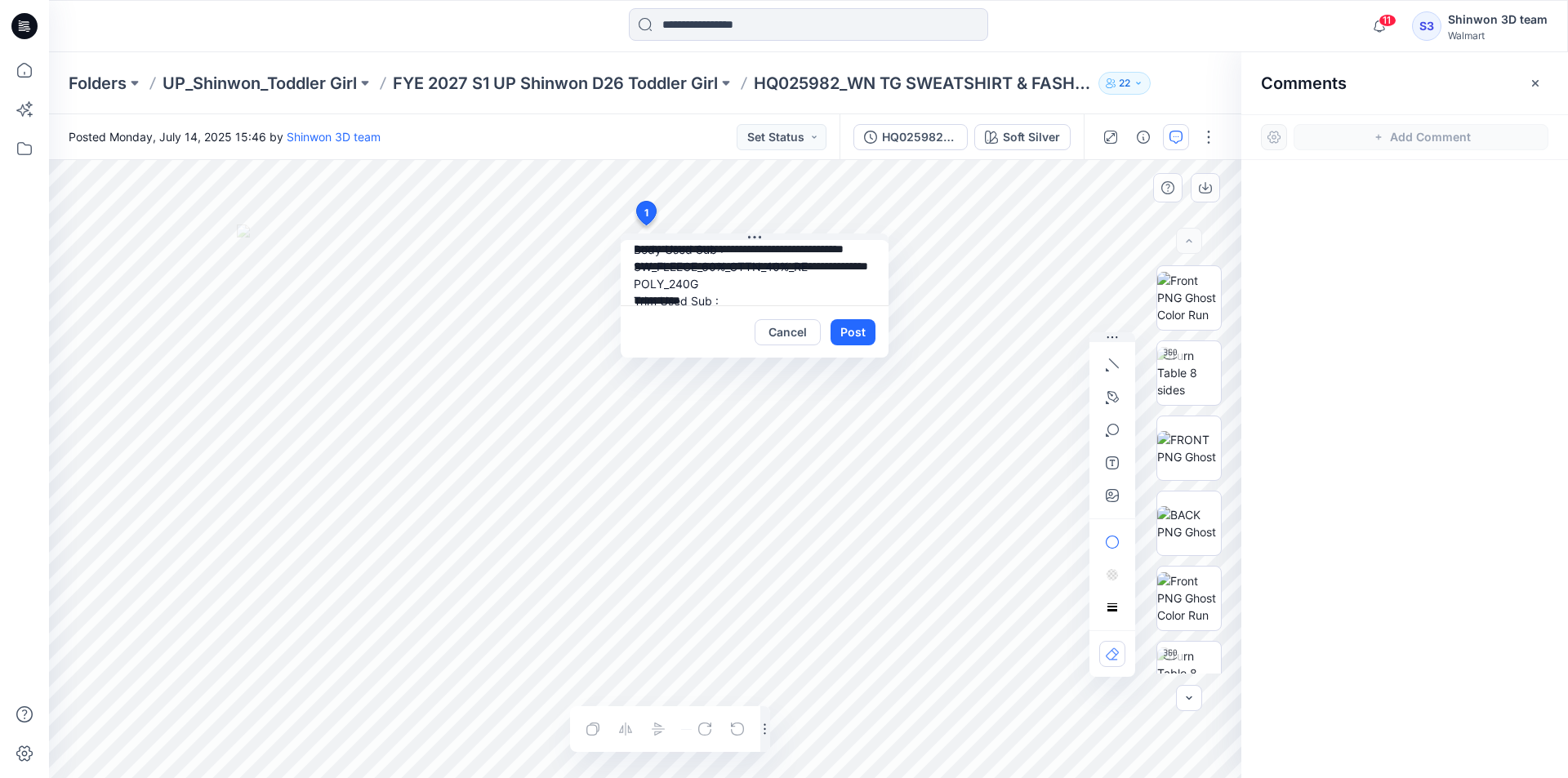 scroll, scrollTop: 0, scrollLeft: 0, axis: both 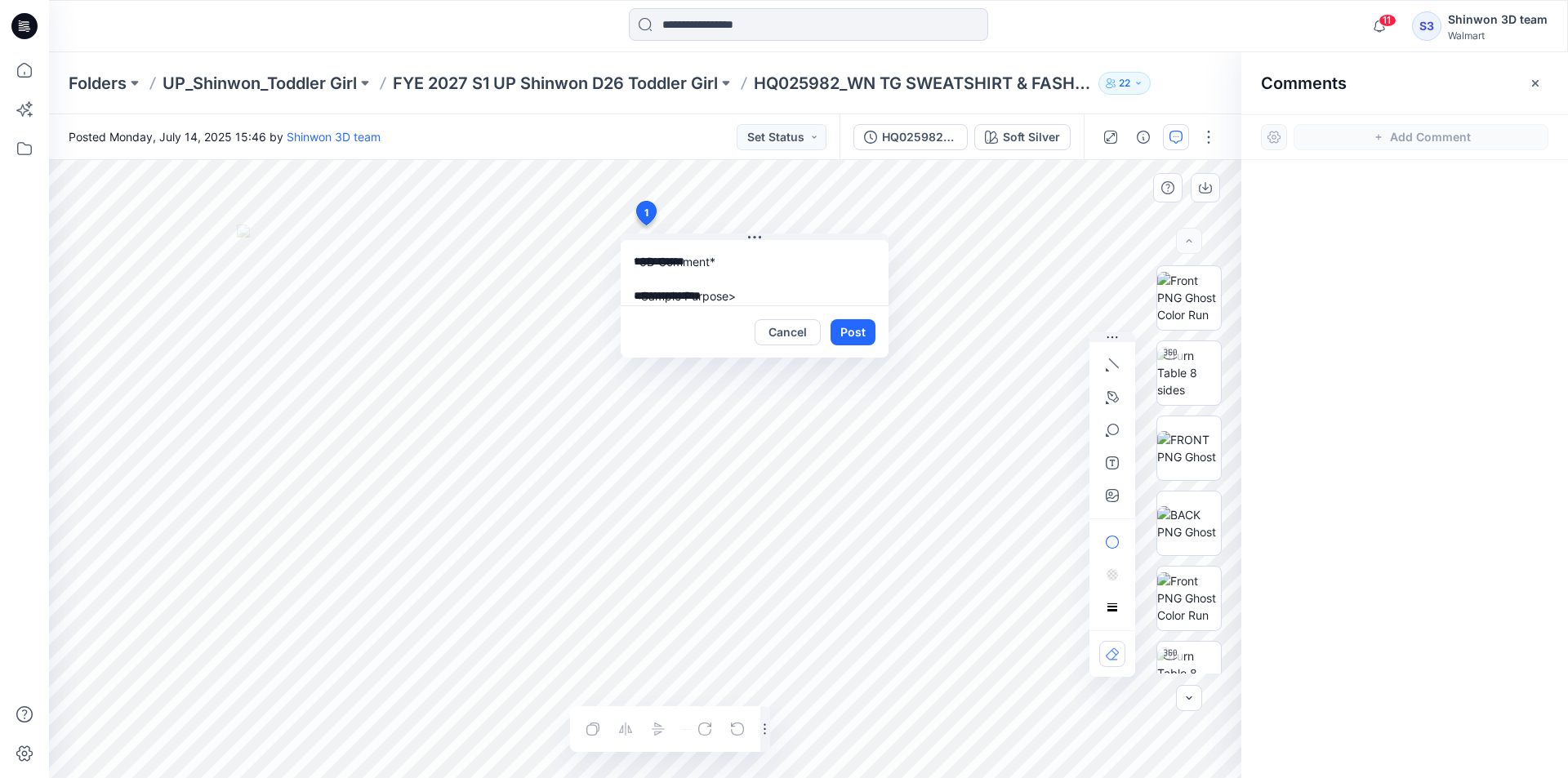 click on "**********" at bounding box center (645, 469) 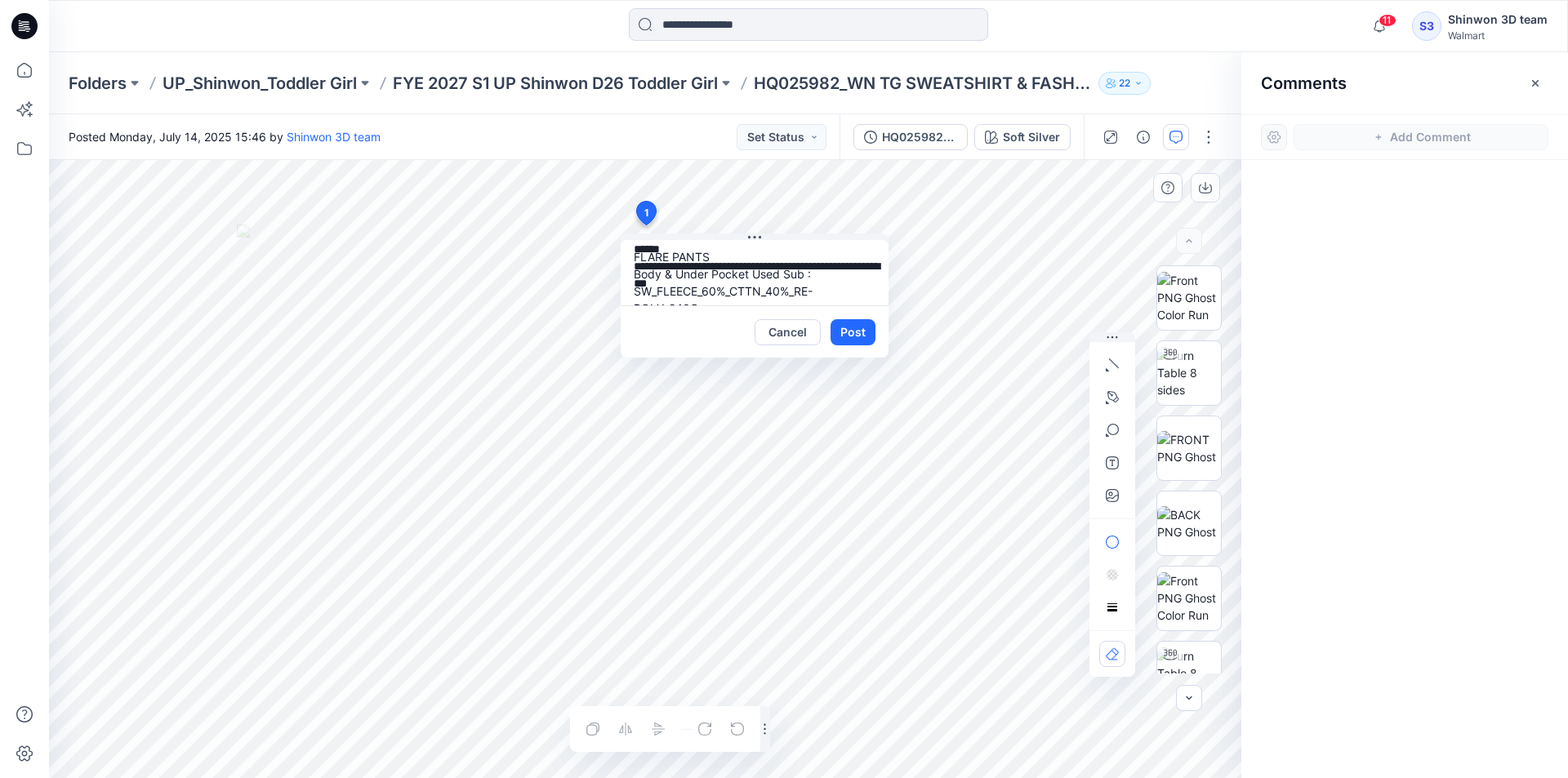 scroll, scrollTop: 338, scrollLeft: 0, axis: vertical 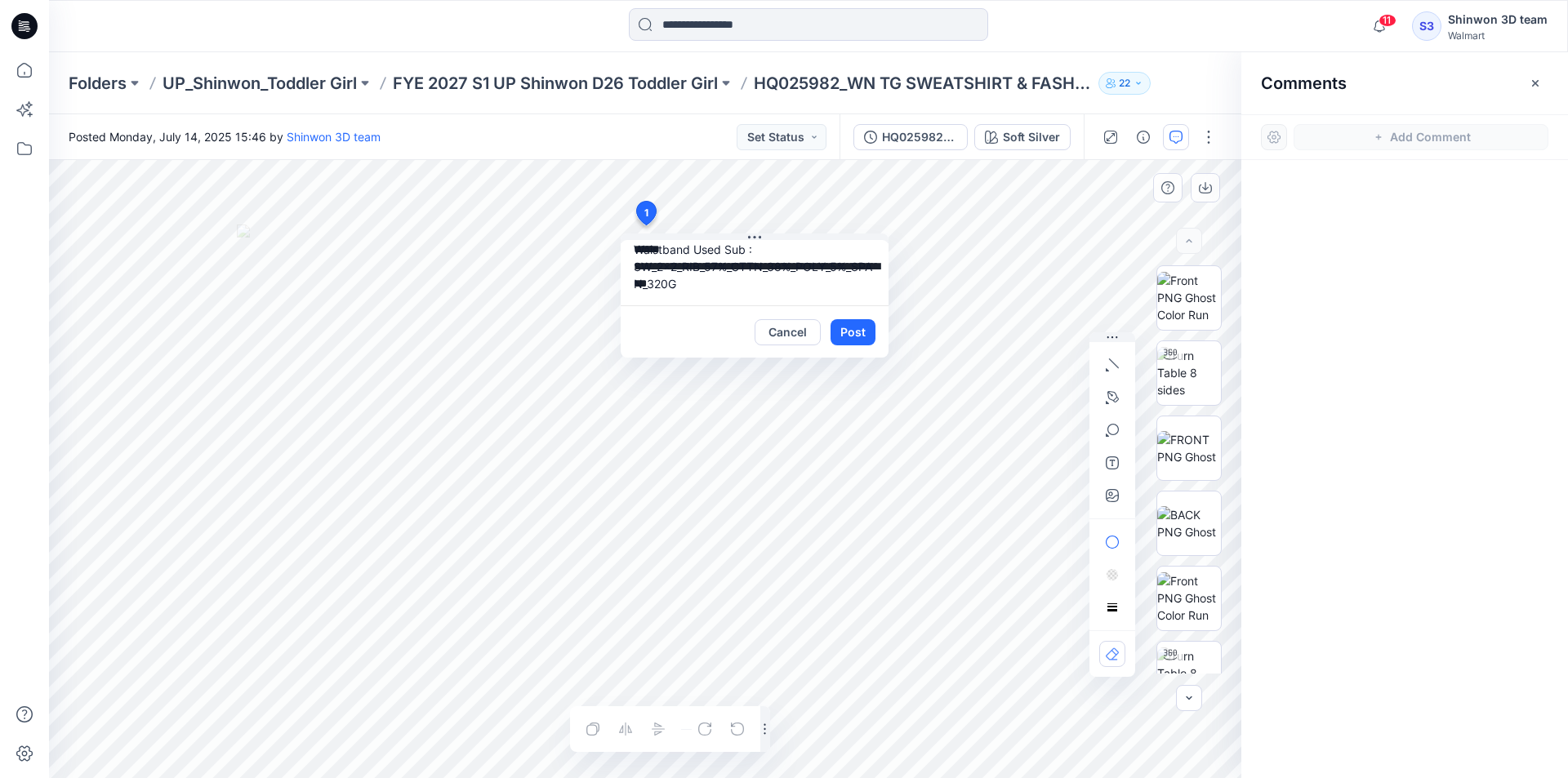 click on "**********" at bounding box center (645, 469) 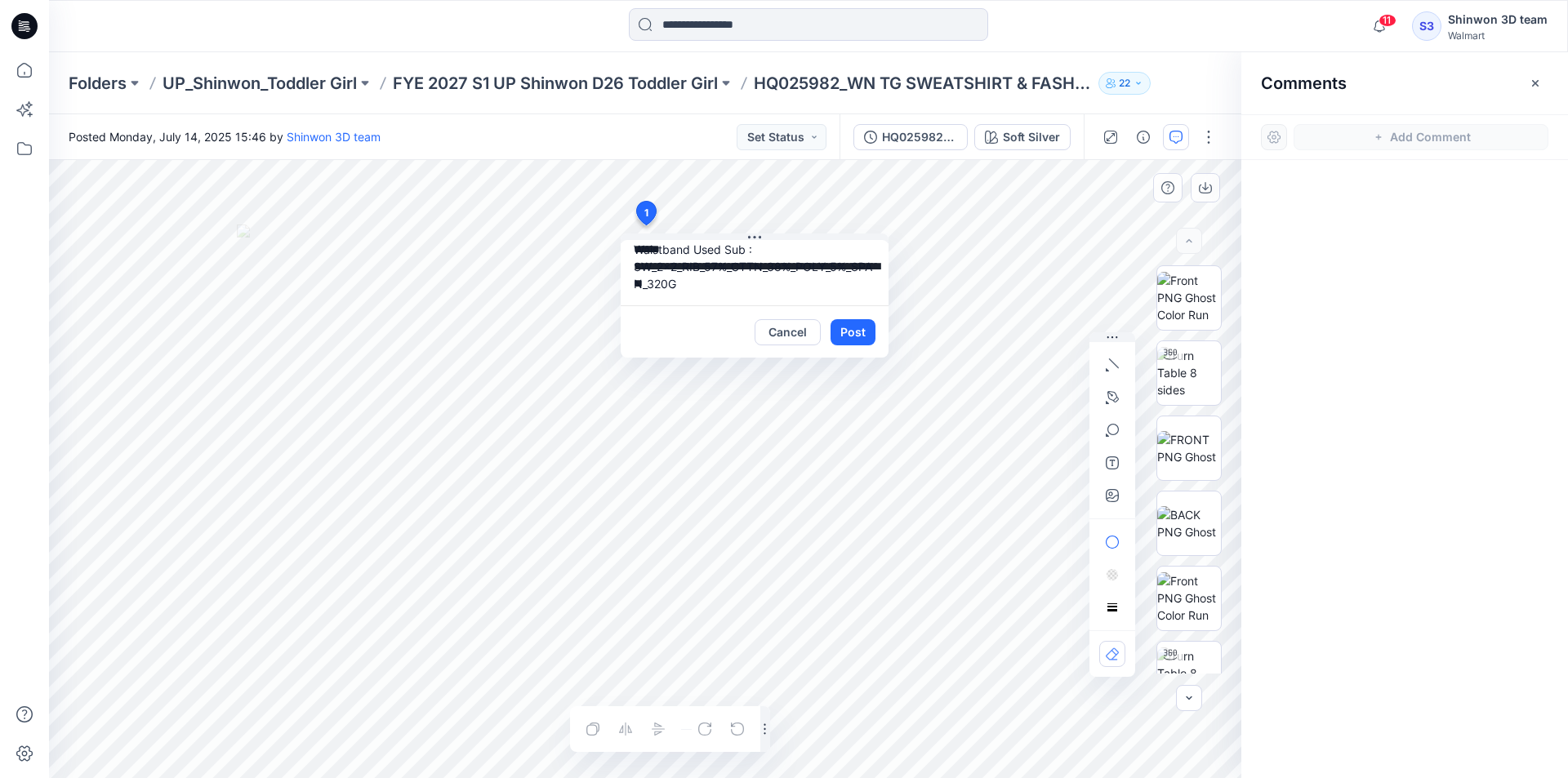 scroll, scrollTop: 321, scrollLeft: 0, axis: vertical 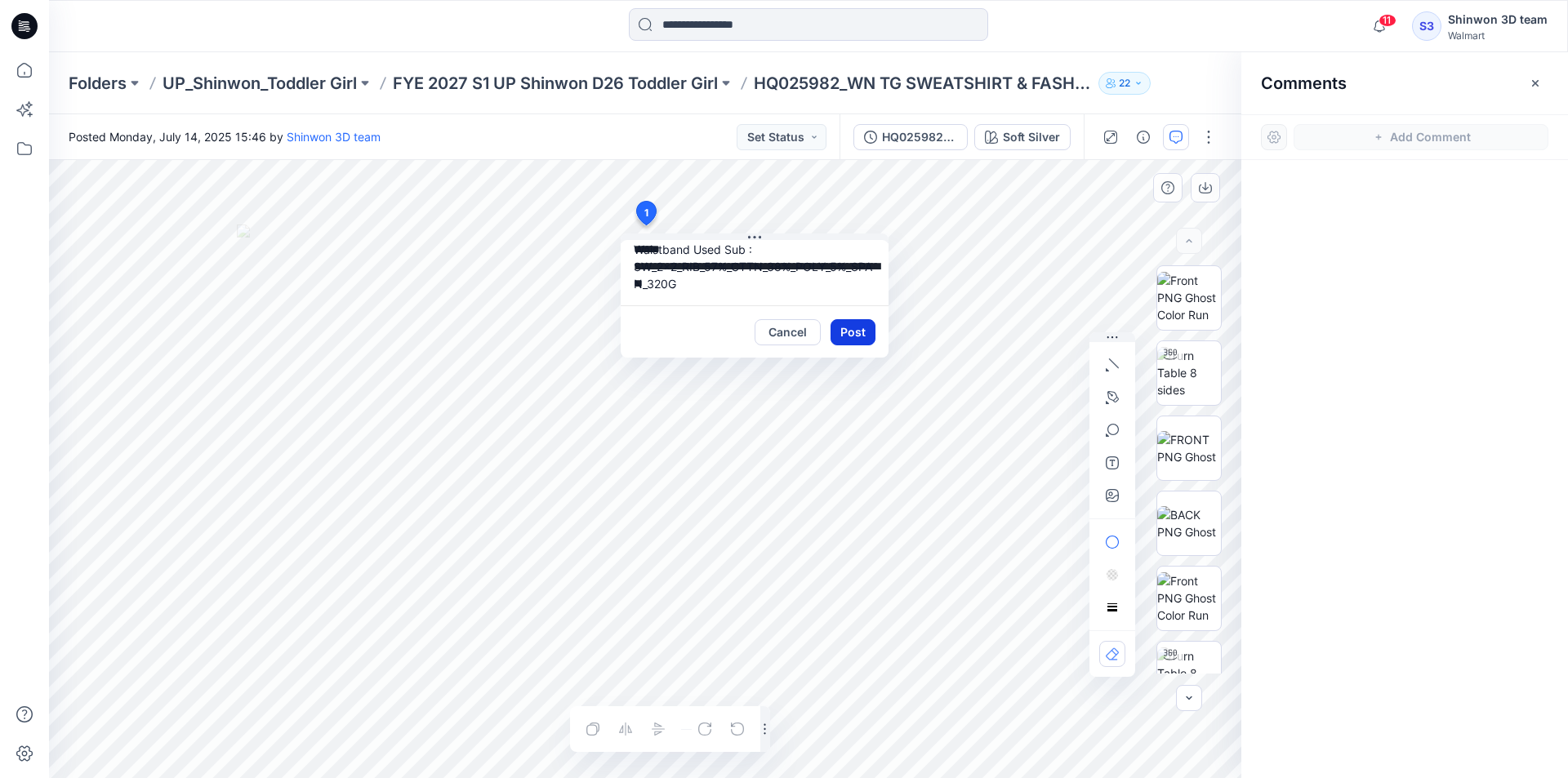 type on "**********" 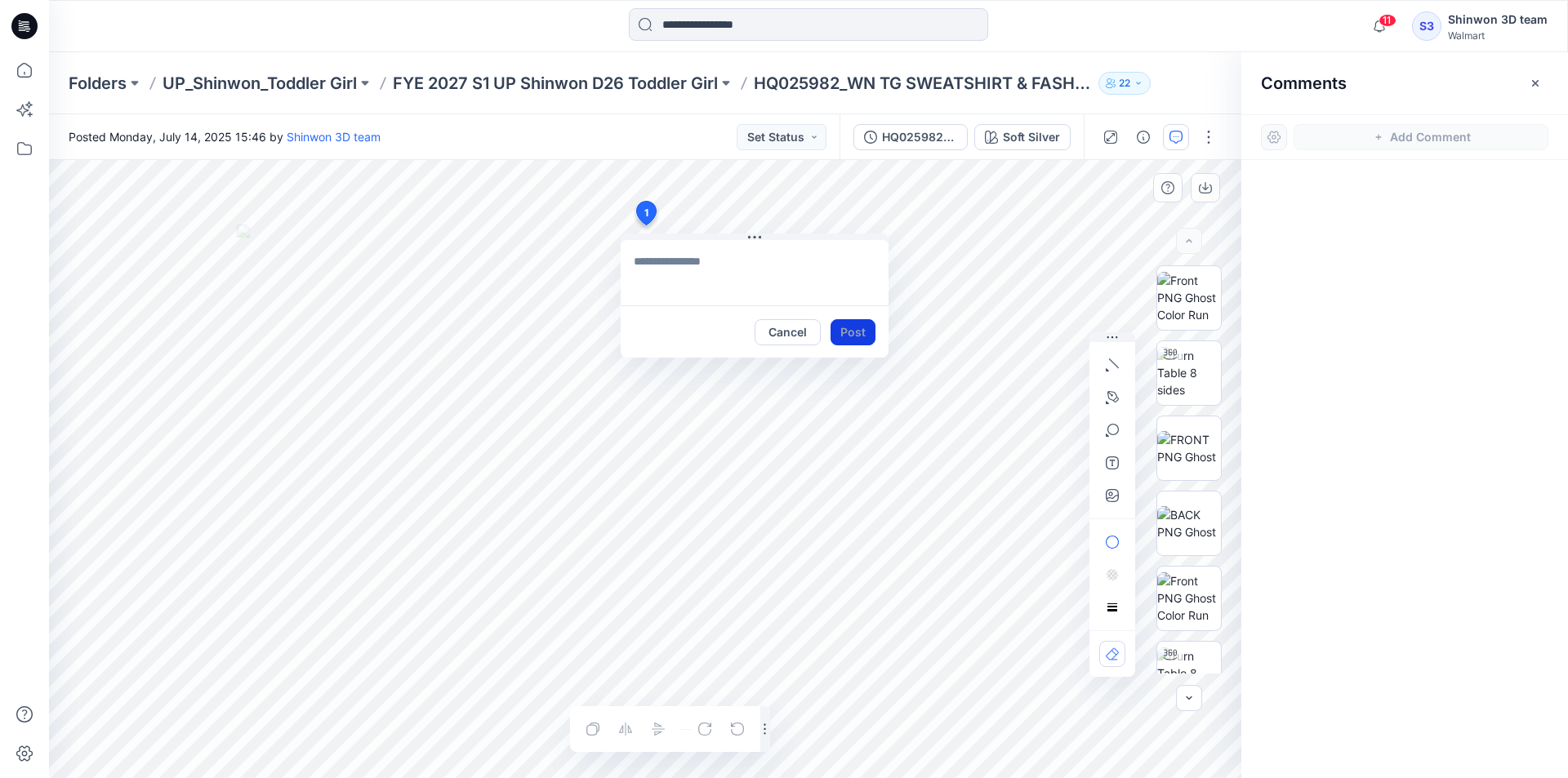 scroll, scrollTop: 0, scrollLeft: 0, axis: both 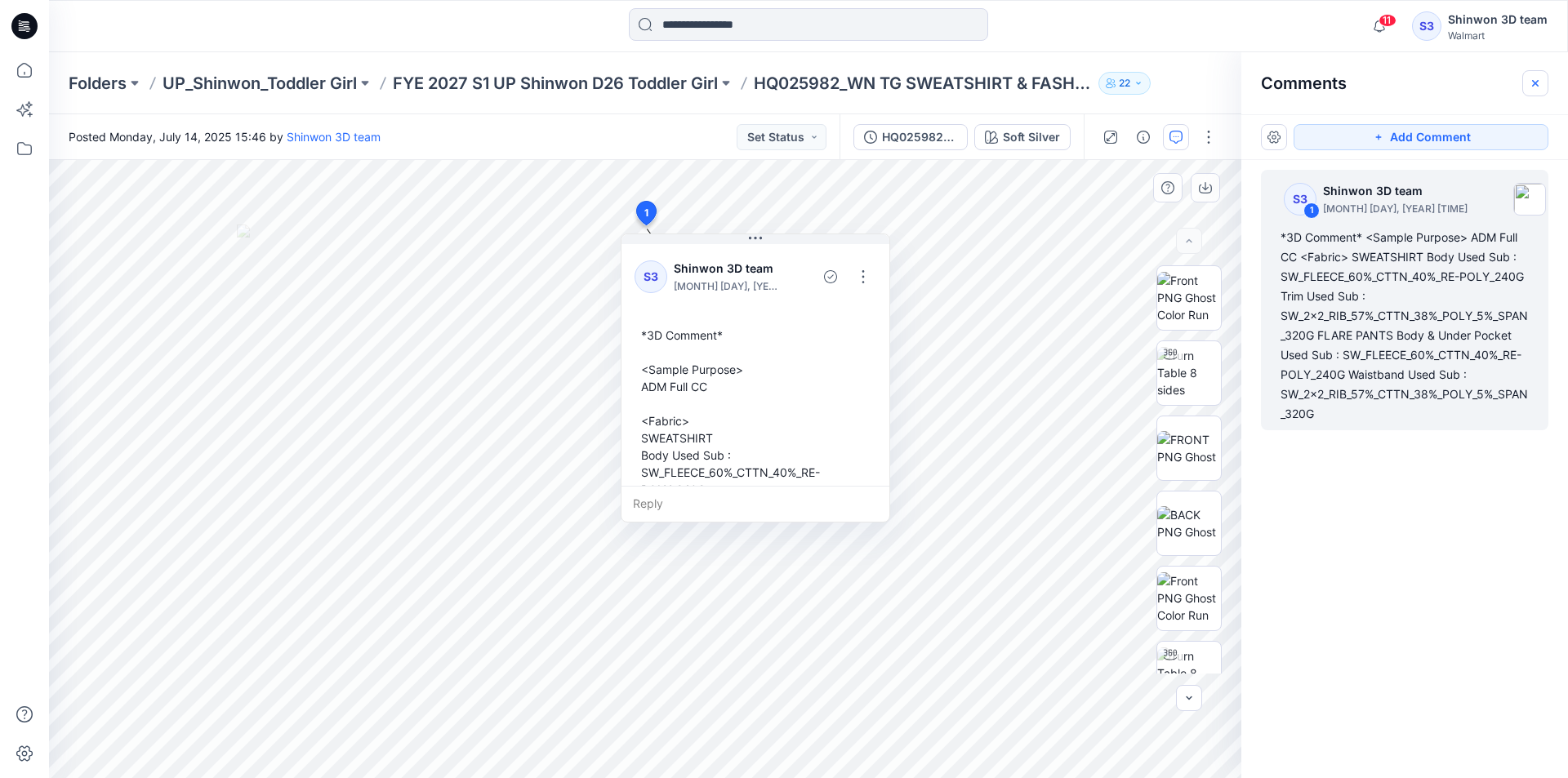 click at bounding box center [1535, 83] 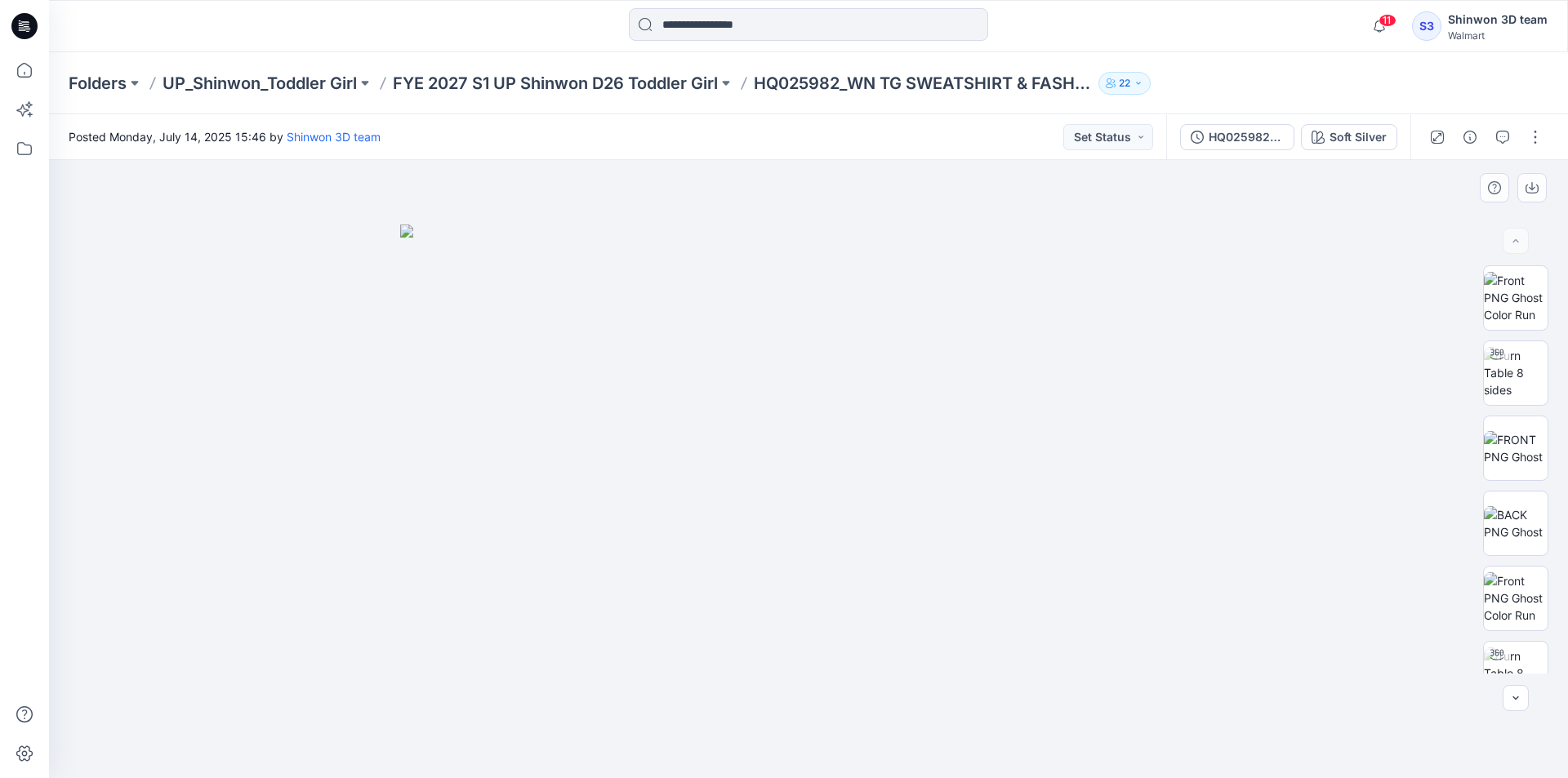 click on "Folders UP_Shinwon_Toddler Girl FYE 2027 S1 UP Shinwon D26 Toddler Girl HQ025982_WN TG SWEATSHIRT & FASHION FLEECE FLARE SET 22" at bounding box center (808, 83) 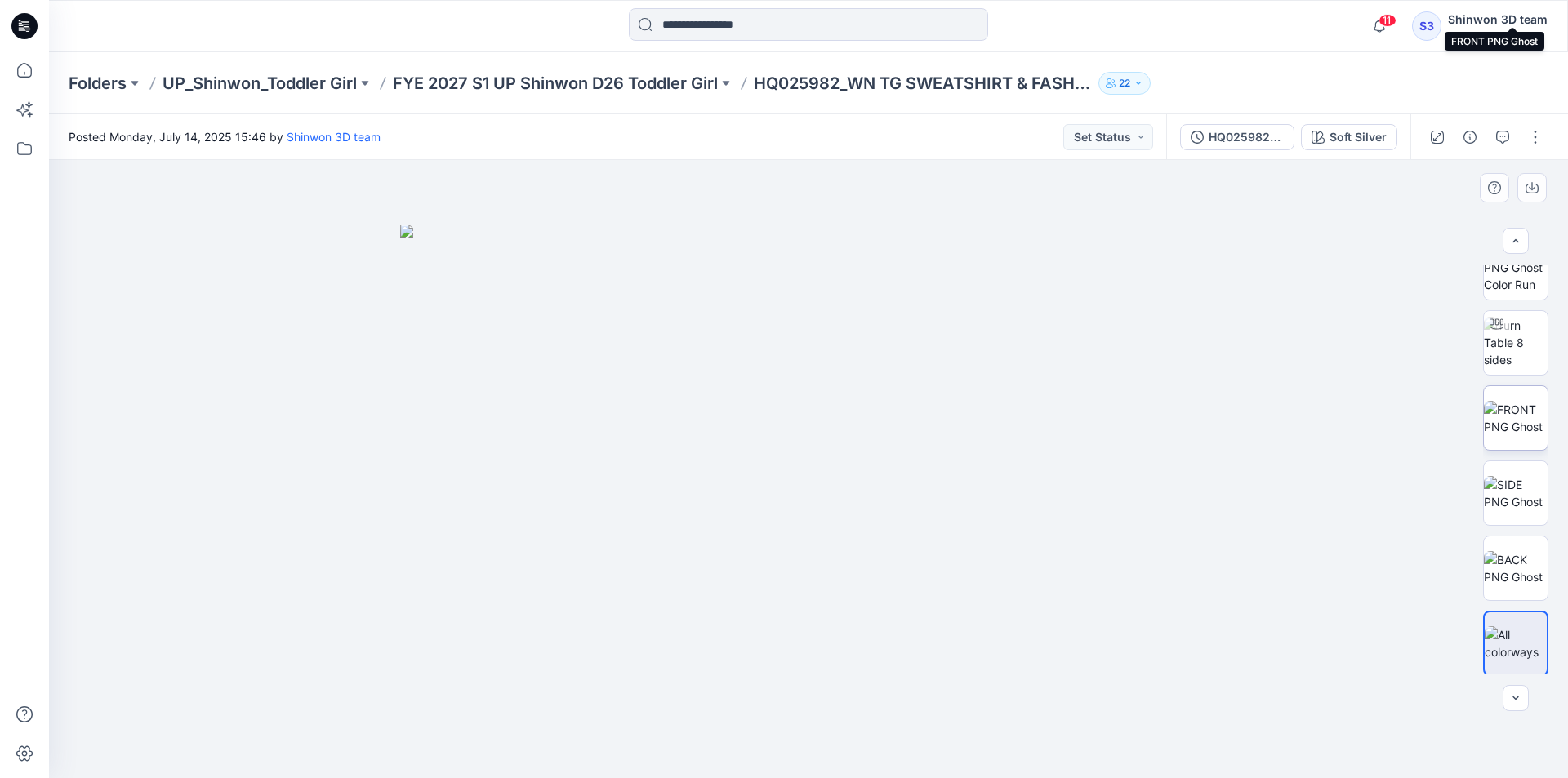 scroll, scrollTop: 634, scrollLeft: 0, axis: vertical 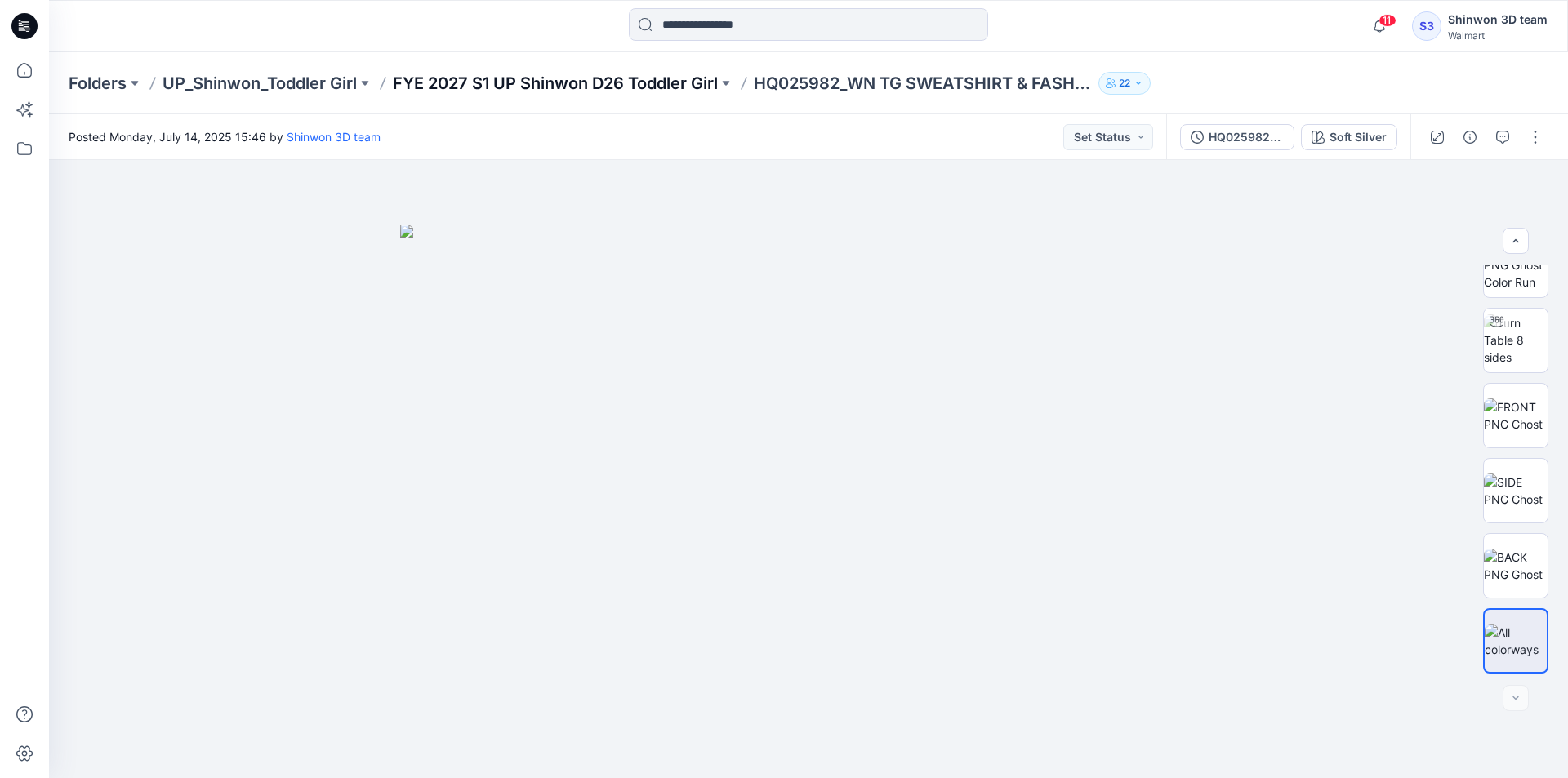 click on "FYE 2027 S1 UP Shinwon D26 Toddler Girl" at bounding box center (555, 83) 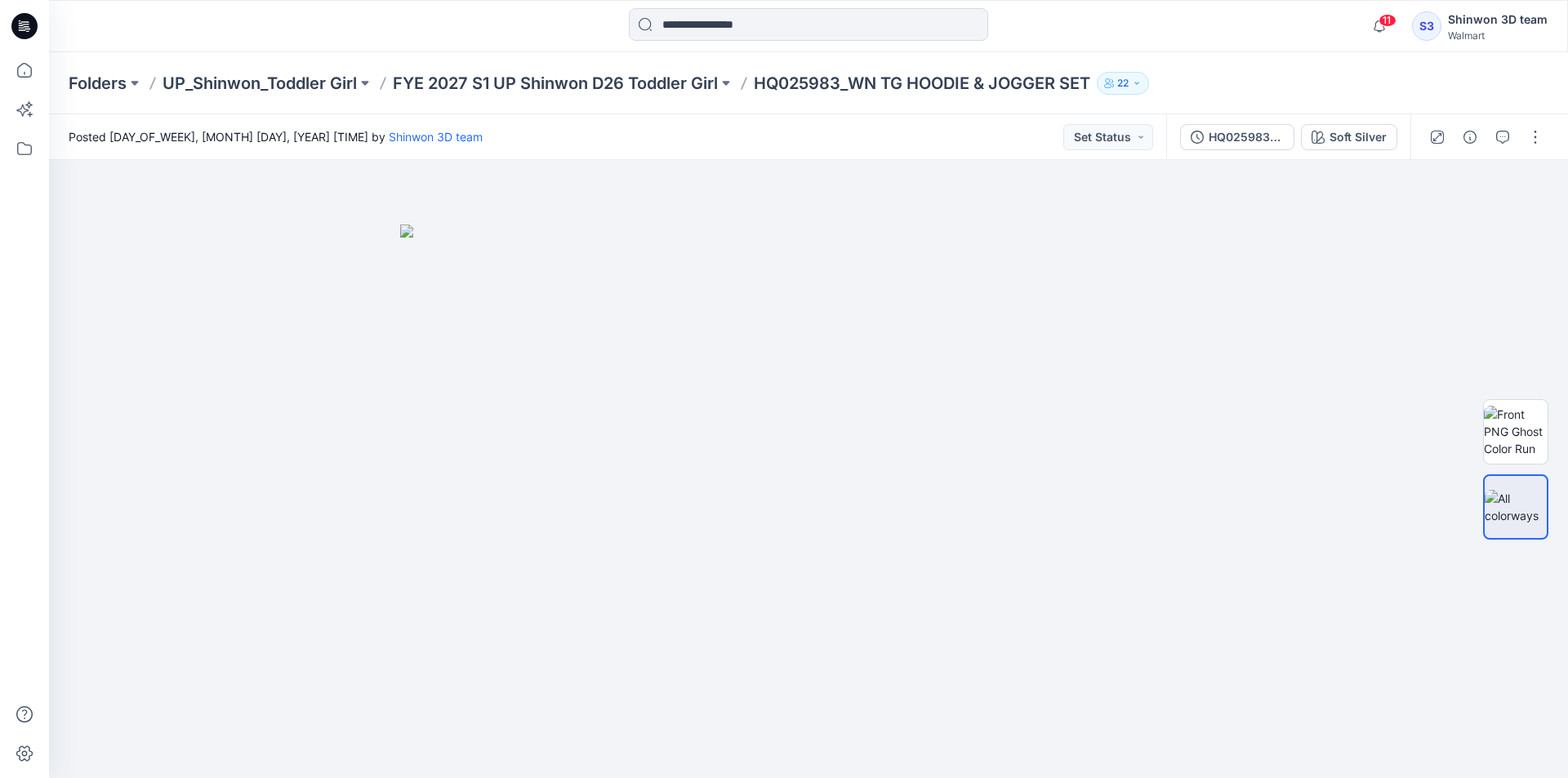 scroll, scrollTop: 0, scrollLeft: 0, axis: both 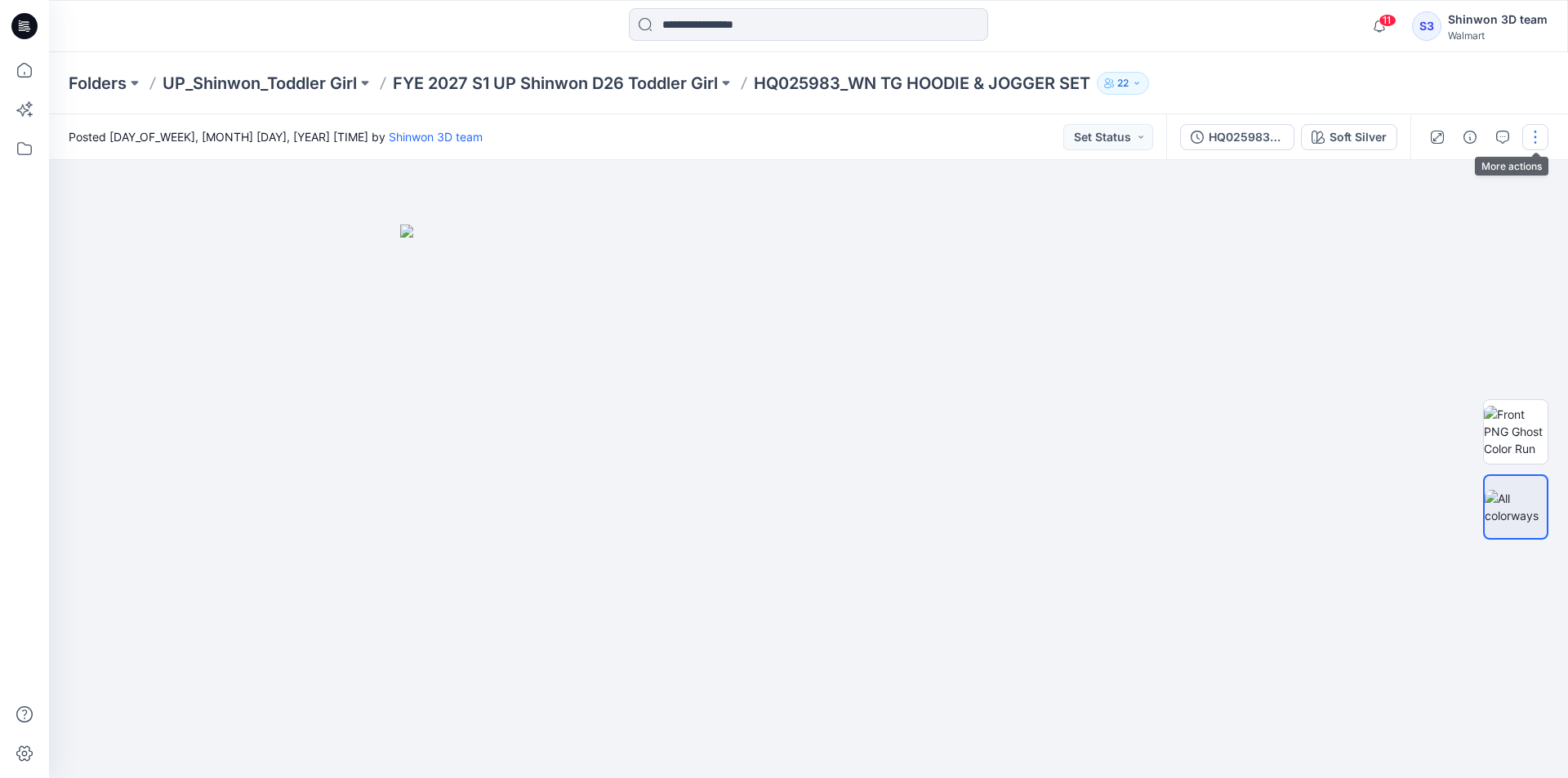 click at bounding box center [1535, 137] 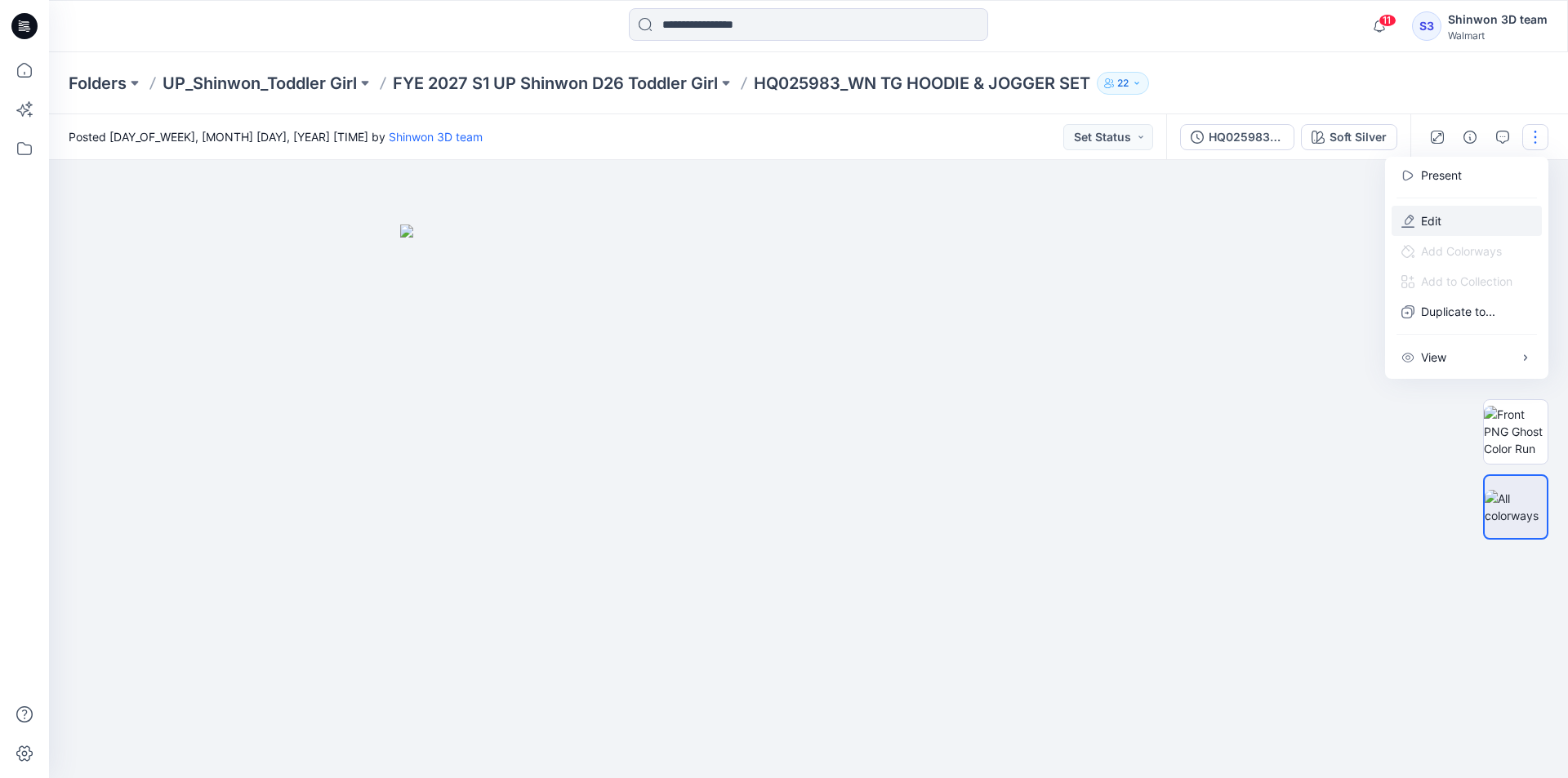 click on "Edit" at bounding box center (1467, 220) 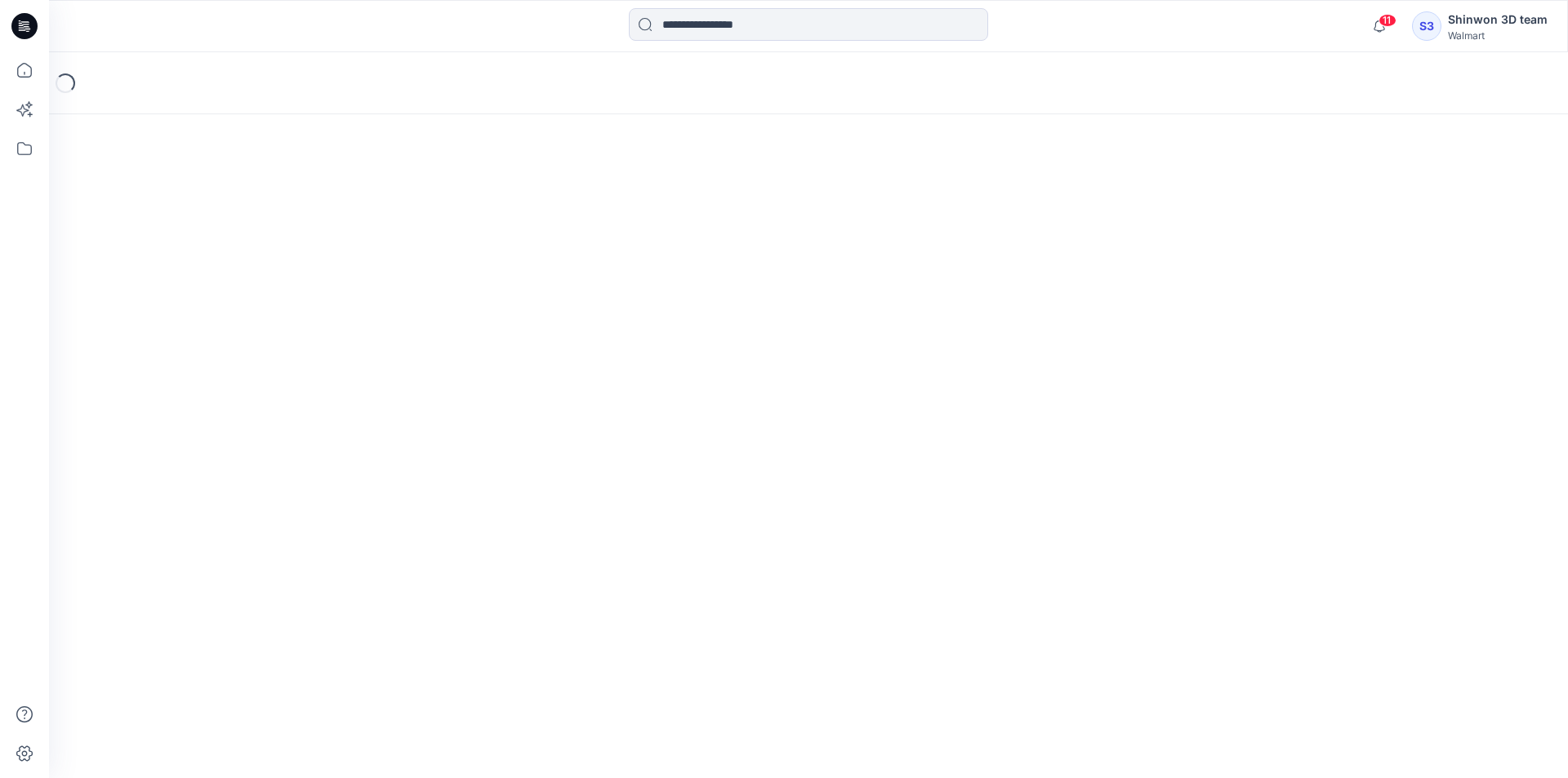scroll, scrollTop: 0, scrollLeft: 0, axis: both 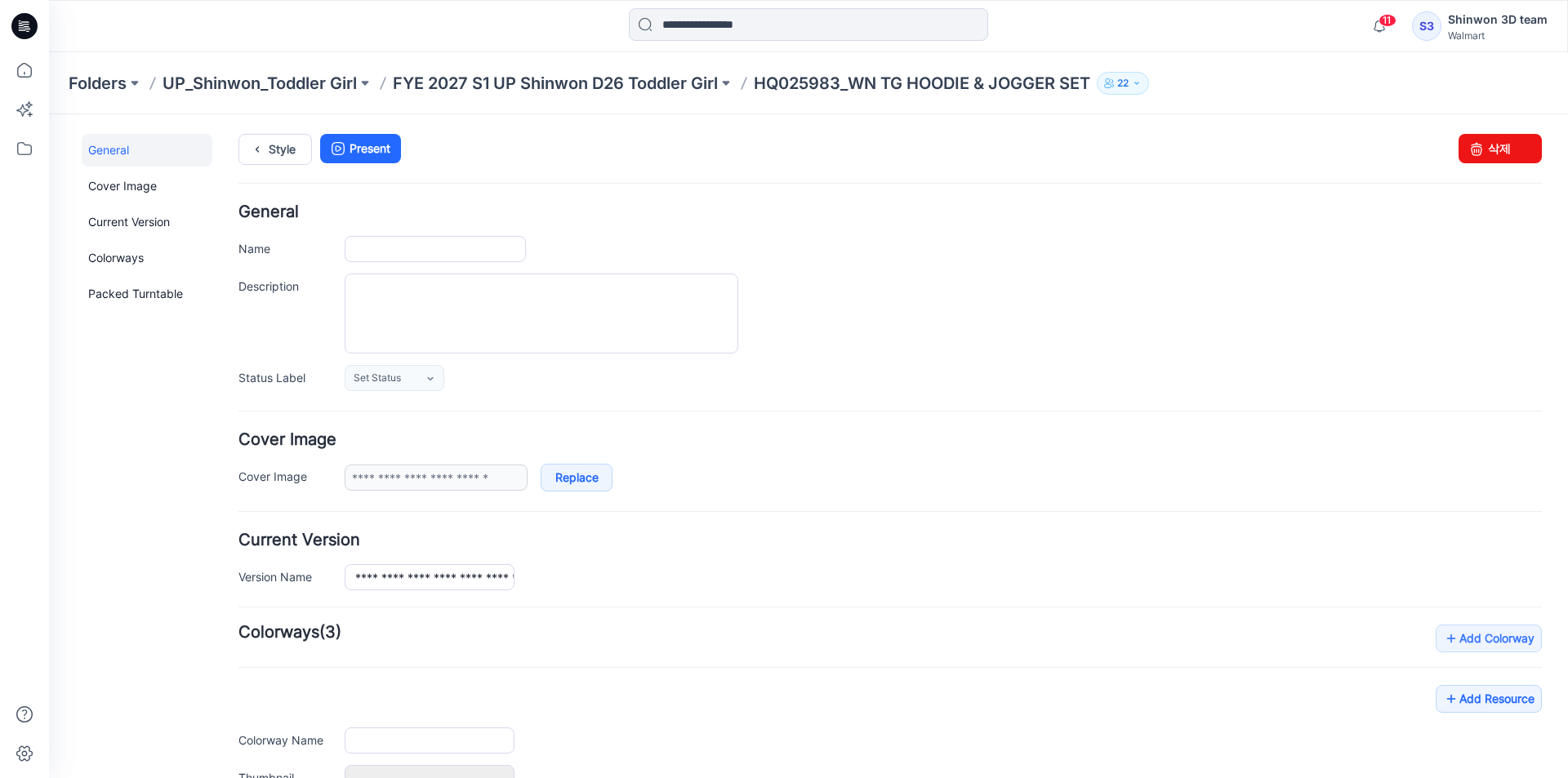 type on "**********" 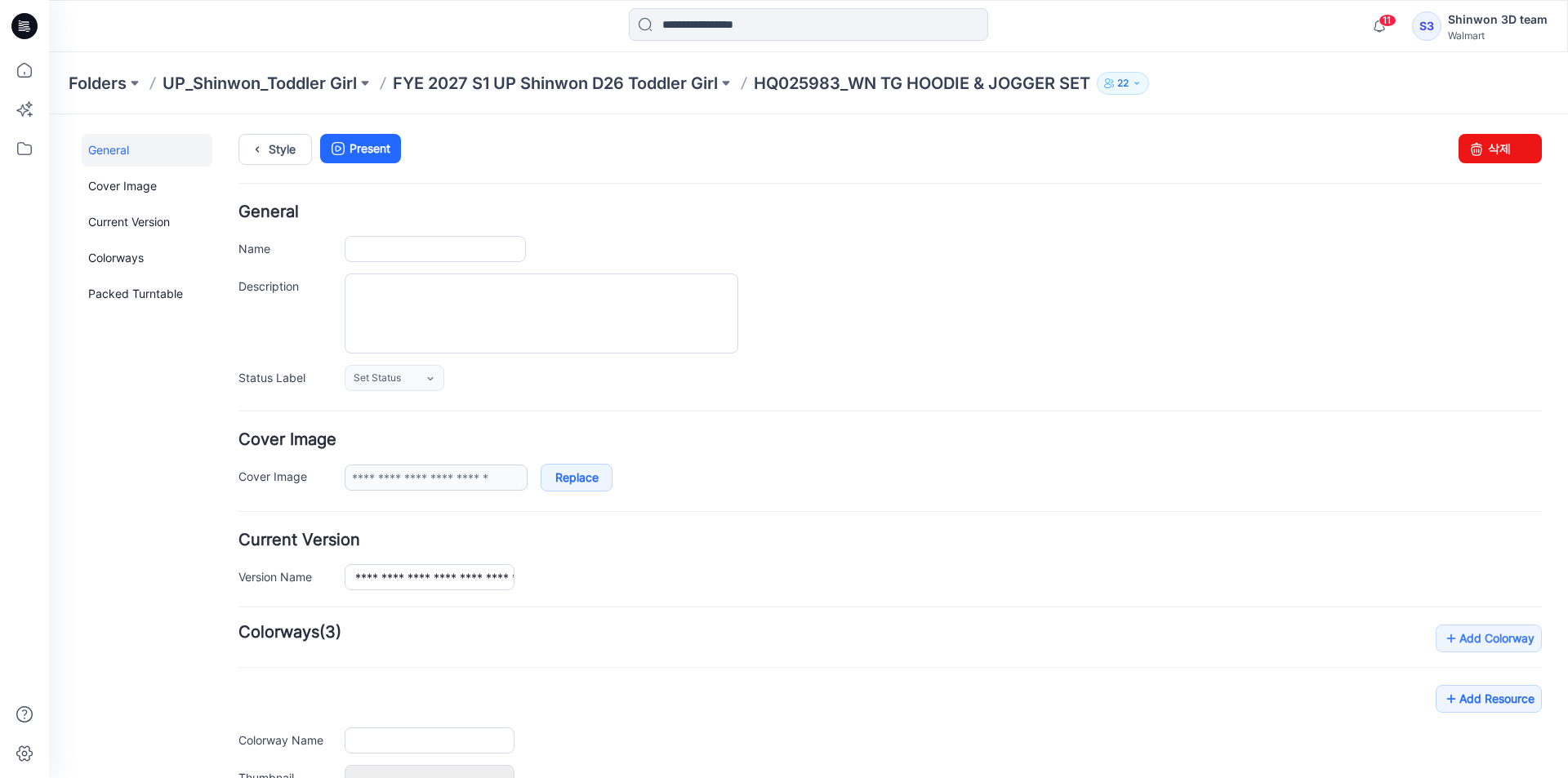 type on "**********" 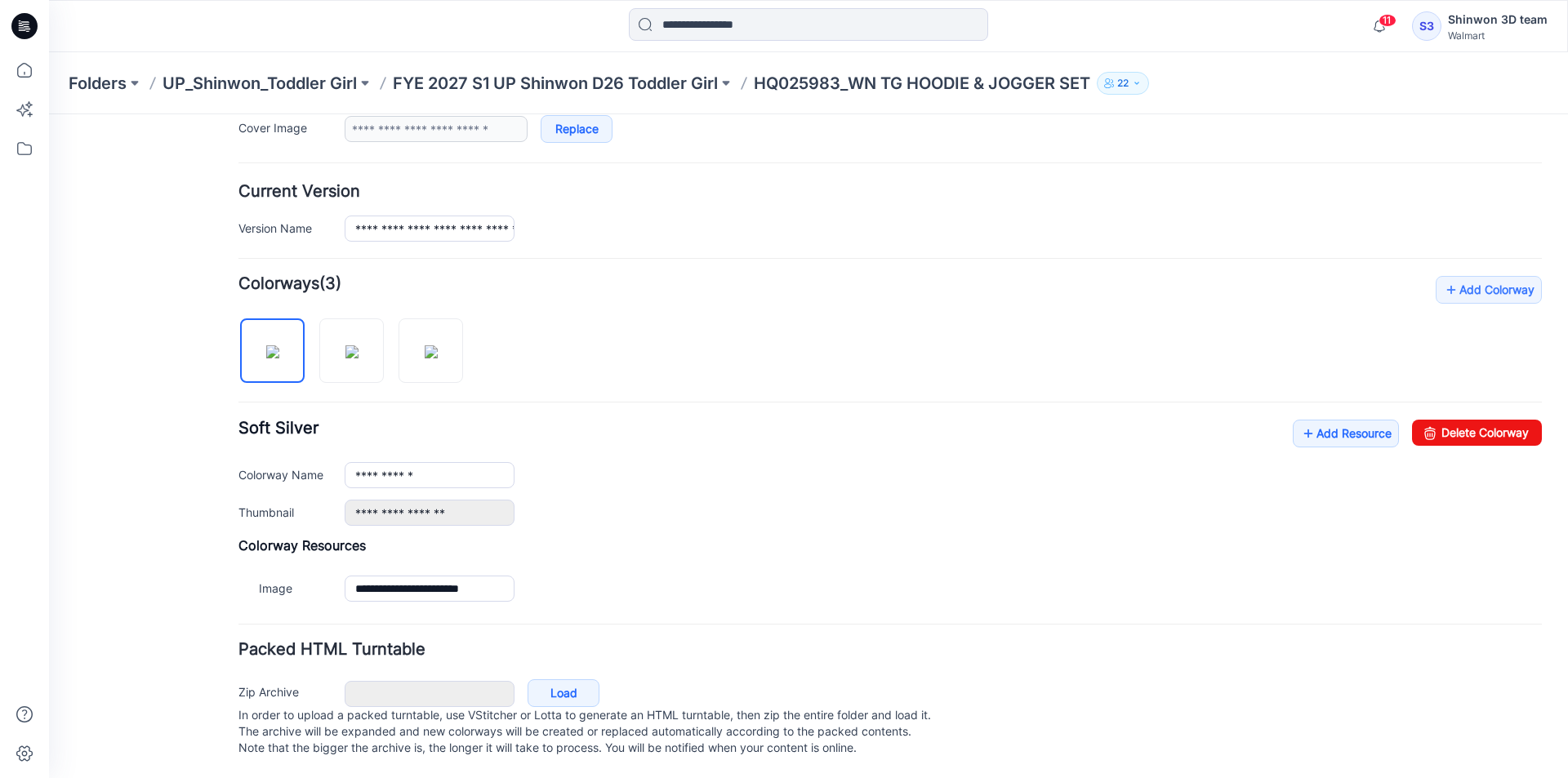 scroll, scrollTop: 365, scrollLeft: 0, axis: vertical 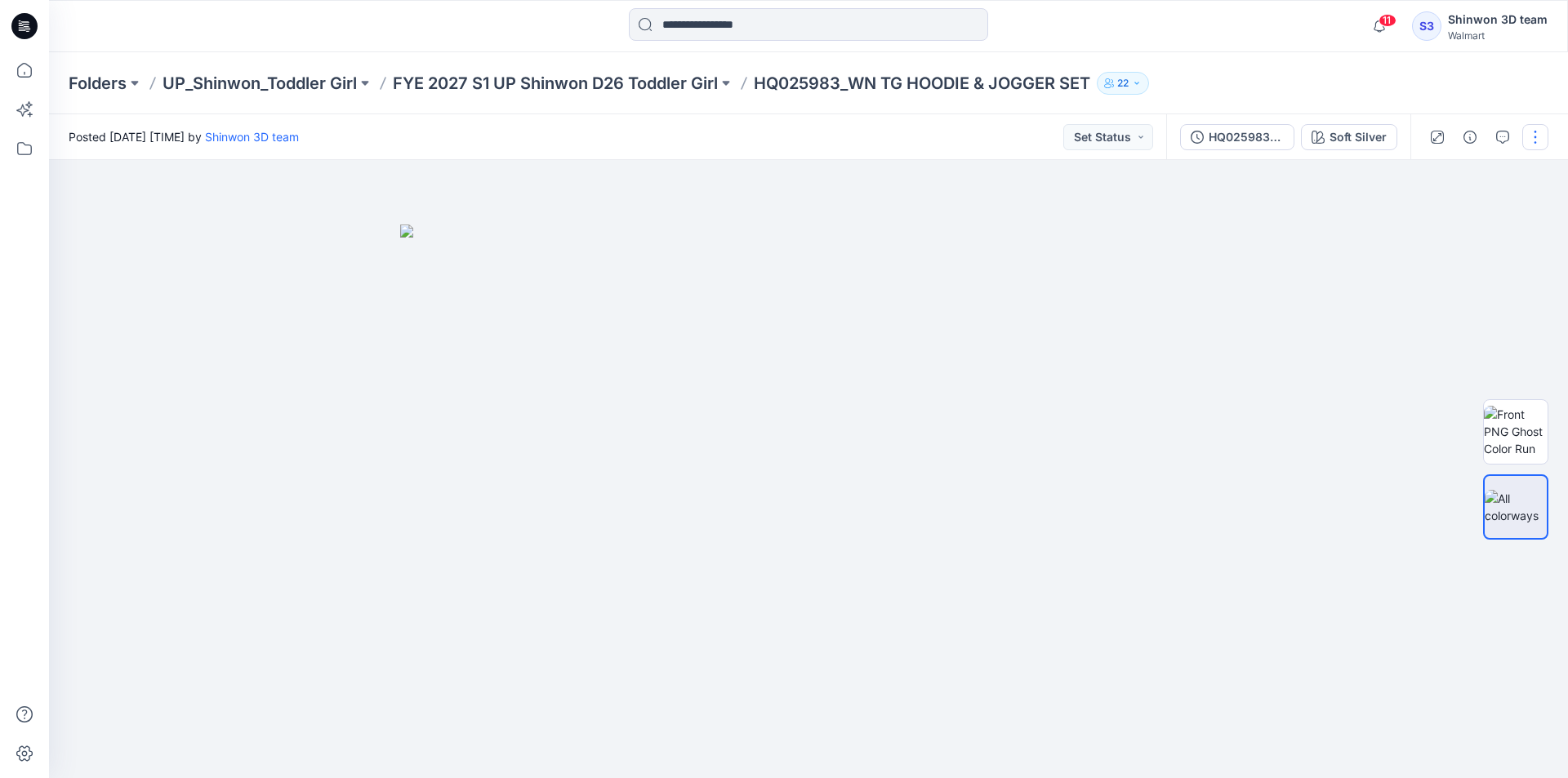 click at bounding box center [1535, 137] 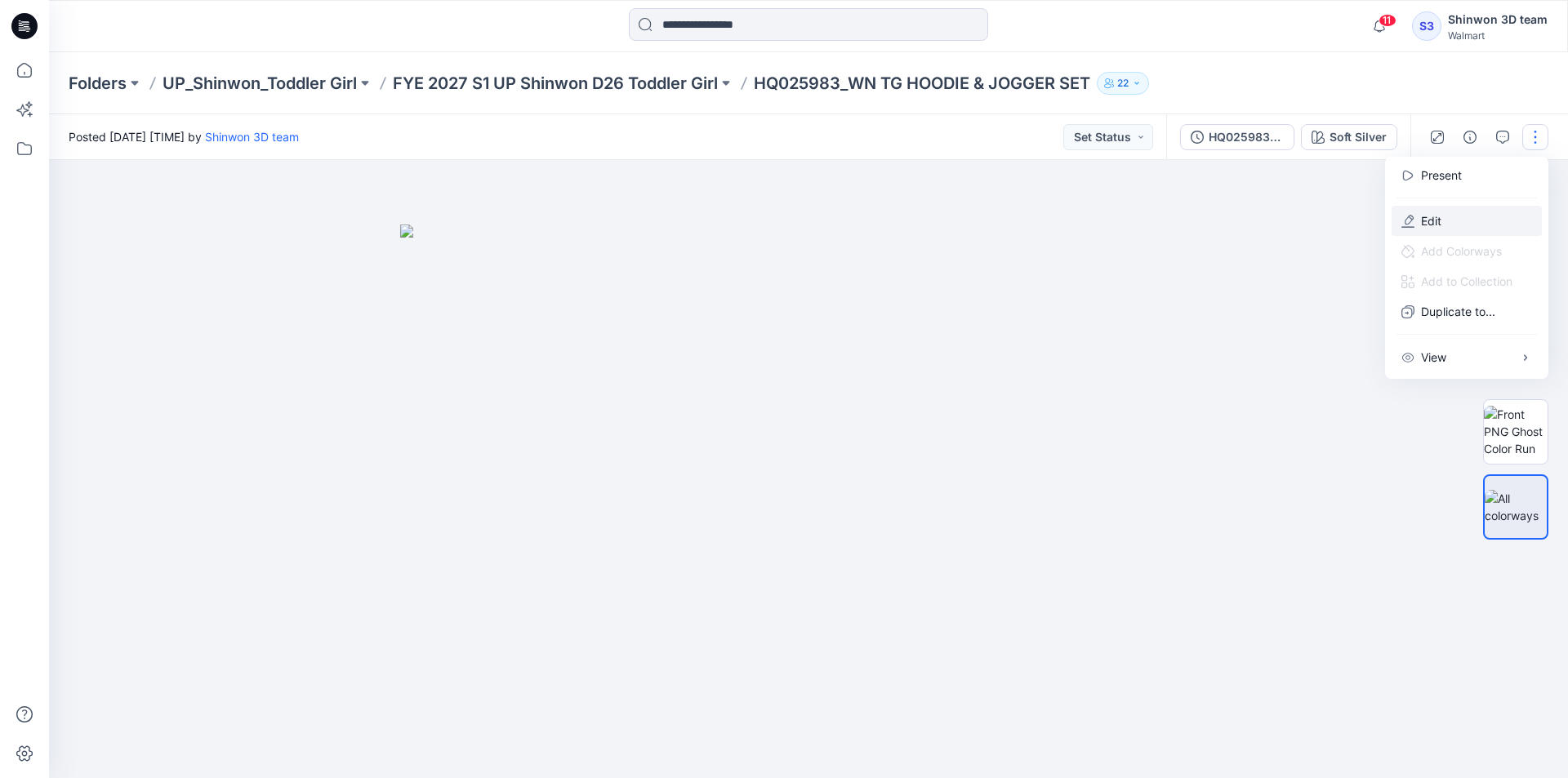 click on "Edit" at bounding box center [1431, 220] 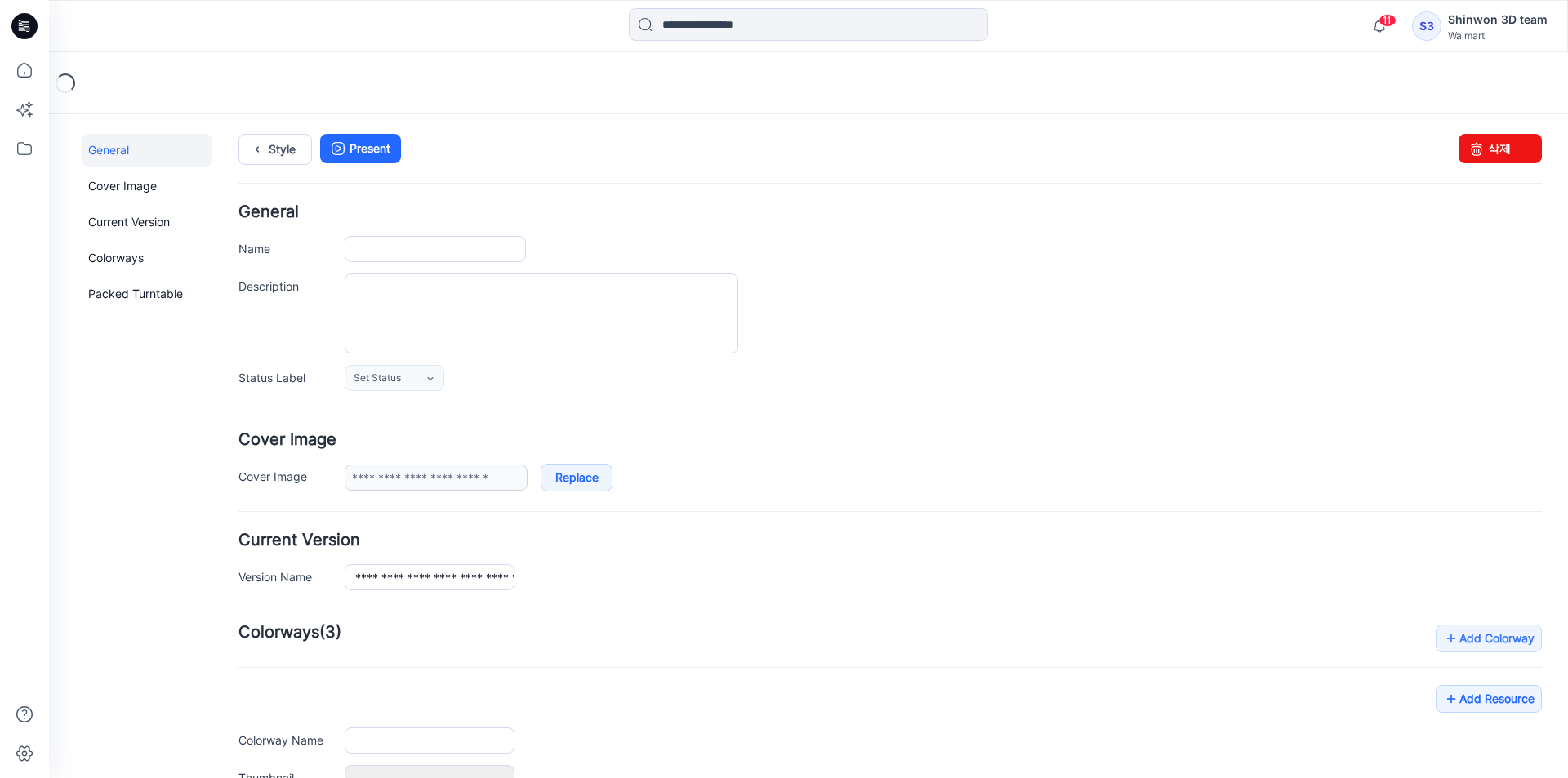 scroll, scrollTop: 0, scrollLeft: 0, axis: both 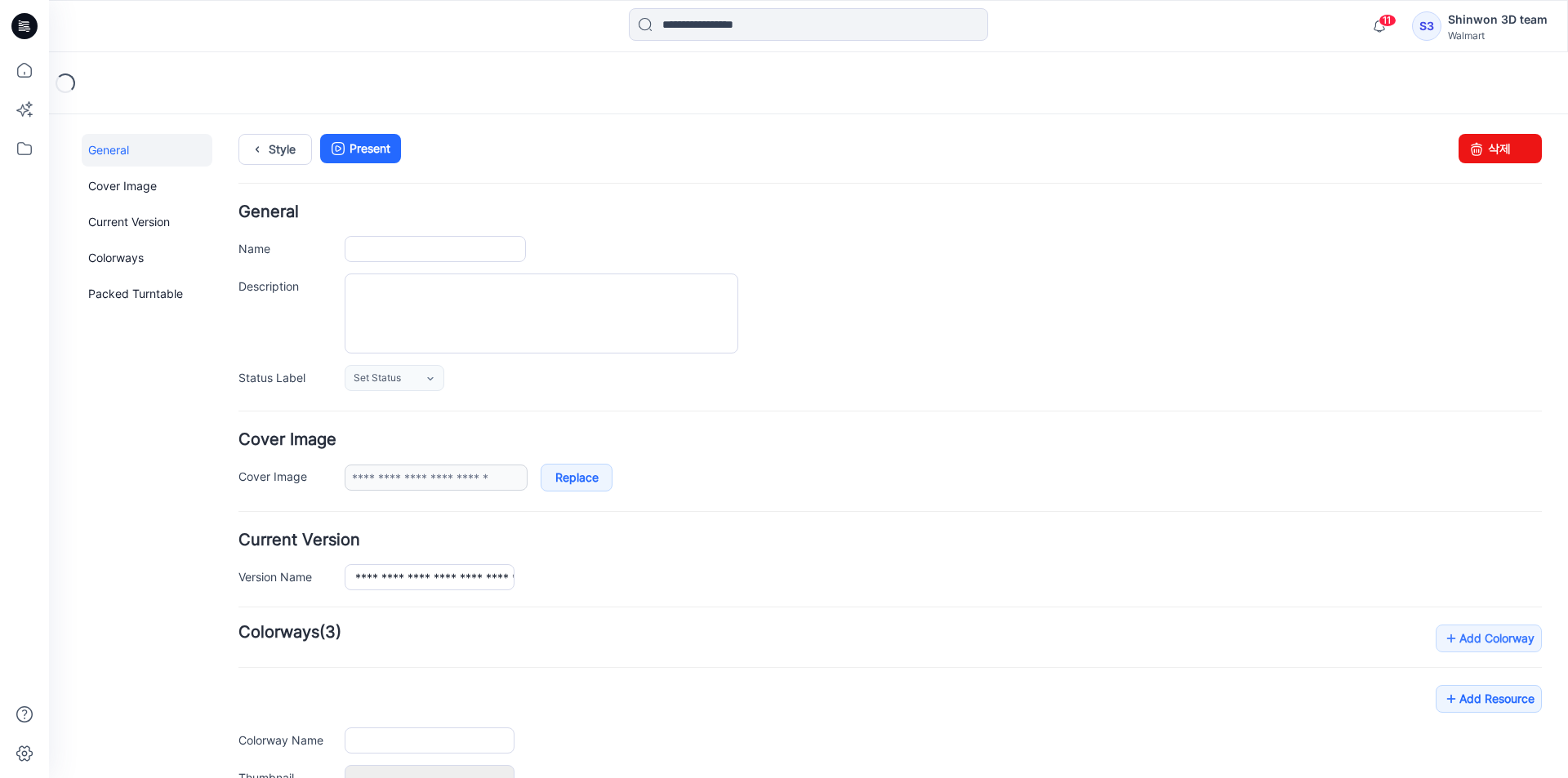 type on "**********" 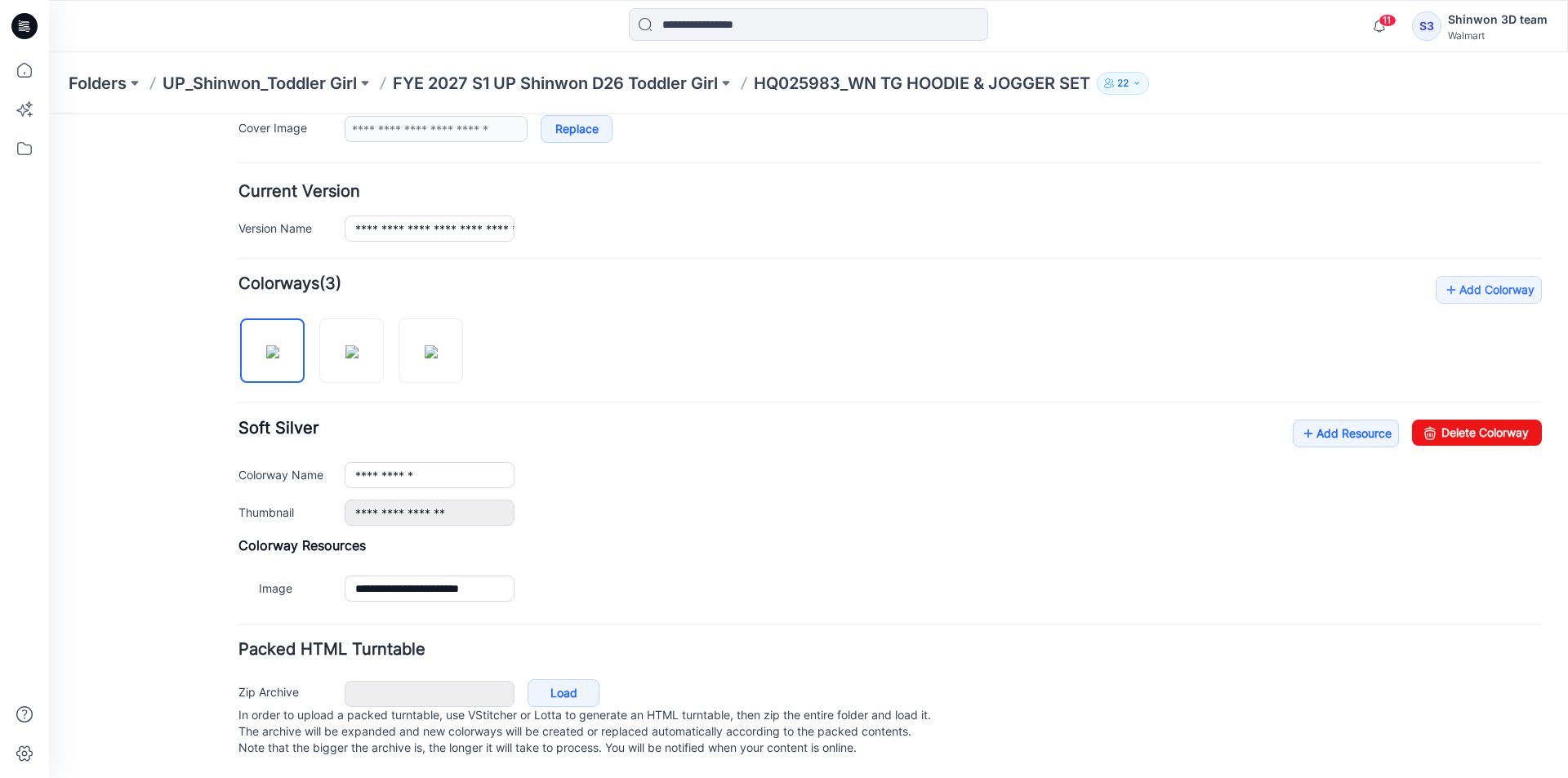 scroll, scrollTop: 365, scrollLeft: 0, axis: vertical 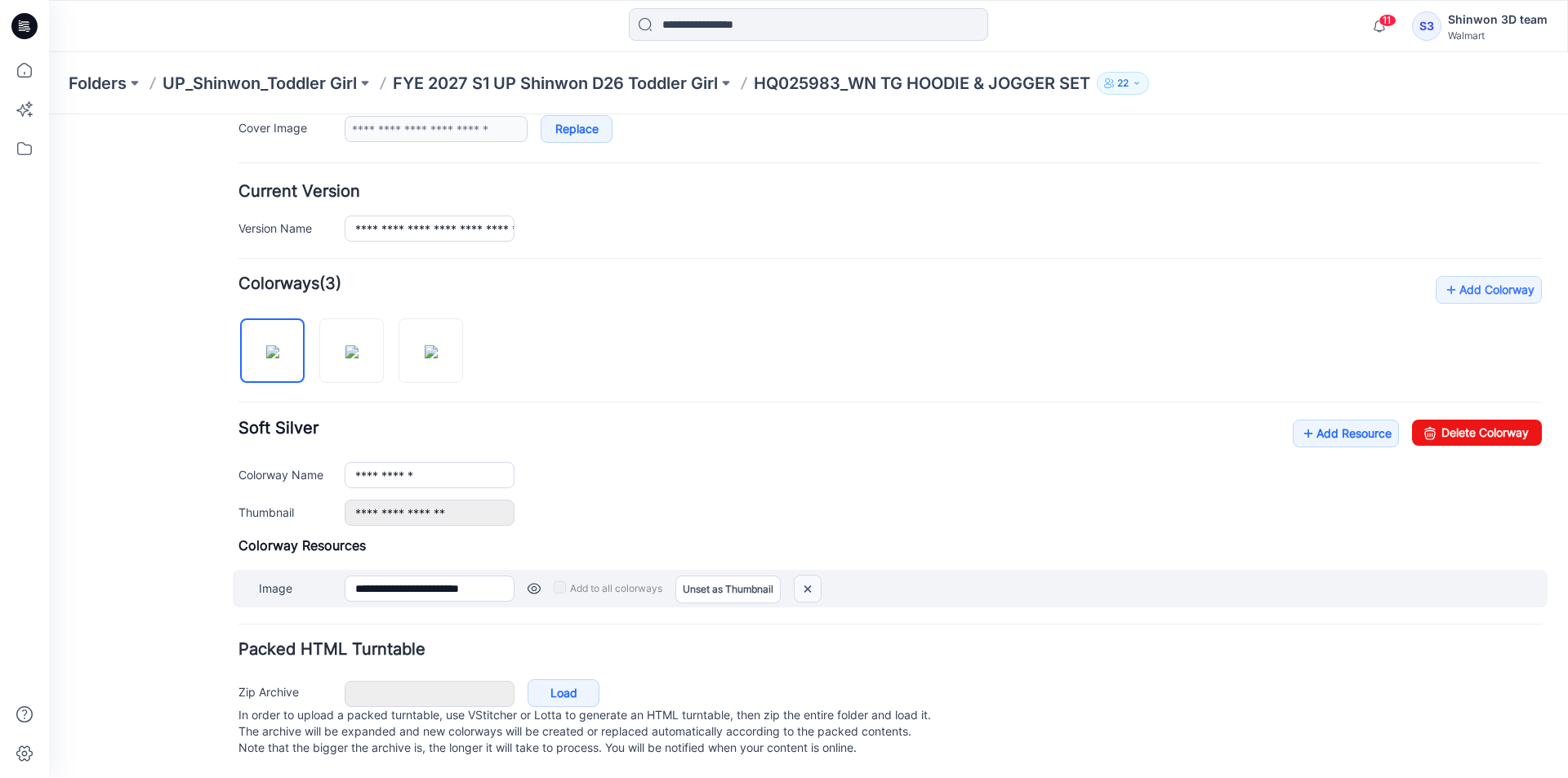 click at bounding box center (808, 589) 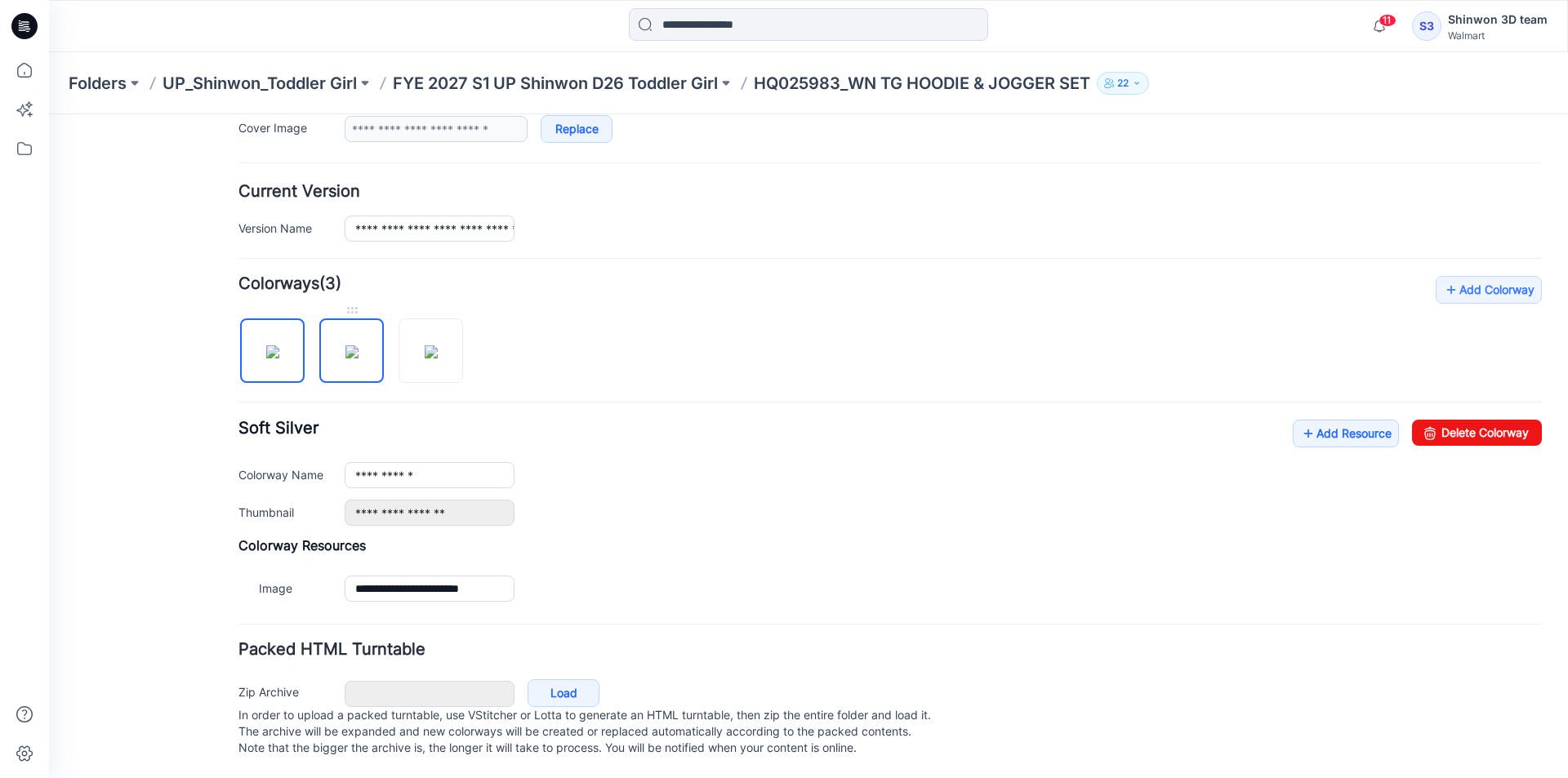 click at bounding box center (352, 352) 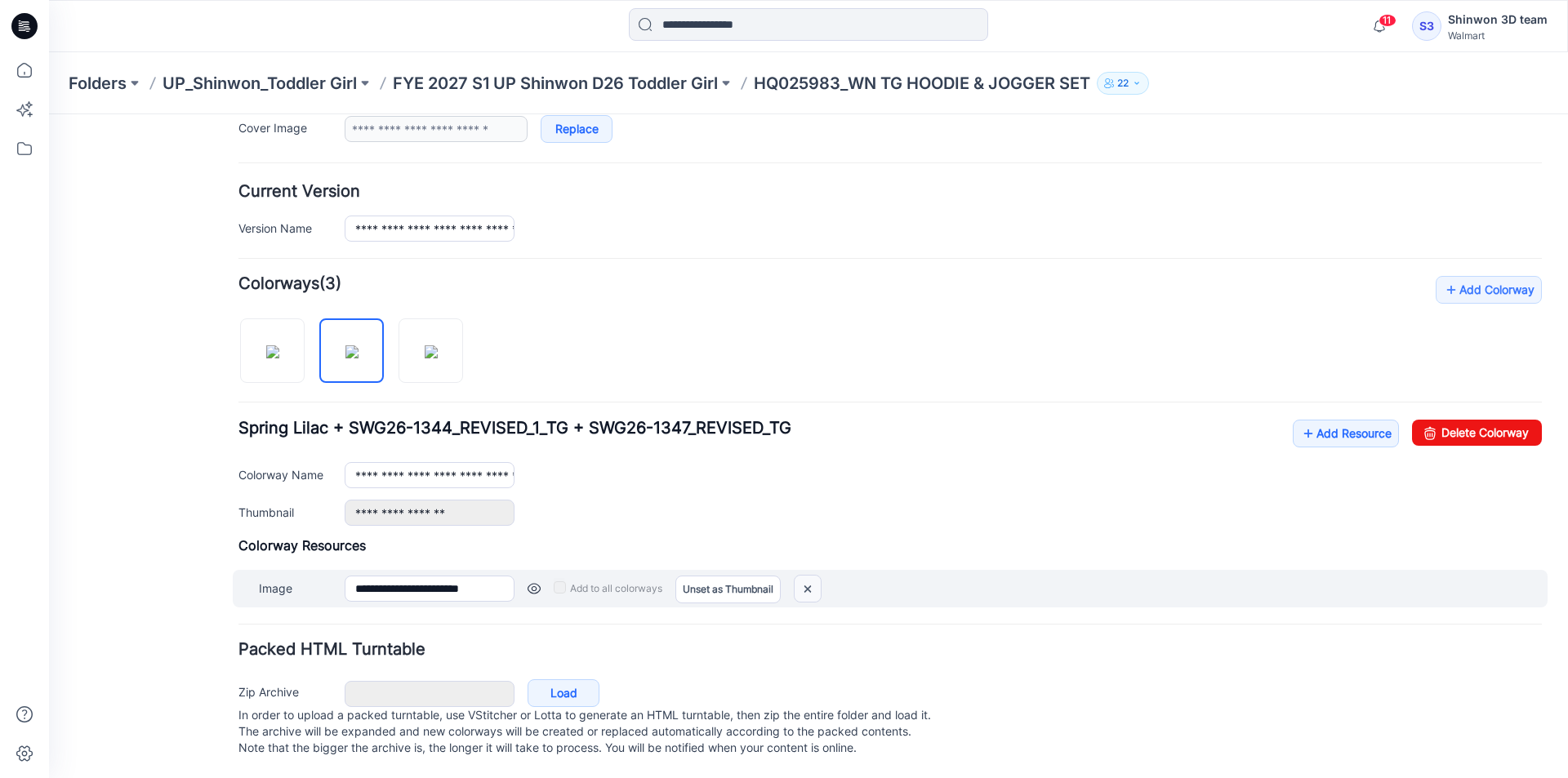 click at bounding box center [808, 589] 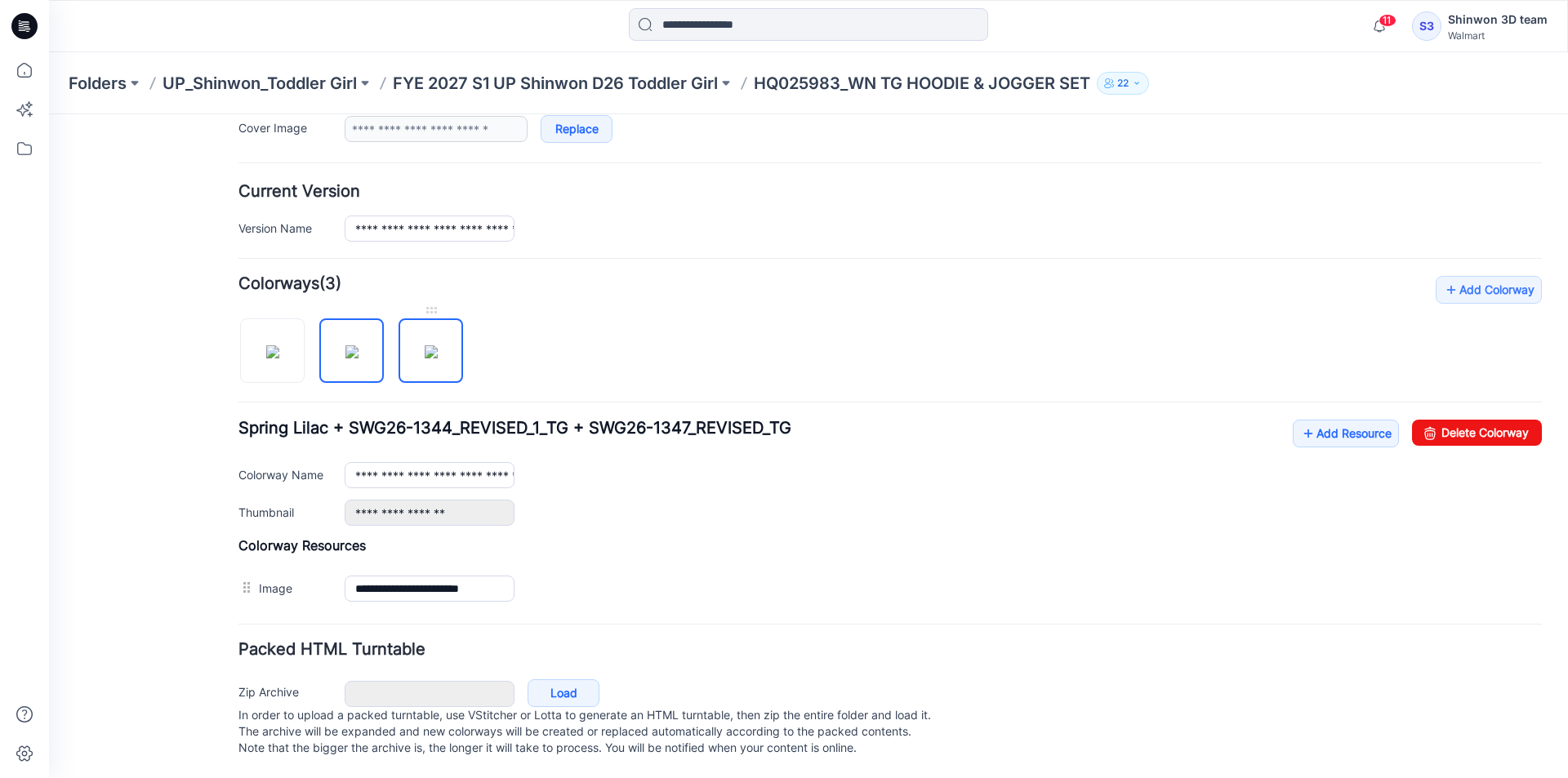 click at bounding box center [431, 352] 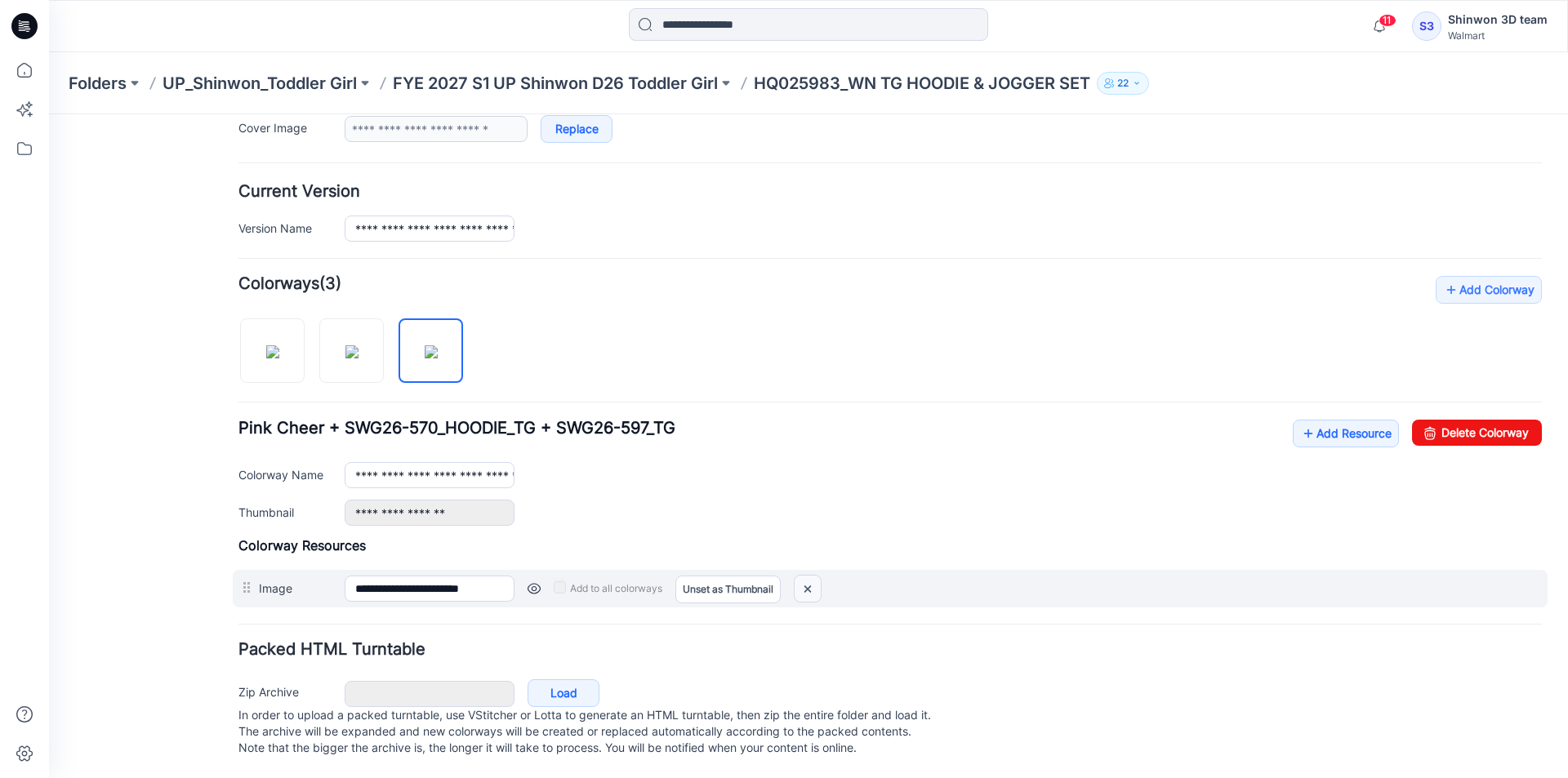 click at bounding box center [808, 589] 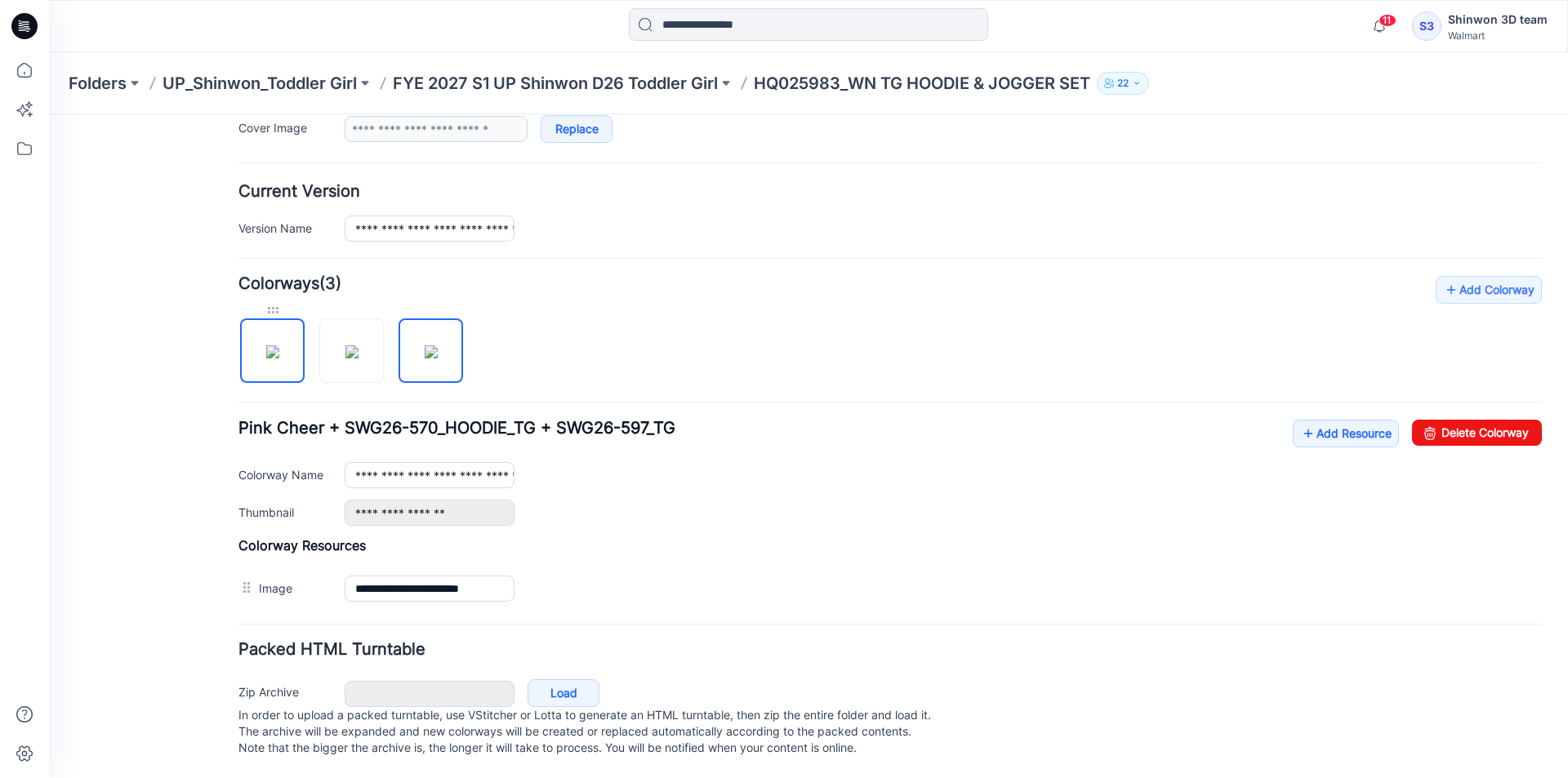 scroll, scrollTop: 311, scrollLeft: 0, axis: vertical 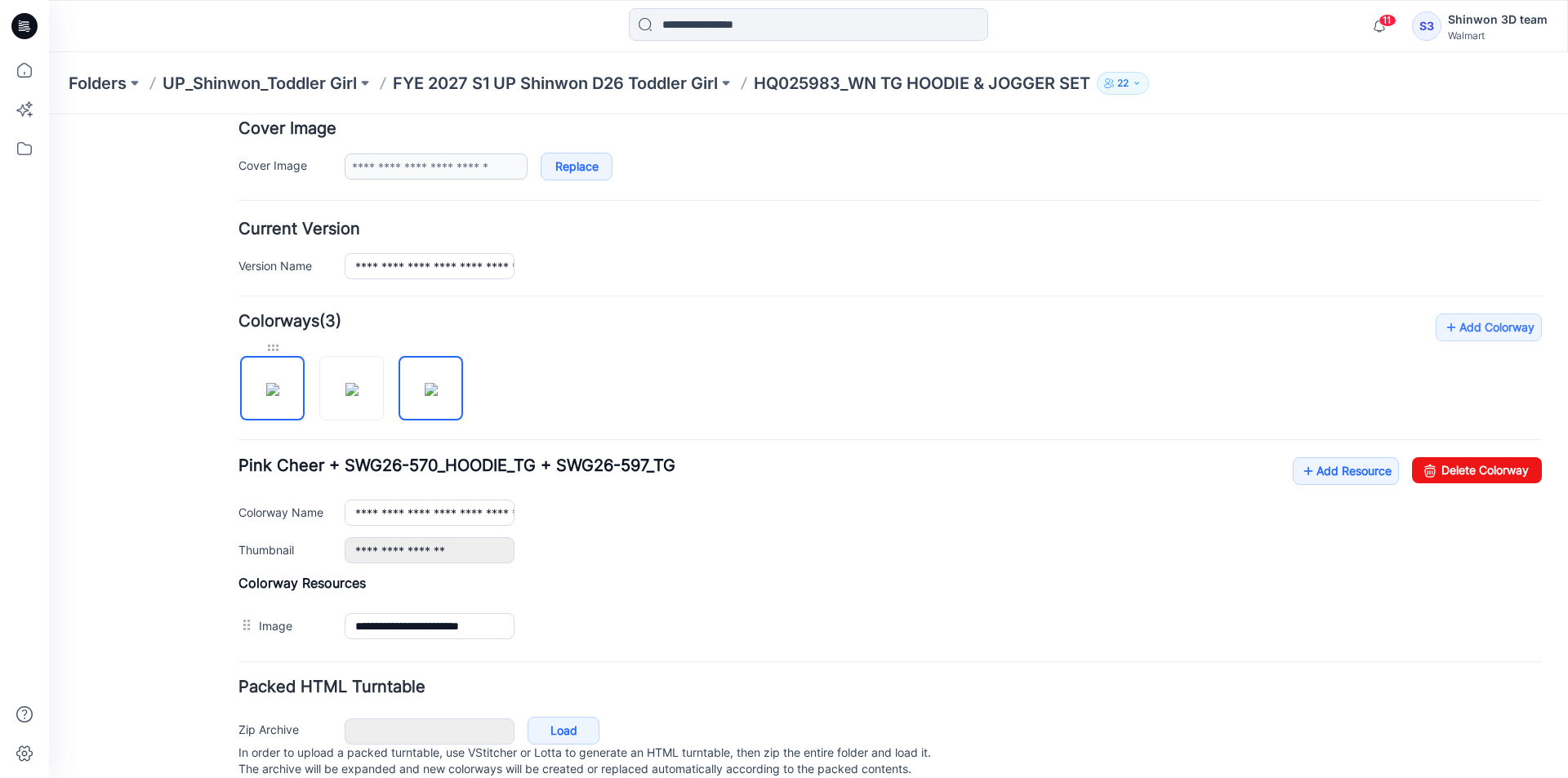 click at bounding box center (272, 348) 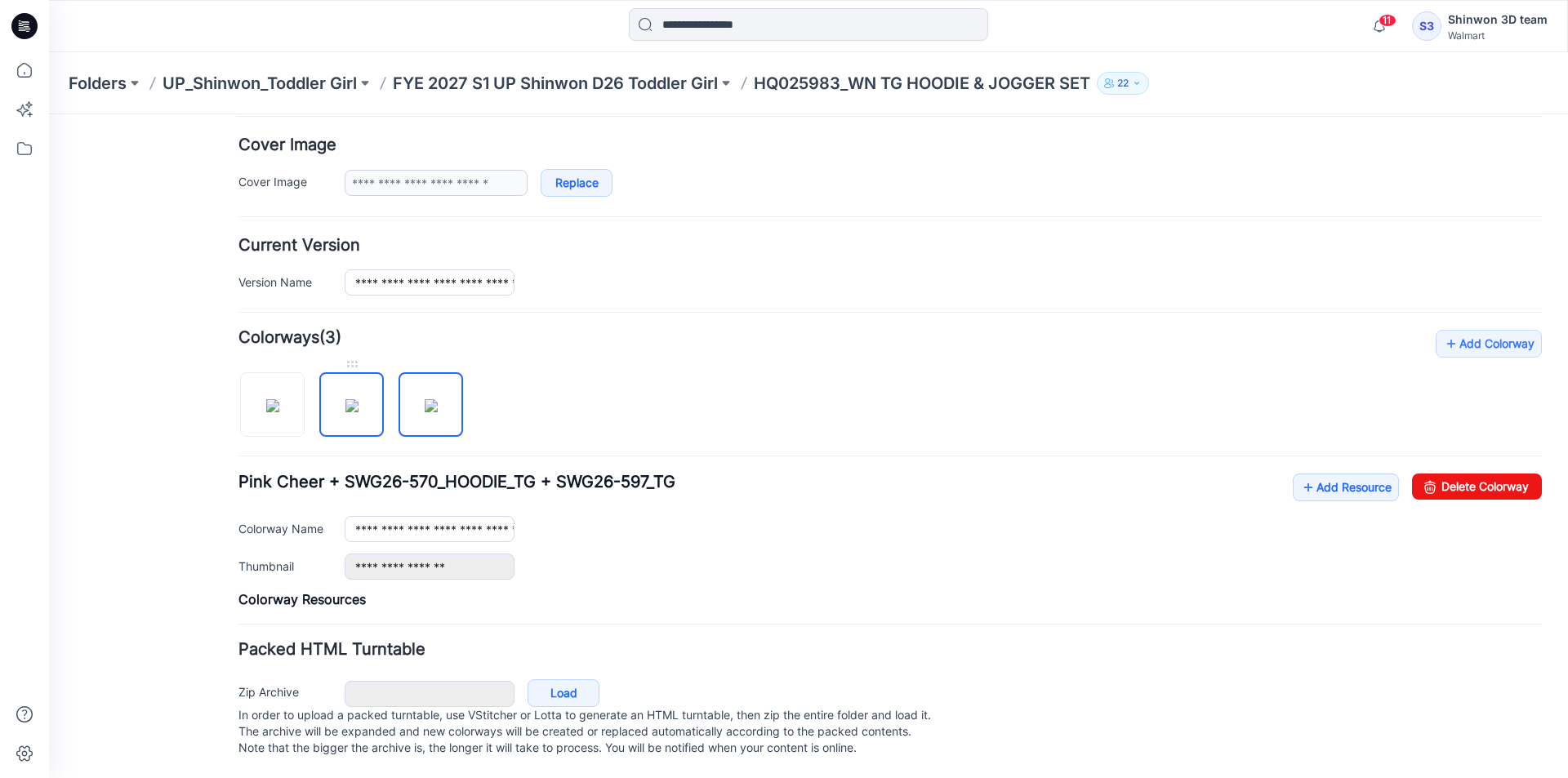 click at bounding box center [352, 406] 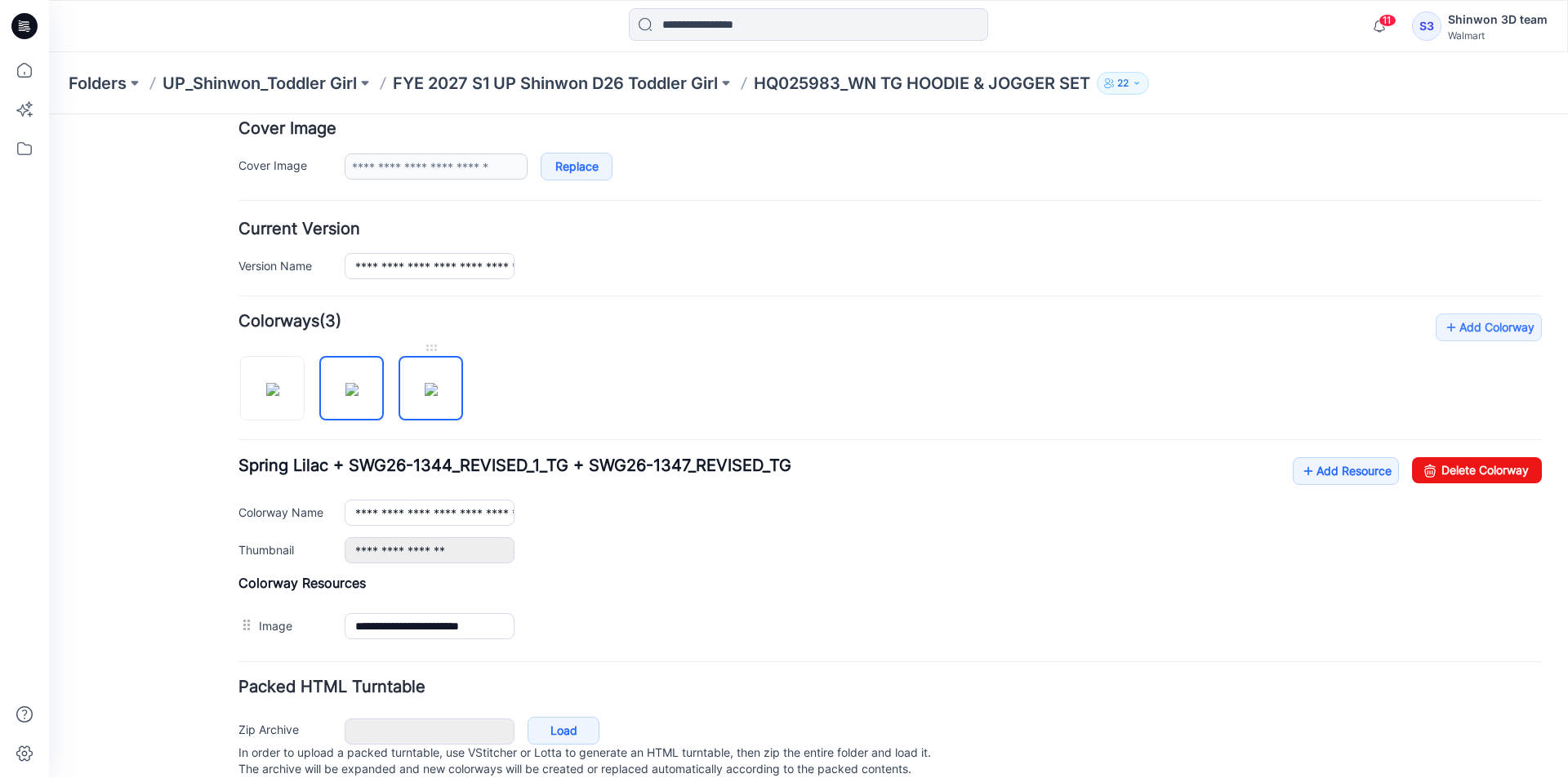 click at bounding box center (431, 389) 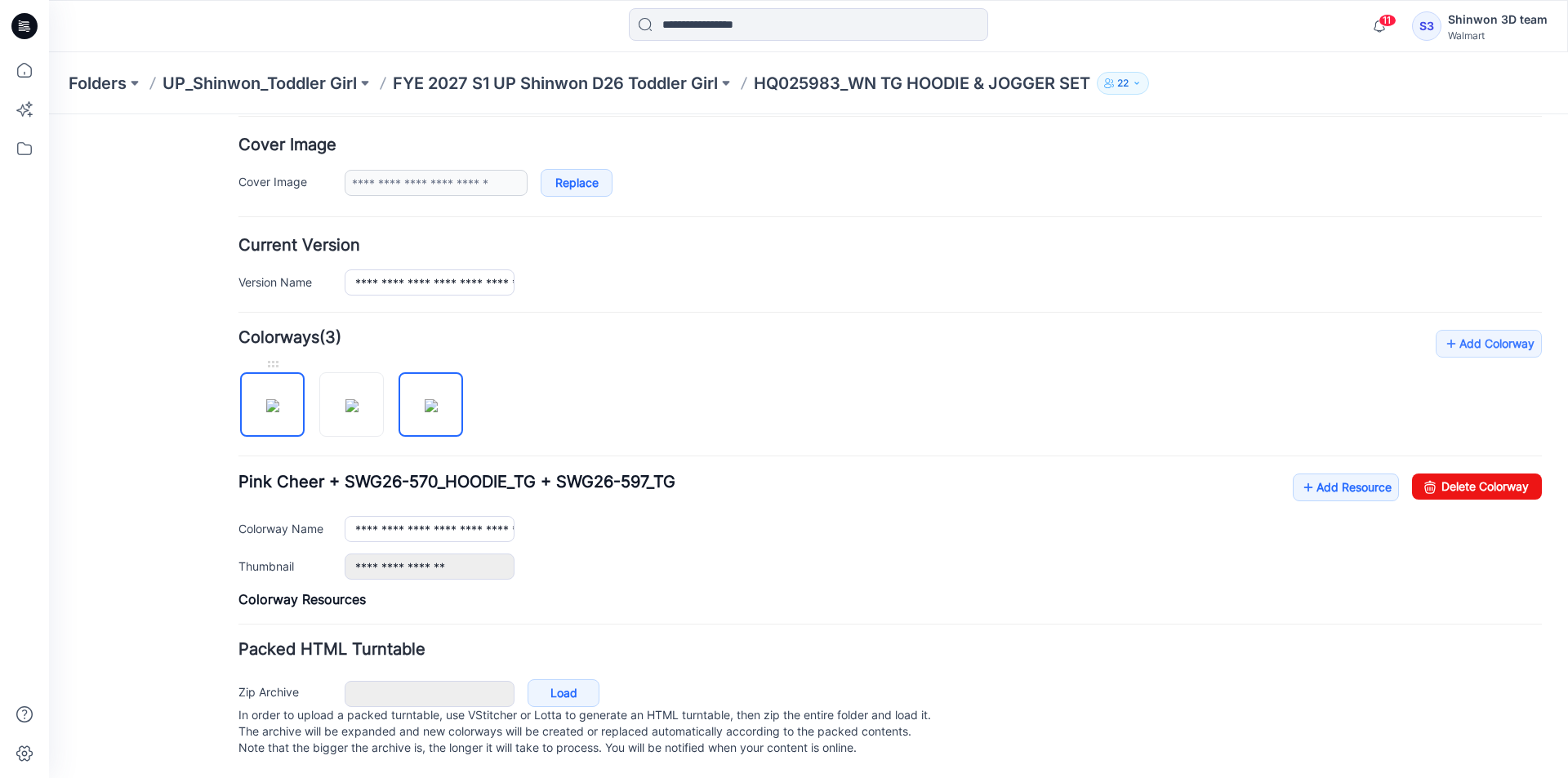 click at bounding box center [273, 406] 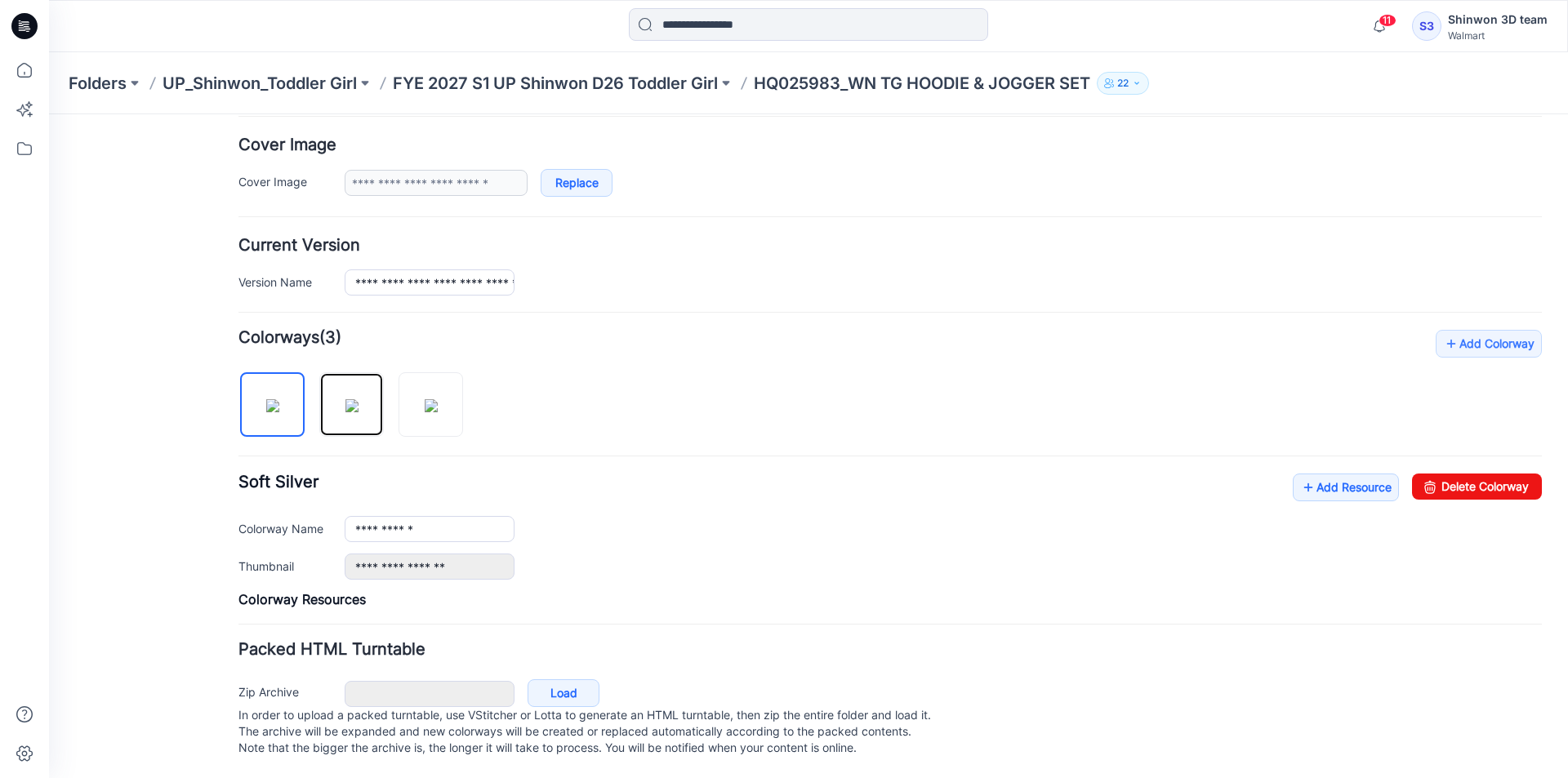 drag, startPoint x: 330, startPoint y: 409, endPoint x: 357, endPoint y: 421, distance: 29.546573 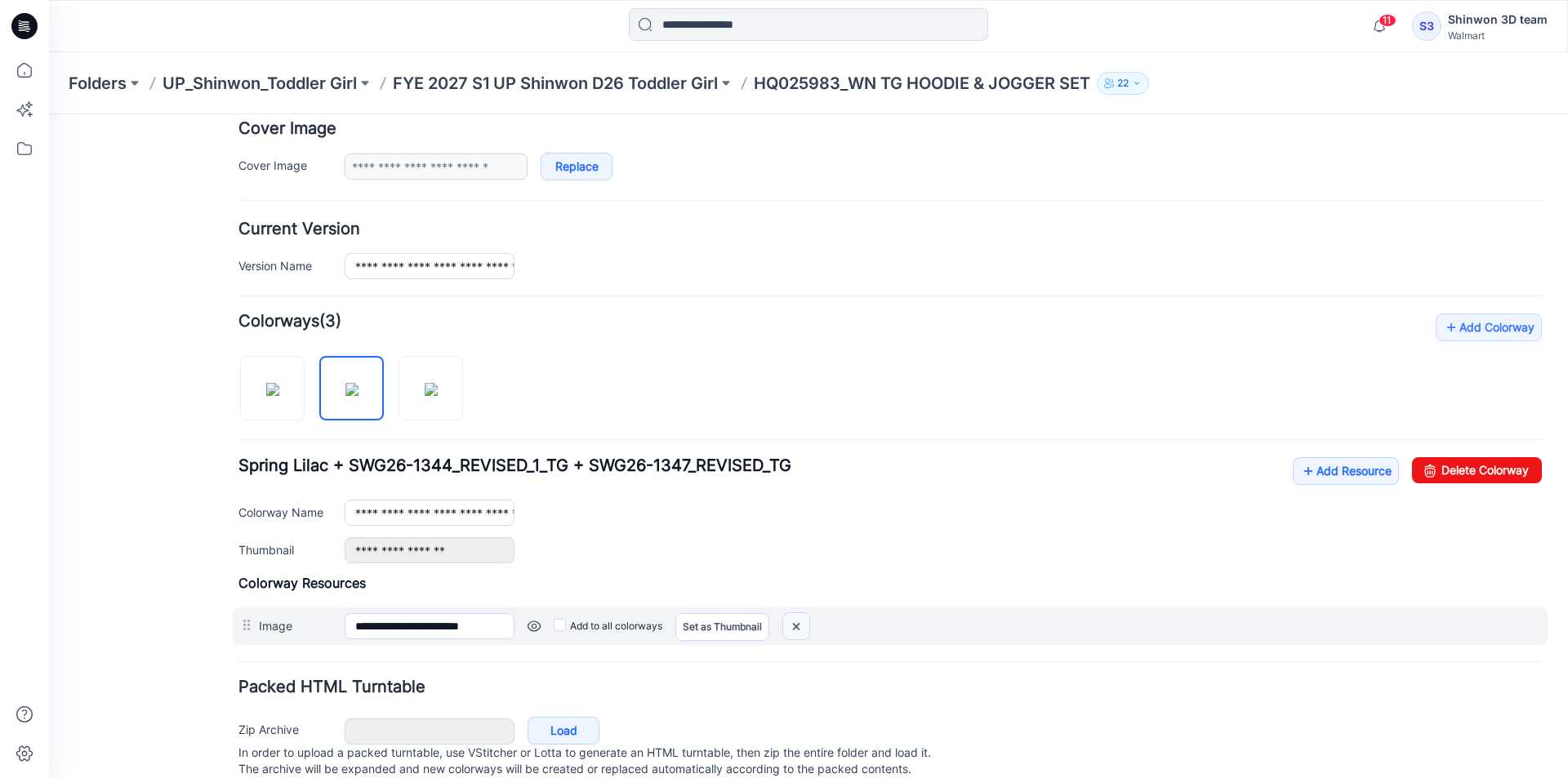 click at bounding box center (49, 114) 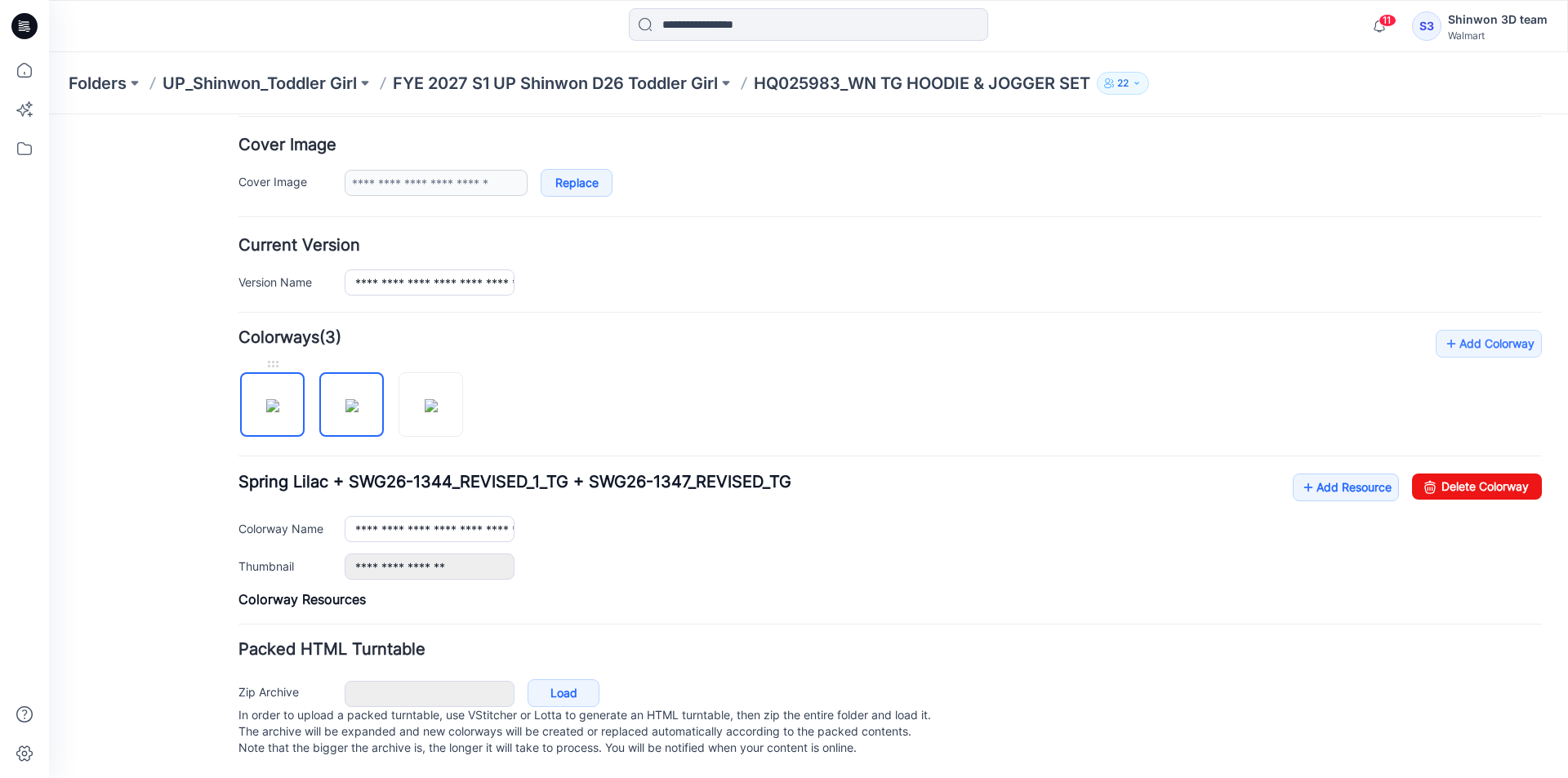 click at bounding box center [273, 406] 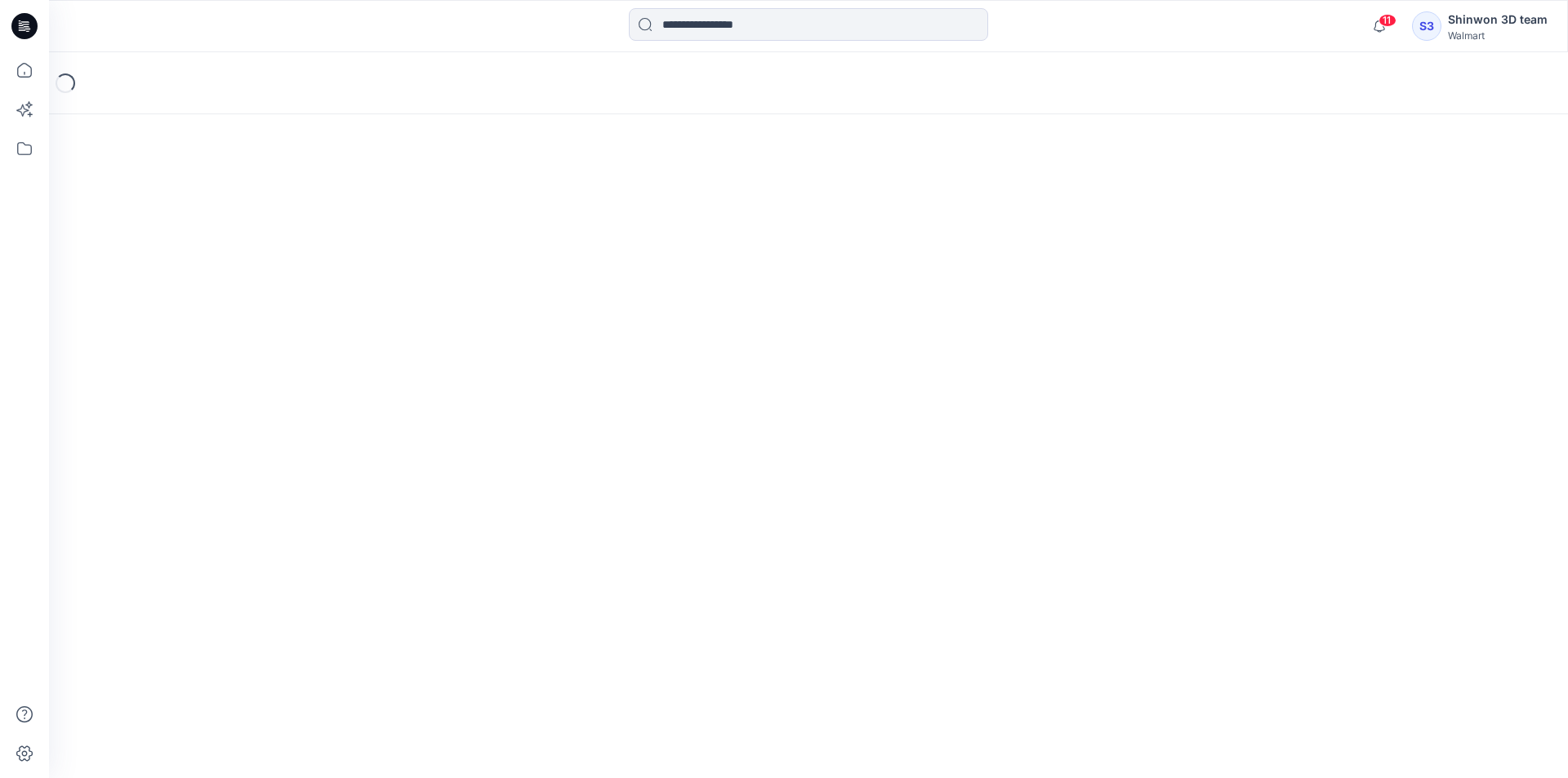 scroll, scrollTop: 0, scrollLeft: 0, axis: both 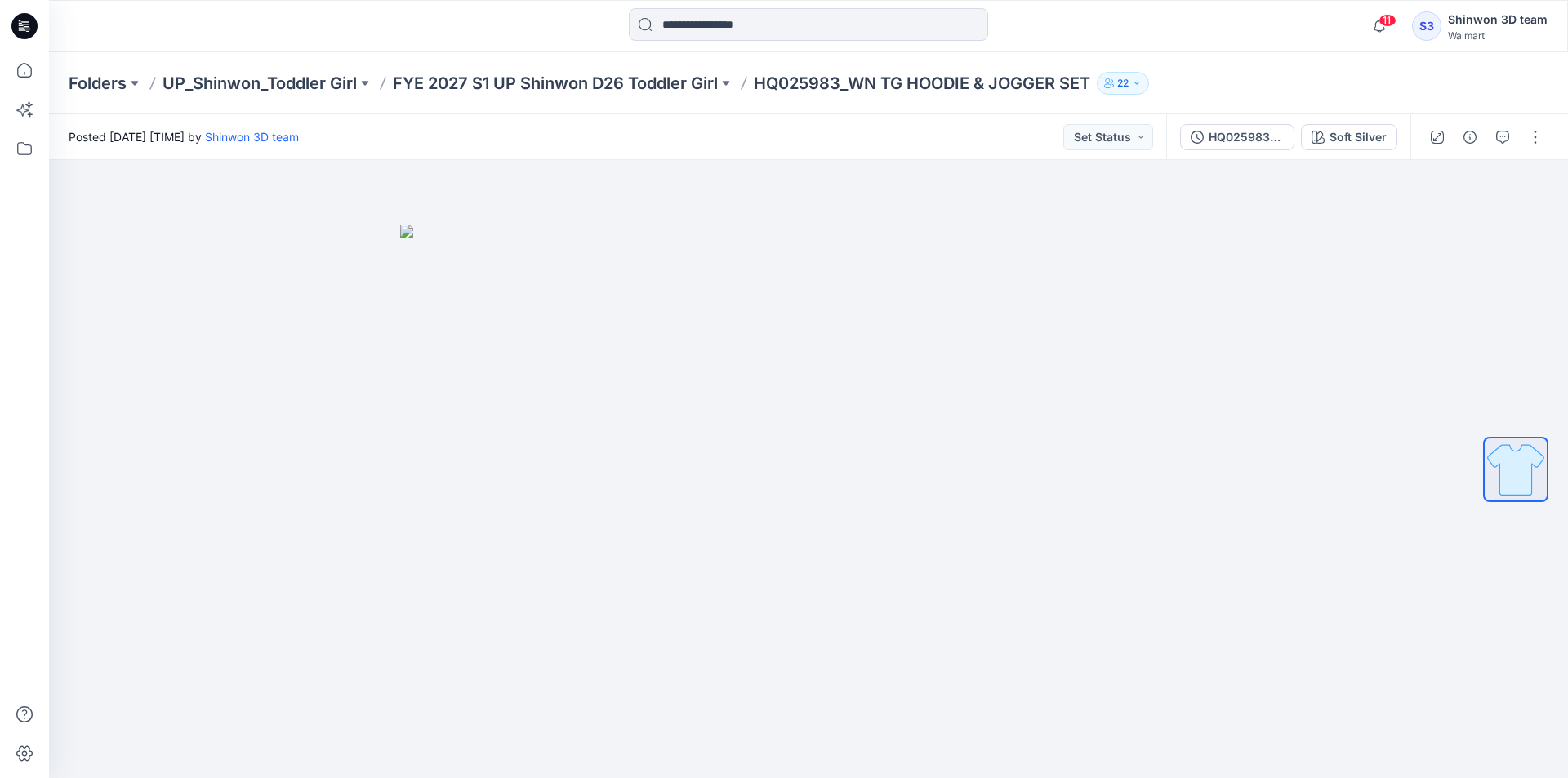 drag, startPoint x: 1340, startPoint y: 85, endPoint x: 1364, endPoint y: 98, distance: 27.29469 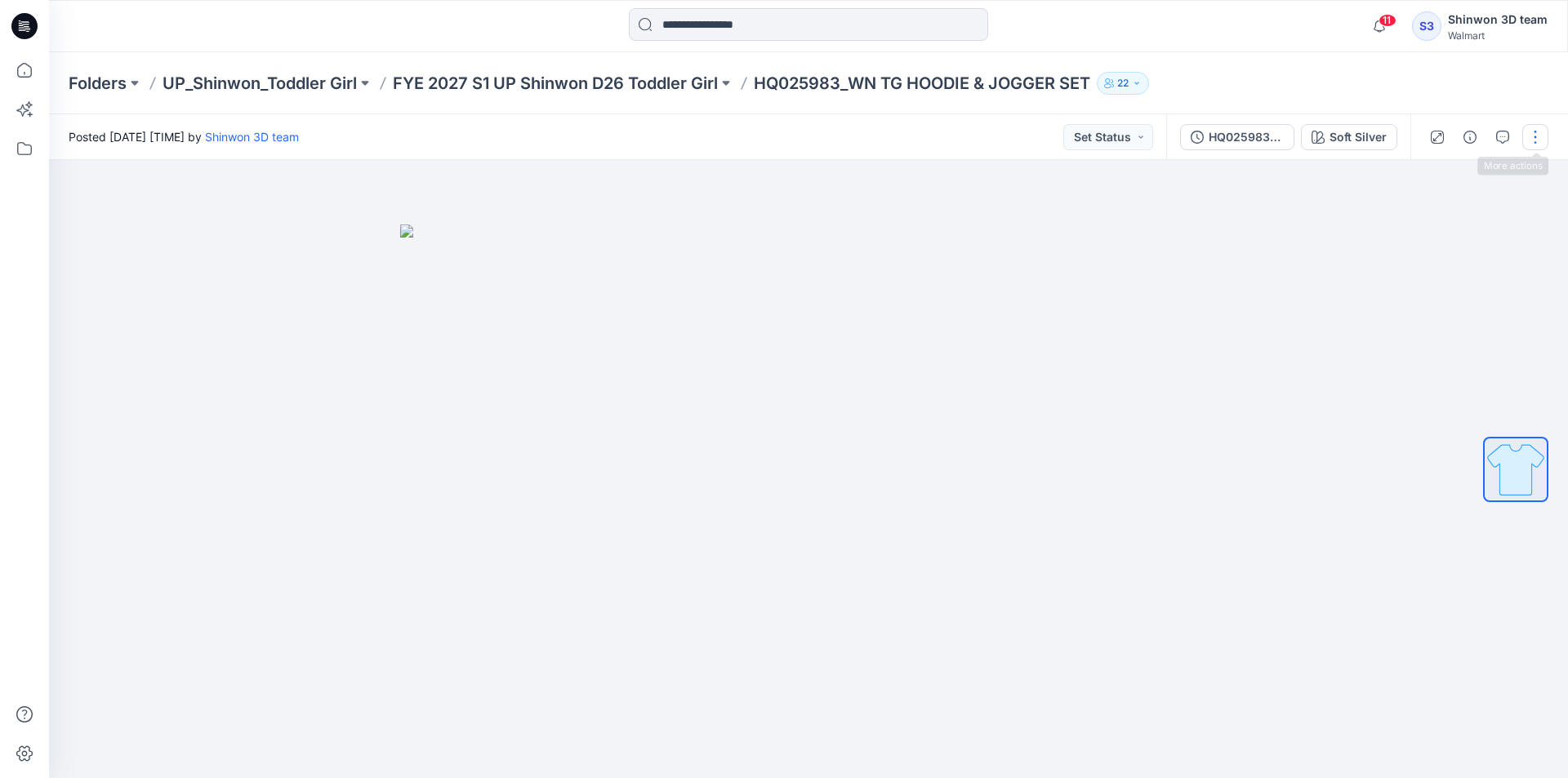 click at bounding box center [1535, 137] 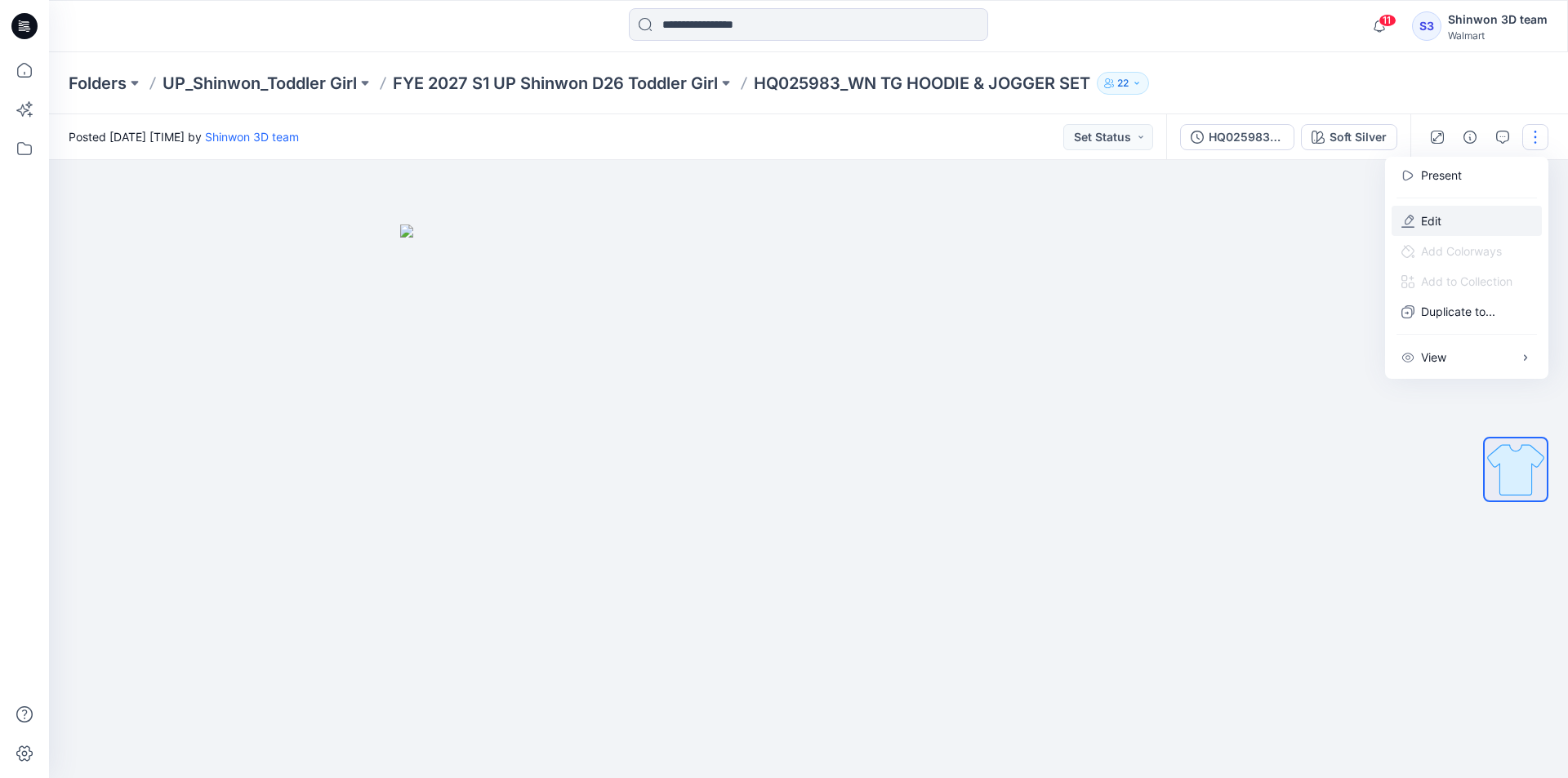 click on "Edit" at bounding box center (1467, 220) 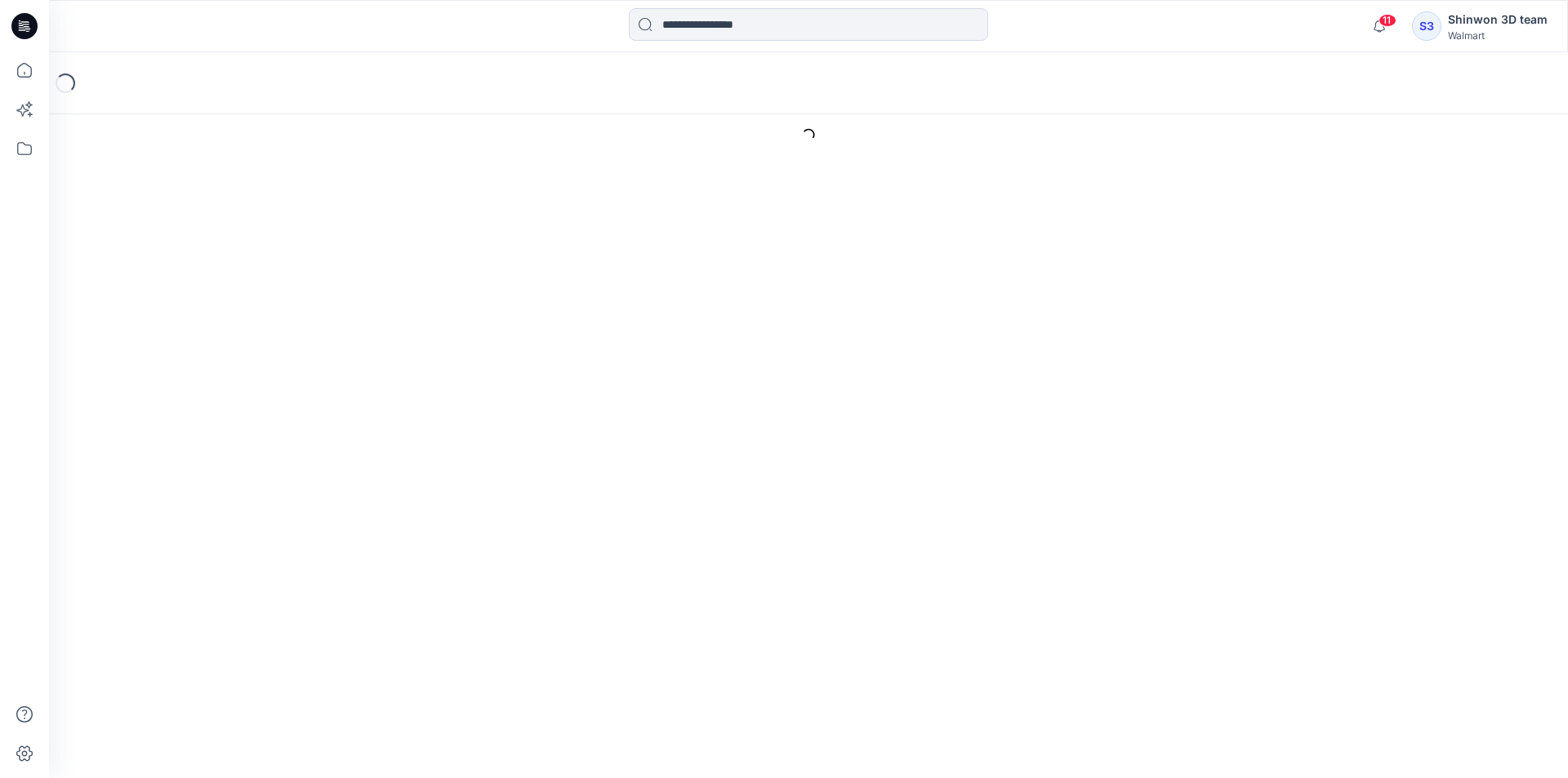 scroll, scrollTop: 0, scrollLeft: 0, axis: both 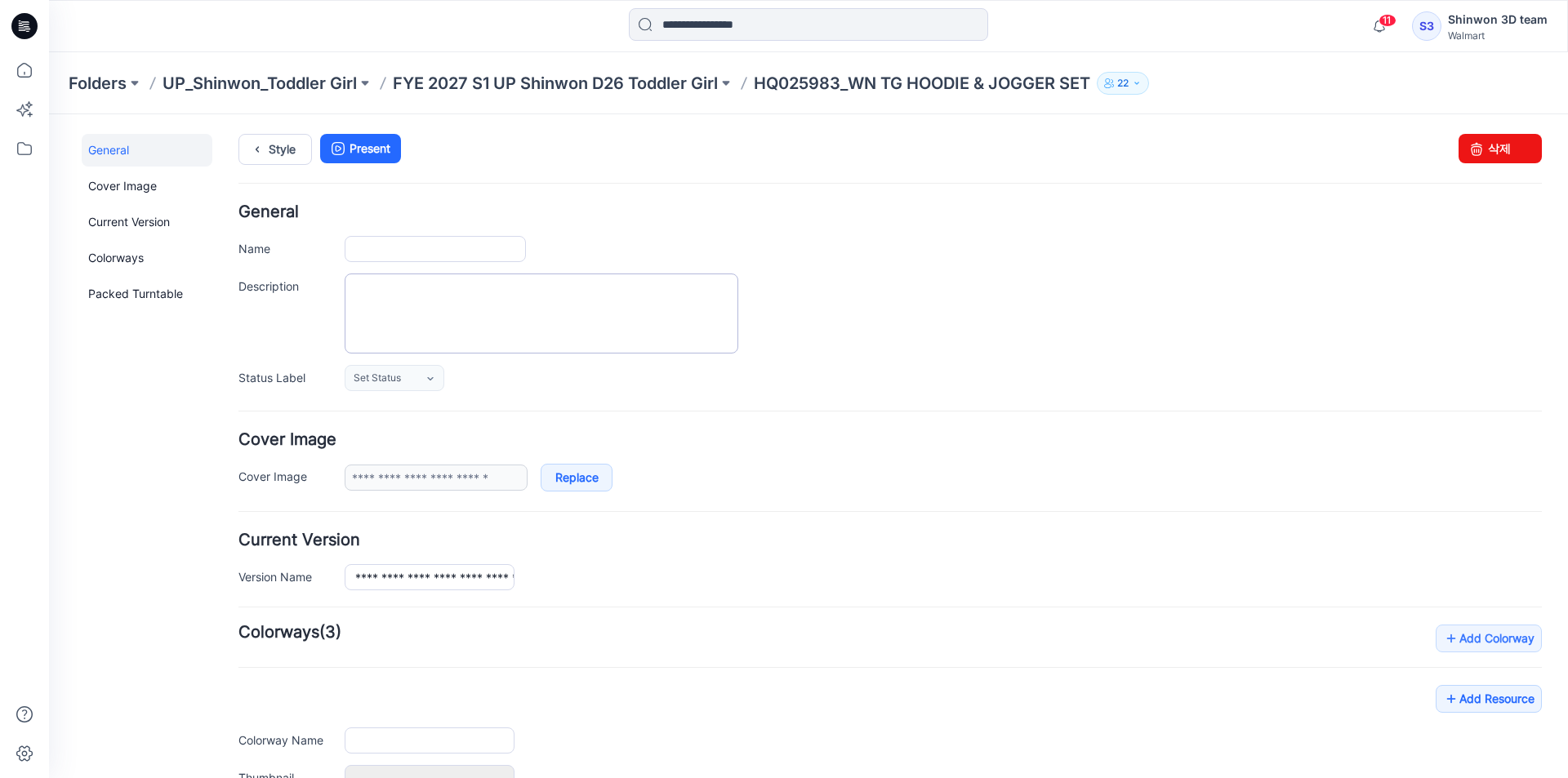 type on "**********" 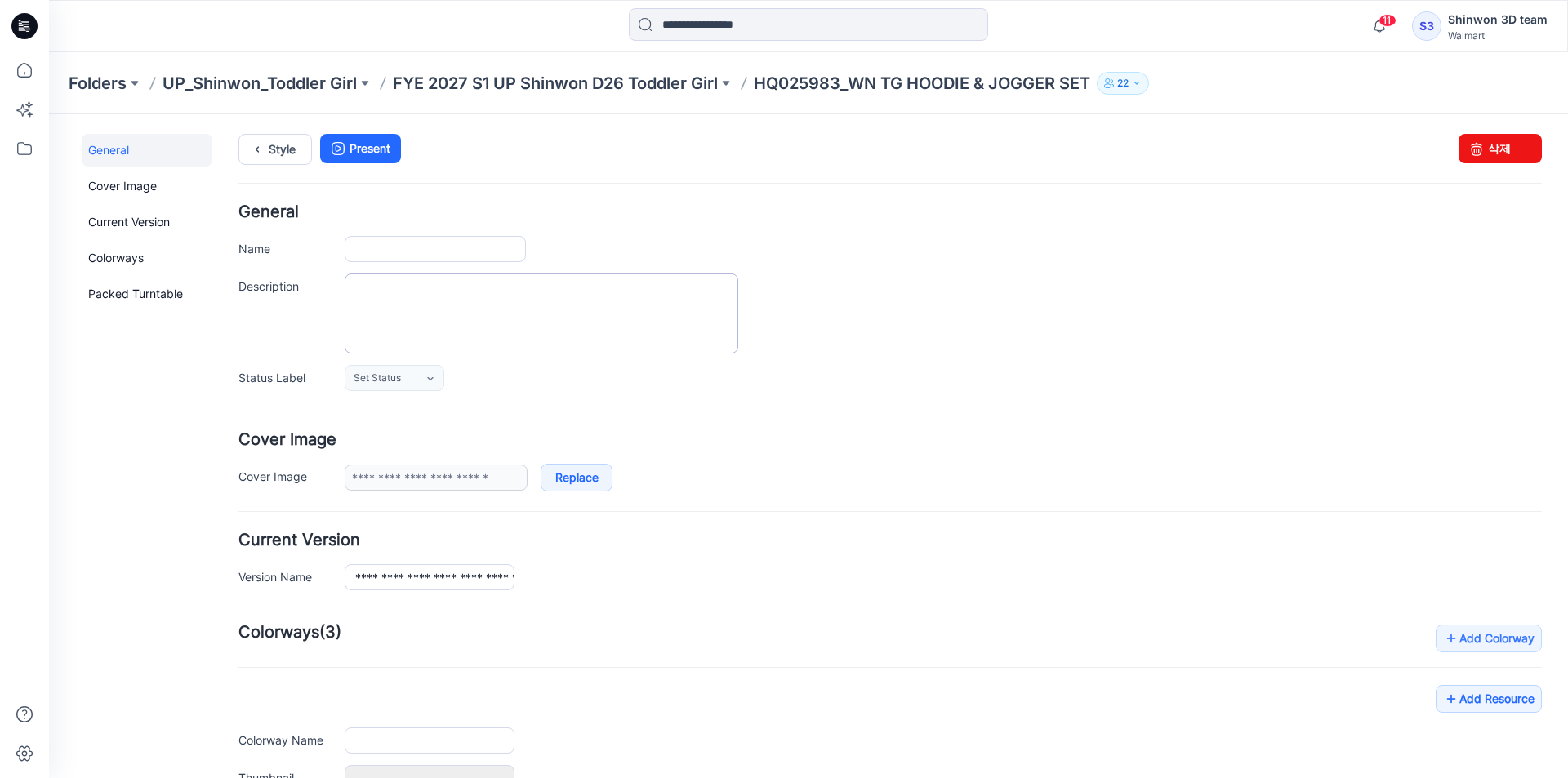 type on "**********" 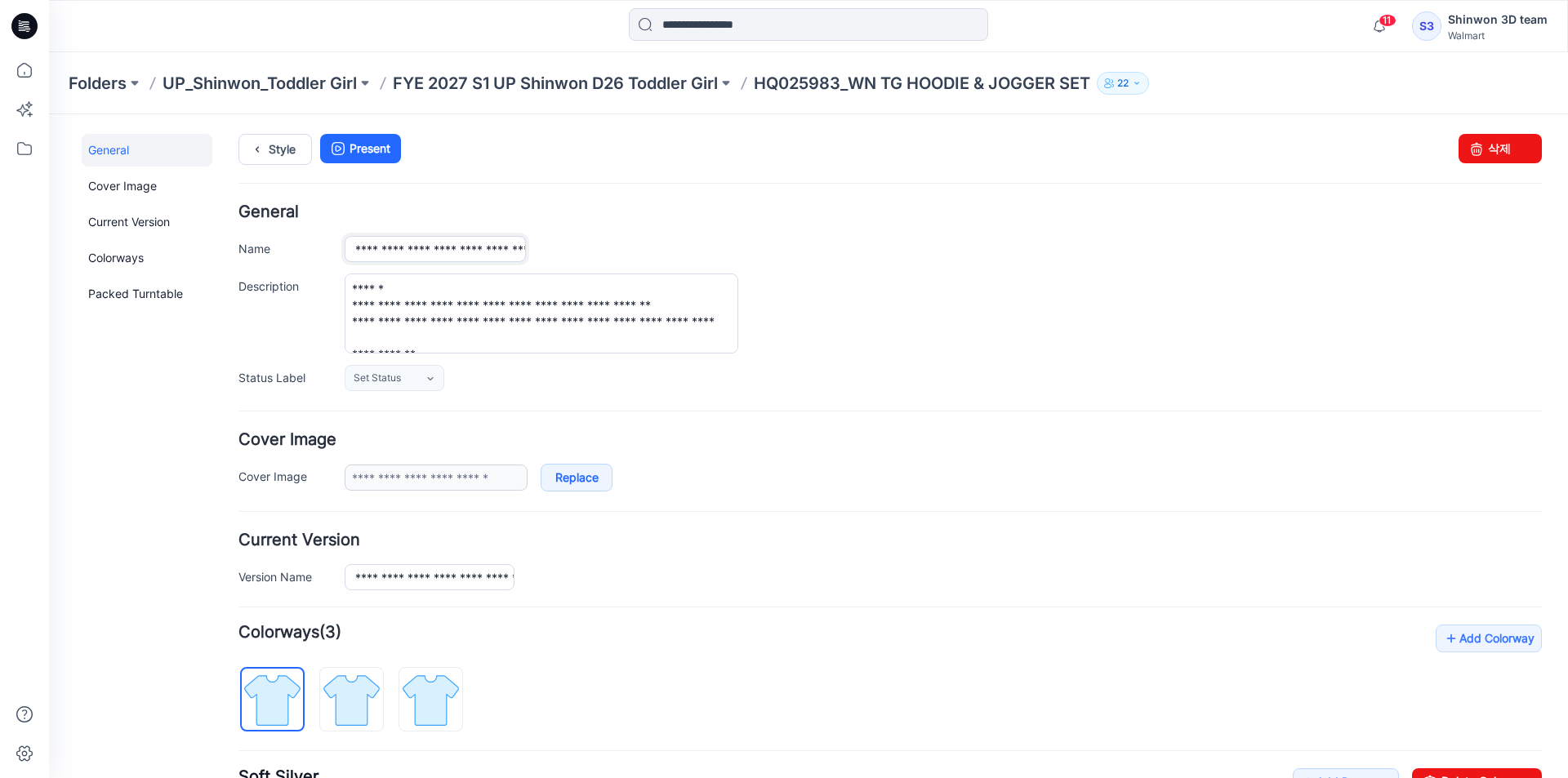 click on "**********" at bounding box center (435, 249) 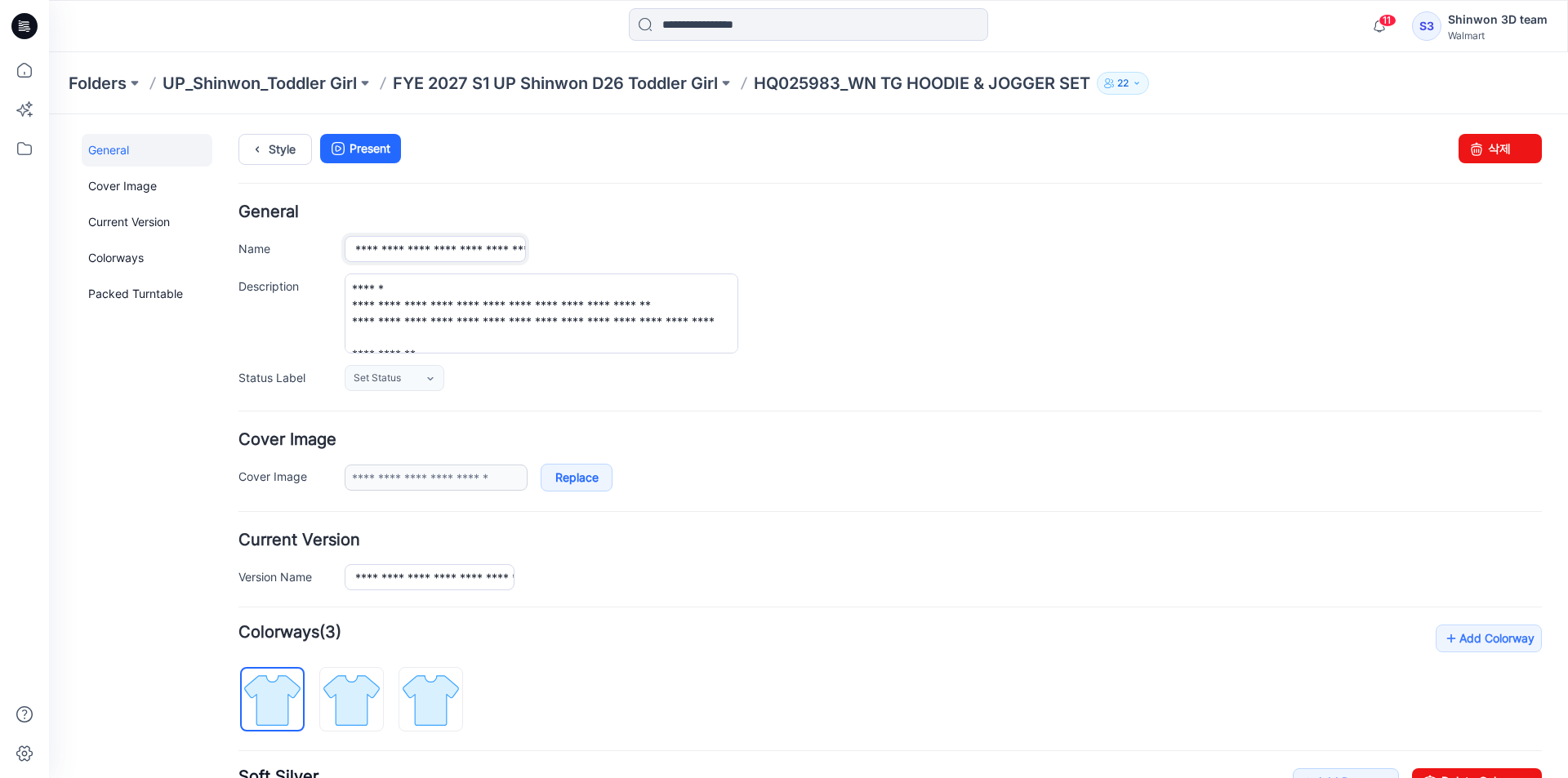 paste on "**********" 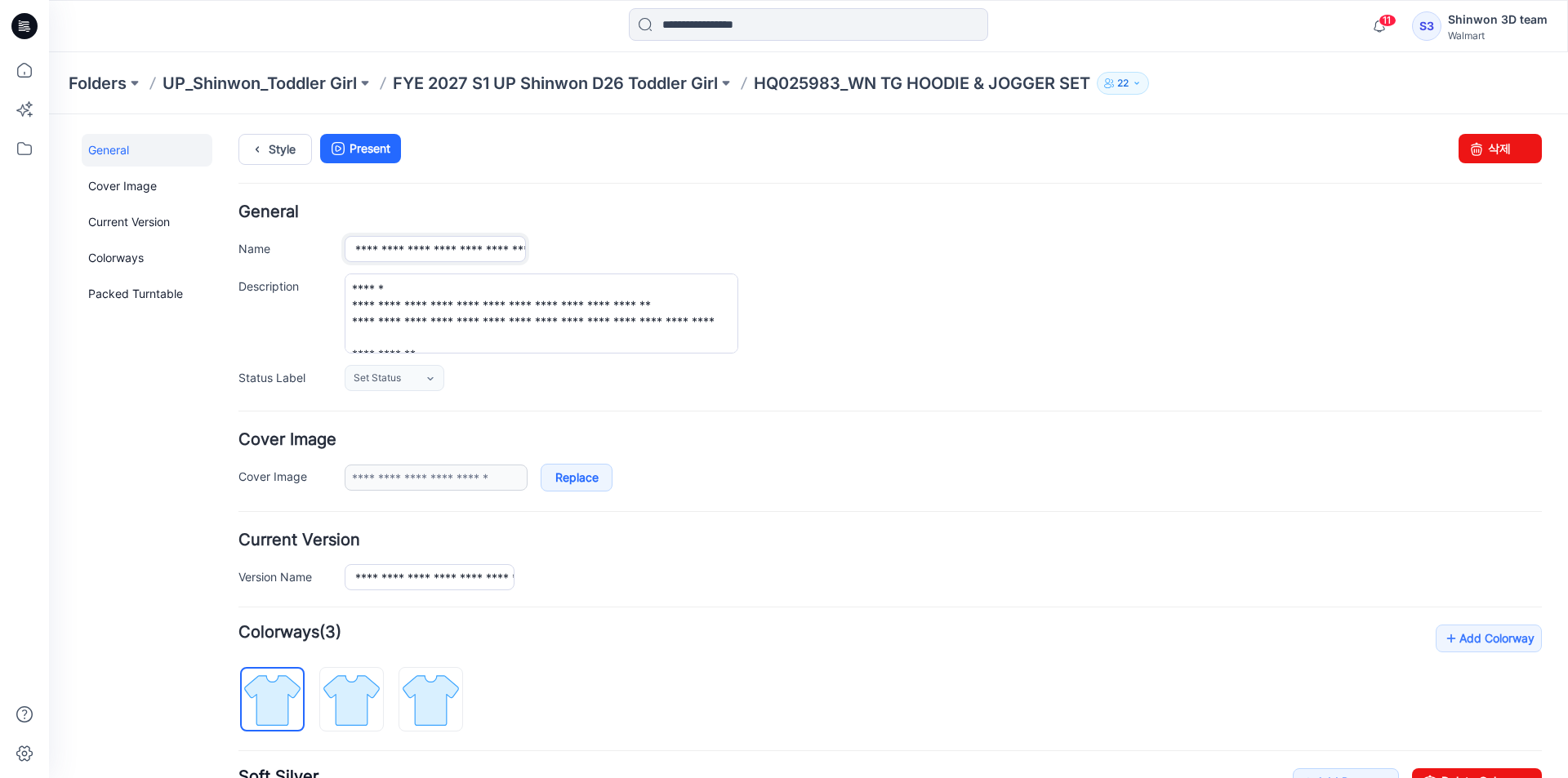 scroll, scrollTop: 0, scrollLeft: 163, axis: horizontal 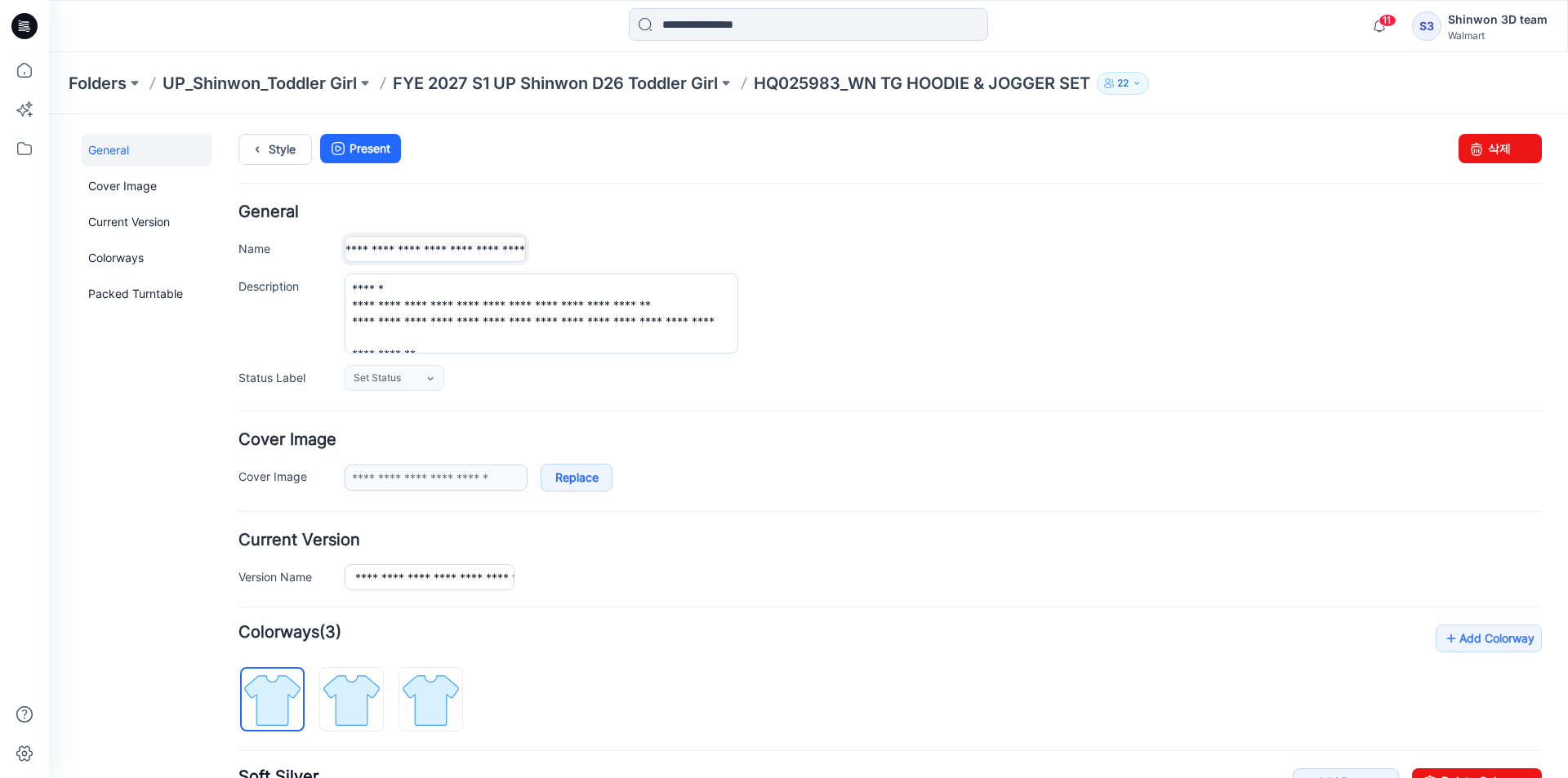 type on "**********" 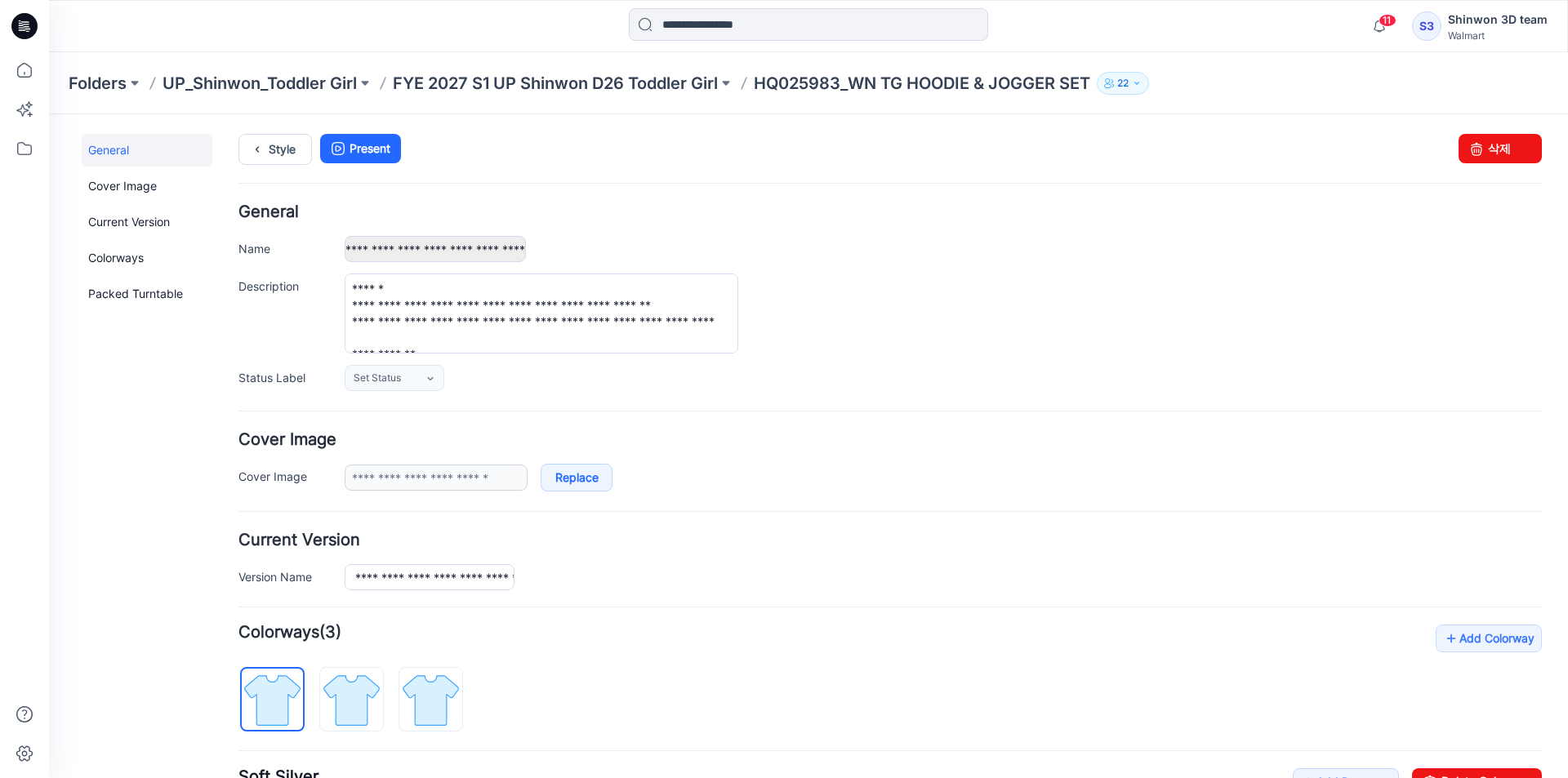 scroll, scrollTop: 0, scrollLeft: 0, axis: both 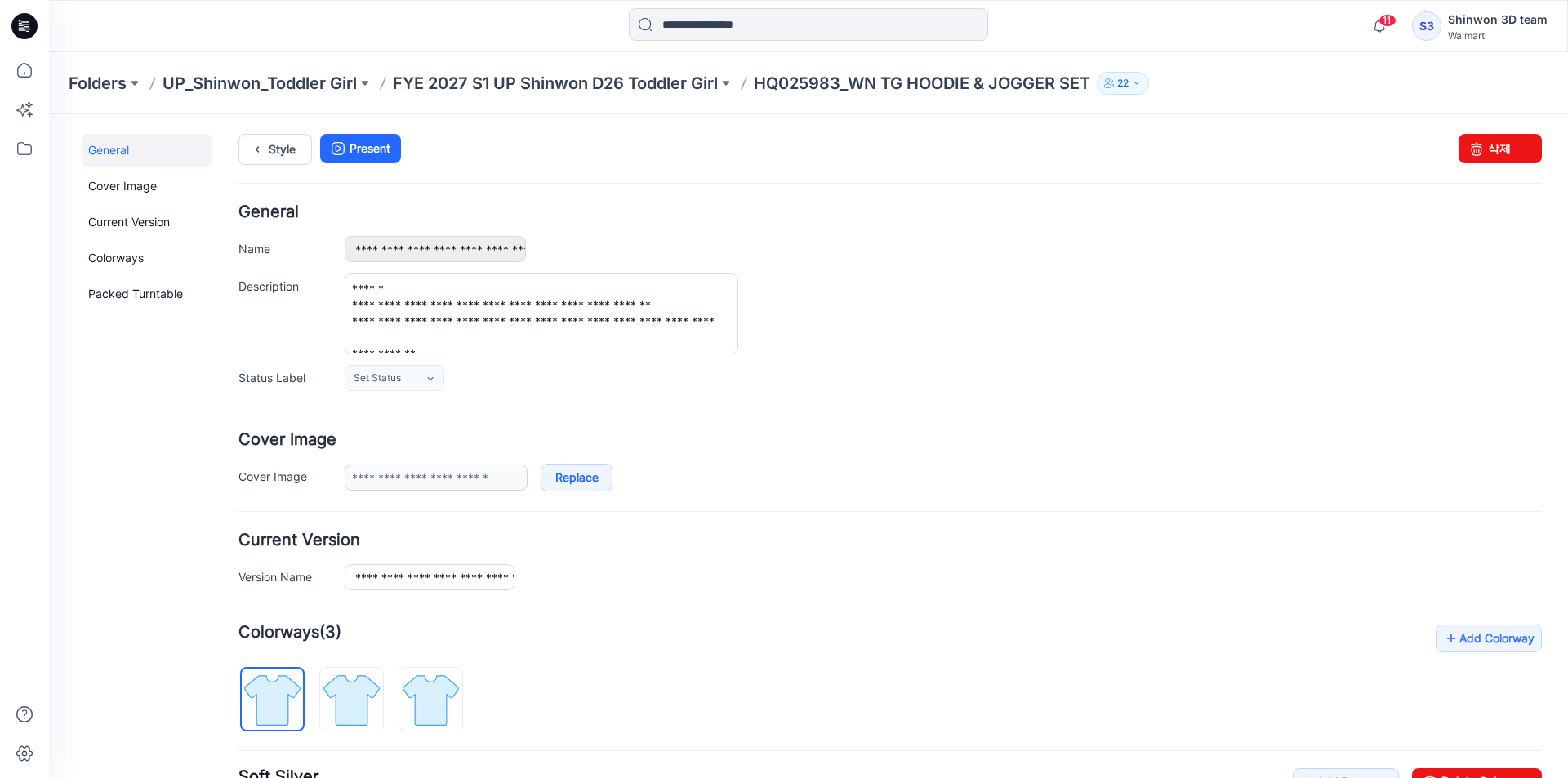 click on "General" at bounding box center [890, 211] 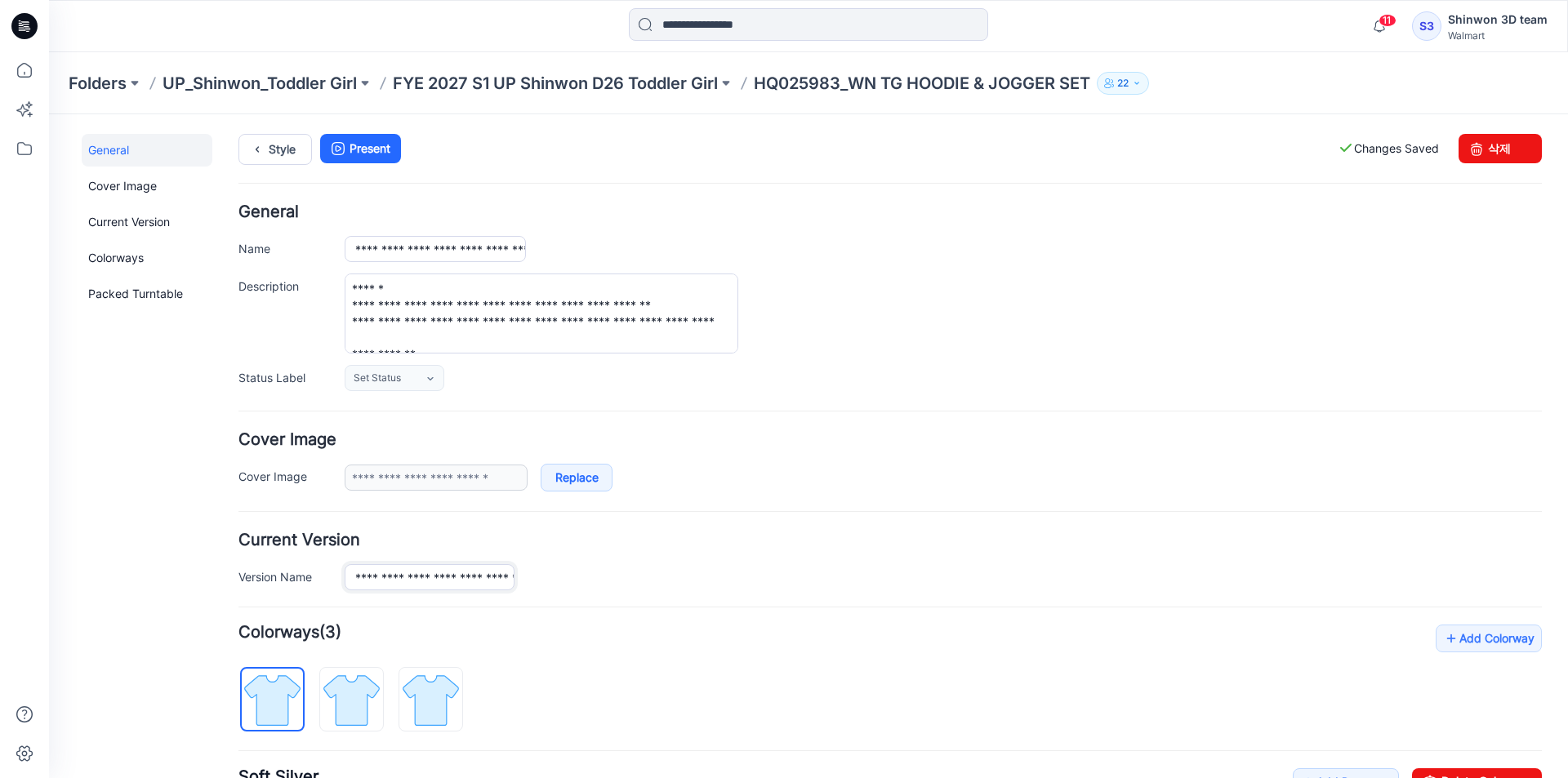 click on "**********" at bounding box center [430, 577] 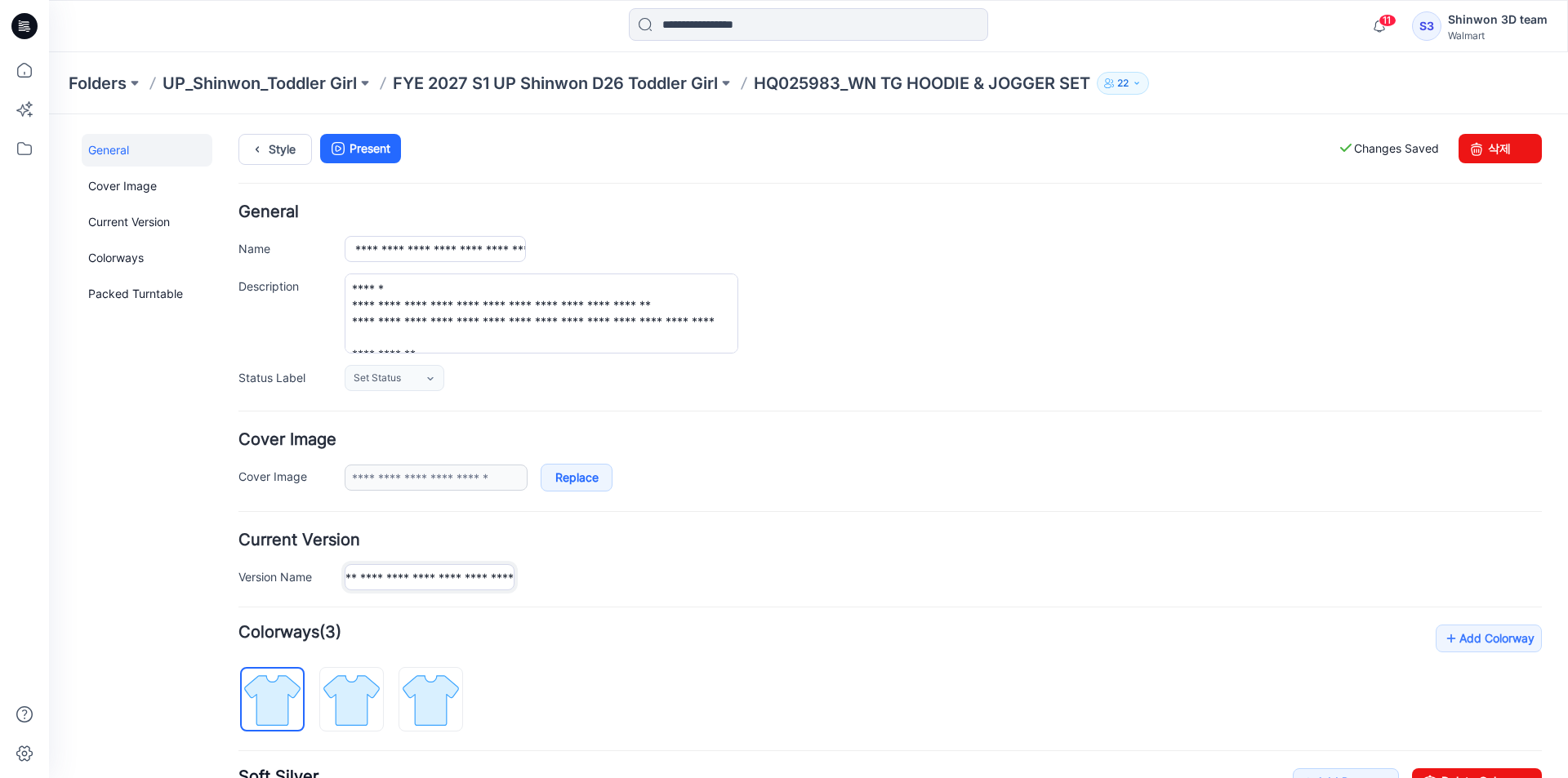type on "**********" 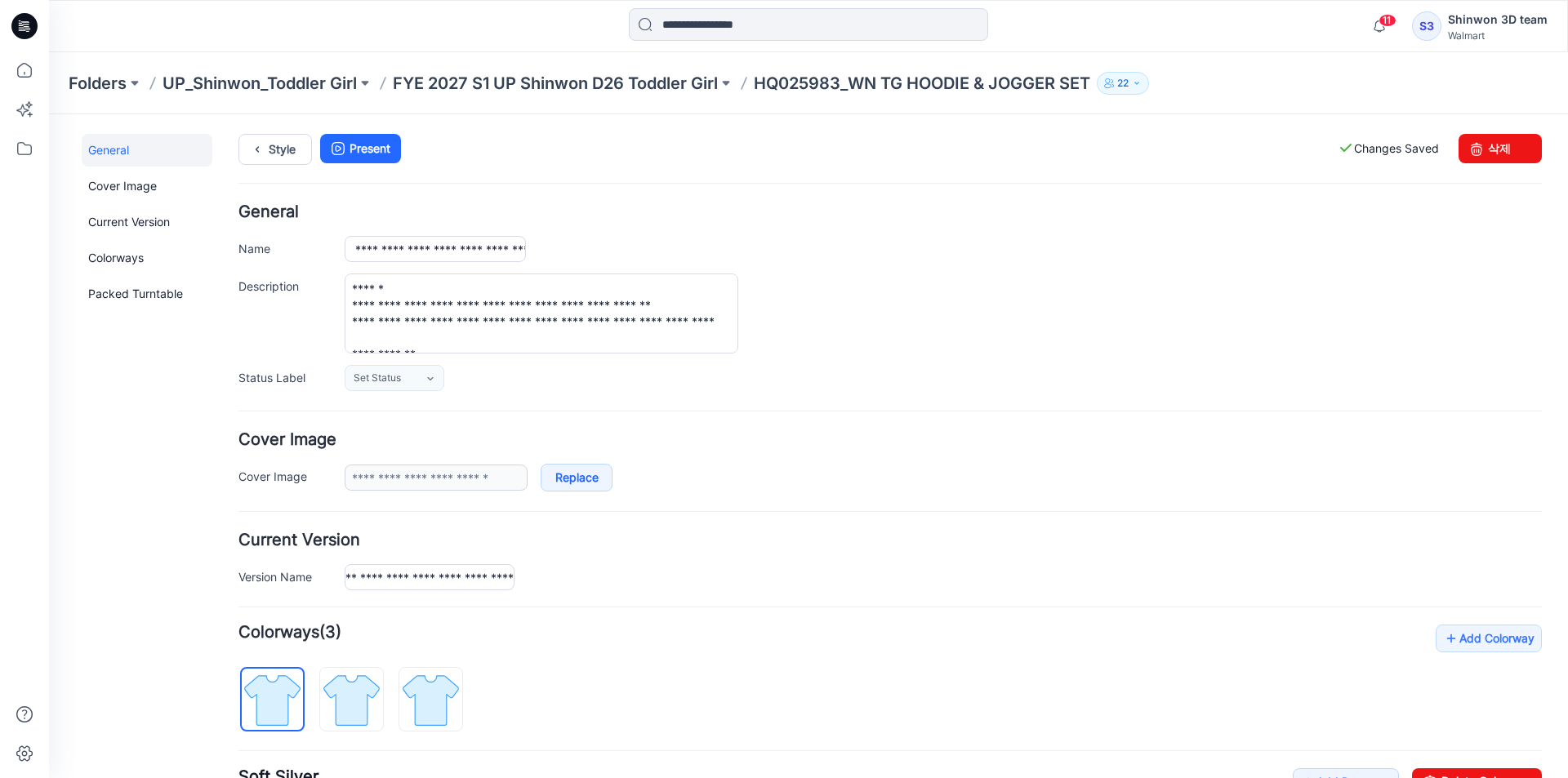 scroll, scrollTop: 0, scrollLeft: 0, axis: both 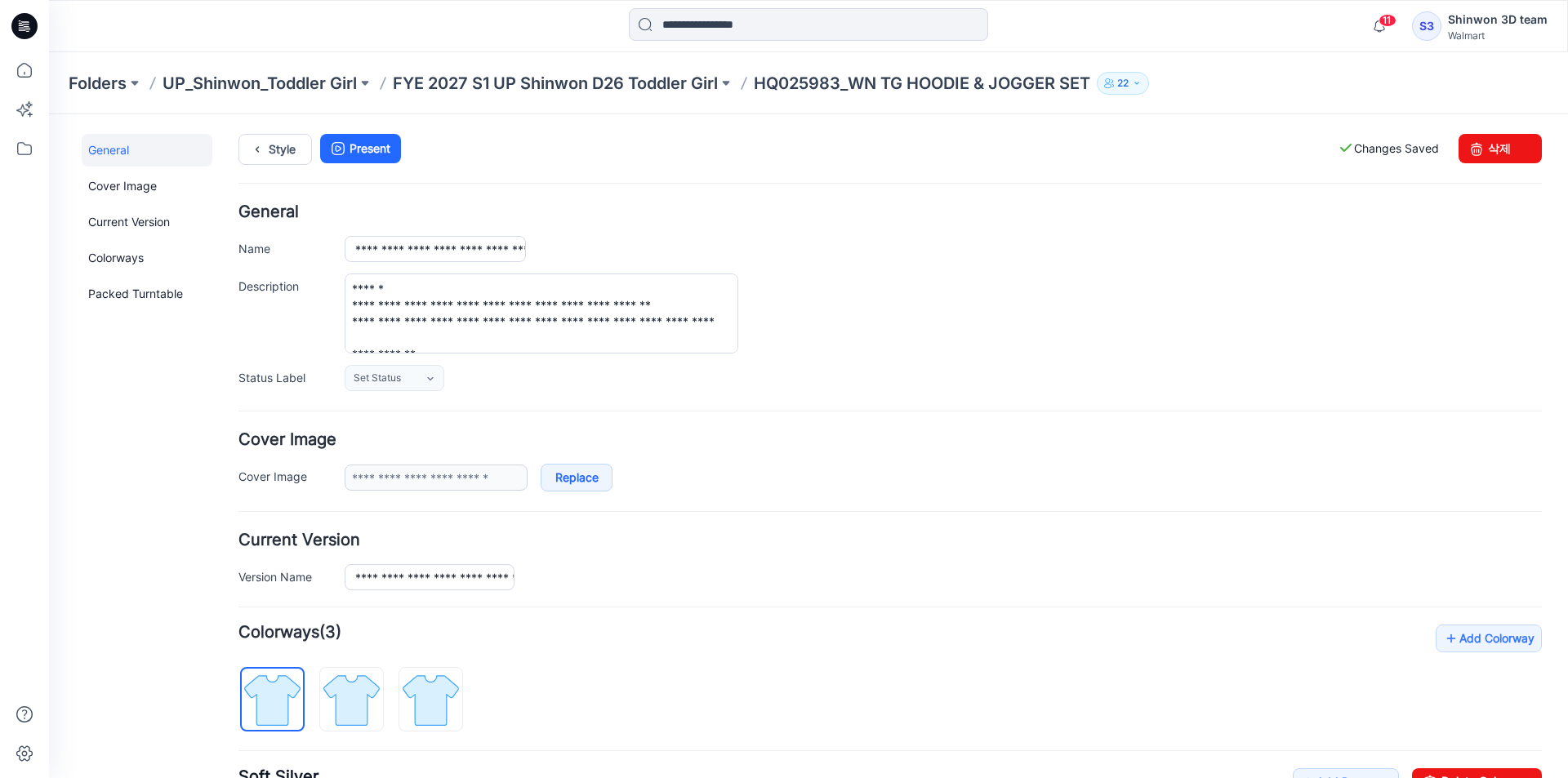 click on "**********" at bounding box center [890, 561] 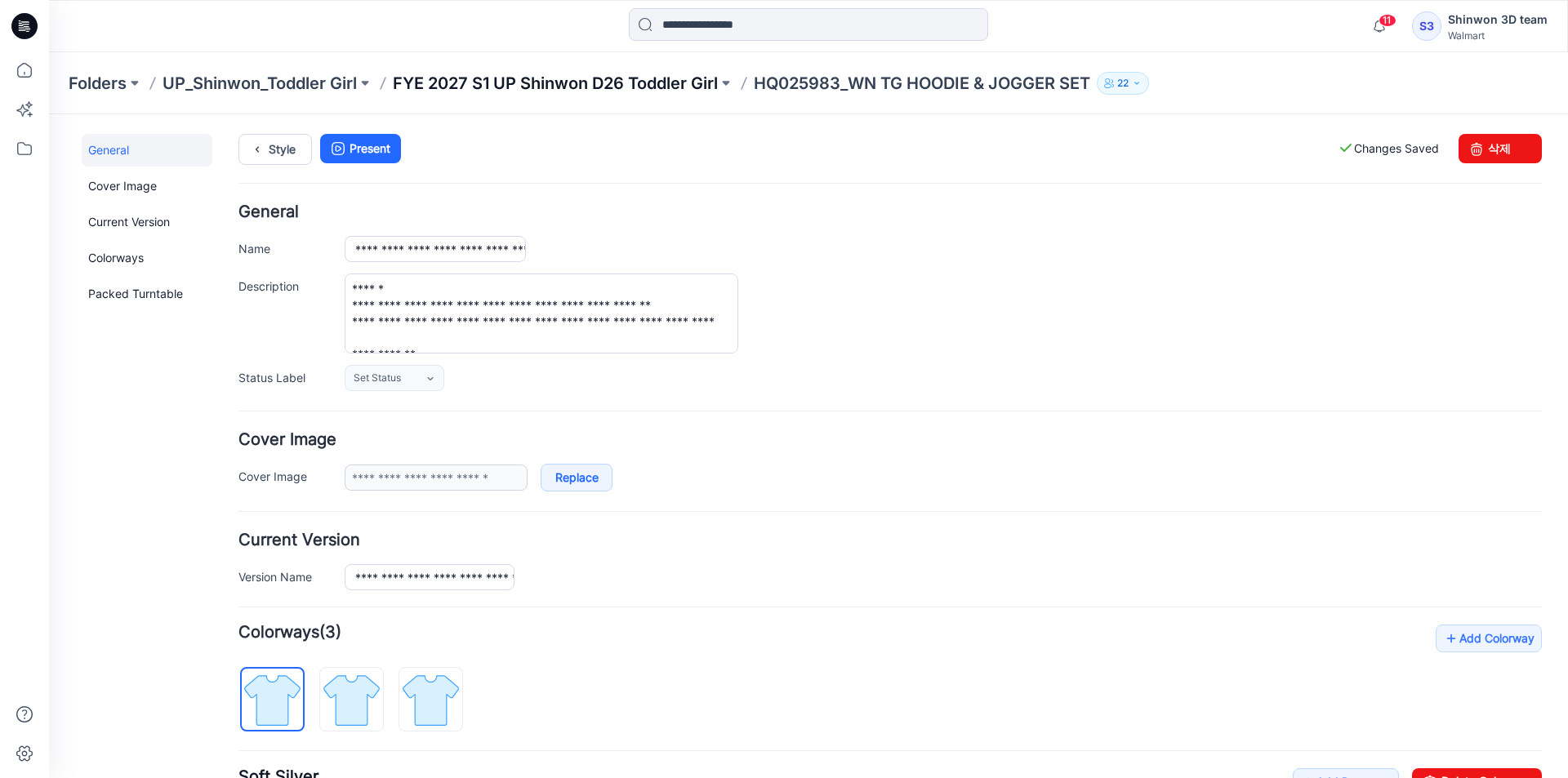 click on "FYE 2027 S1 UP Shinwon D26 Toddler Girl" at bounding box center (555, 83) 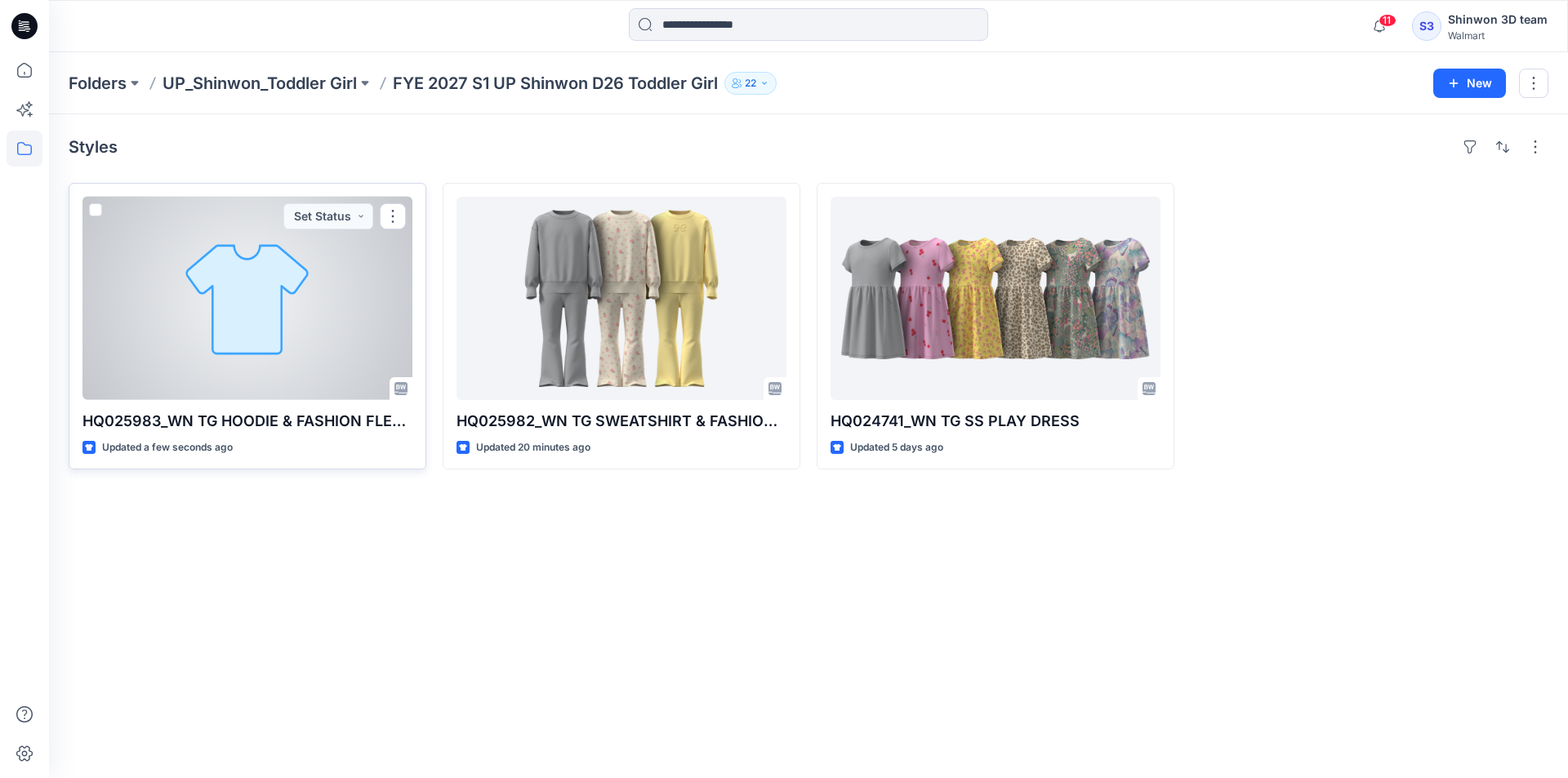 click at bounding box center [247, 298] 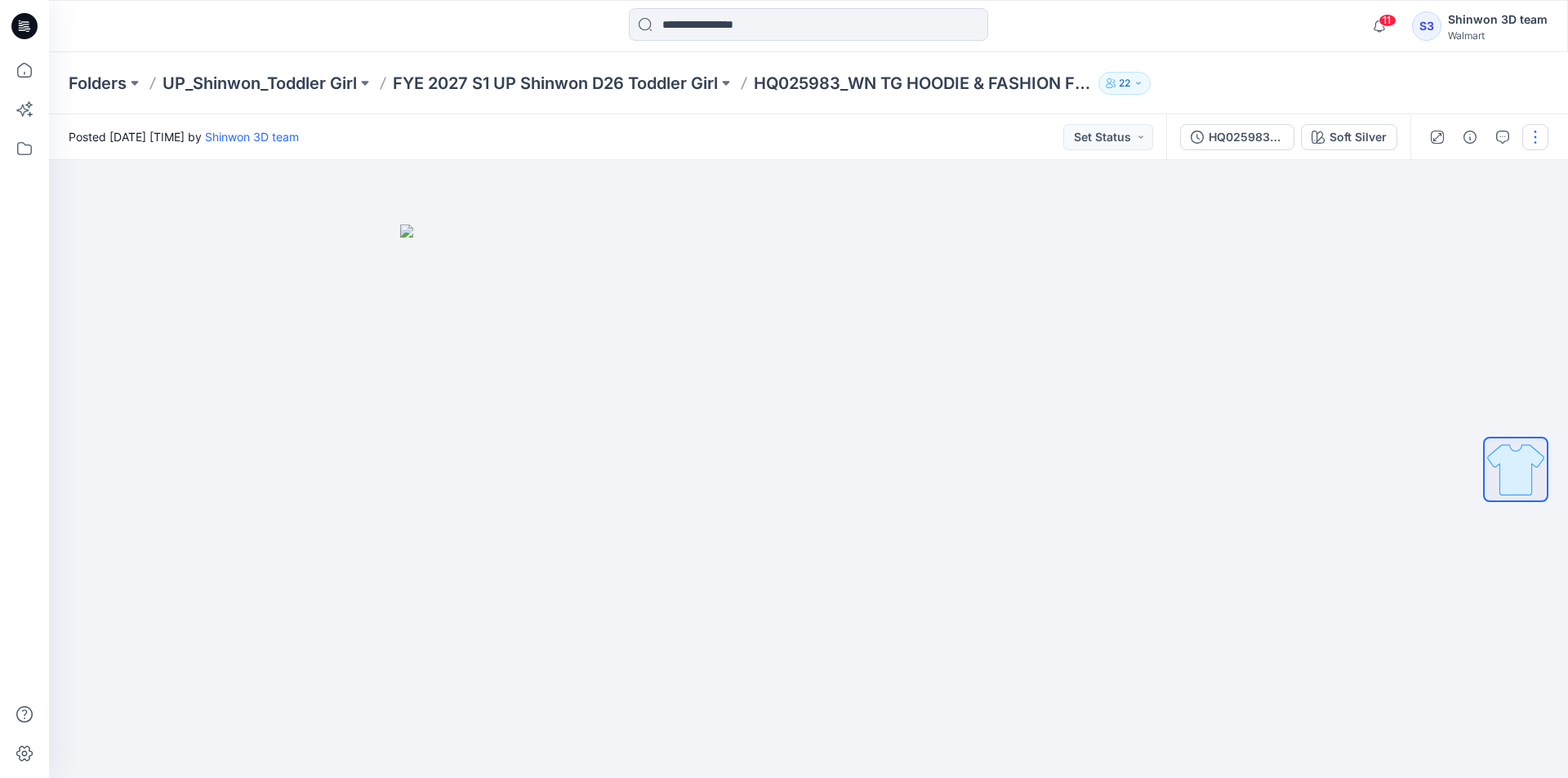click at bounding box center [1486, 137] 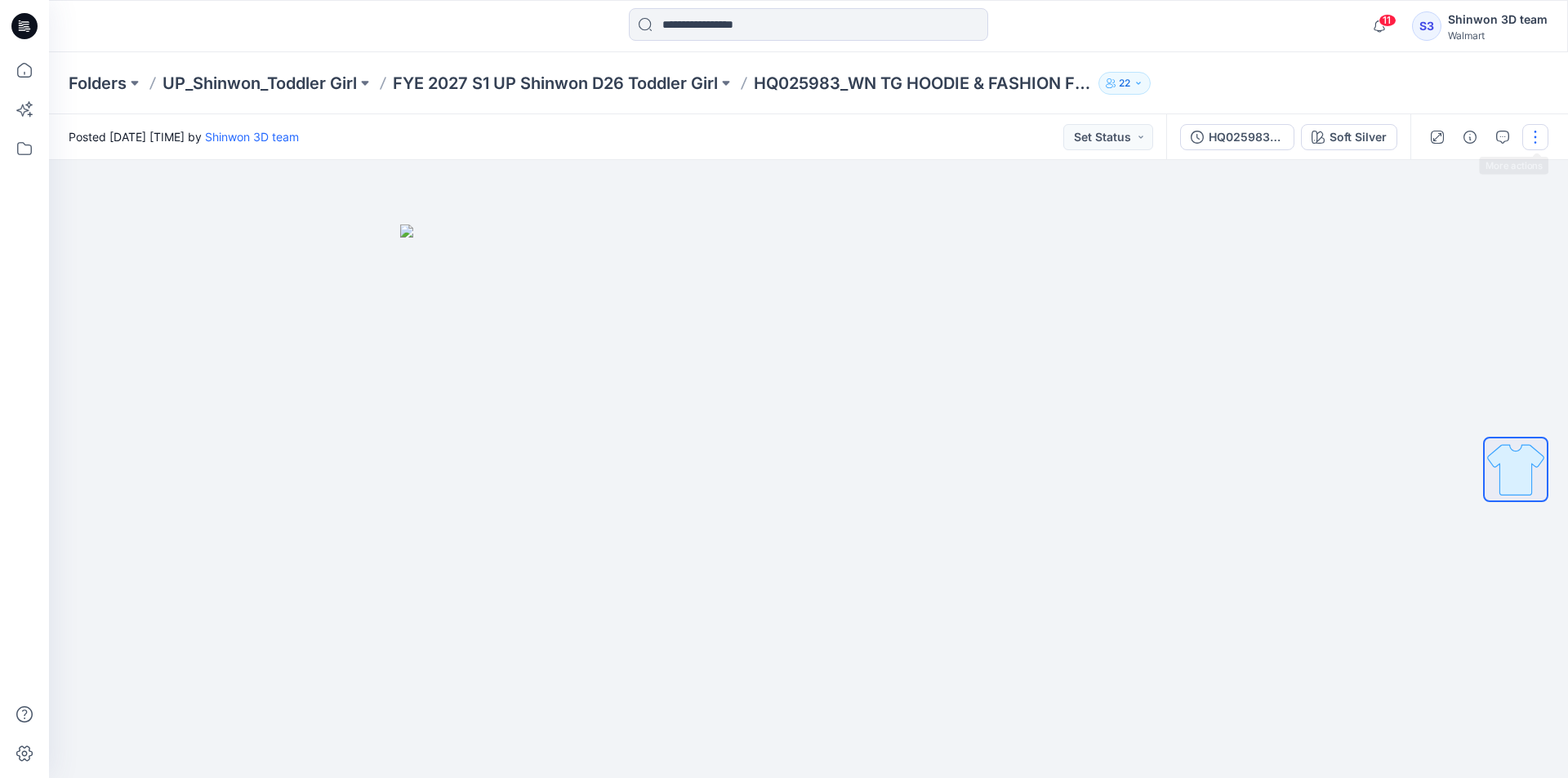 drag, startPoint x: 1535, startPoint y: 129, endPoint x: 1533, endPoint y: 137, distance: 8.246211 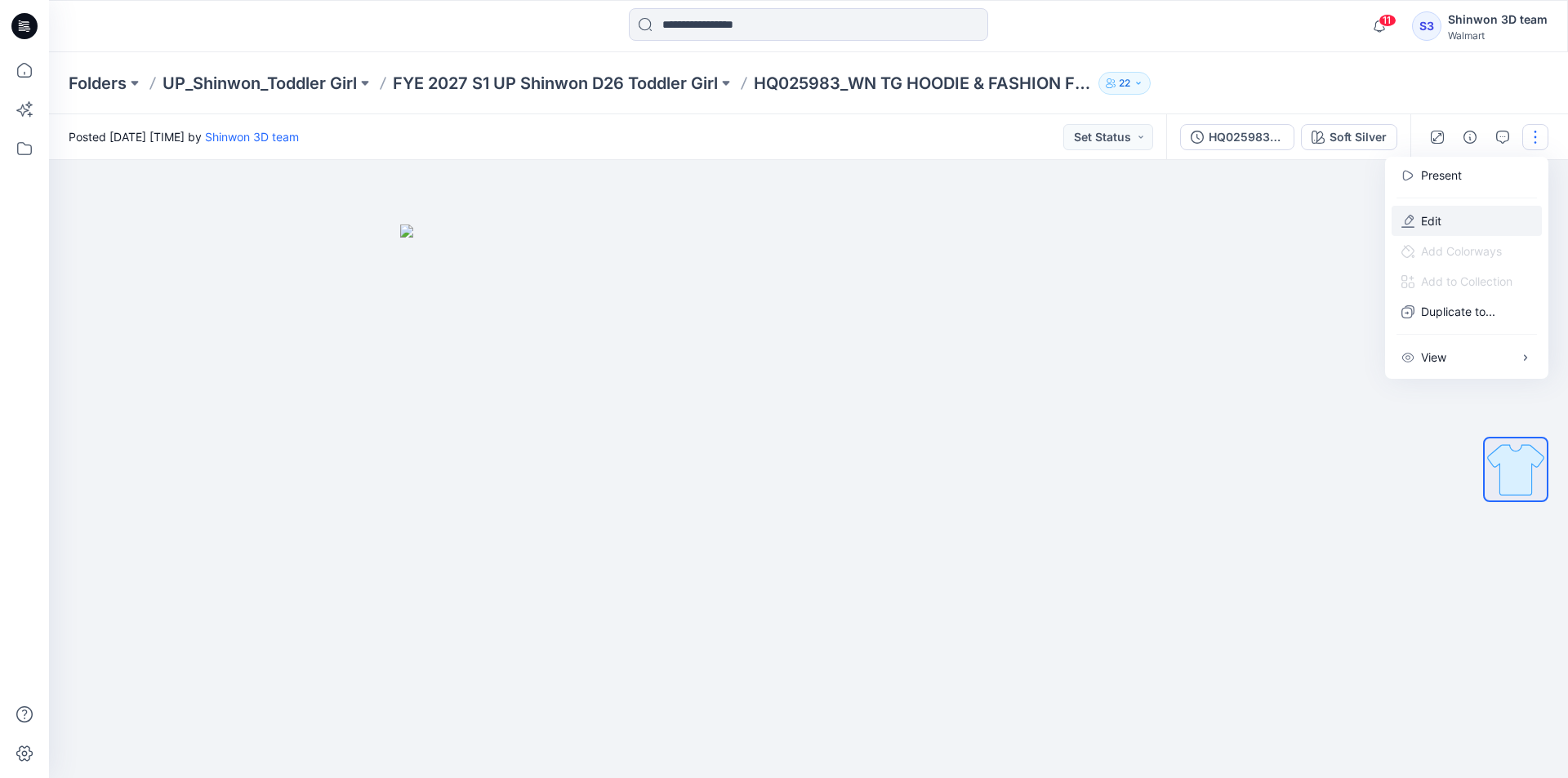 click on "Edit" at bounding box center [1467, 220] 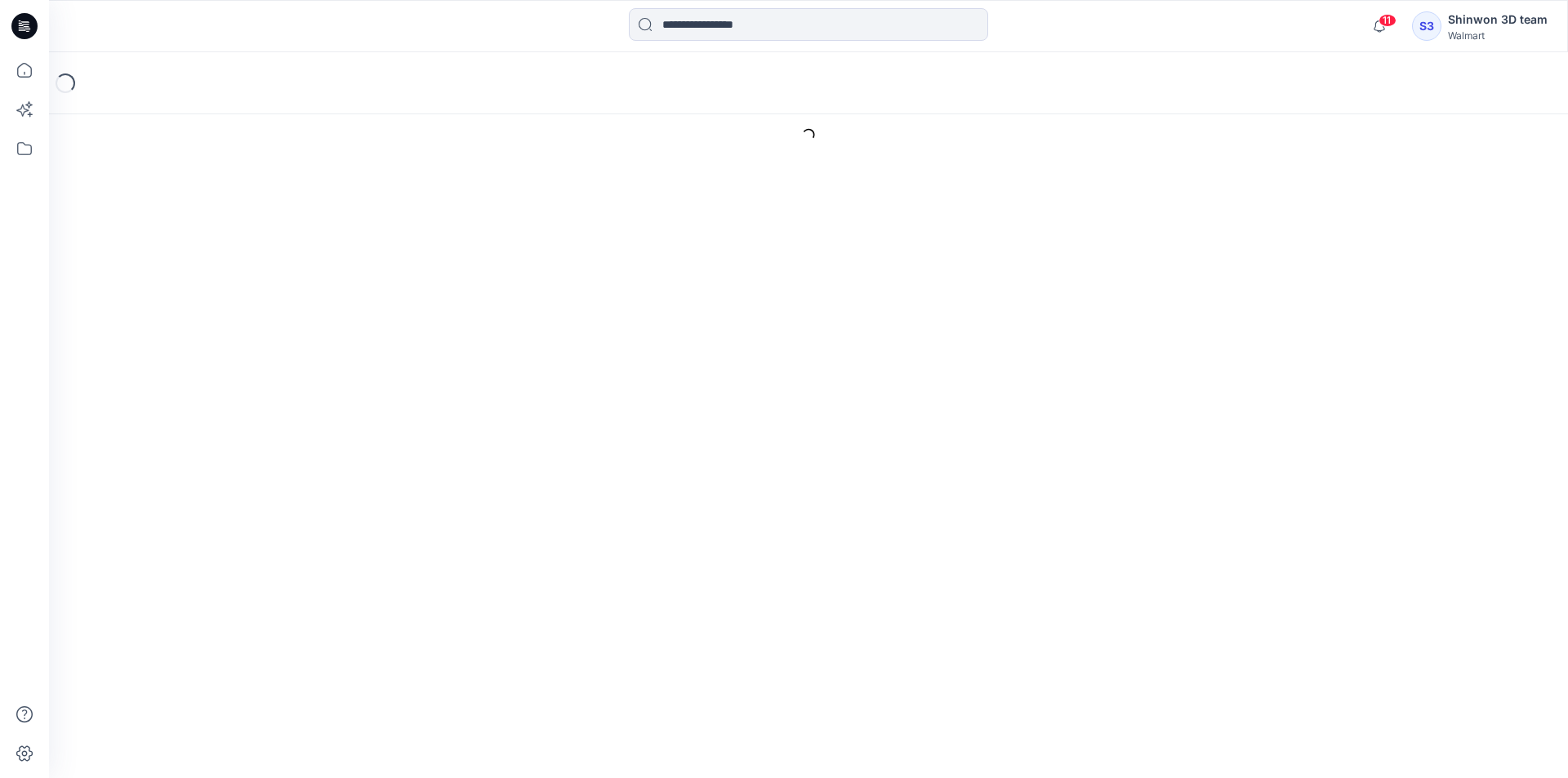 scroll, scrollTop: 0, scrollLeft: 0, axis: both 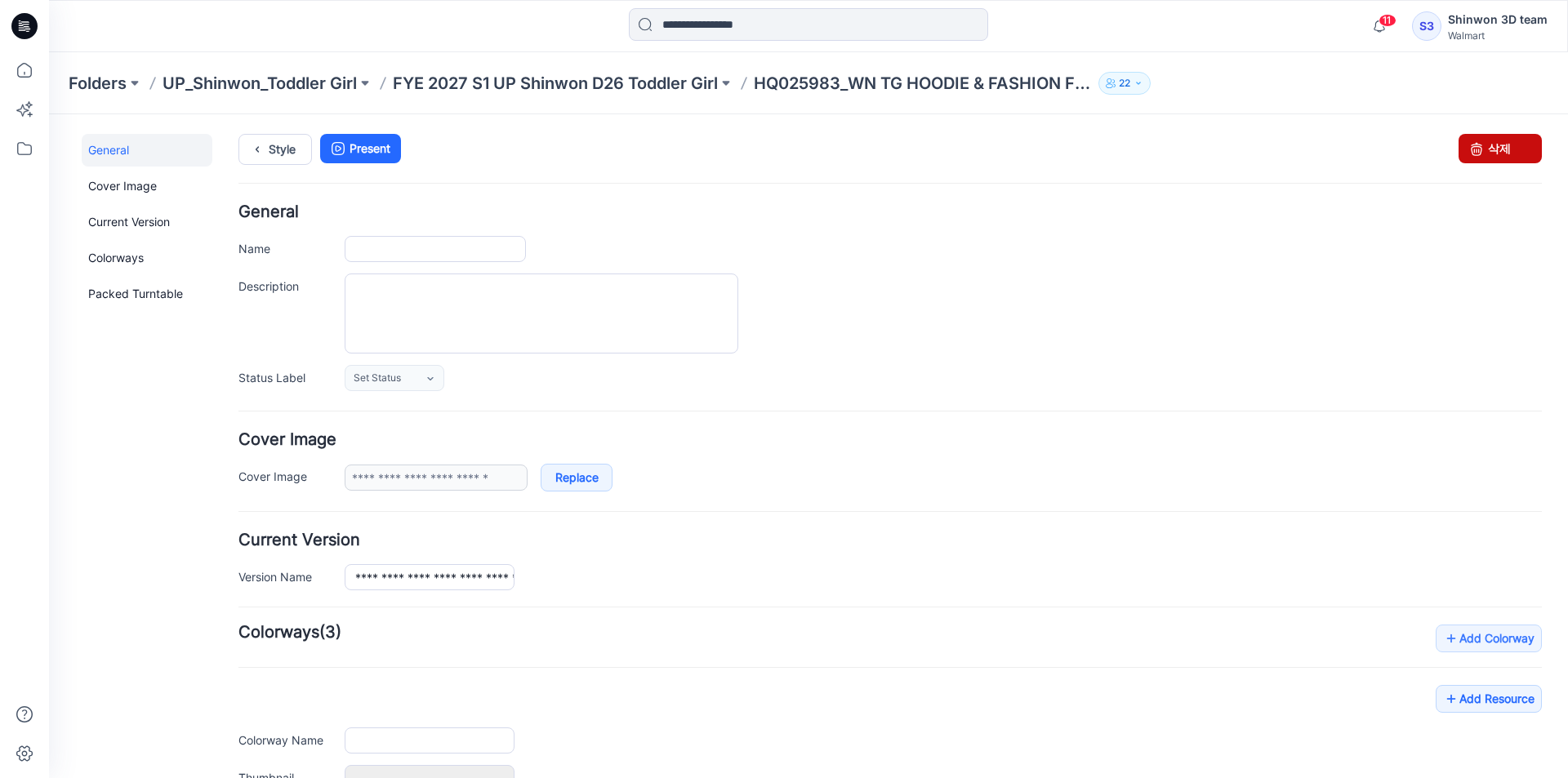 type on "**********" 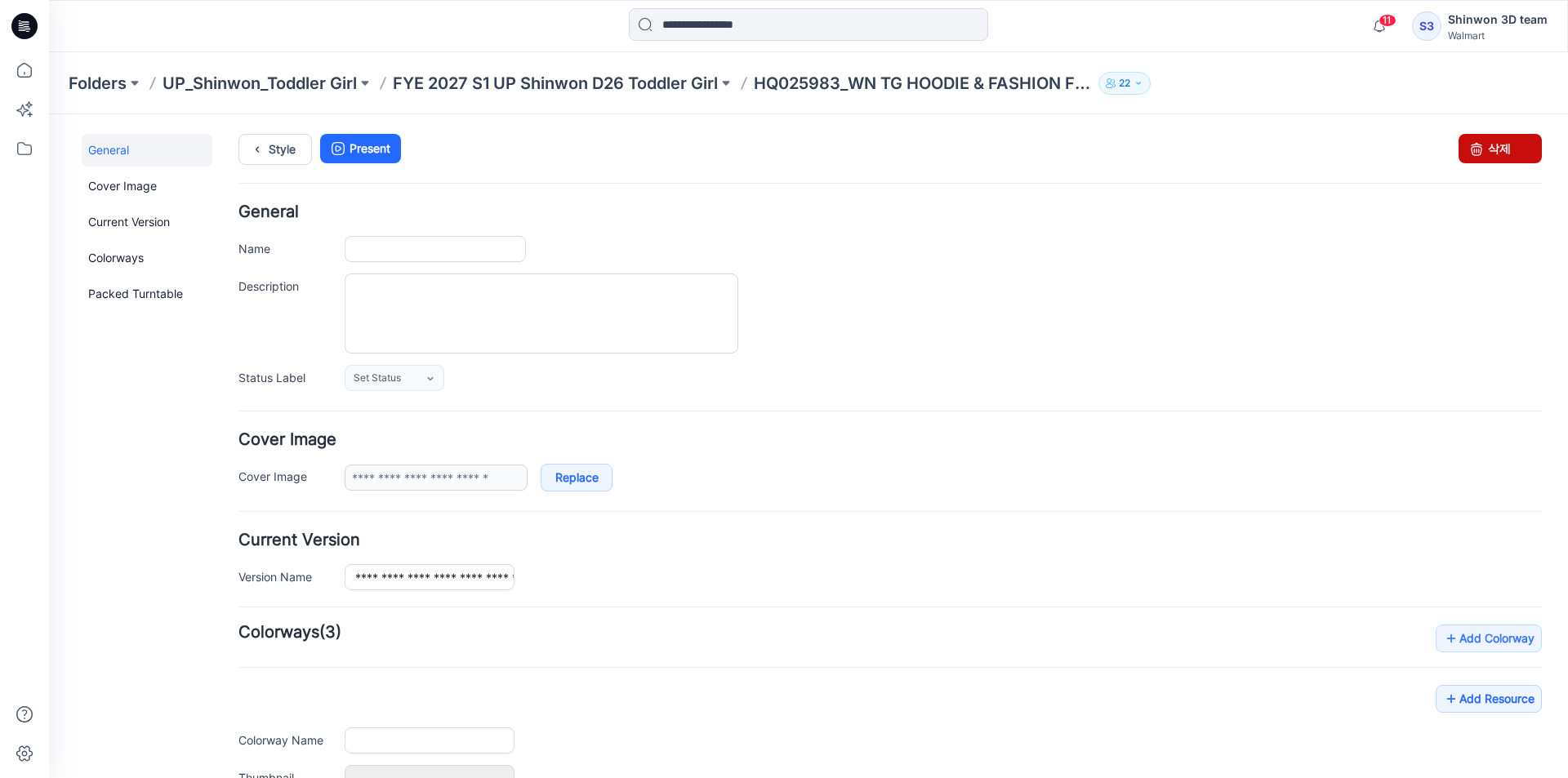 type on "**********" 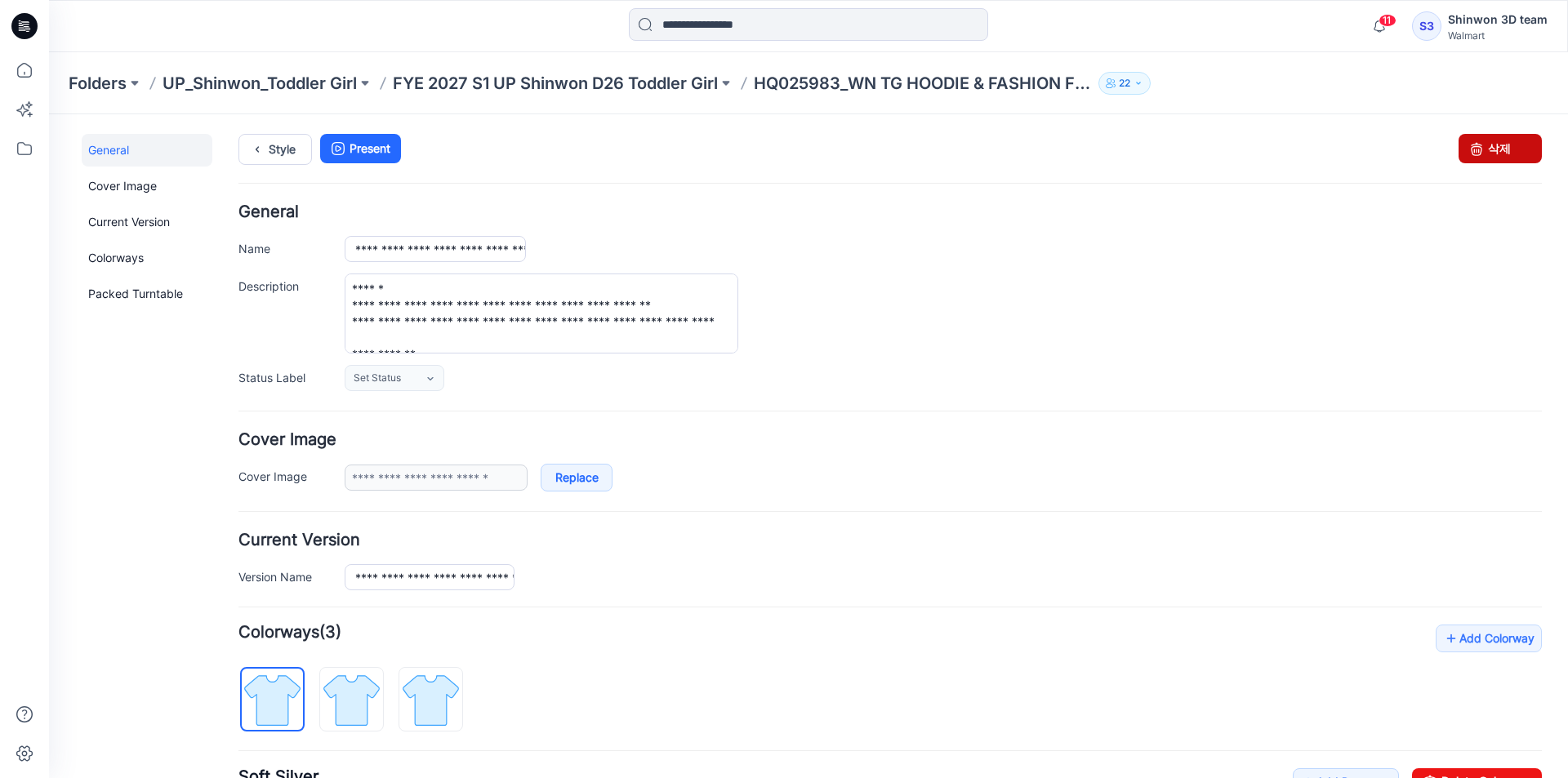 click on "삭제" at bounding box center [1500, 149] 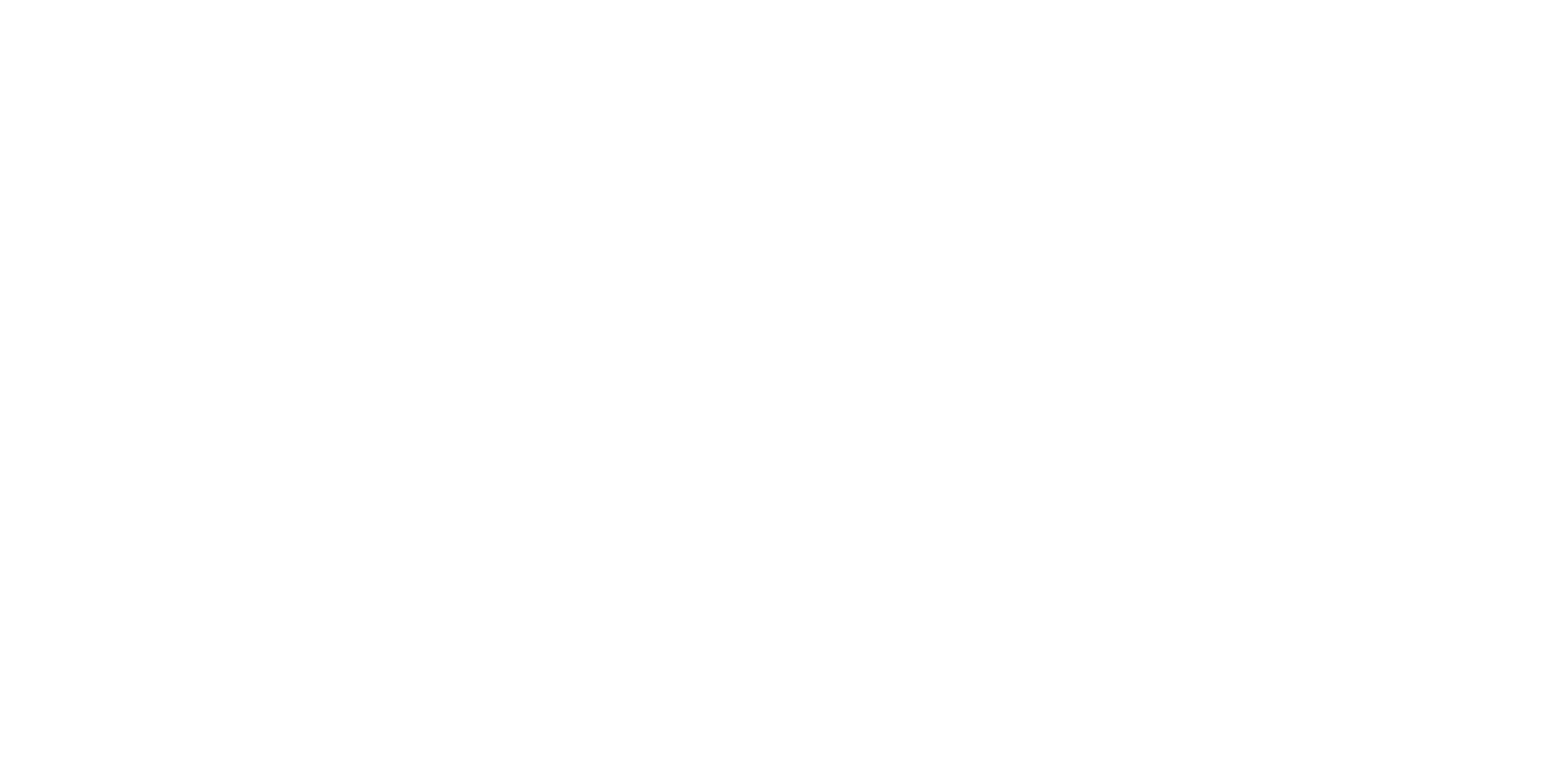 scroll, scrollTop: 0, scrollLeft: 0, axis: both 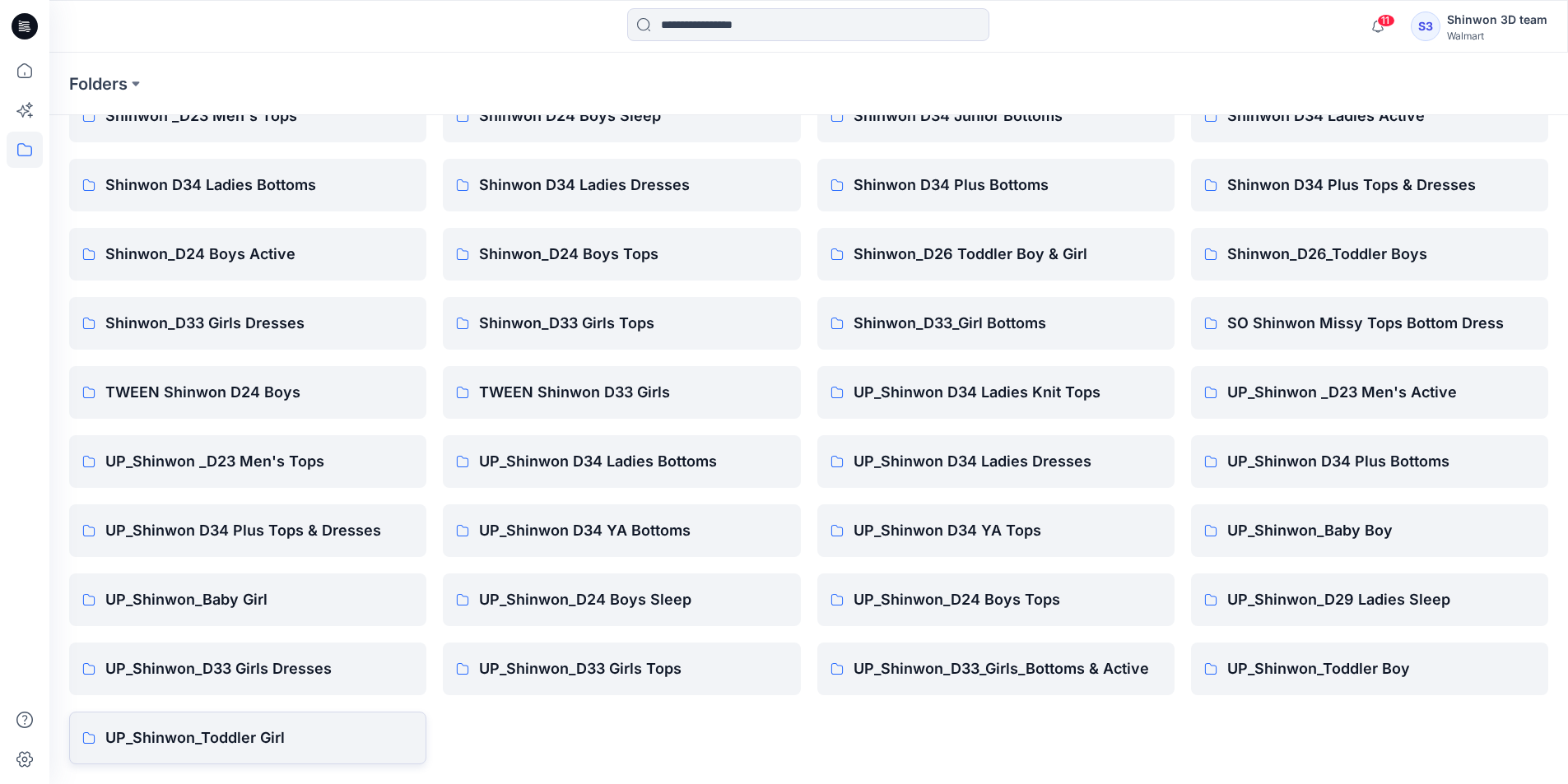 click on "UP_Shinwon_Toddler Girl" at bounding box center [248, 738] 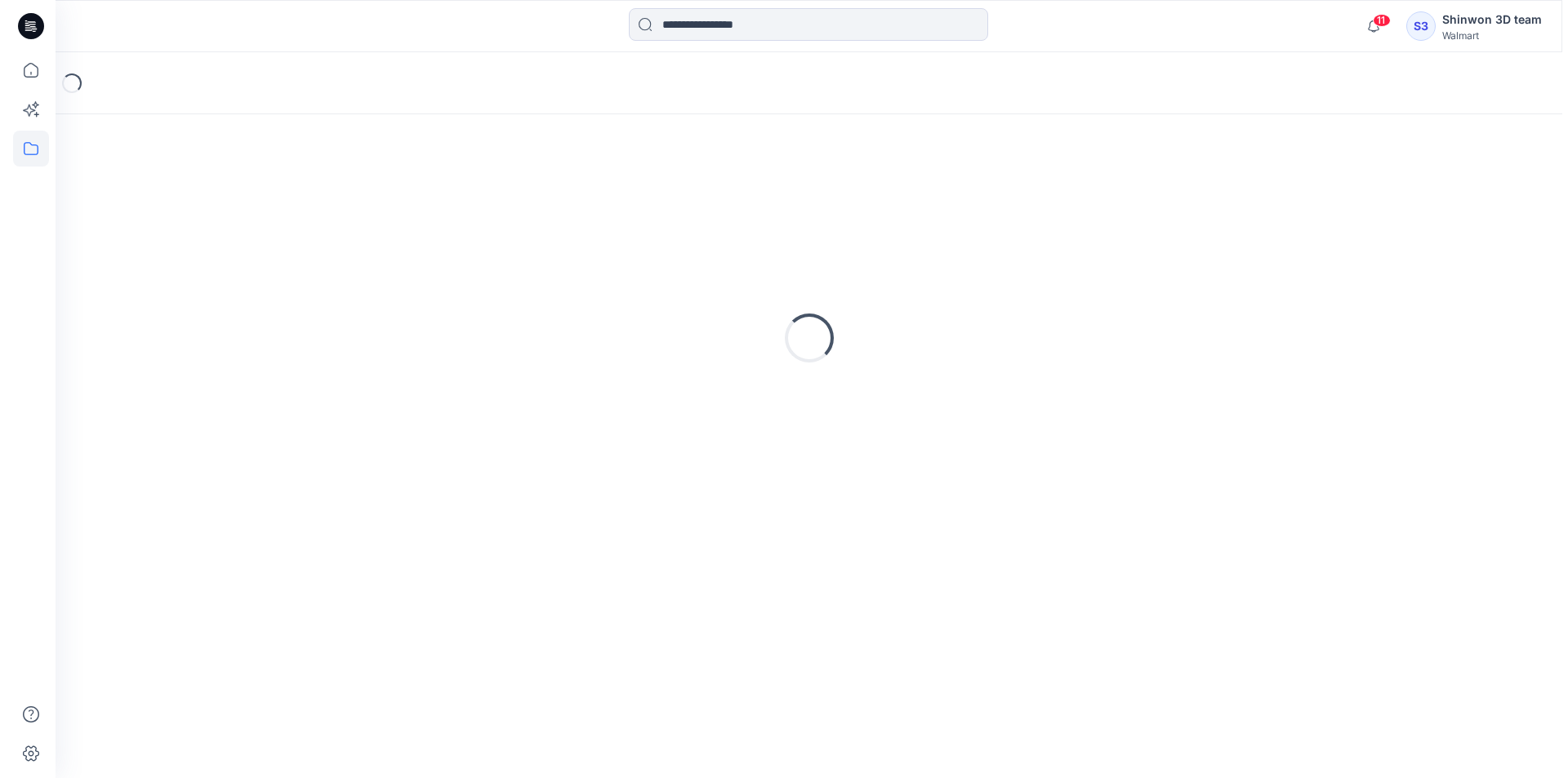 scroll, scrollTop: 0, scrollLeft: 0, axis: both 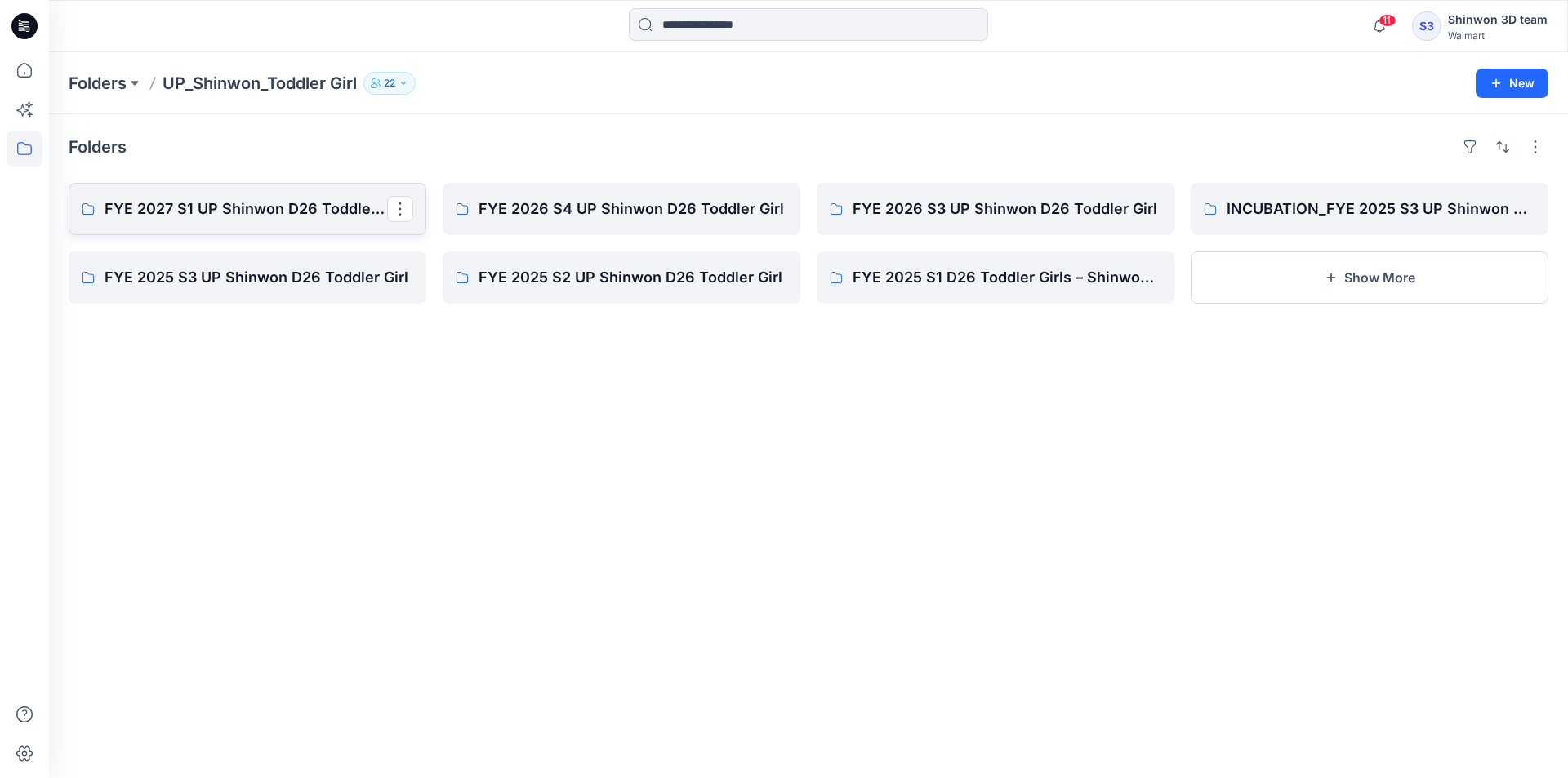 click on "FYE 2027 S1 UP Shinwon D26 Toddler Girl" at bounding box center (246, 209) 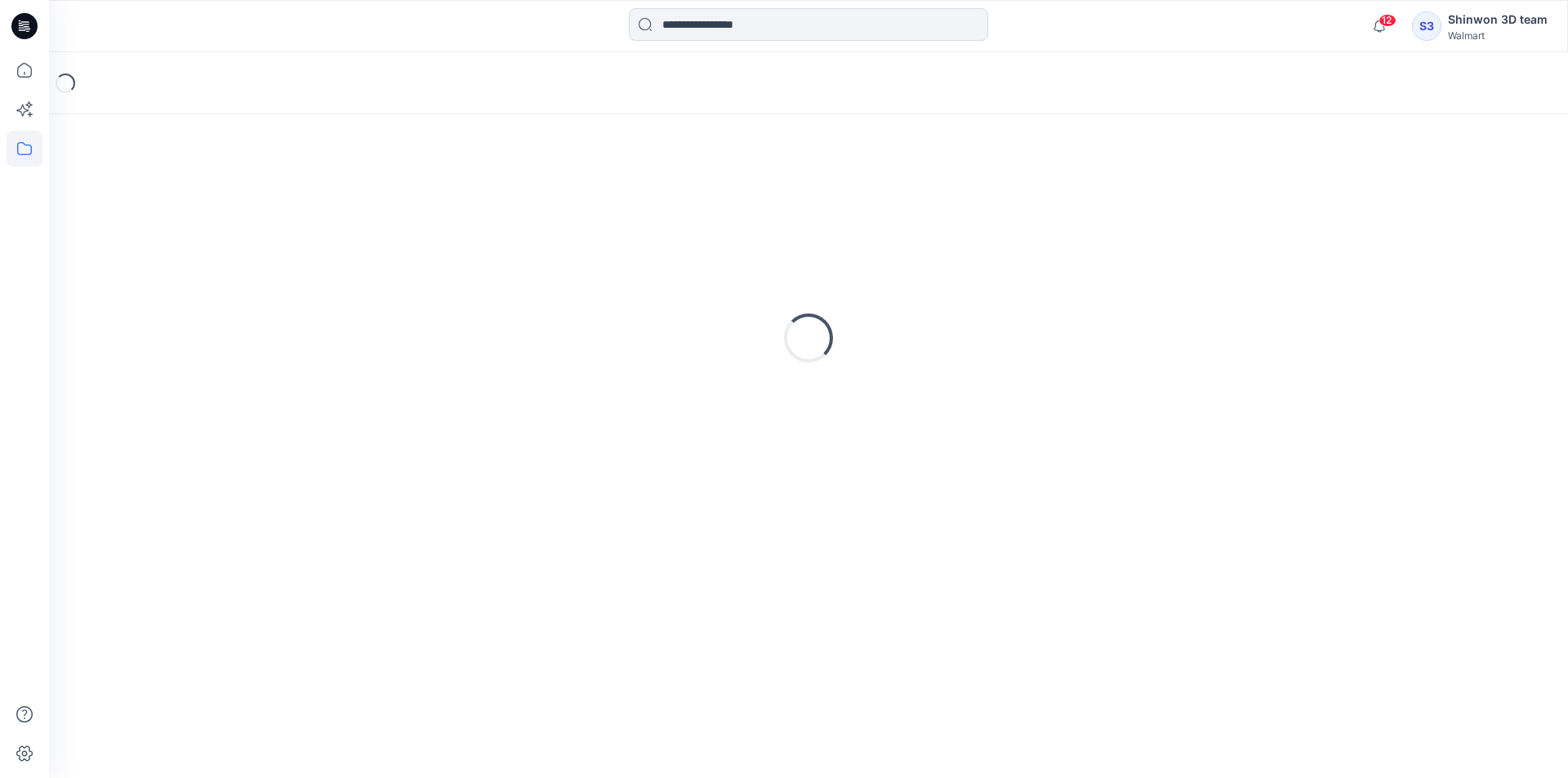 scroll, scrollTop: 0, scrollLeft: 0, axis: both 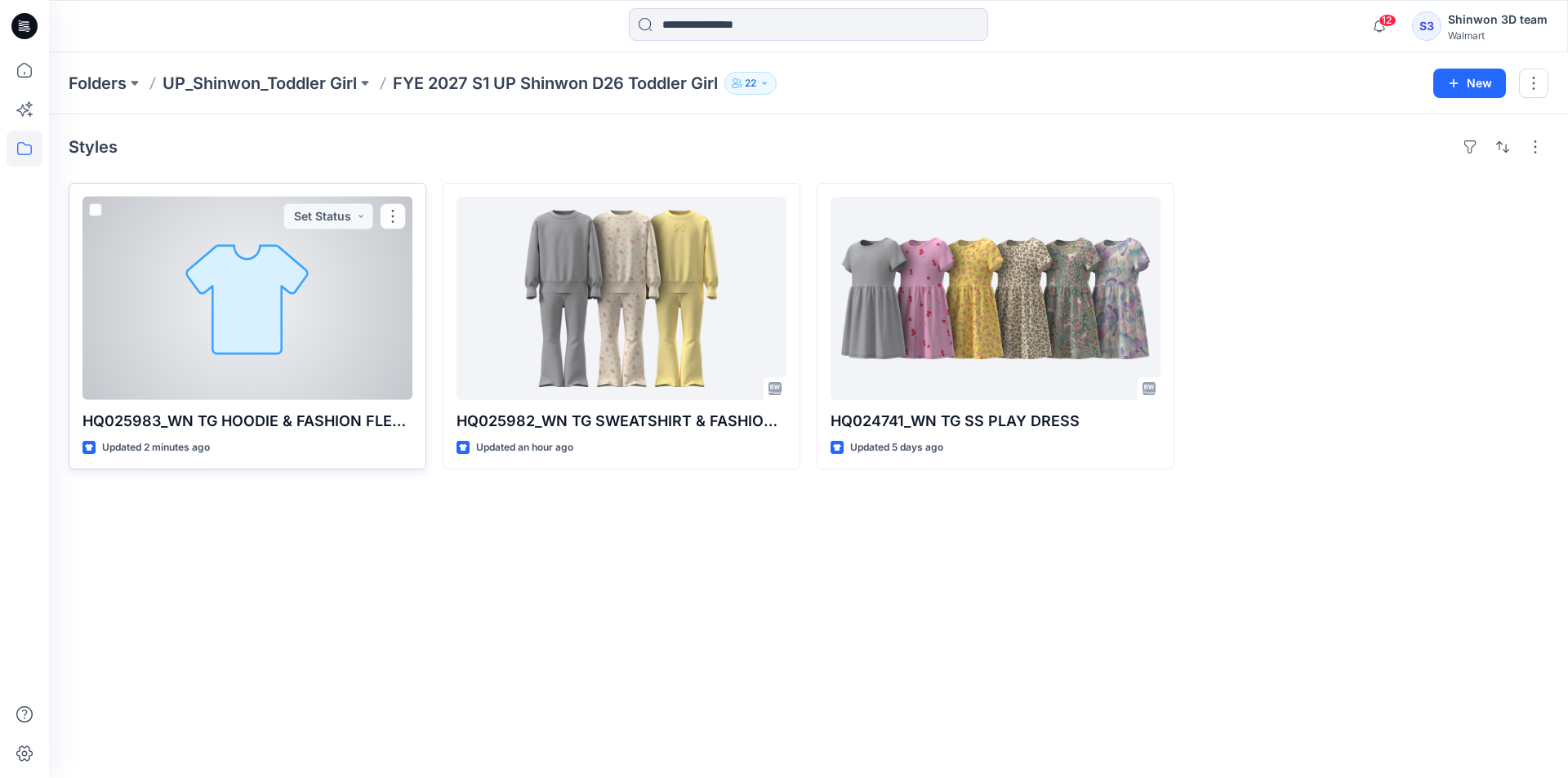 click at bounding box center [247, 298] 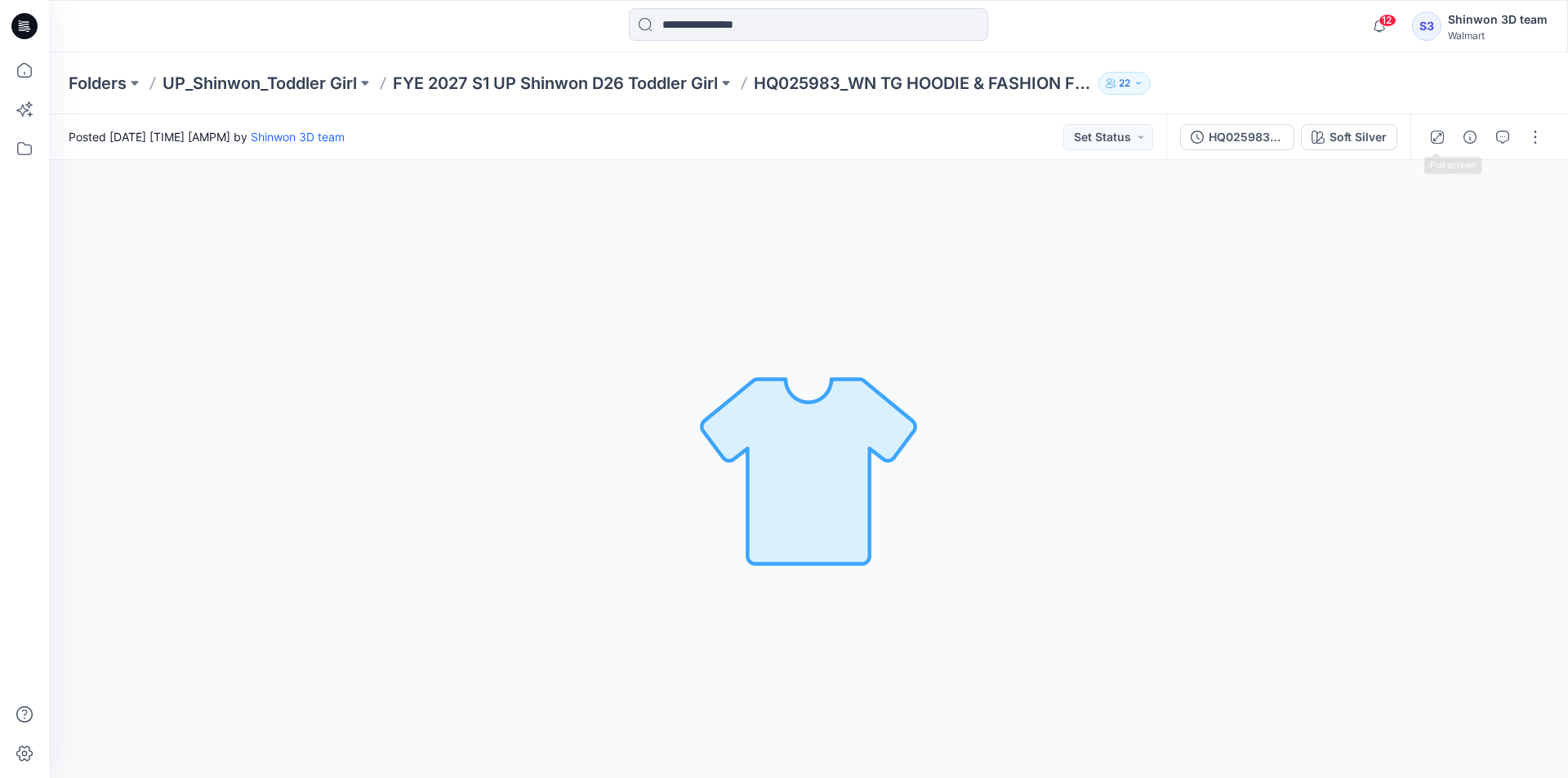 click 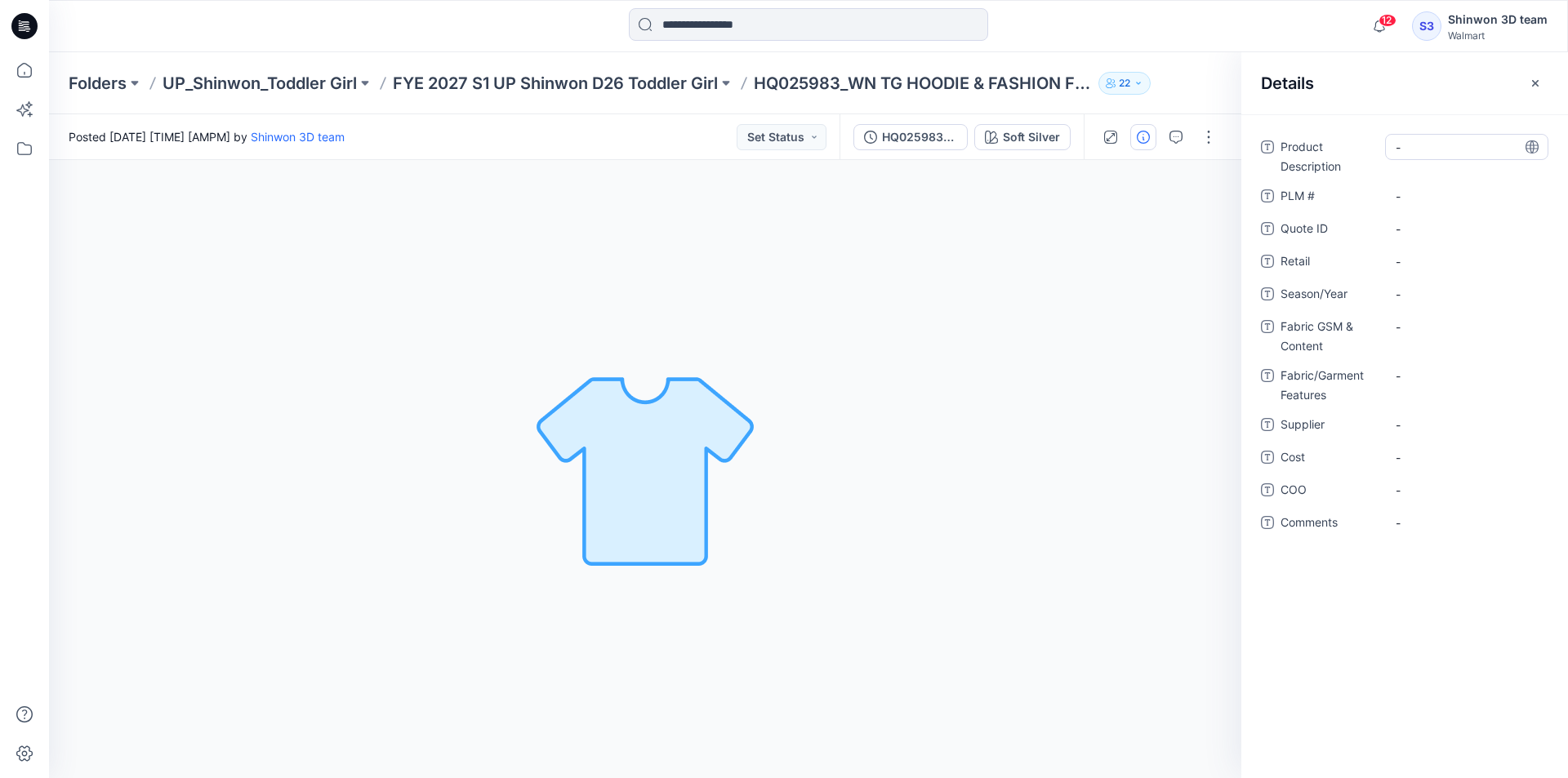 click on "-" at bounding box center [1467, 147] 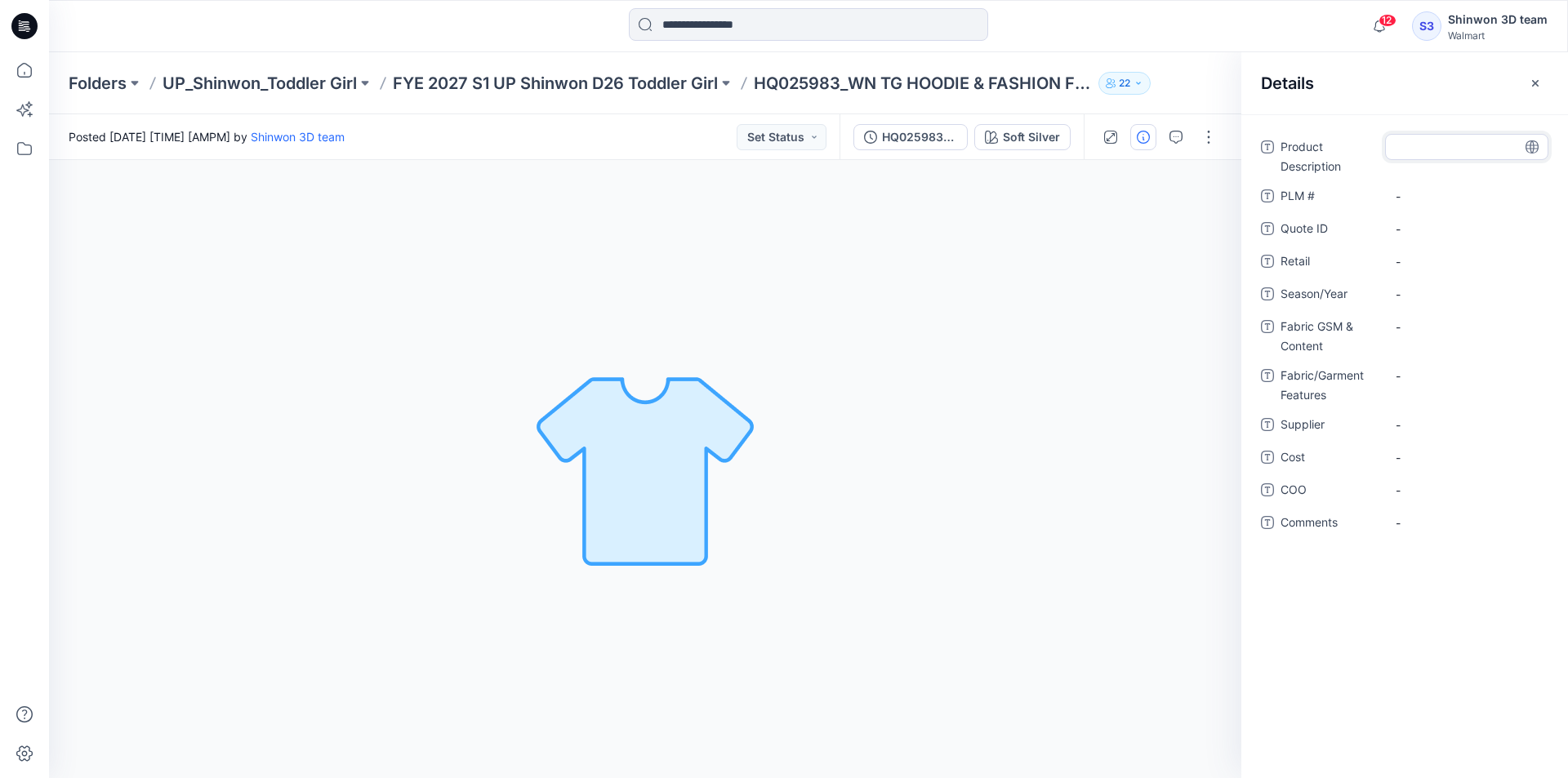 type on "**********" 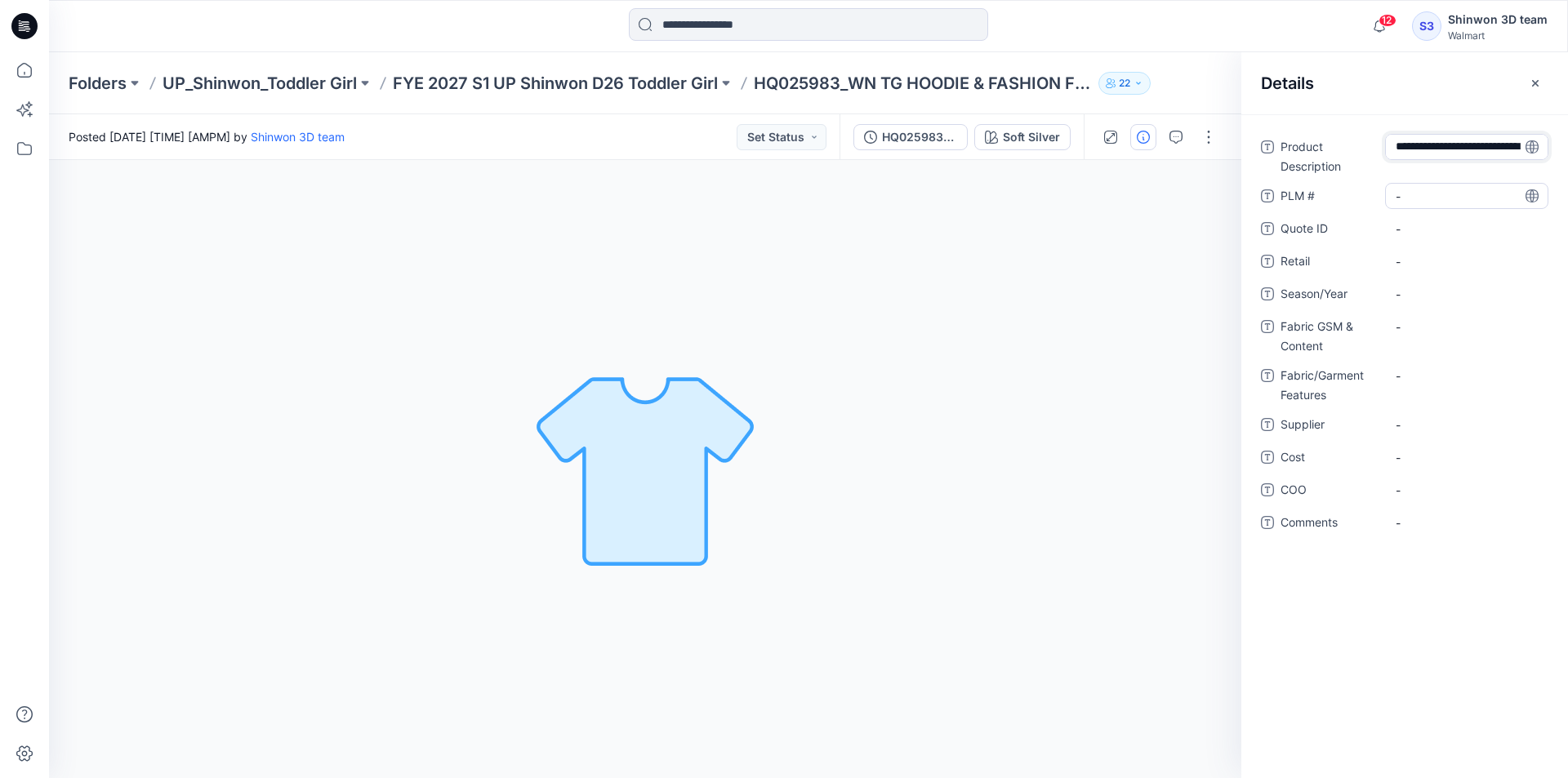 scroll, scrollTop: 29, scrollLeft: 0, axis: vertical 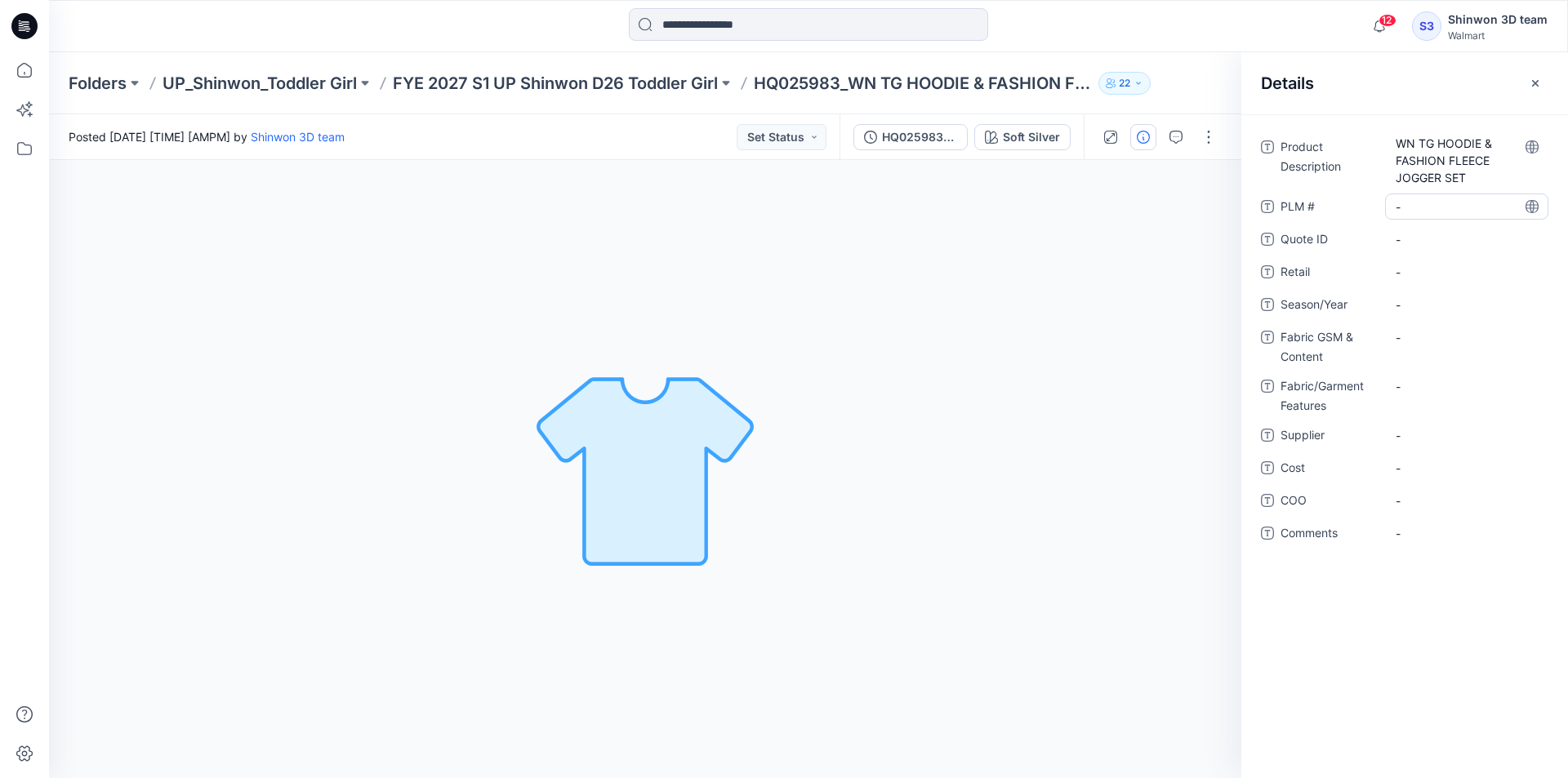 click on "Product Description WN TG HOODIE & FASHION FLEECE JOGGER SET PLM # - Quote ID - Retail - Season/Year - Fabric GSM & Content - Fabric/Garment Features - Supplier - Cost - COO - Comments -" at bounding box center [1405, 349] 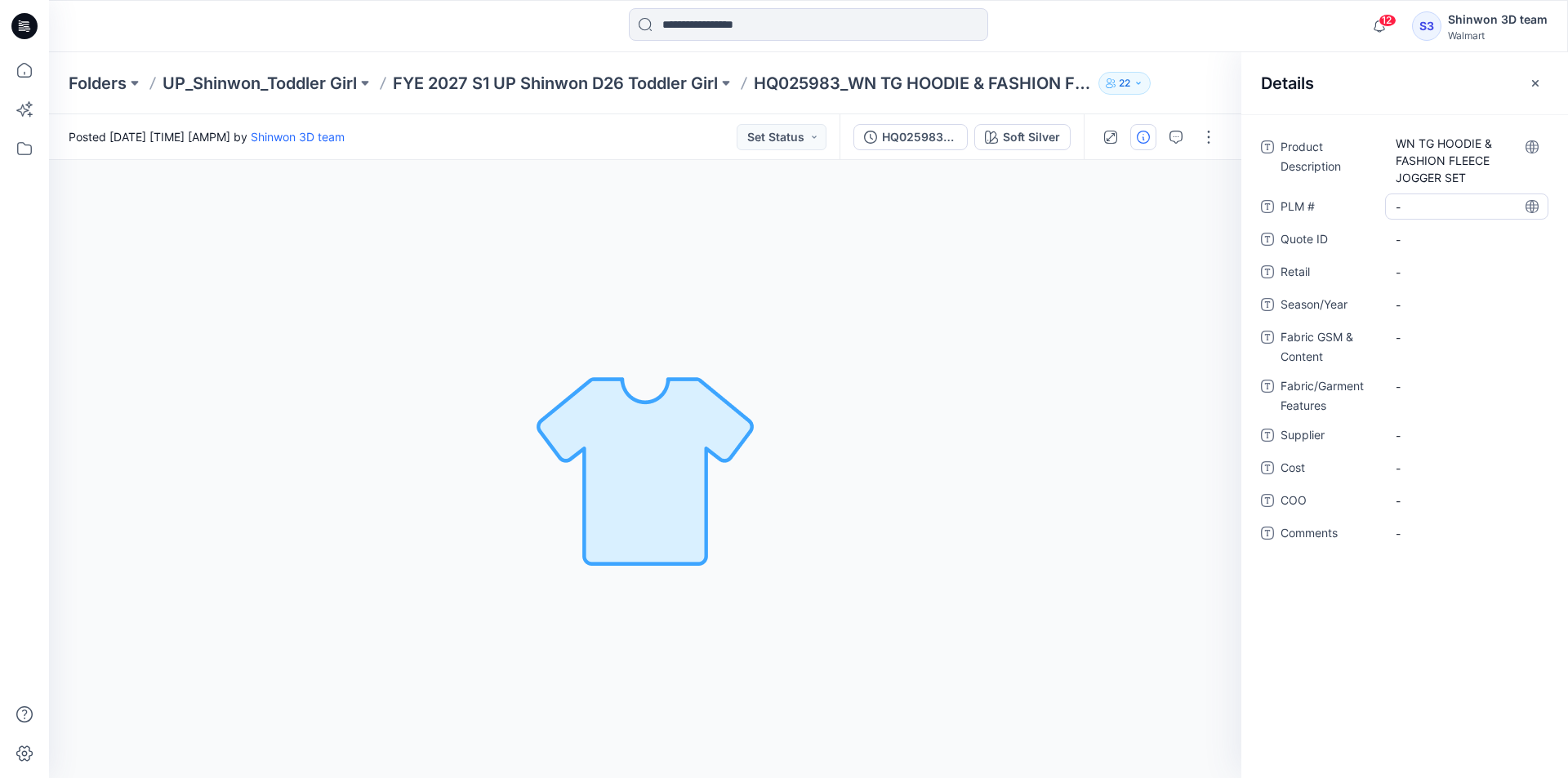 click on "-" at bounding box center [1467, 207] 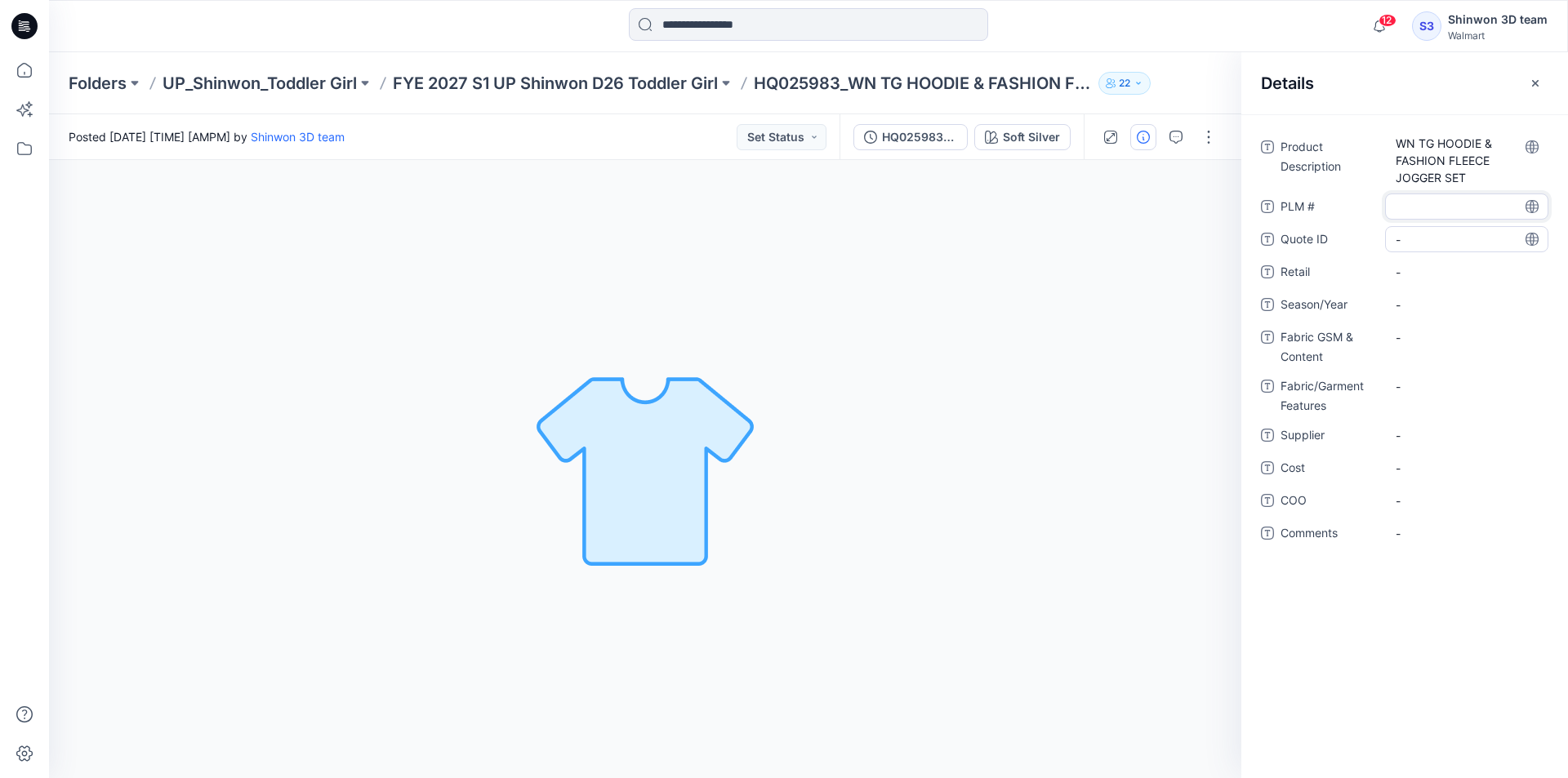 type on "********" 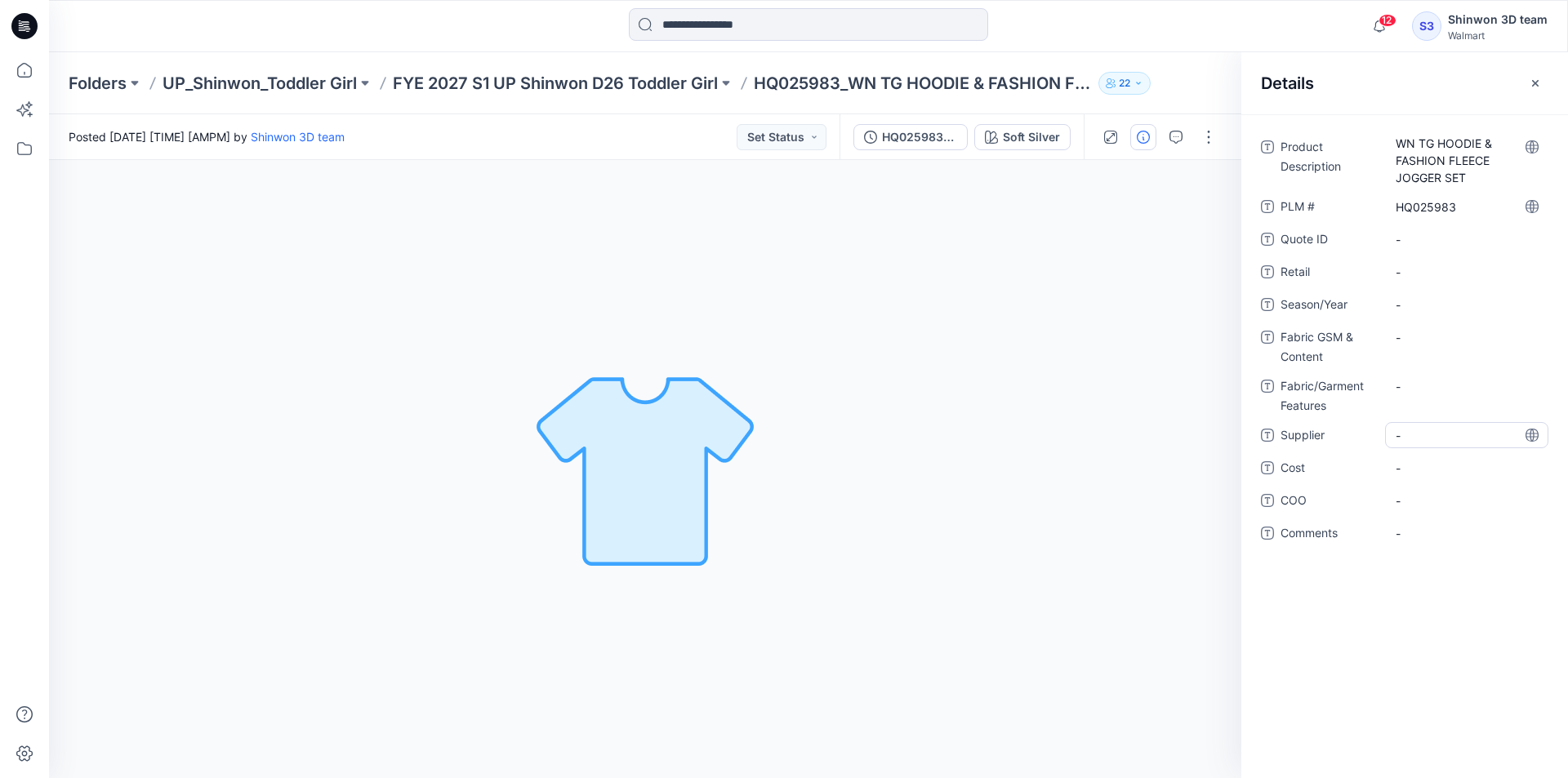 click on "-" at bounding box center [1467, 435] 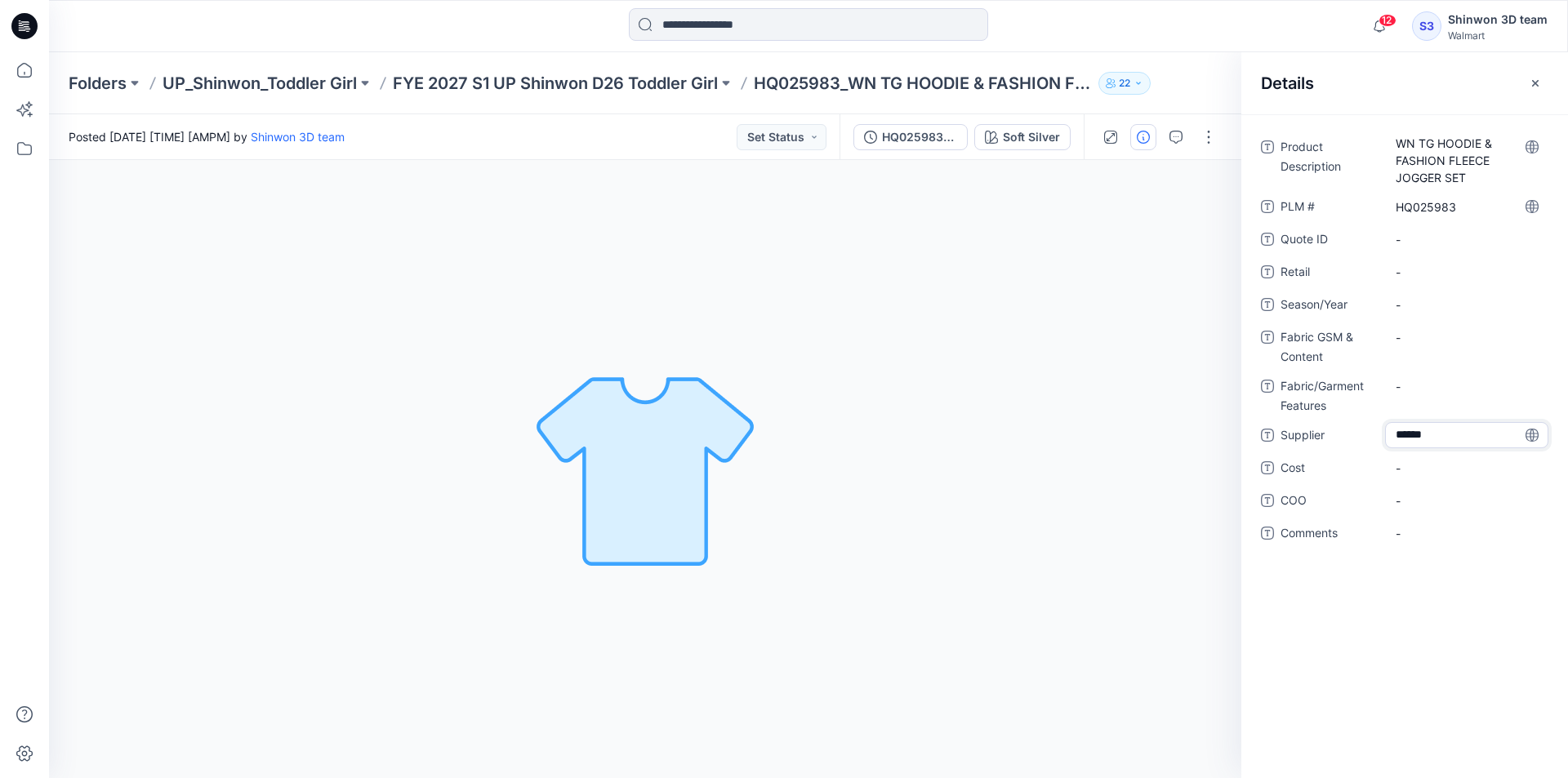 type on "*******" 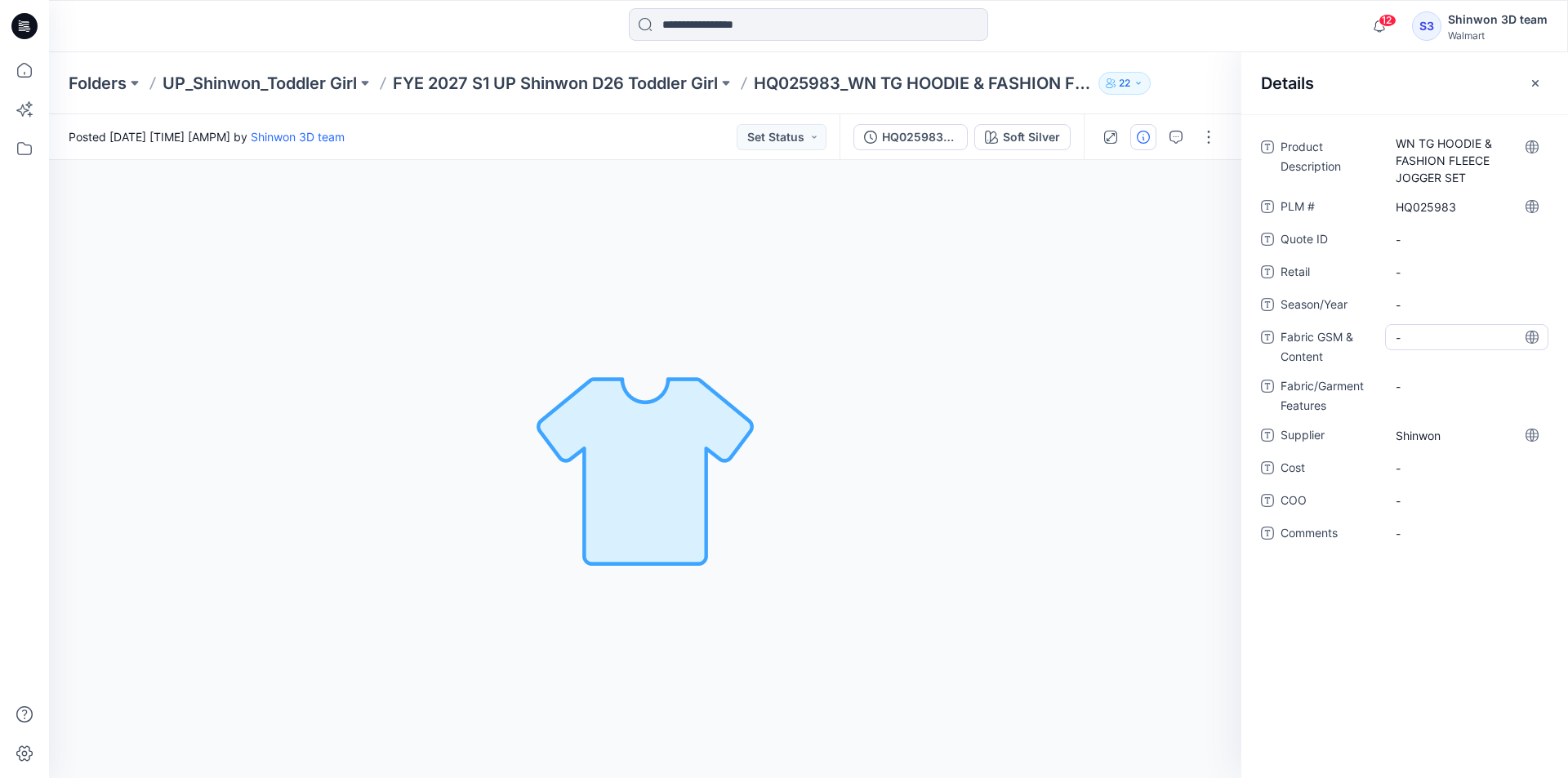 click on "-" at bounding box center [1467, 337] 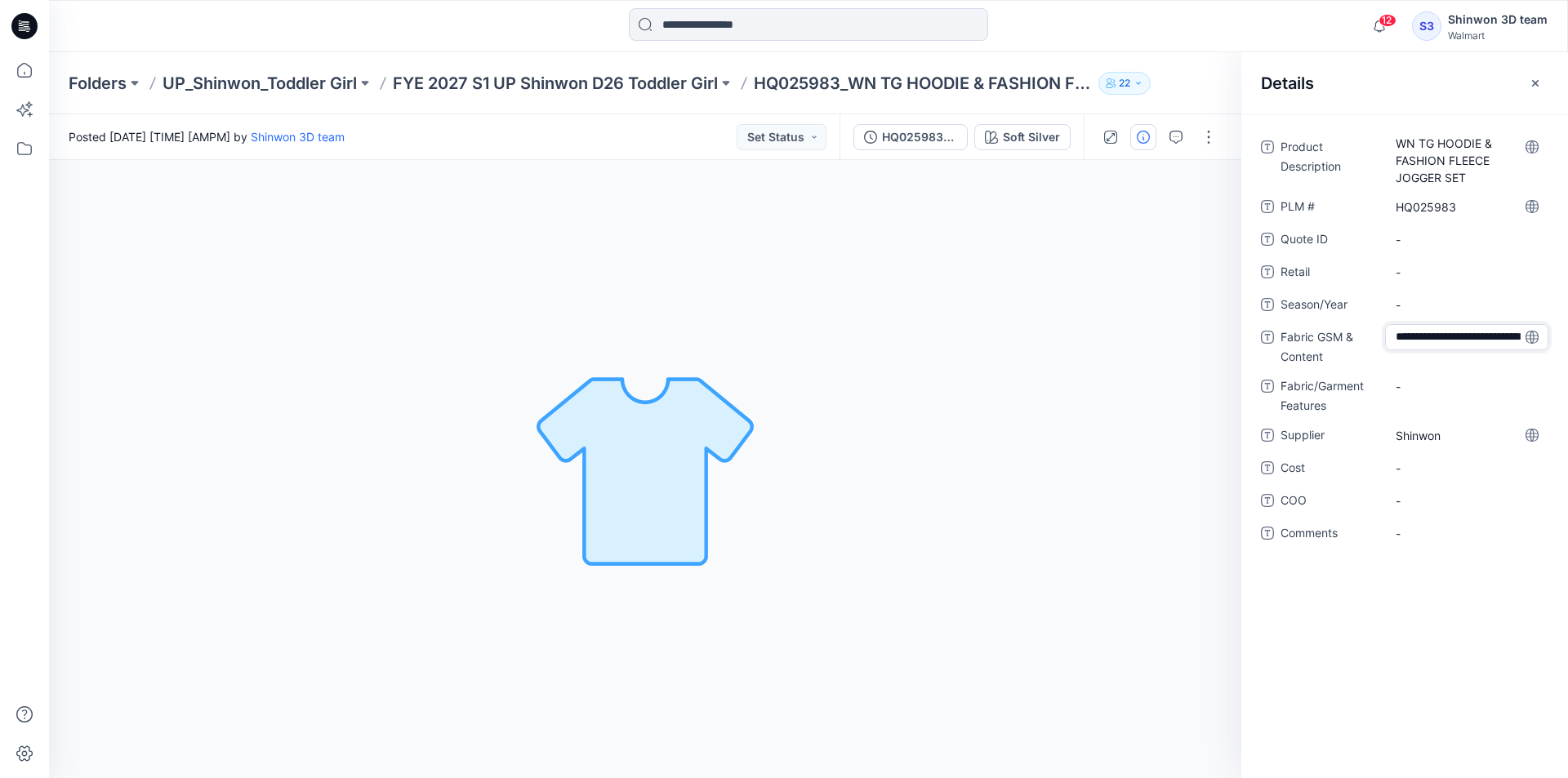 scroll, scrollTop: 46, scrollLeft: 0, axis: vertical 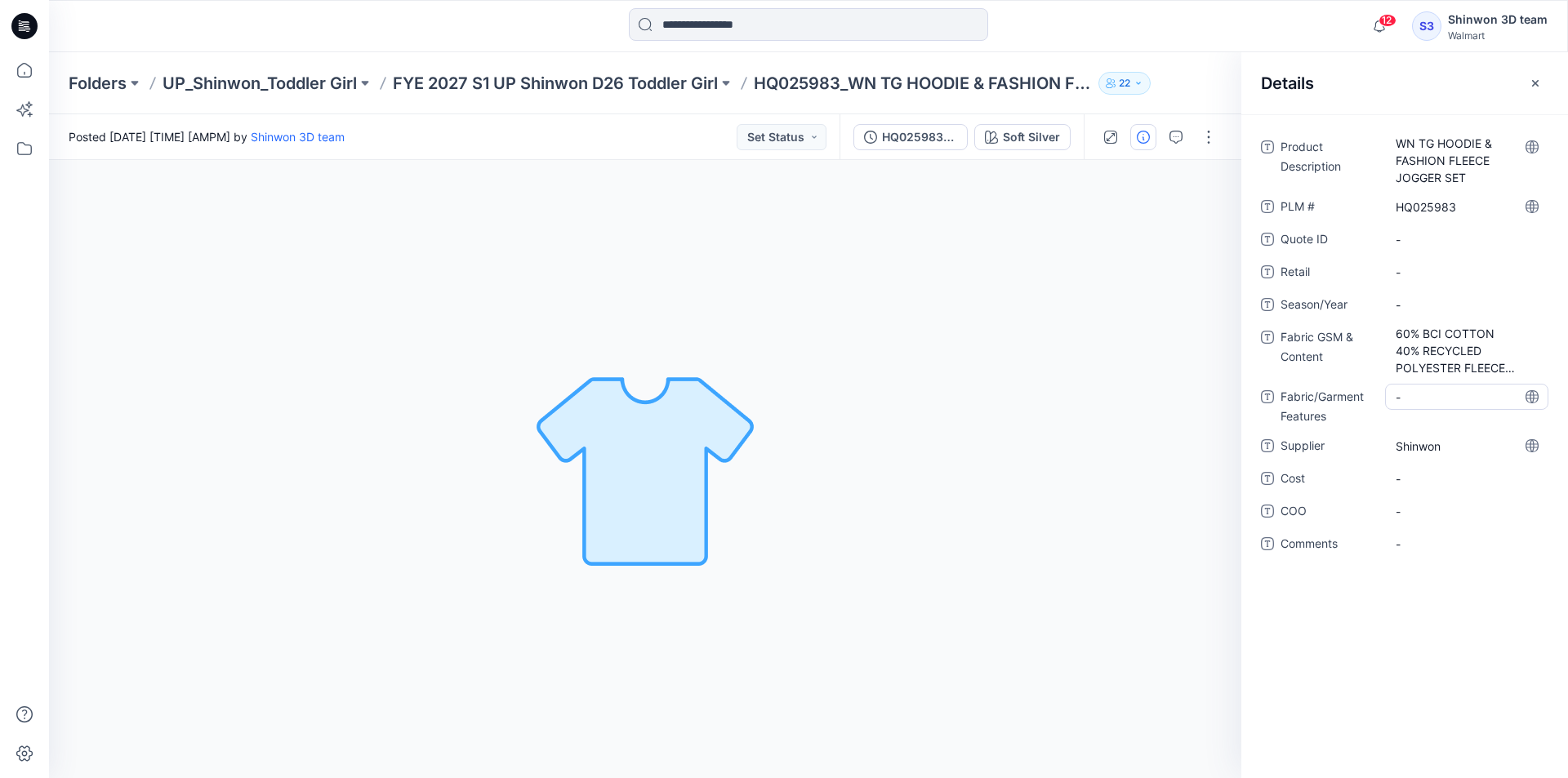 click on "Product Description WN TG HOODIE & FASHION FLEECE JOGGER SET PLM # HQ025983 Quote ID - Retail - Season/Year - Fabric GSM & Content 60% BCI COTTON 40% RECYCLED POLYESTER FLEECE 230GSM Fabric/Garment Features - Supplier Shinwon Cost - COO - Comments -" at bounding box center [1405, 355] 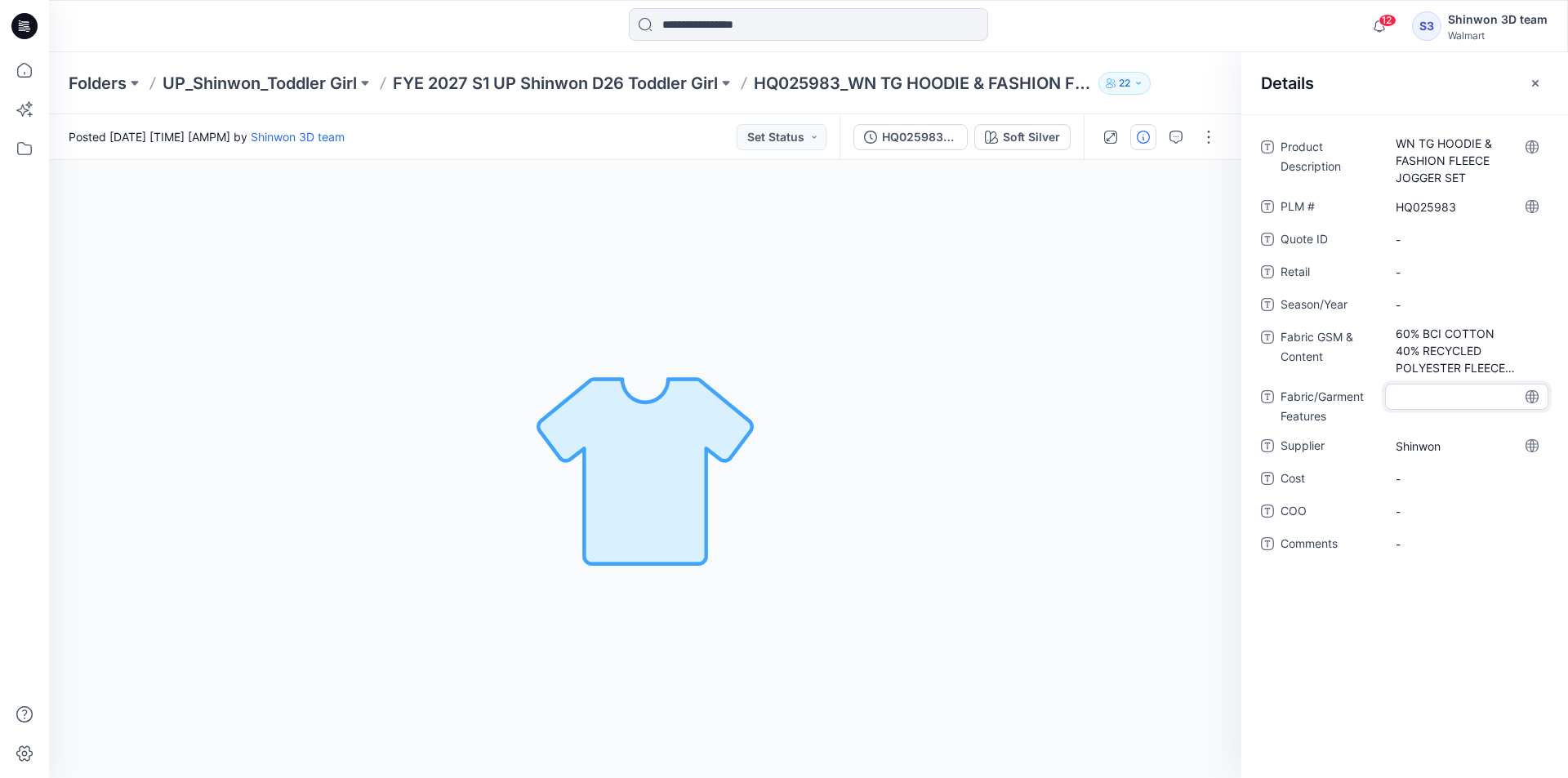 type on "**********" 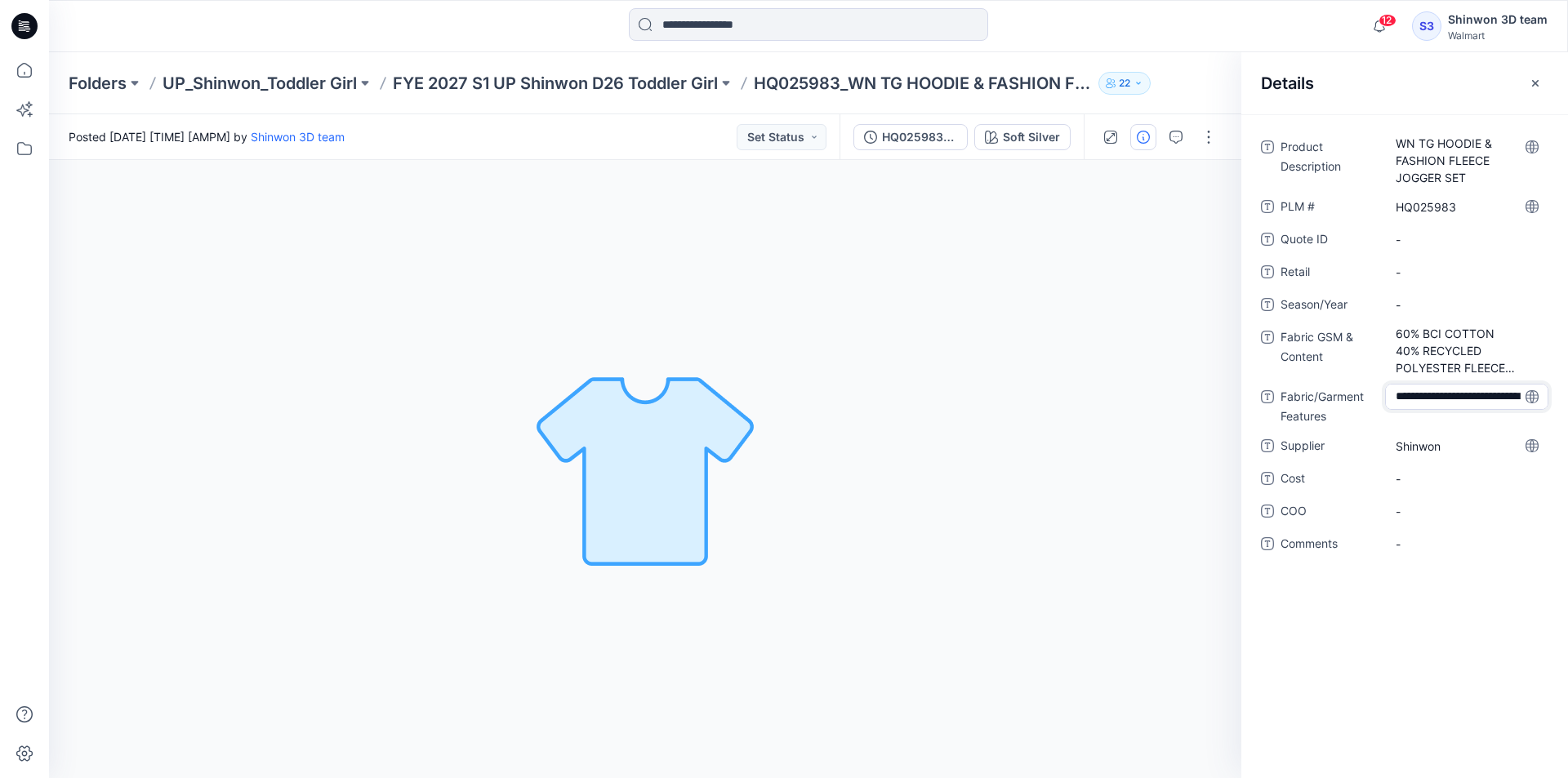 scroll, scrollTop: 46, scrollLeft: 0, axis: vertical 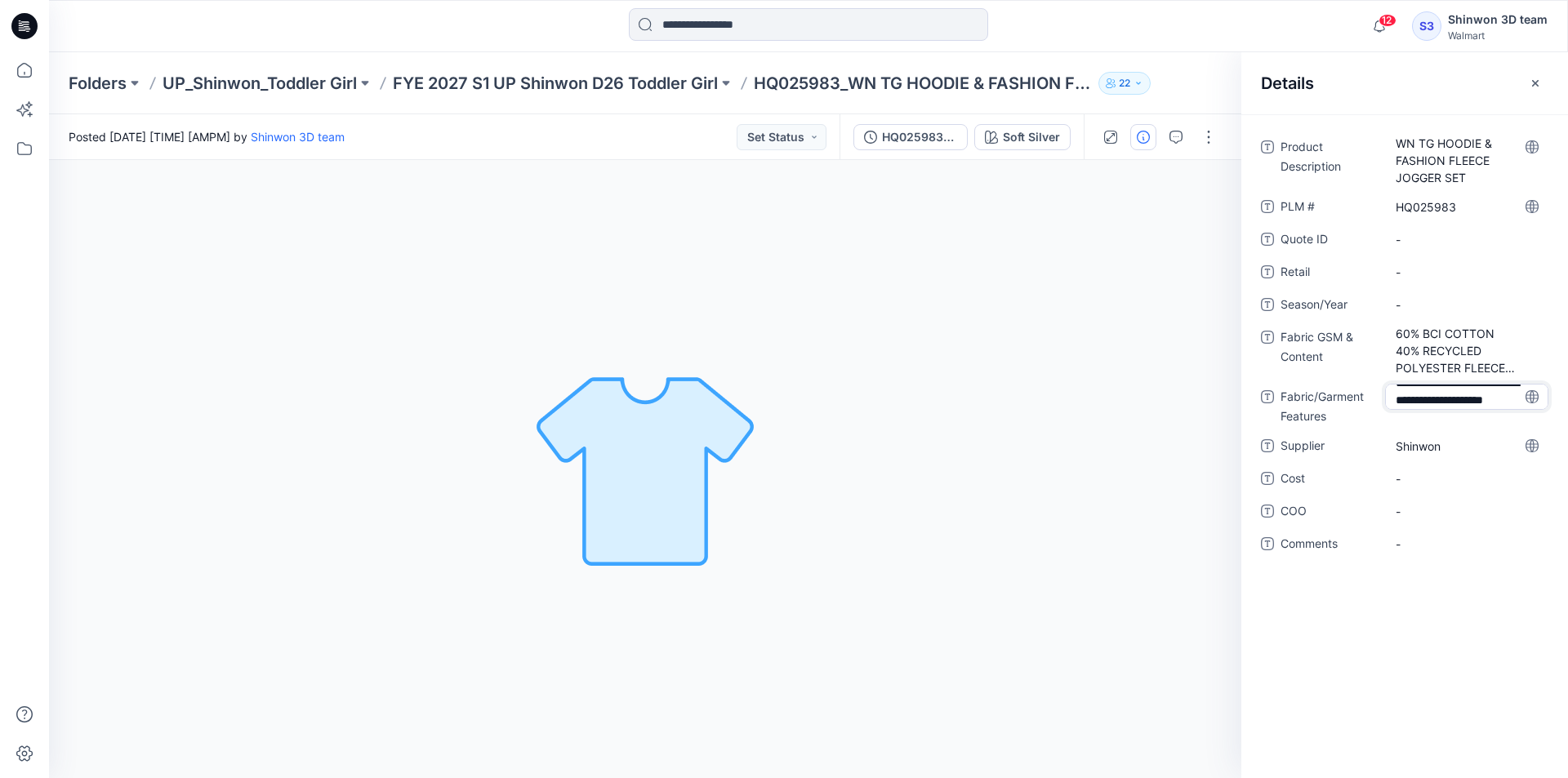 click on "**********" at bounding box center [1467, 397] 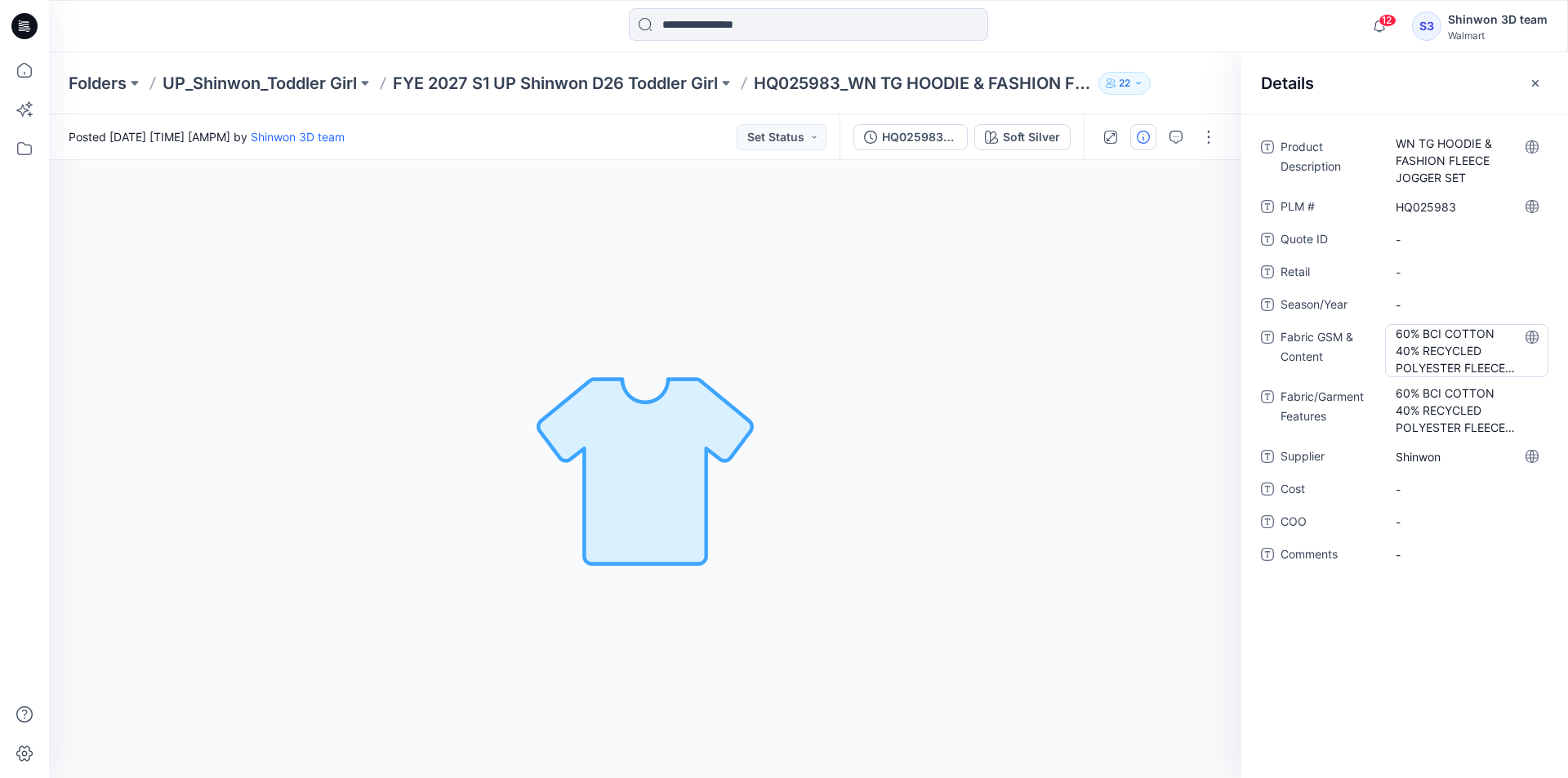 click on "60% BCI COTTON 40% RECYCLED POLYESTER FLEECE 230GSM" at bounding box center (1467, 350) 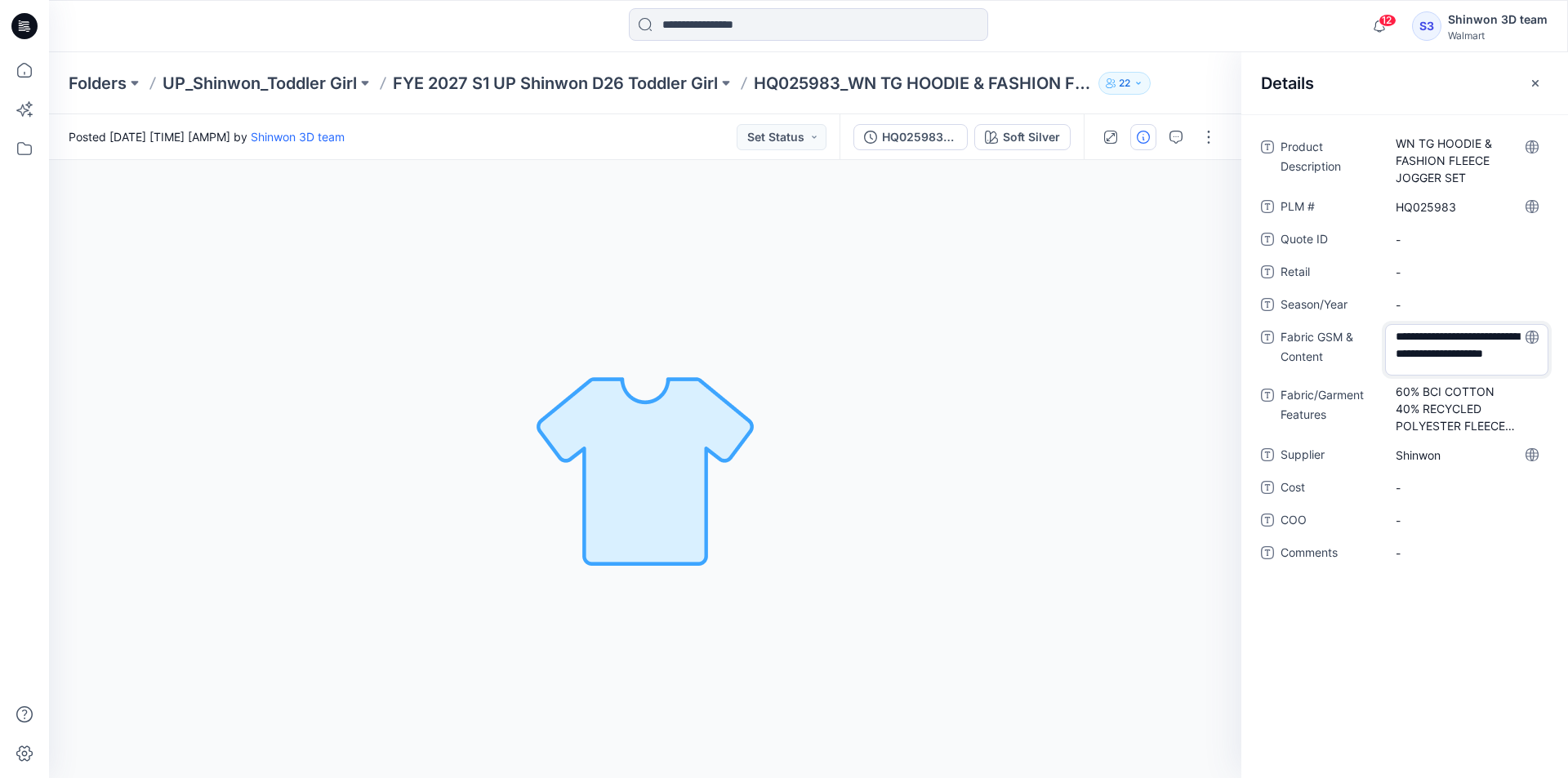 scroll, scrollTop: 22, scrollLeft: 0, axis: vertical 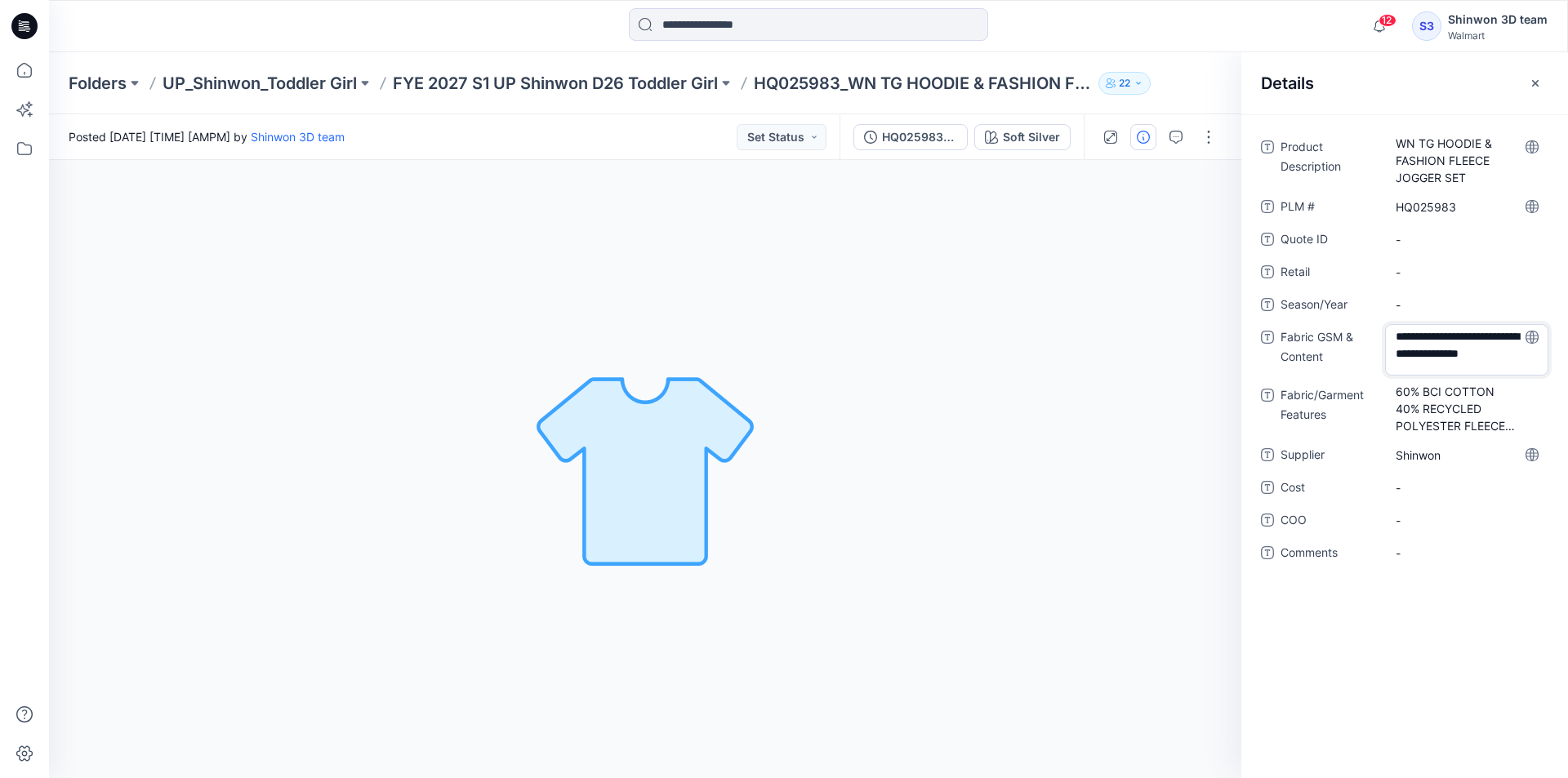 type on "**********" 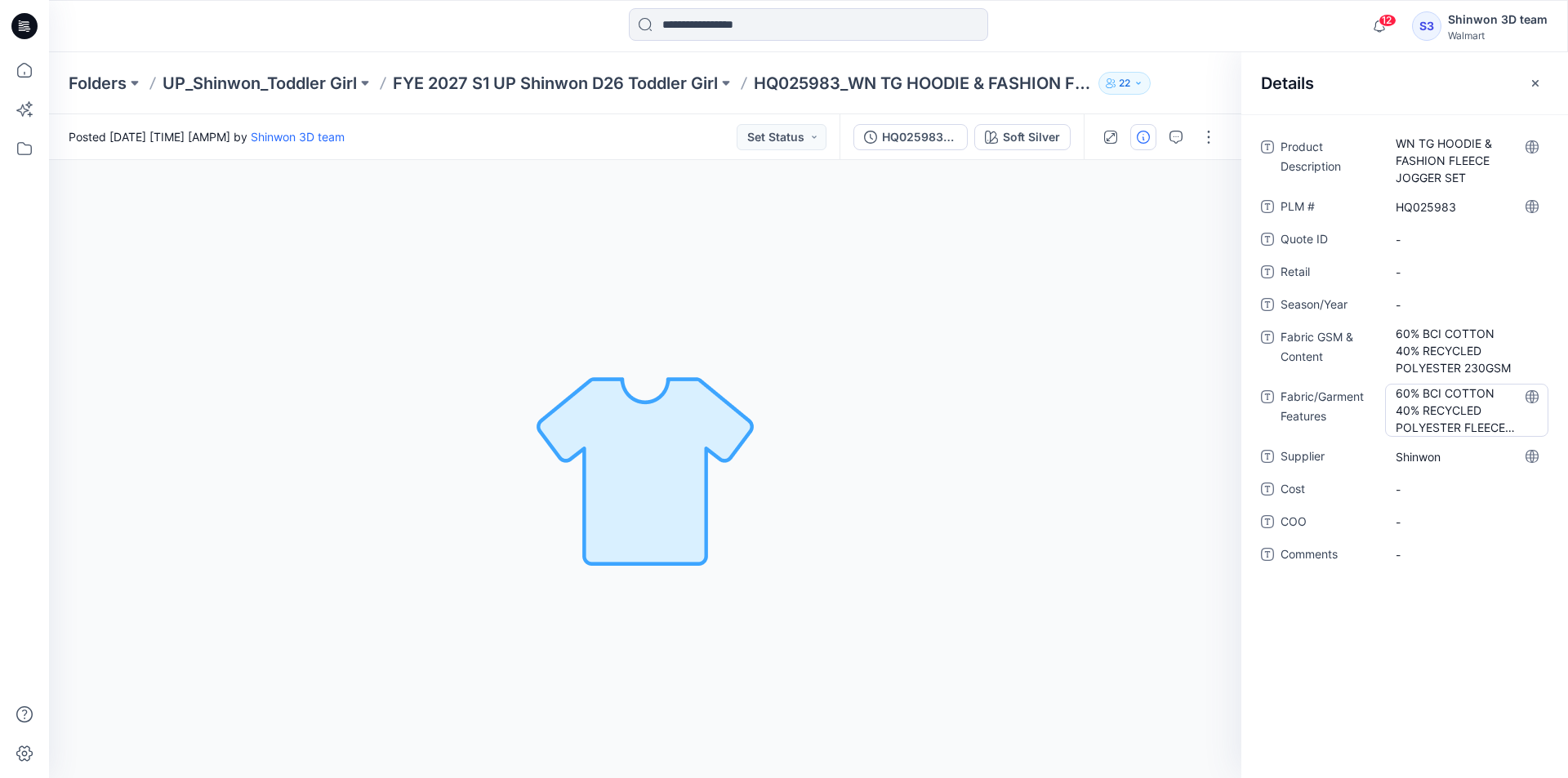 click on "60% BCI COTTON 40% RECYCLED POLYESTER FLEECE 230GSM" at bounding box center (1467, 410) 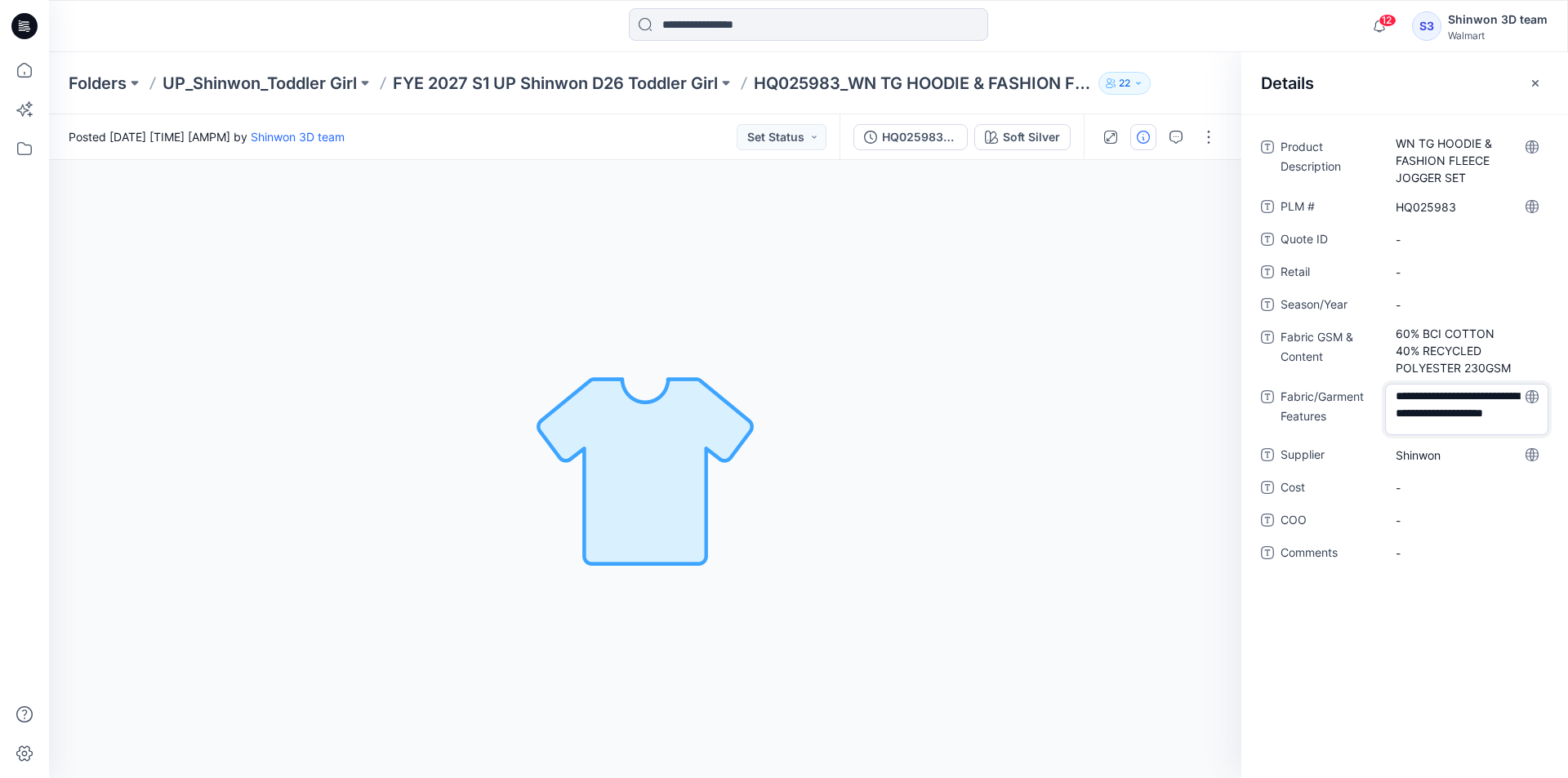drag, startPoint x: 1484, startPoint y: 411, endPoint x: 1273, endPoint y: 353, distance: 218.8264 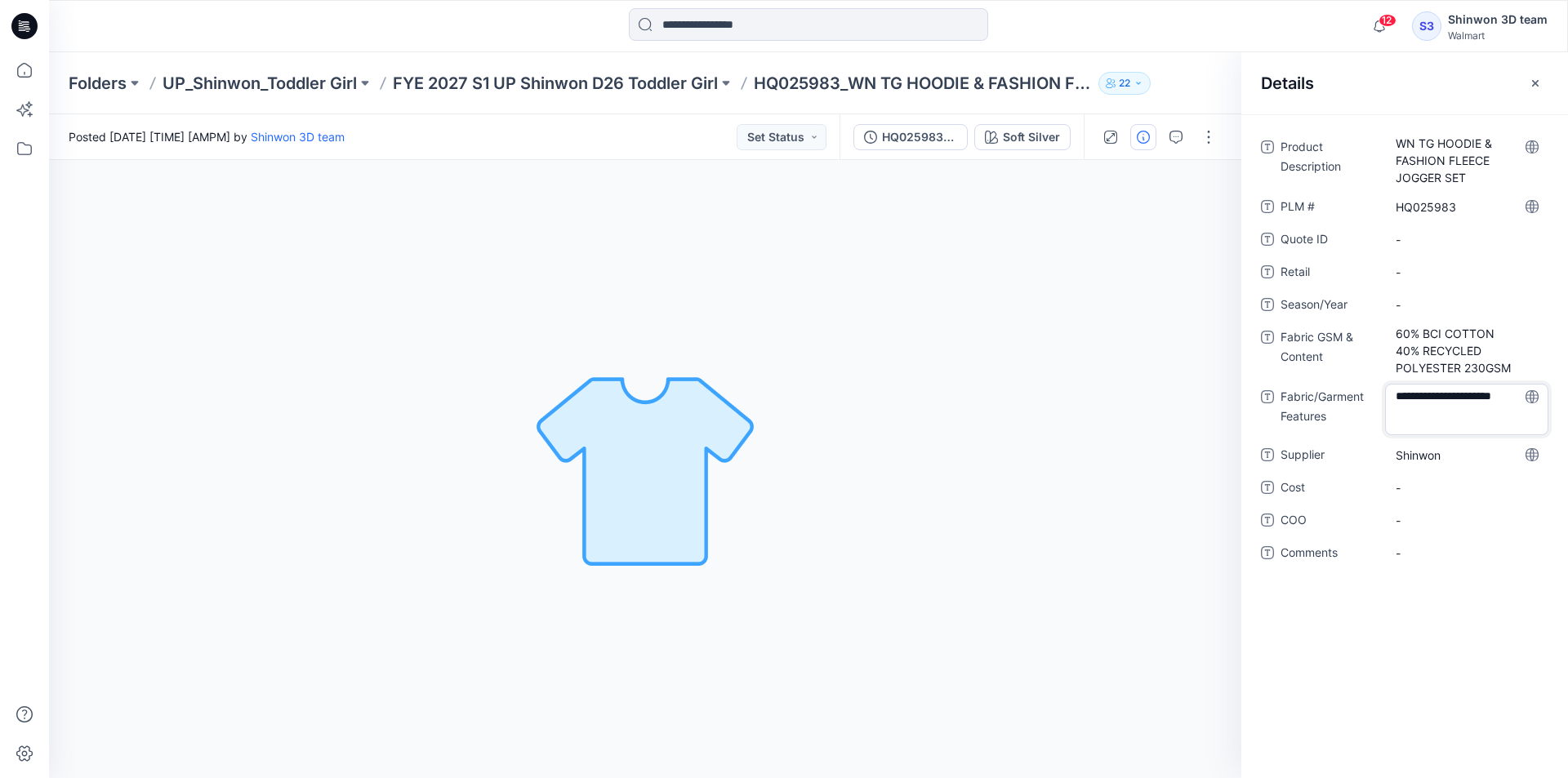 drag, startPoint x: 1462, startPoint y: 395, endPoint x: 1294, endPoint y: 393, distance: 168.0119 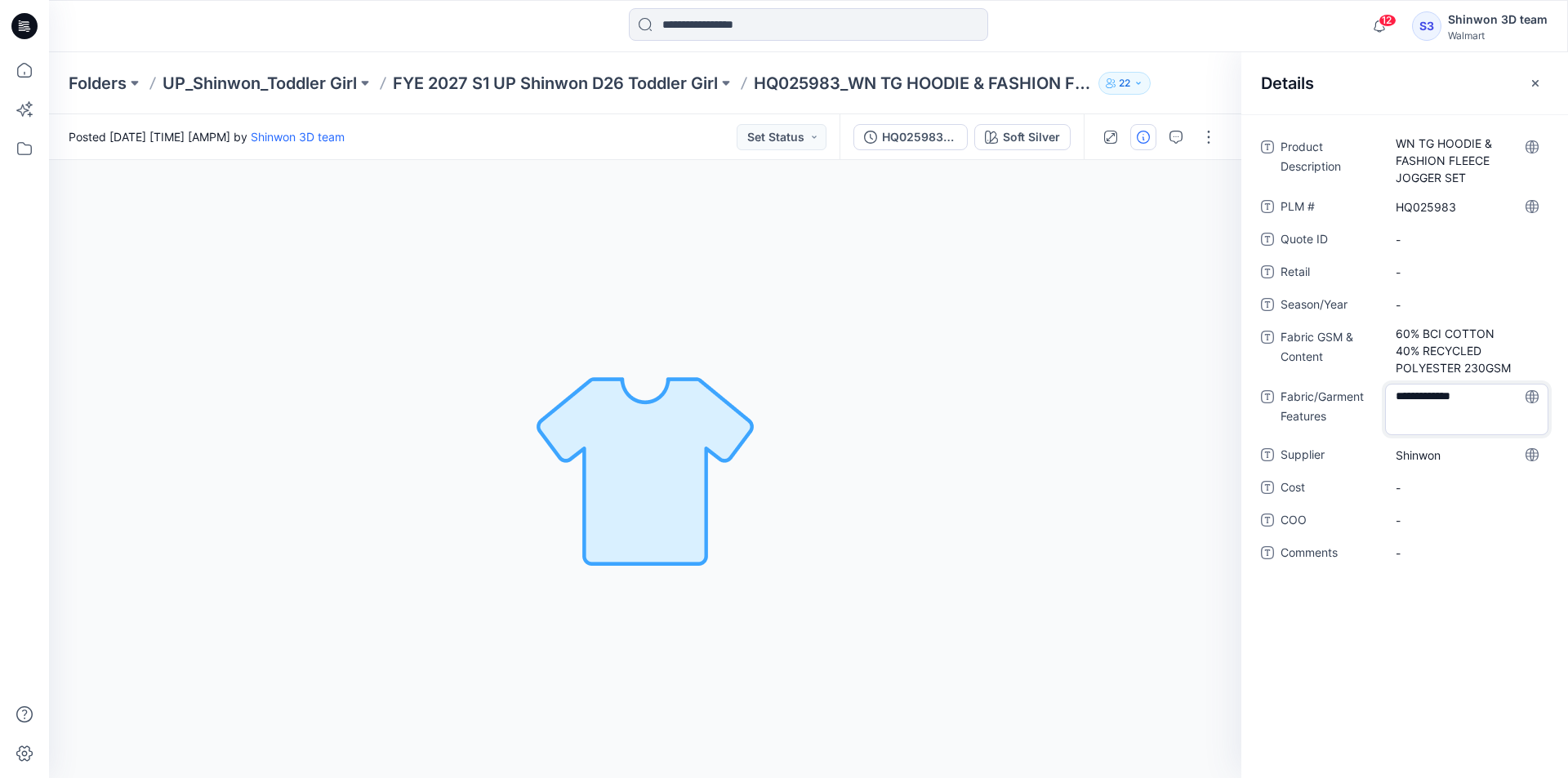 drag, startPoint x: 1437, startPoint y: 397, endPoint x: 1571, endPoint y: 400, distance: 134.03358 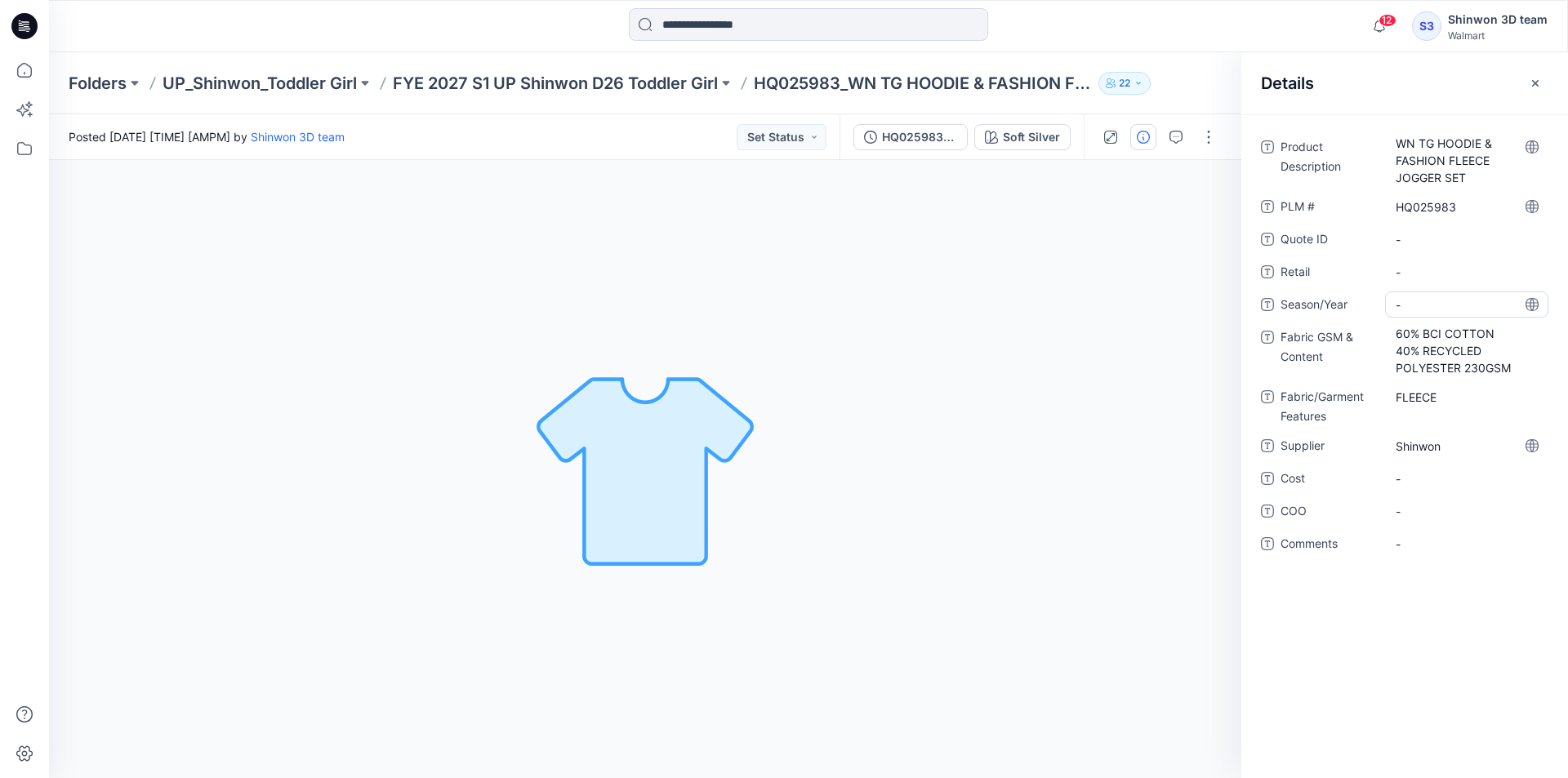 click on "-" at bounding box center (1467, 305) 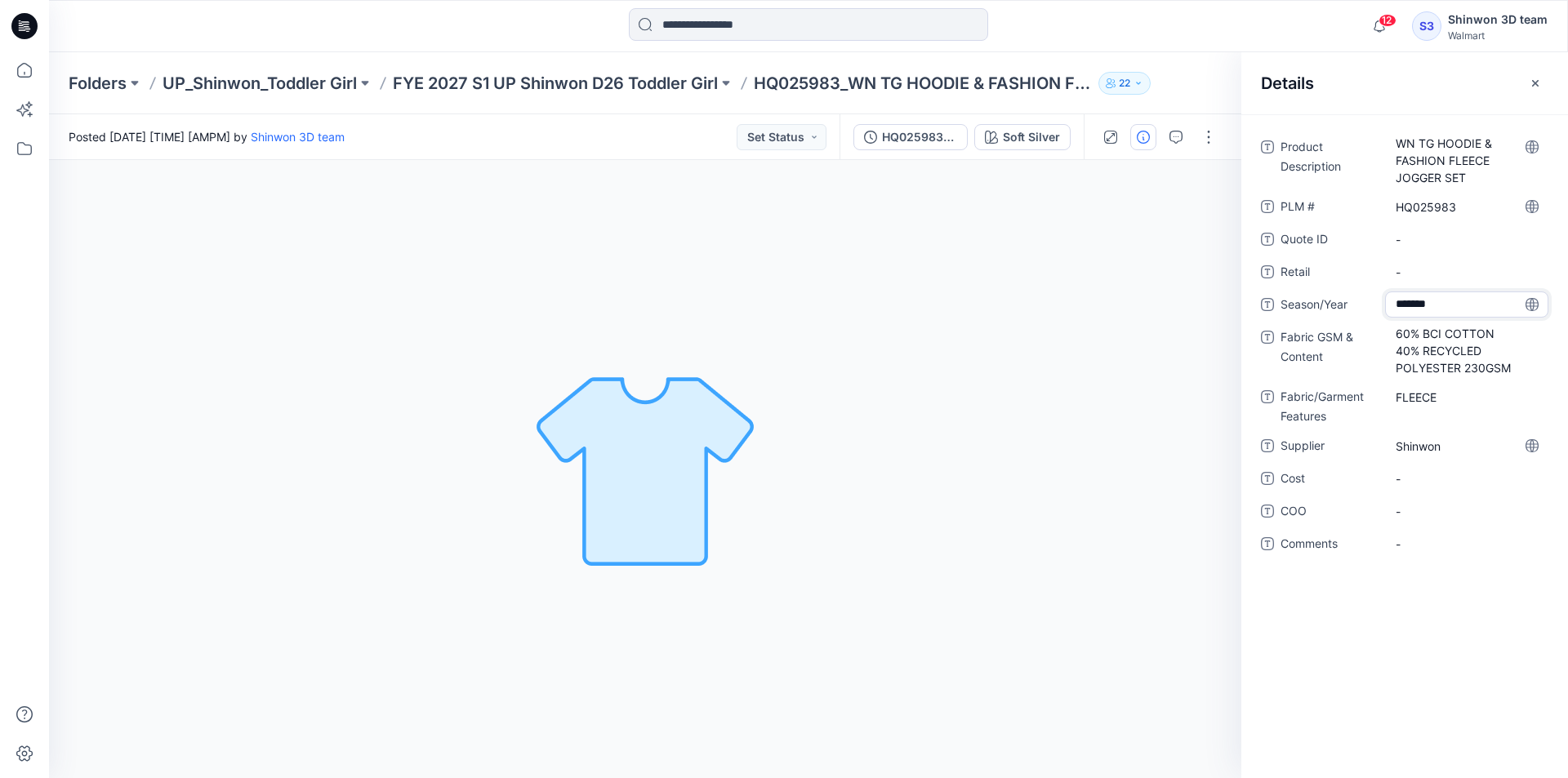 type on "********" 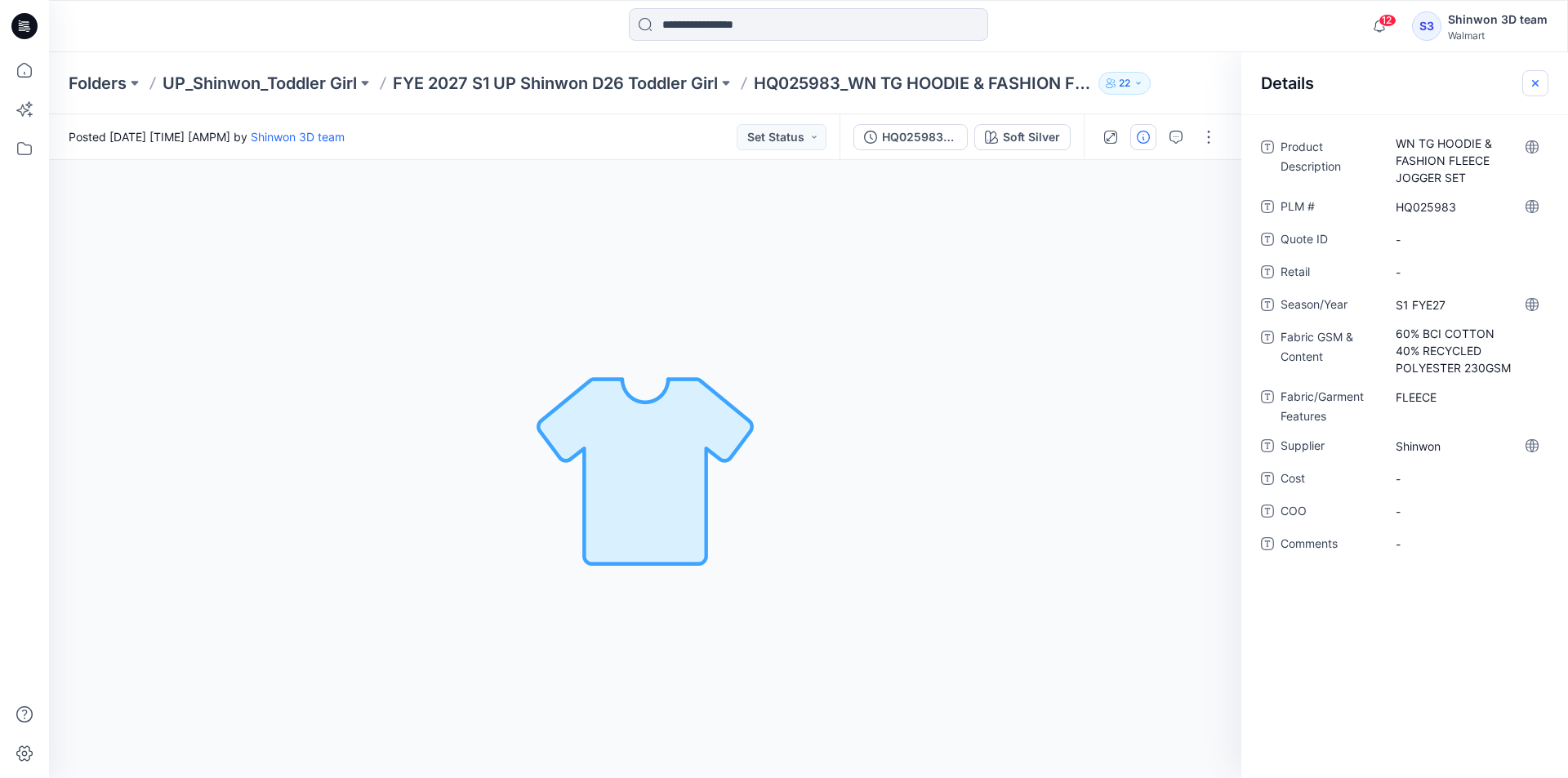 click at bounding box center [1535, 83] 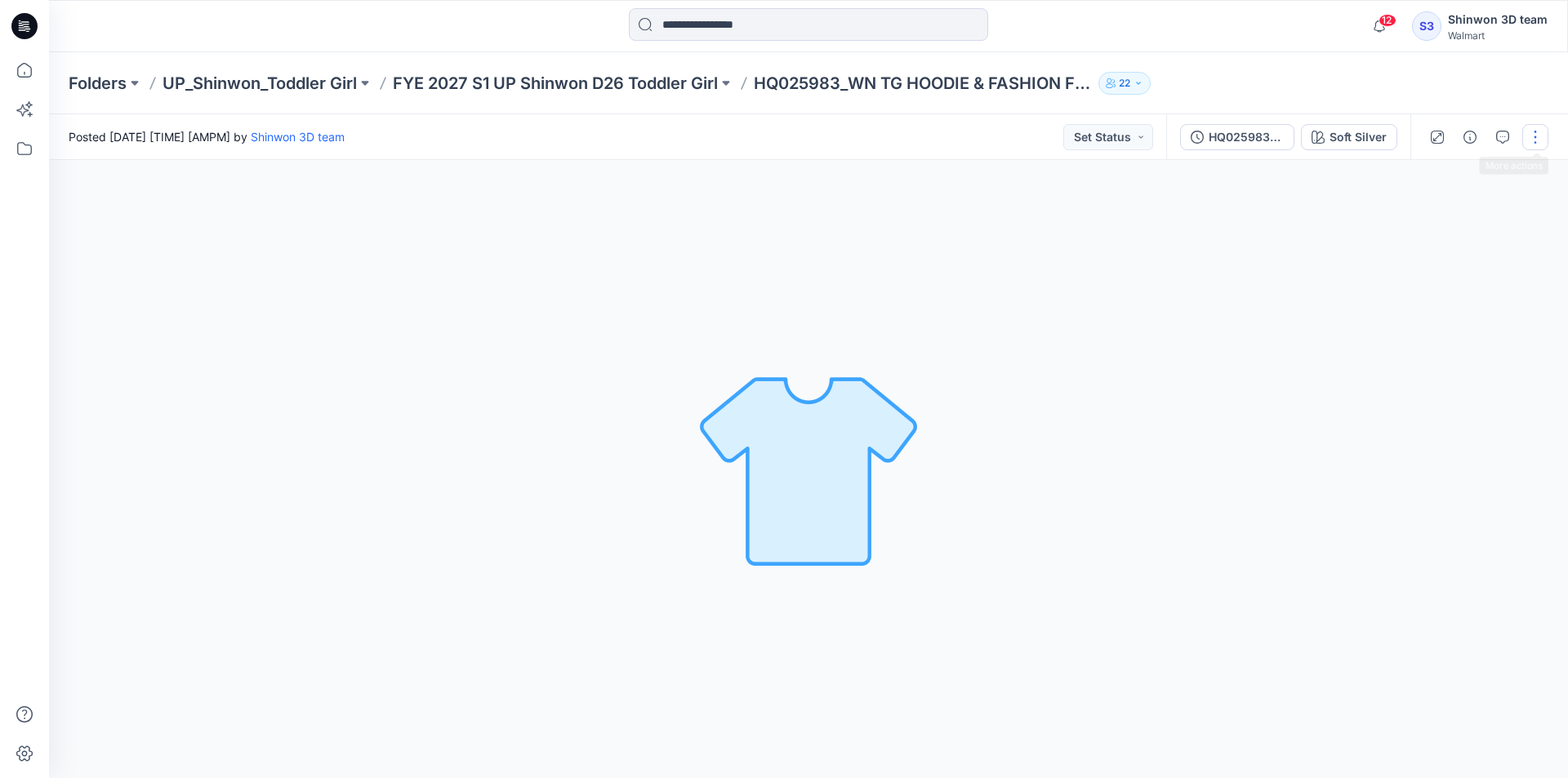 click at bounding box center [1535, 137] 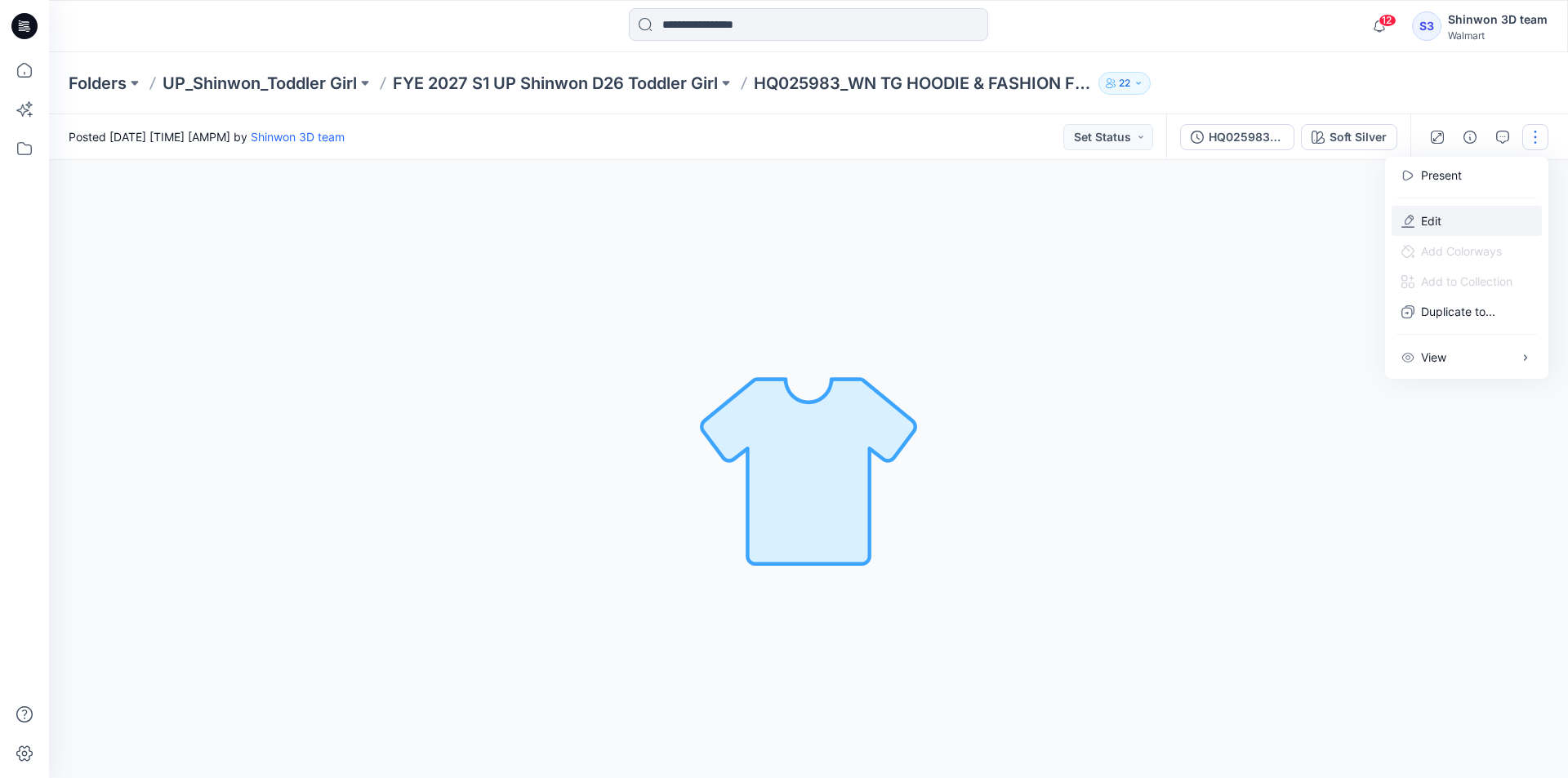 click on "Edit" at bounding box center (1467, 220) 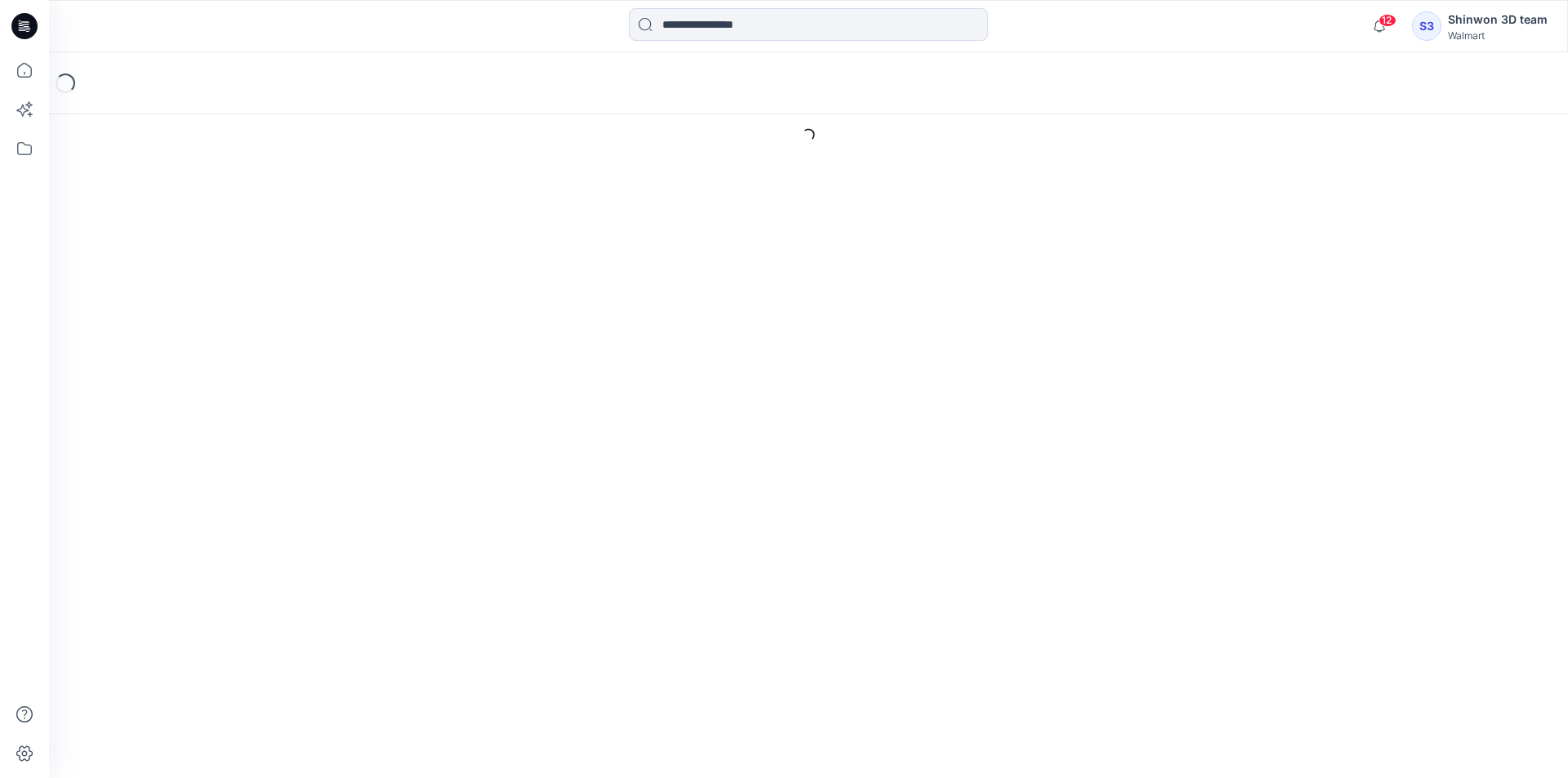 scroll, scrollTop: 0, scrollLeft: 0, axis: both 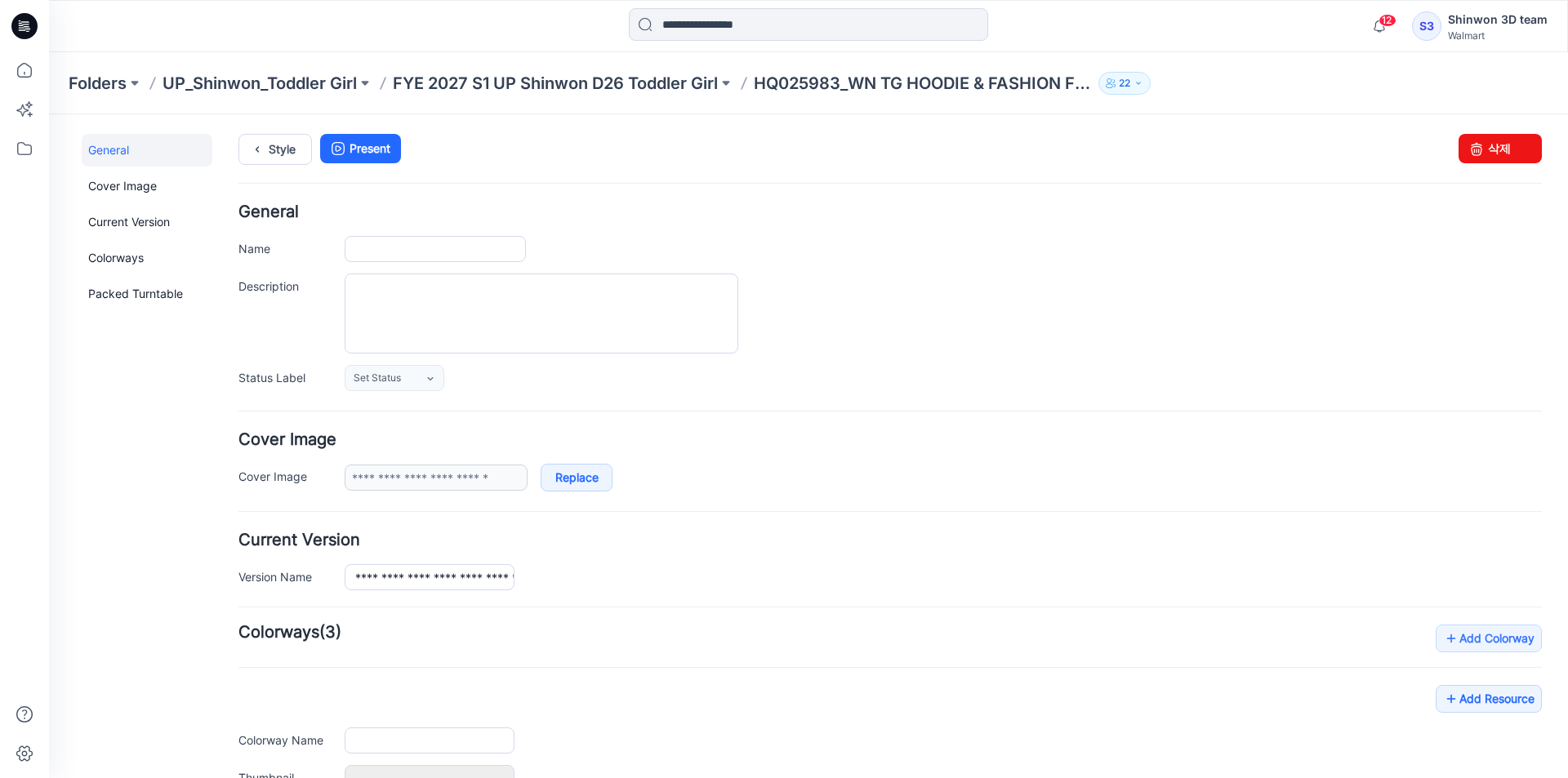 type on "**********" 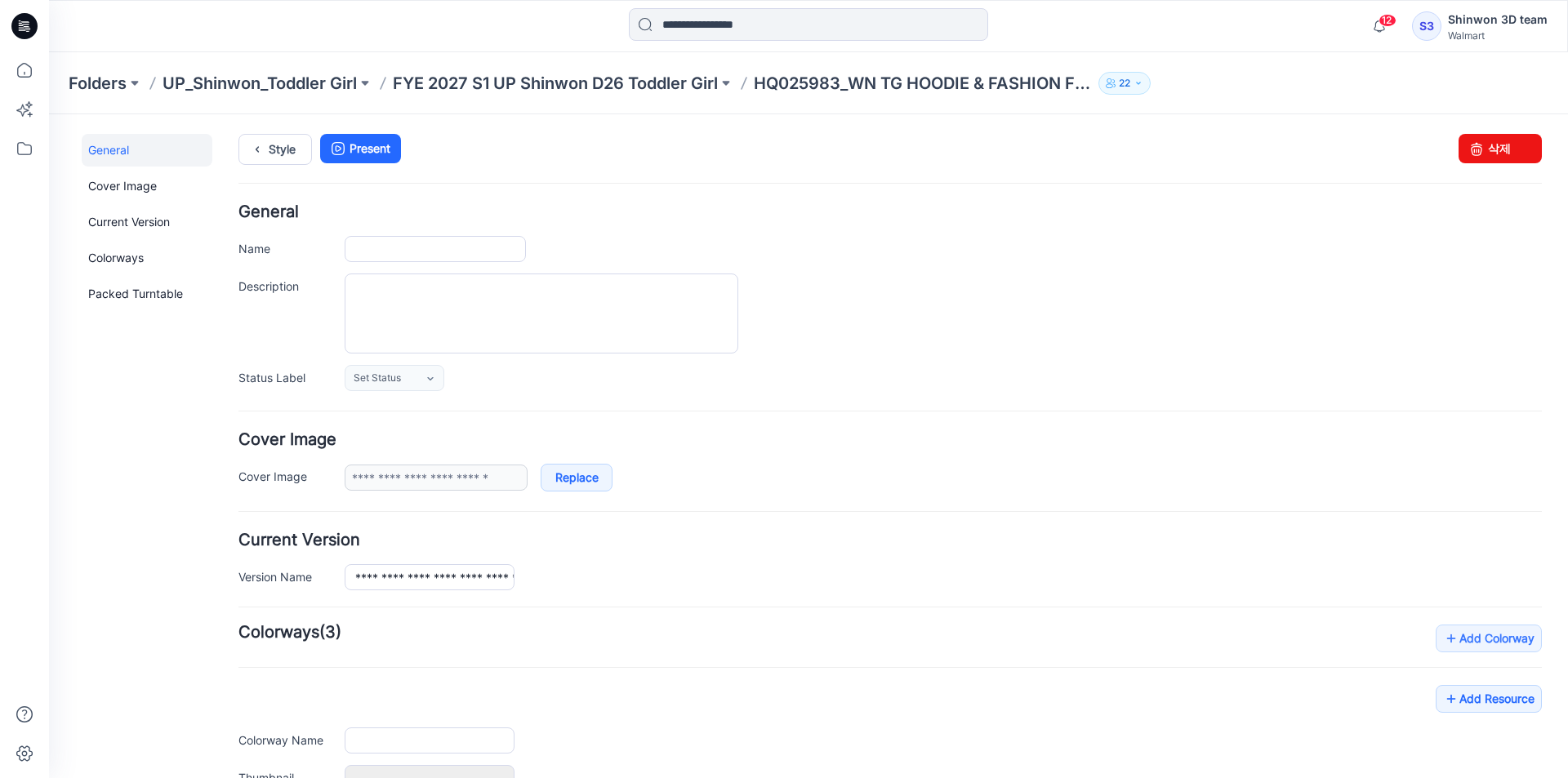 type on "**********" 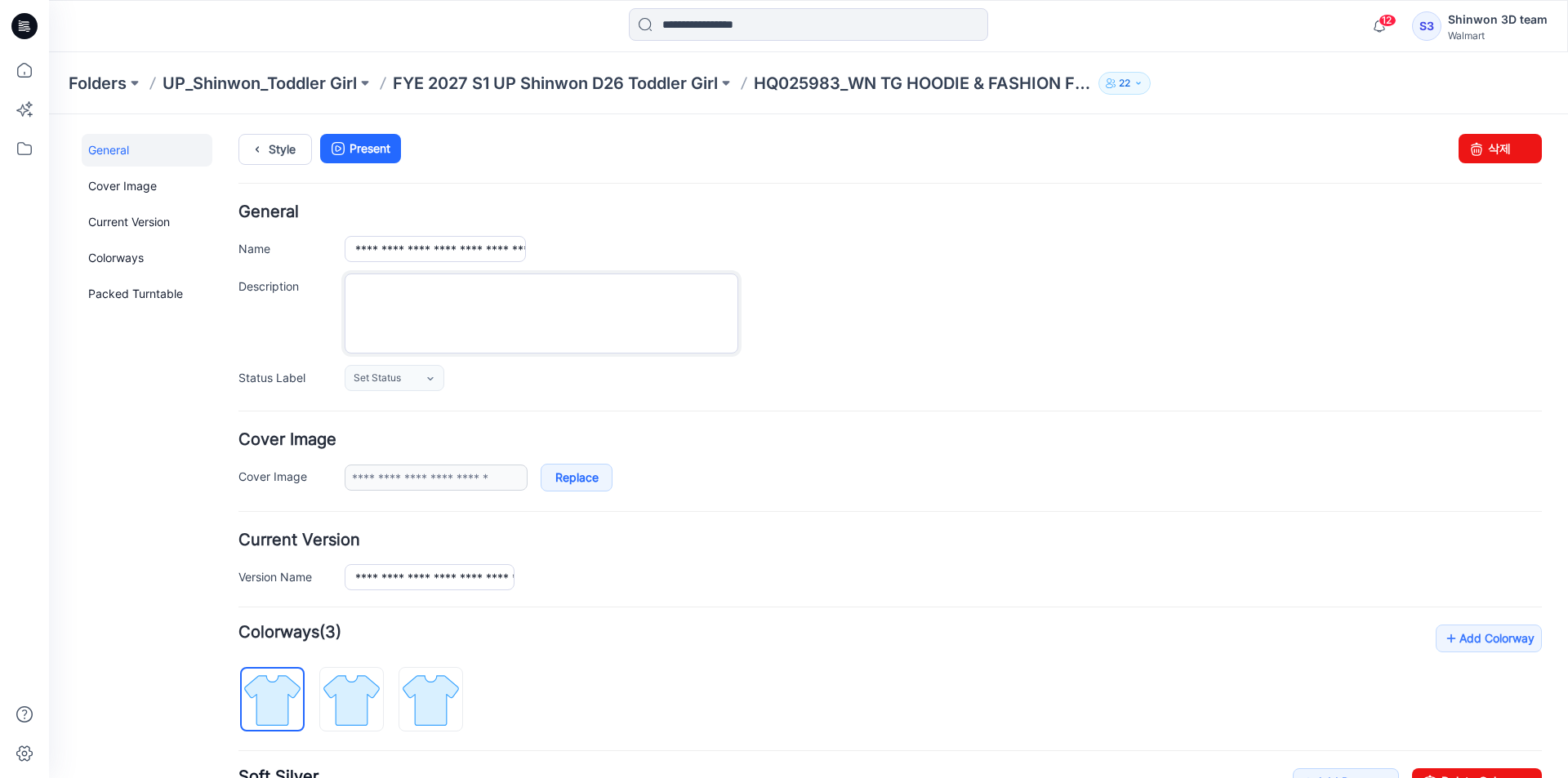 click on "Description" at bounding box center [541, 313] 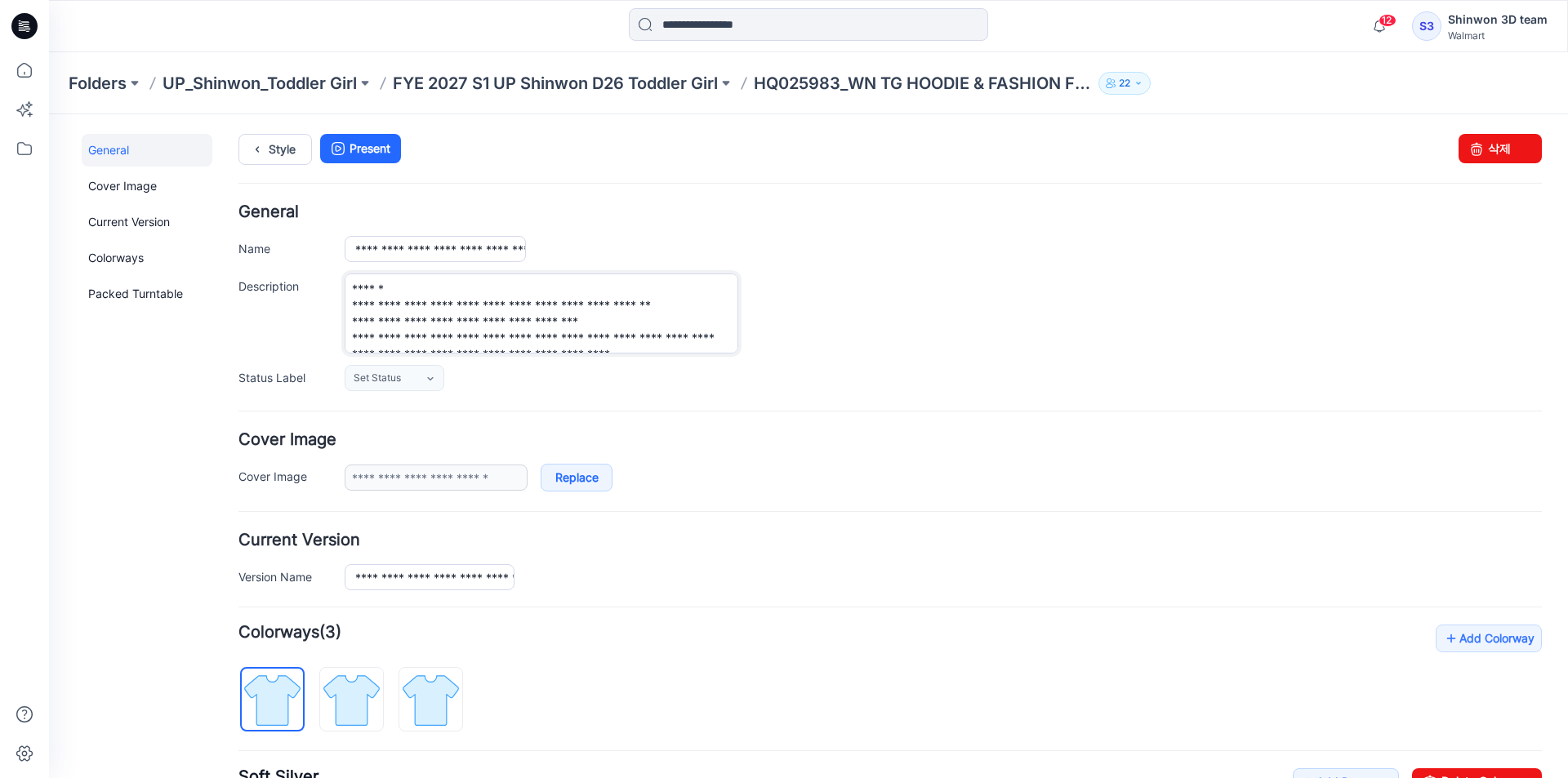 scroll, scrollTop: 155, scrollLeft: 0, axis: vertical 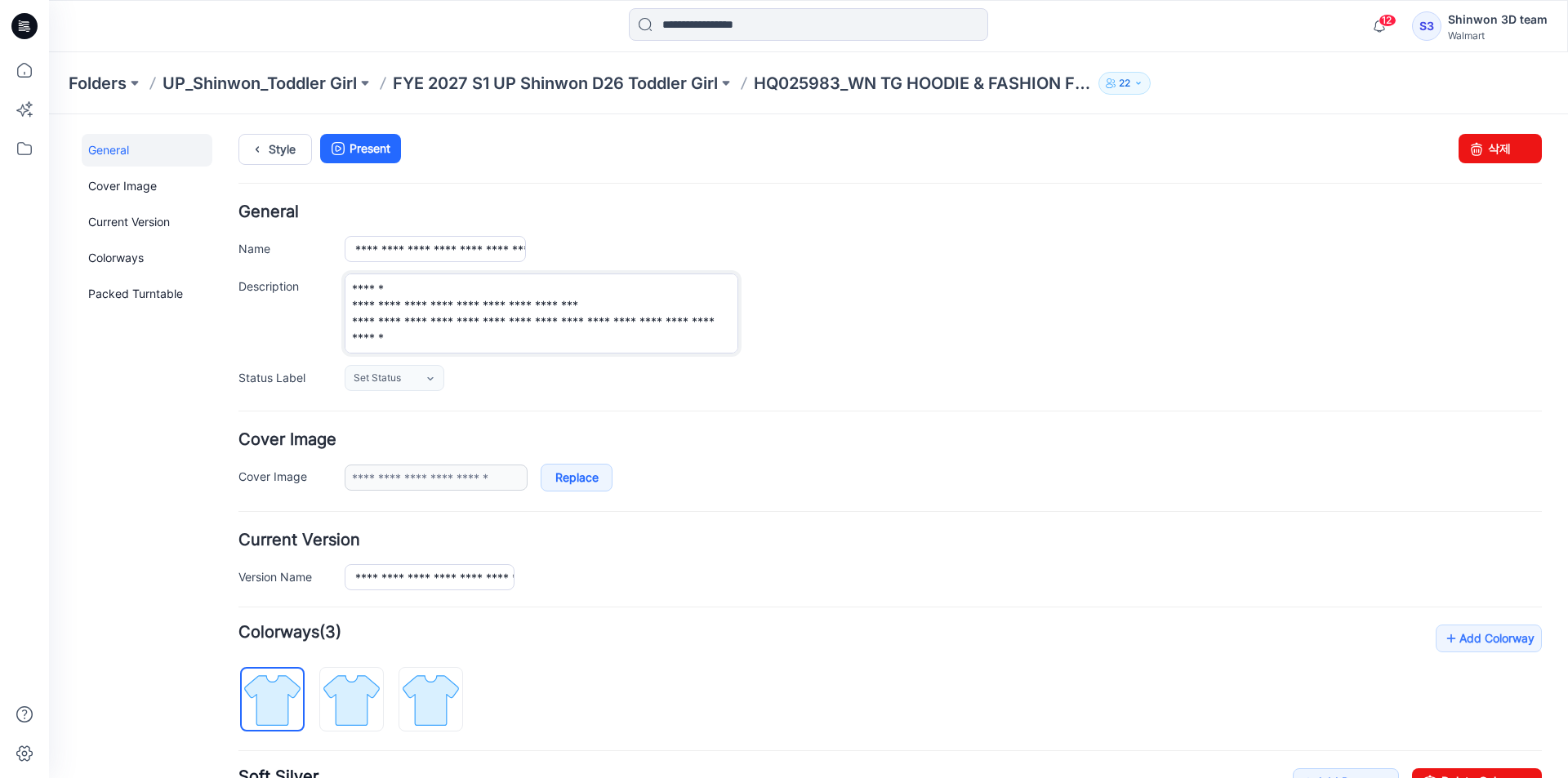 drag, startPoint x: 670, startPoint y: 314, endPoint x: 343, endPoint y: 312, distance: 327.00612 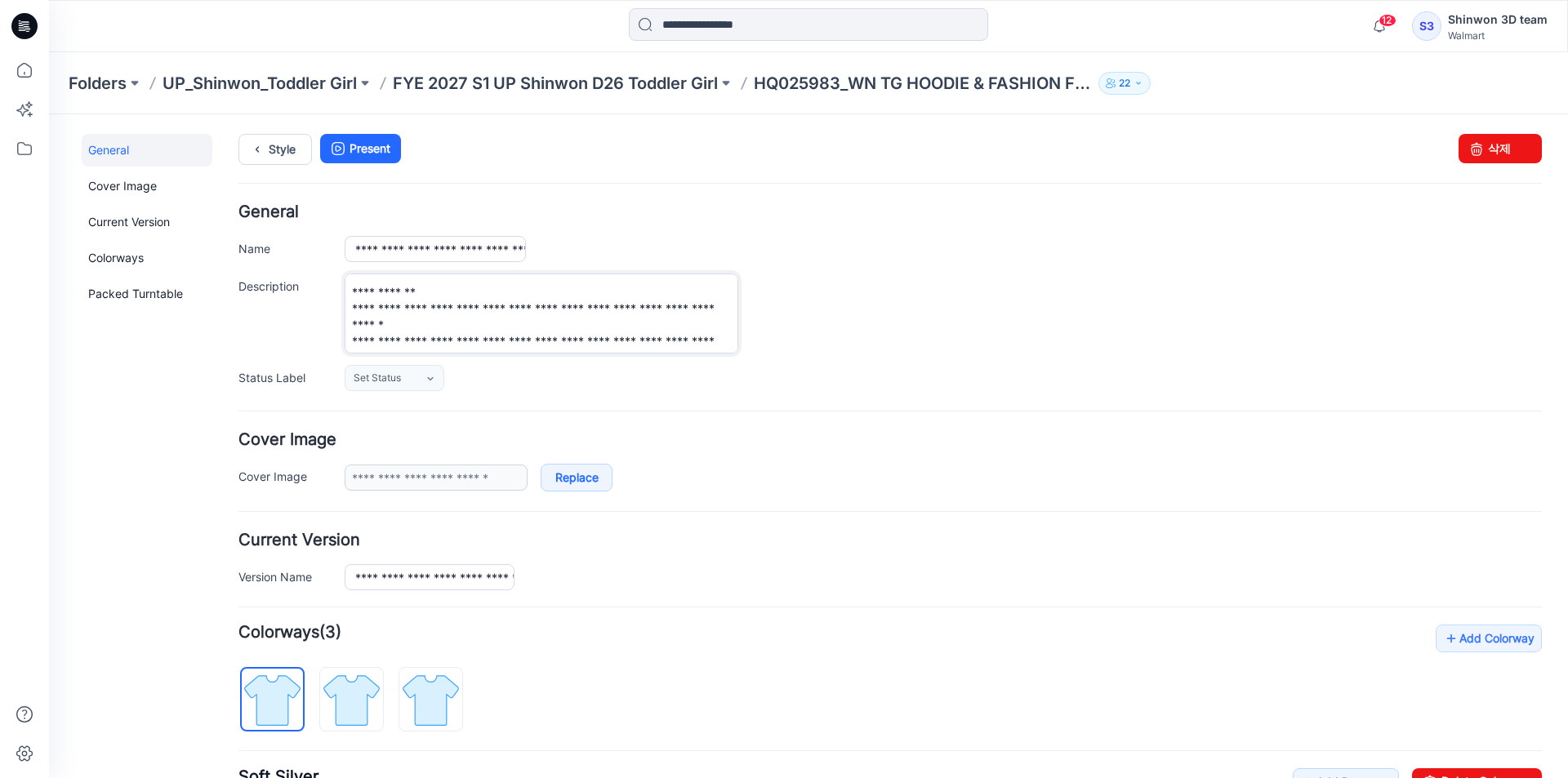scroll, scrollTop: 65, scrollLeft: 0, axis: vertical 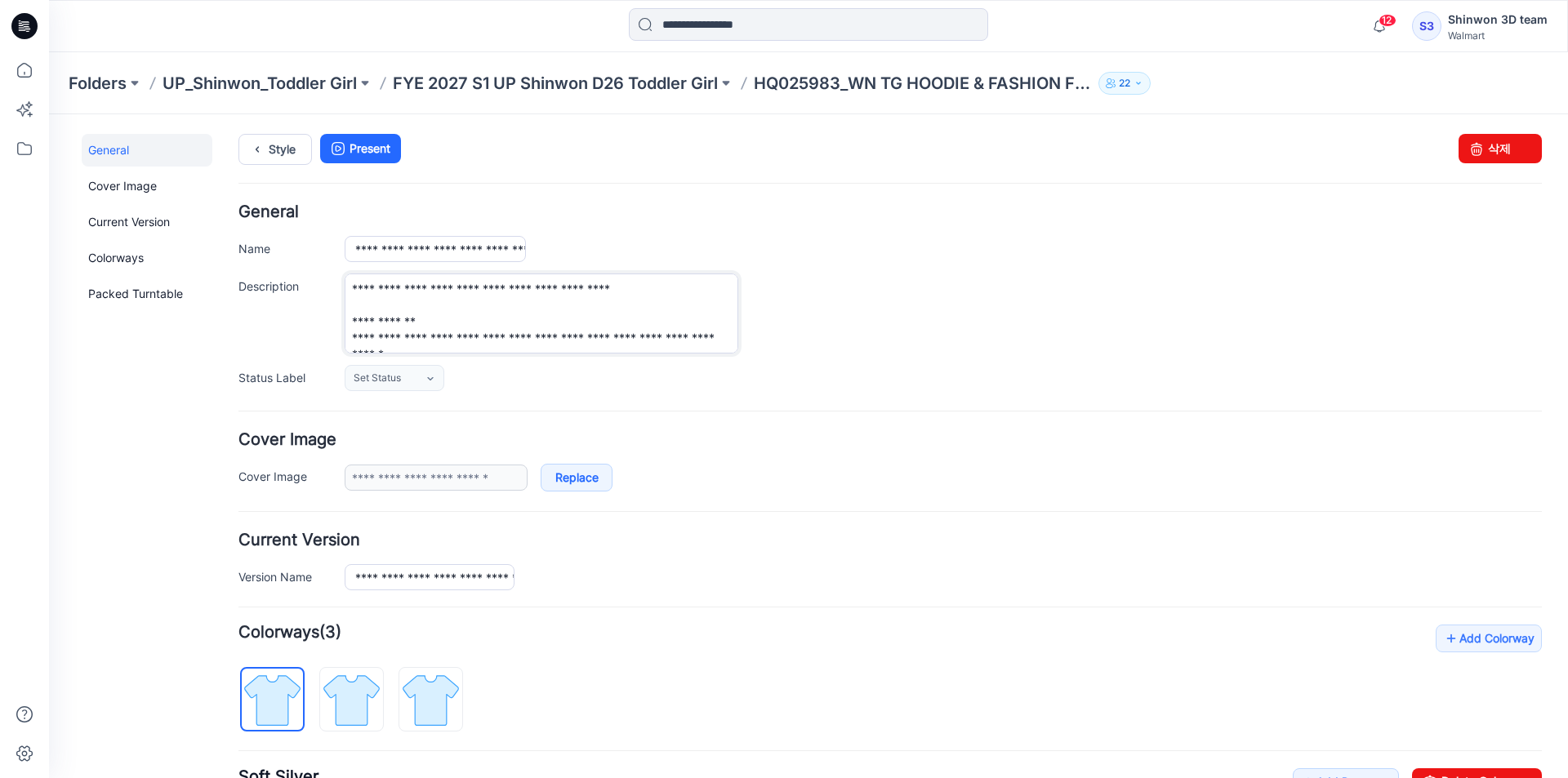 drag, startPoint x: 358, startPoint y: 320, endPoint x: 697, endPoint y: 332, distance: 339.21232 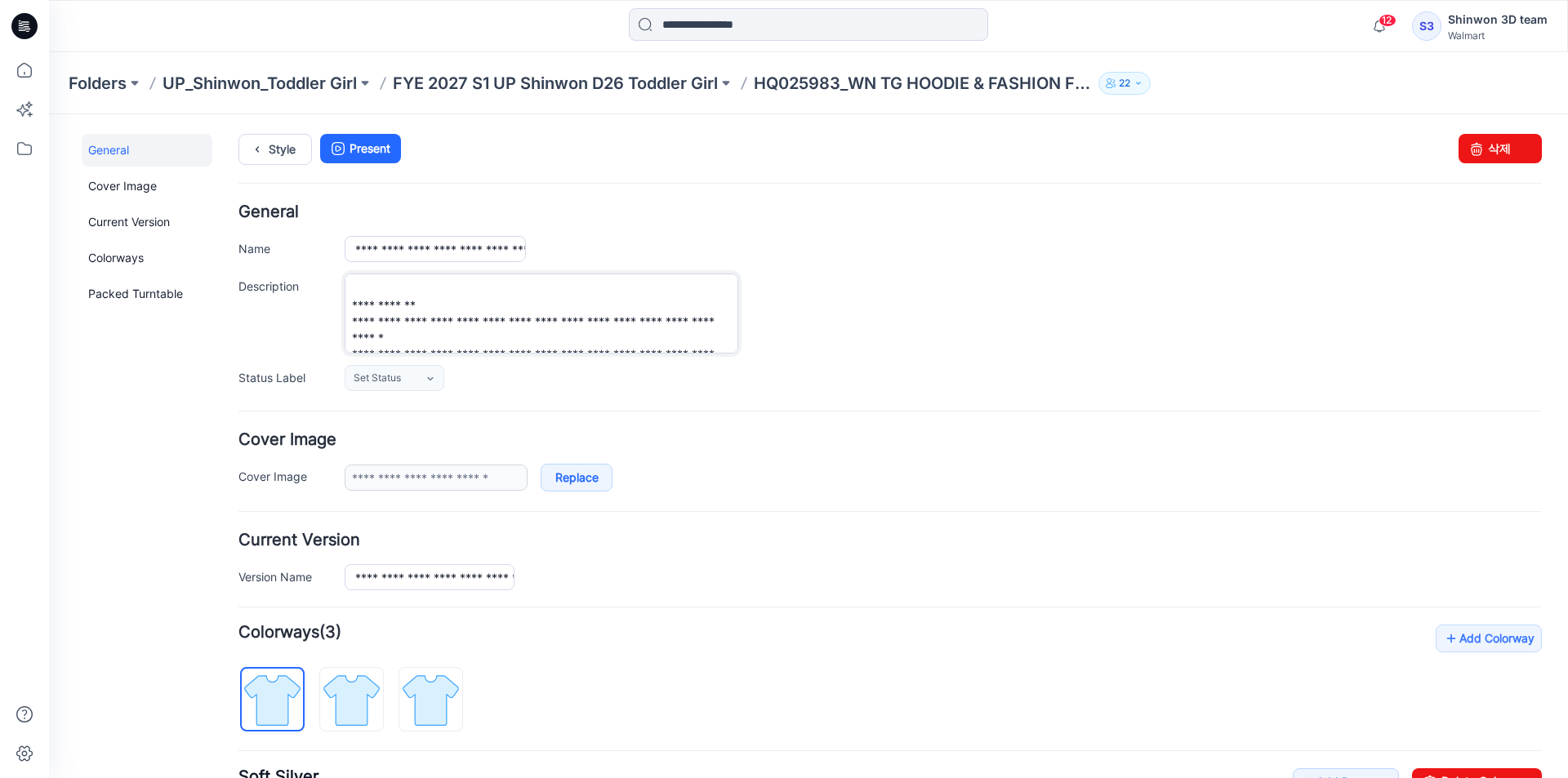 scroll, scrollTop: 0, scrollLeft: 0, axis: both 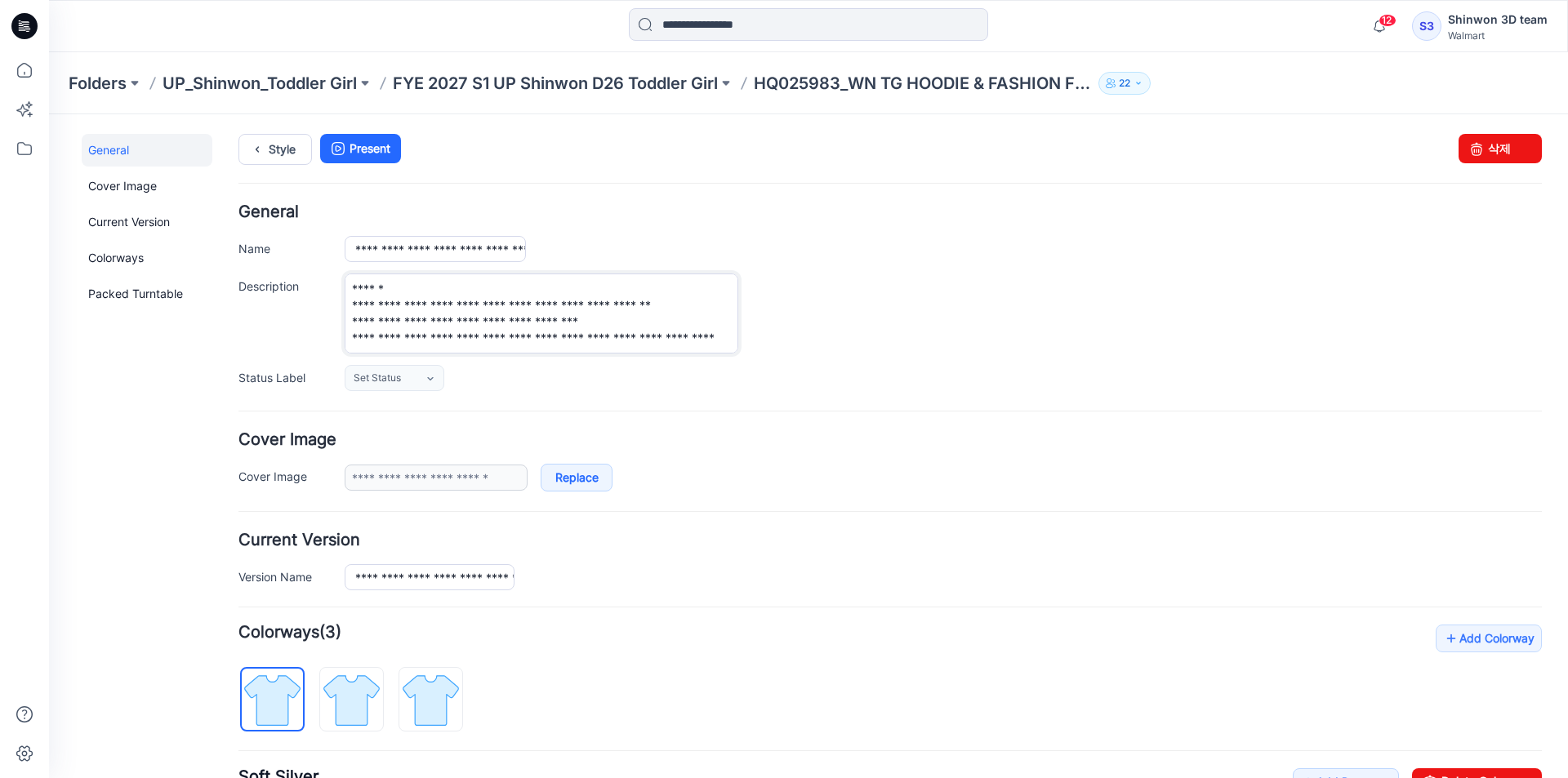 drag, startPoint x: 657, startPoint y: 336, endPoint x: 315, endPoint y: 325, distance: 342.17685 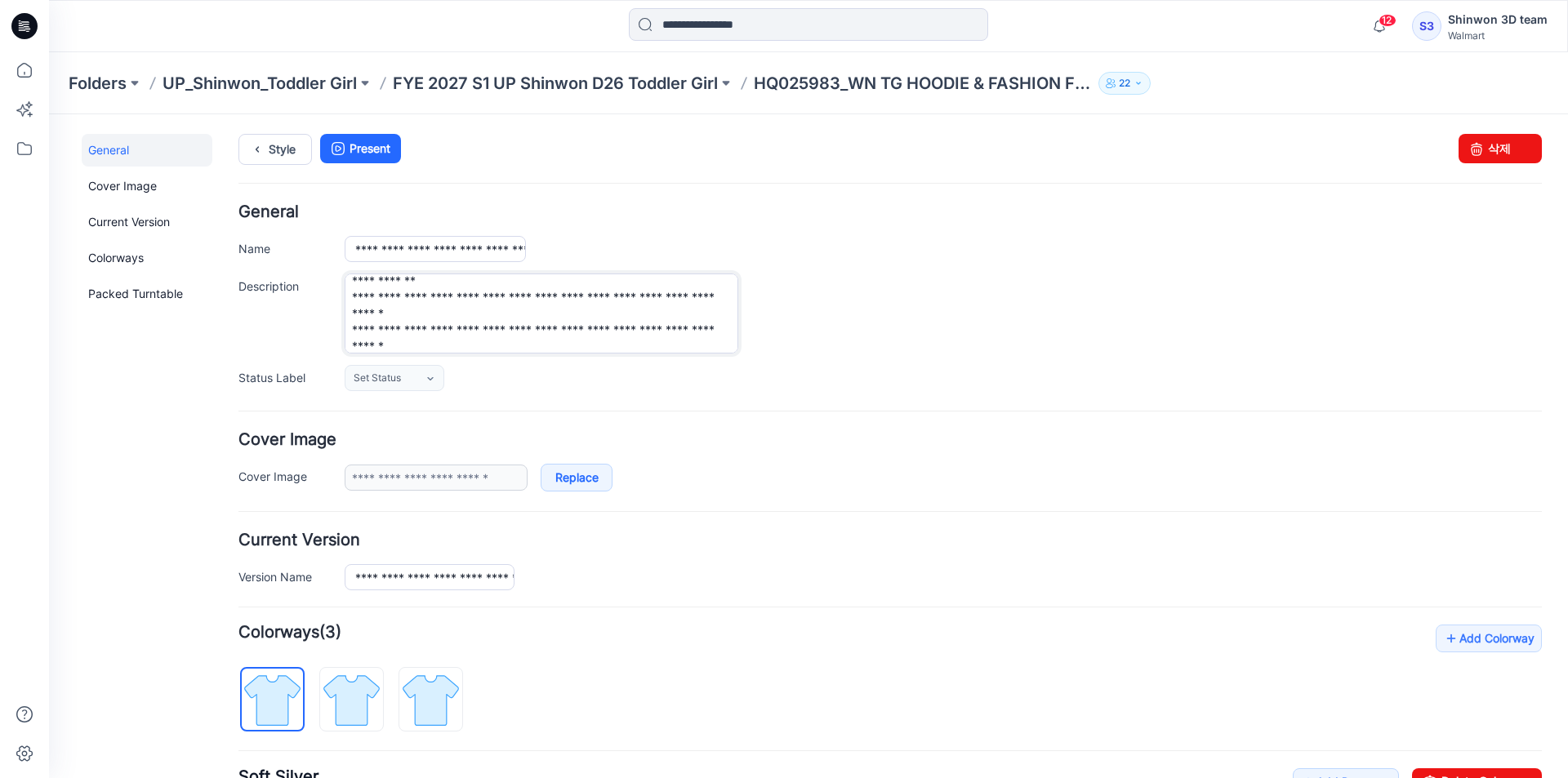 scroll, scrollTop: 0, scrollLeft: 0, axis: both 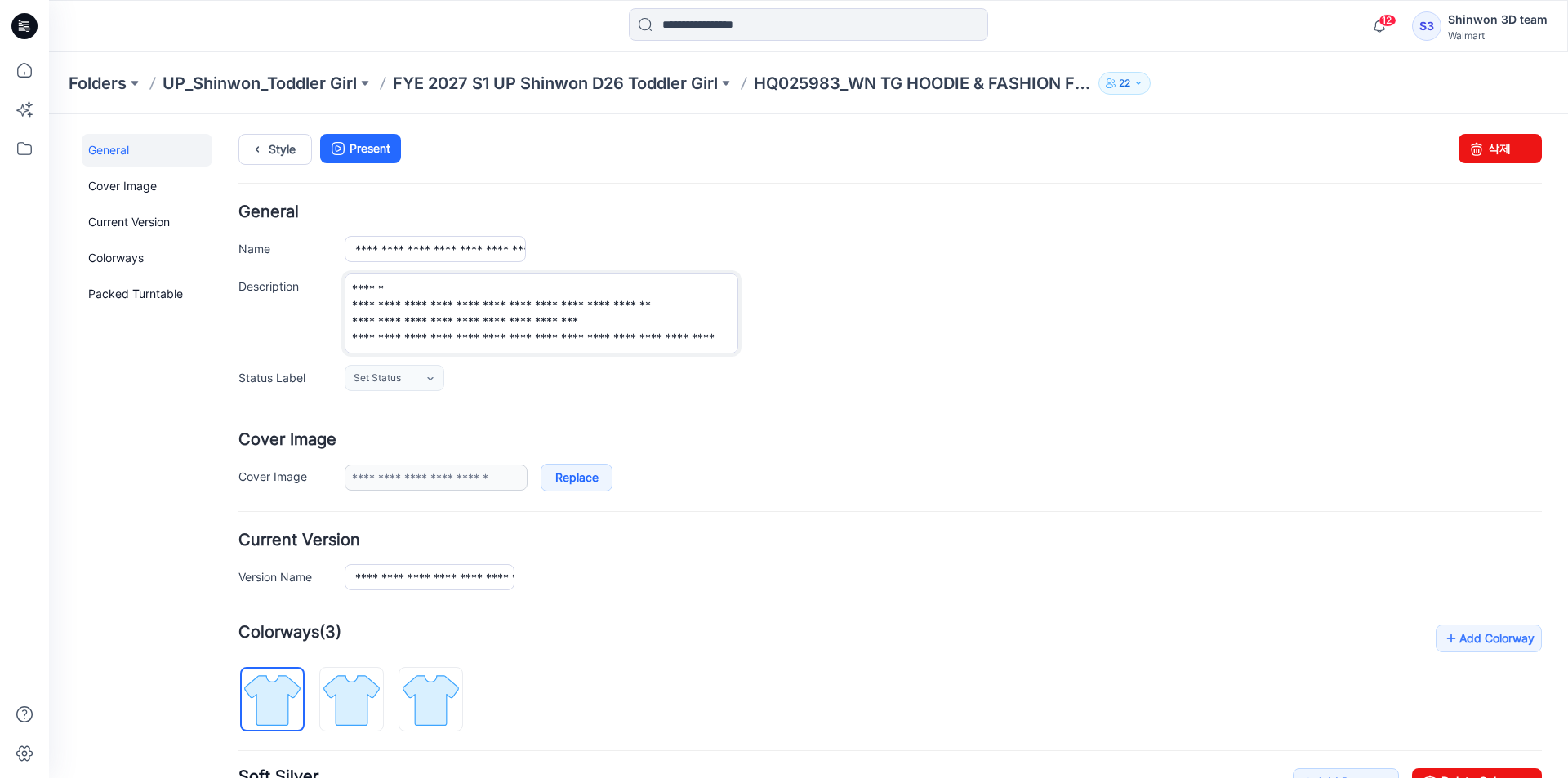 drag, startPoint x: 442, startPoint y: 316, endPoint x: 665, endPoint y: 313, distance: 223.0202 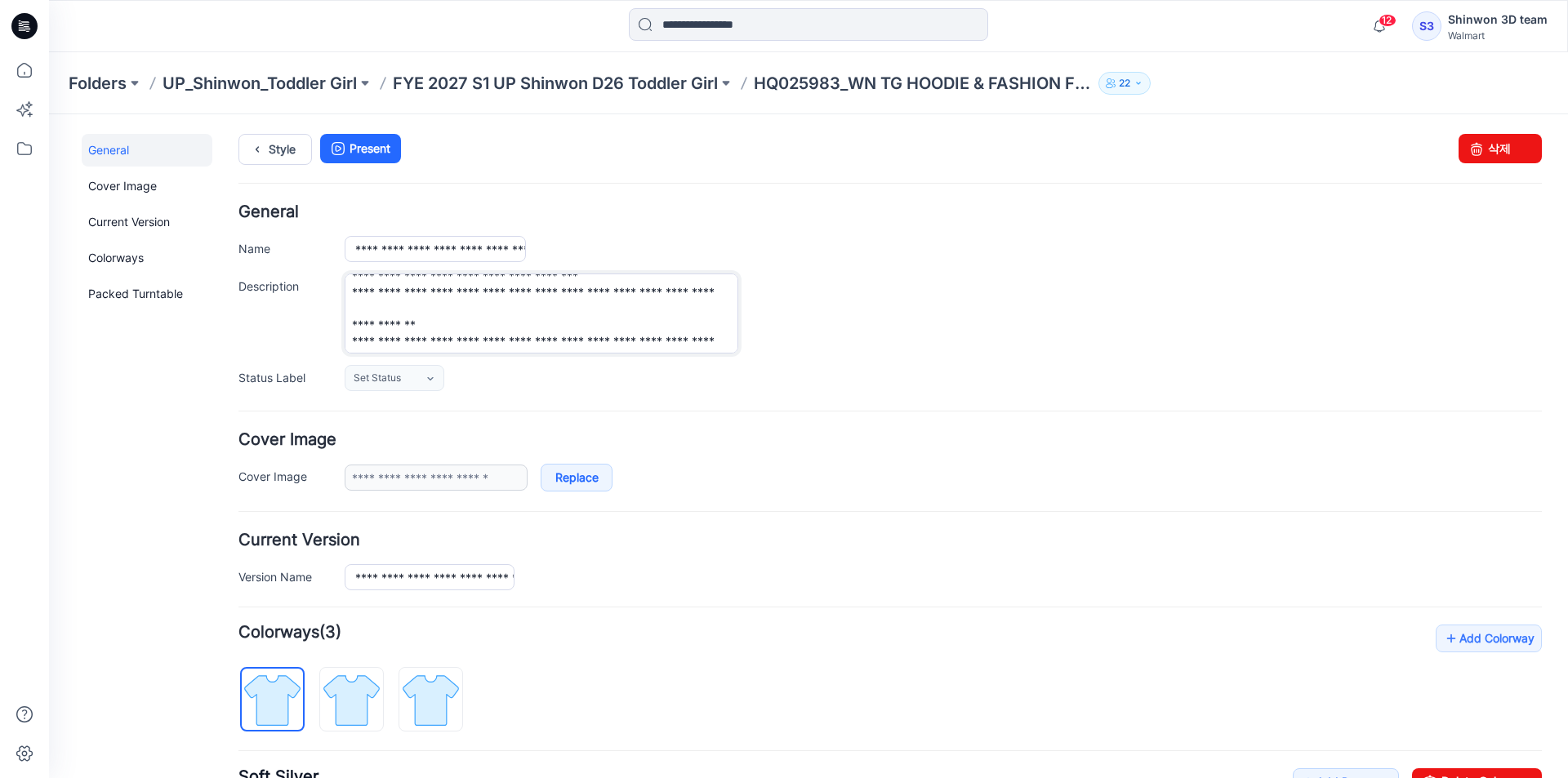 scroll, scrollTop: 49, scrollLeft: 0, axis: vertical 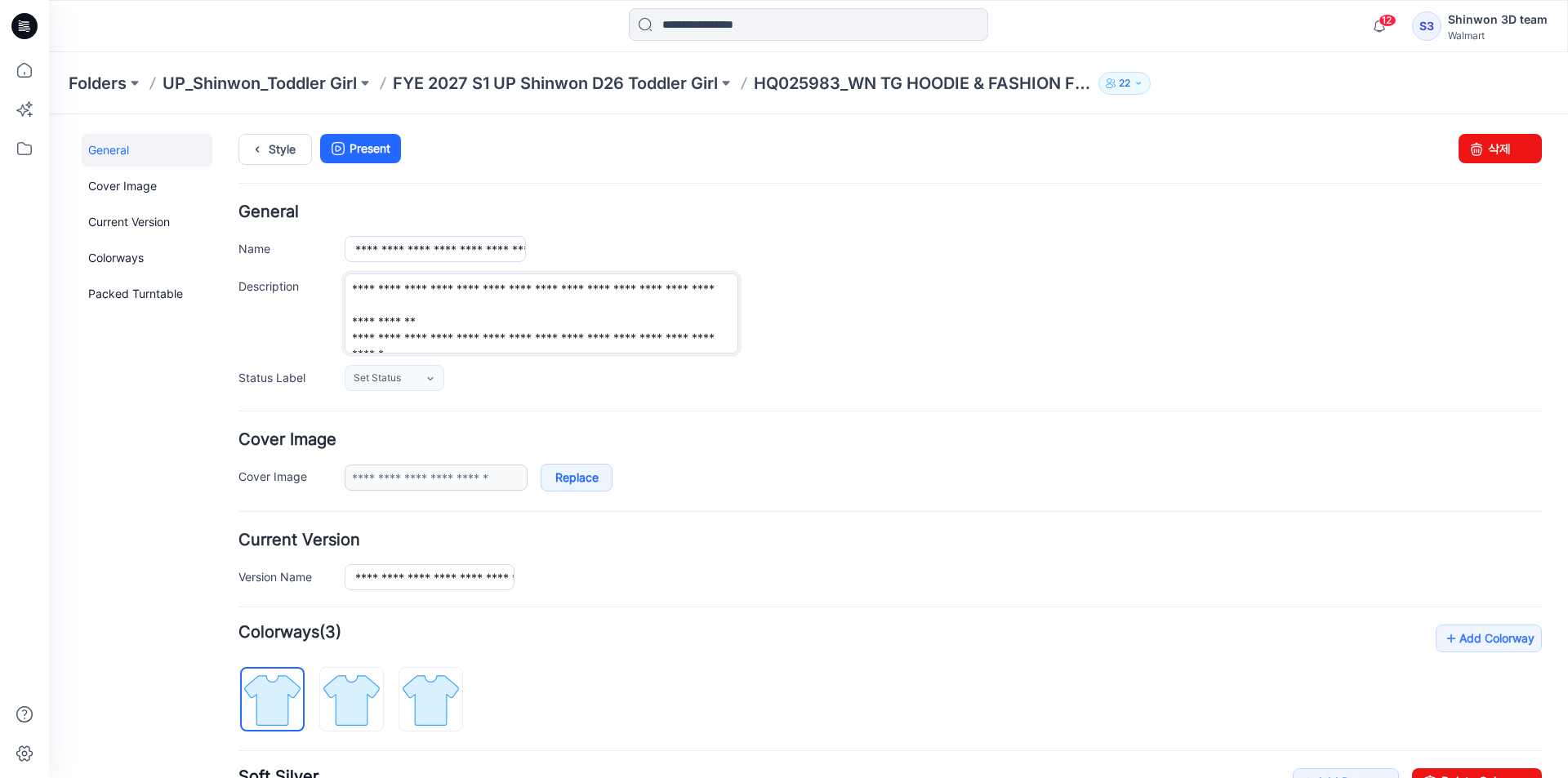 drag, startPoint x: 631, startPoint y: 332, endPoint x: 345, endPoint y: 291, distance: 288.9239 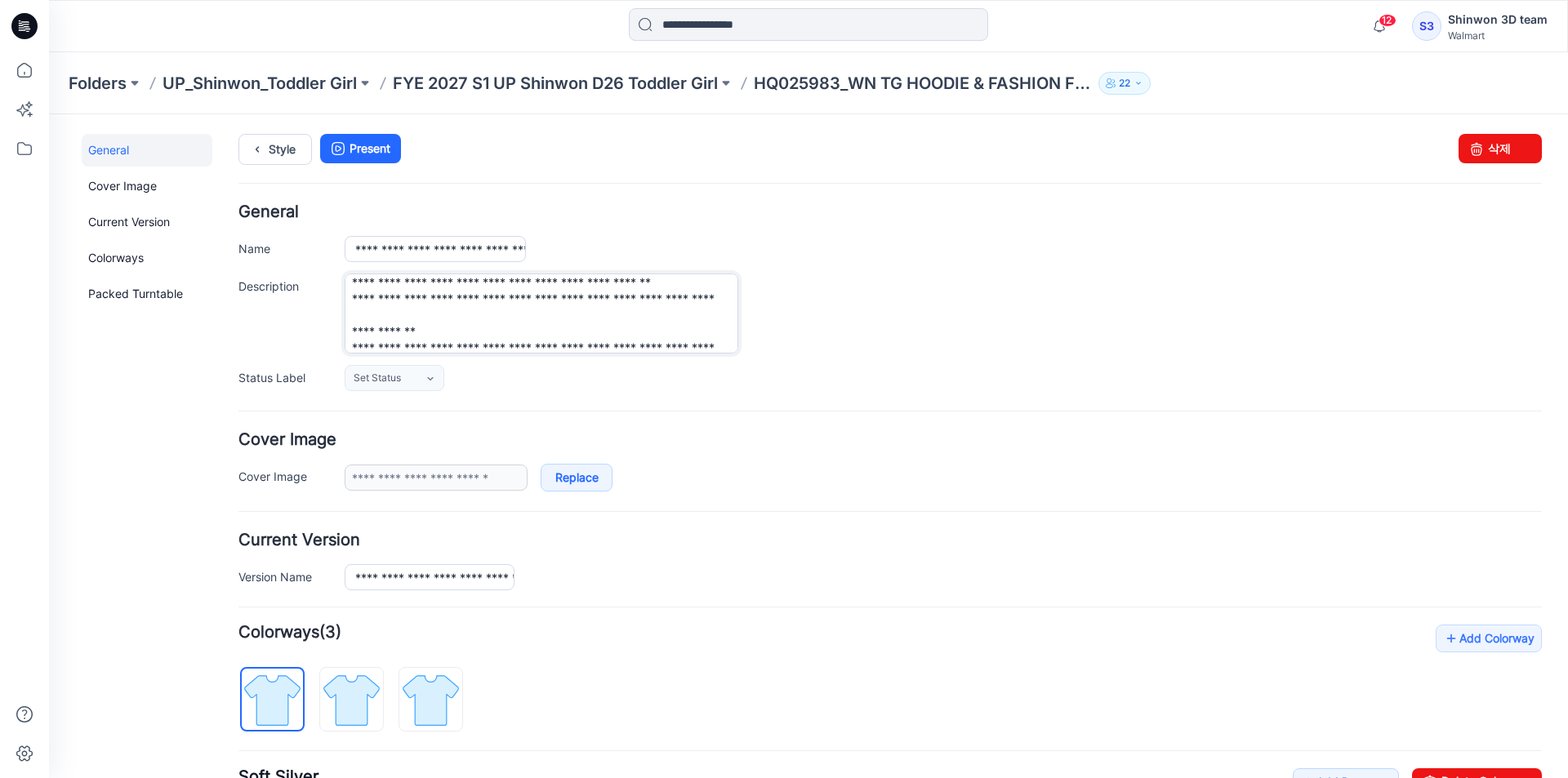 scroll, scrollTop: 0, scrollLeft: 0, axis: both 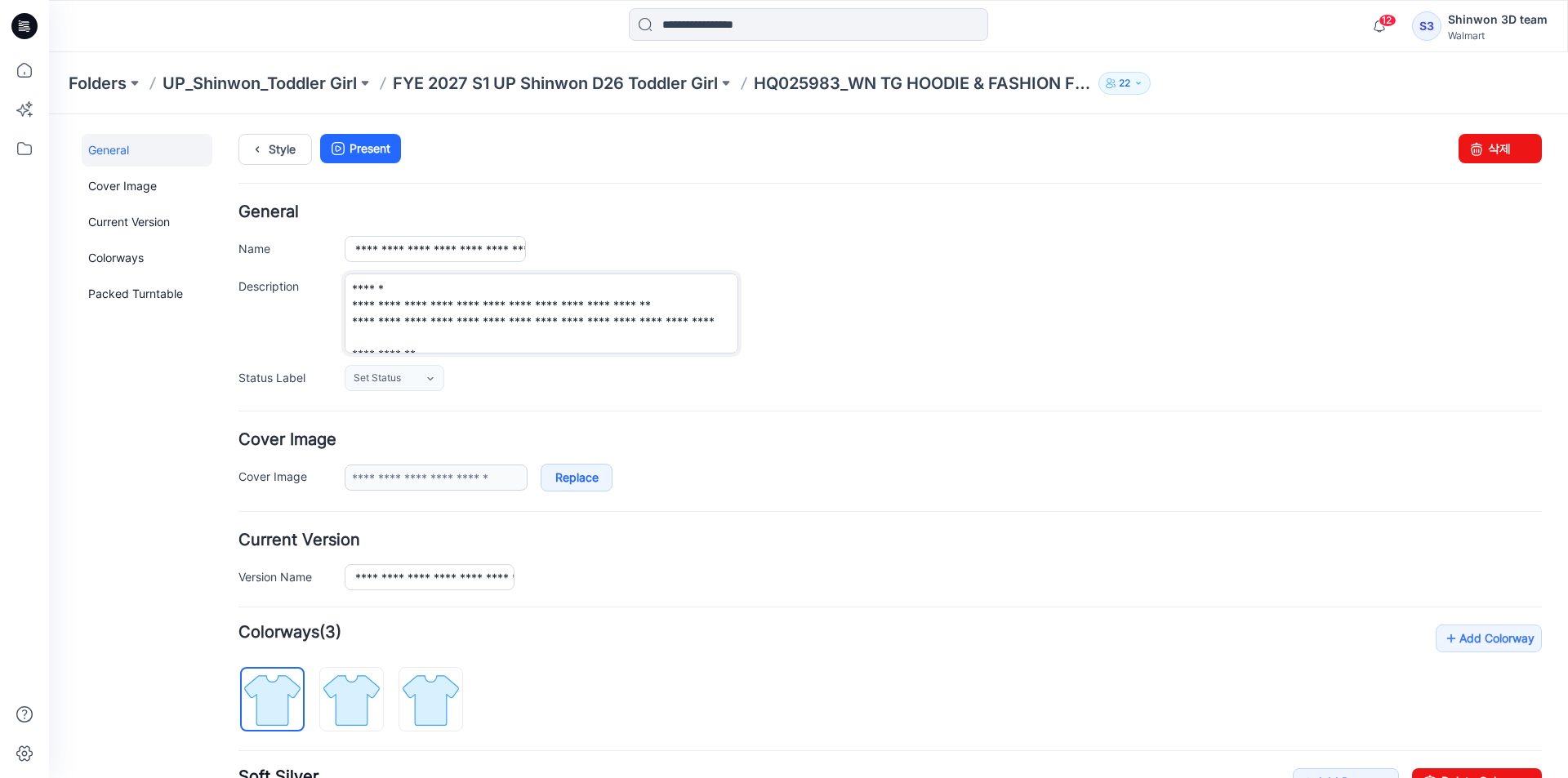 click on "**********" at bounding box center [541, 313] 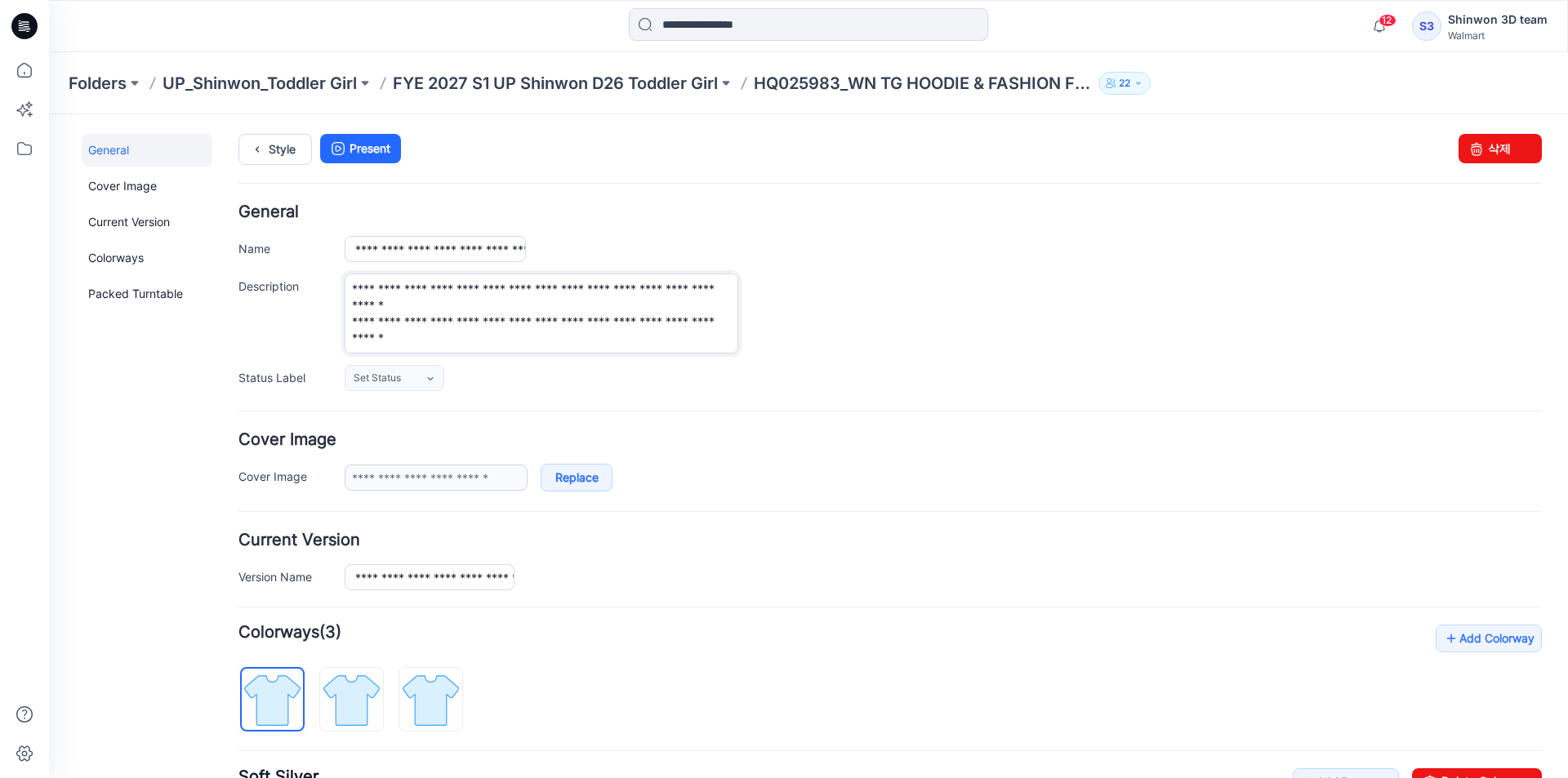 scroll, scrollTop: 114, scrollLeft: 0, axis: vertical 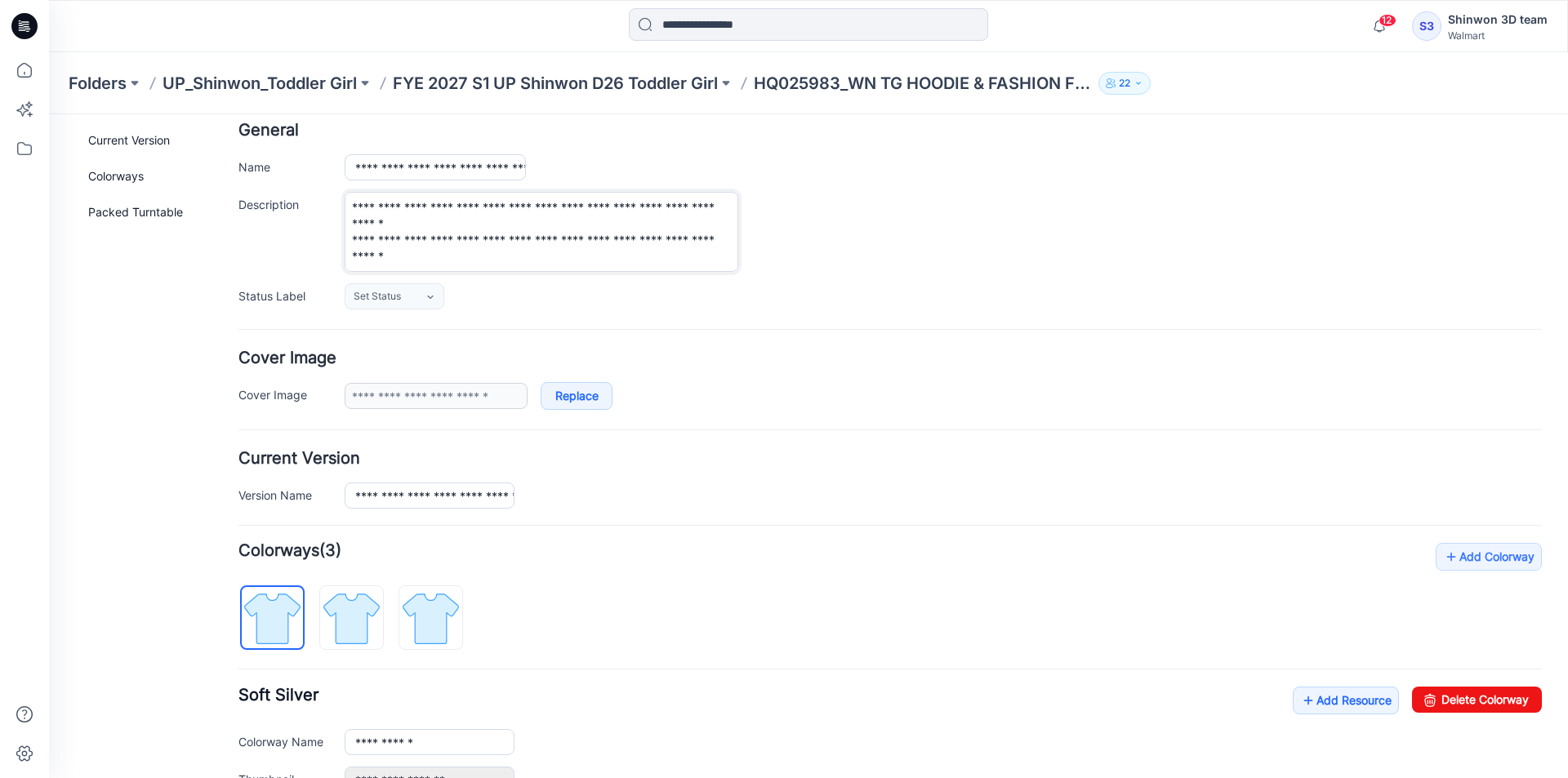 type on "**********" 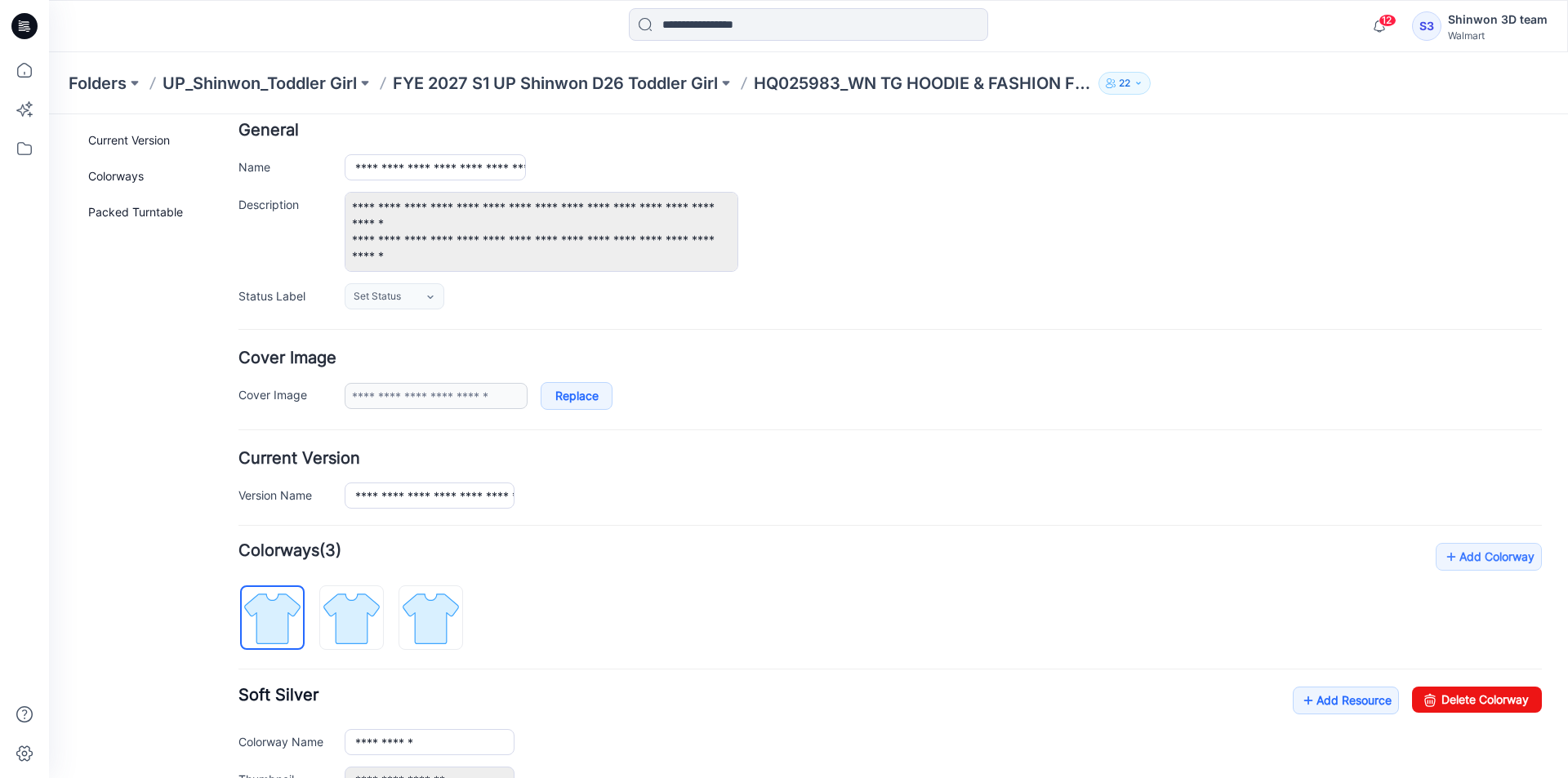 click on "**********" at bounding box center [943, 232] 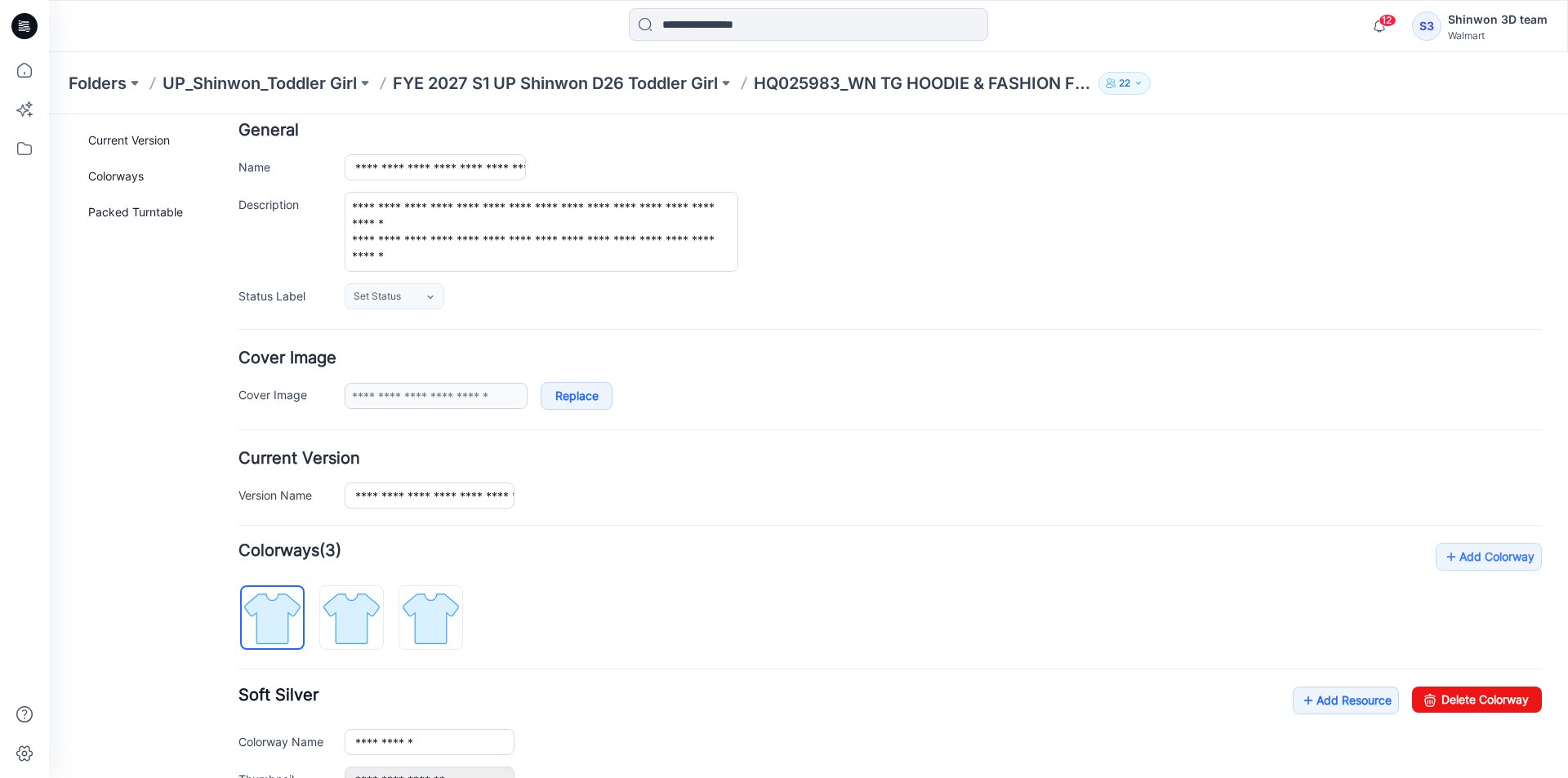 scroll, scrollTop: 0, scrollLeft: 0, axis: both 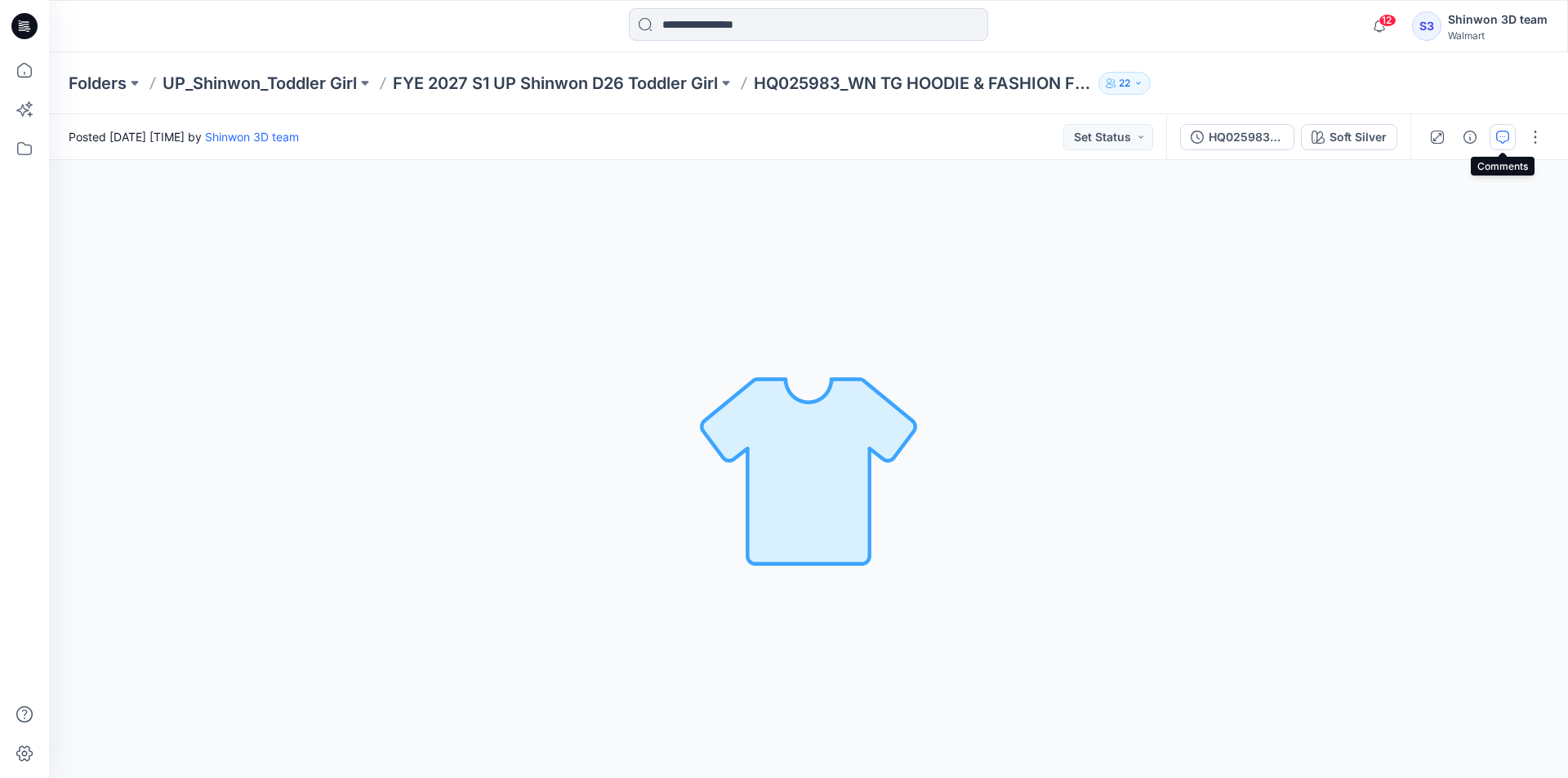 click at bounding box center [1503, 137] 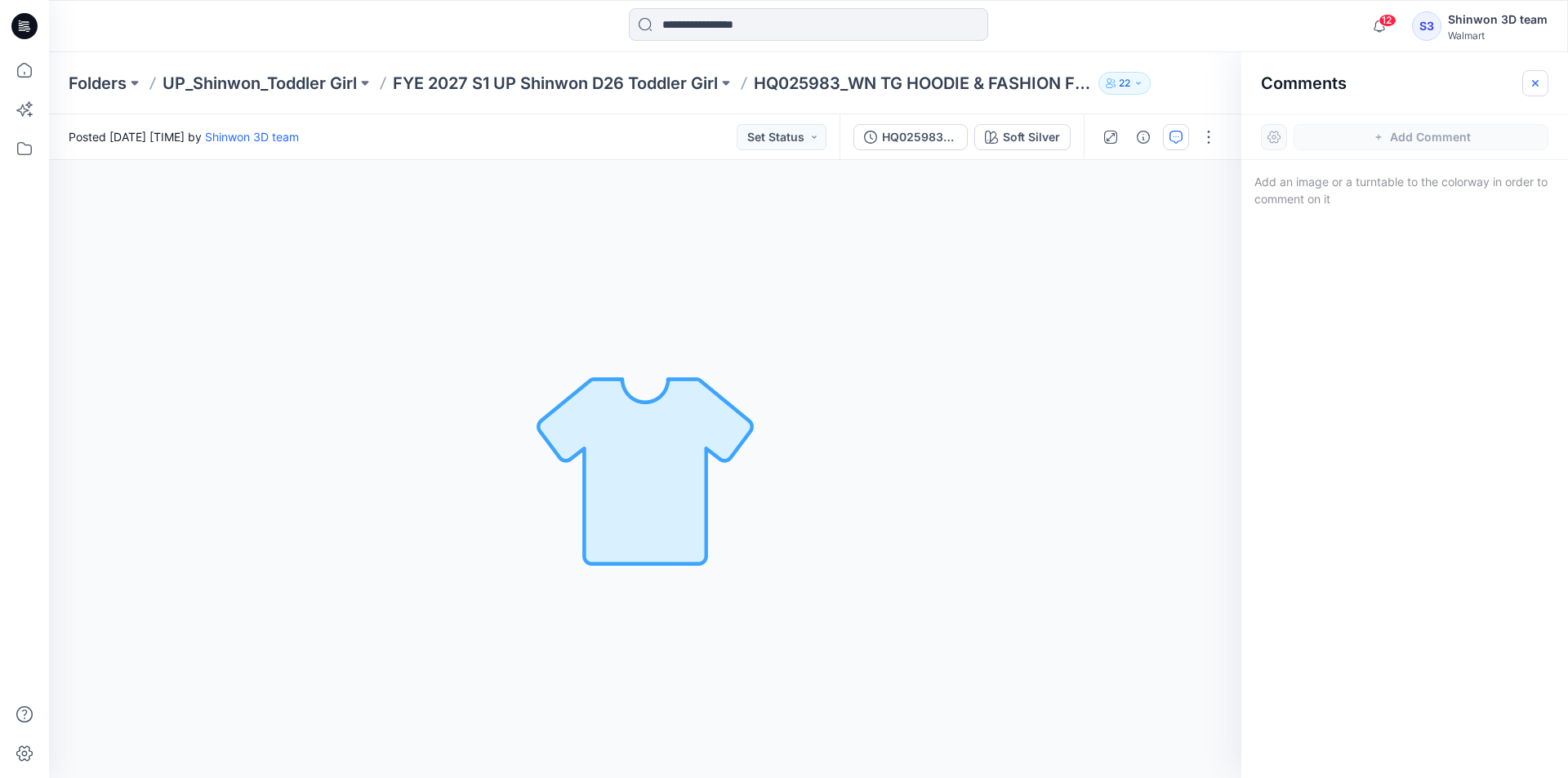 click 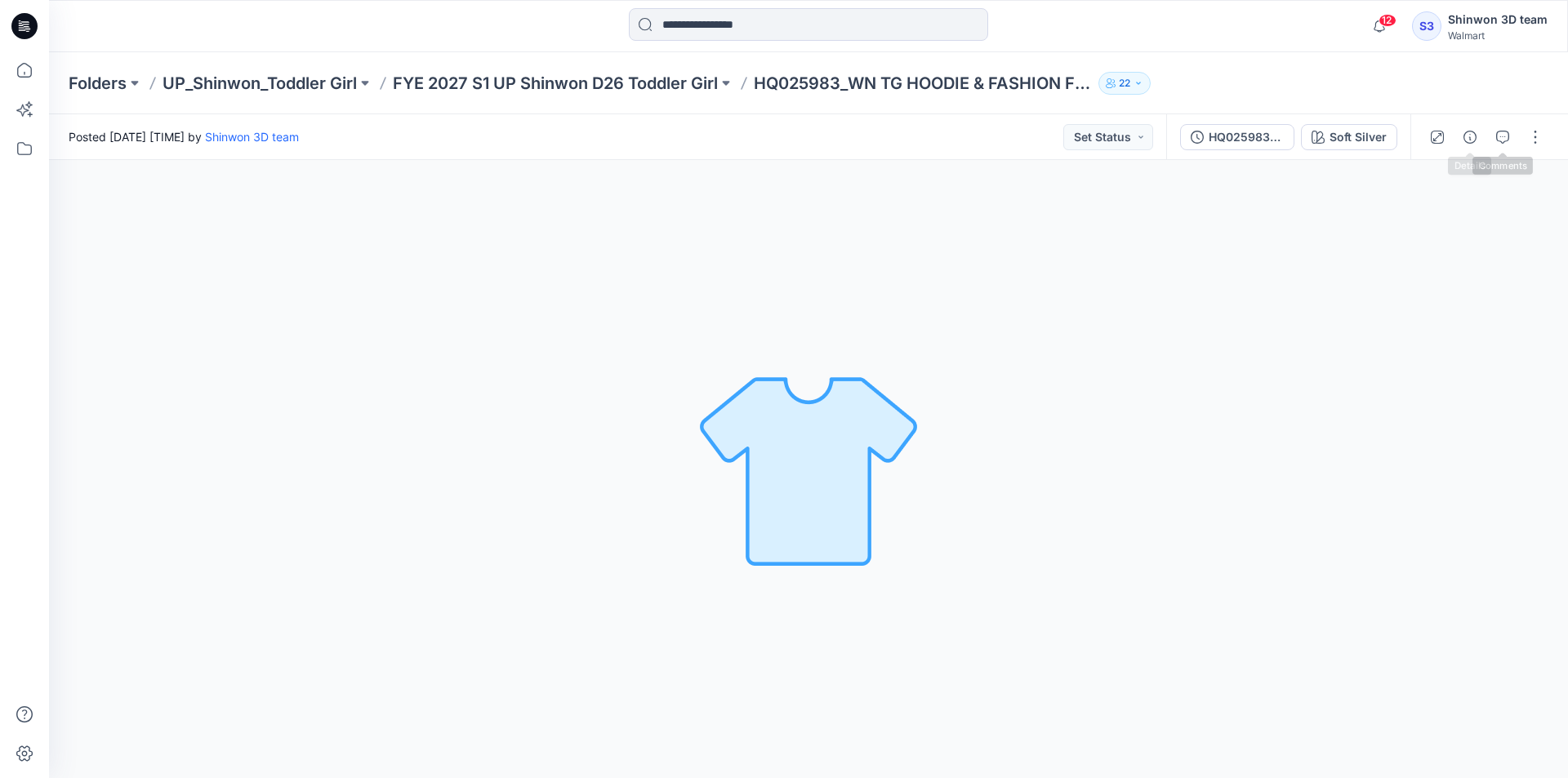 click 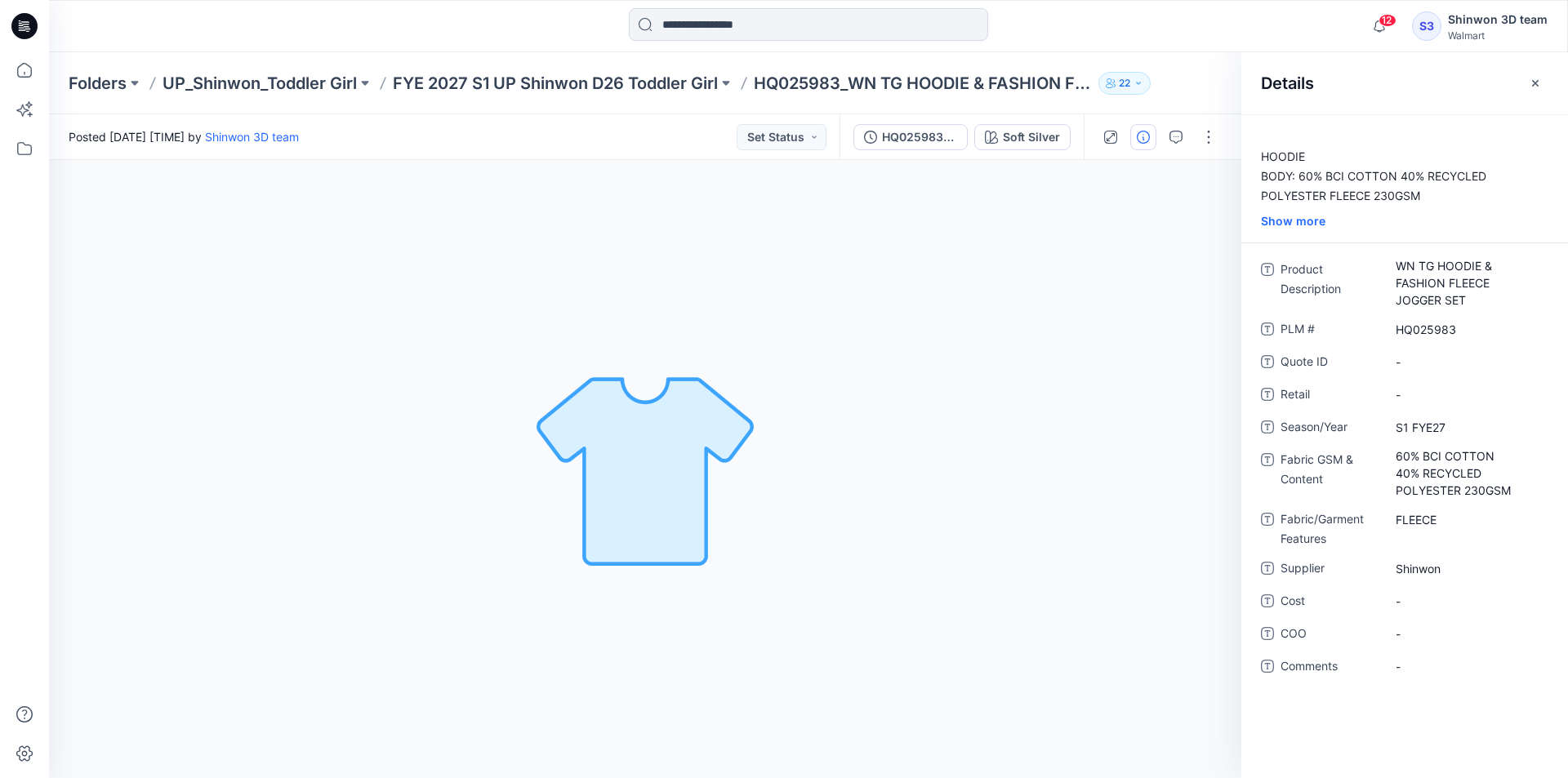drag, startPoint x: 1299, startPoint y: 218, endPoint x: 1312, endPoint y: 212, distance: 14.317821 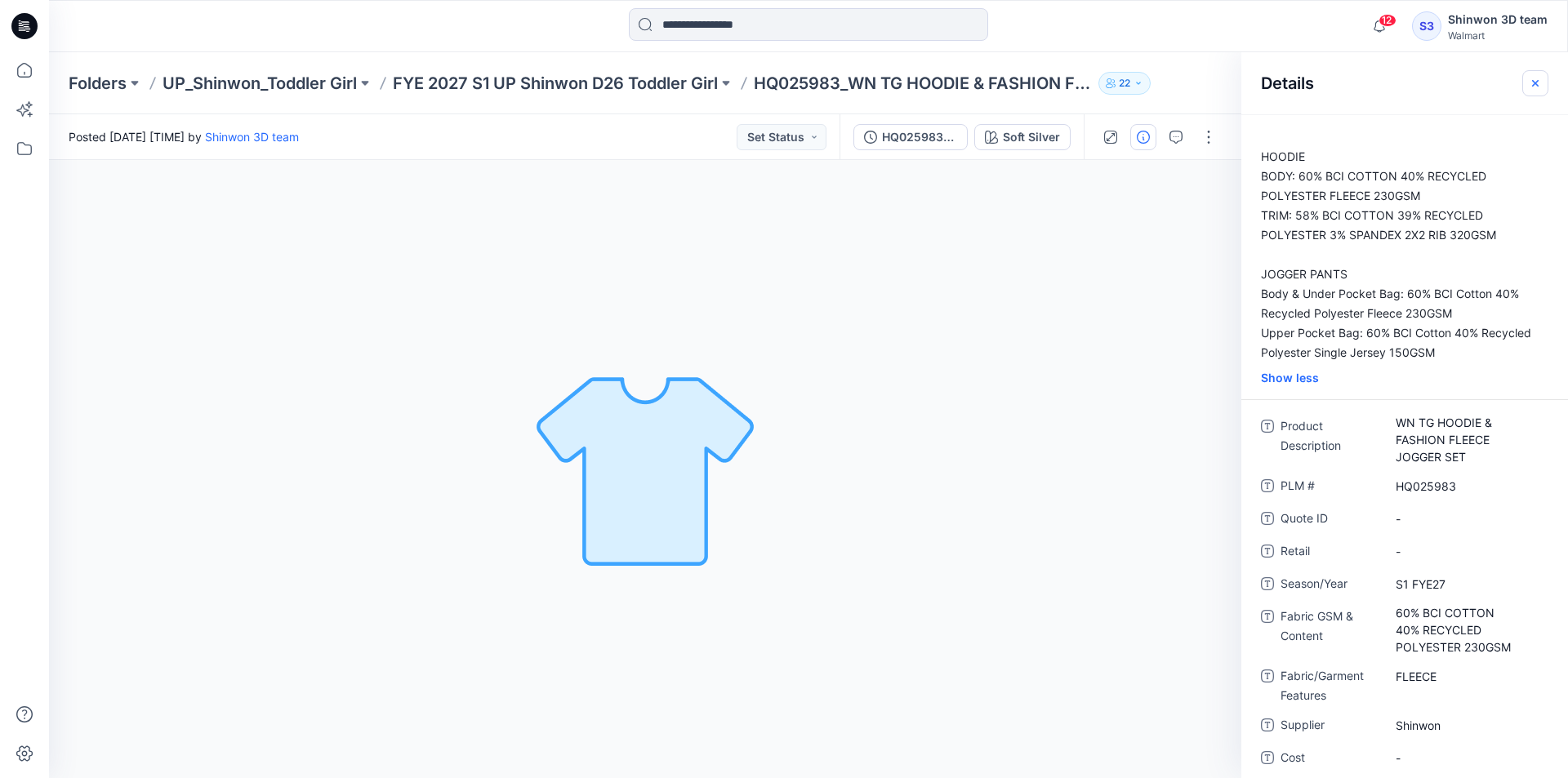 click 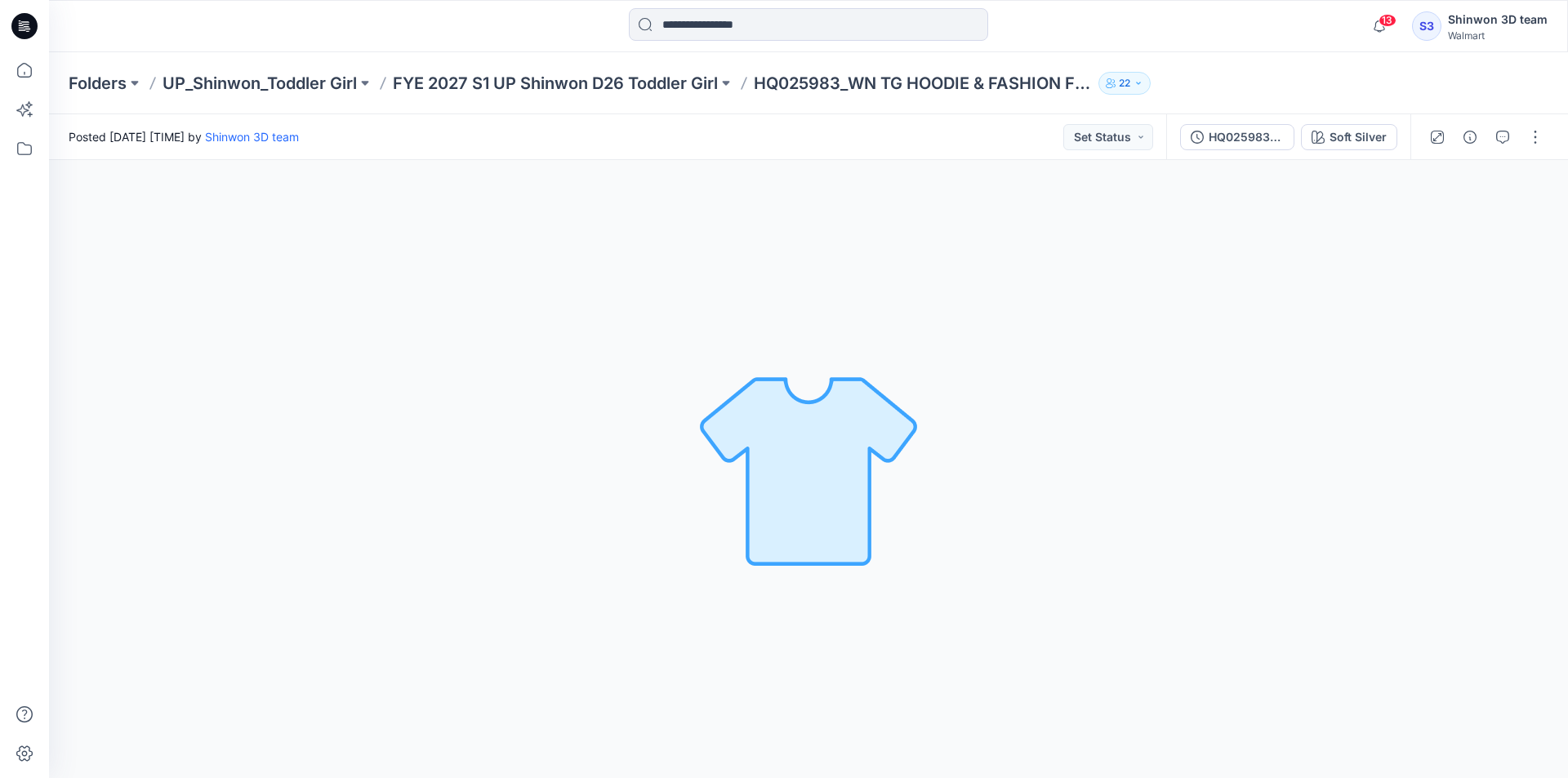 click on "Folders UP_Shinwon_Toddler Girl FYE 2027 S1 UP Shinwon D26 Toddler Girl HQ025983_WN TG HOODIE & FASHION FLEECE JOGGER SET 22" at bounding box center [808, 83] 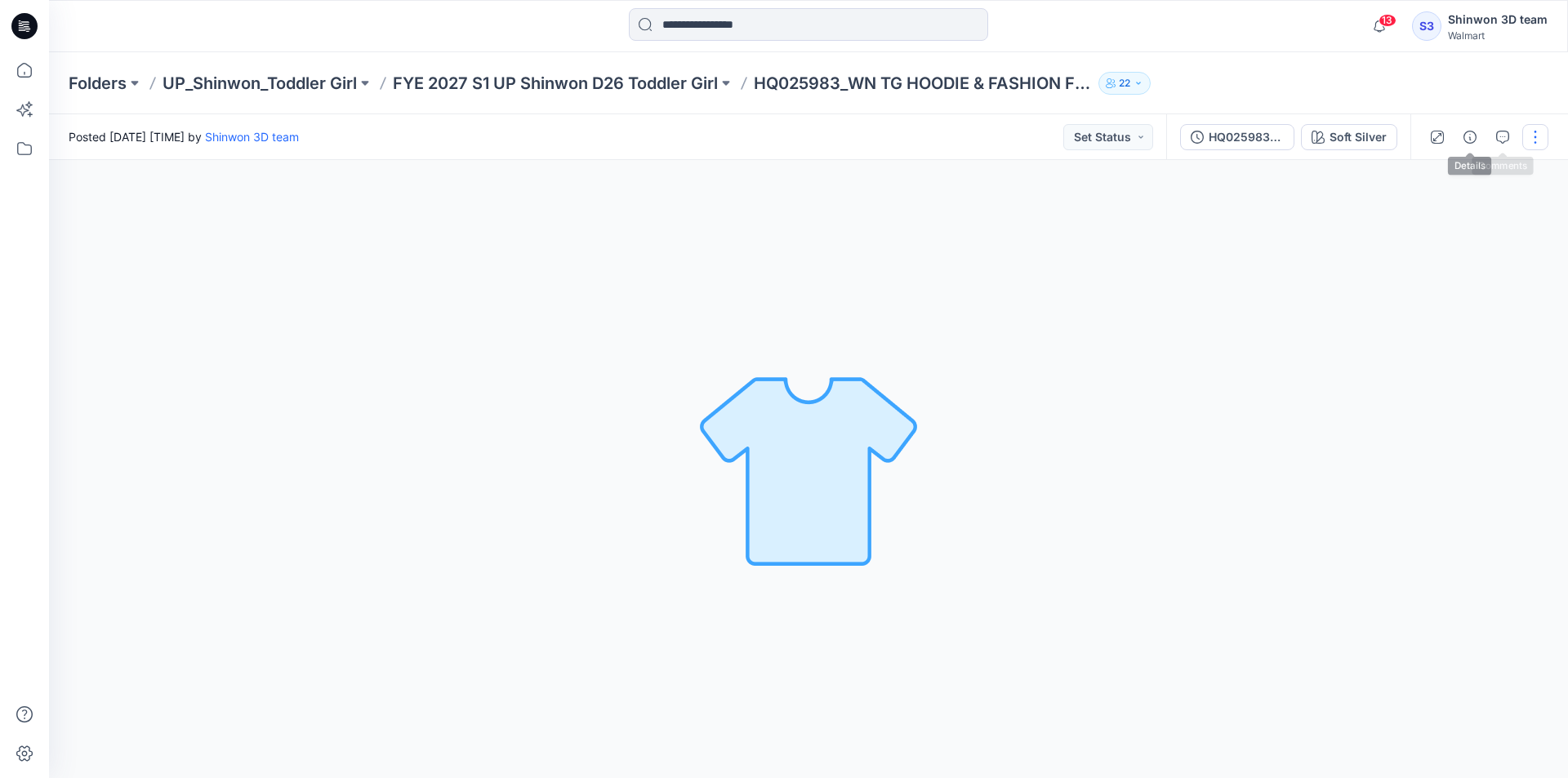 click at bounding box center [1535, 137] 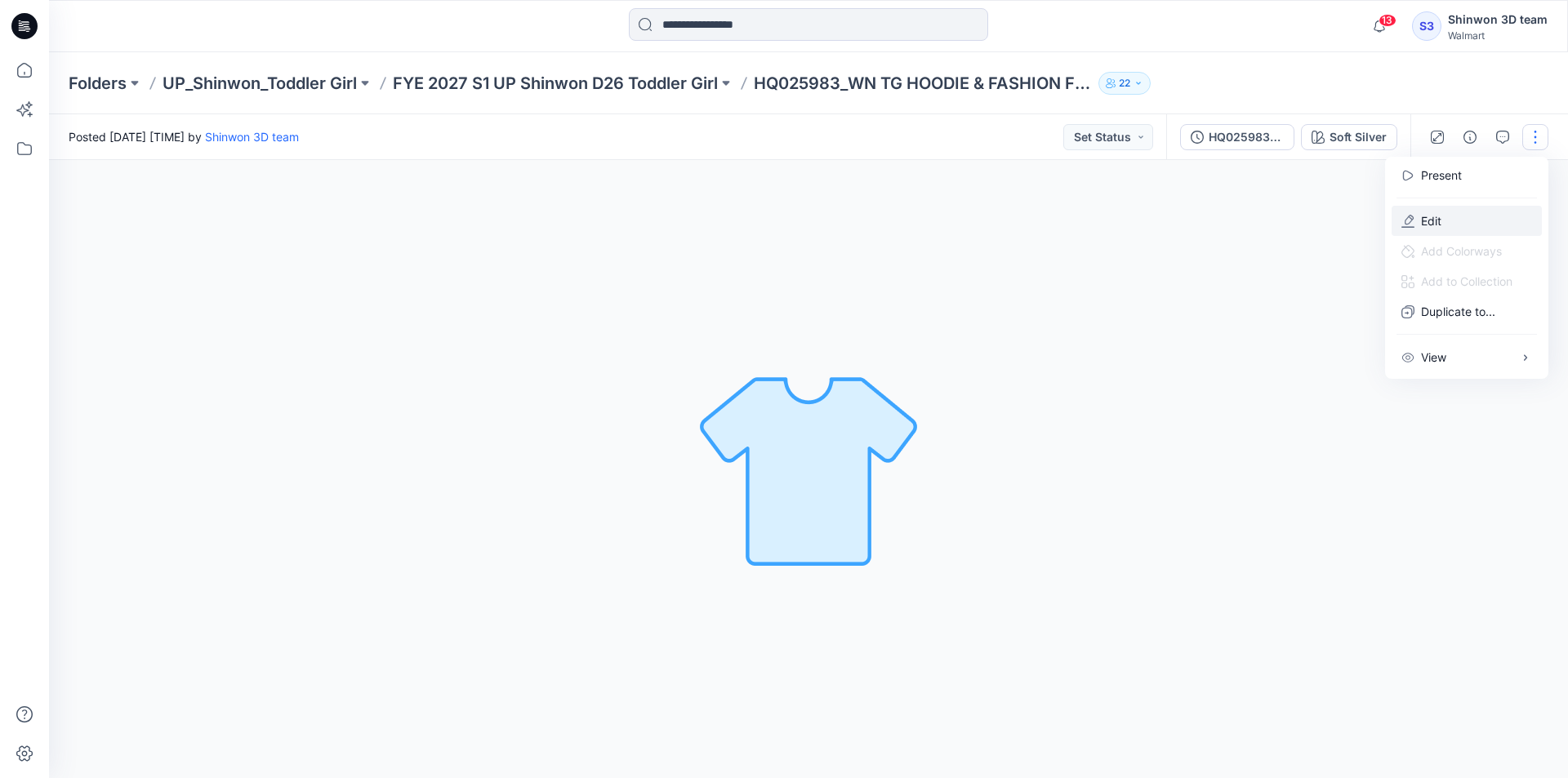 click on "Edit" at bounding box center (1467, 220) 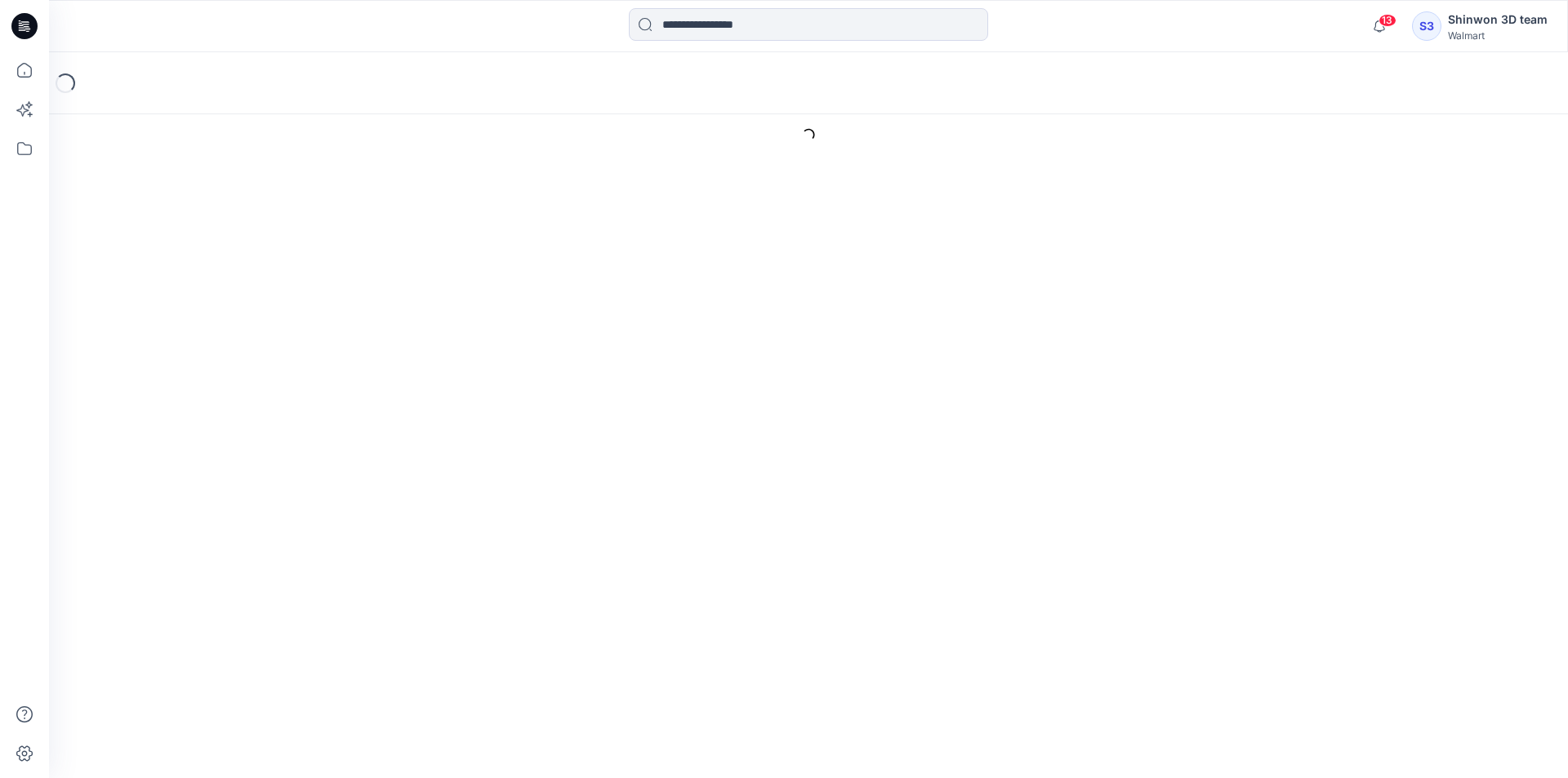 scroll, scrollTop: 0, scrollLeft: 0, axis: both 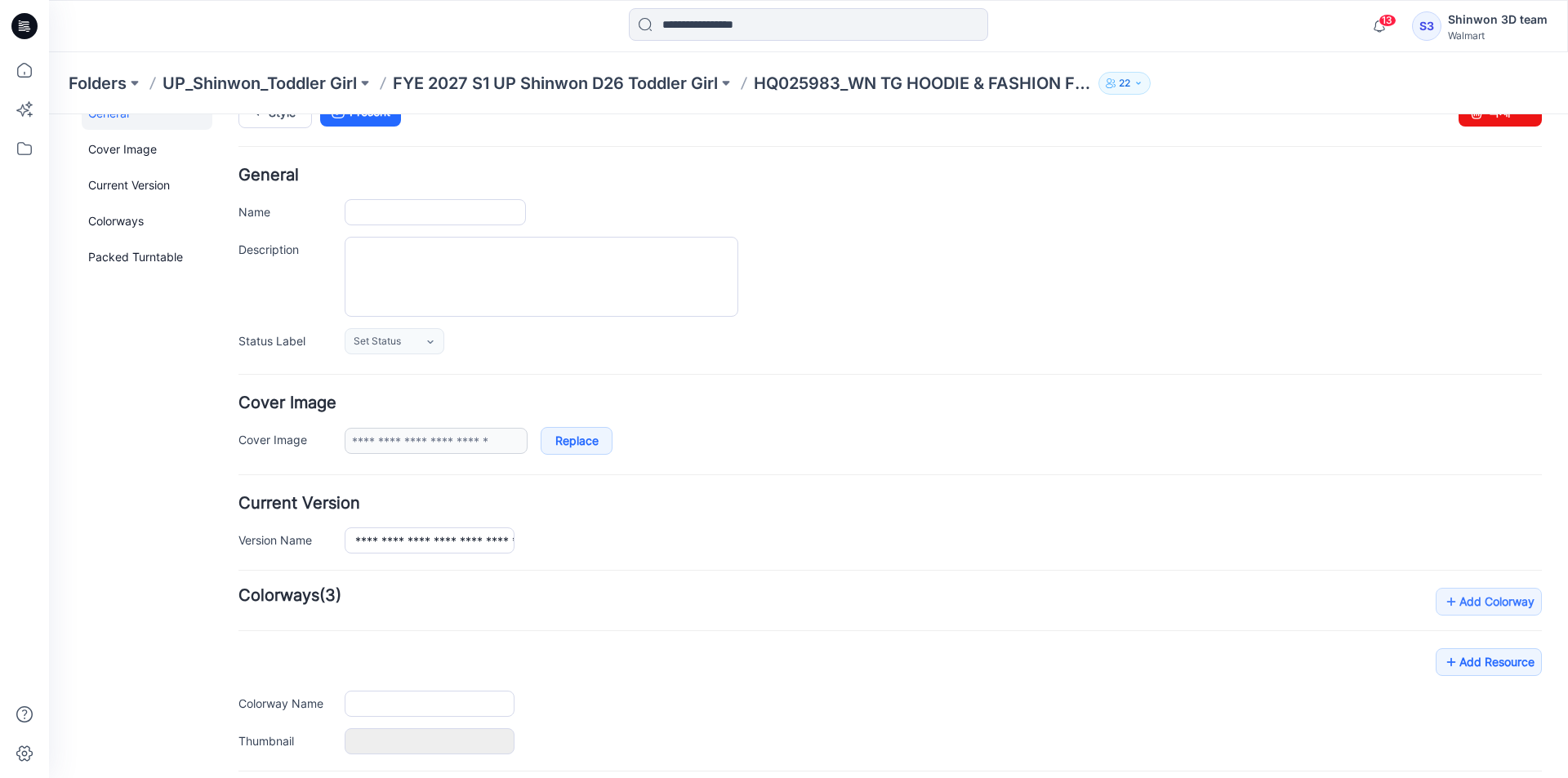 type on "**********" 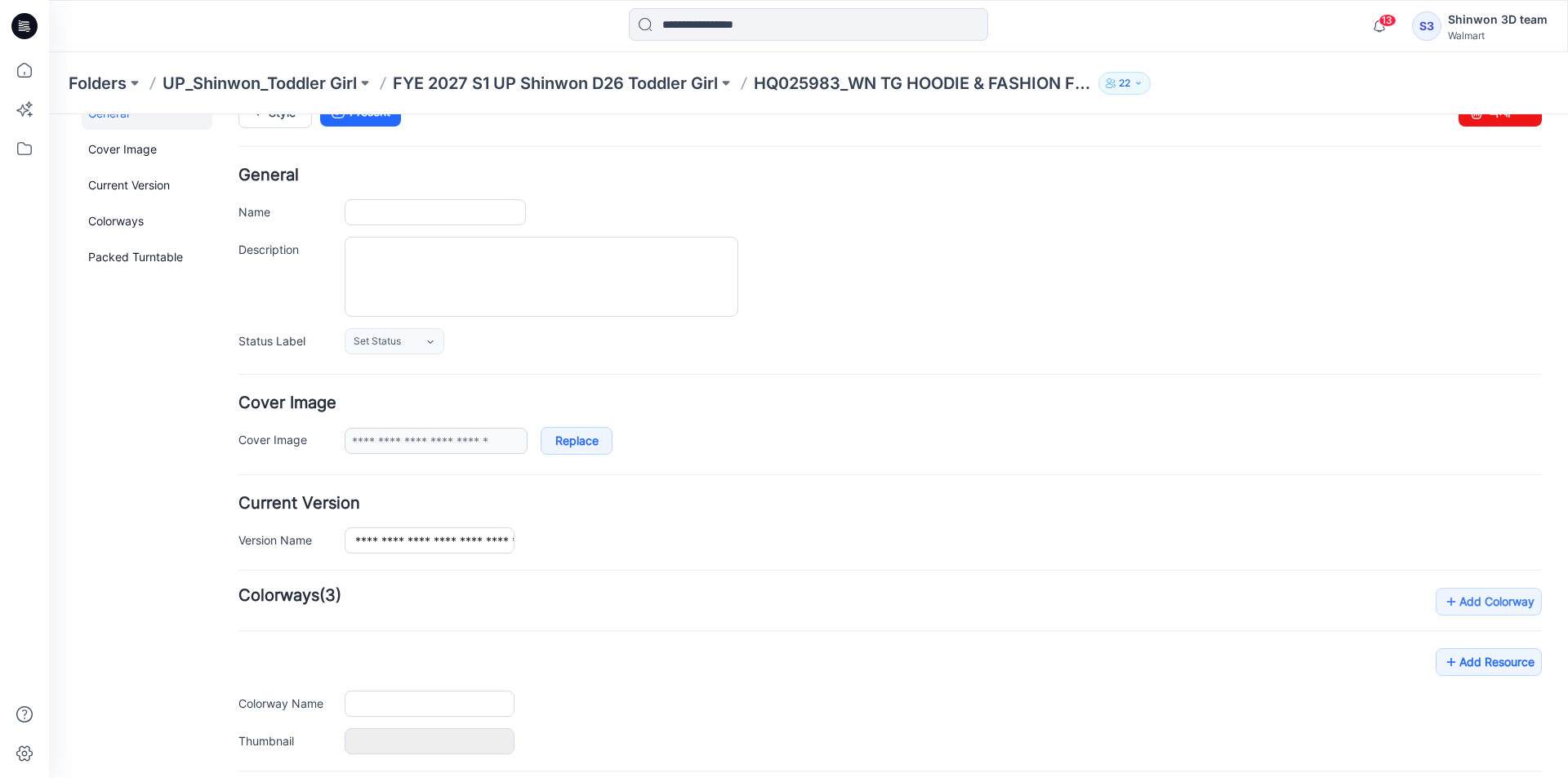 type on "**********" 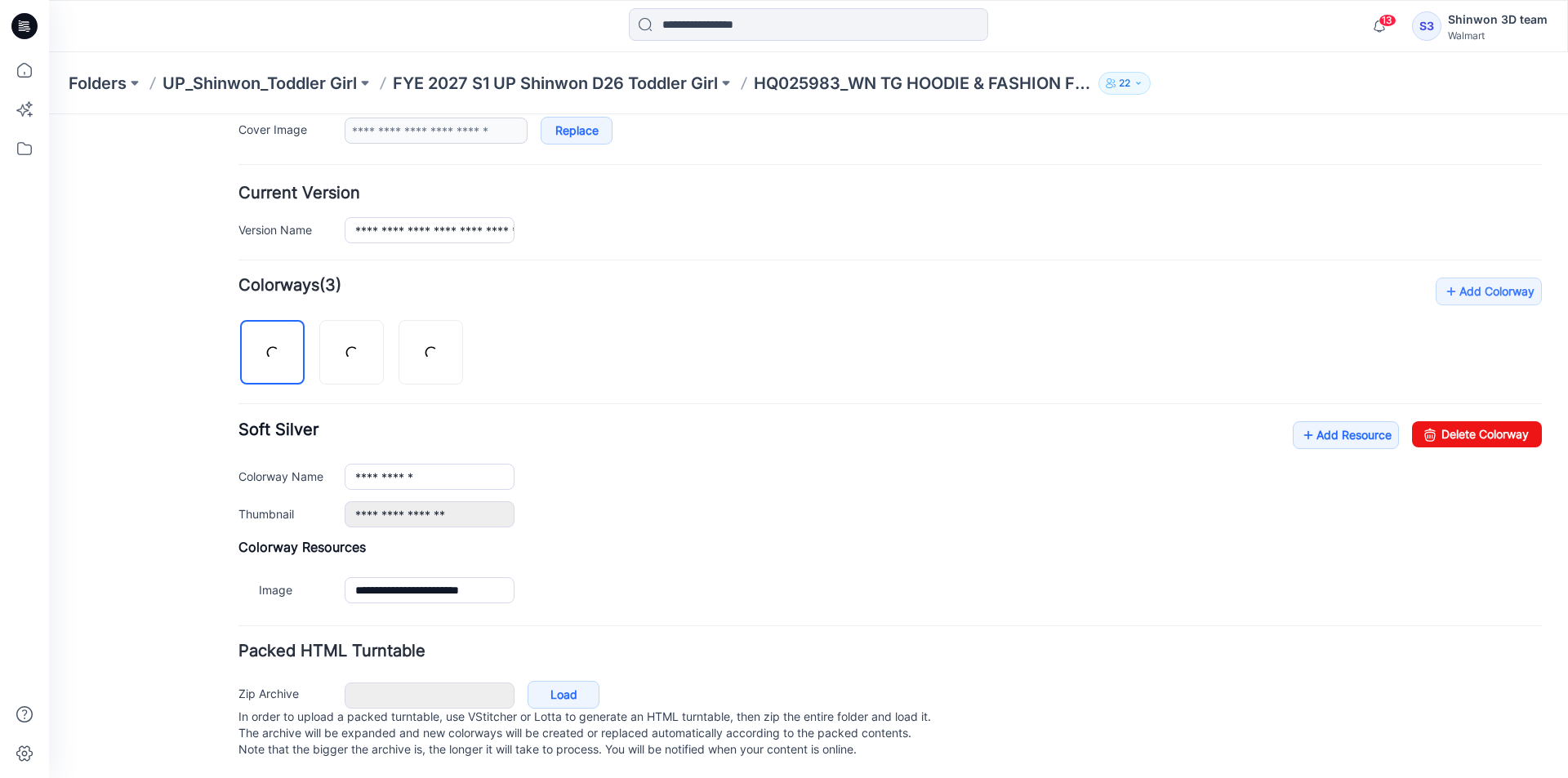 scroll, scrollTop: 363, scrollLeft: 0, axis: vertical 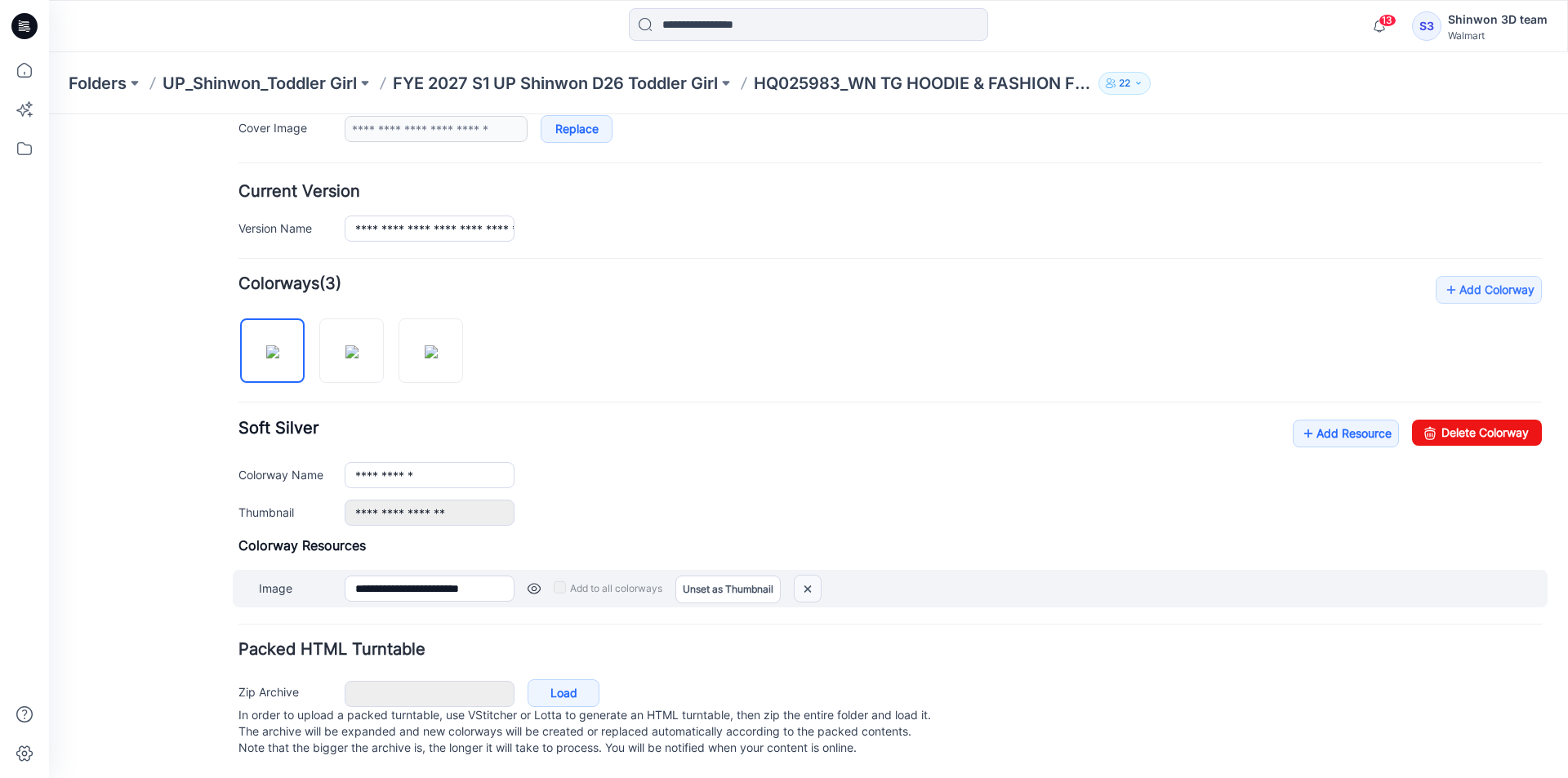 click at bounding box center (808, 589) 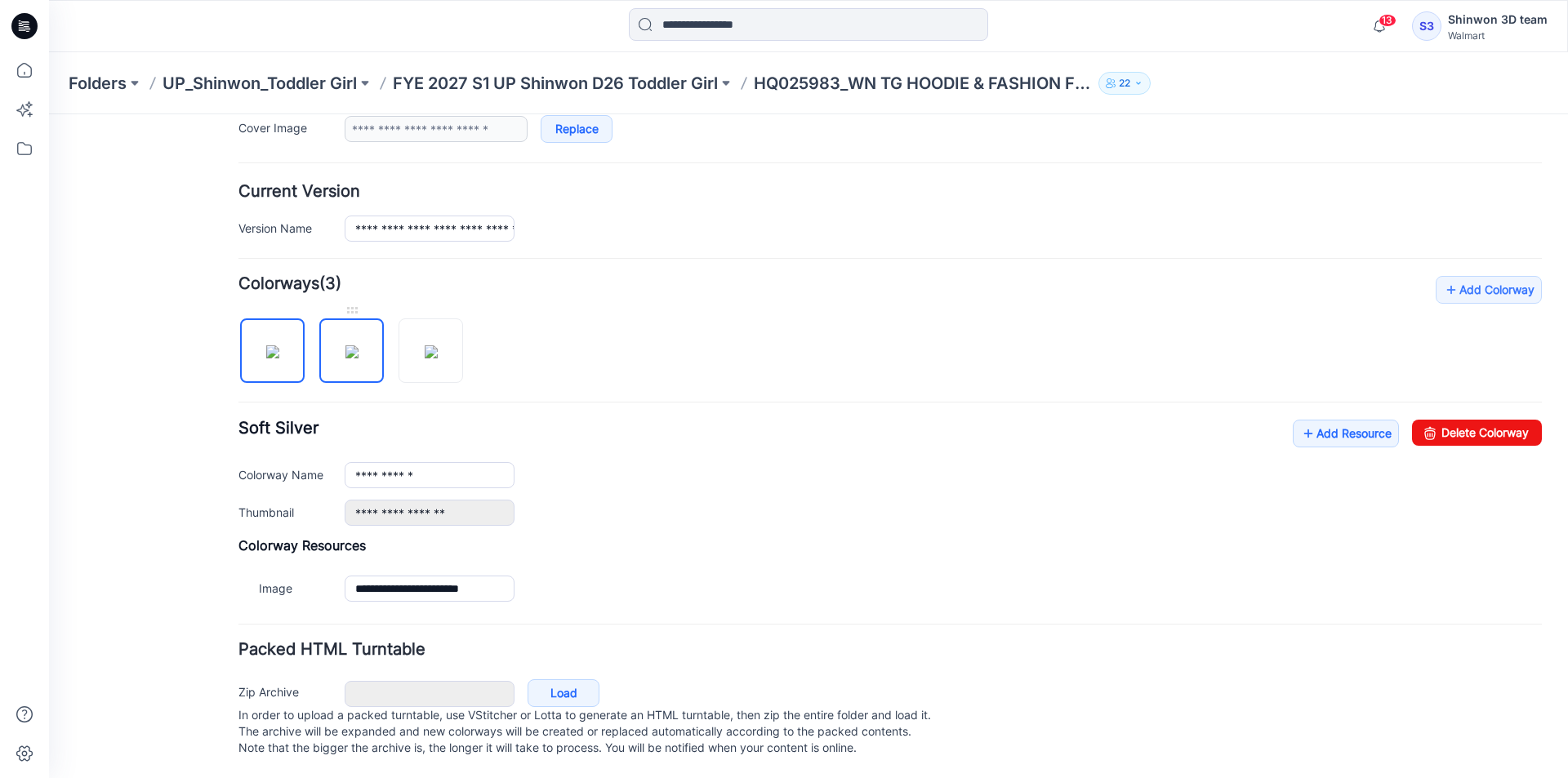 click at bounding box center [352, 352] 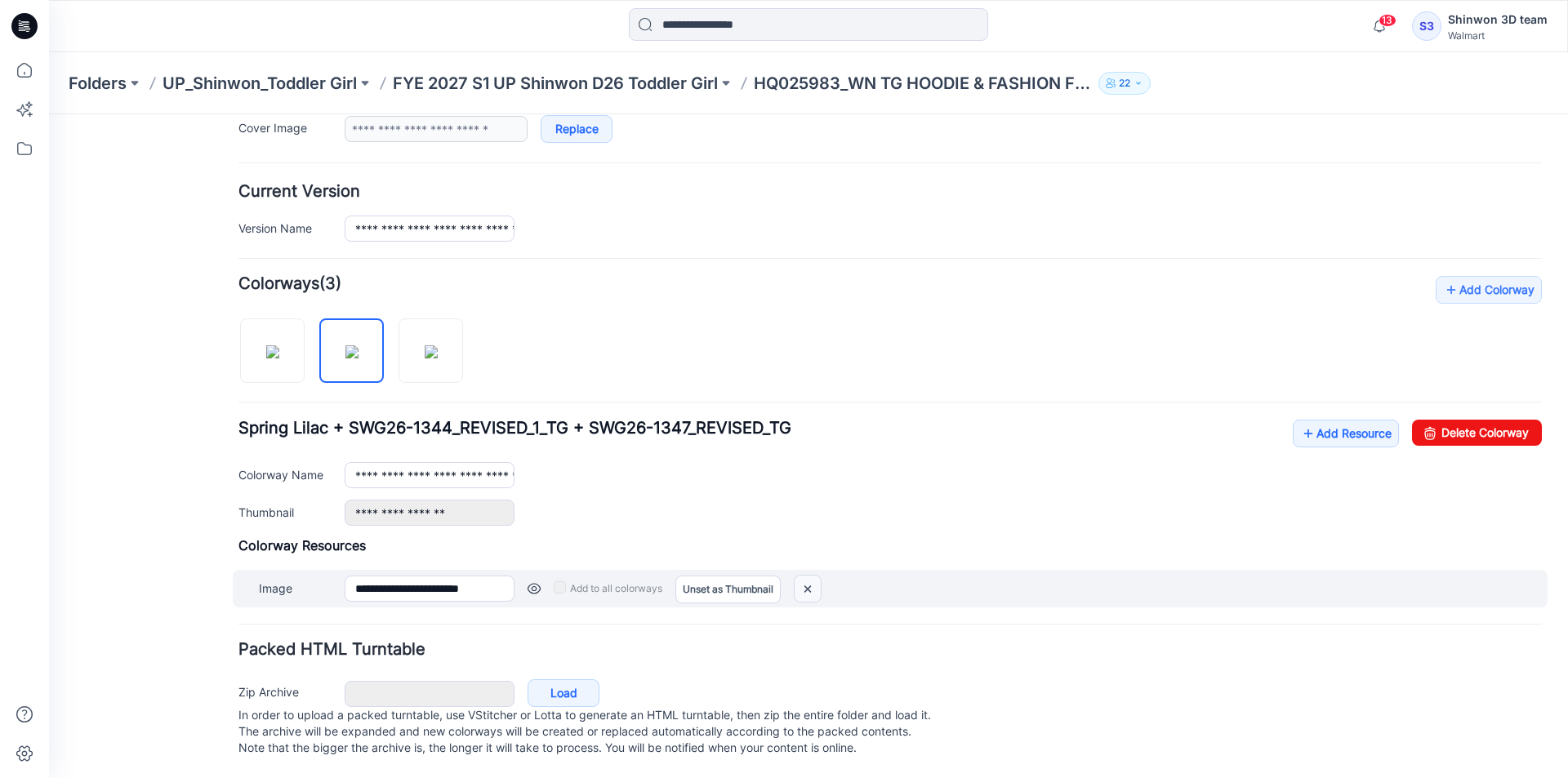 click at bounding box center [808, 589] 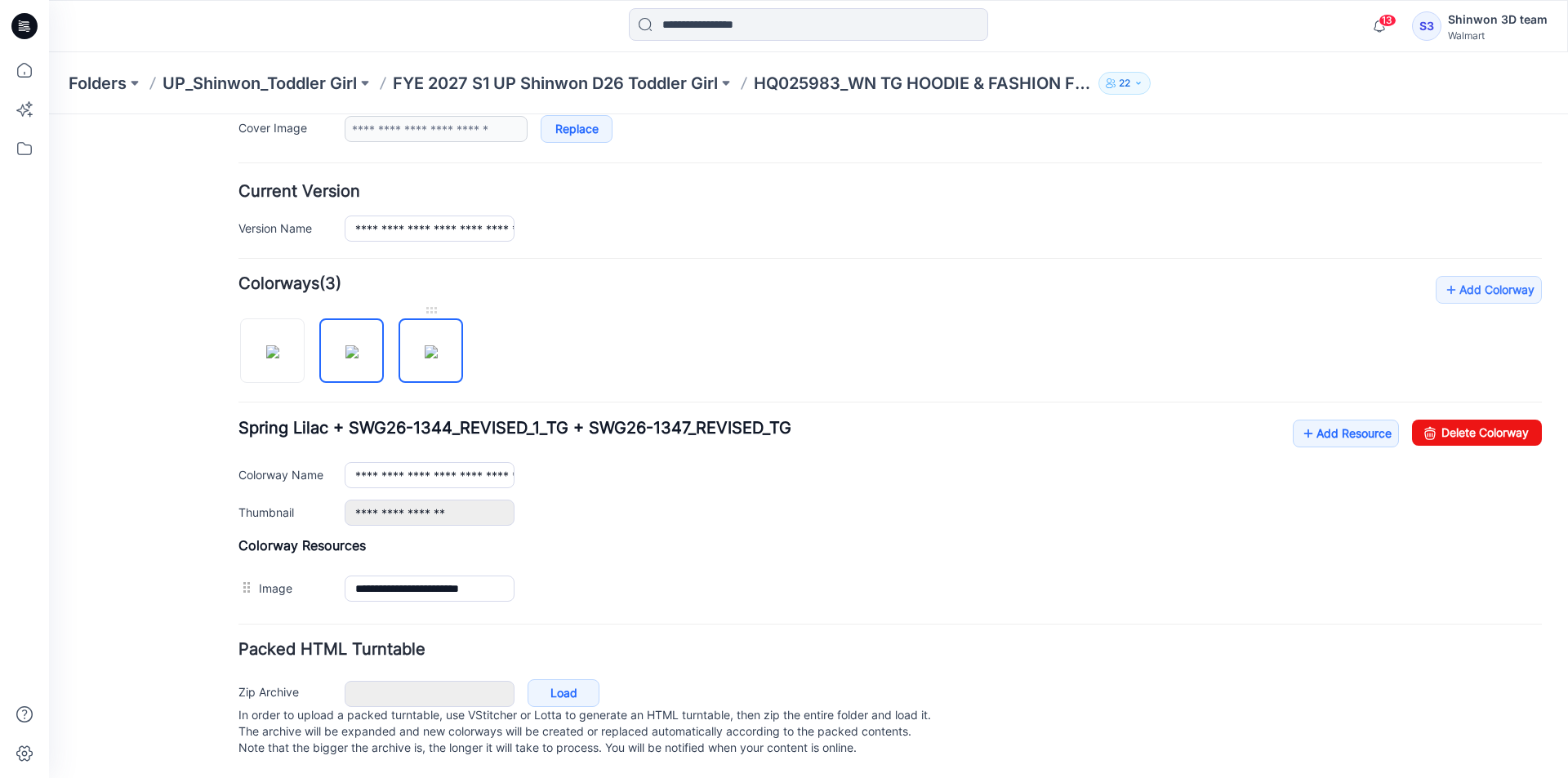 click at bounding box center (431, 352) 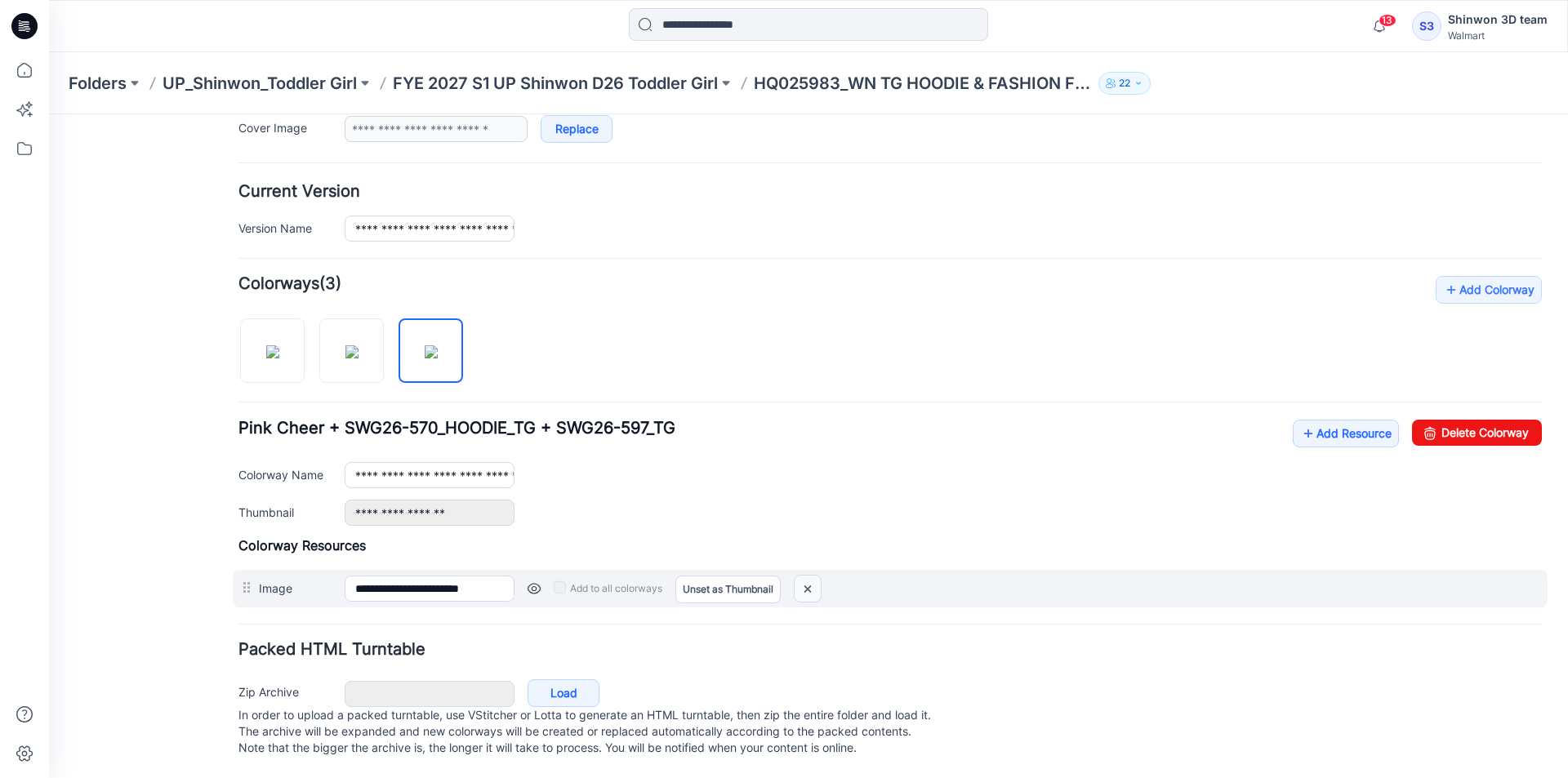 click at bounding box center [808, 589] 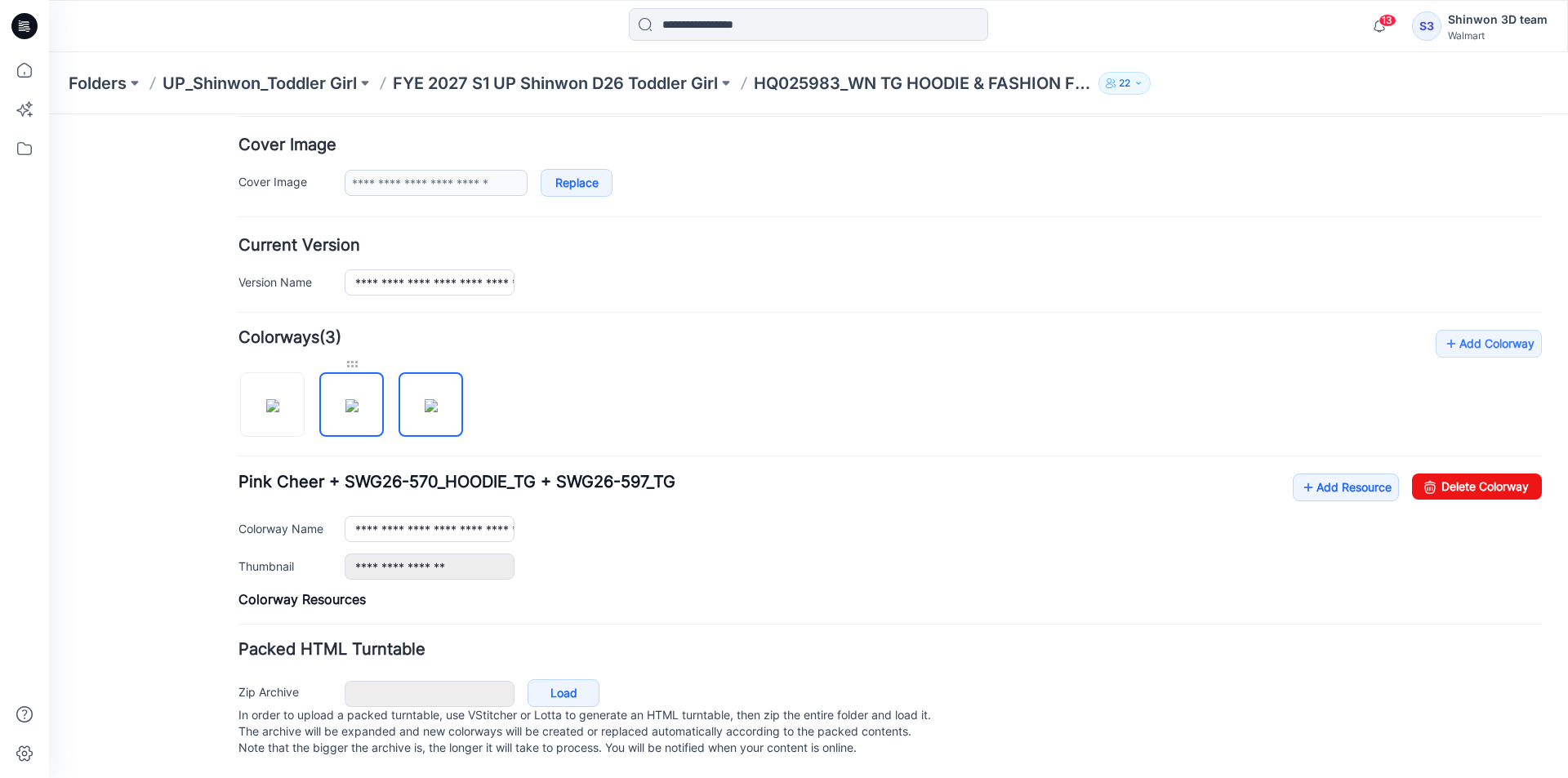 scroll, scrollTop: 311, scrollLeft: 0, axis: vertical 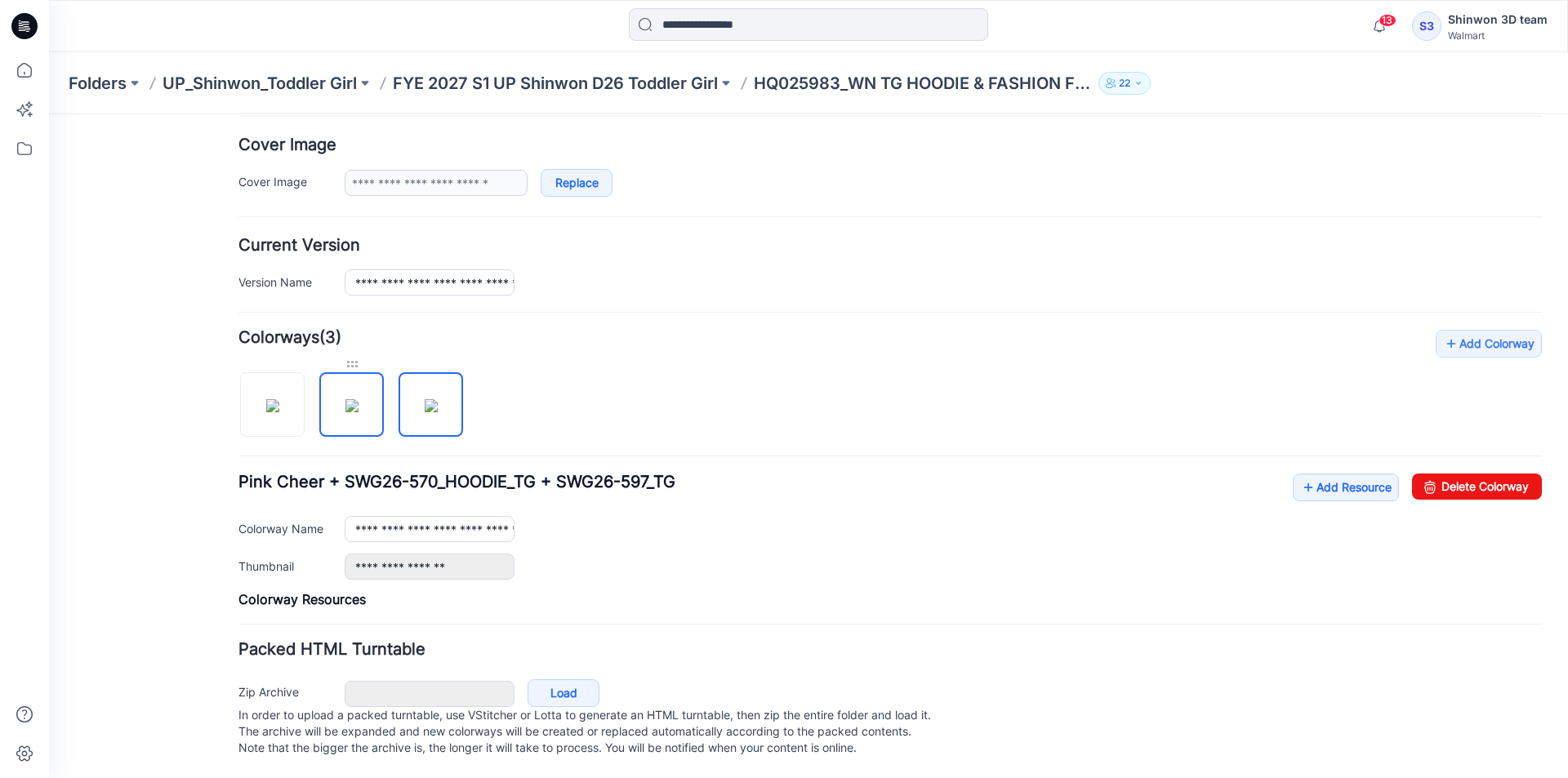 click at bounding box center (351, 364) 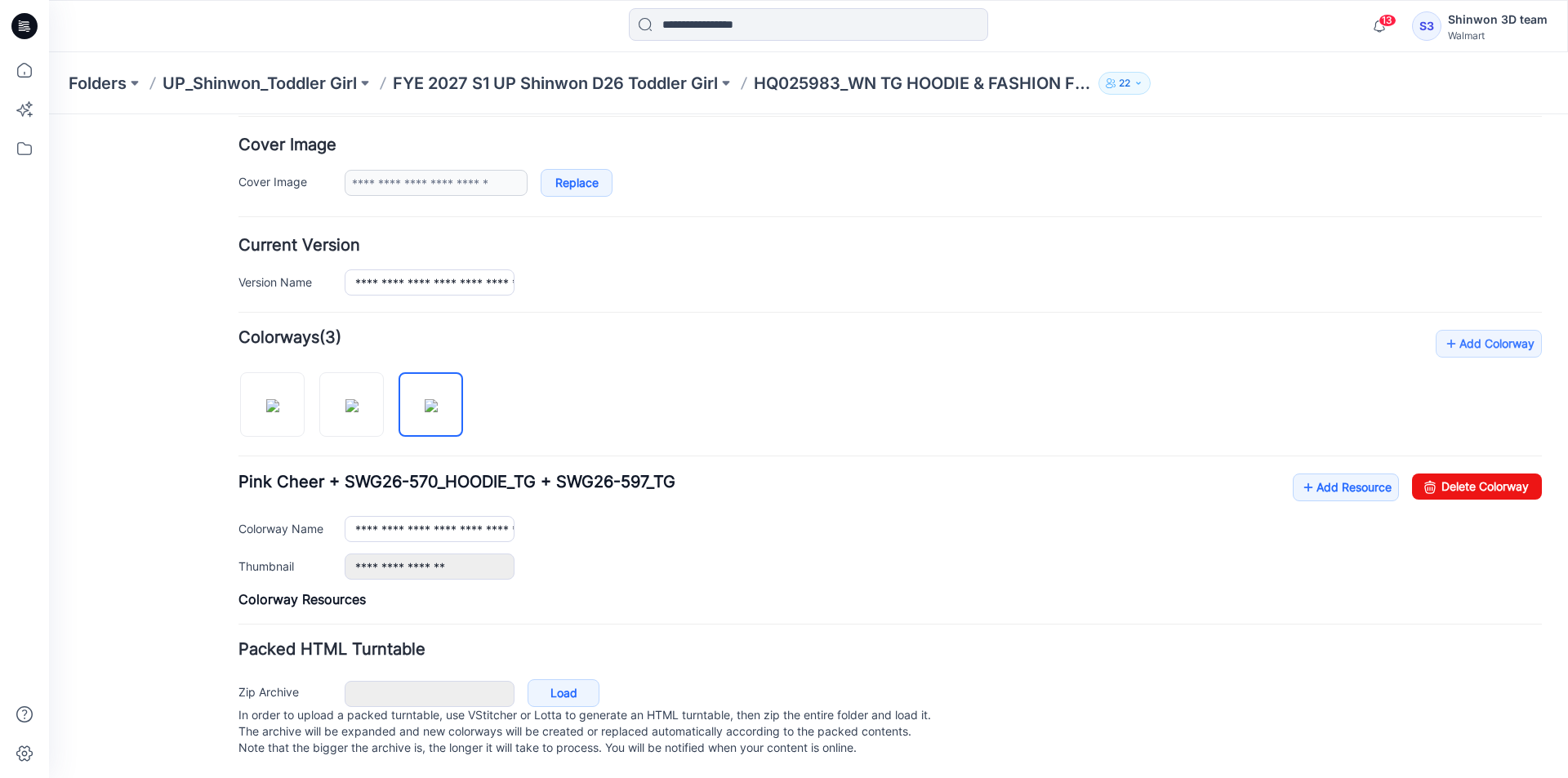 click on "**********" at bounding box center [890, 469] 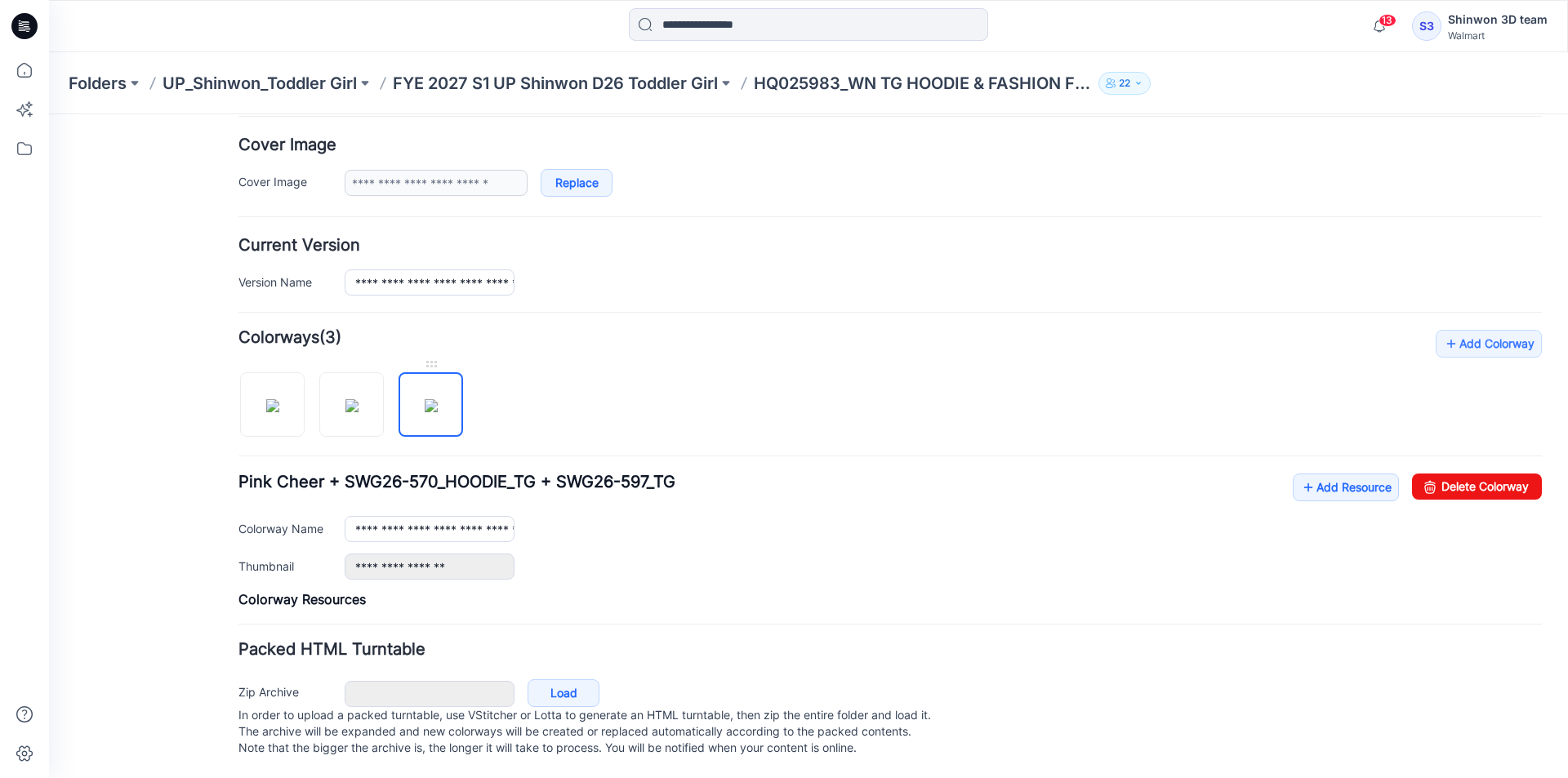 click at bounding box center [431, 406] 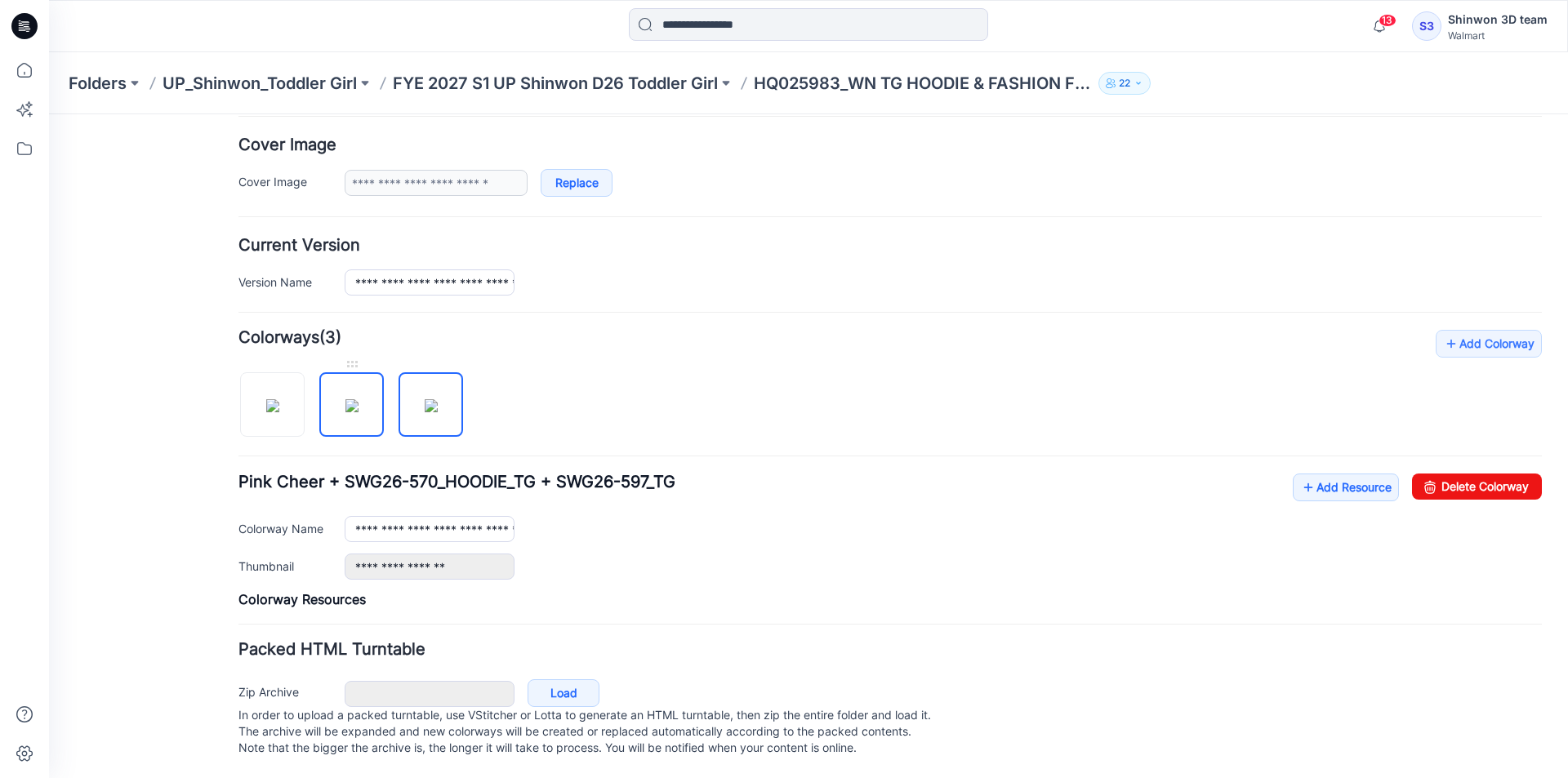 click at bounding box center (352, 406) 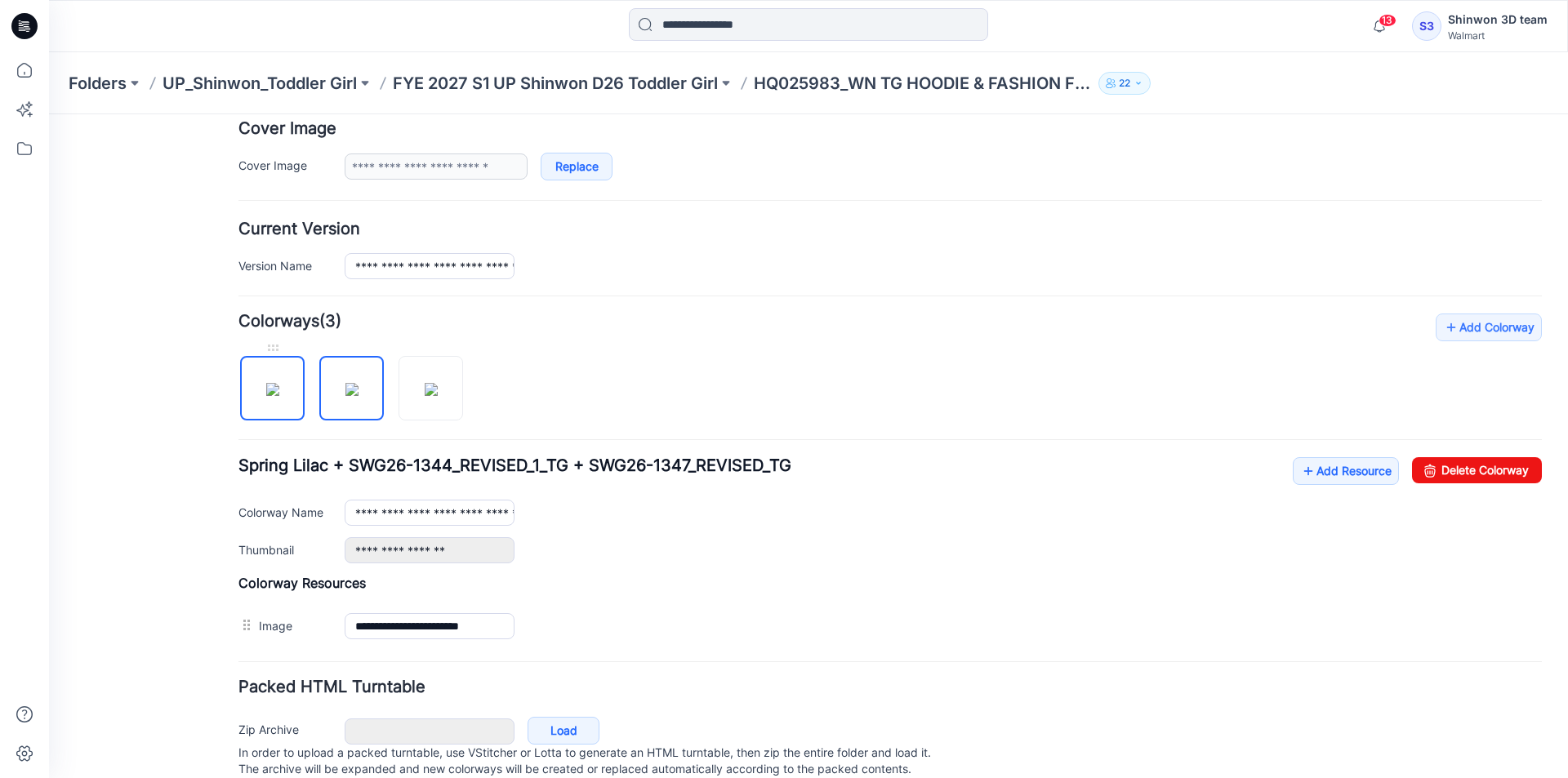 click at bounding box center (273, 389) 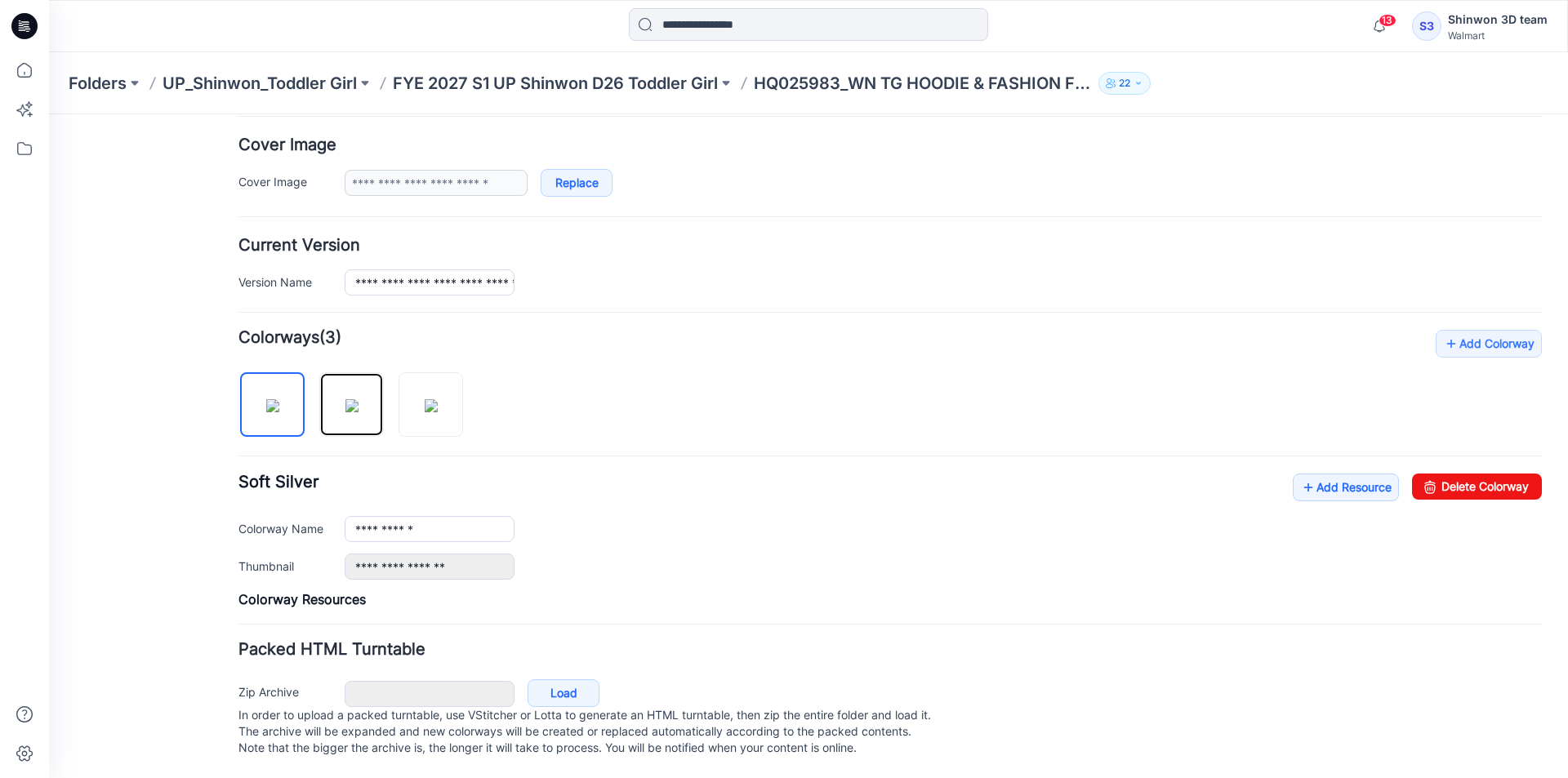 click at bounding box center (352, 406) 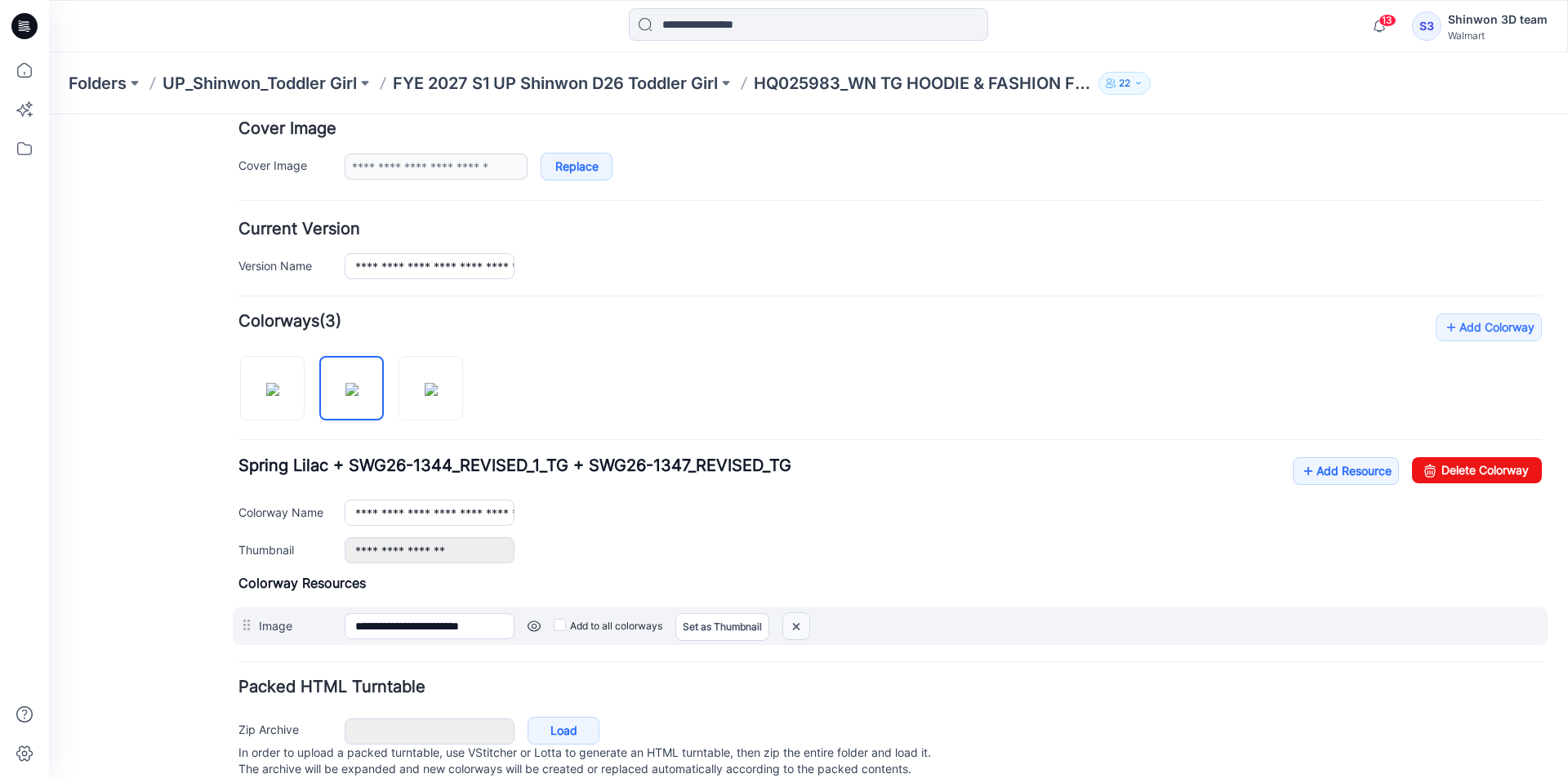 click at bounding box center [49, 114] 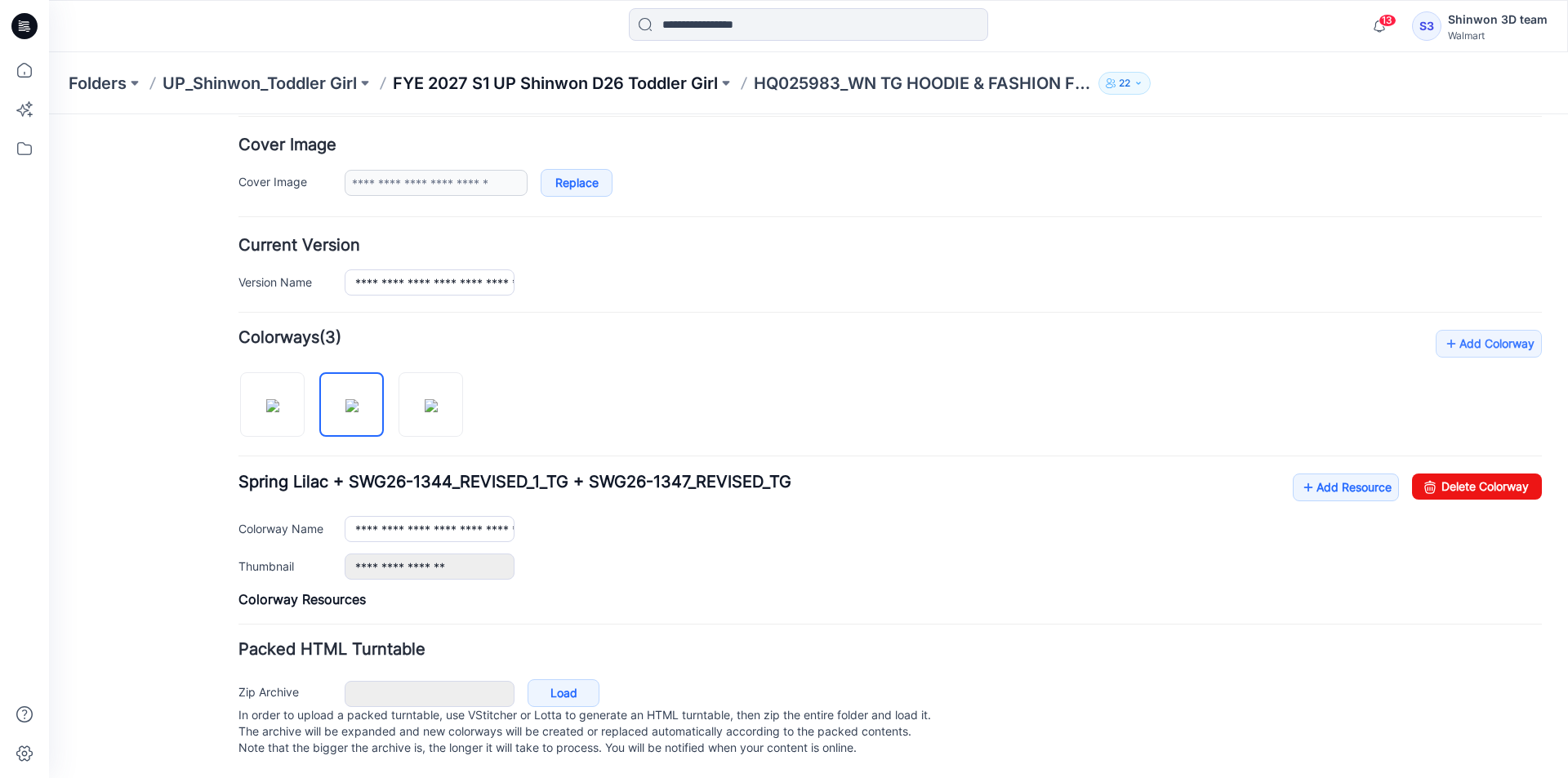 click on "FYE 2027 S1 UP Shinwon D26 Toddler Girl" at bounding box center [555, 83] 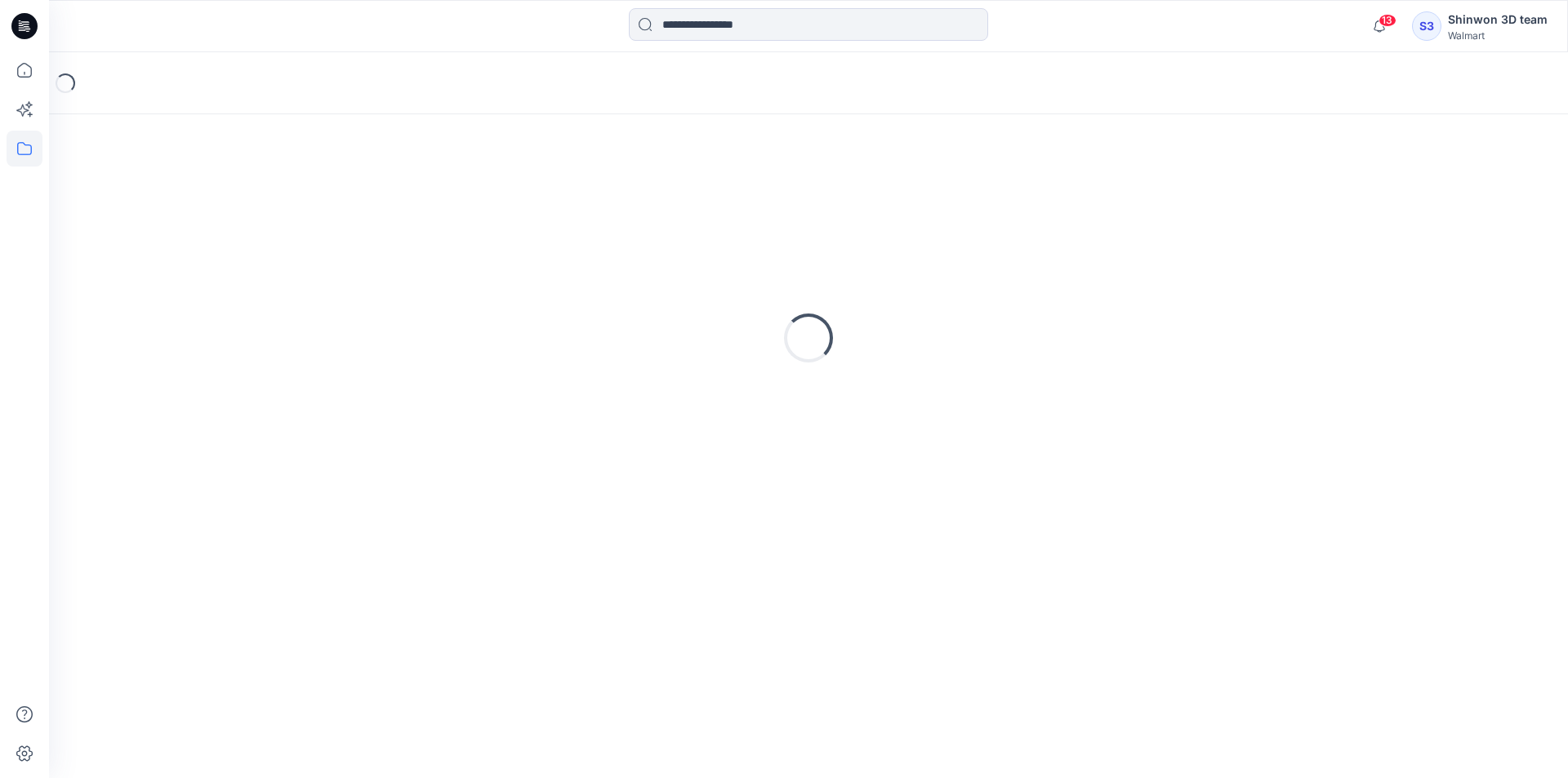 scroll, scrollTop: 0, scrollLeft: 0, axis: both 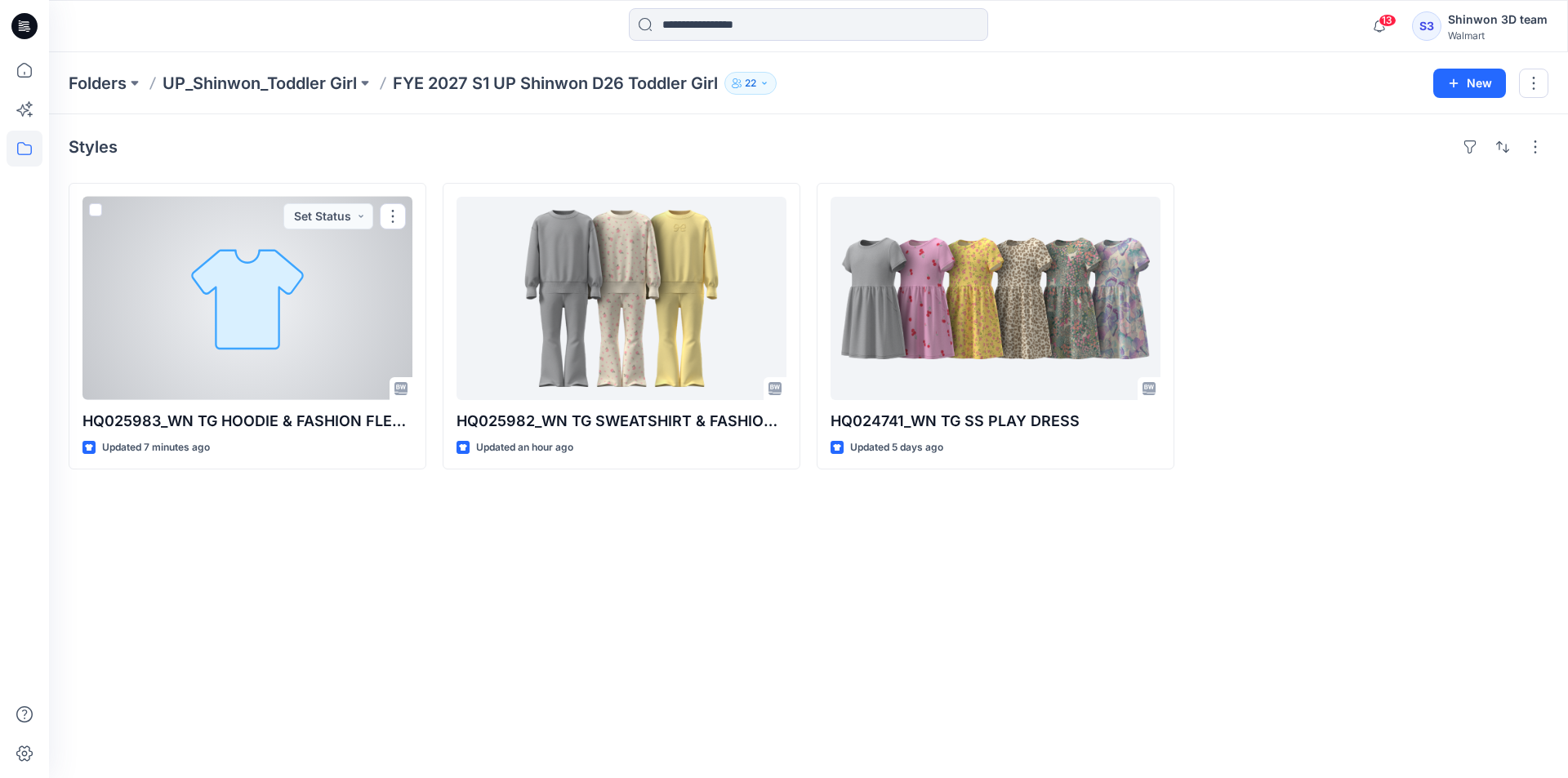 click at bounding box center (247, 298) 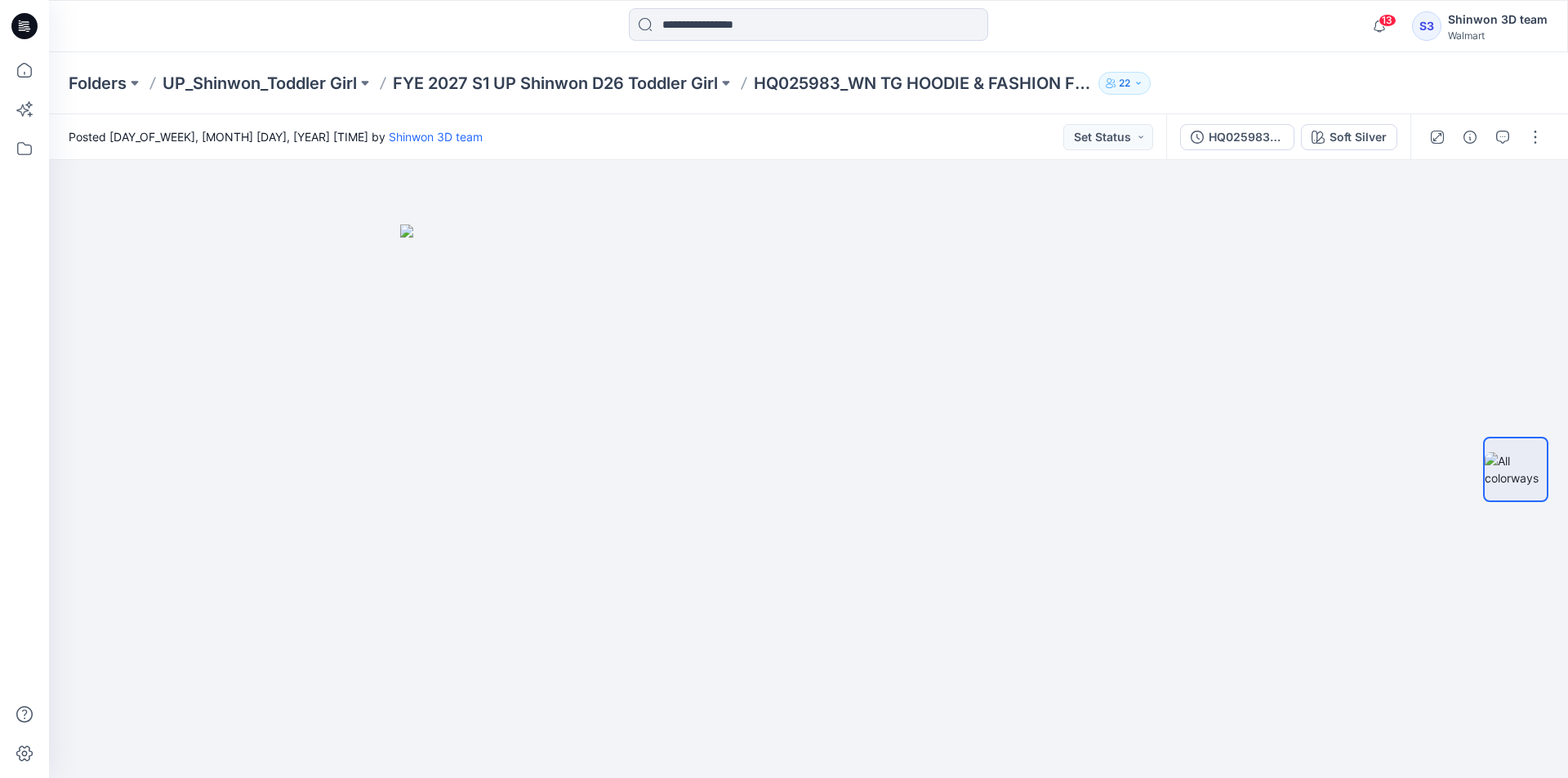 scroll, scrollTop: 0, scrollLeft: 0, axis: both 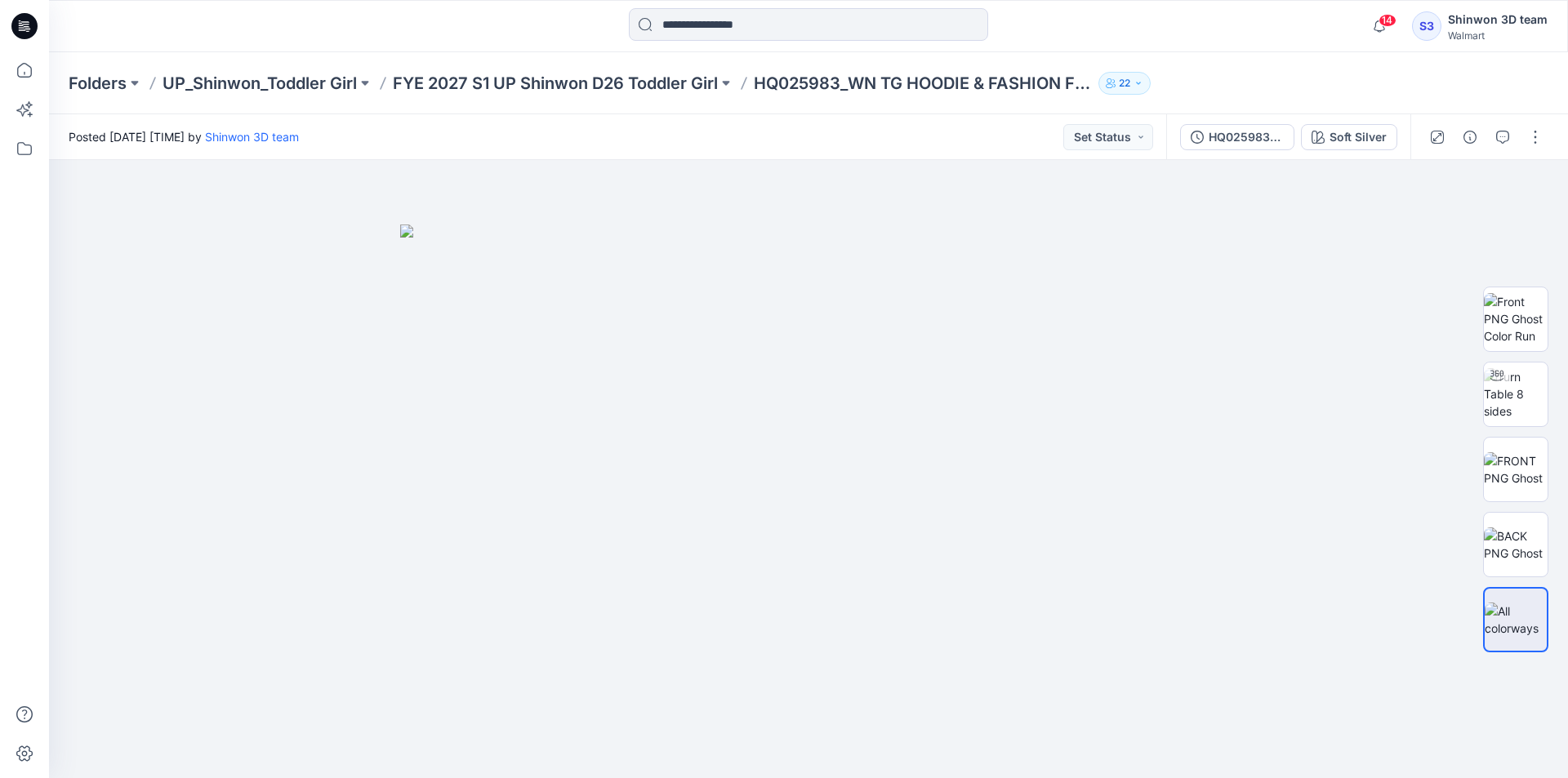 click on "Folders UP_Shinwon_Toddler Girl FYE 2027 S1 UP Shinwon D26 Toddler Girl HQ025983_WN TG HOODIE & FASHION FLEECE JOGGER SET 22" at bounding box center (808, 83) 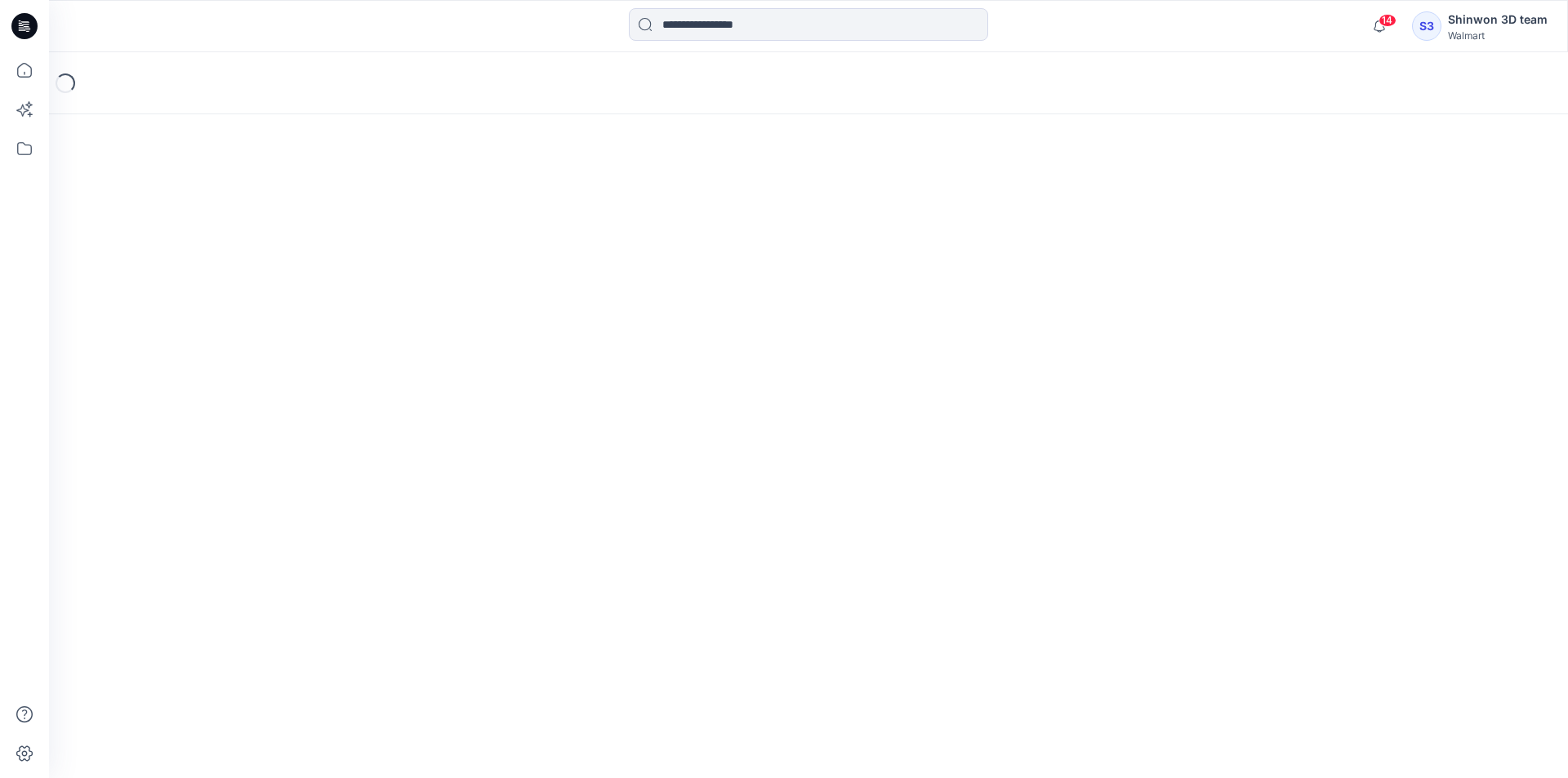 scroll, scrollTop: 0, scrollLeft: 0, axis: both 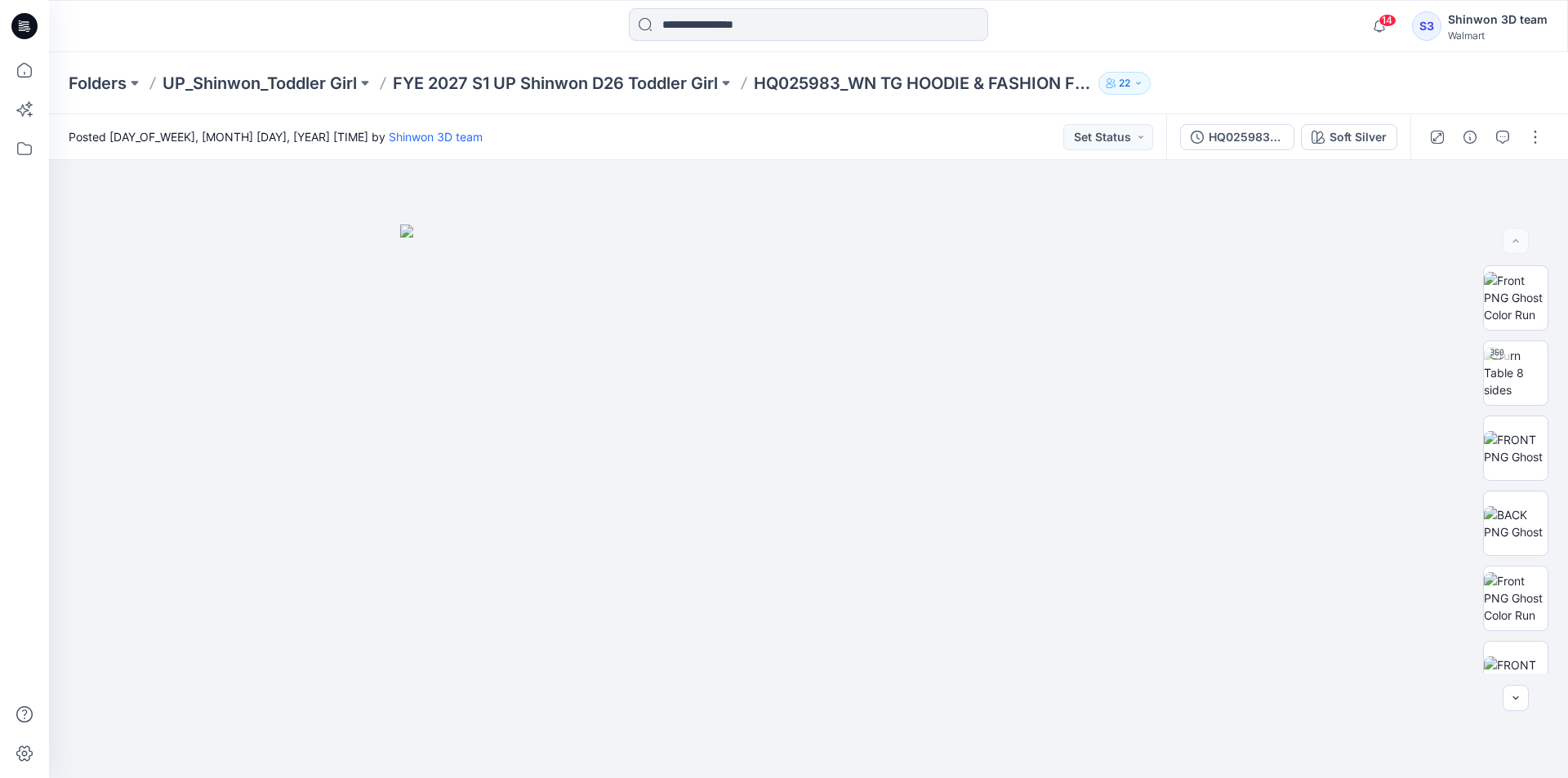 click on "Folders UP_Shinwon_Toddler Girl FYE 2027 S1 UP Shinwon D26 Toddler Girl HQ025983_WN TG HOODIE & FASHION FLEECE JOGGER SET 22" at bounding box center (808, 83) 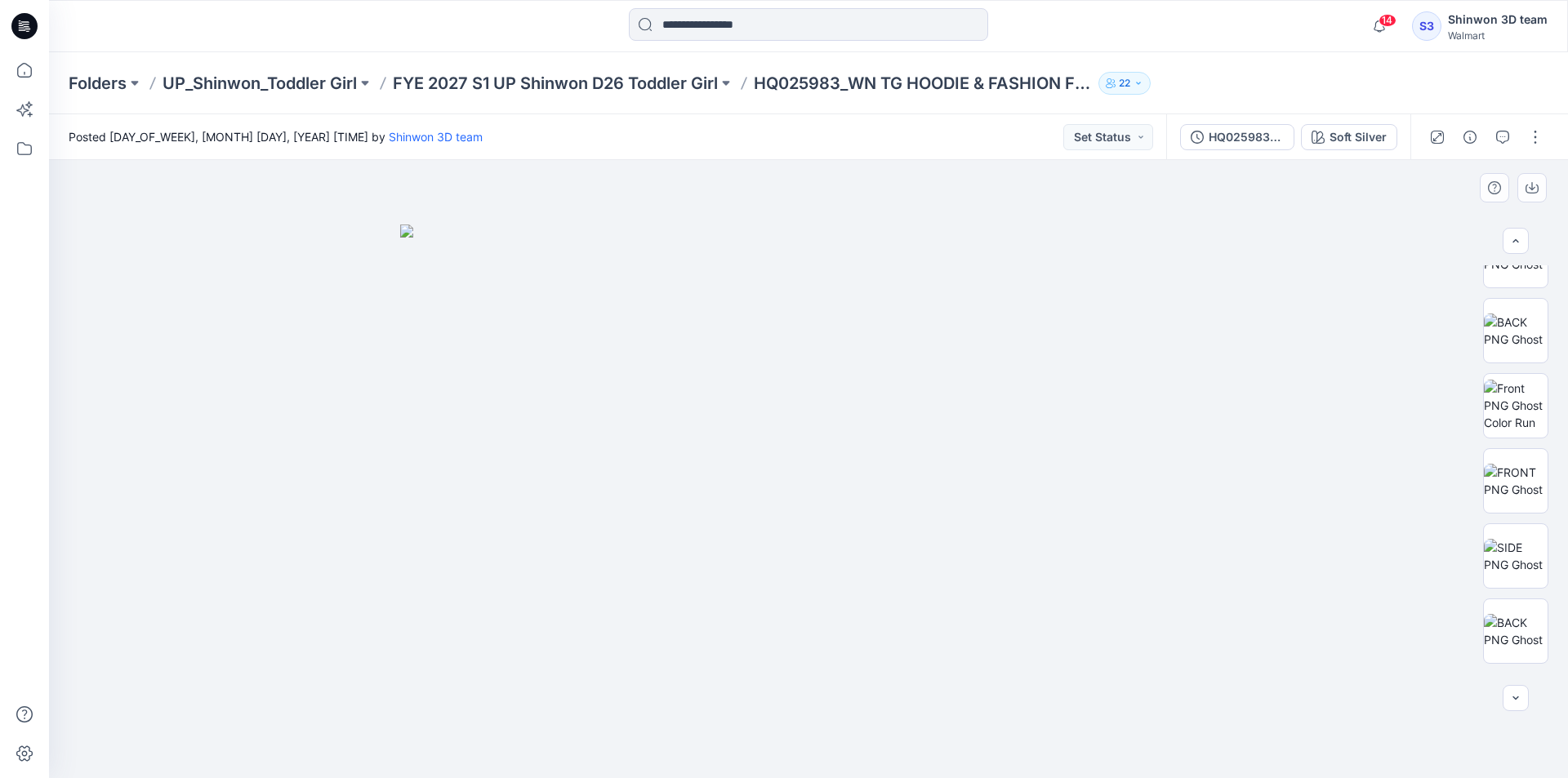 scroll, scrollTop: 245, scrollLeft: 0, axis: vertical 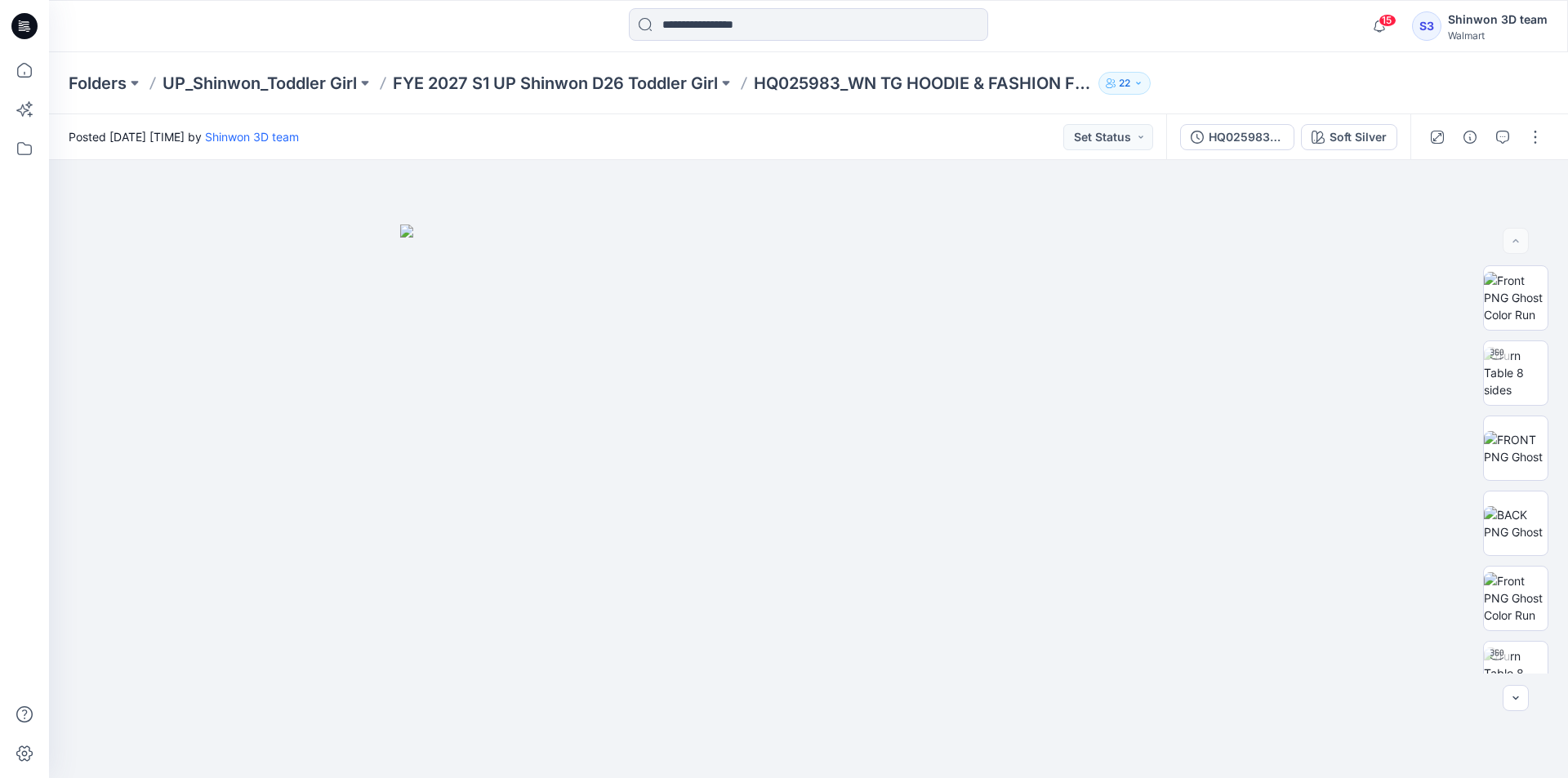 click on "Folders UP_Shinwon_Toddler Girl FYE 2027 S1 UP Shinwon D26 Toddler Girl HQ025983_WN TG HOODIE & FASHION FLEECE JOGGER SET 22" at bounding box center (745, 83) 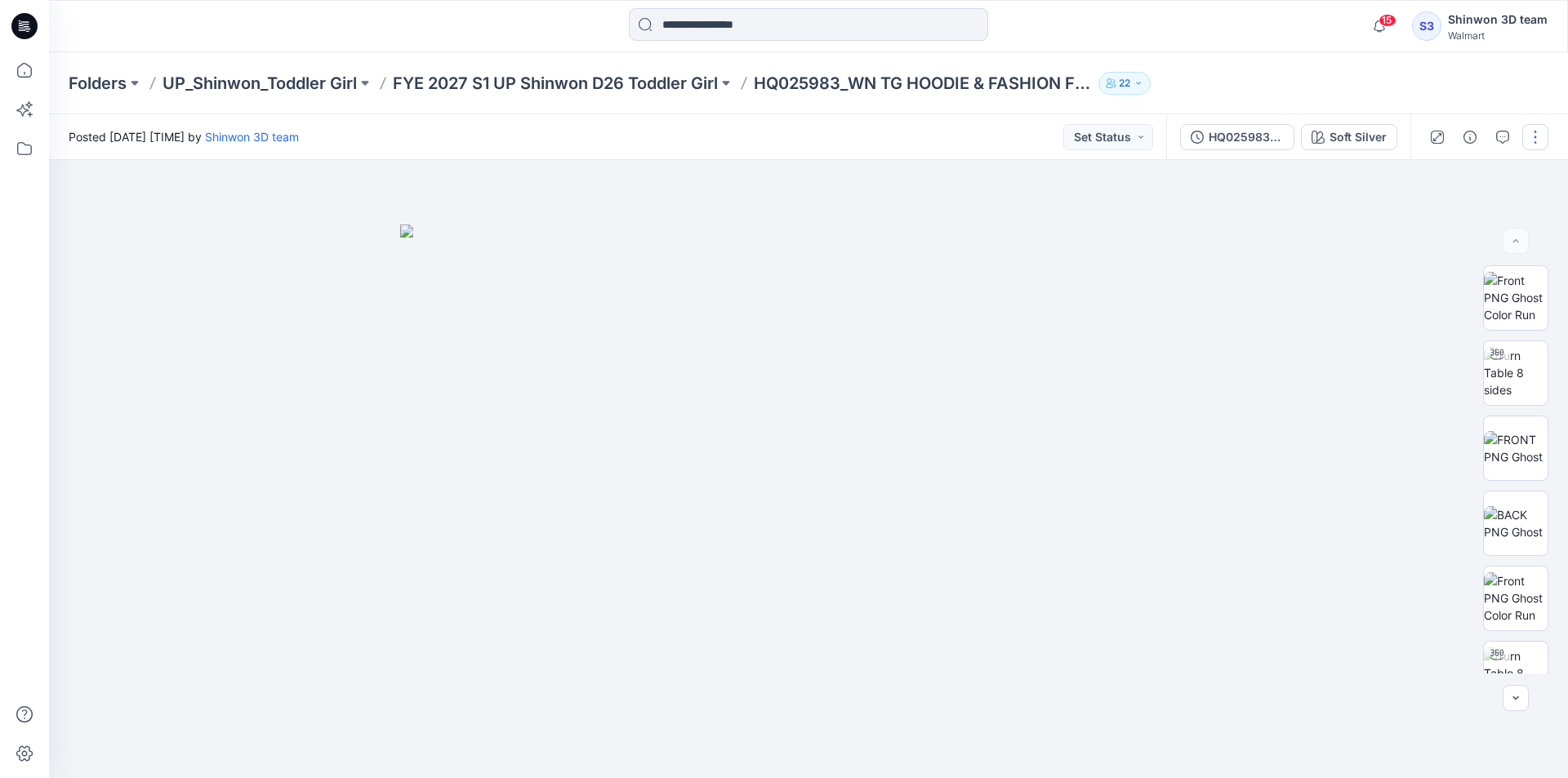 click at bounding box center (1535, 137) 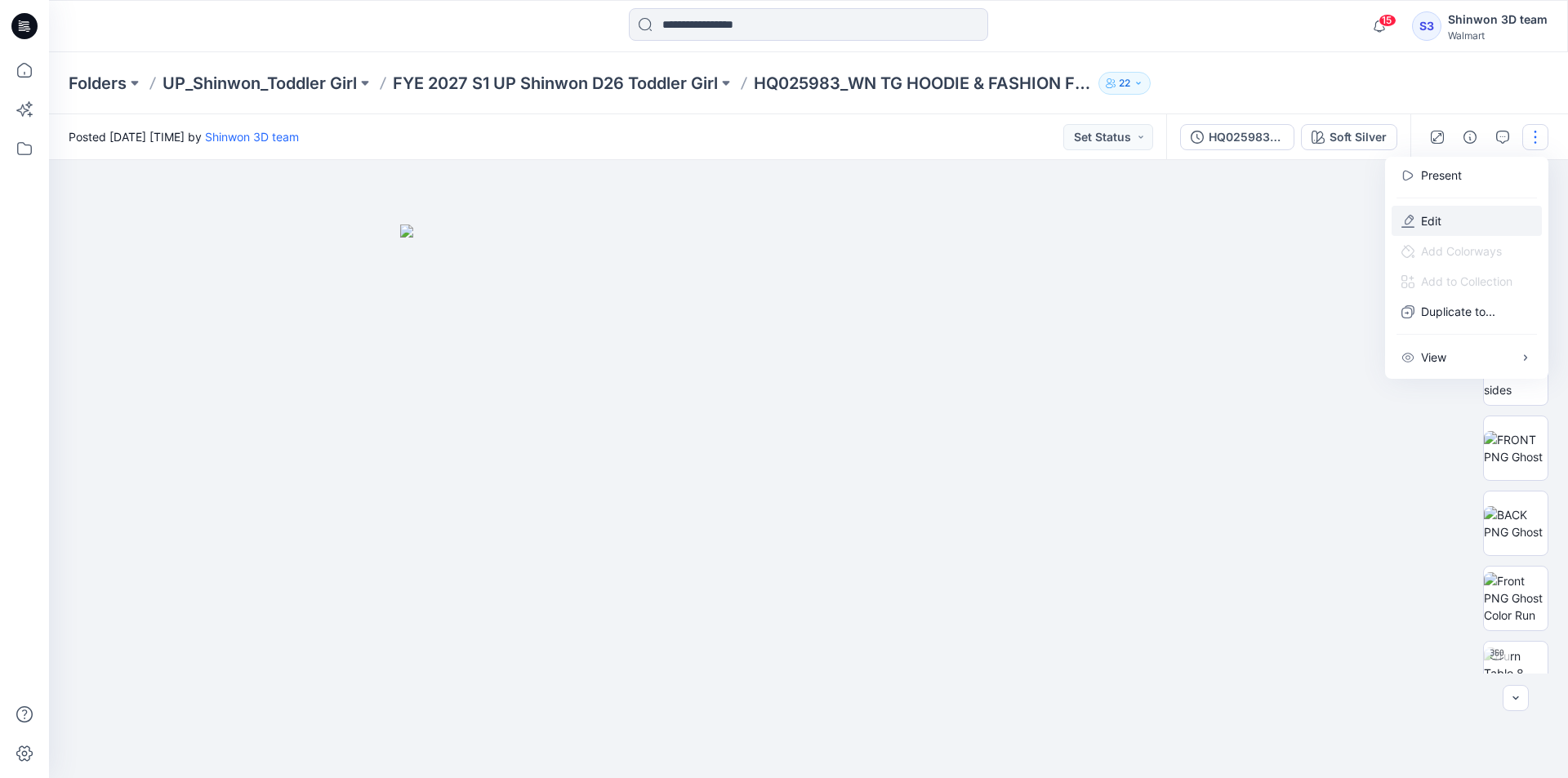click on "Edit" at bounding box center [1467, 220] 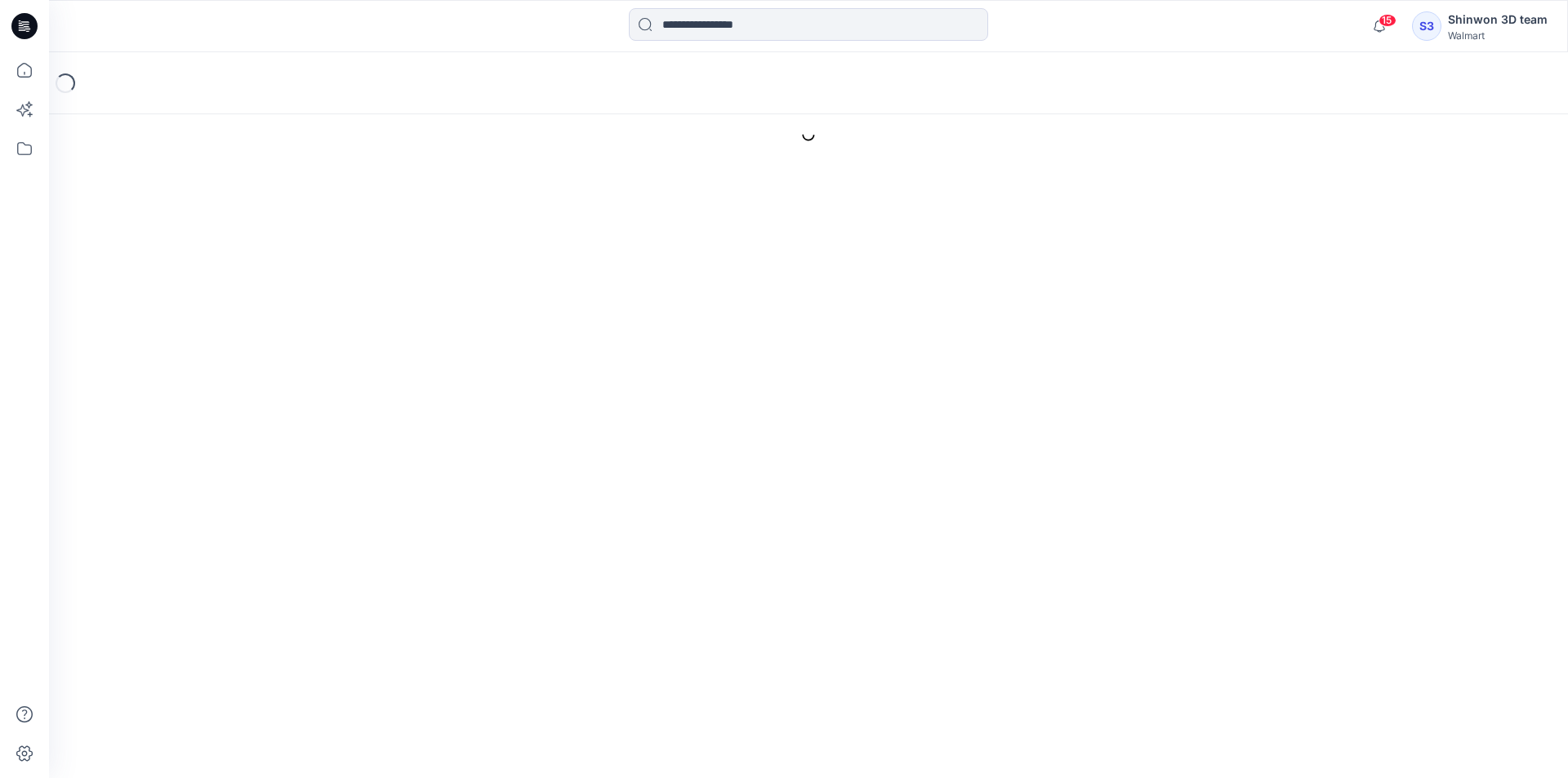 scroll, scrollTop: 0, scrollLeft: 0, axis: both 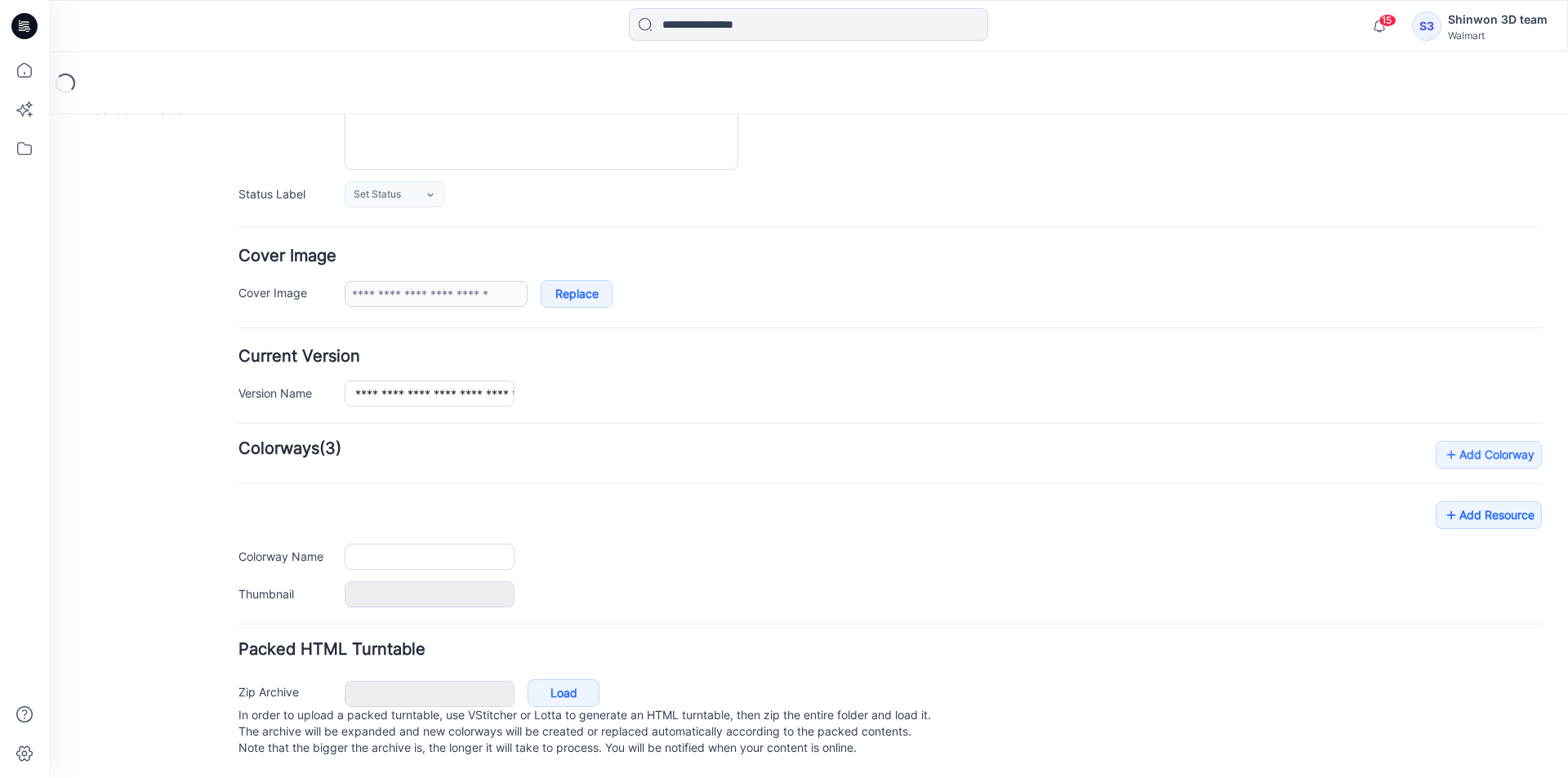 type on "**********" 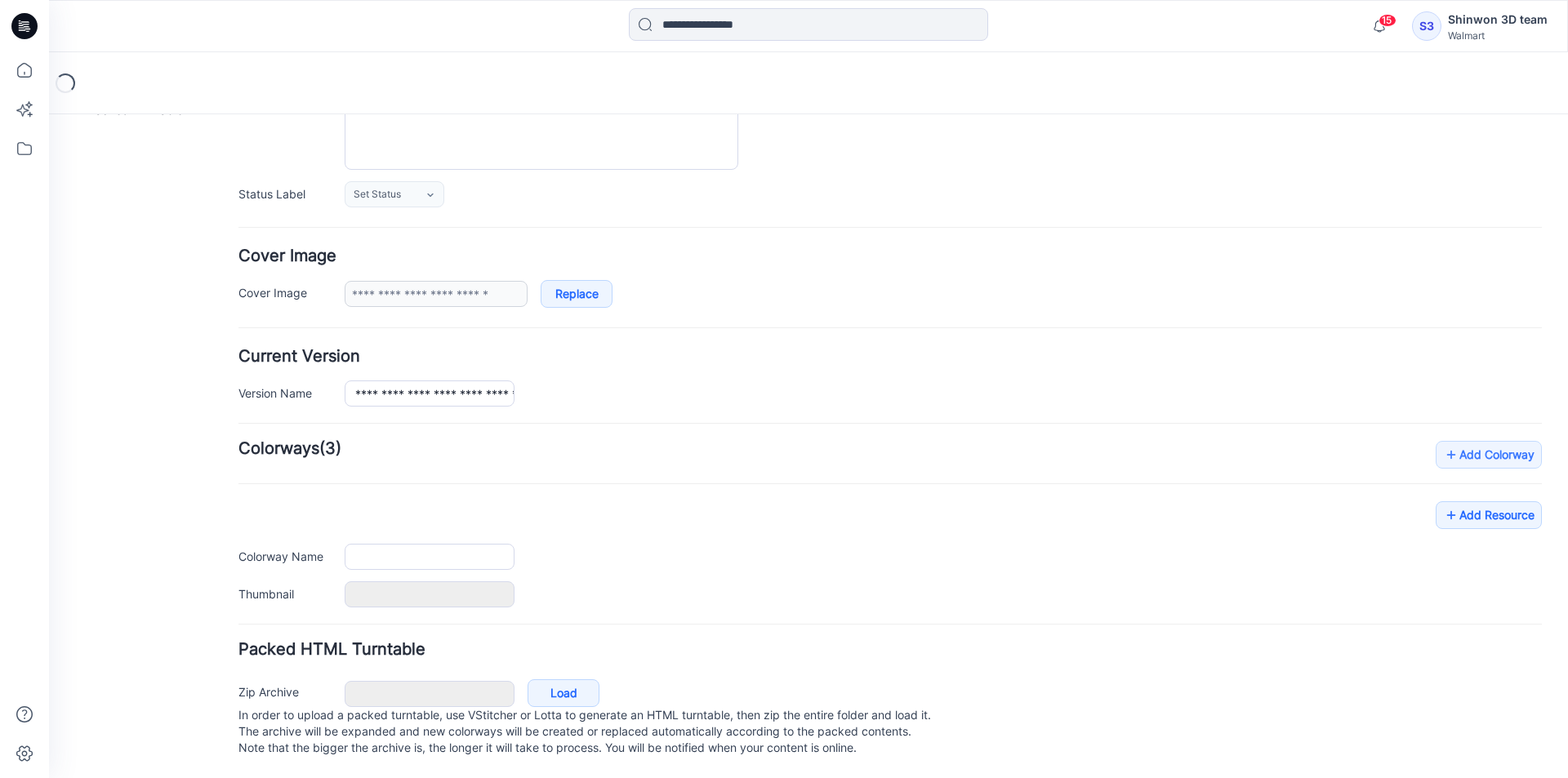 type on "**********" 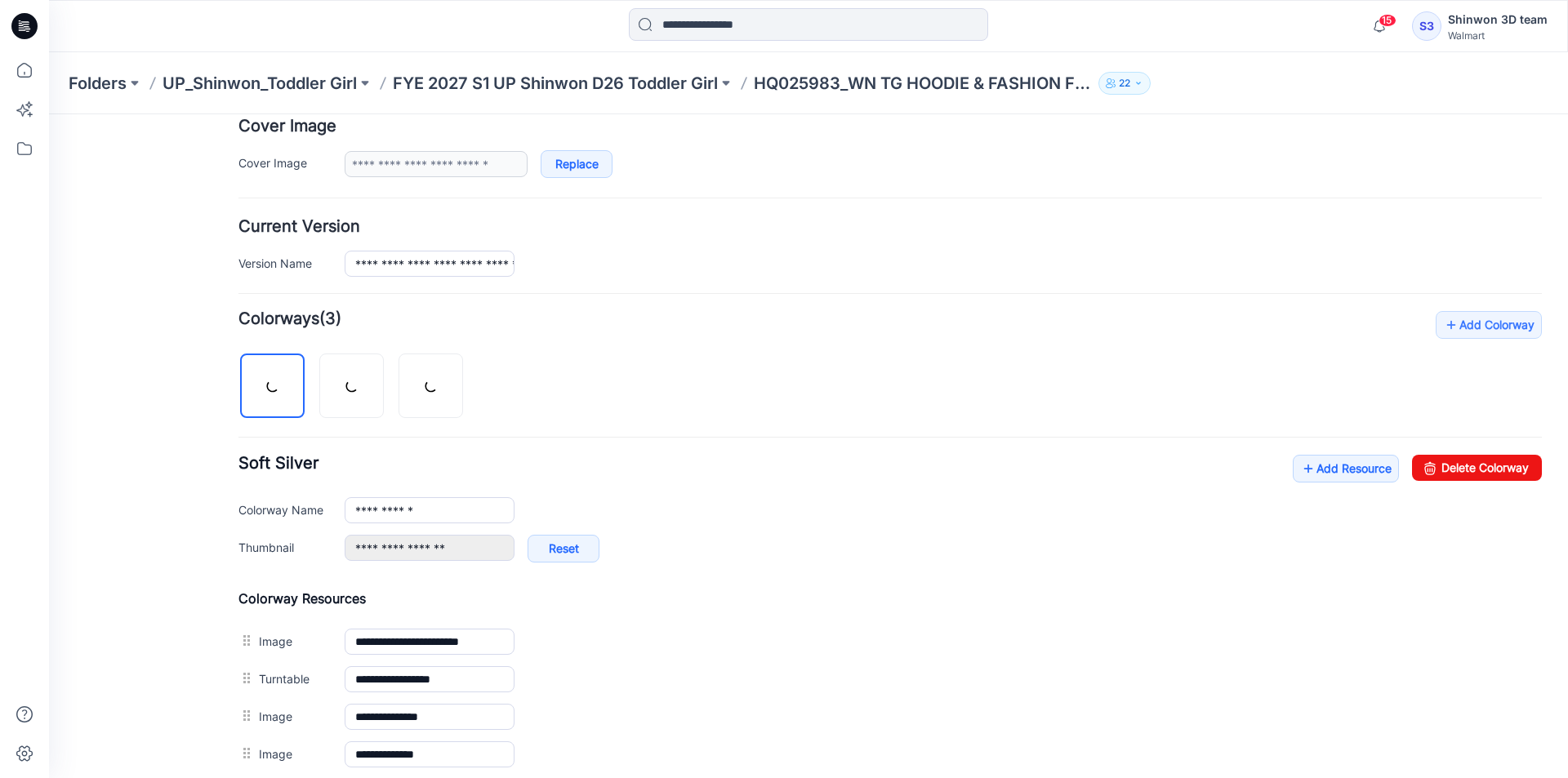 scroll, scrollTop: 683, scrollLeft: 0, axis: vertical 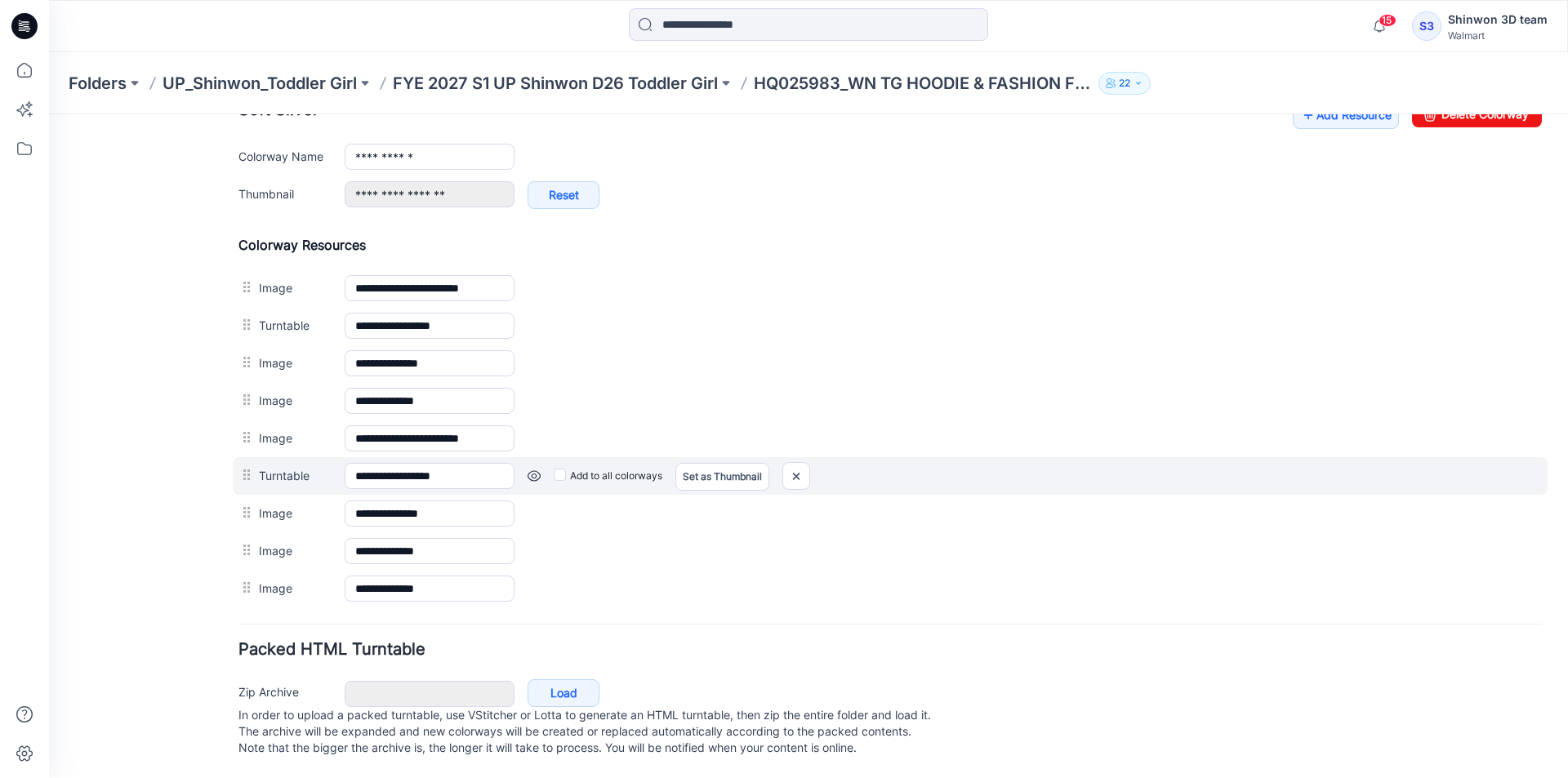 click at bounding box center (49, 114) 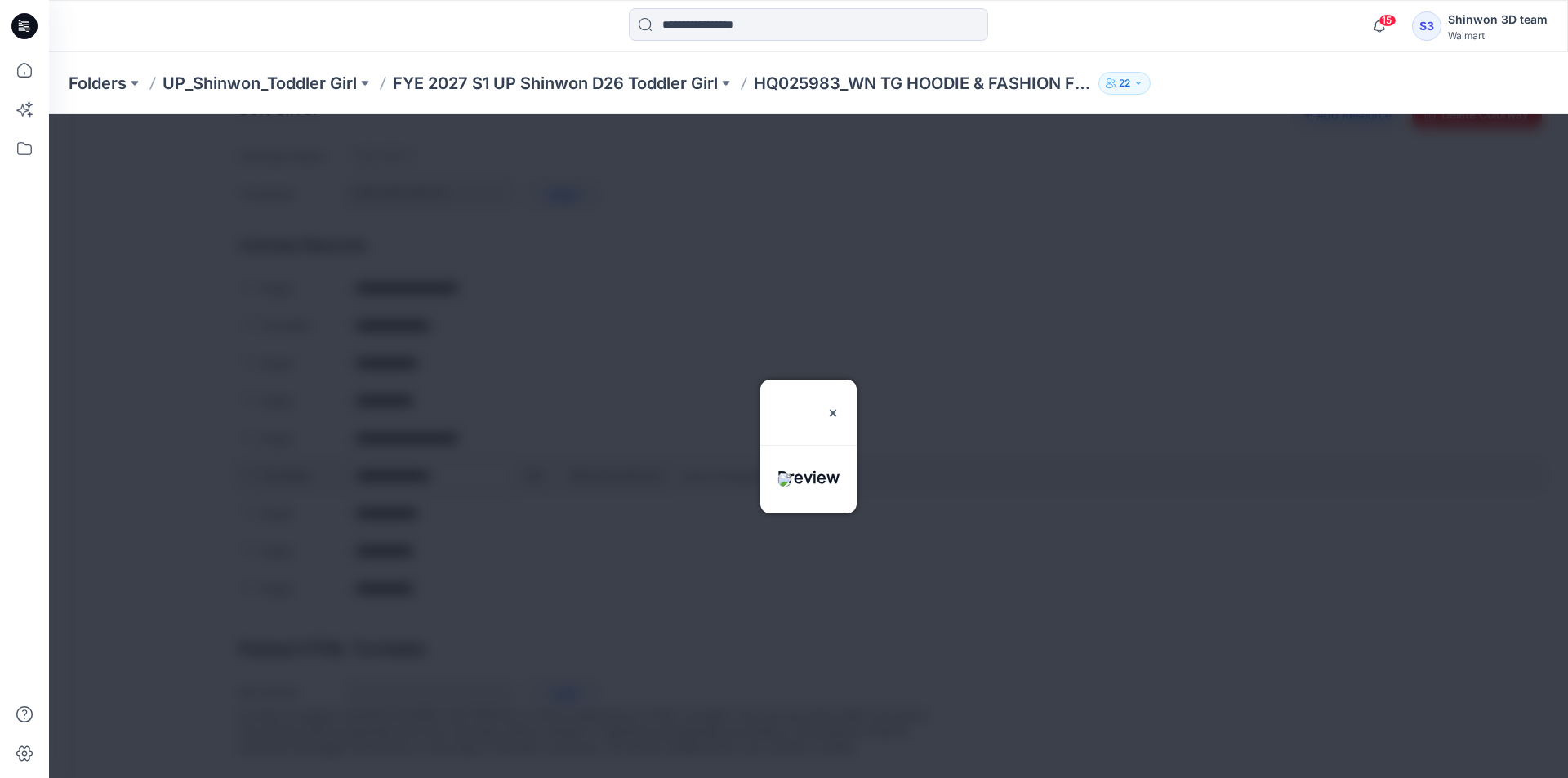 click at bounding box center (808, 446) 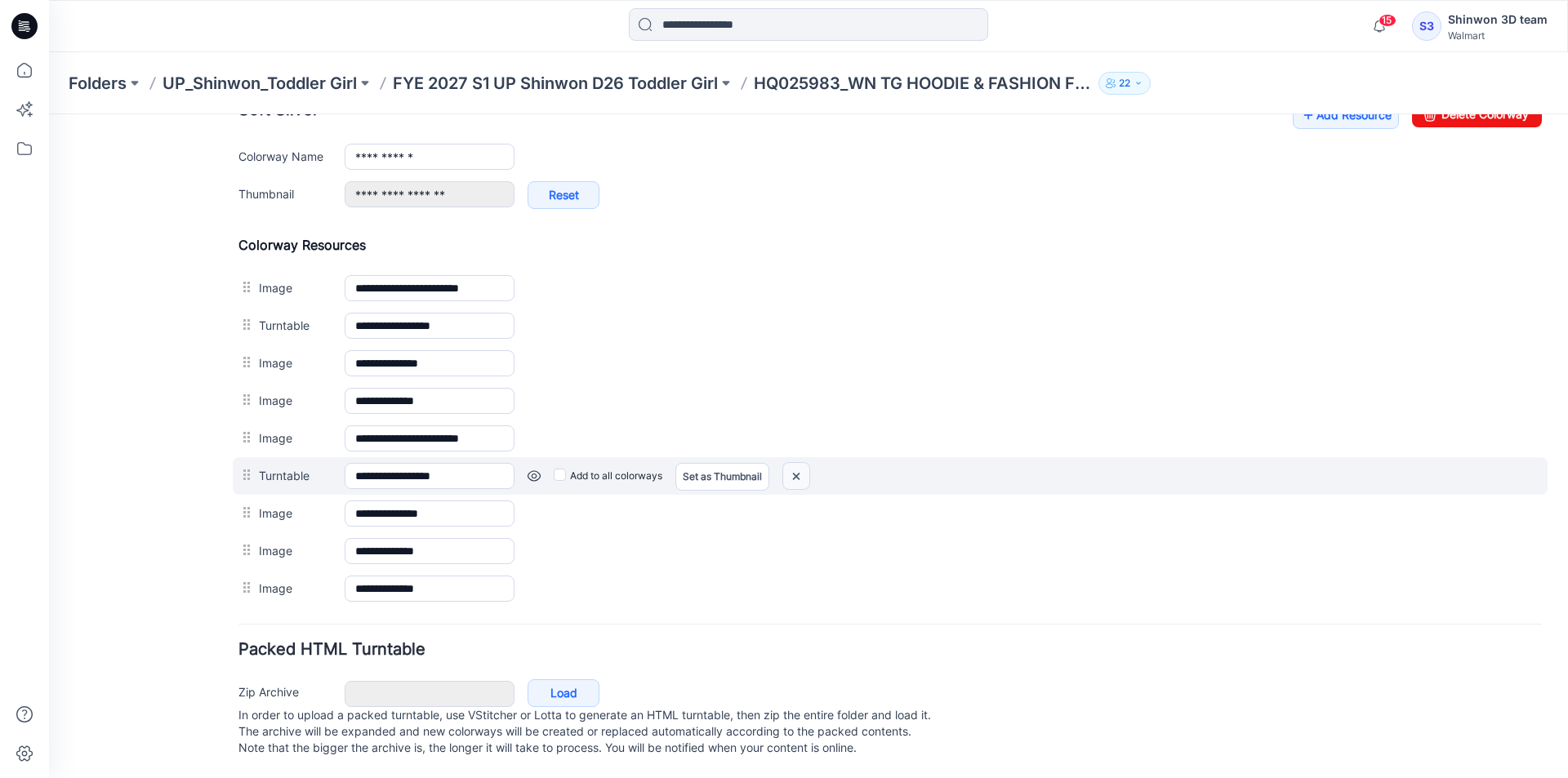 click at bounding box center (49, 114) 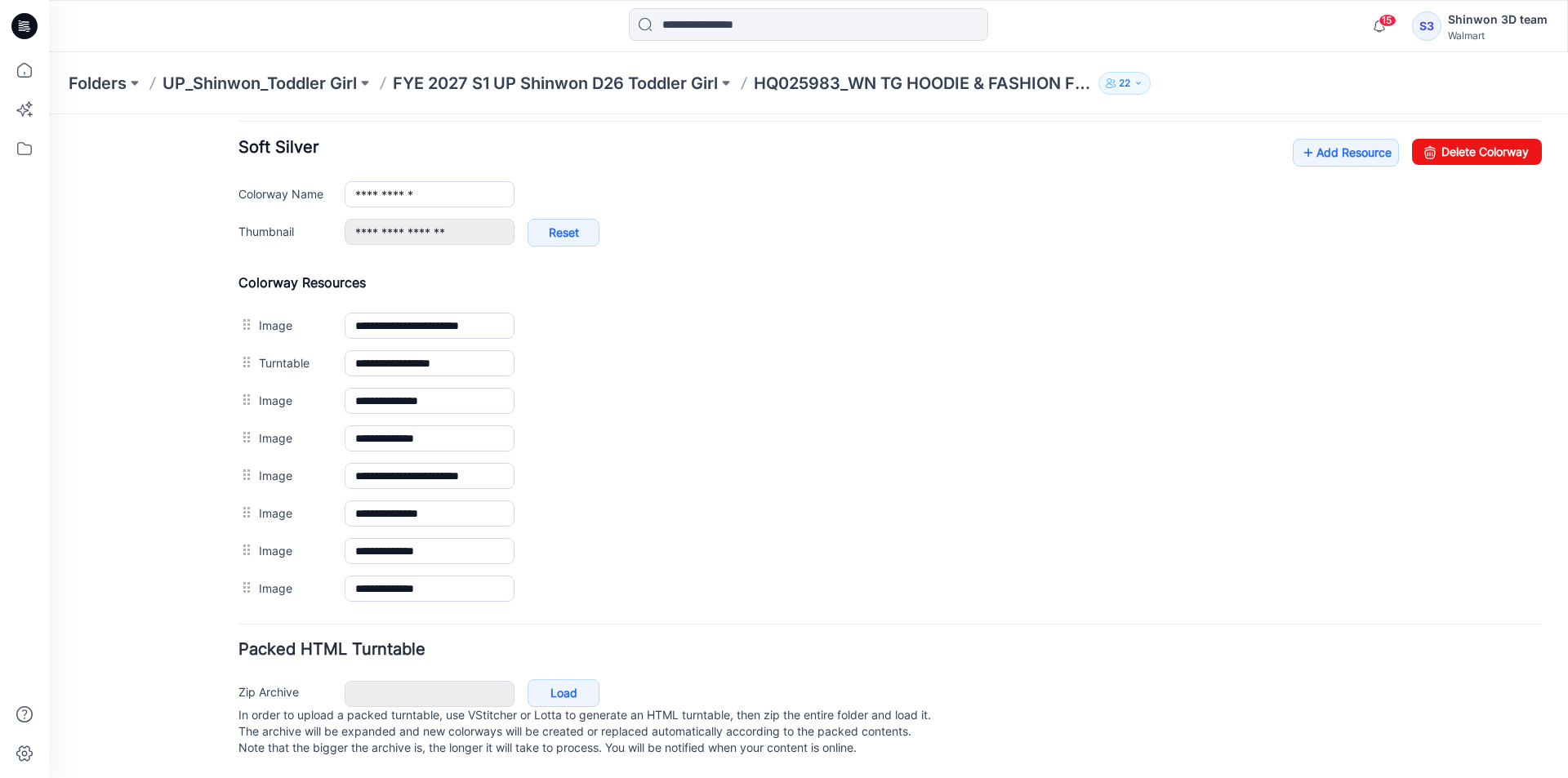 scroll, scrollTop: 646, scrollLeft: 0, axis: vertical 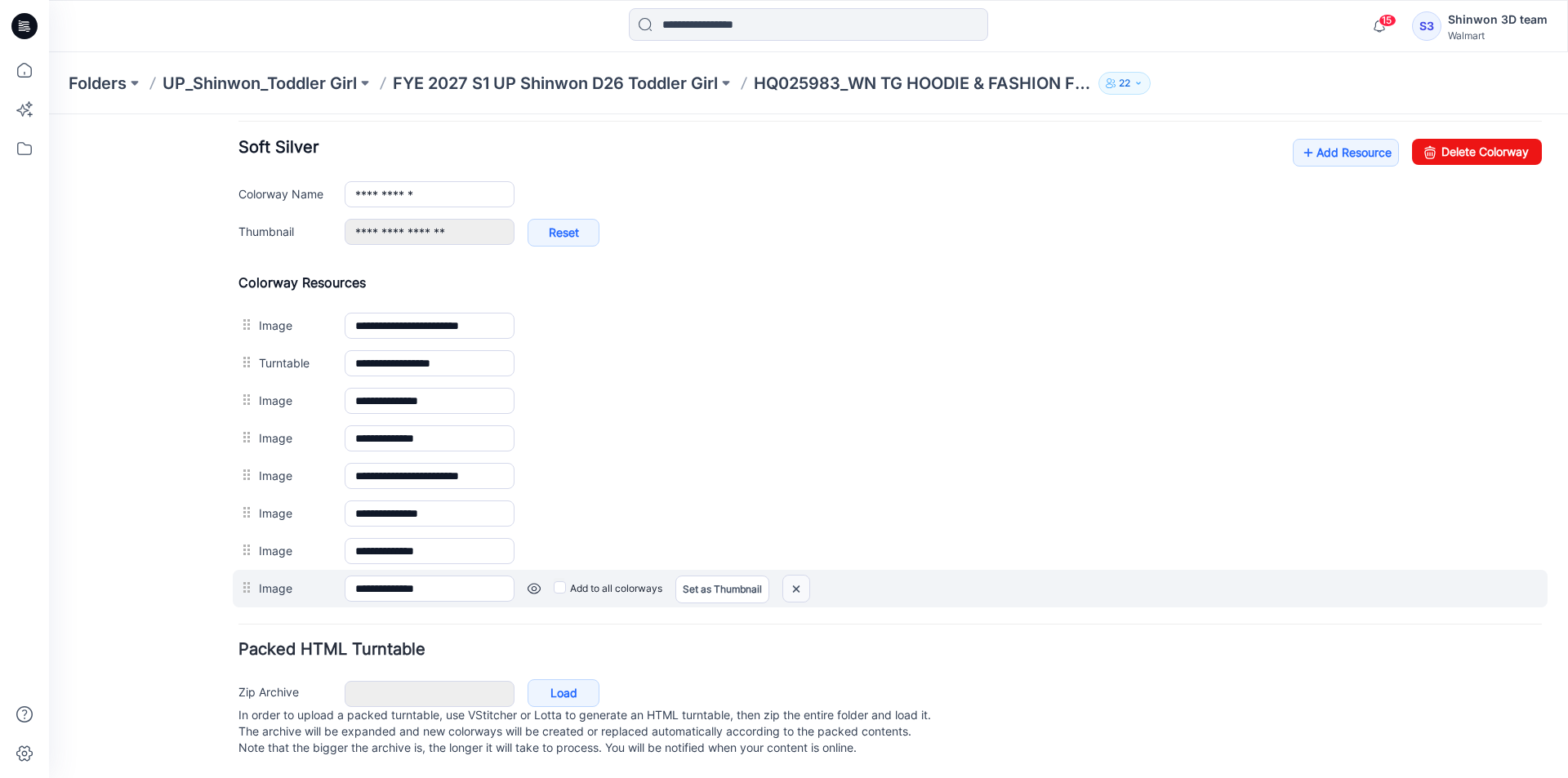 click at bounding box center [49, 114] 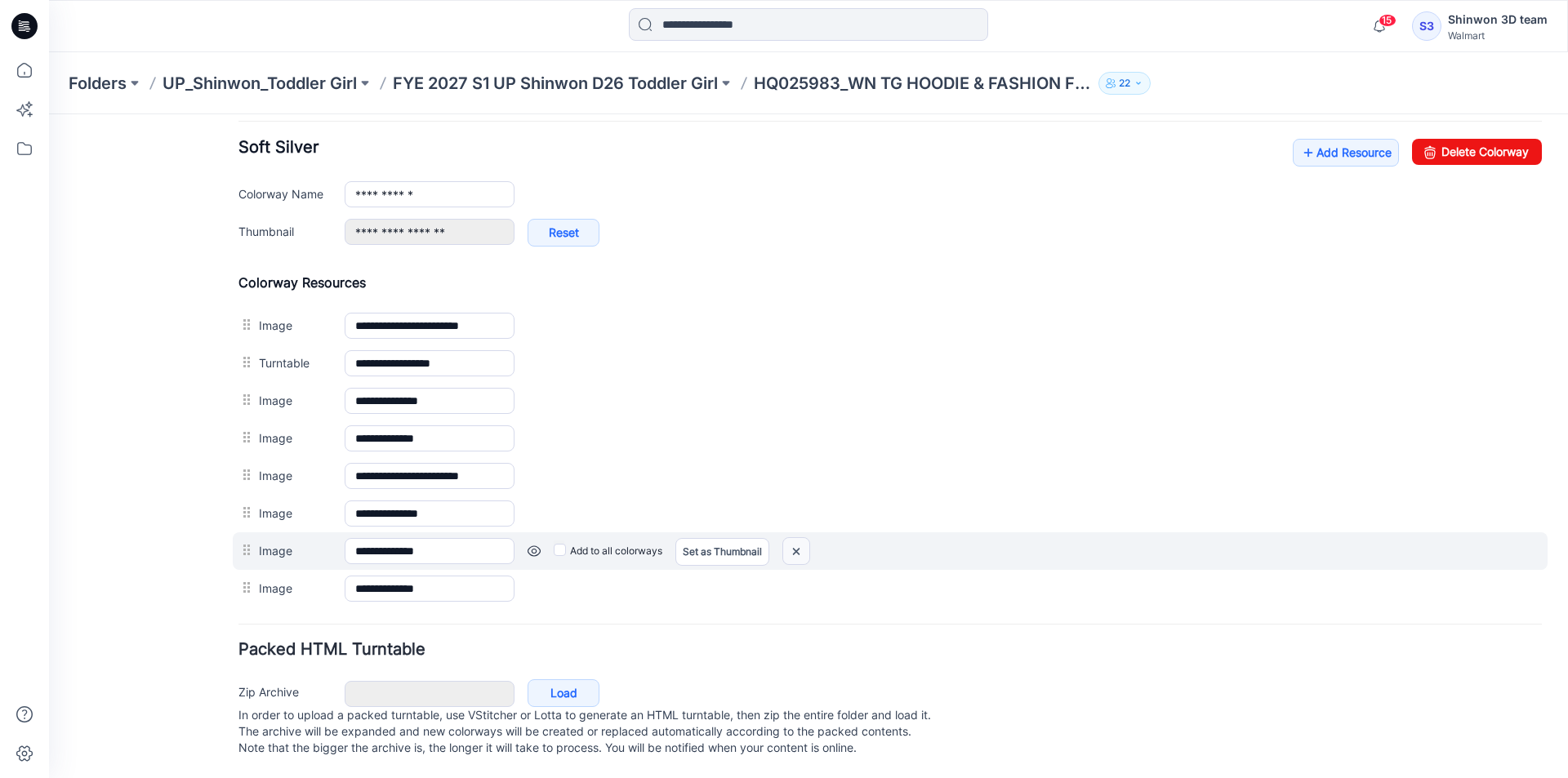 scroll, scrollTop: 608, scrollLeft: 0, axis: vertical 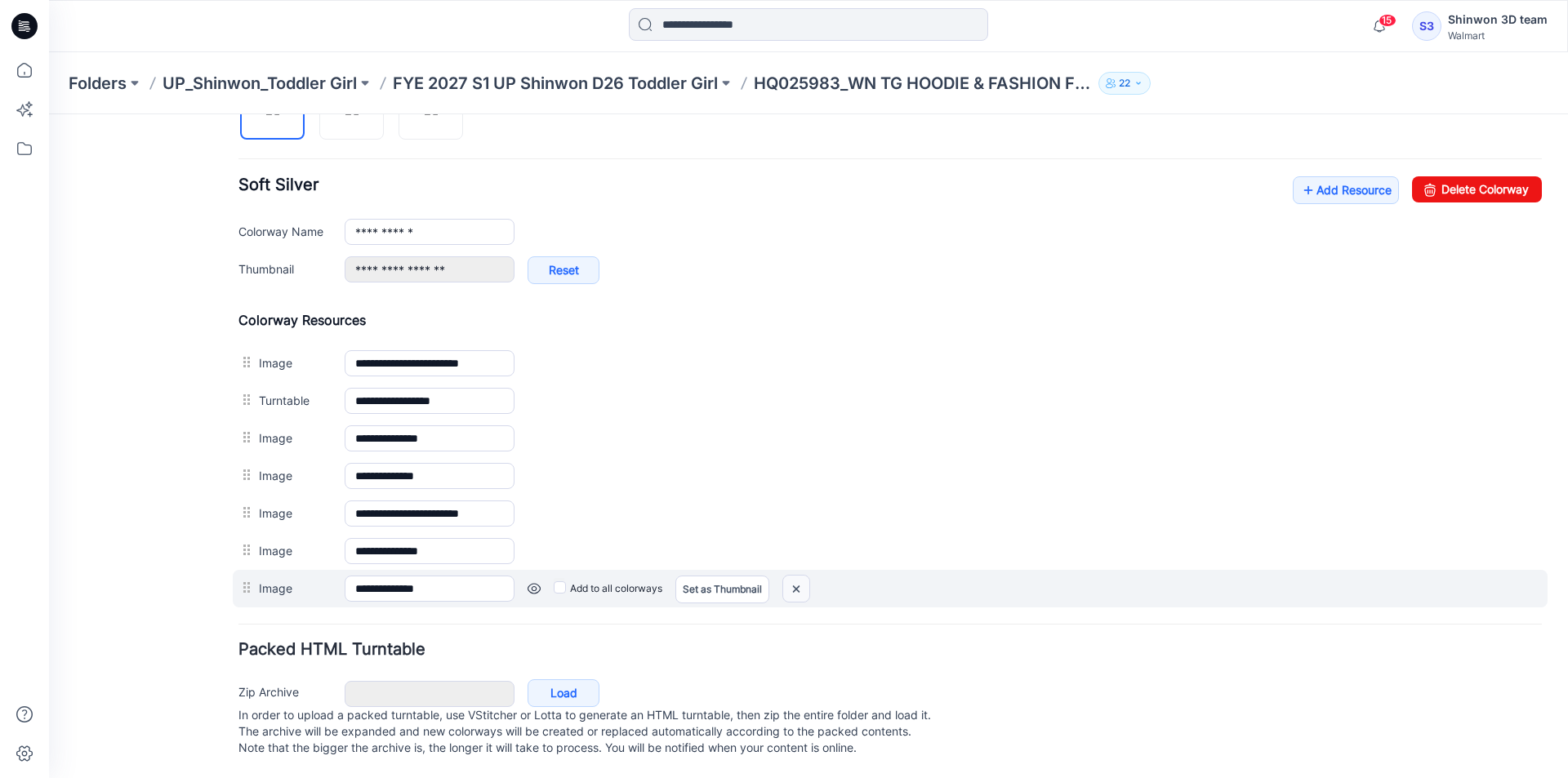click at bounding box center [49, 114] 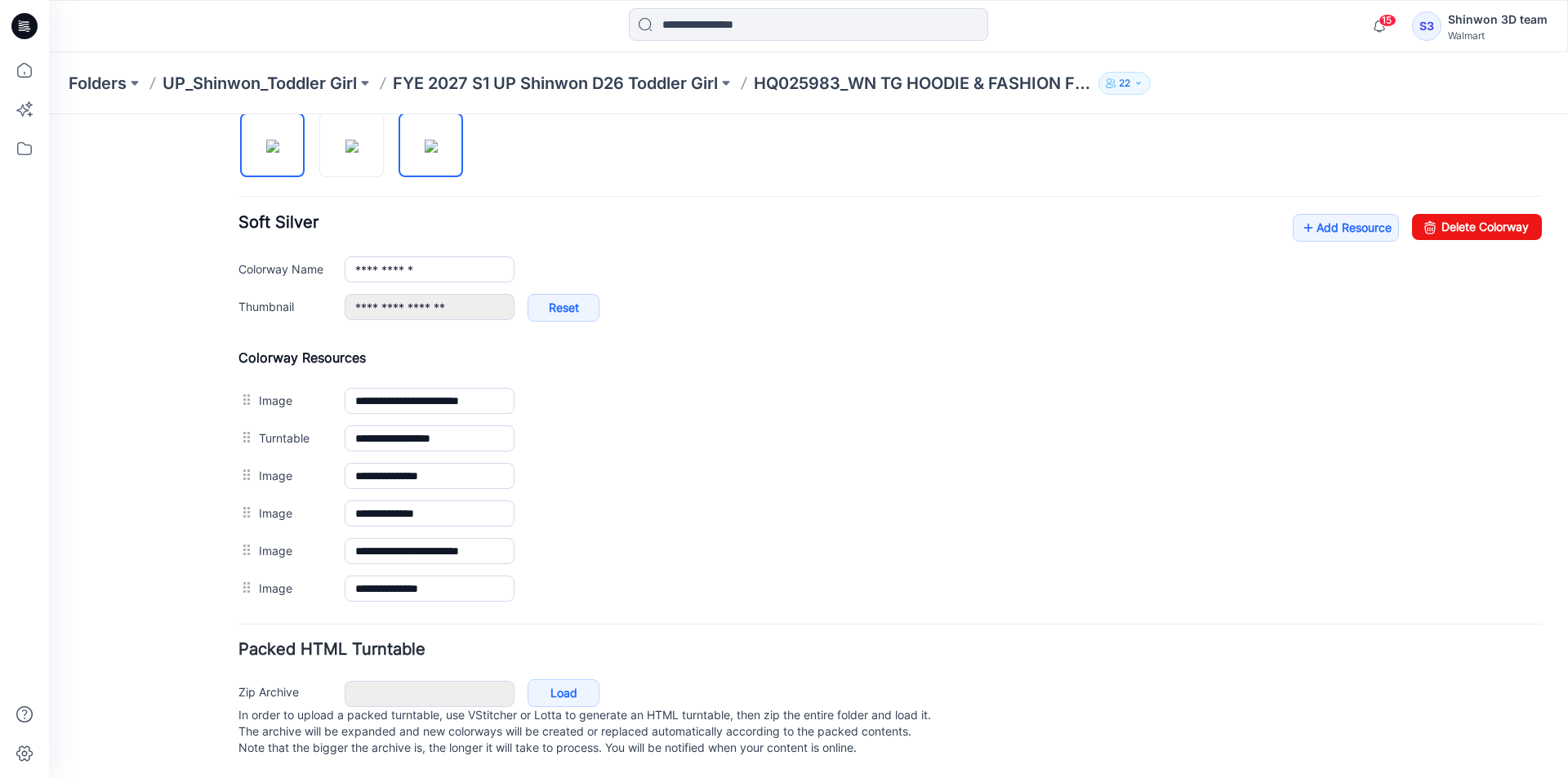 scroll, scrollTop: 571, scrollLeft: 0, axis: vertical 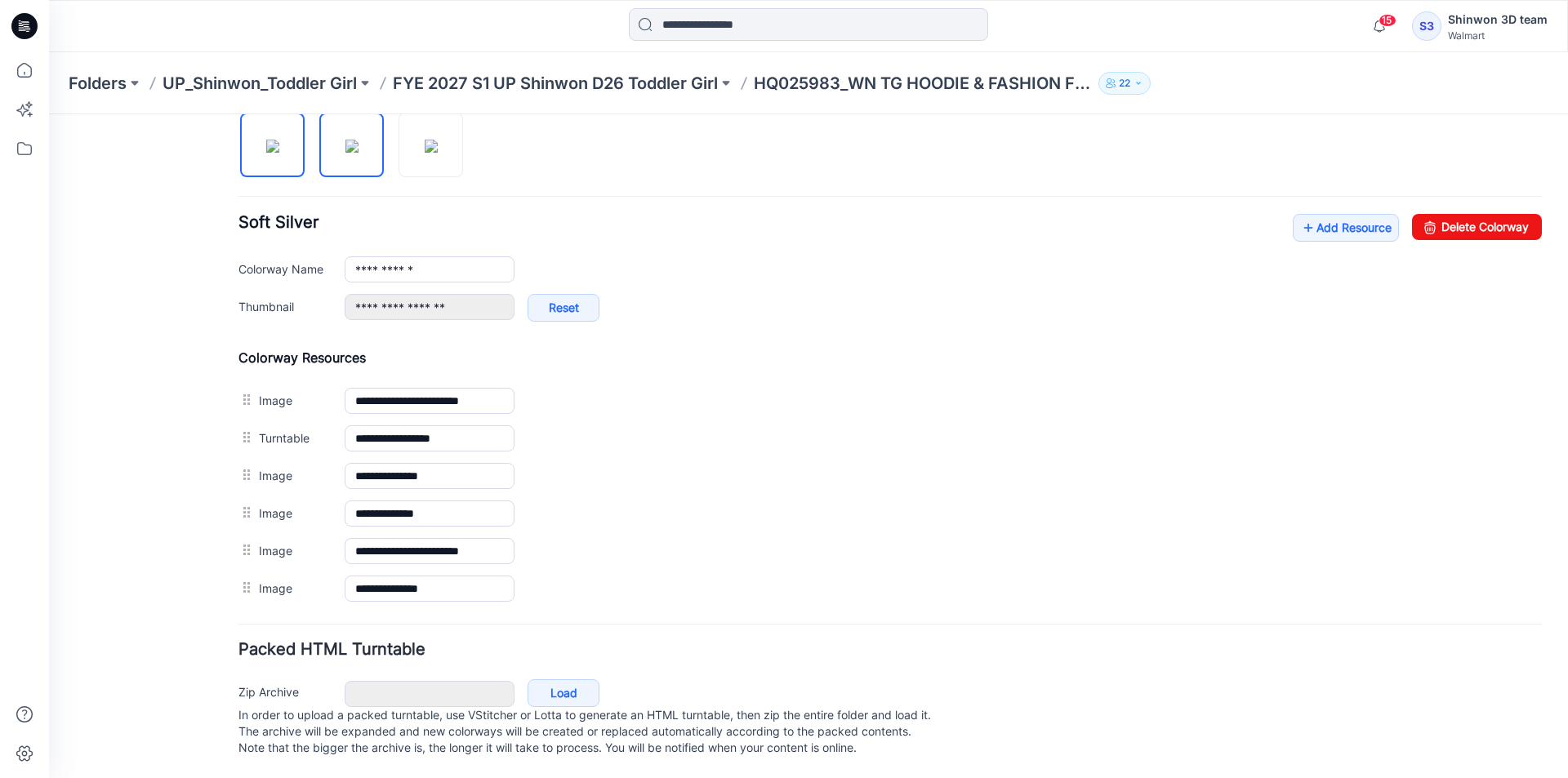 click at bounding box center (352, 146) 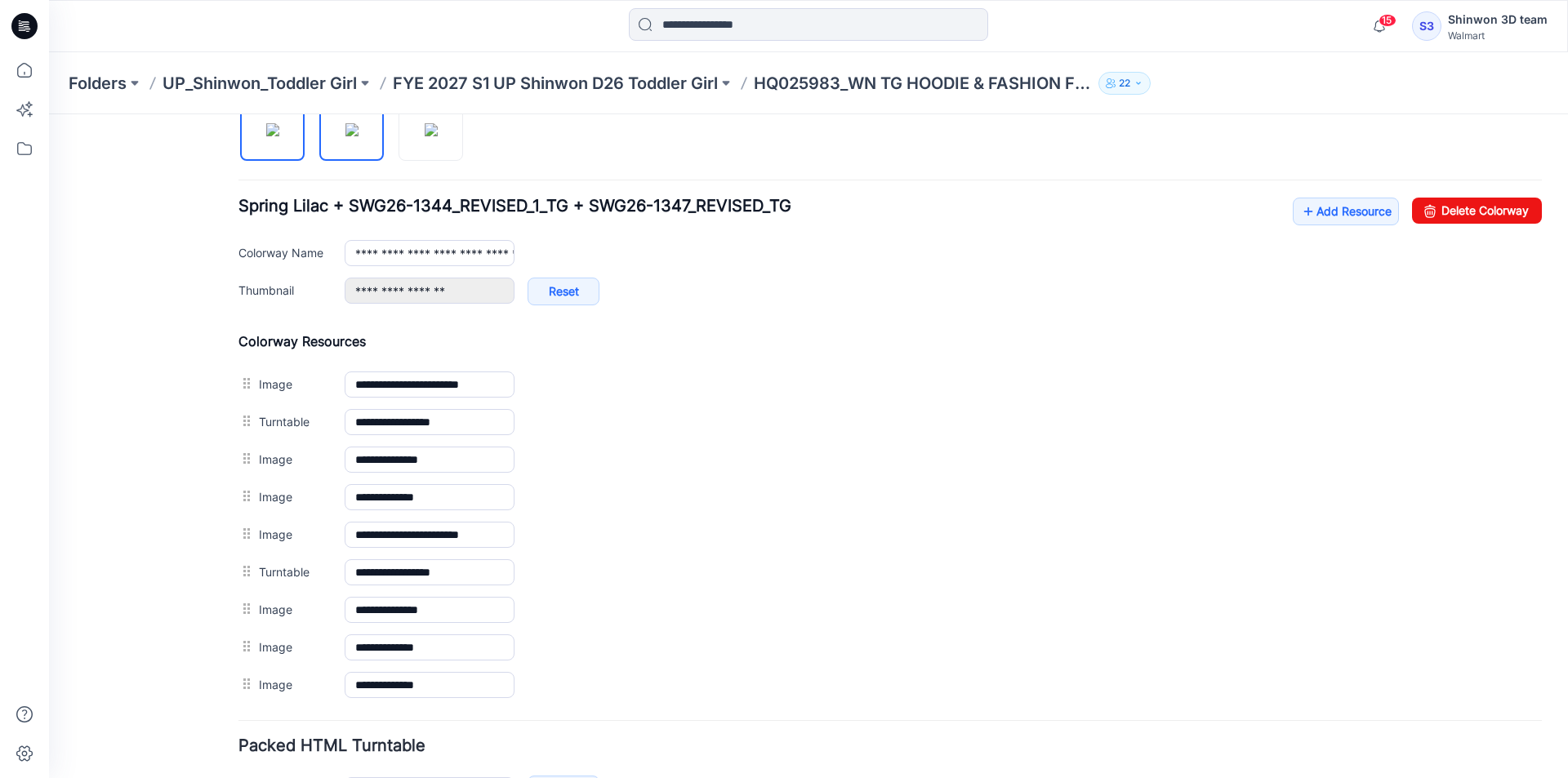 click at bounding box center (273, 130) 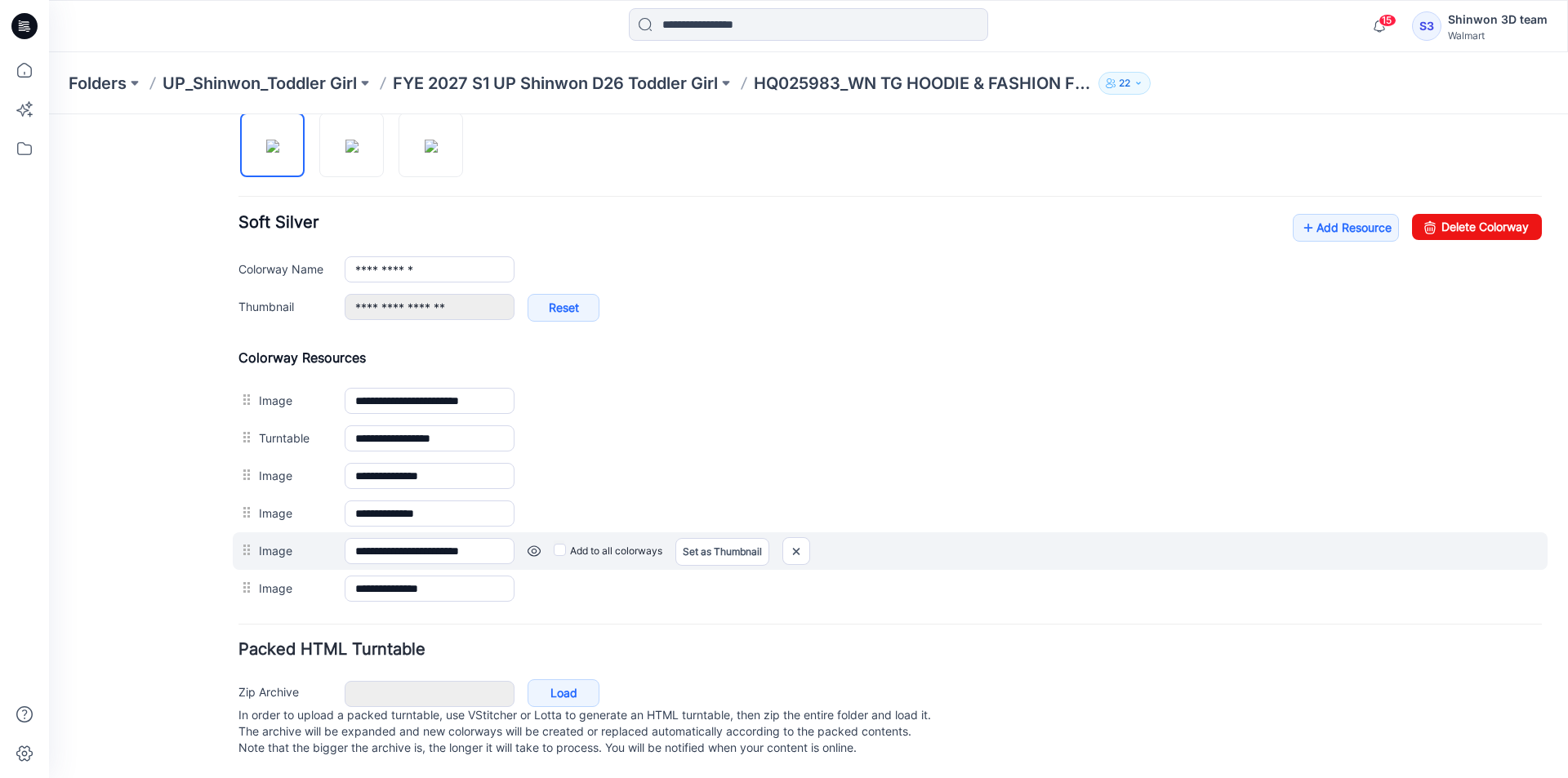 click on "Add to all colorways 					 									 Set as Thumbnail 					 Unset as Thumbnail" at bounding box center (49, 114) 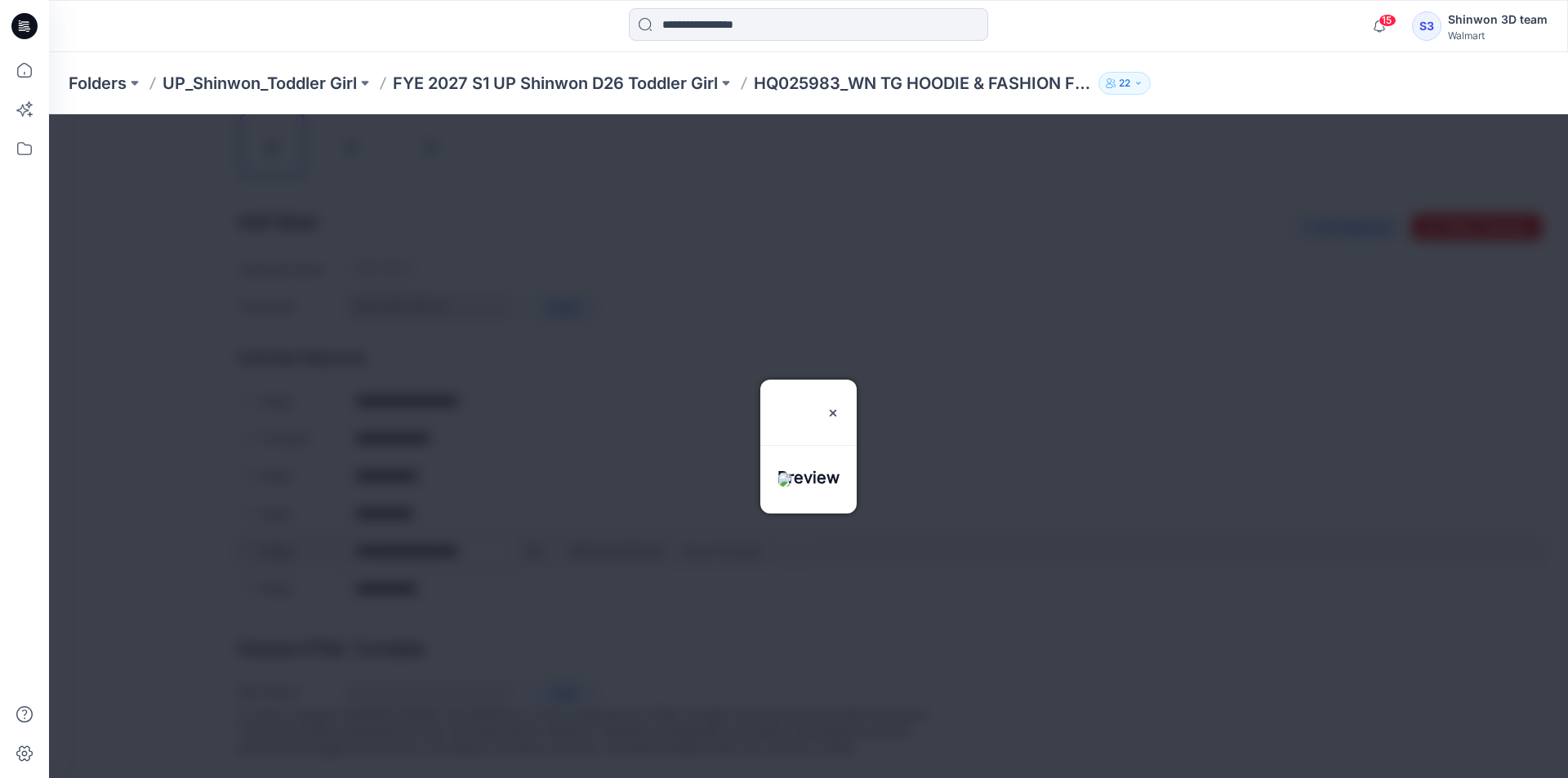 click at bounding box center (808, 446) 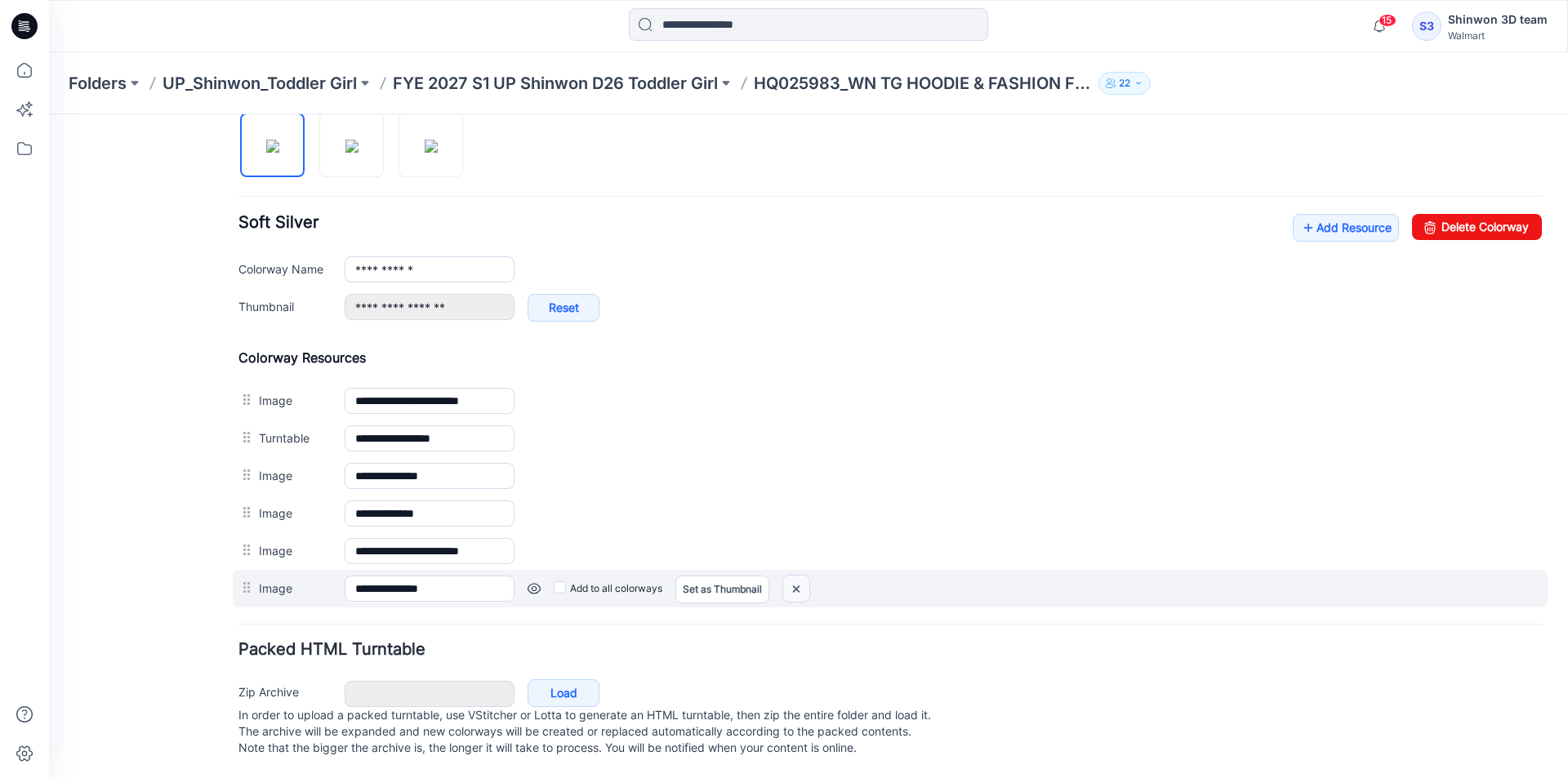 click at bounding box center (49, 114) 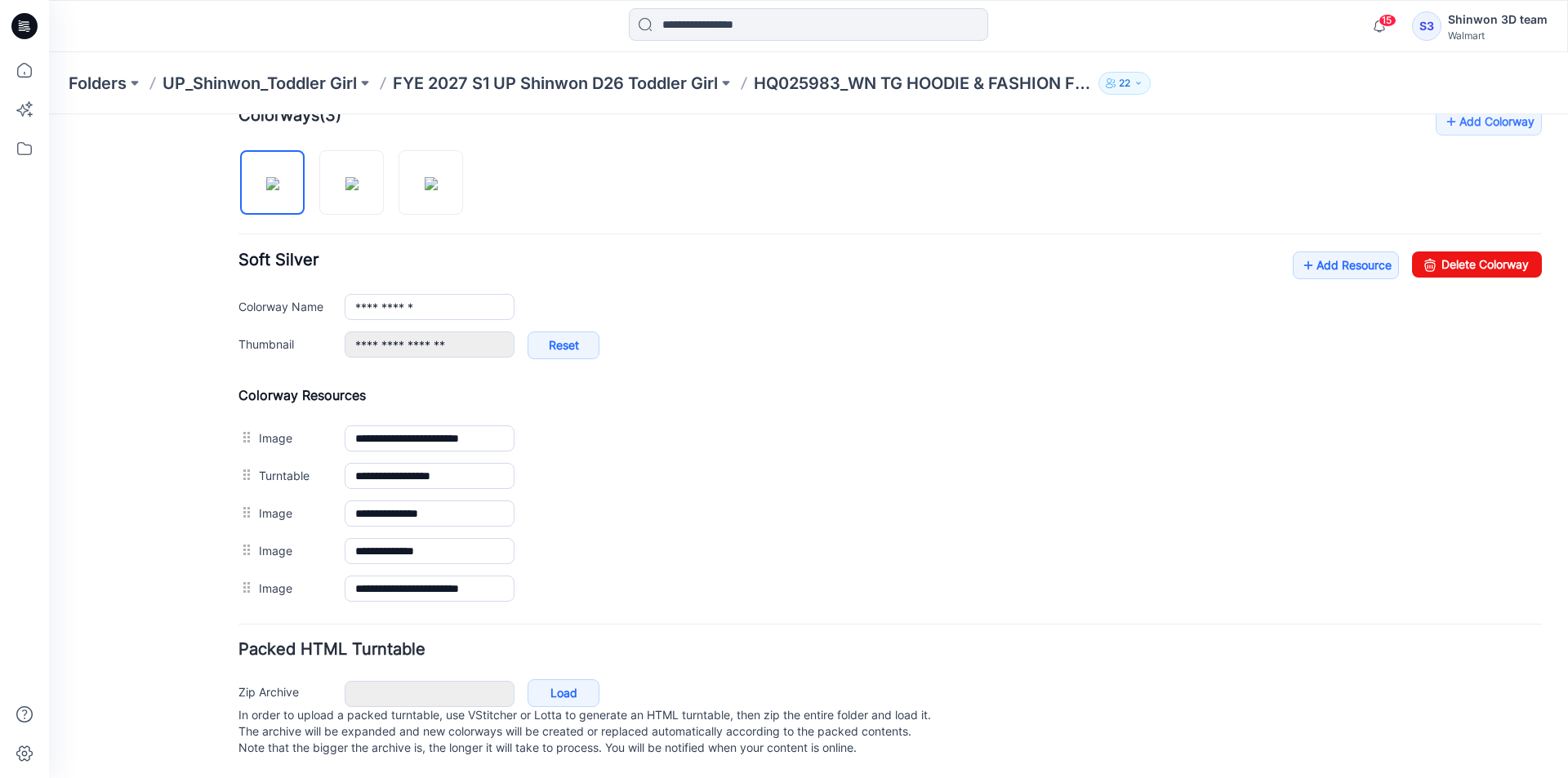 scroll, scrollTop: 533, scrollLeft: 0, axis: vertical 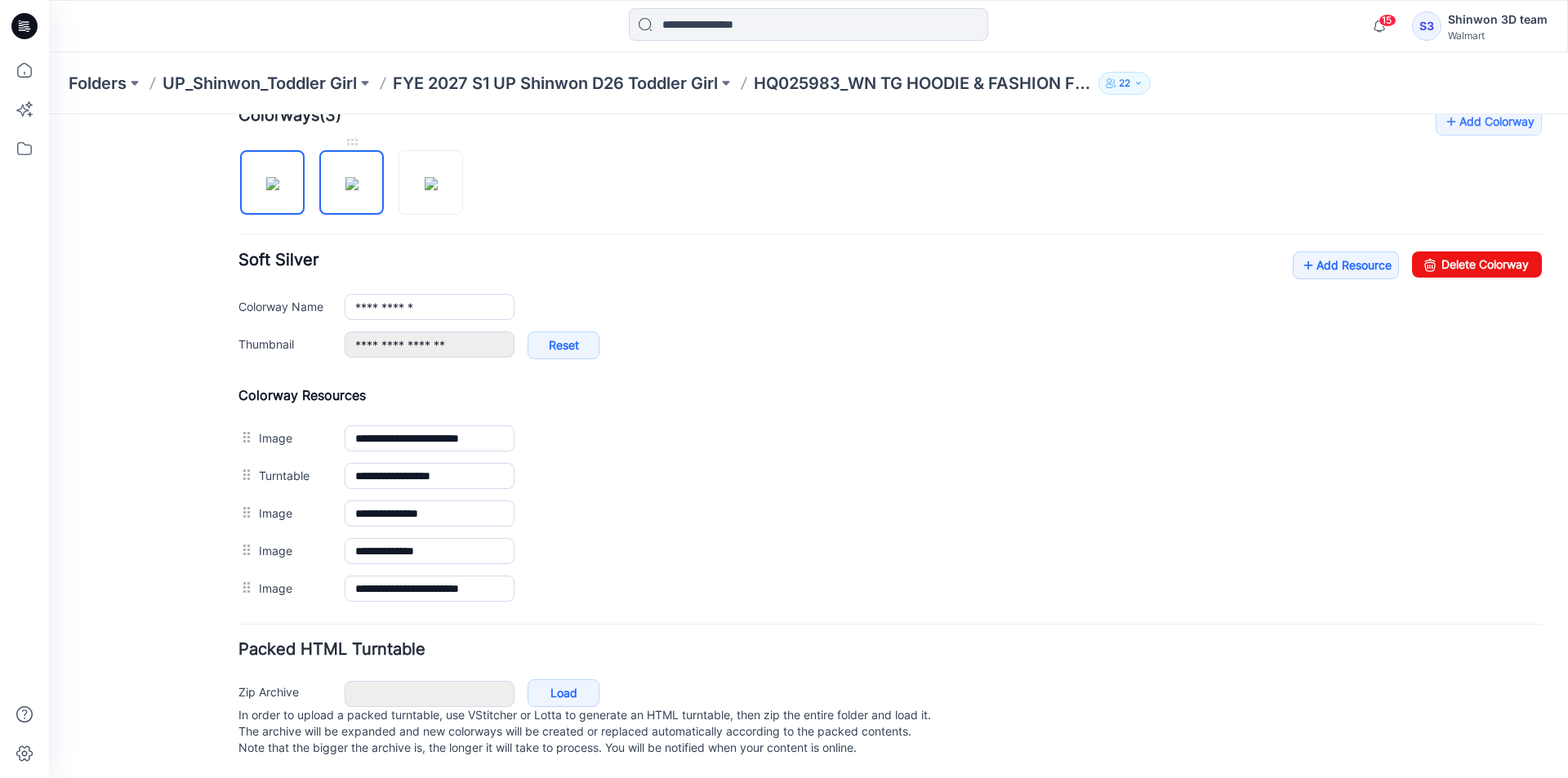 click at bounding box center [352, 184] 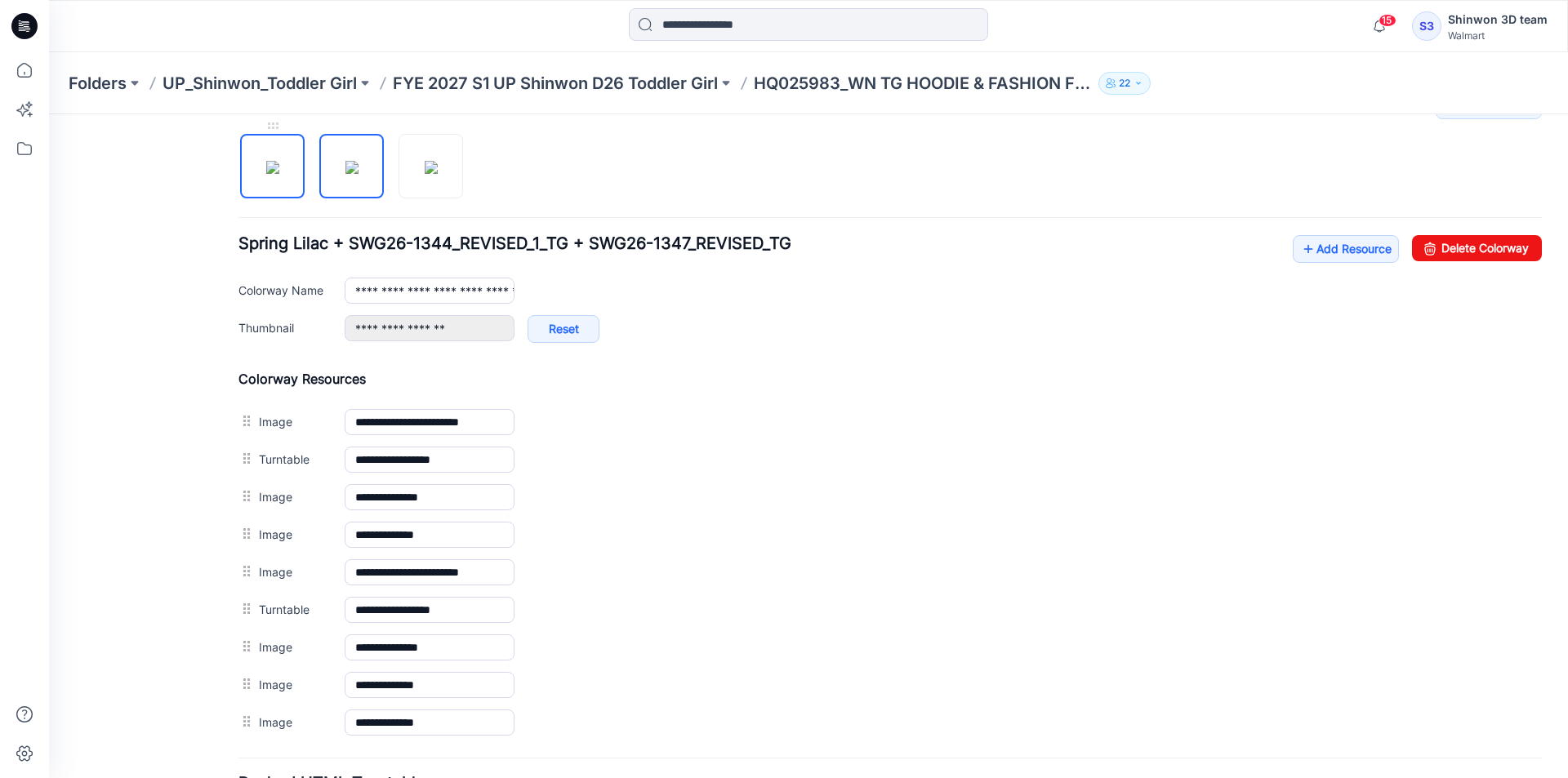 click at bounding box center [273, 167] 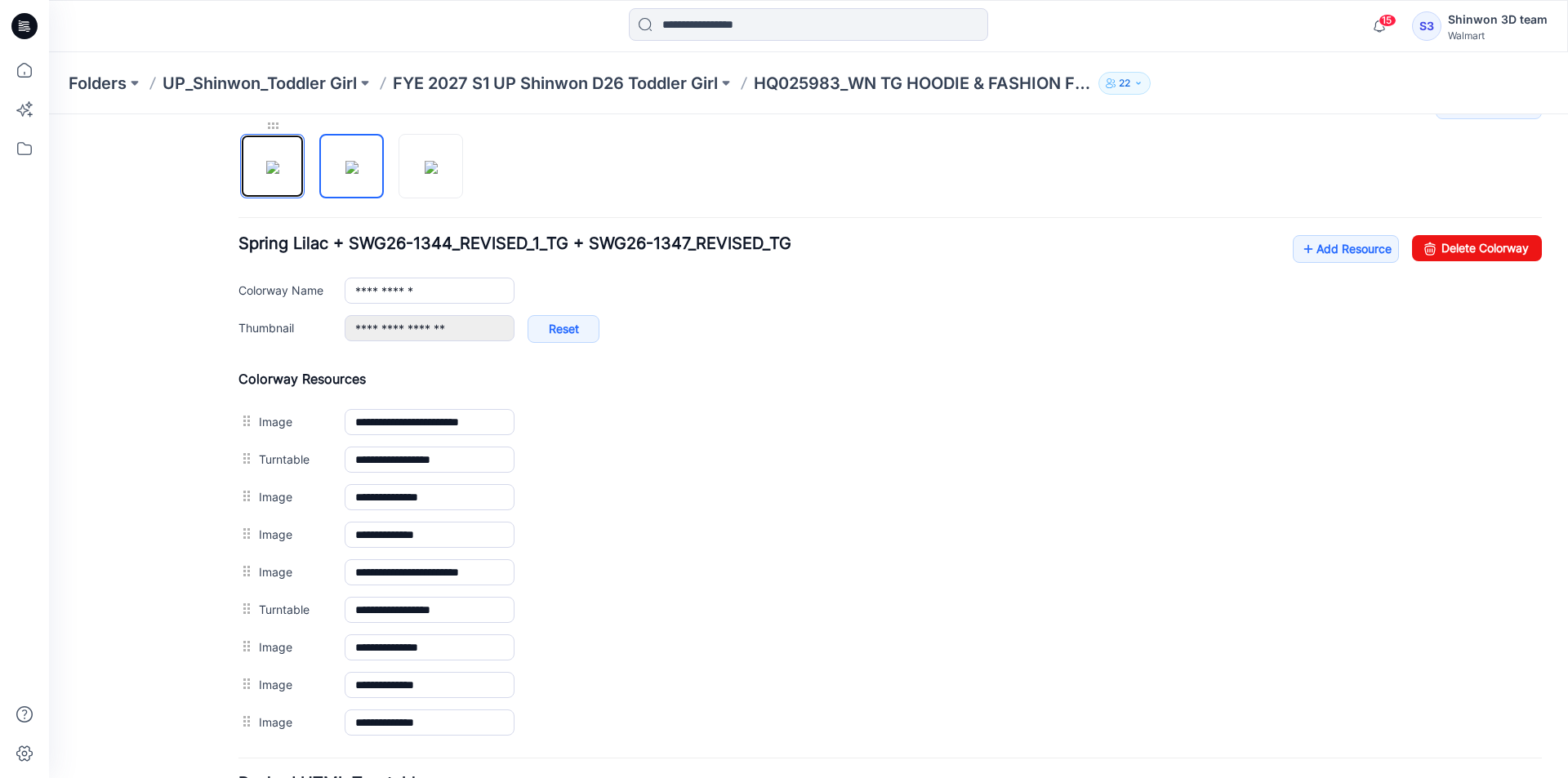 scroll, scrollTop: 478, scrollLeft: 0, axis: vertical 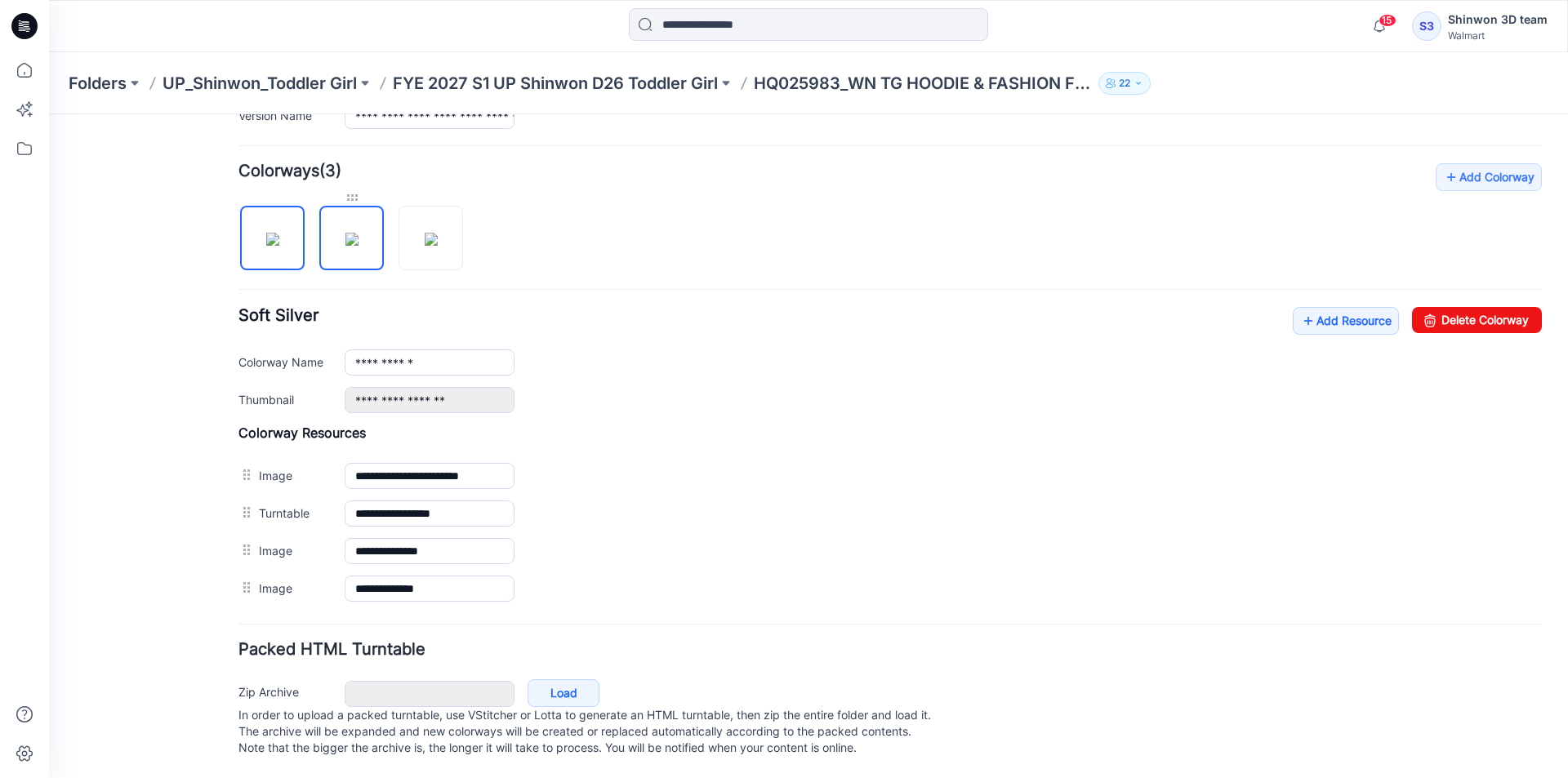 click at bounding box center (351, 198) 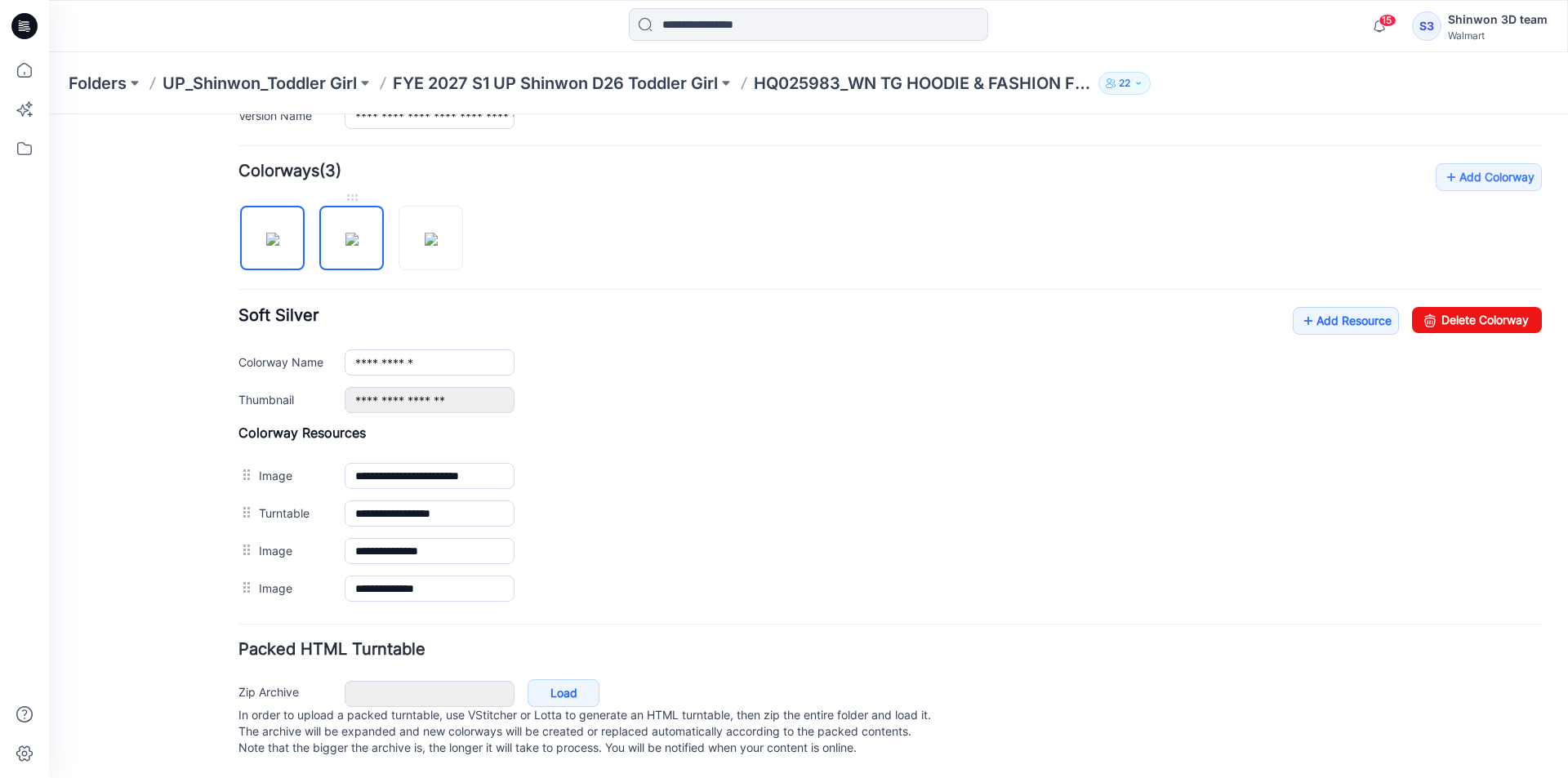 click at bounding box center (352, 239) 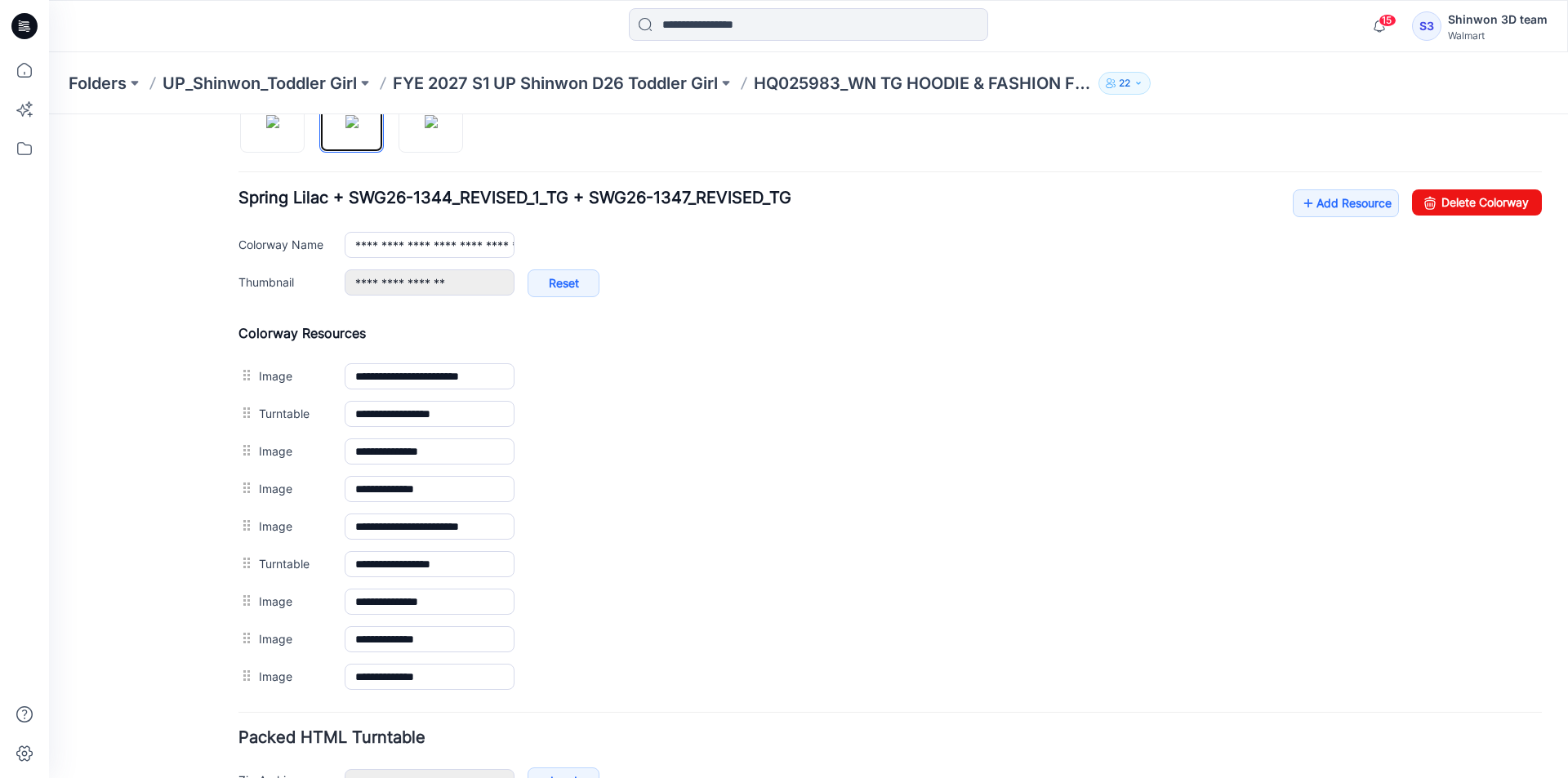scroll, scrollTop: 641, scrollLeft: 0, axis: vertical 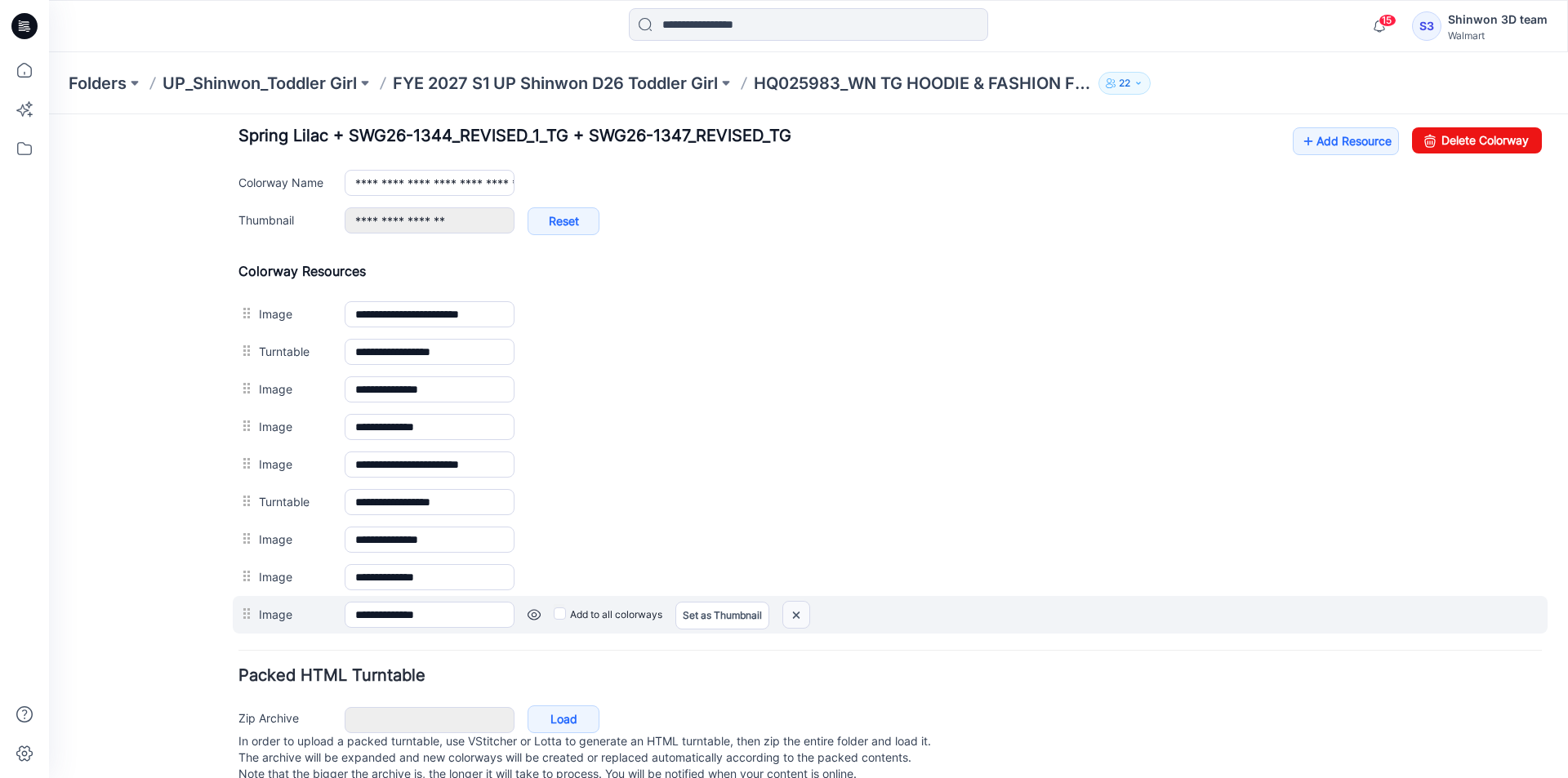 click at bounding box center [49, 114] 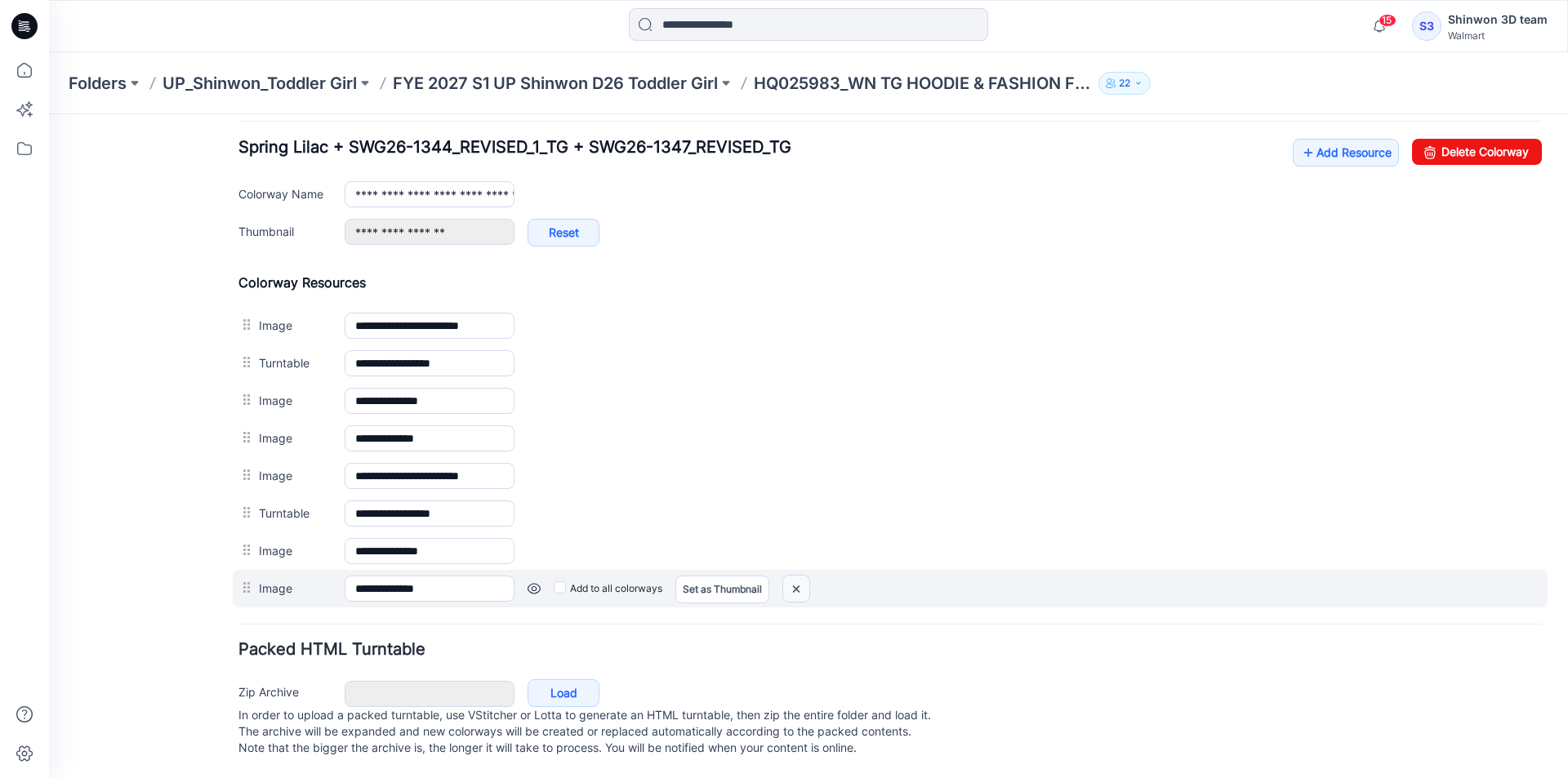 click at bounding box center (49, 114) 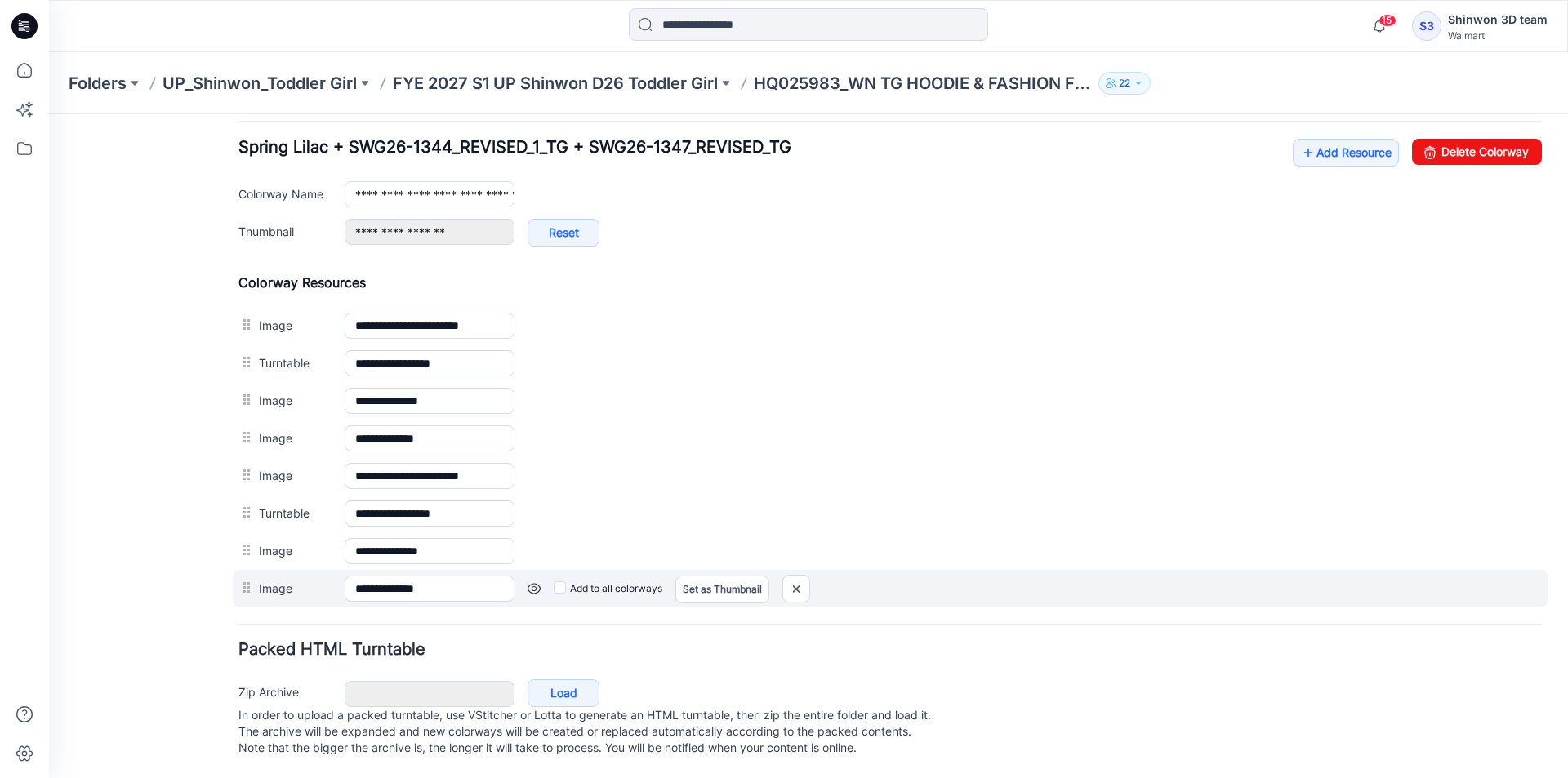 scroll, scrollTop: 608, scrollLeft: 0, axis: vertical 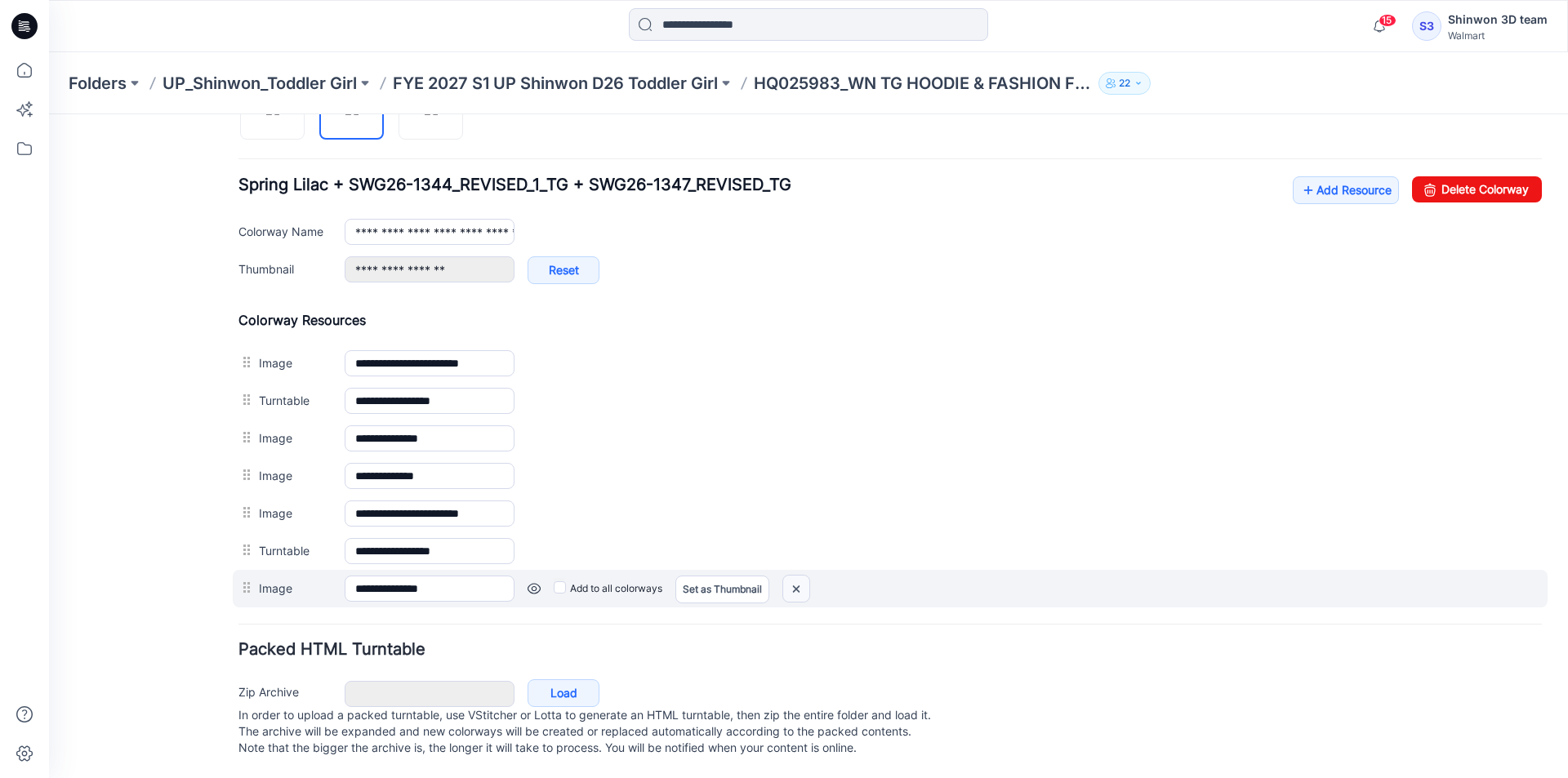 click at bounding box center [49, 114] 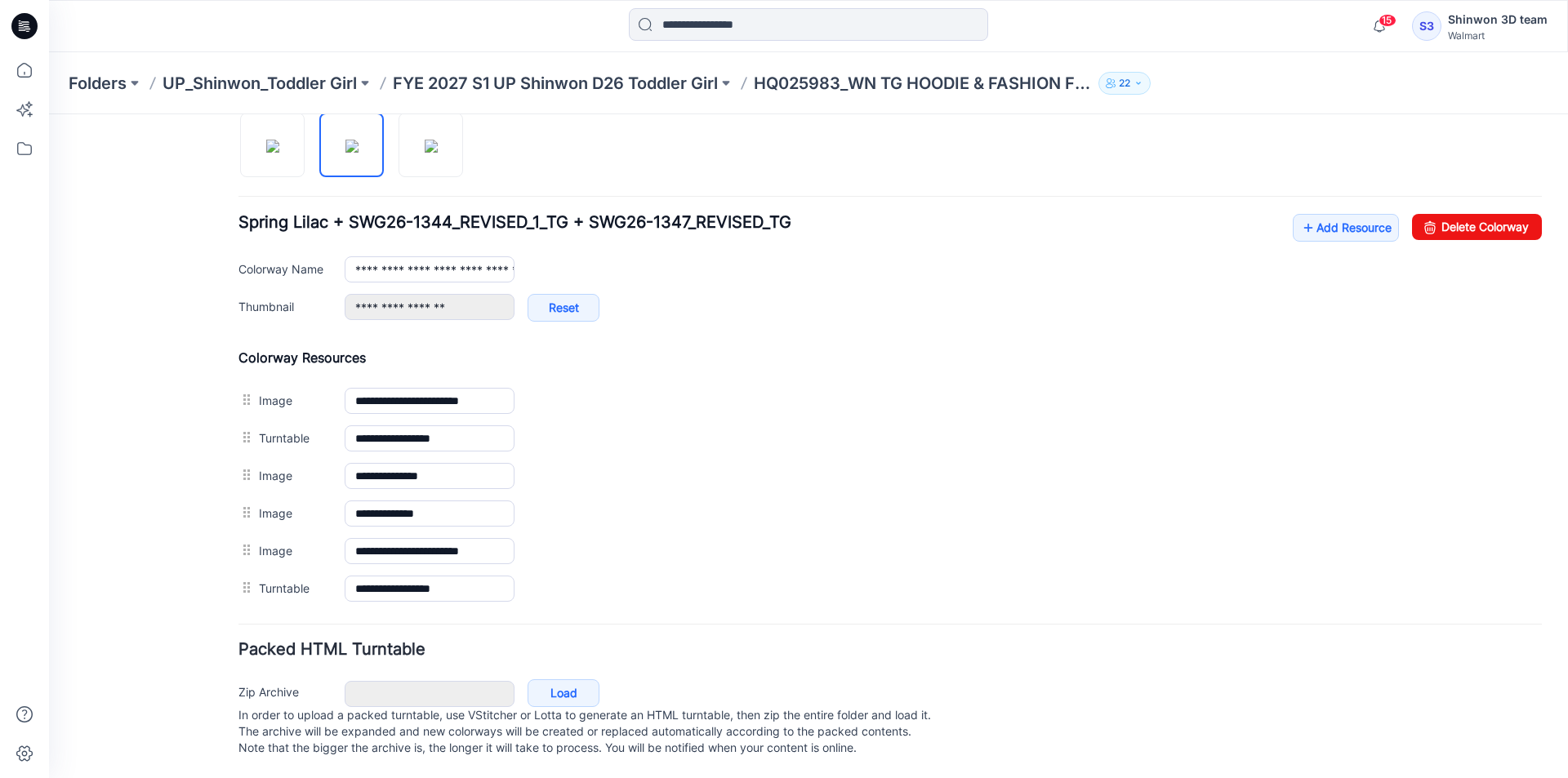 scroll, scrollTop: 571, scrollLeft: 0, axis: vertical 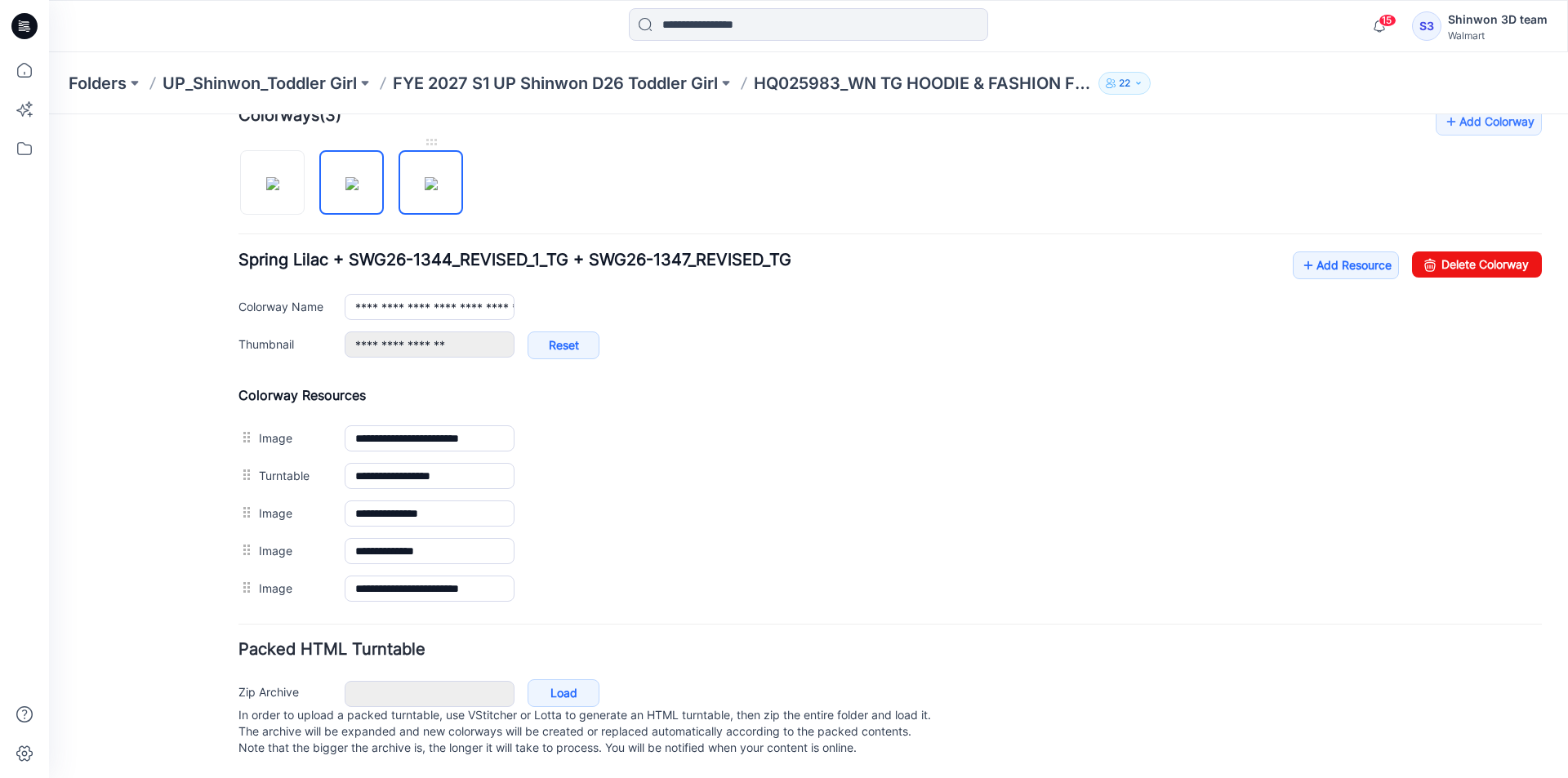 click at bounding box center [431, 184] 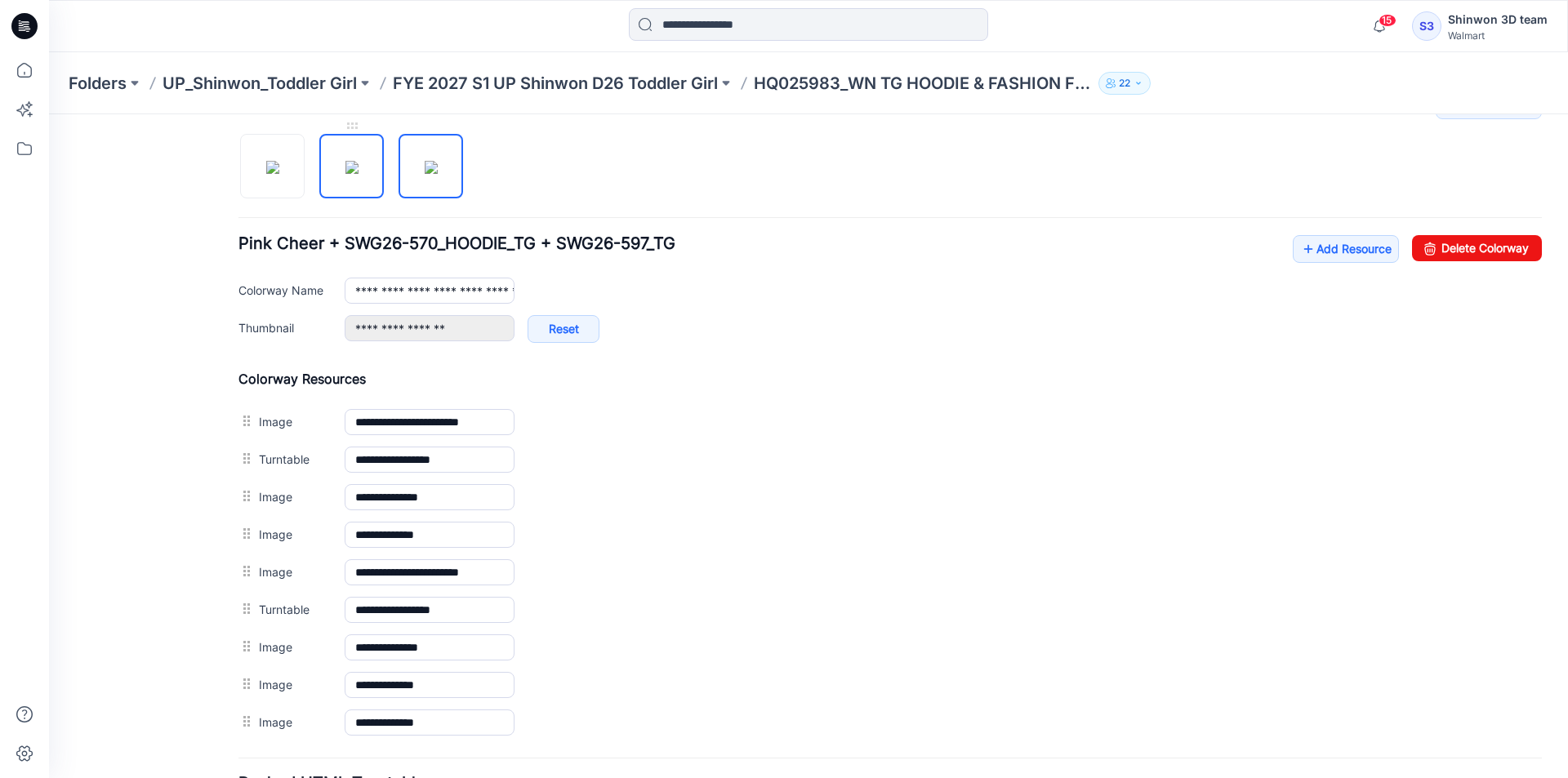 click at bounding box center [352, 167] 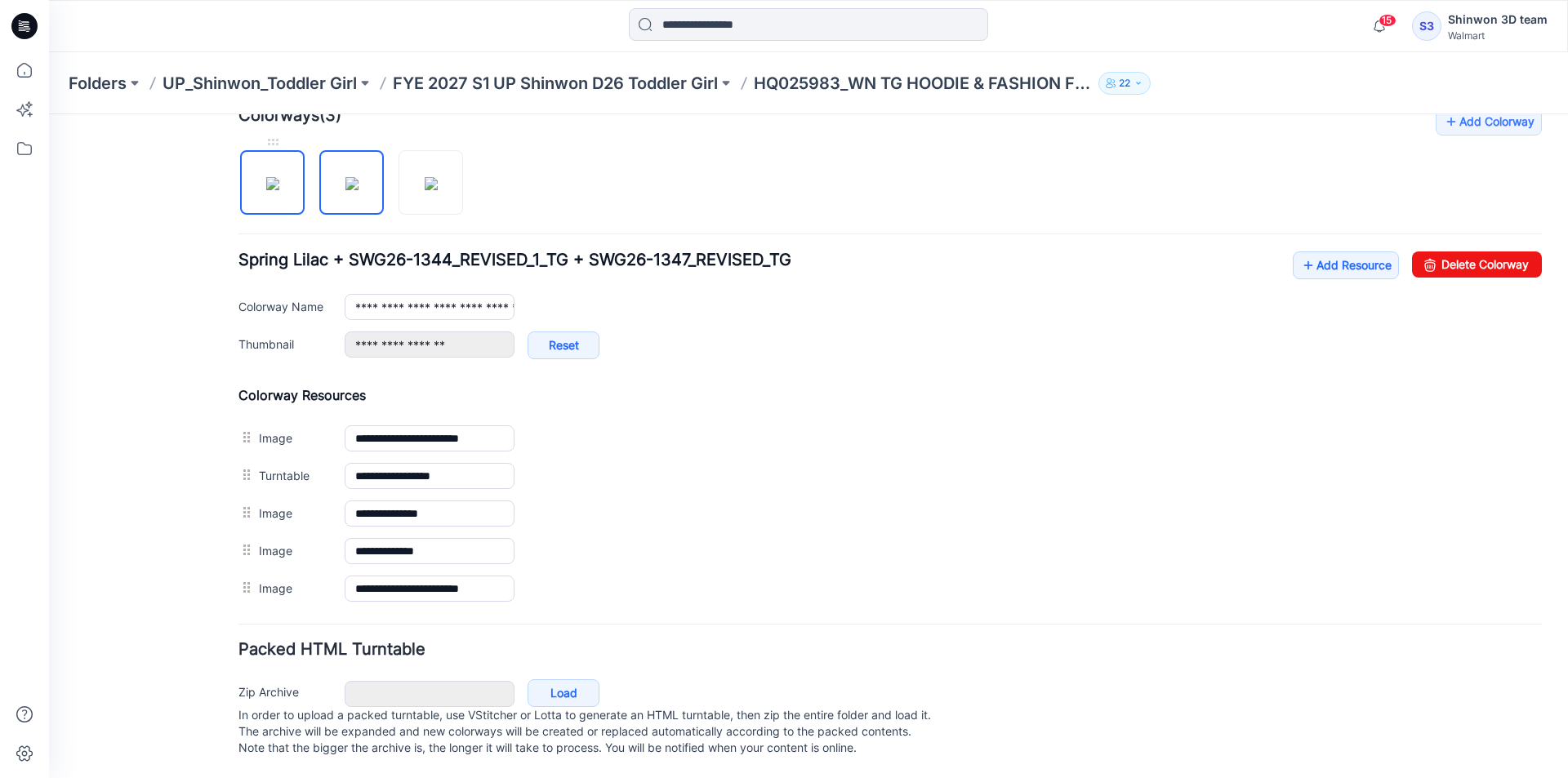 click at bounding box center (273, 184) 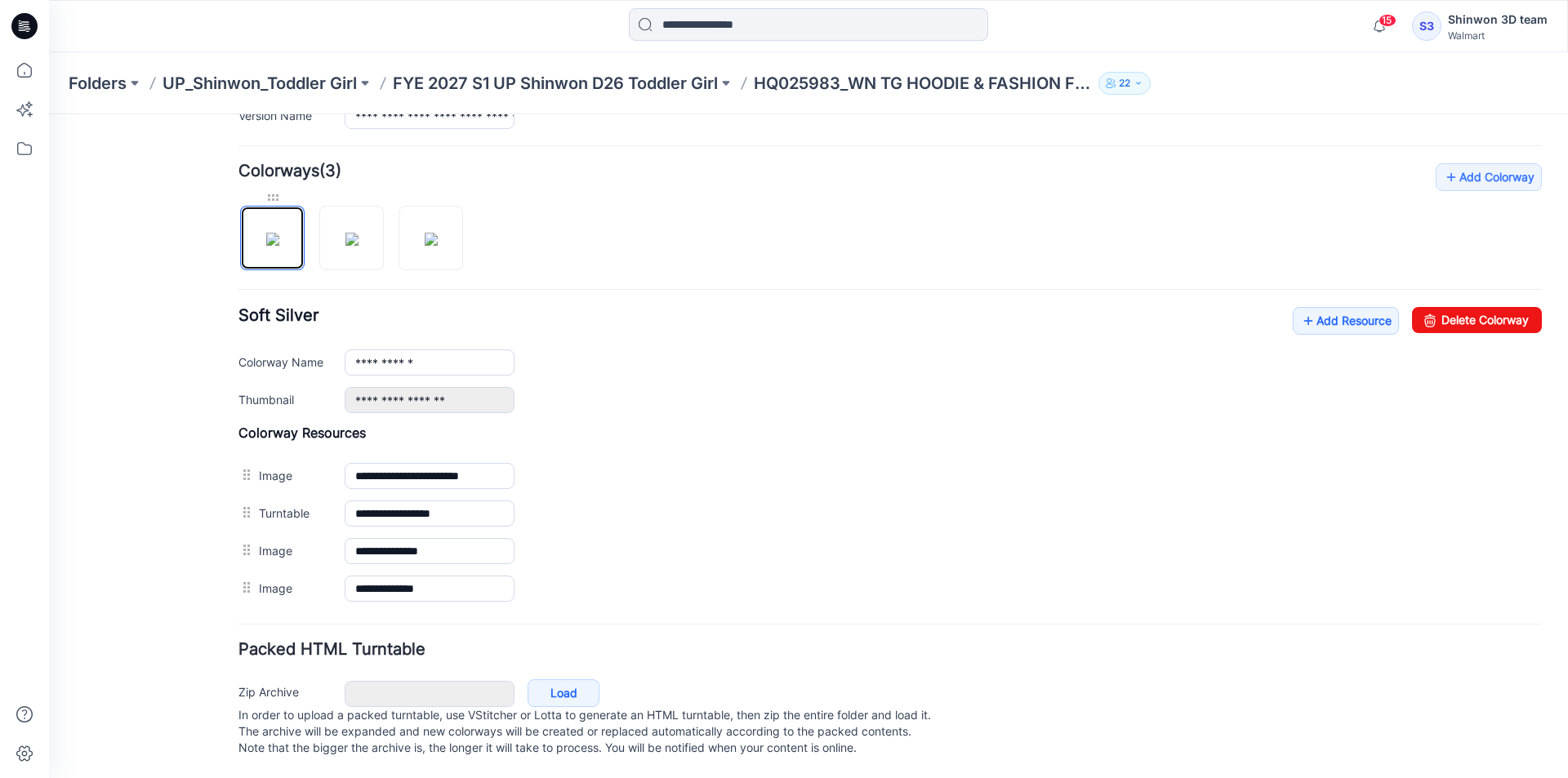 scroll, scrollTop: 478, scrollLeft: 0, axis: vertical 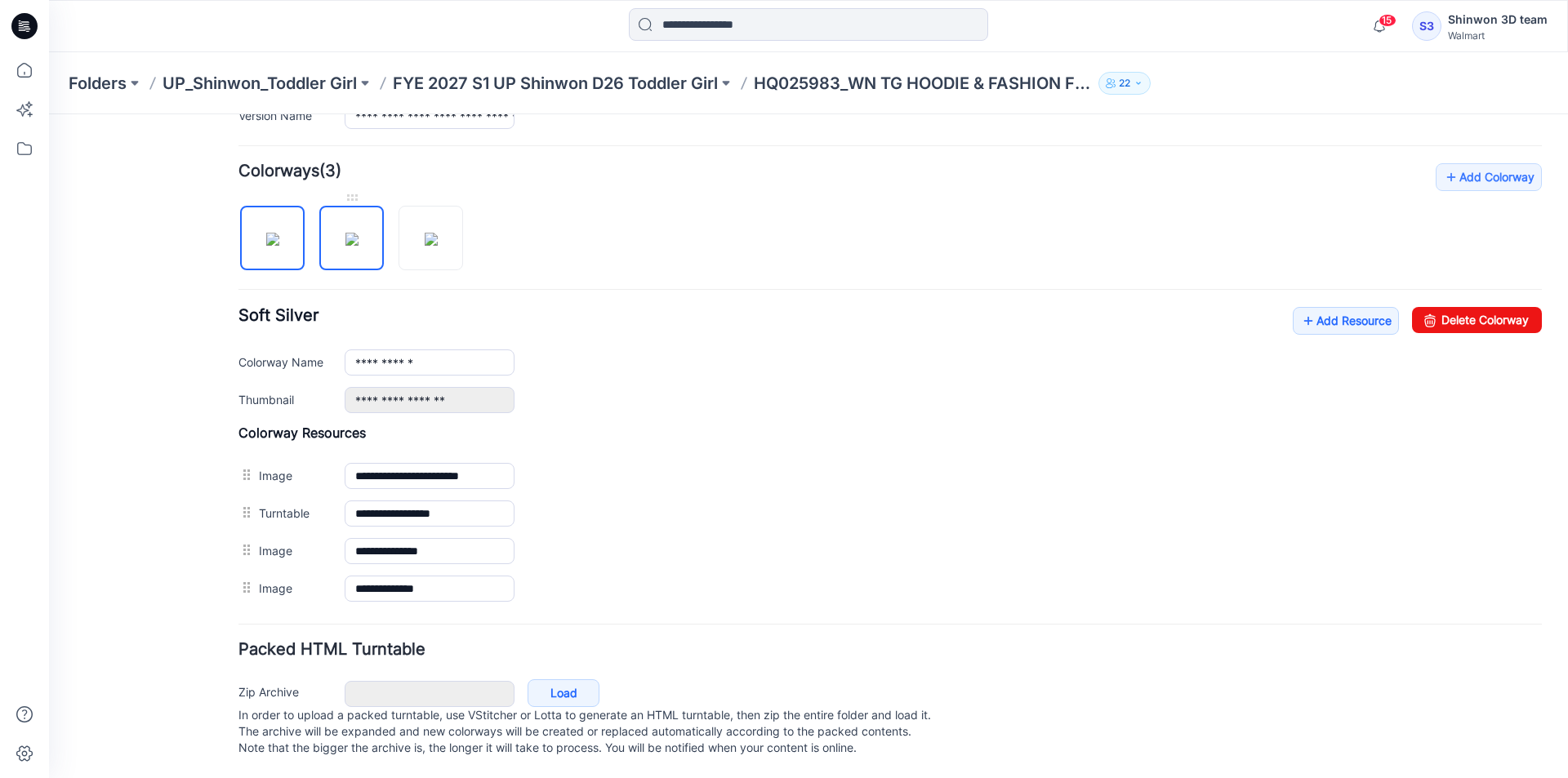 click at bounding box center [352, 239] 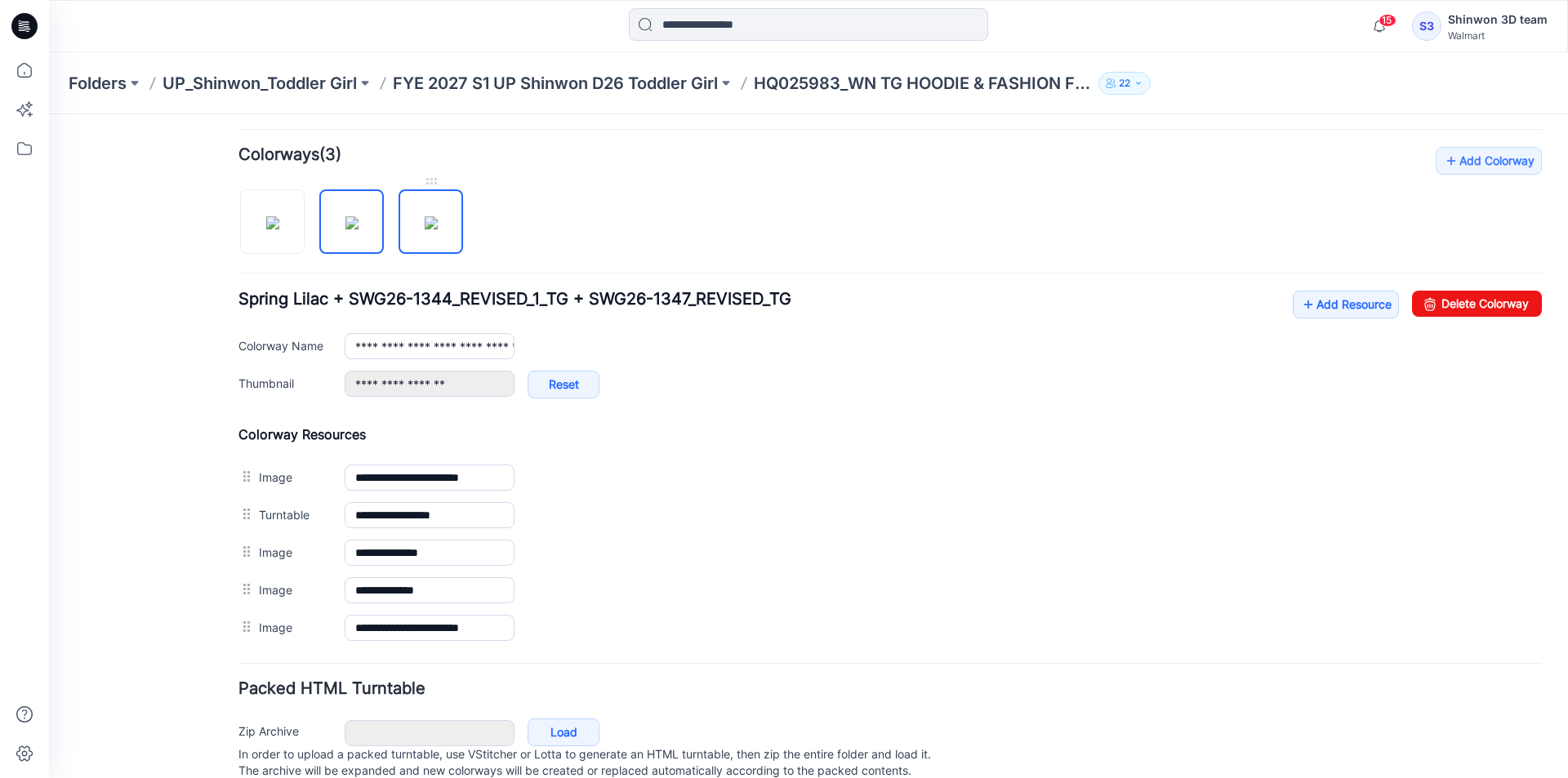 click at bounding box center (431, 223) 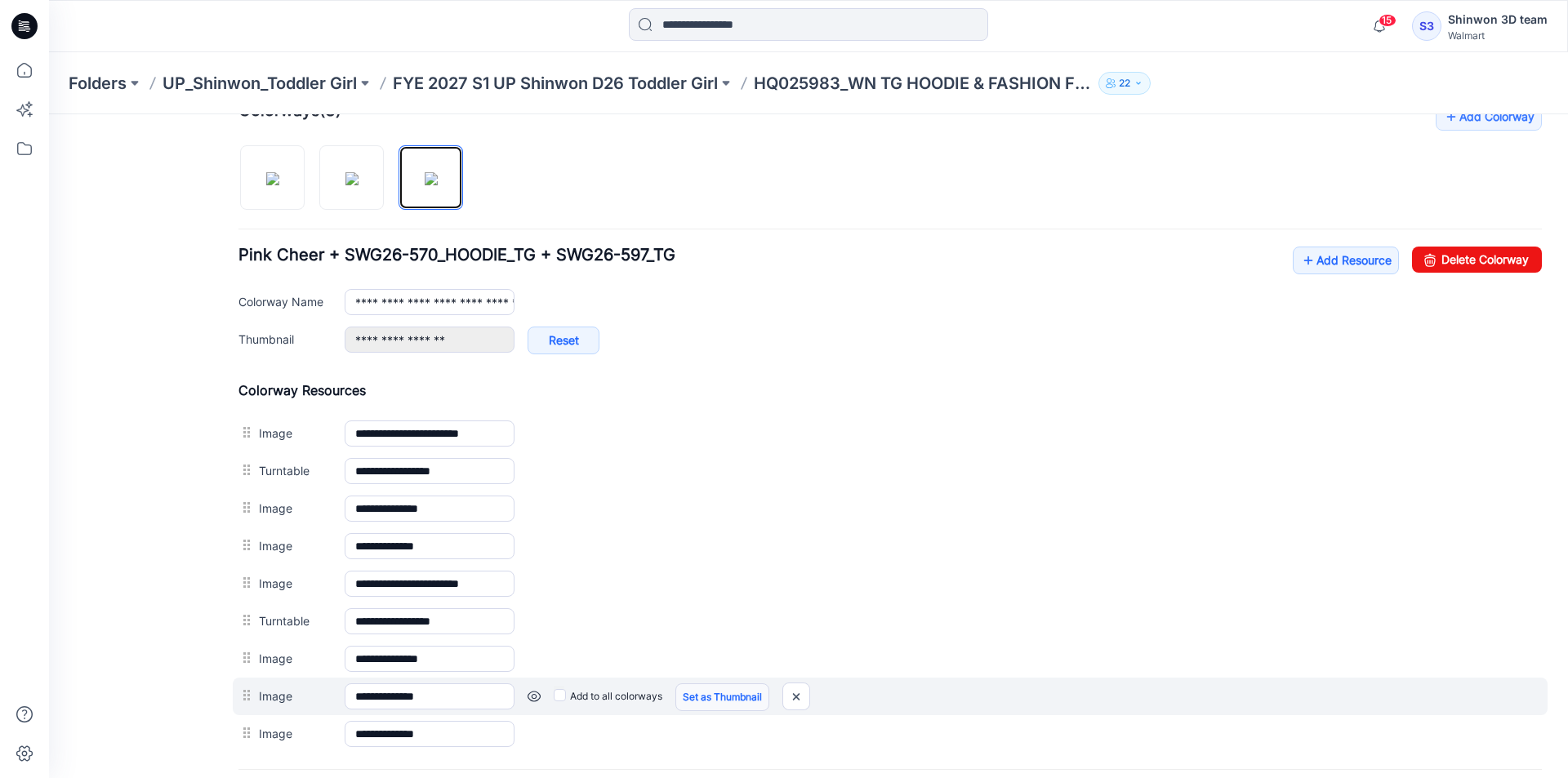 scroll, scrollTop: 559, scrollLeft: 0, axis: vertical 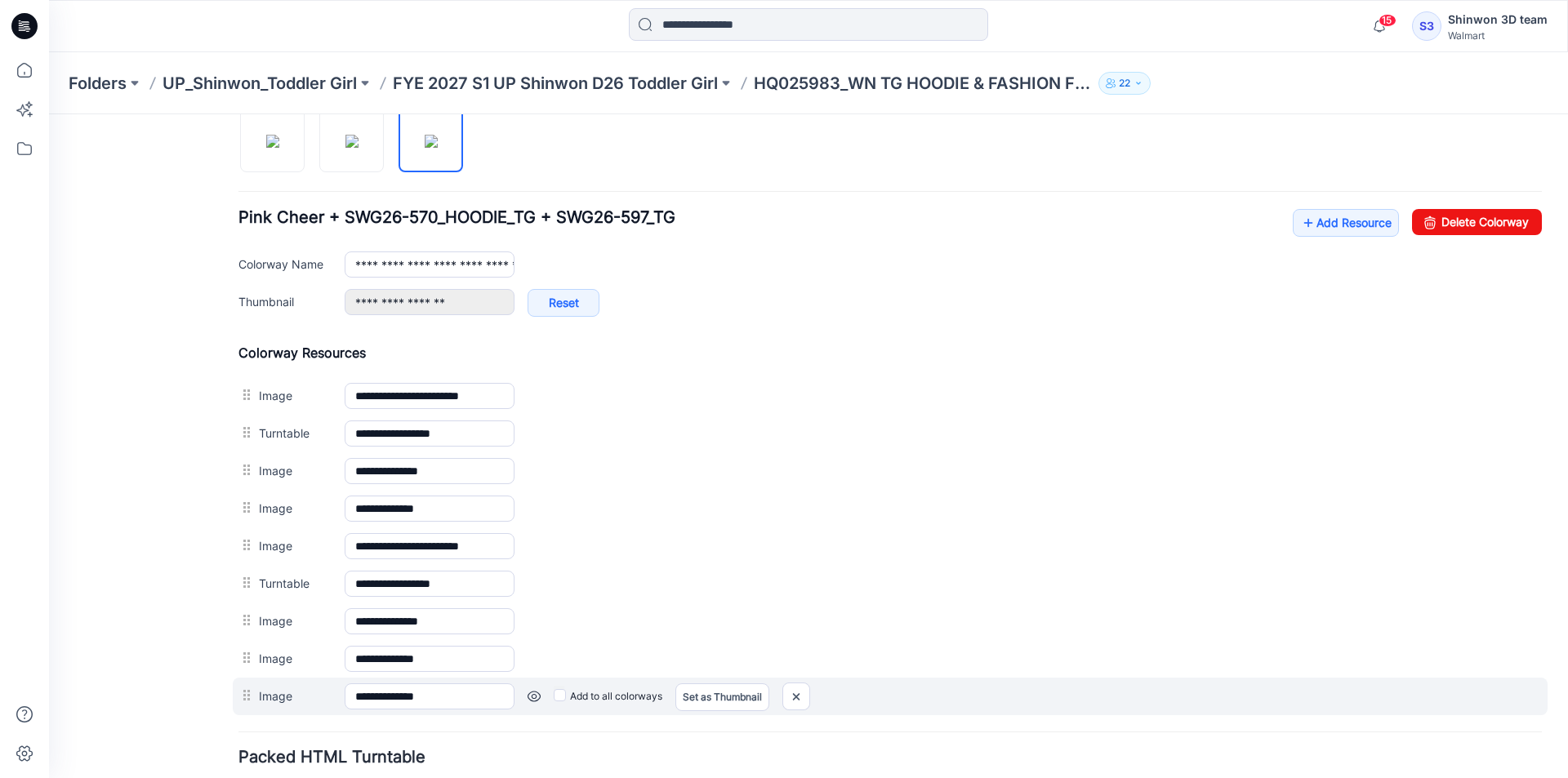 click at bounding box center [49, 114] 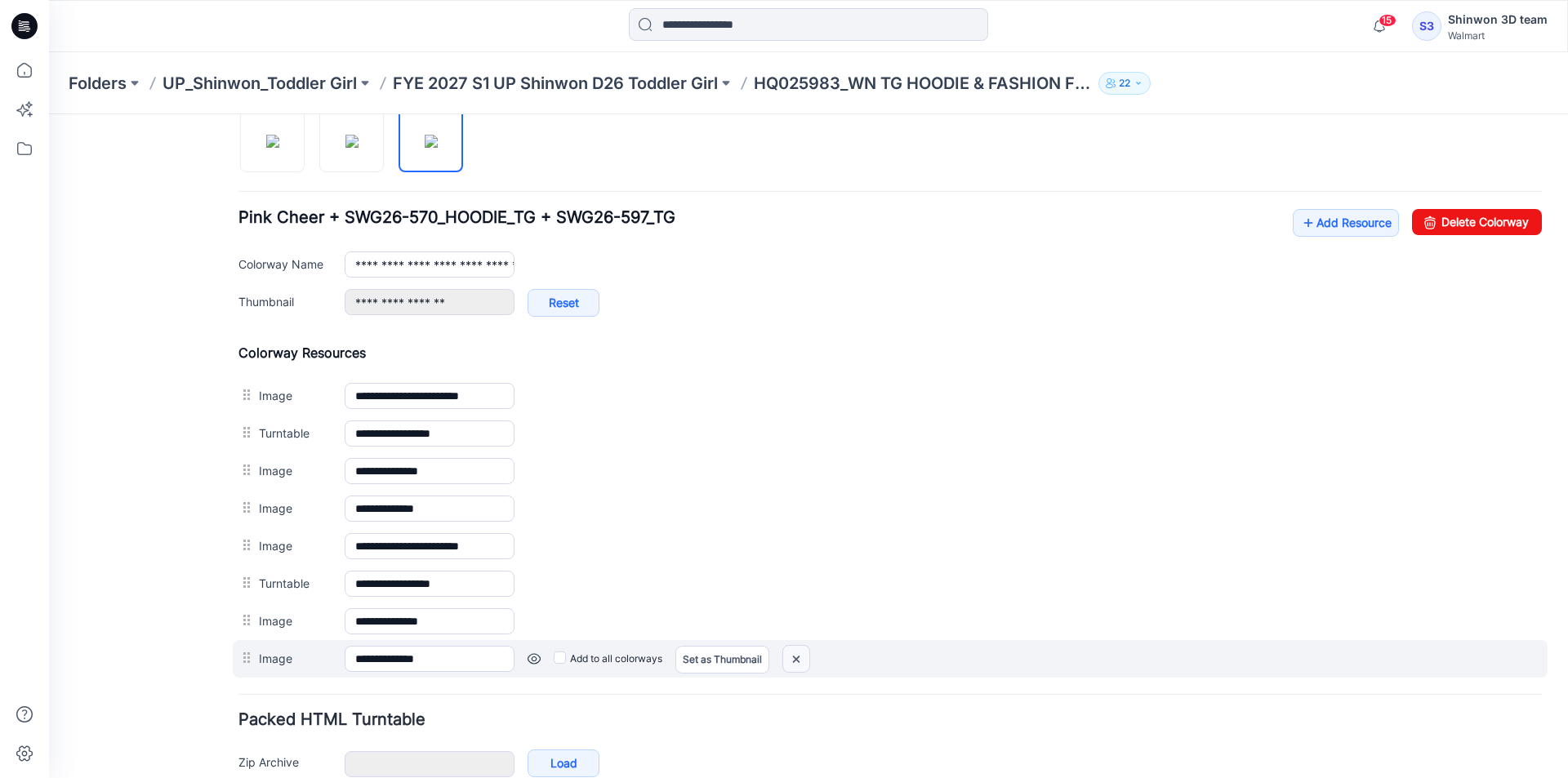 click at bounding box center [49, 114] 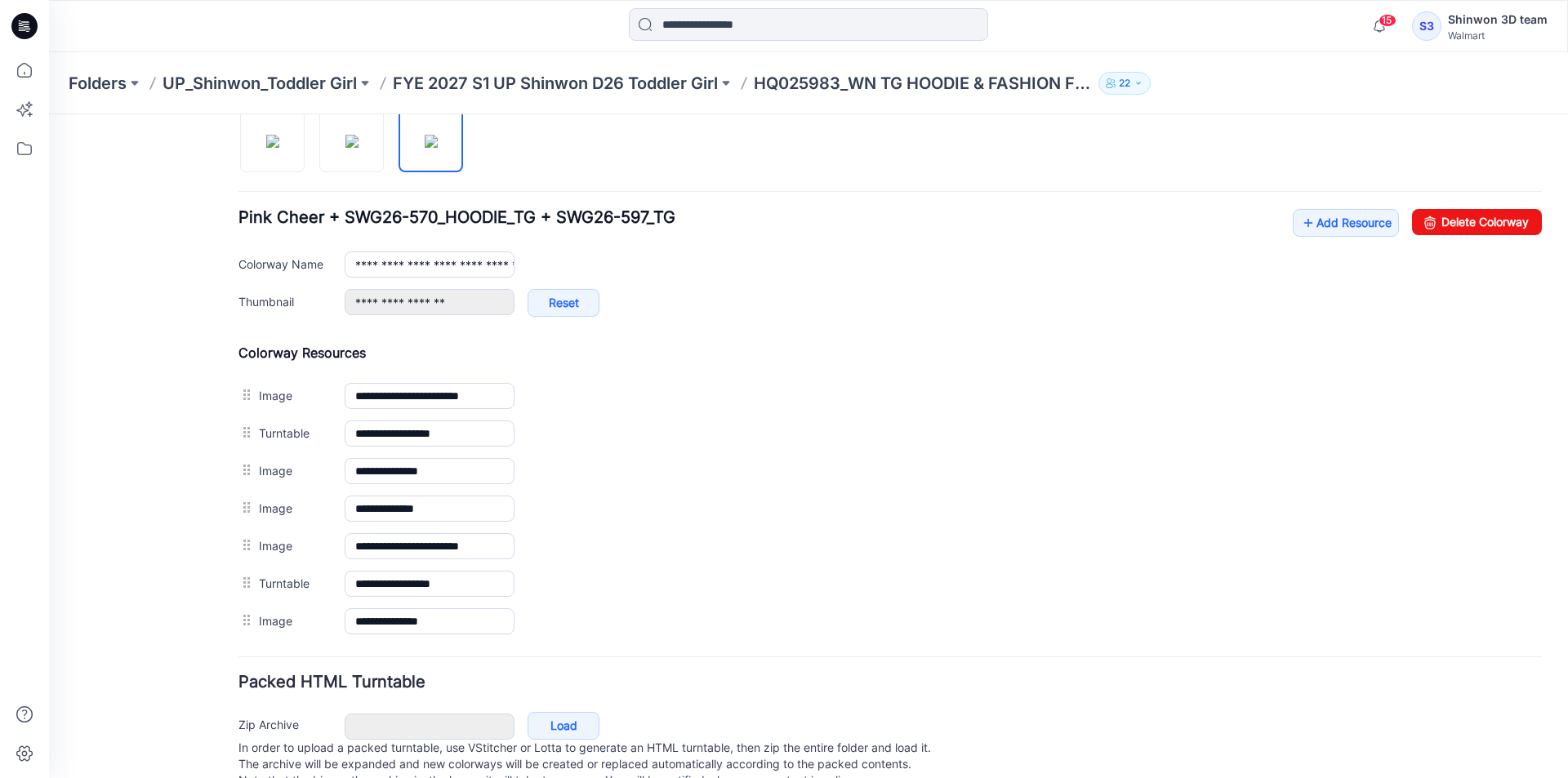 click at bounding box center [49, 114] 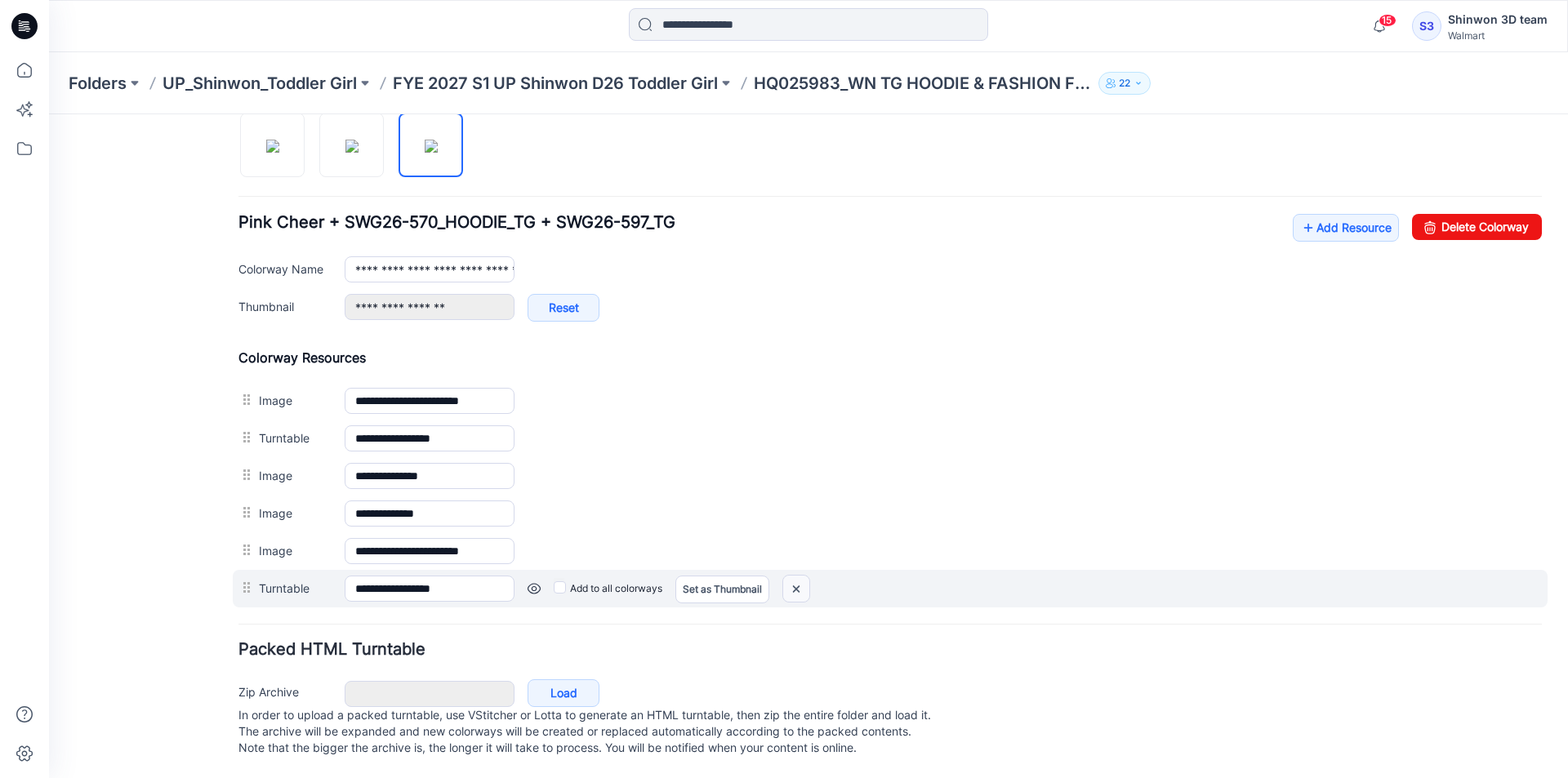click at bounding box center (49, 114) 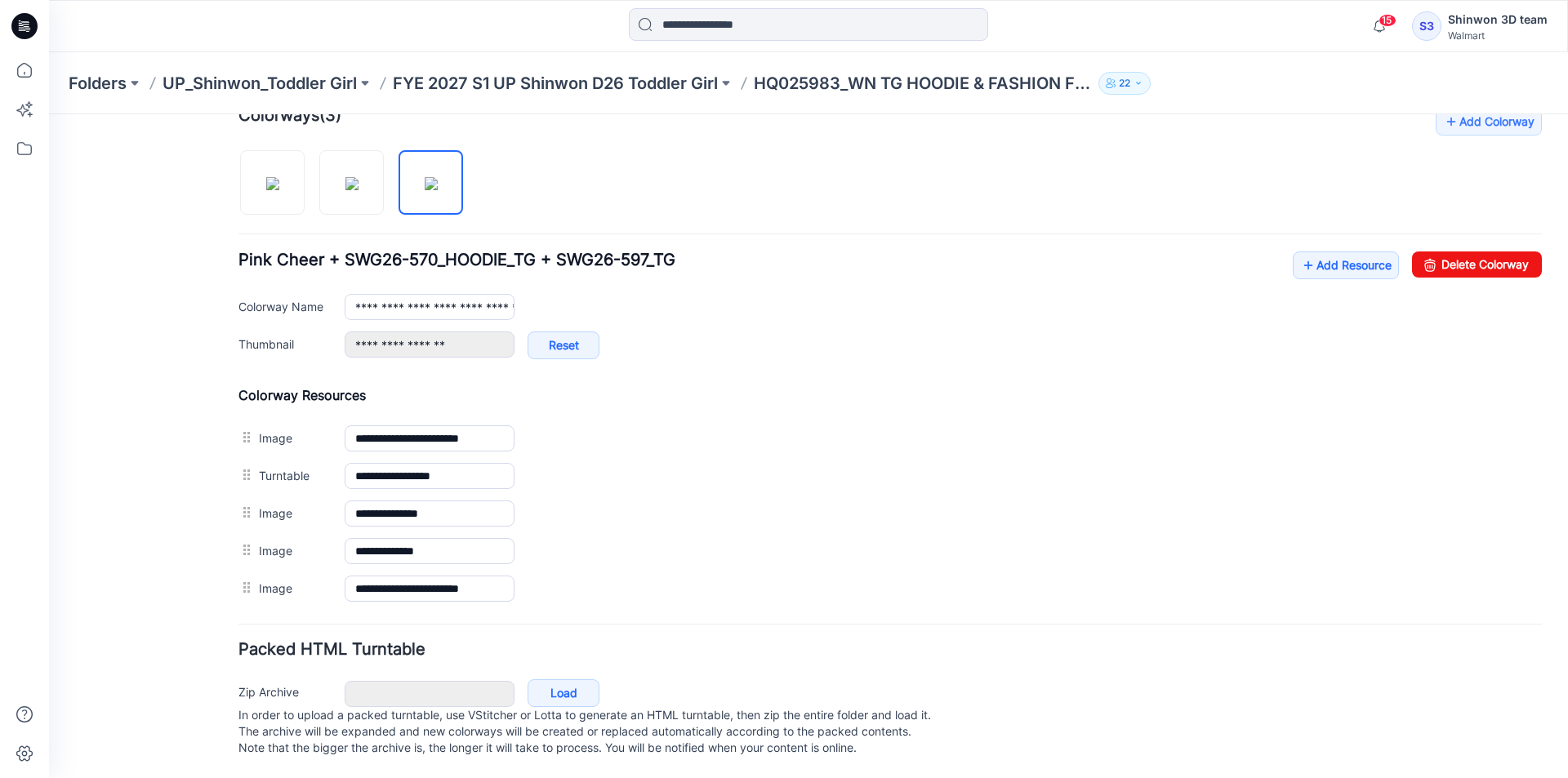 scroll, scrollTop: 533, scrollLeft: 0, axis: vertical 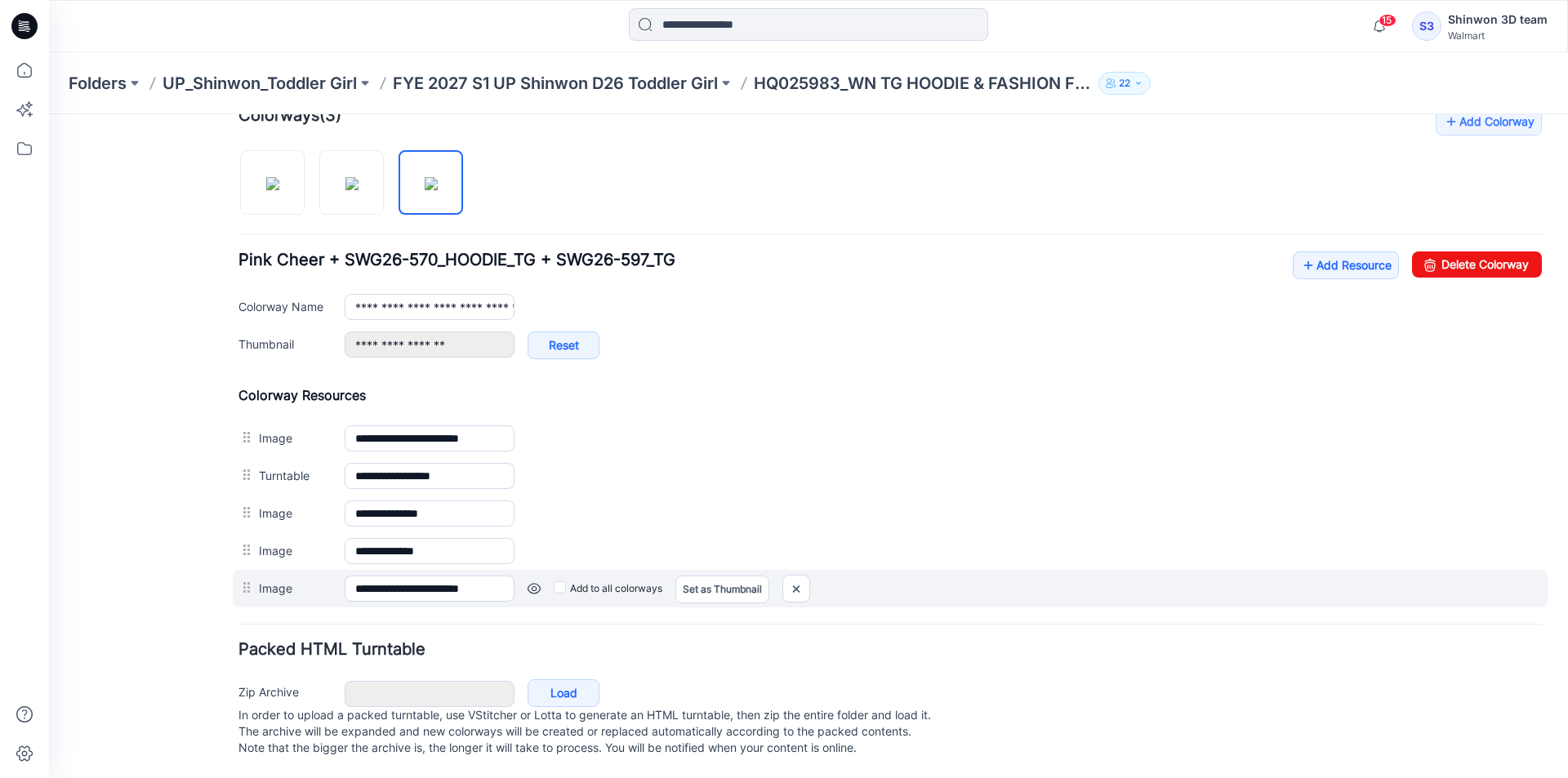 click on "Add to all colorways 					 									 Set as Thumbnail 					 Unset as Thumbnail" at bounding box center (49, 114) 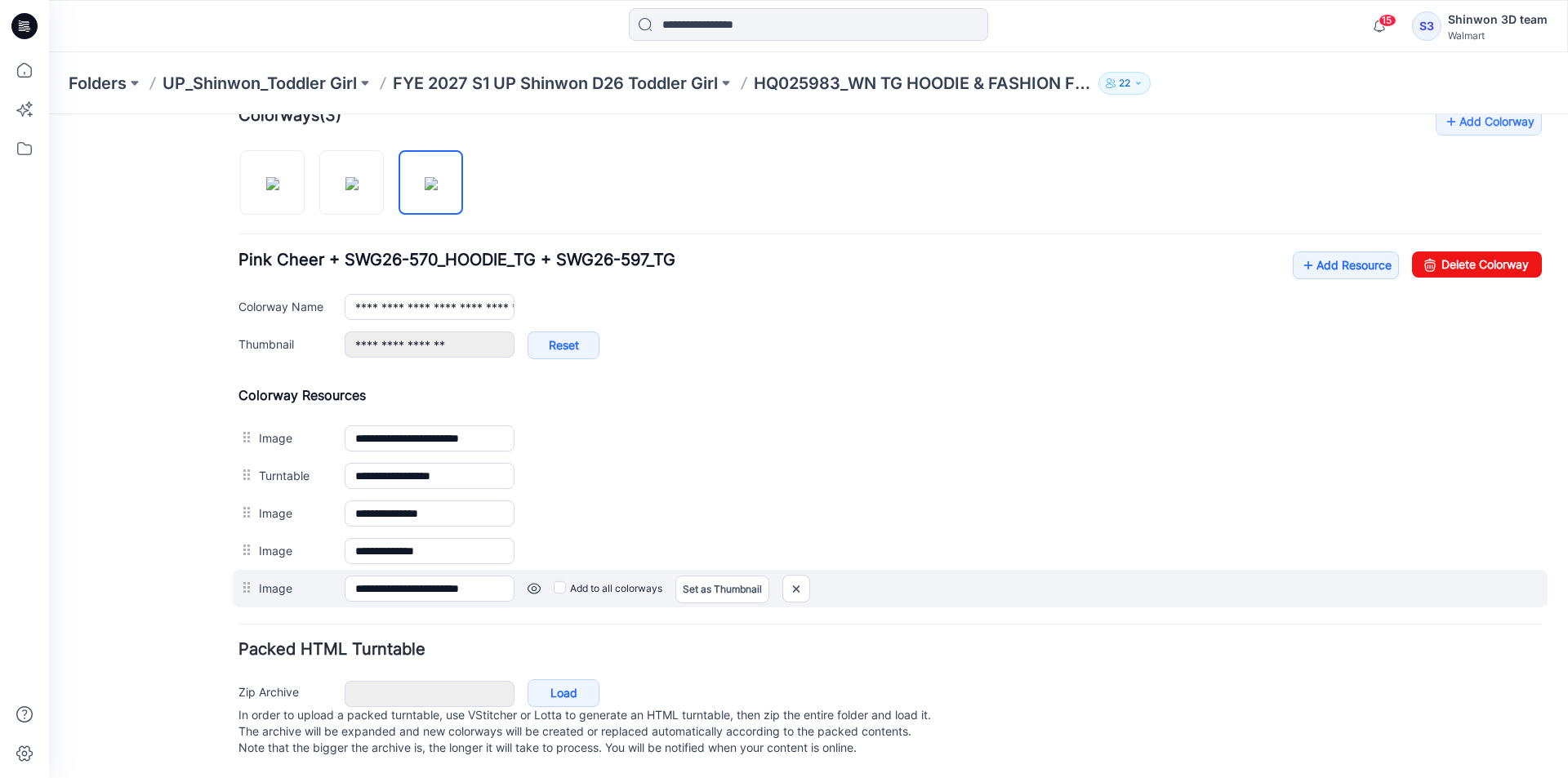click at bounding box center (49, 114) 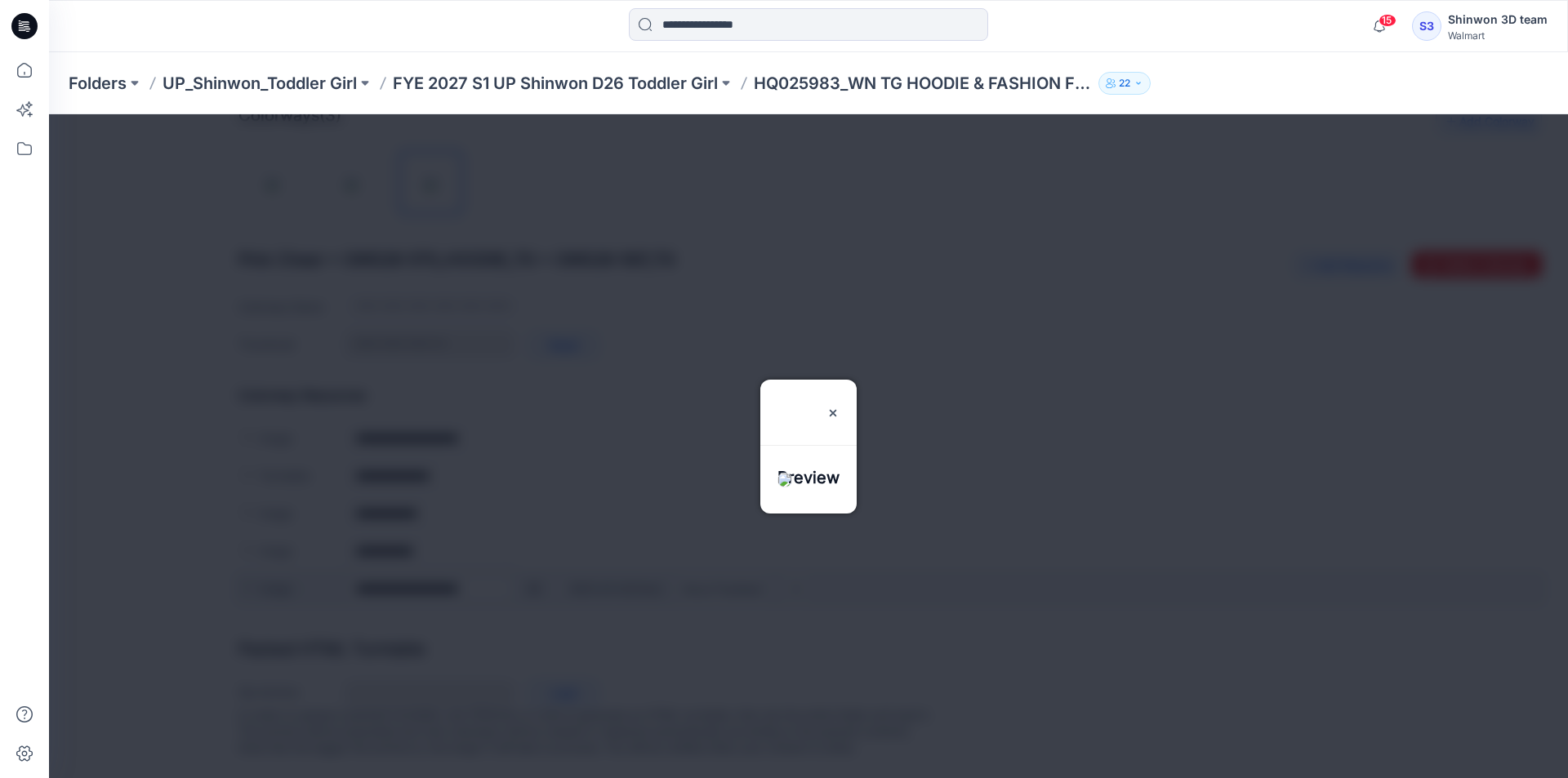click at bounding box center (808, 446) 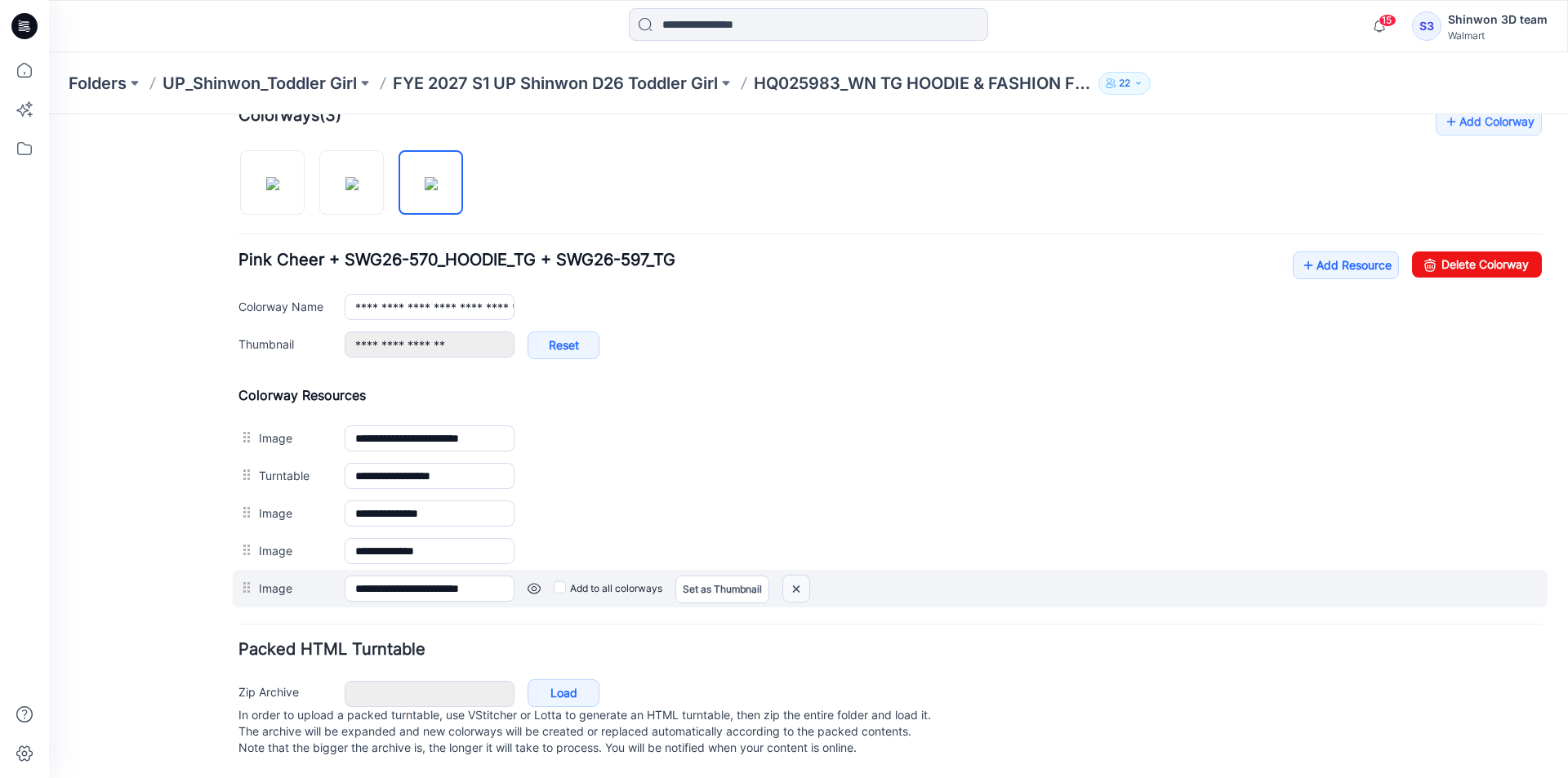 click at bounding box center (49, 114) 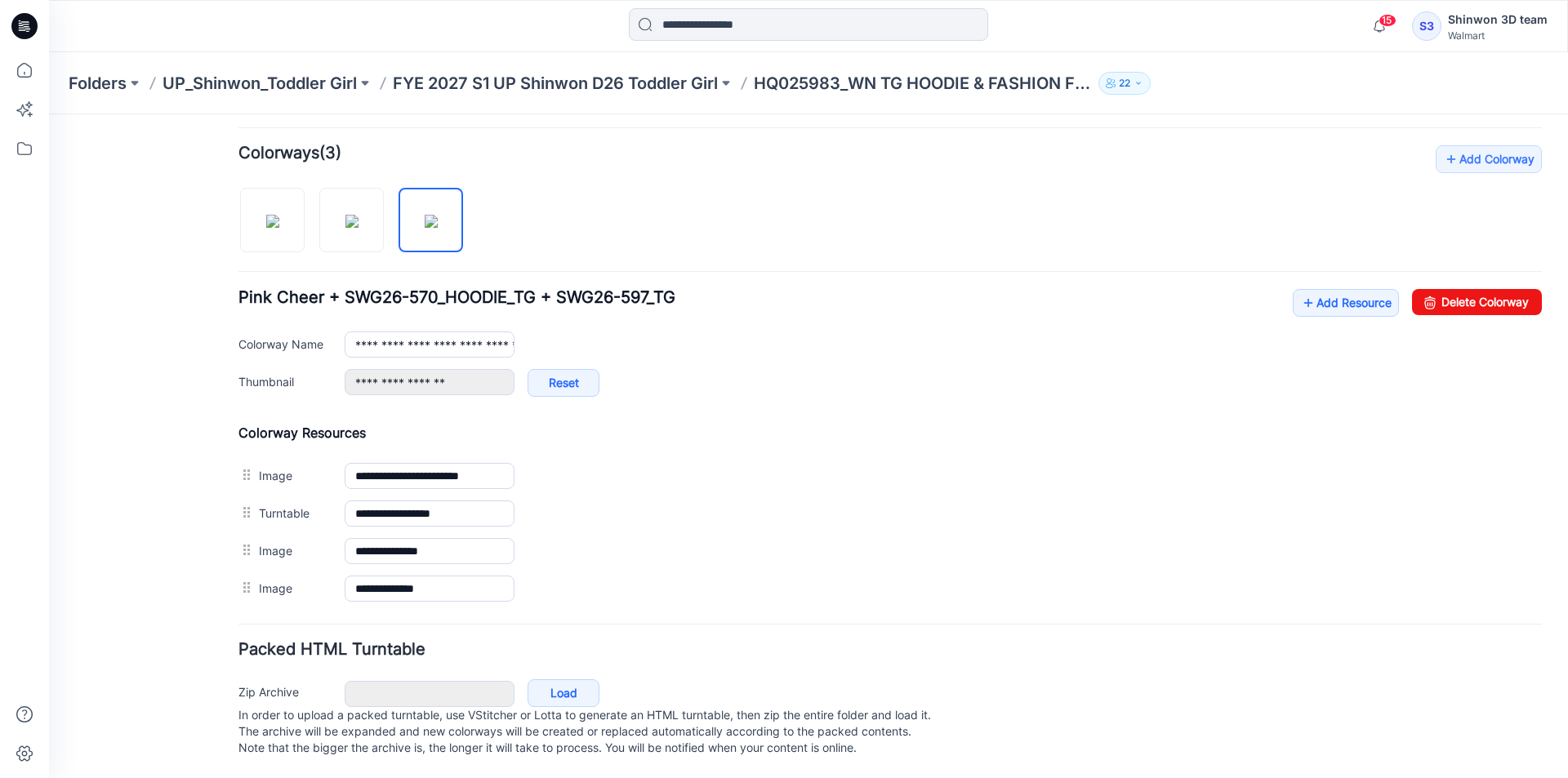 scroll, scrollTop: 496, scrollLeft: 0, axis: vertical 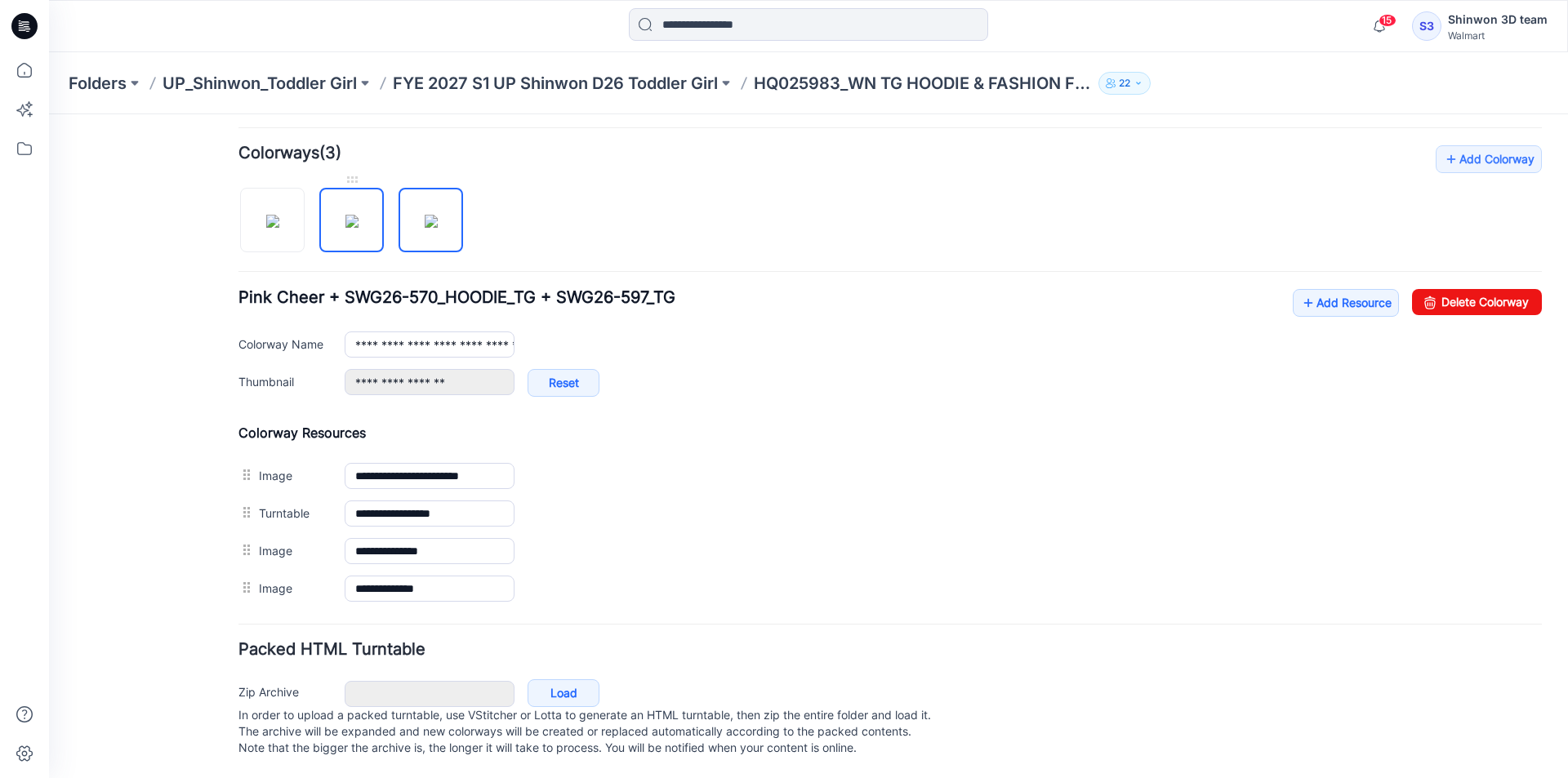 click at bounding box center [352, 221] 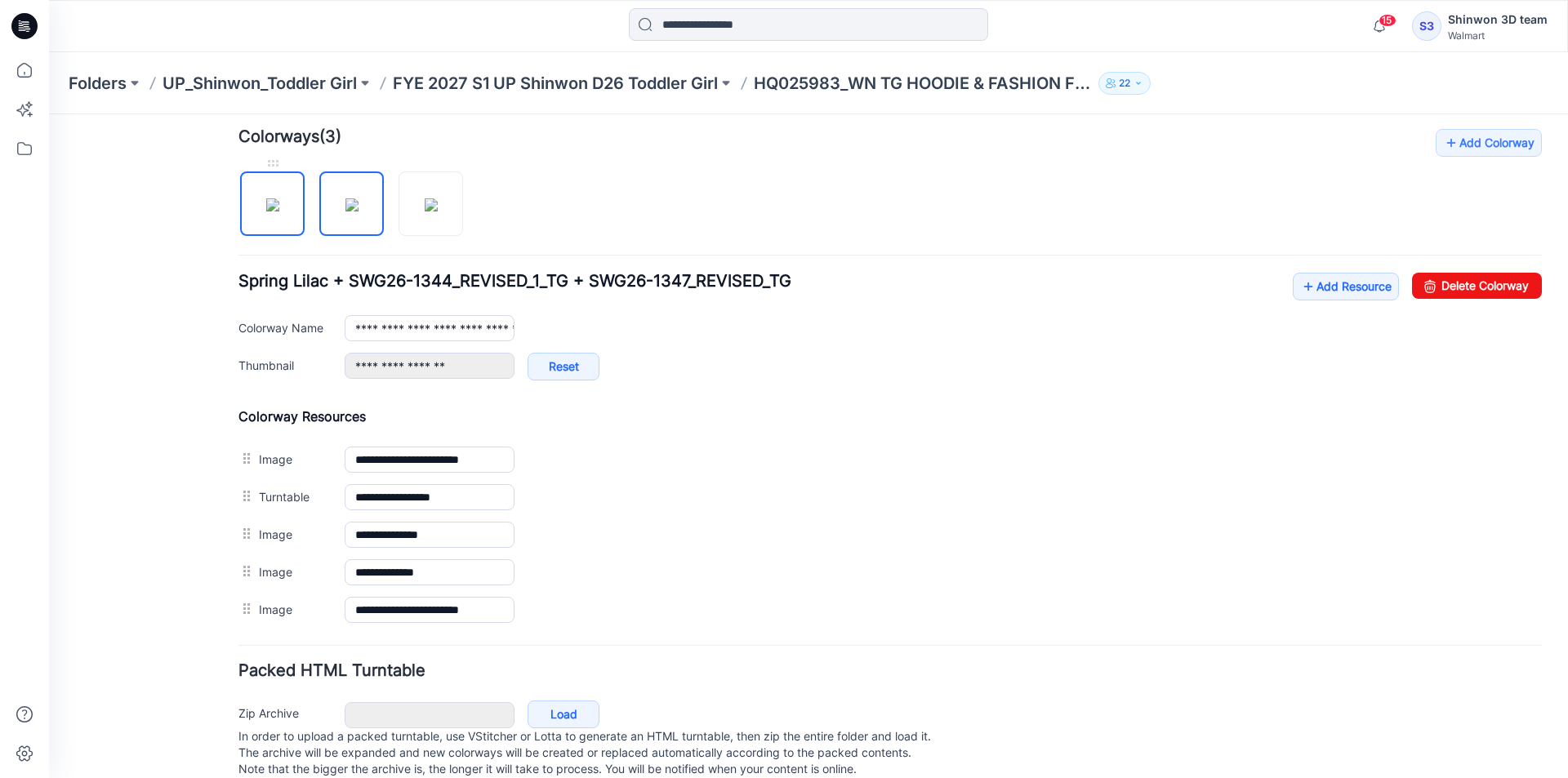 click at bounding box center [273, 205] 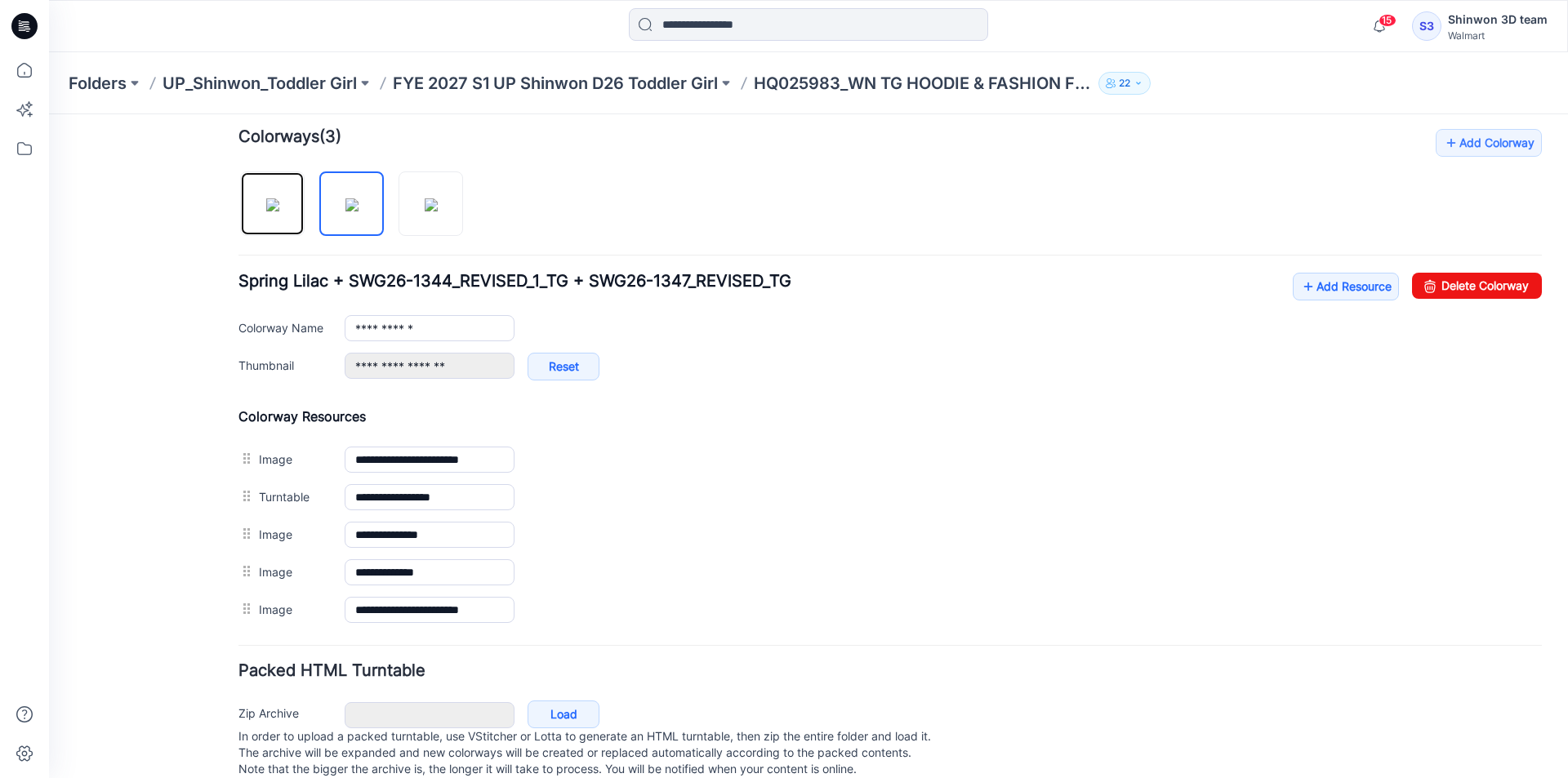 scroll, scrollTop: 478, scrollLeft: 0, axis: vertical 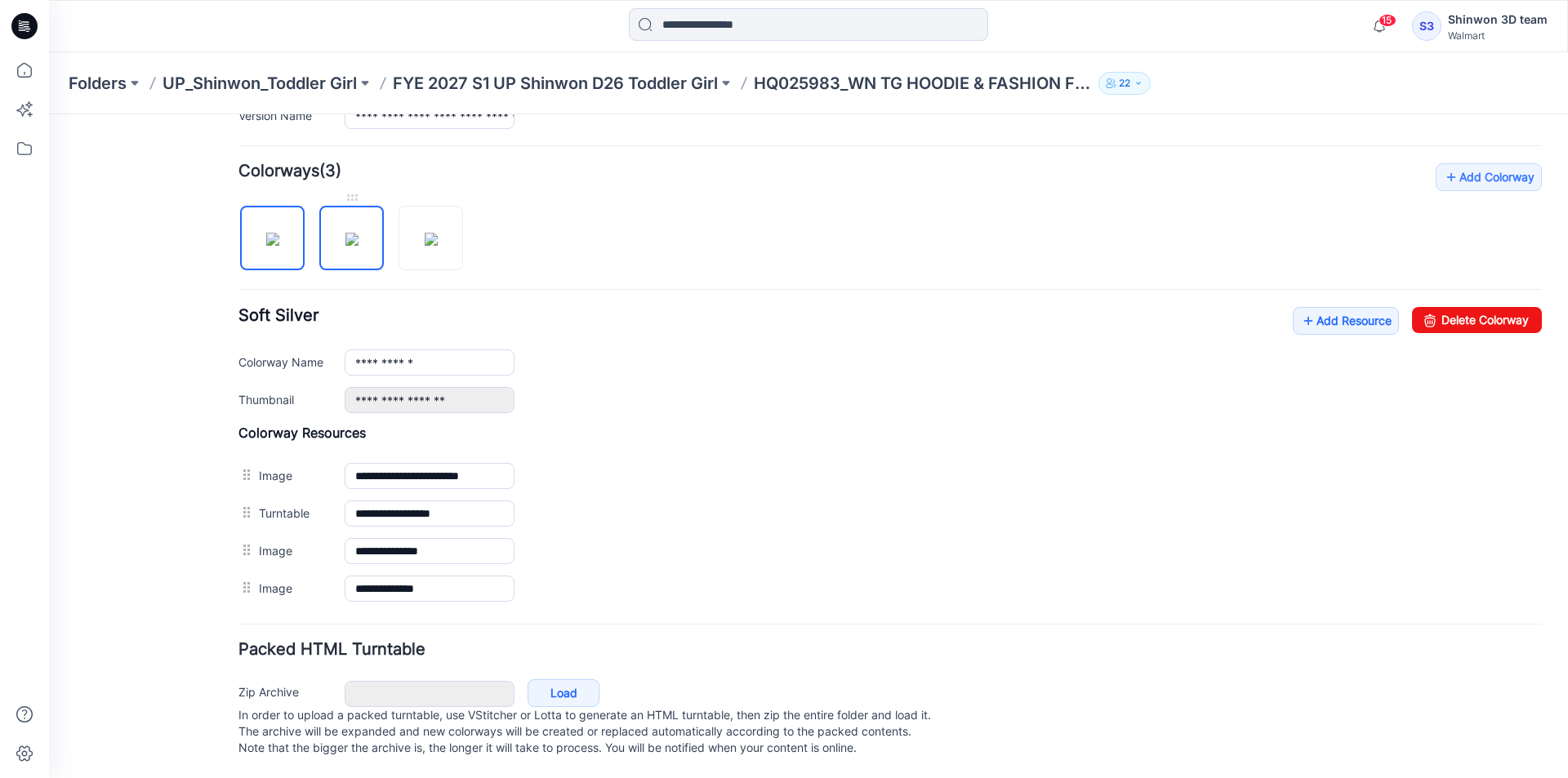 click at bounding box center (352, 239) 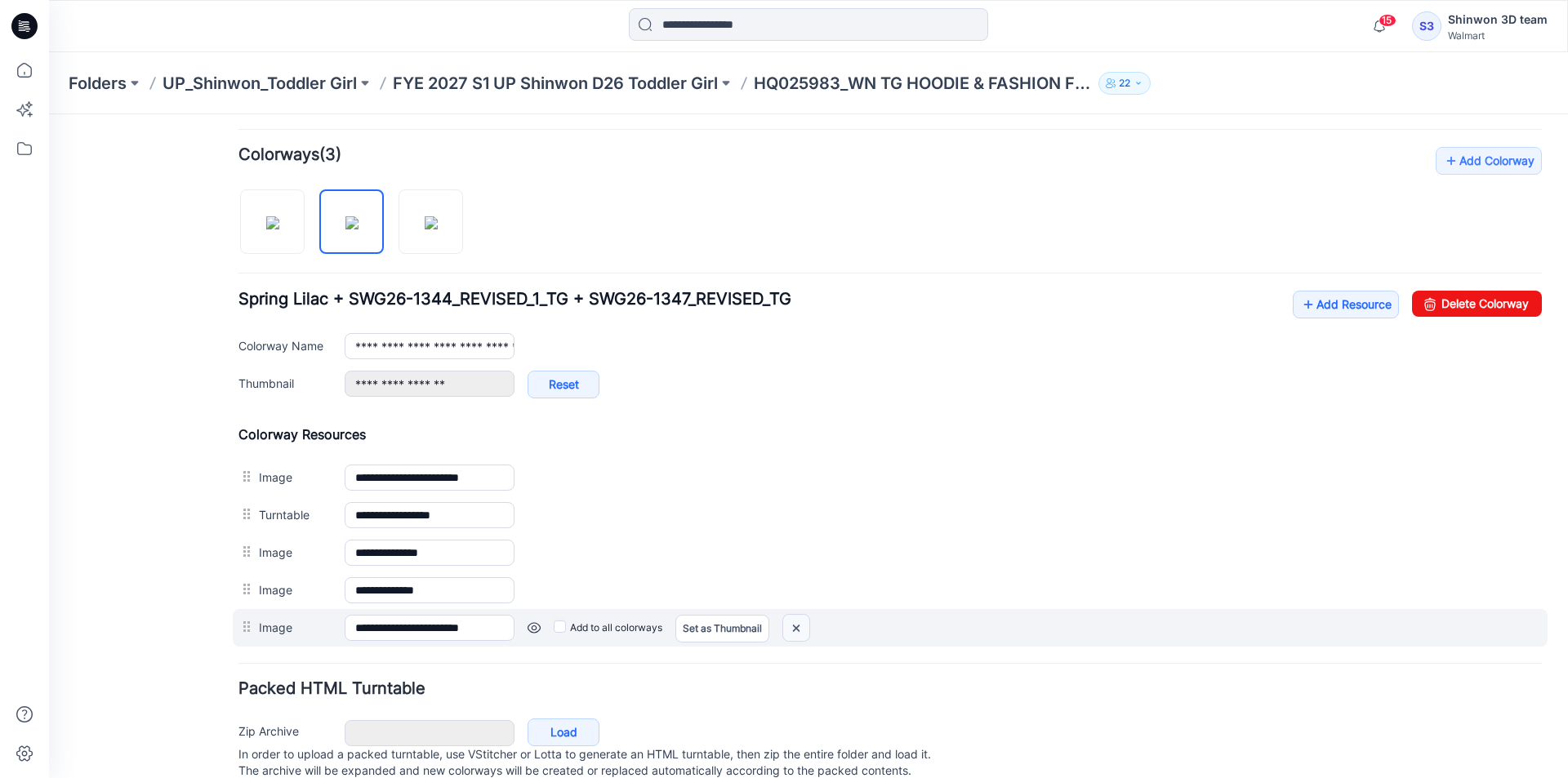 click at bounding box center (49, 114) 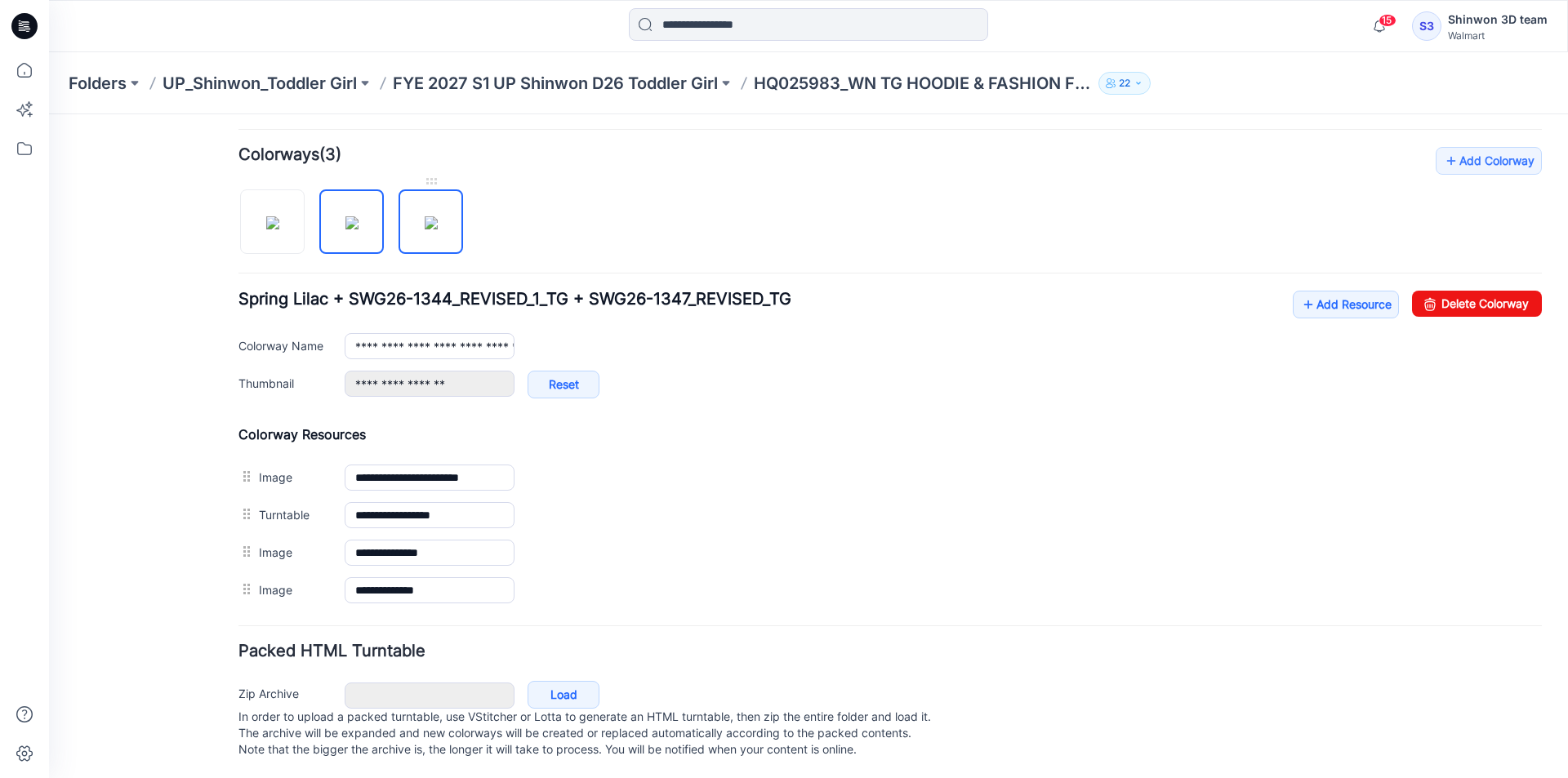 click at bounding box center [431, 223] 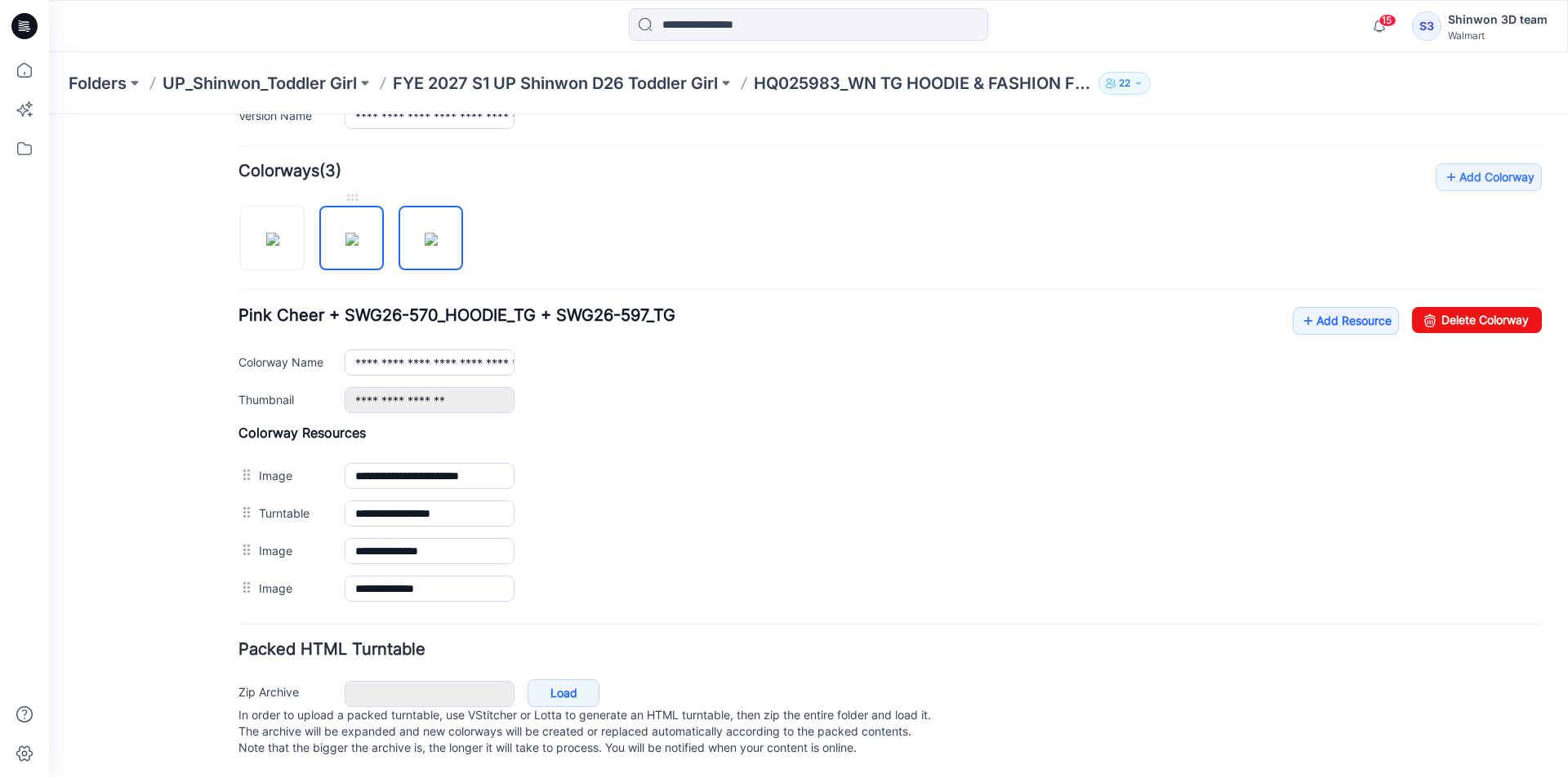 click at bounding box center [352, 239] 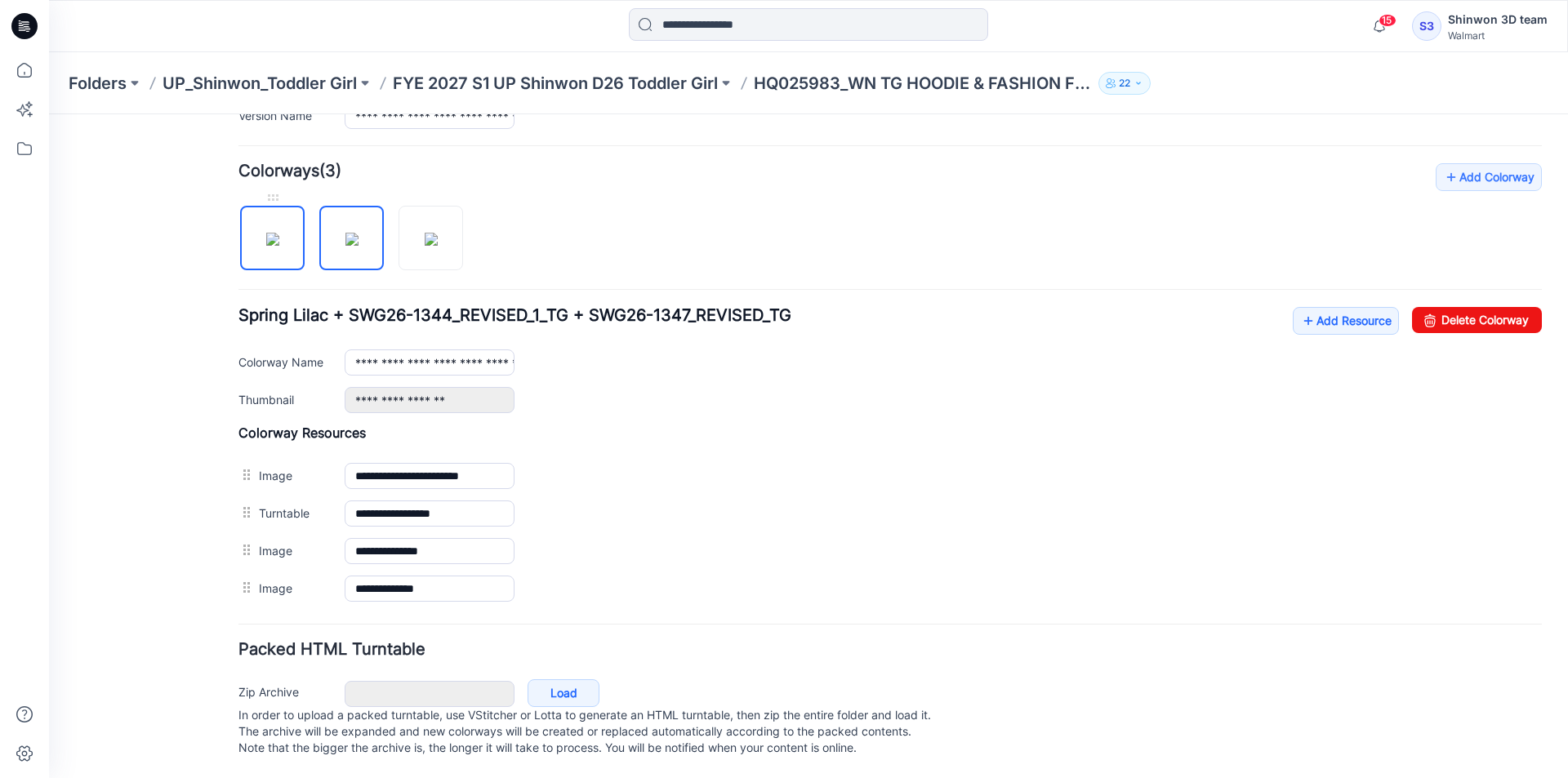 click at bounding box center [272, 238] 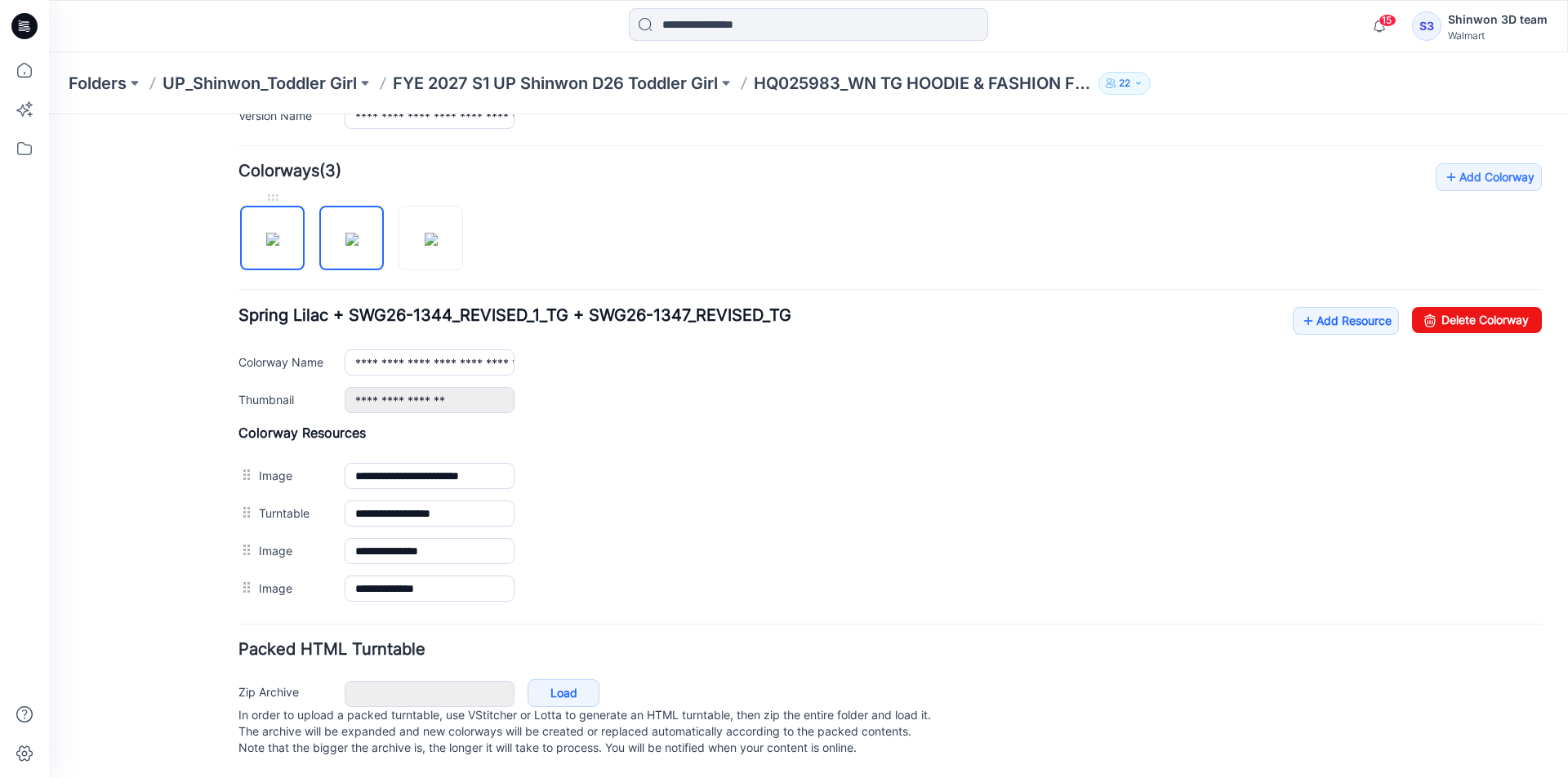 type on "**********" 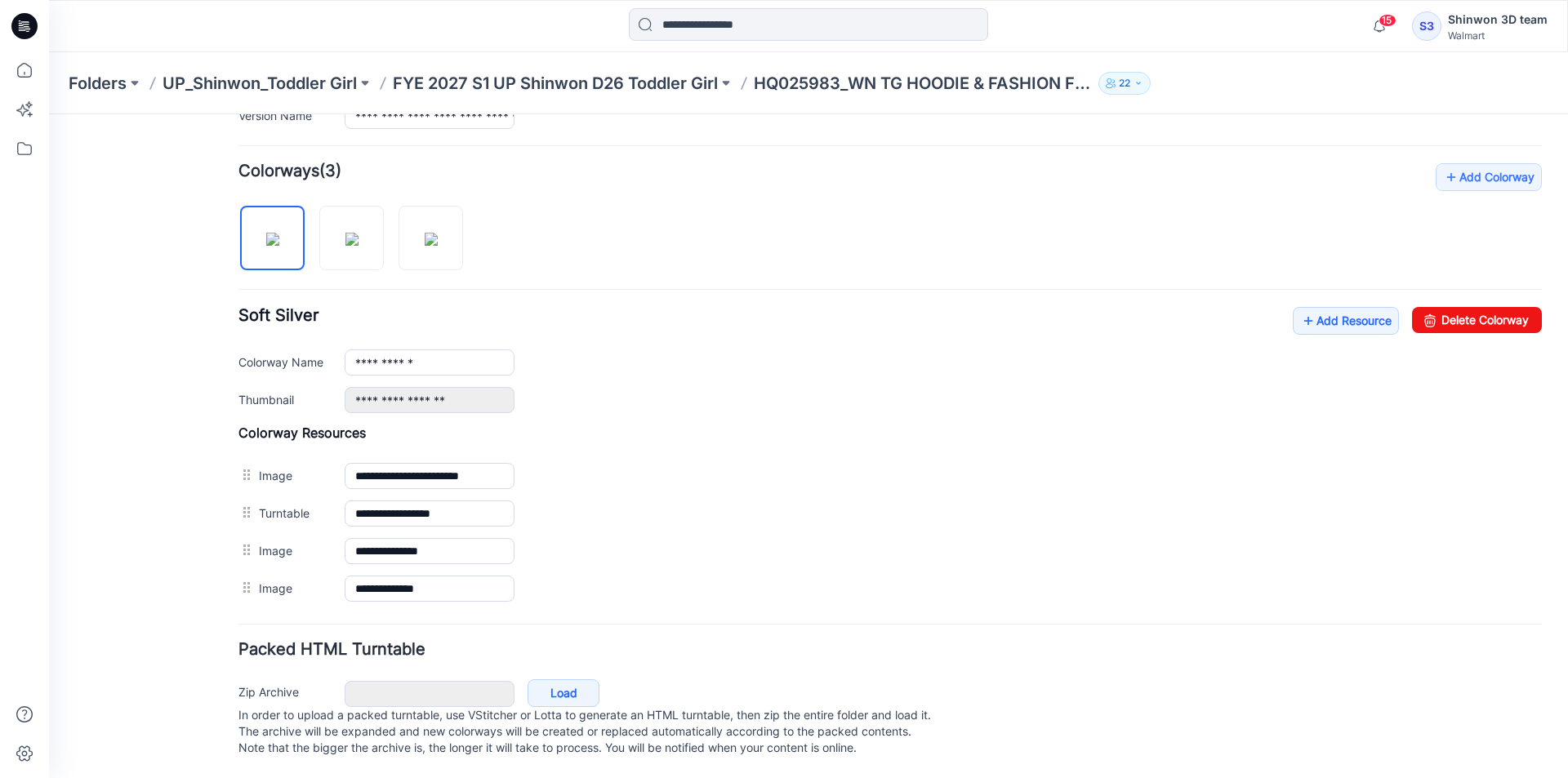 click on "FYE 2027 S1 UP Shinwon D26 Toddler Girl" at bounding box center (555, 83) 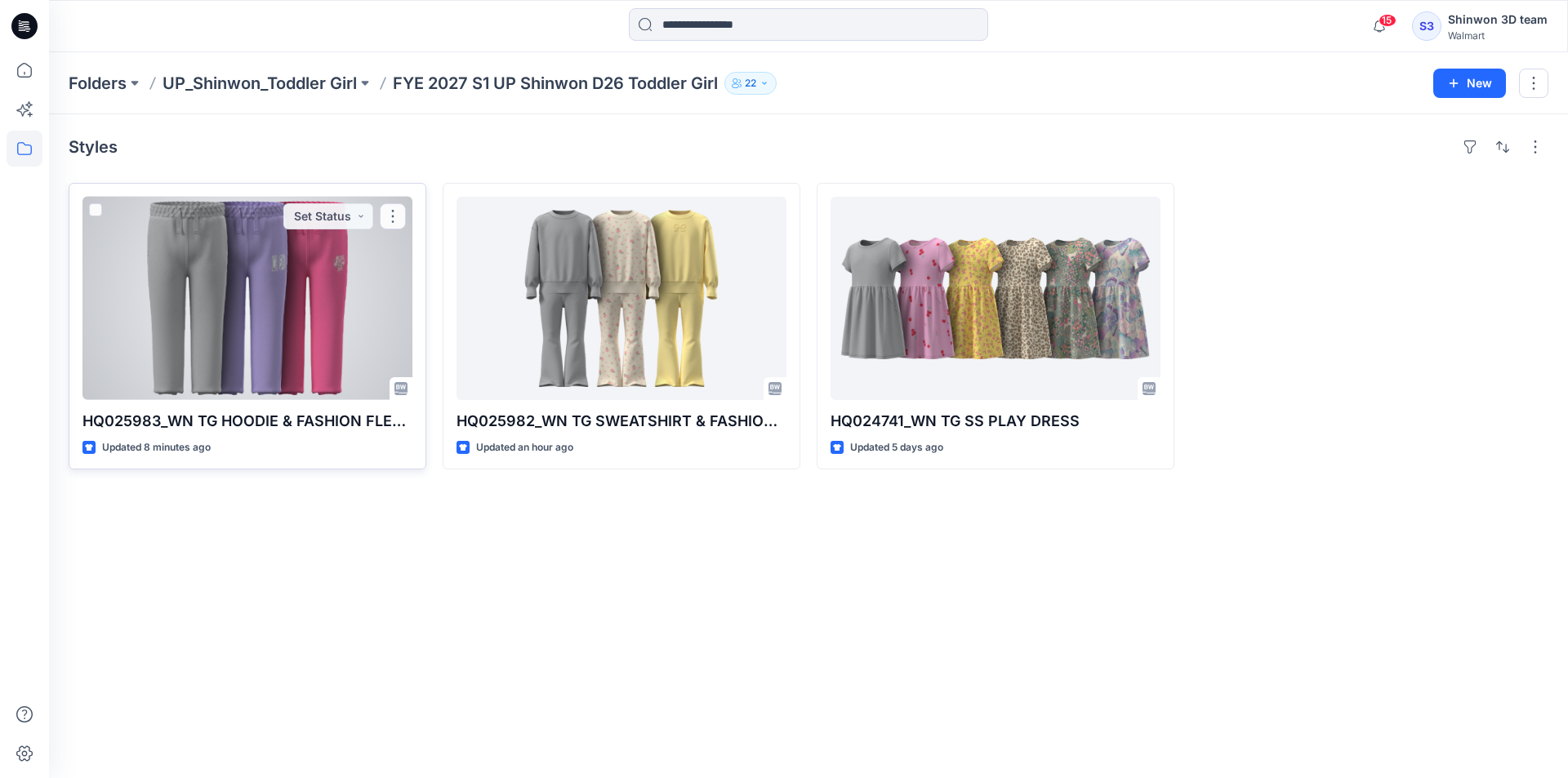 click at bounding box center [247, 298] 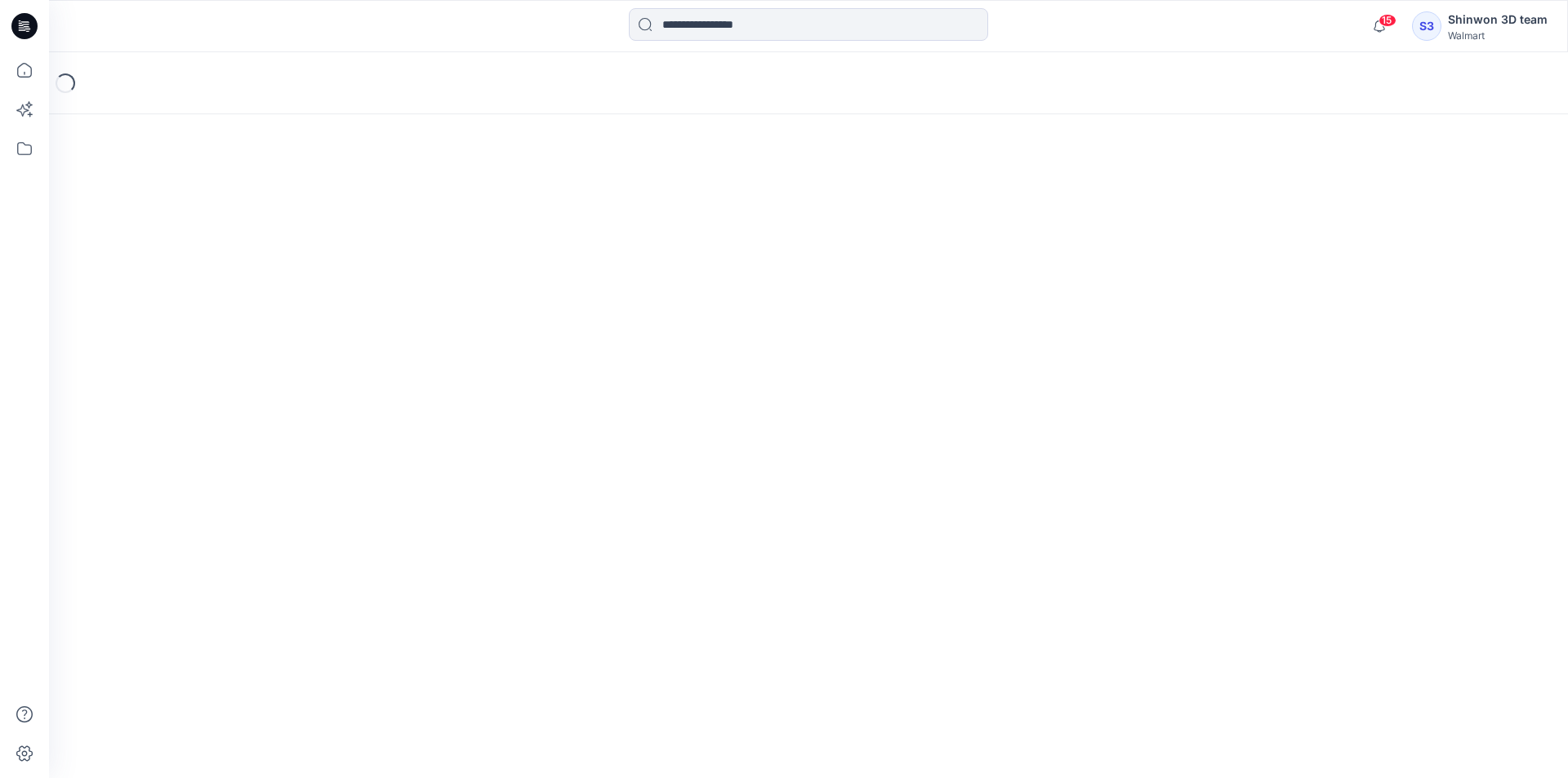 scroll, scrollTop: 0, scrollLeft: 0, axis: both 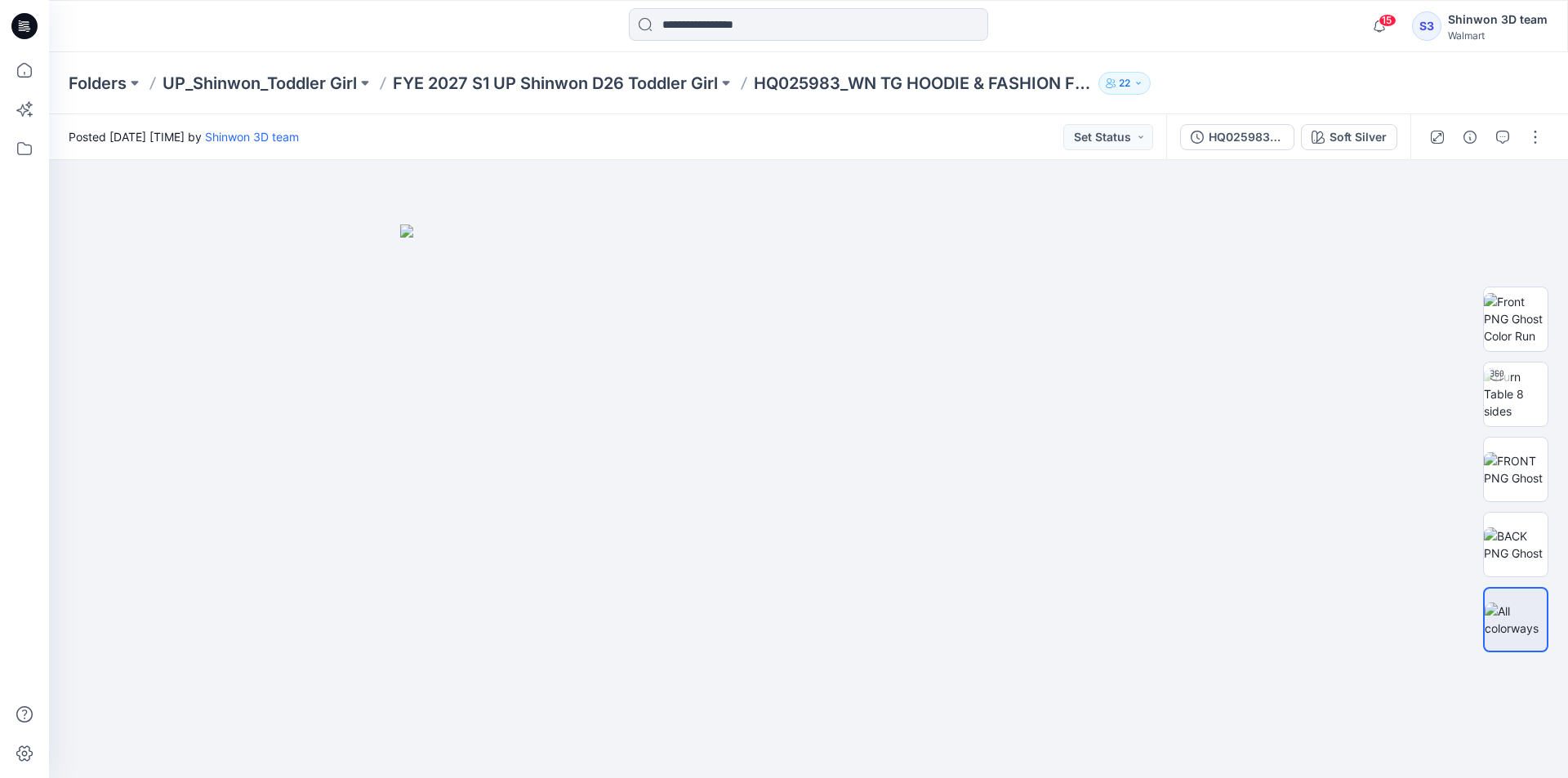 click on "Folders UP_Shinwon_Toddler Girl FYE 2027 S1 UP Shinwon D26 Toddler Girl HQ025983_WN TG HOODIE & FASHION FLEECE JOGGER SET 22" at bounding box center [745, 83] 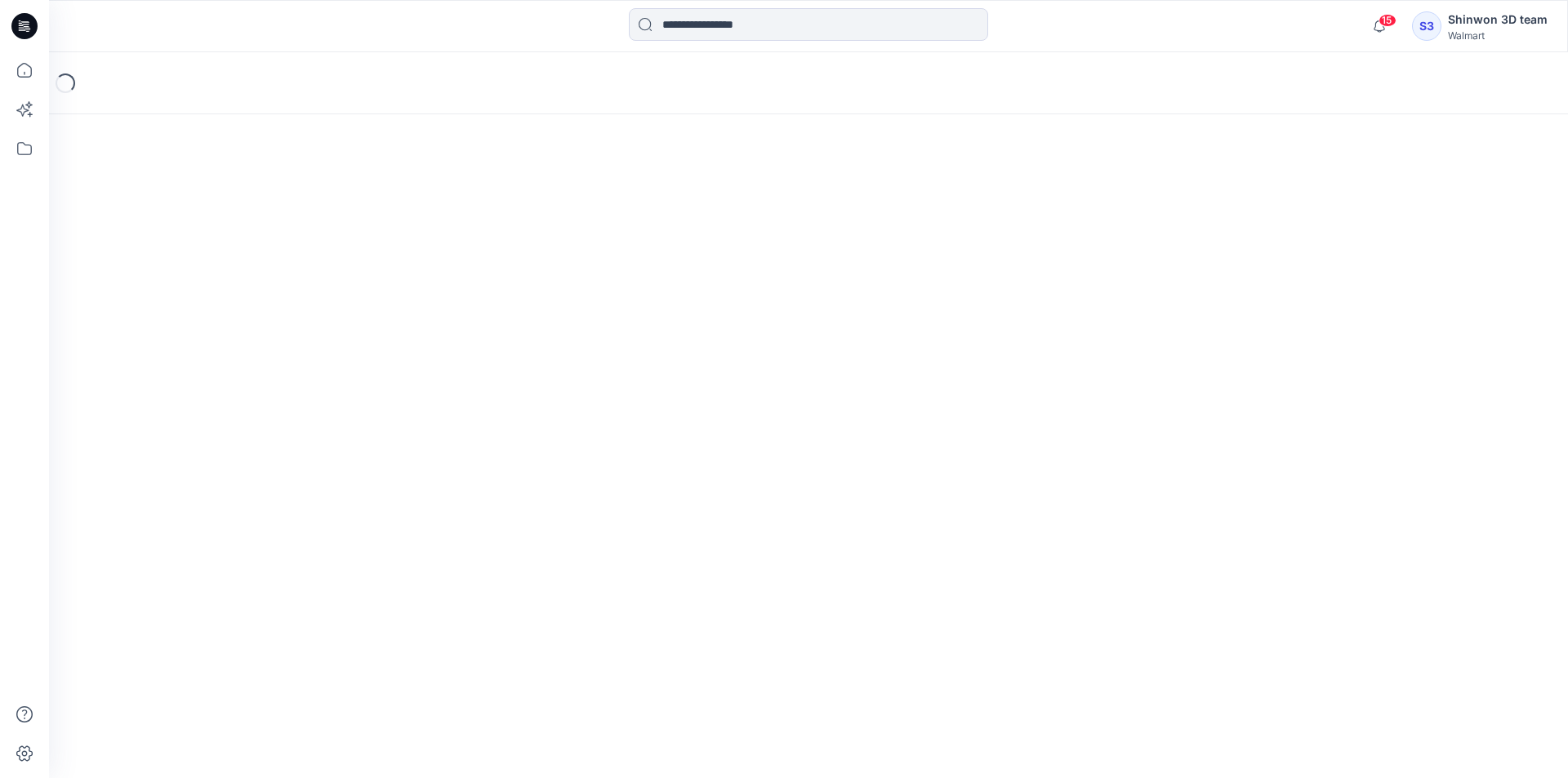 scroll, scrollTop: 0, scrollLeft: 0, axis: both 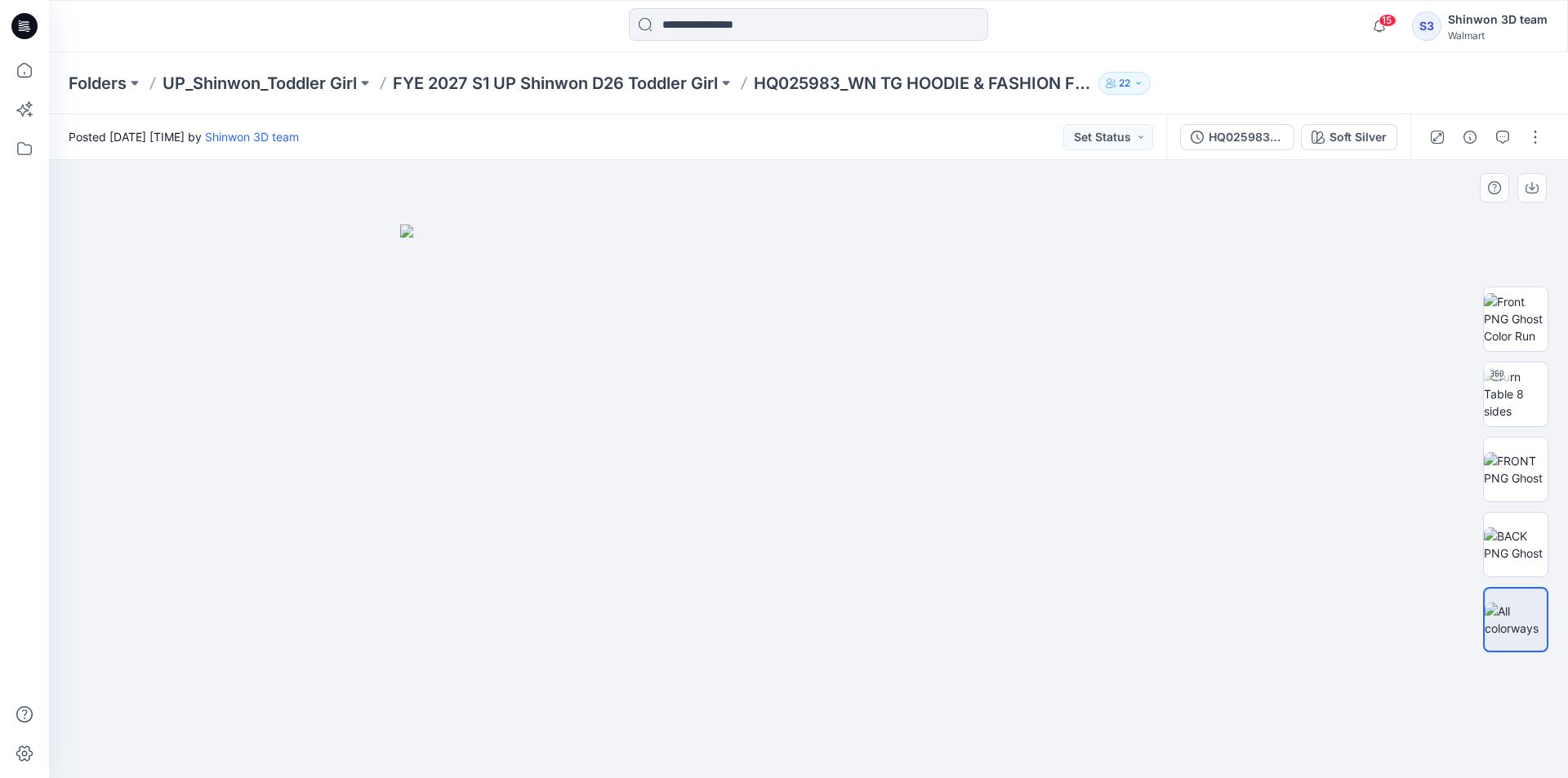 drag, startPoint x: 1106, startPoint y: 433, endPoint x: 1194, endPoint y: 410, distance: 90.95603 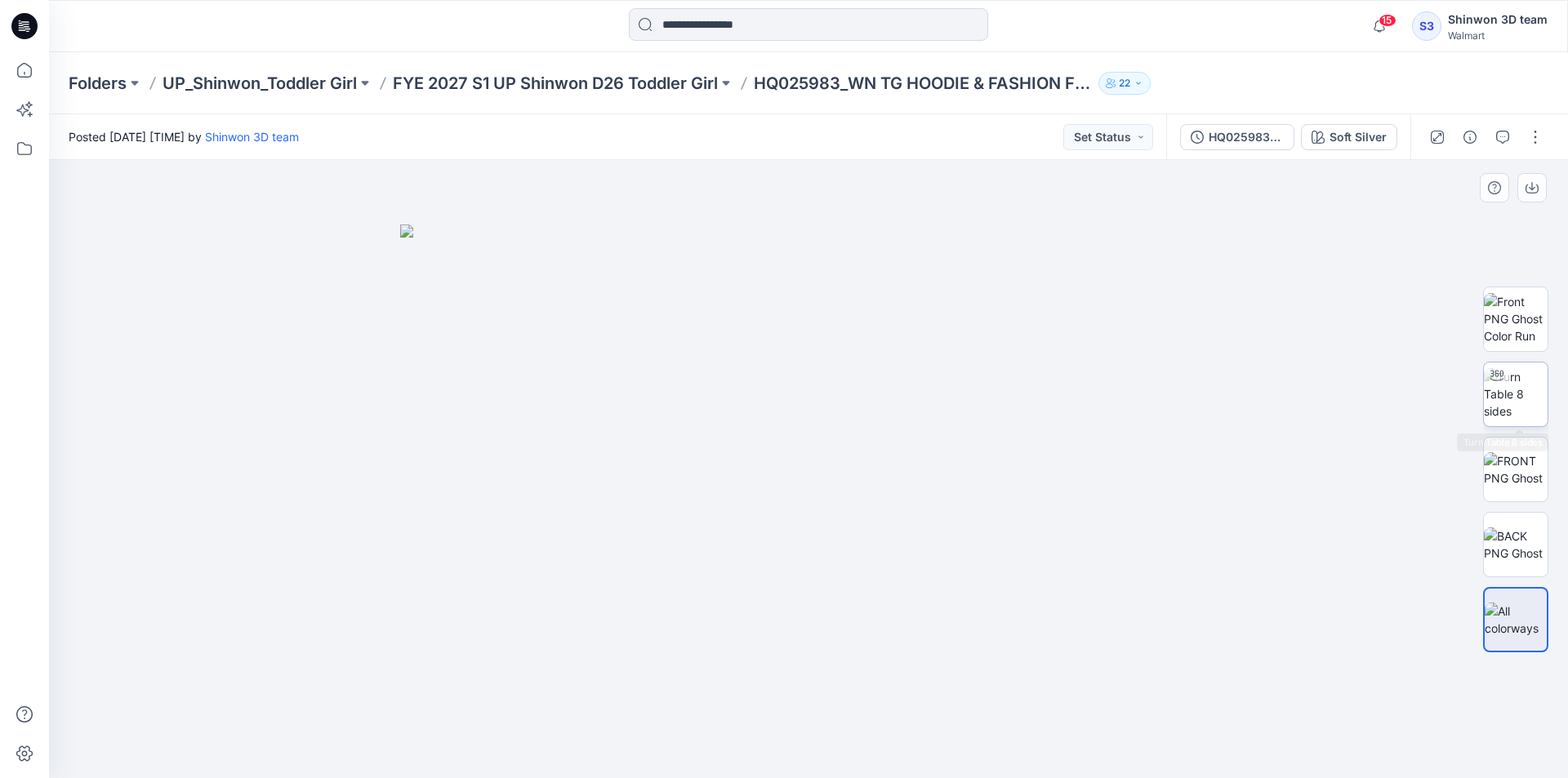 click at bounding box center [1516, 393] 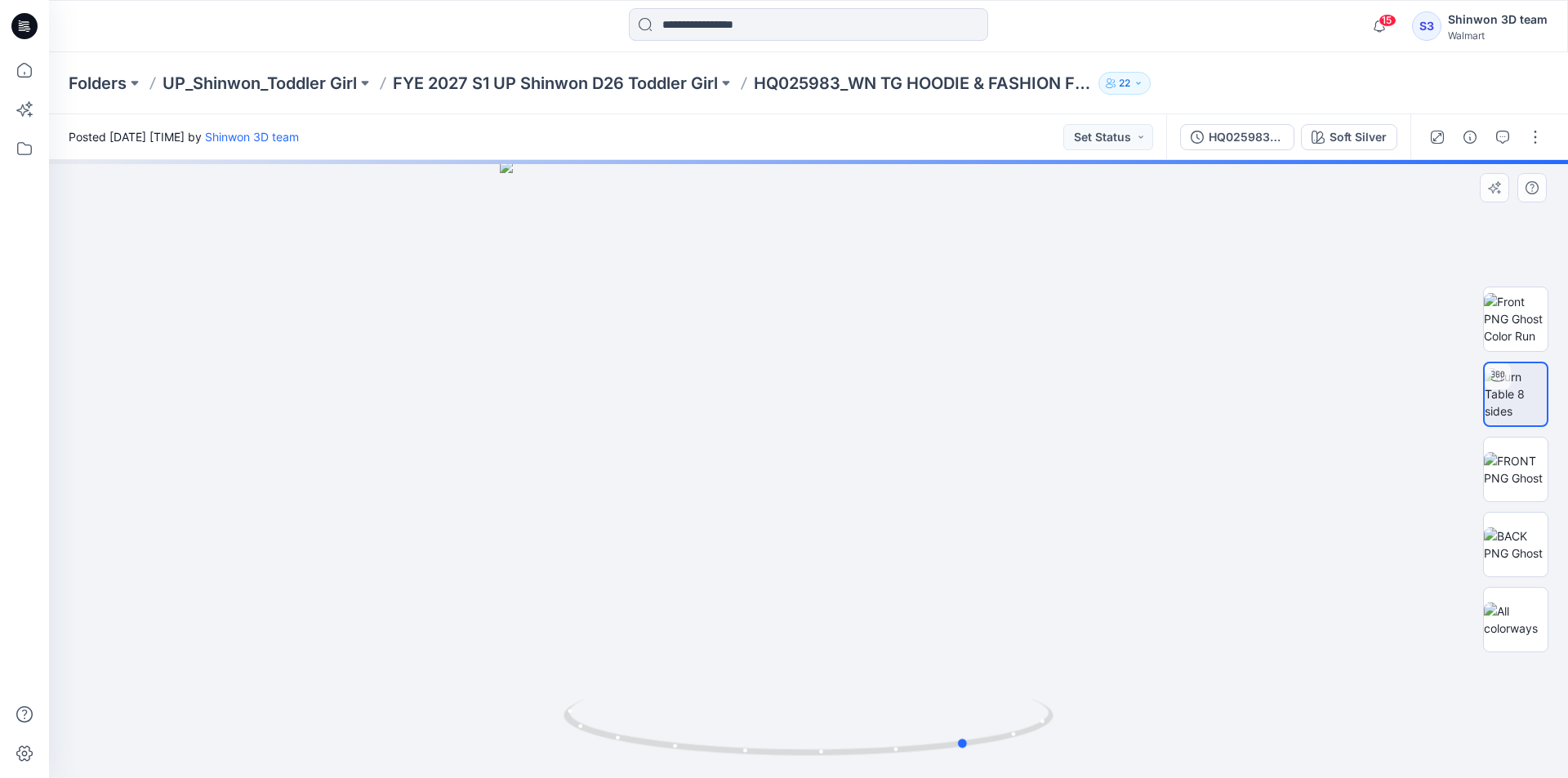 drag, startPoint x: 1002, startPoint y: 740, endPoint x: 1162, endPoint y: 697, distance: 165.6774 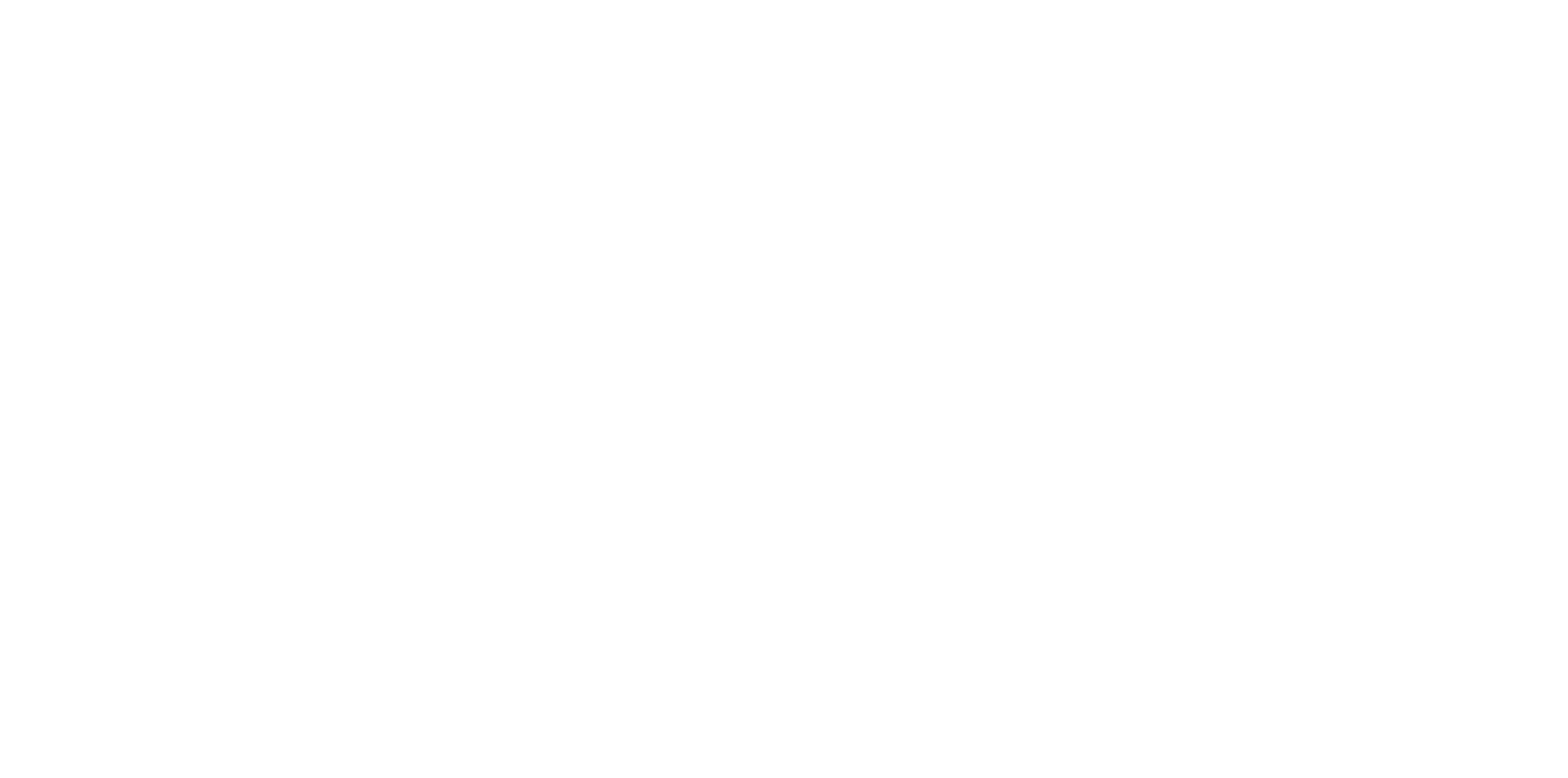 scroll, scrollTop: 0, scrollLeft: 0, axis: both 